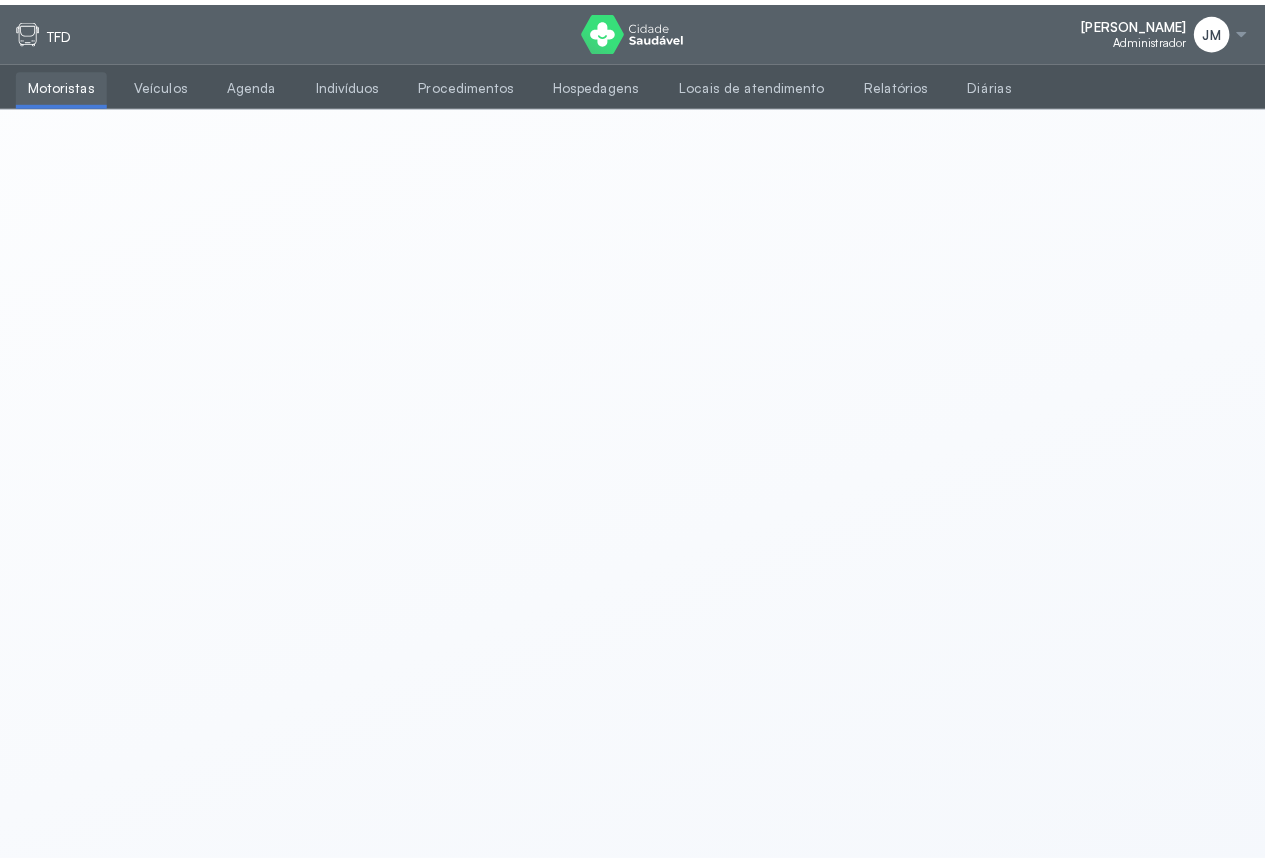 scroll, scrollTop: 0, scrollLeft: 0, axis: both 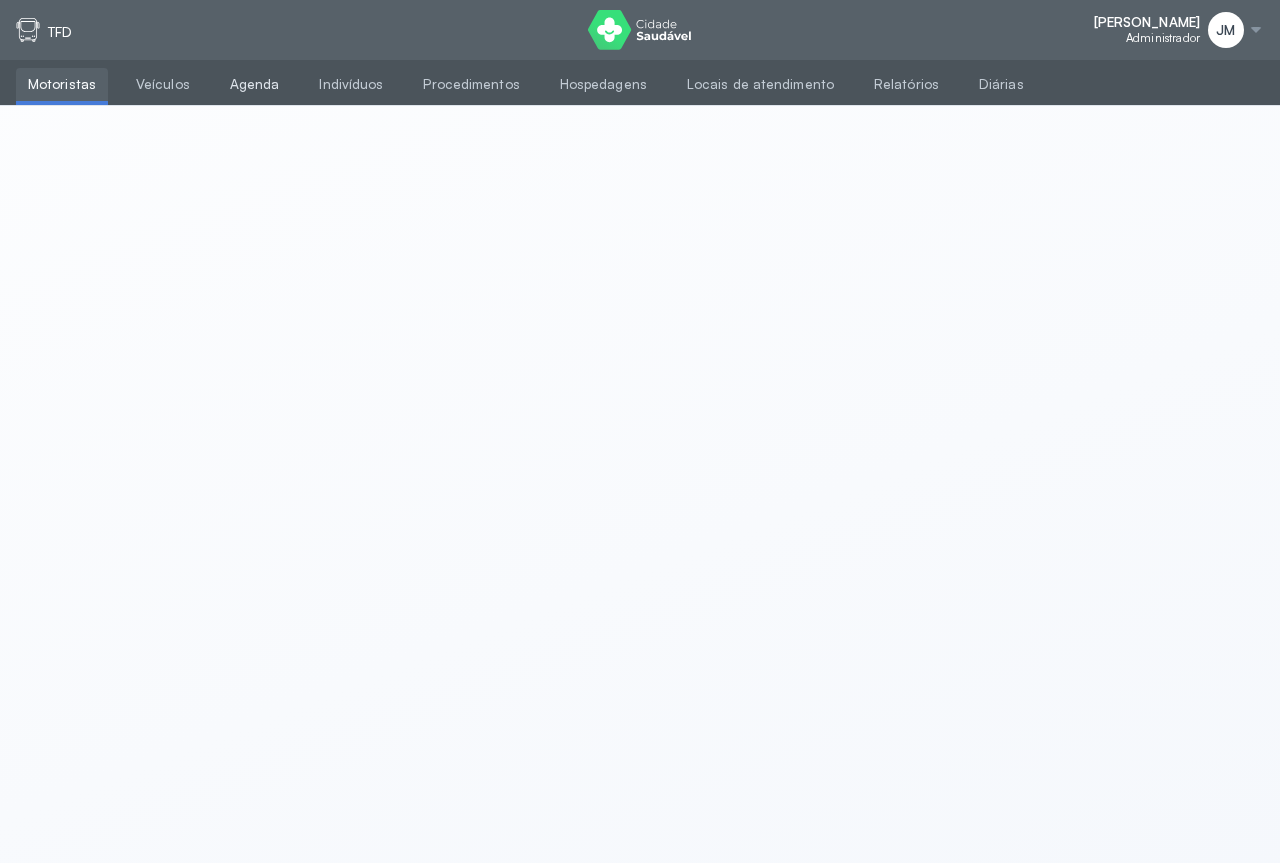 click on "Agenda" at bounding box center [255, 84] 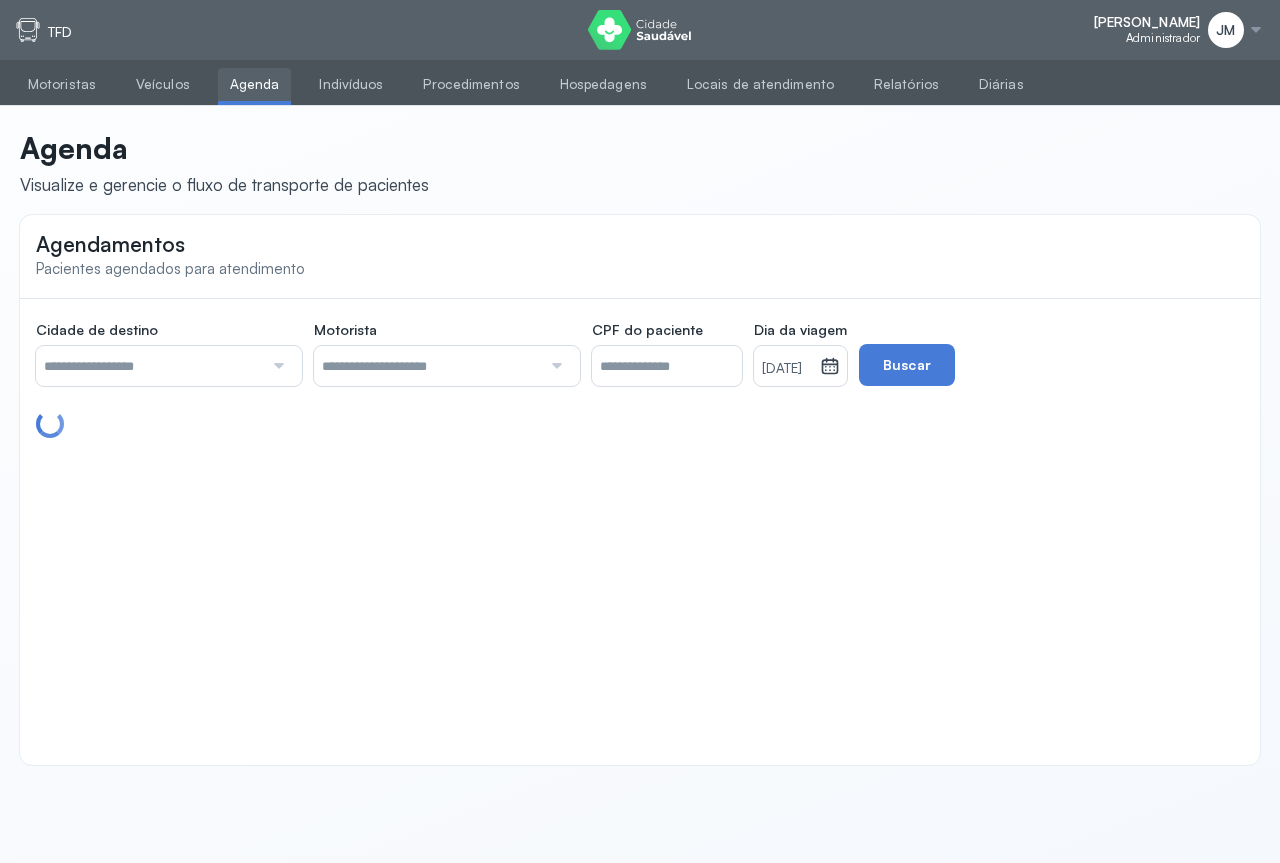 click at bounding box center (276, 366) 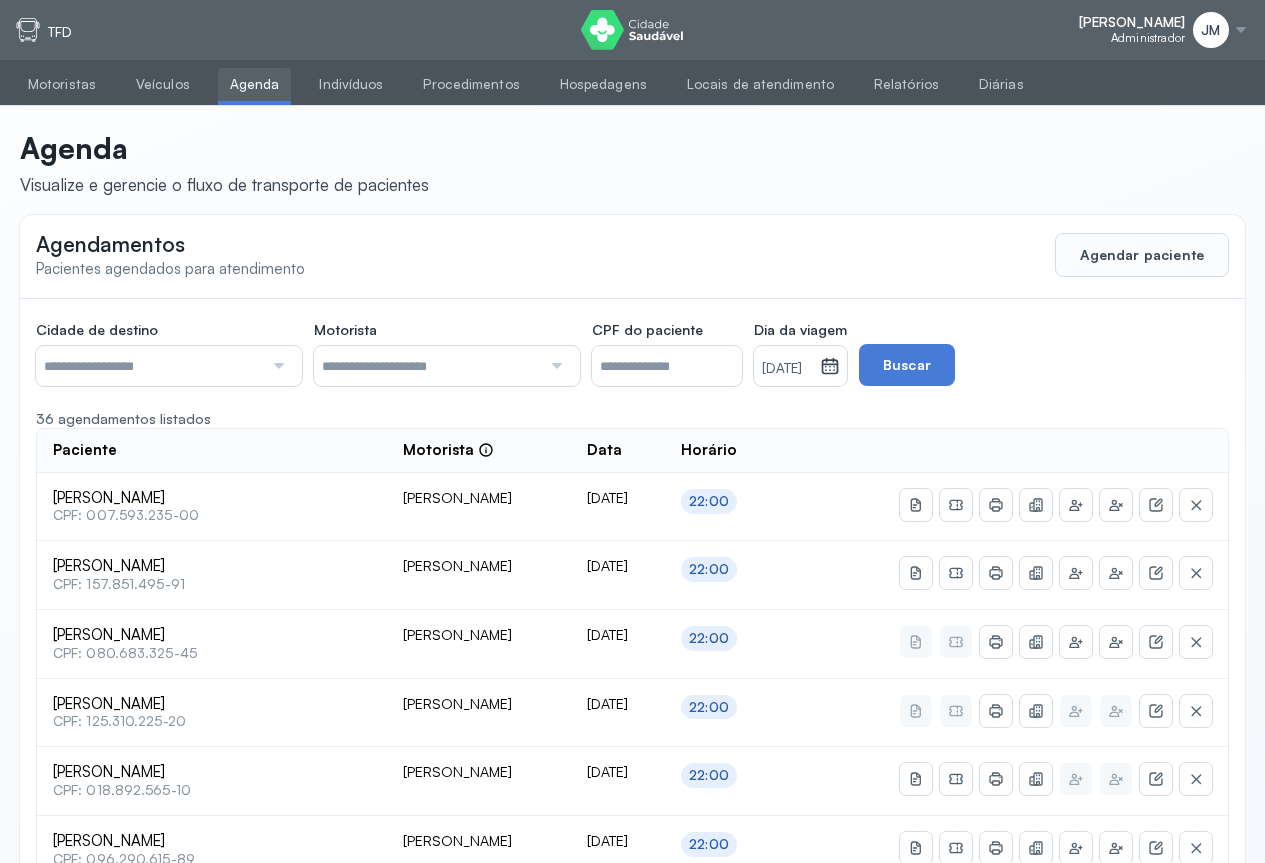 type on "********" 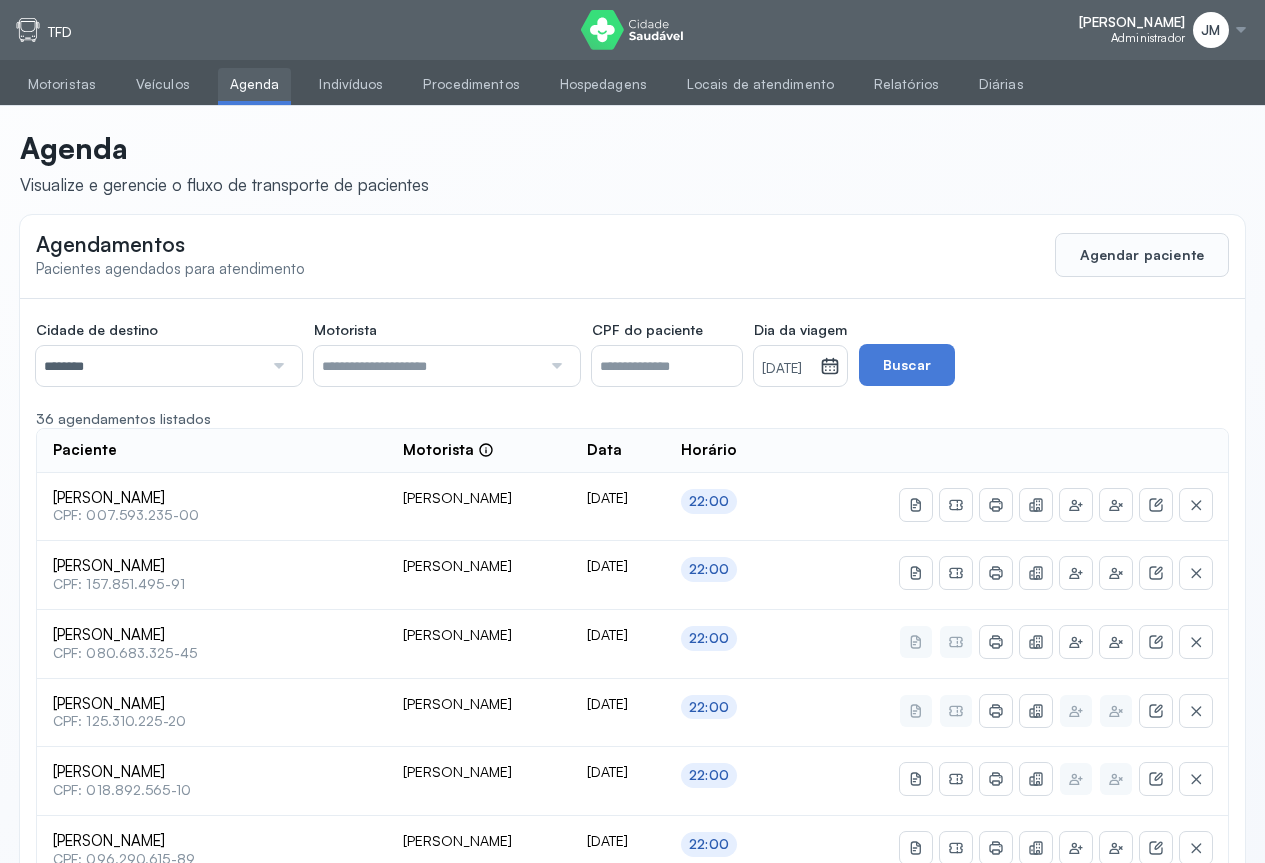 click on "Cidade de destino  ******** Todas as cidades [GEOGRAPHIC_DATA] Salvador Motorista  Todos os motoristas [PERSON_NAME] [PERSON_NAME] [PERSON_NAME] CPF do paciente  Dia da viagem  [DATE] [DATE] S T Q Q S S D 1 2 3 4 5 6 7 8 9 10 11 12 13 14 15 16 17 18 19 20 21 22 23 24 25 26 27 28 29 30 [DATE][PERSON_NAME] mar abr maio jun [DATE] ago set out nov [DATE] 2019 2020 2021 2022 2023 2024 2025 2026 2027 2028 2029  Buscar  36 agendamentos listados Paciente  Motorista  Data [PERSON_NAME]  CPF: 007.593.235-00 [PERSON_NAME] [DATE] 22:00 [PERSON_NAME]  CPF: 157.851.495-91 [PERSON_NAME] [DATE] 22:00 [PERSON_NAME]  CPF: 080.683.325-45 [PERSON_NAME] [DATE] 22:00 [PERSON_NAME]  CPF: 125.310.225-20 [PERSON_NAME] [DATE] 22:00 [PERSON_NAME]  CPF: 018.892.565-10 [PERSON_NAME] [DATE] 22:00  CPF: 096.290.615-89 1" 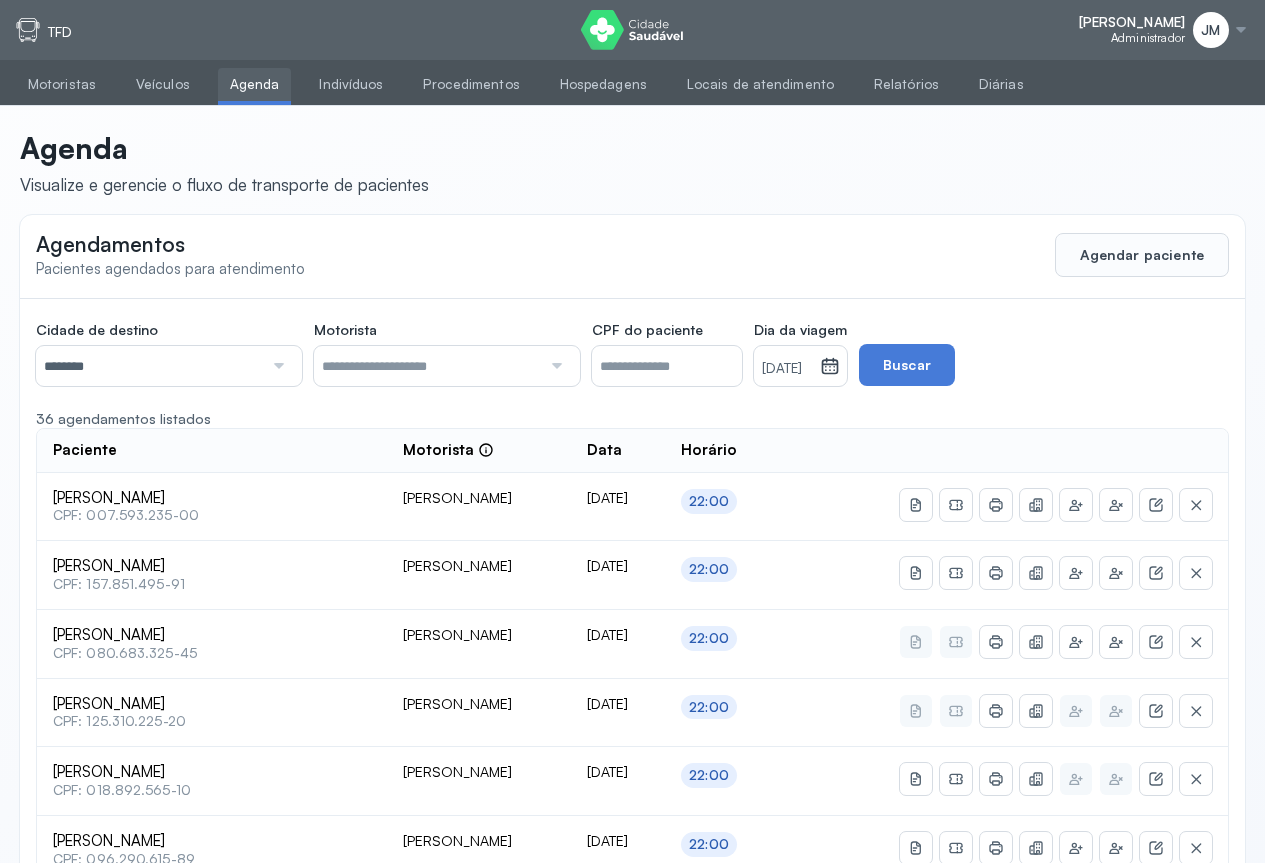 drag, startPoint x: 898, startPoint y: 370, endPoint x: 875, endPoint y: 403, distance: 40.22437 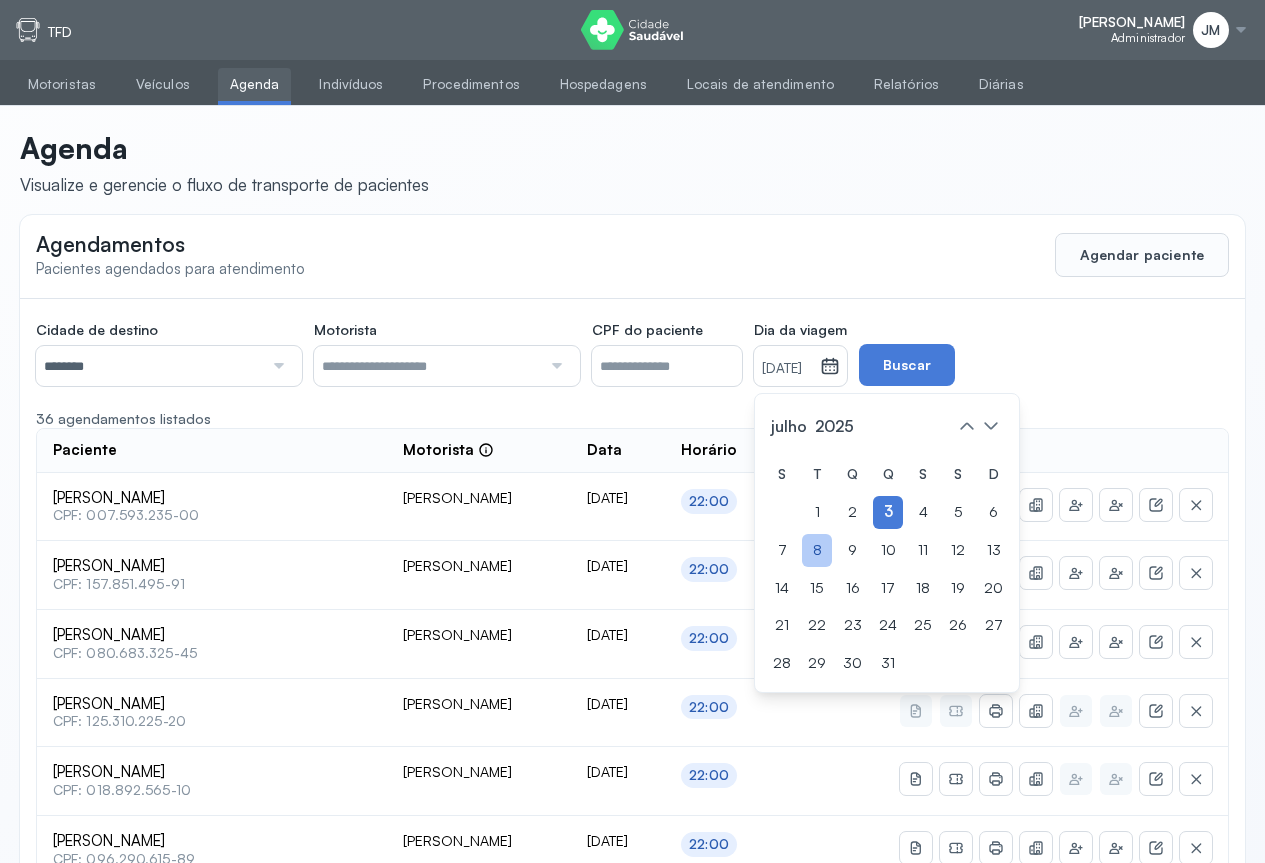 click on "8" 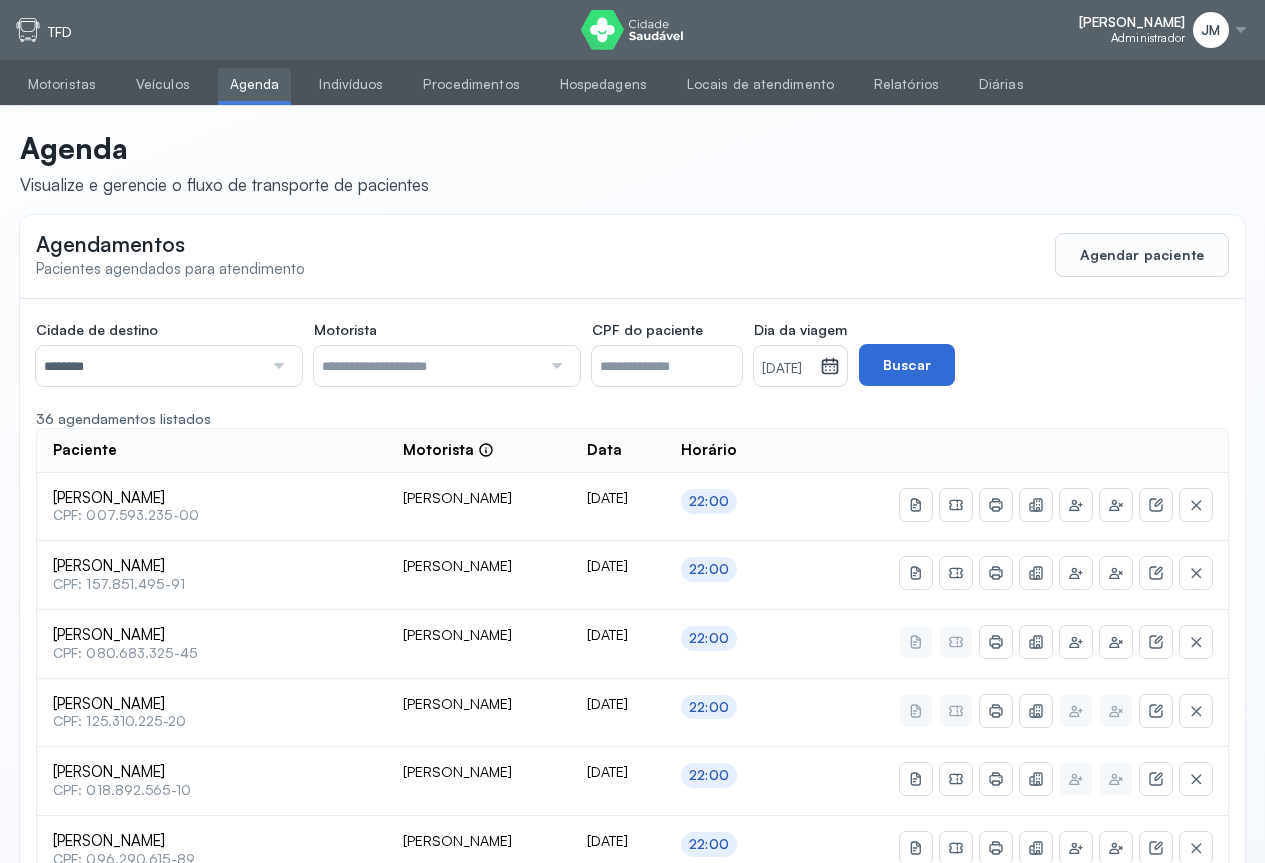 click on "Buscar" at bounding box center [907, 365] 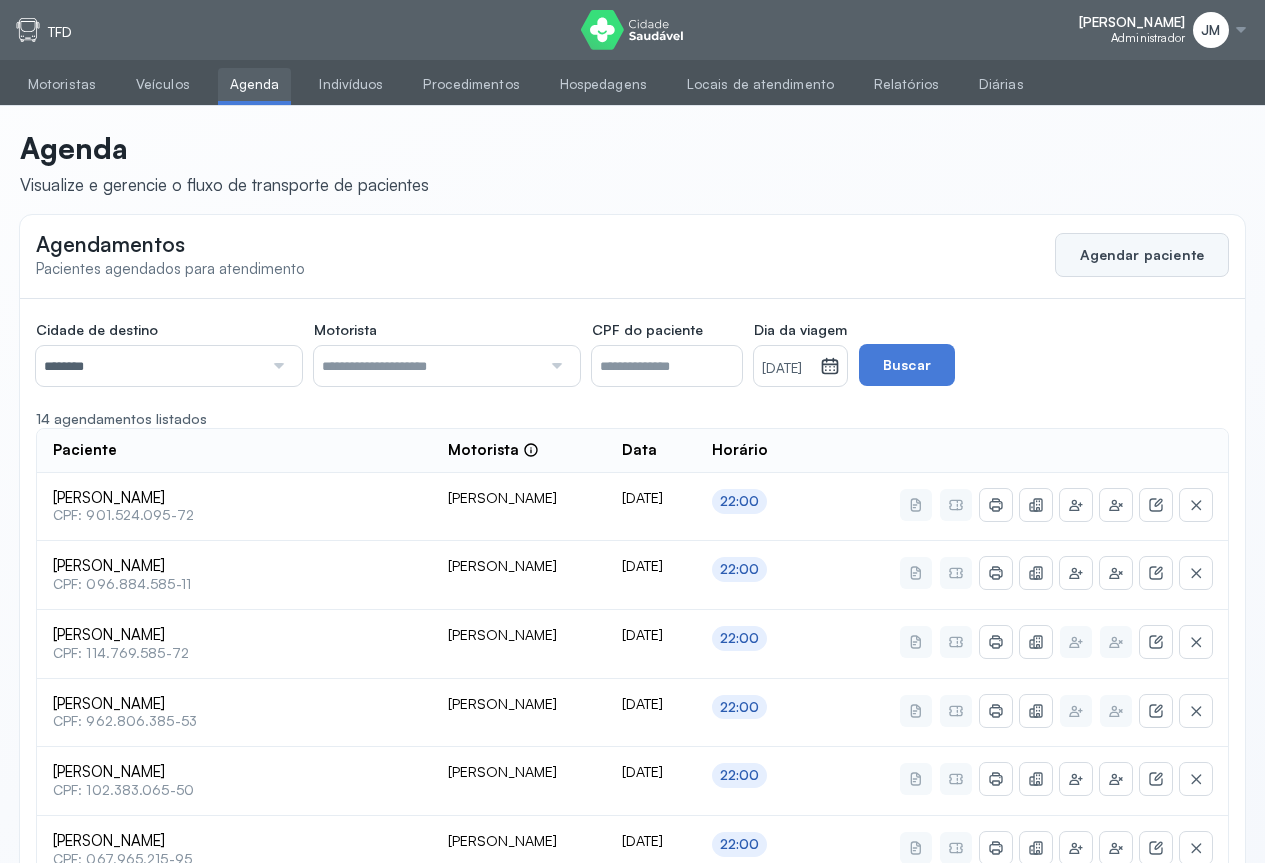 click on "Agendar paciente" 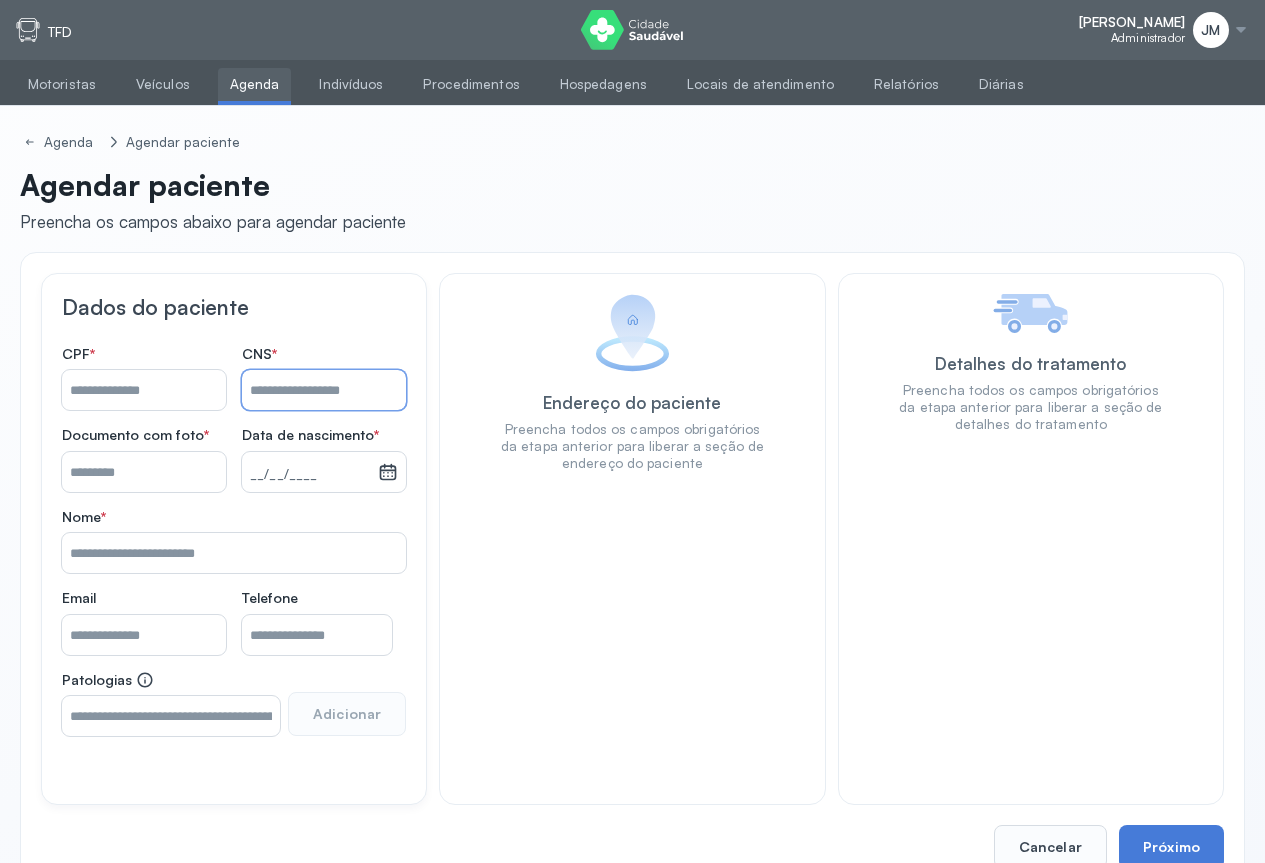 drag, startPoint x: 316, startPoint y: 396, endPoint x: 435, endPoint y: 349, distance: 127.9453 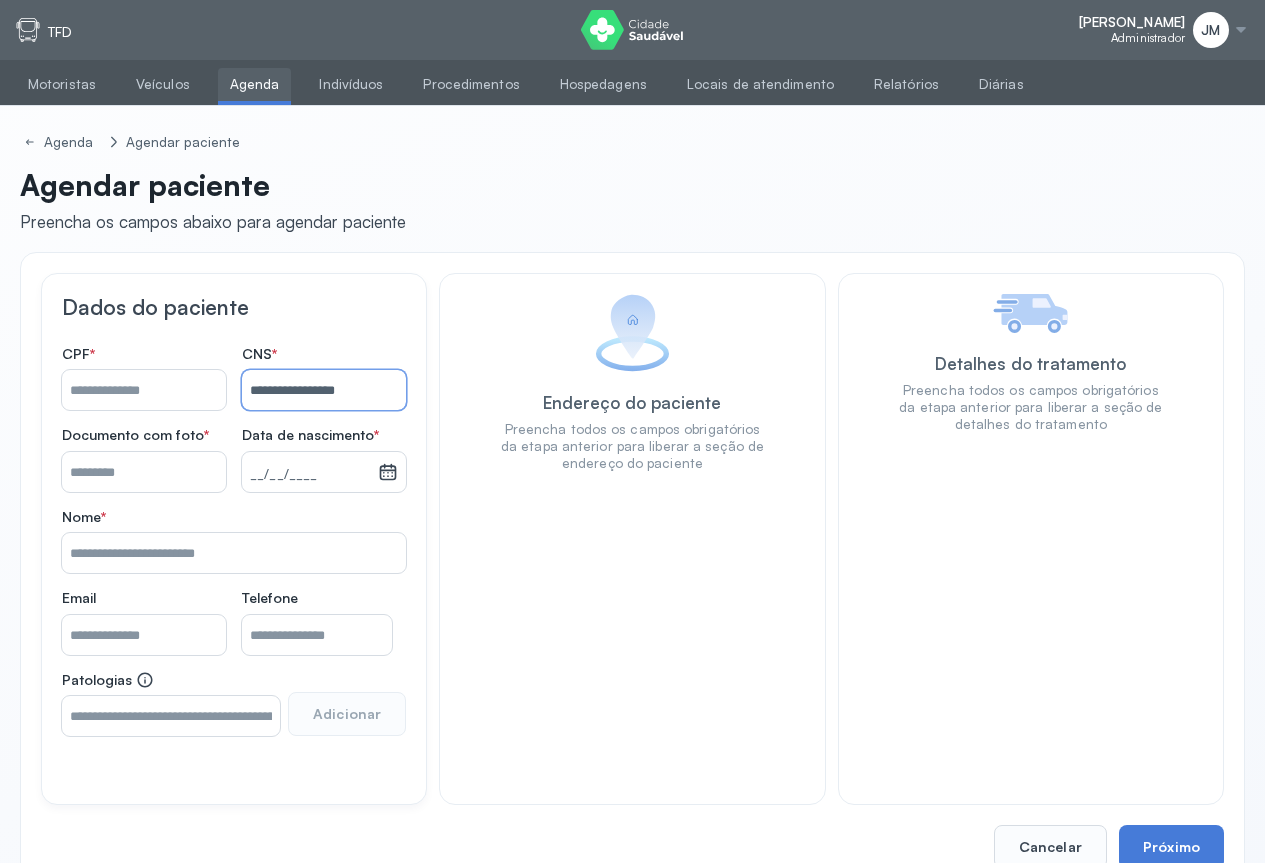 type on "**********" 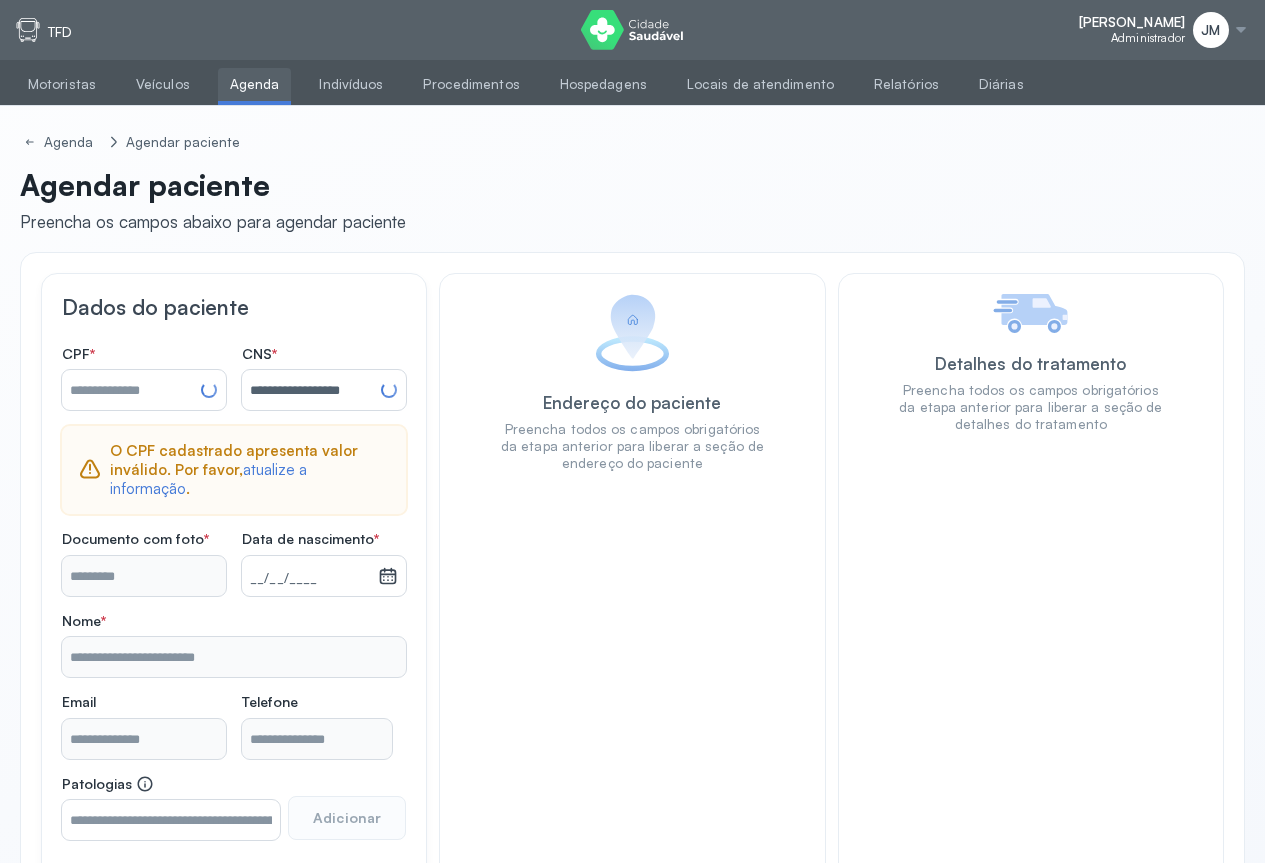 scroll, scrollTop: 133, scrollLeft: 0, axis: vertical 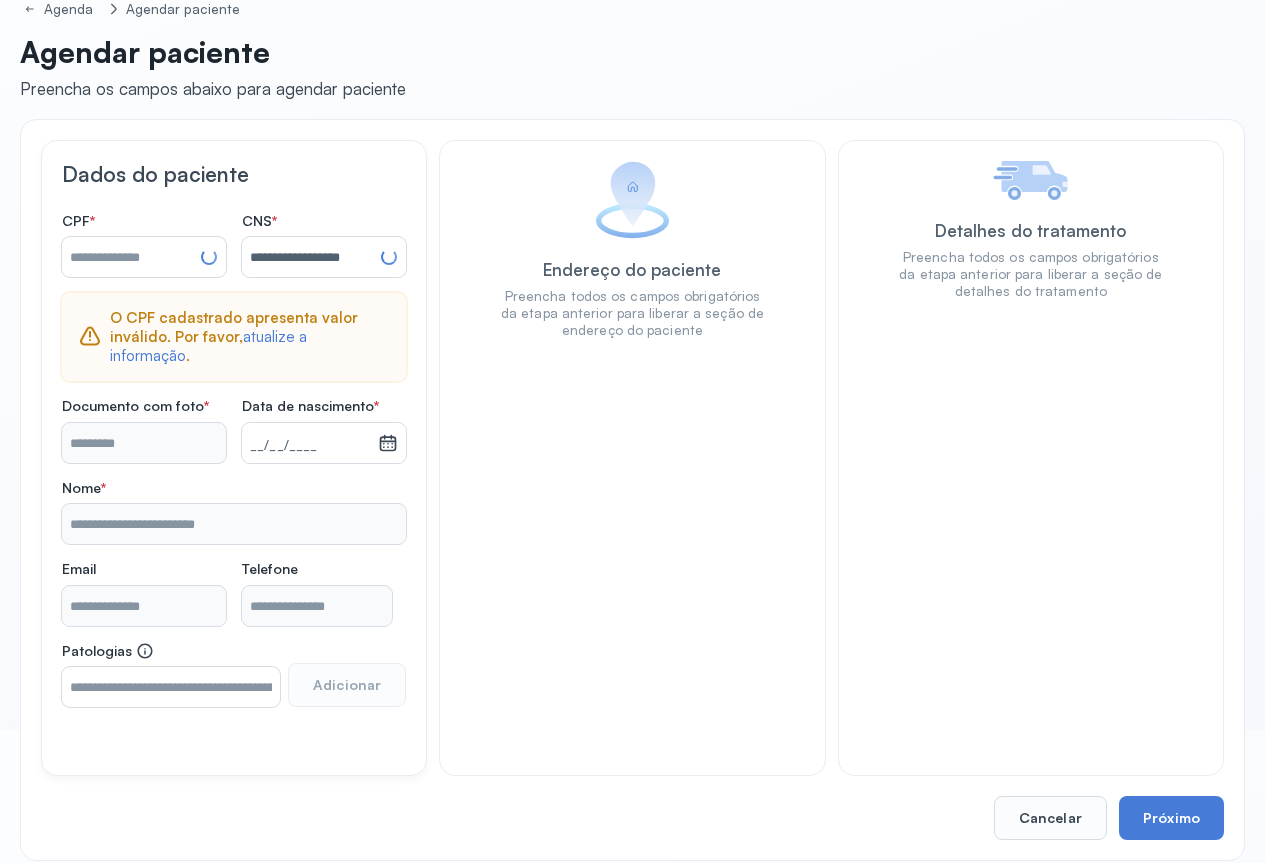 type on "**********" 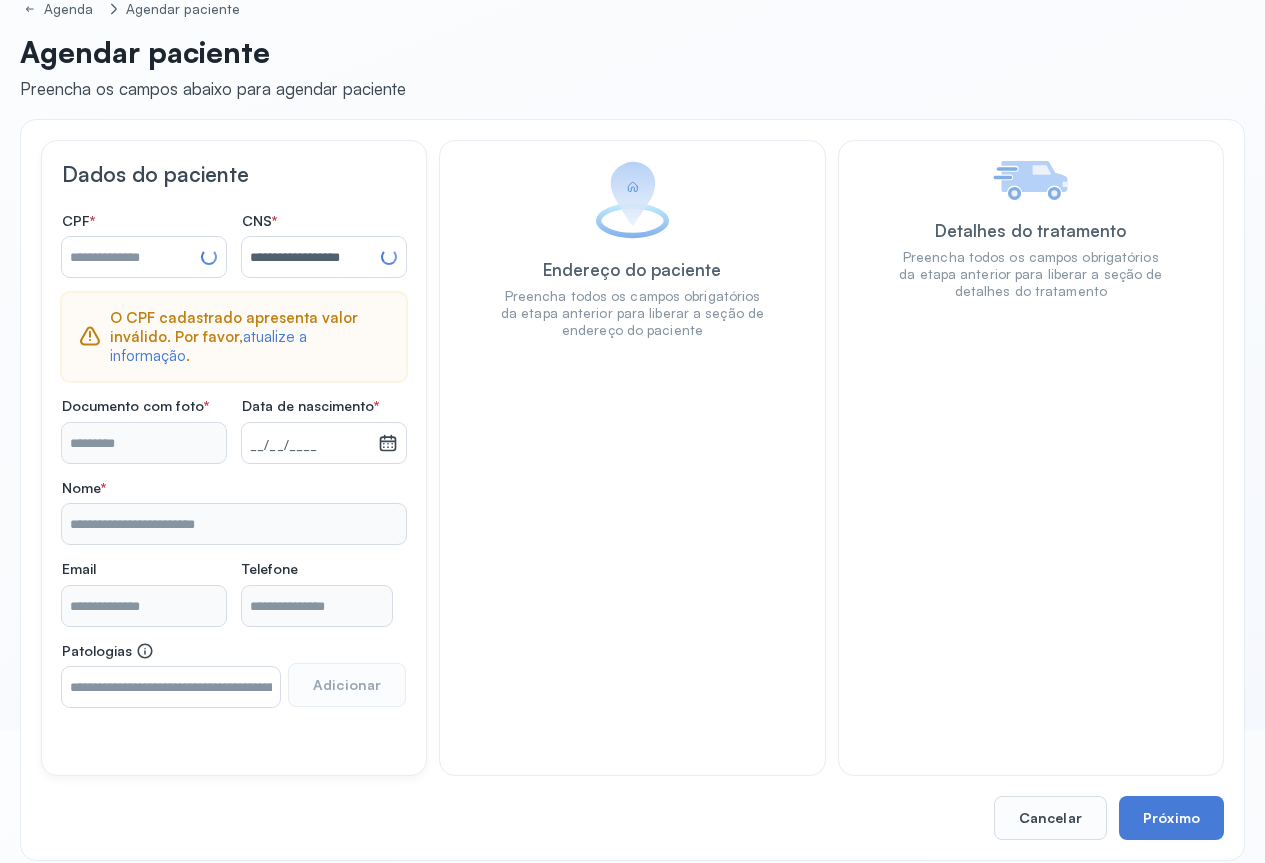 type on "**********" 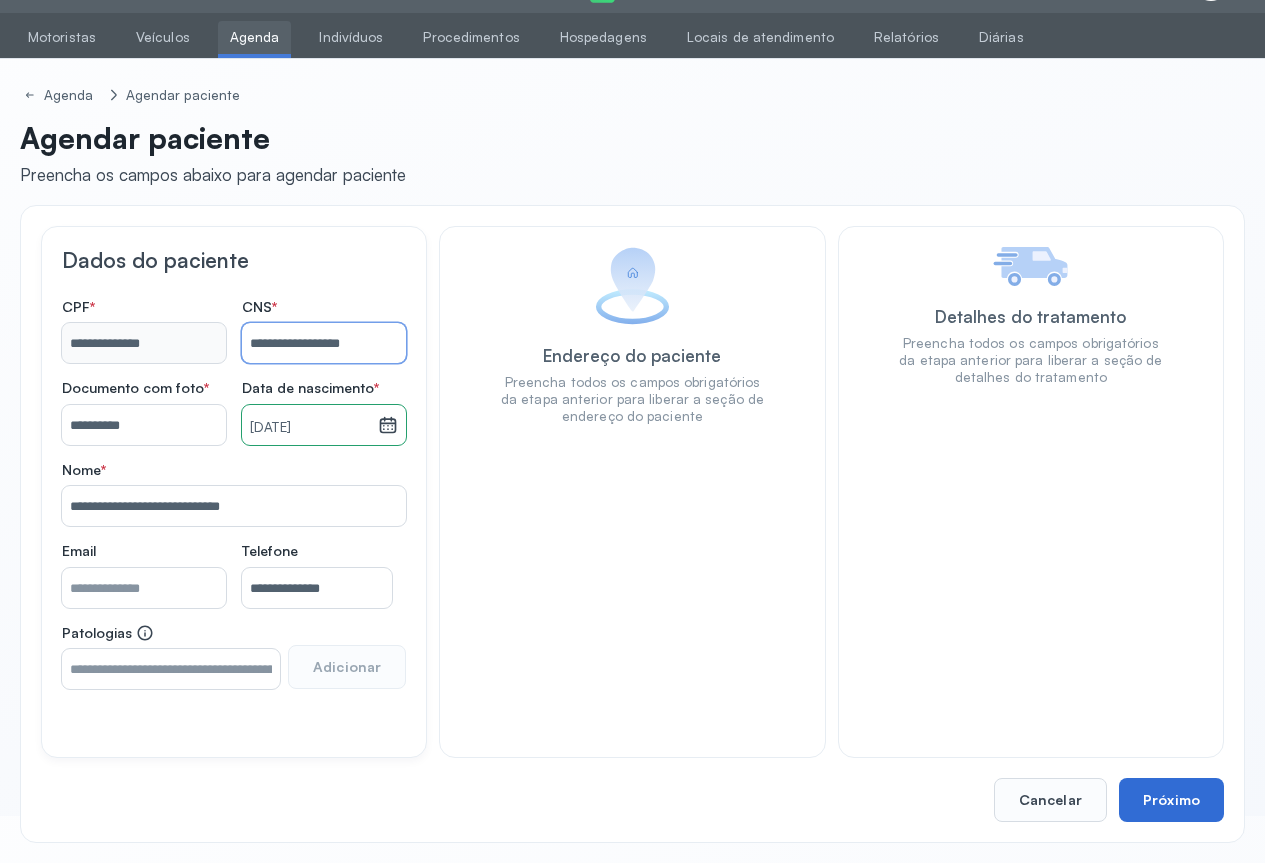 scroll, scrollTop: 47, scrollLeft: 0, axis: vertical 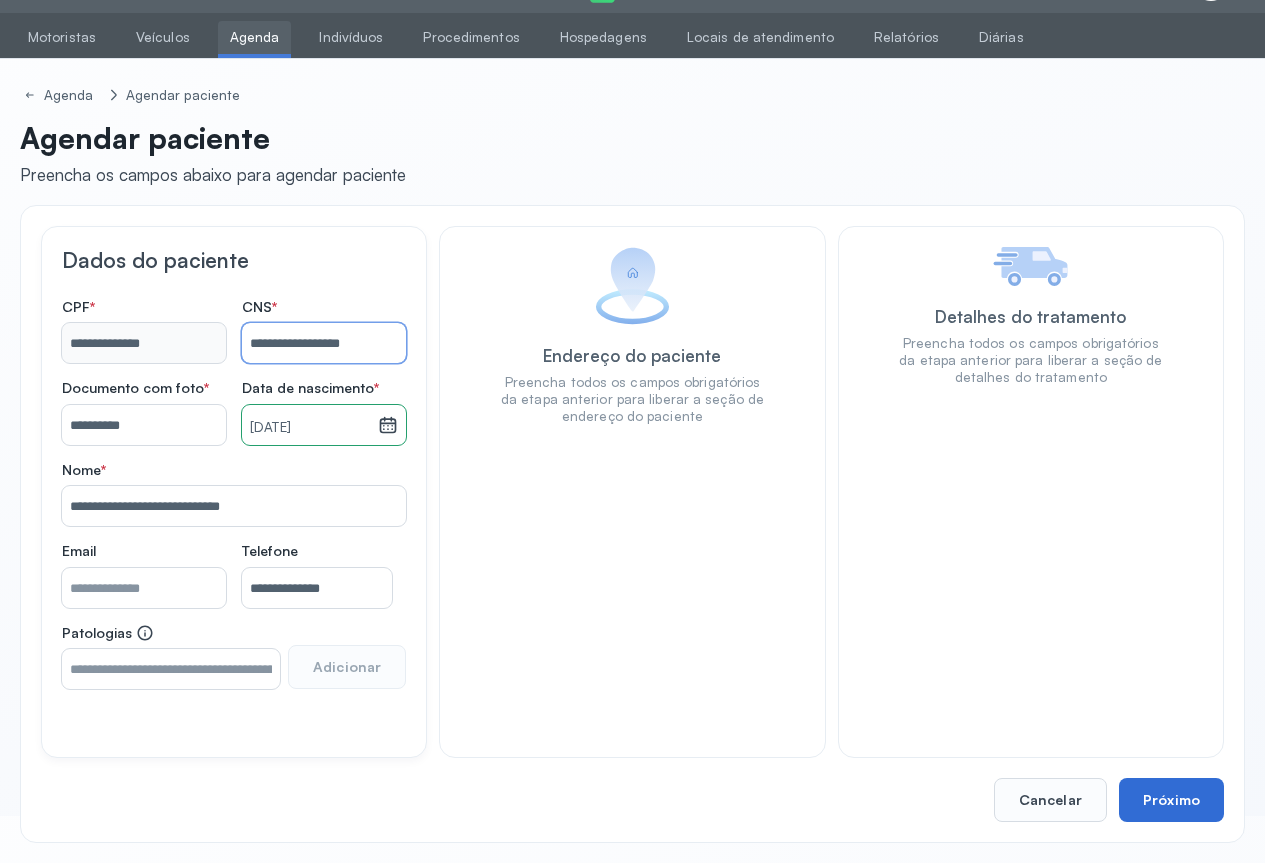 type on "**********" 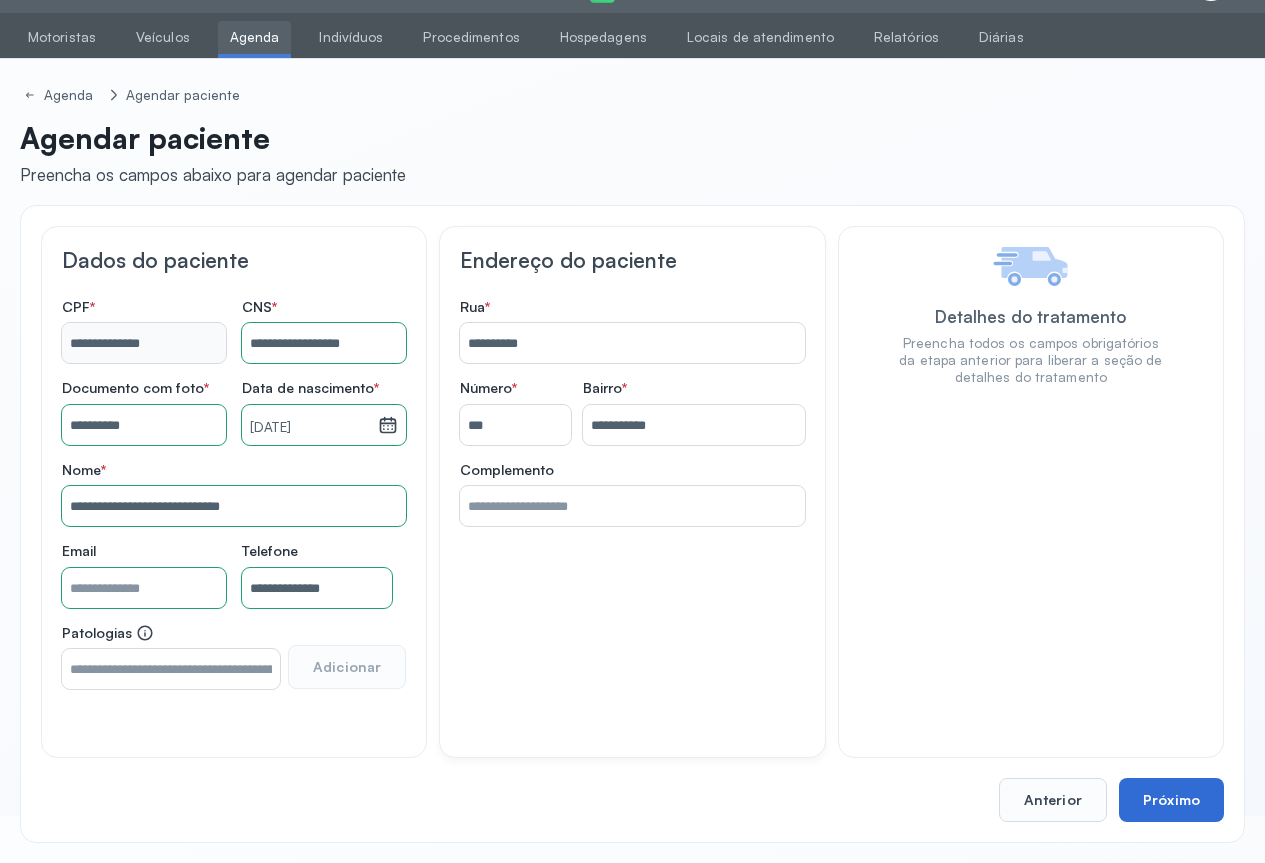 click on "Próximo" at bounding box center [1171, 800] 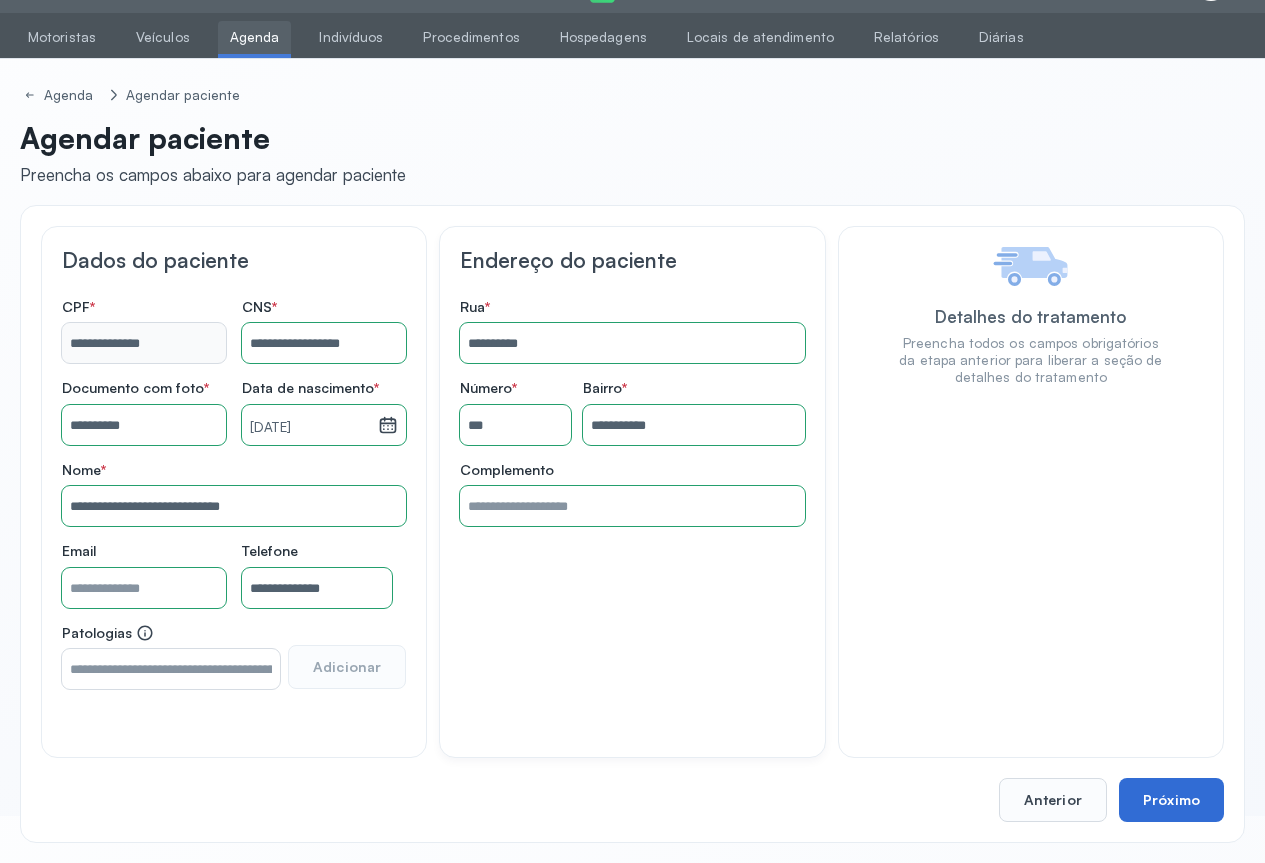 click on "Próximo" at bounding box center (1171, 800) 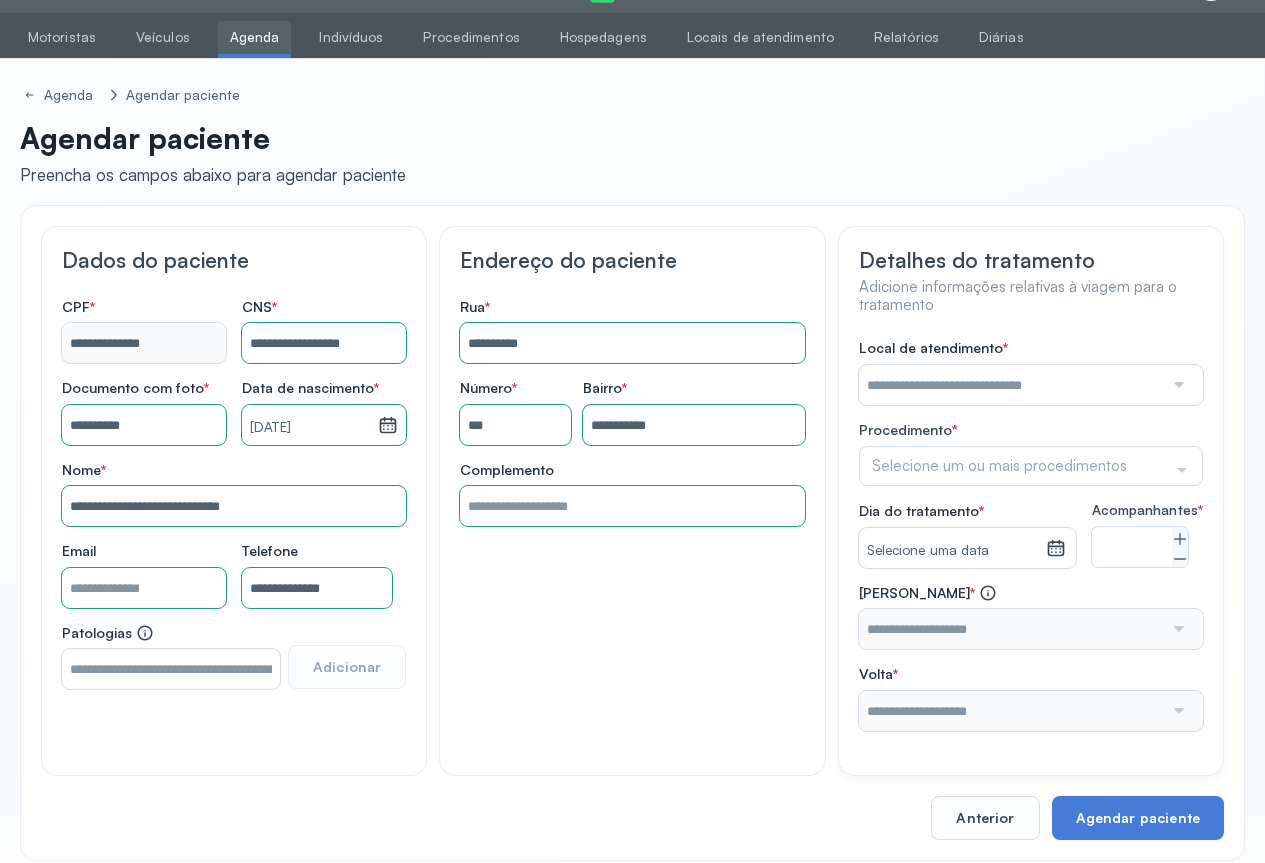 click at bounding box center [1177, 385] 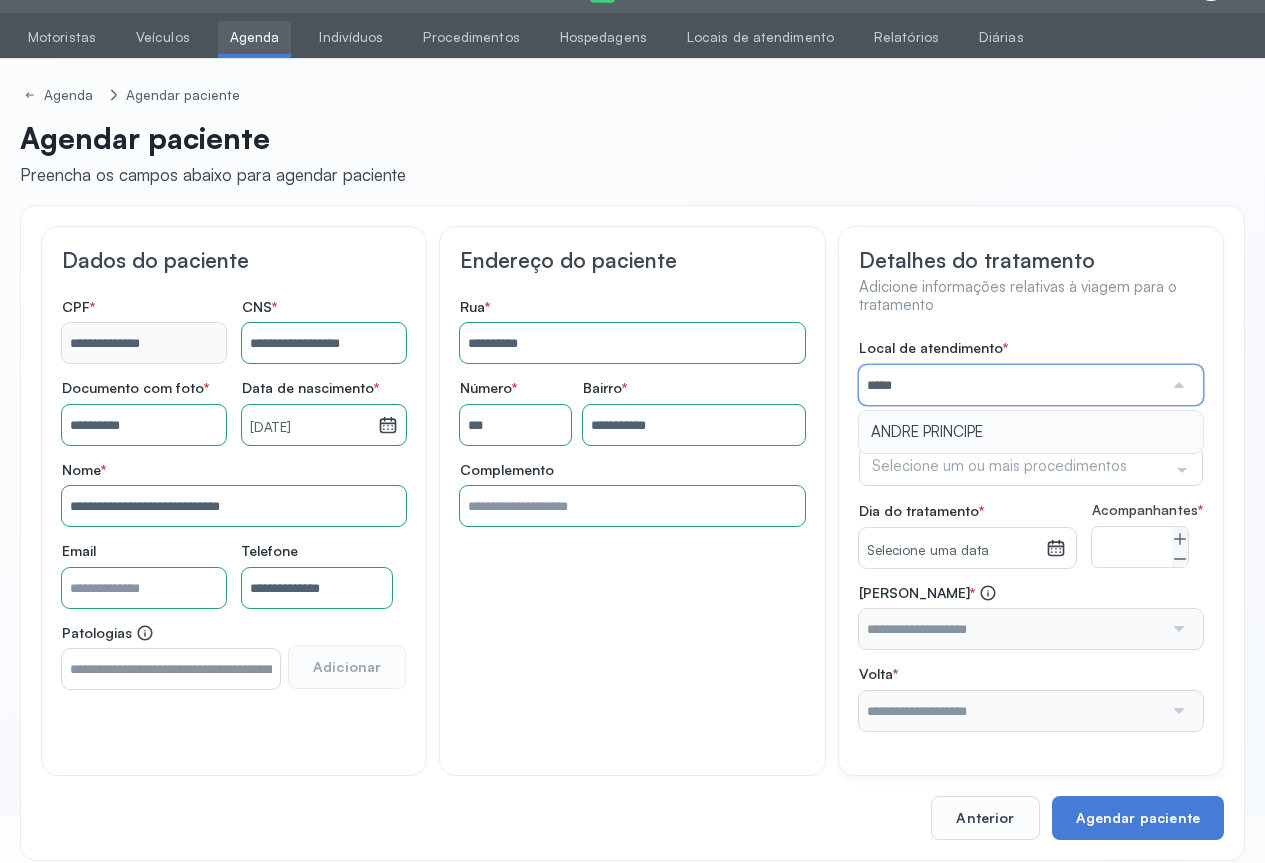 type on "**********" 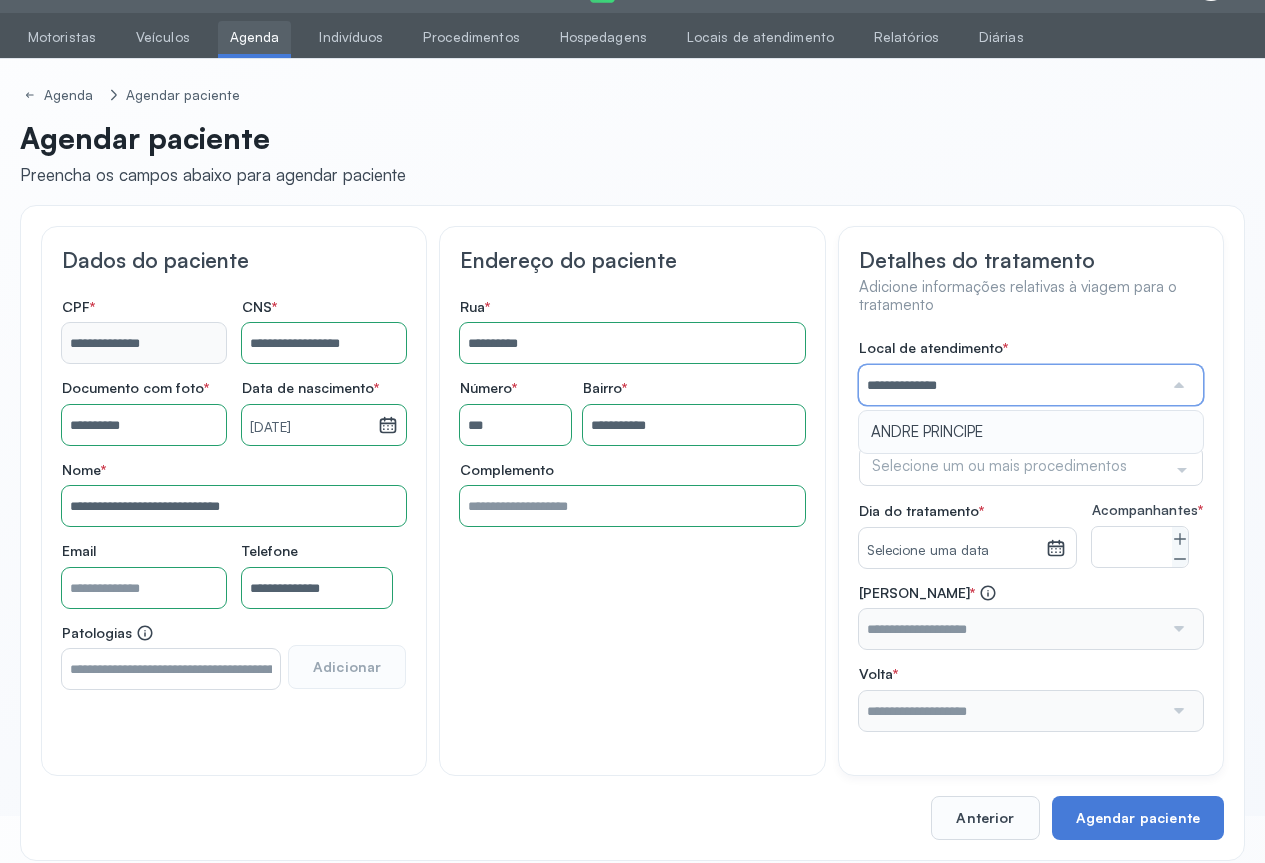 click on "**********" at bounding box center (1031, 535) 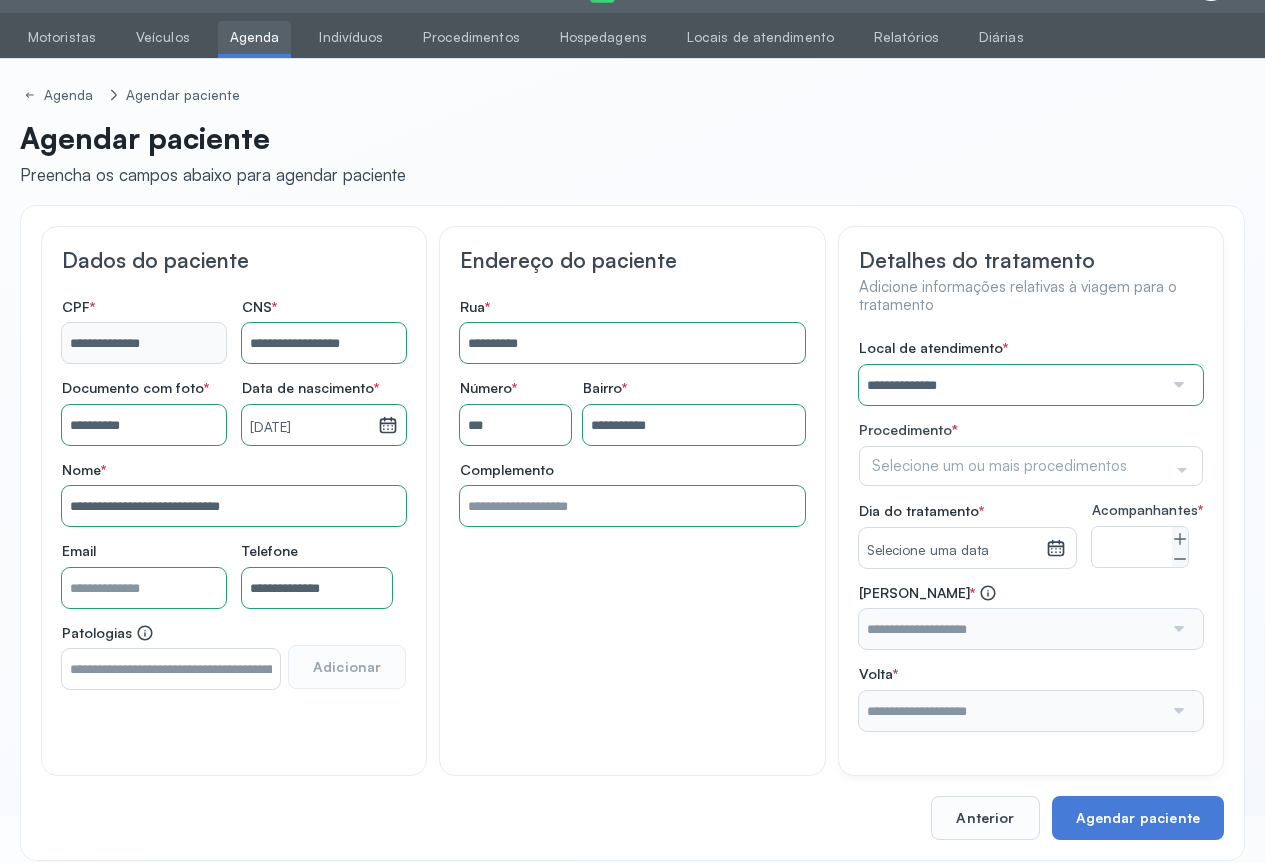 click 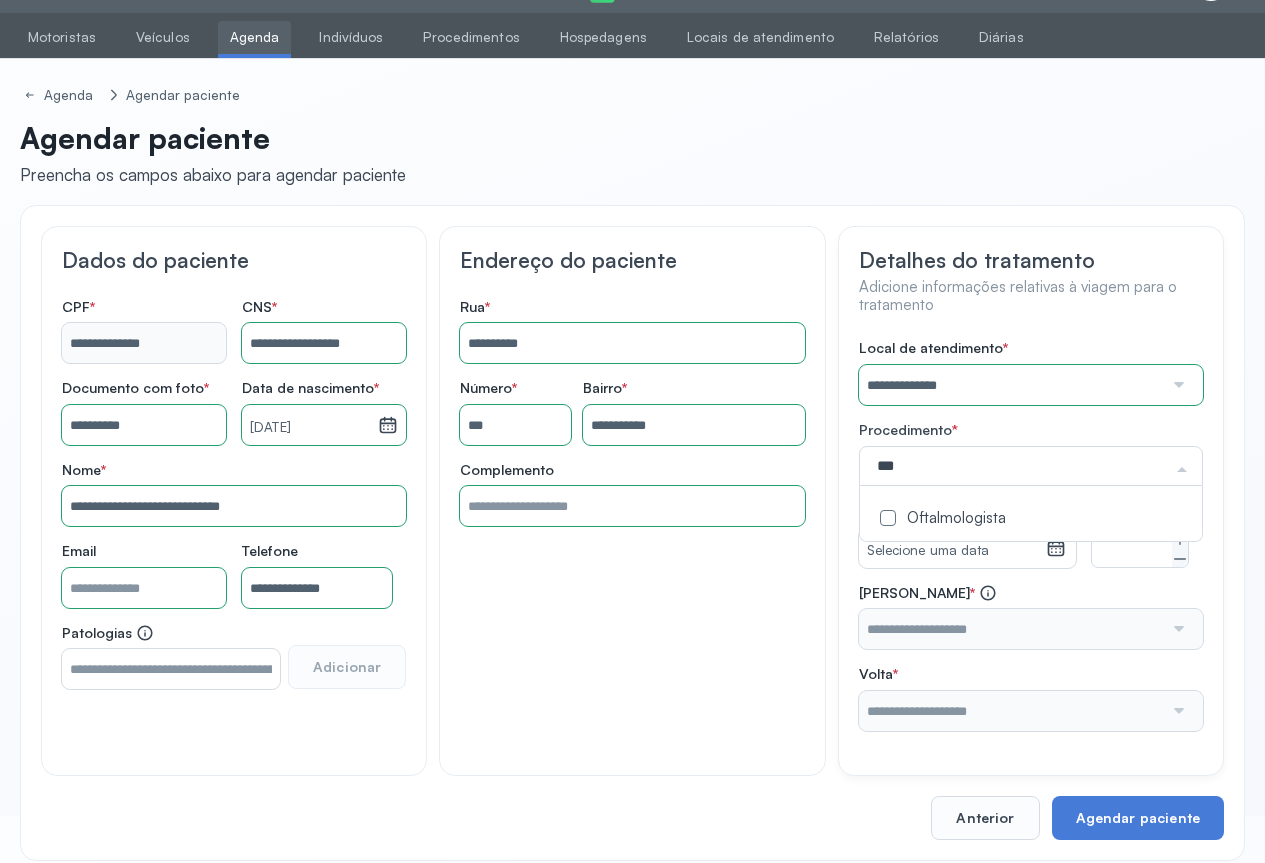 type on "****" 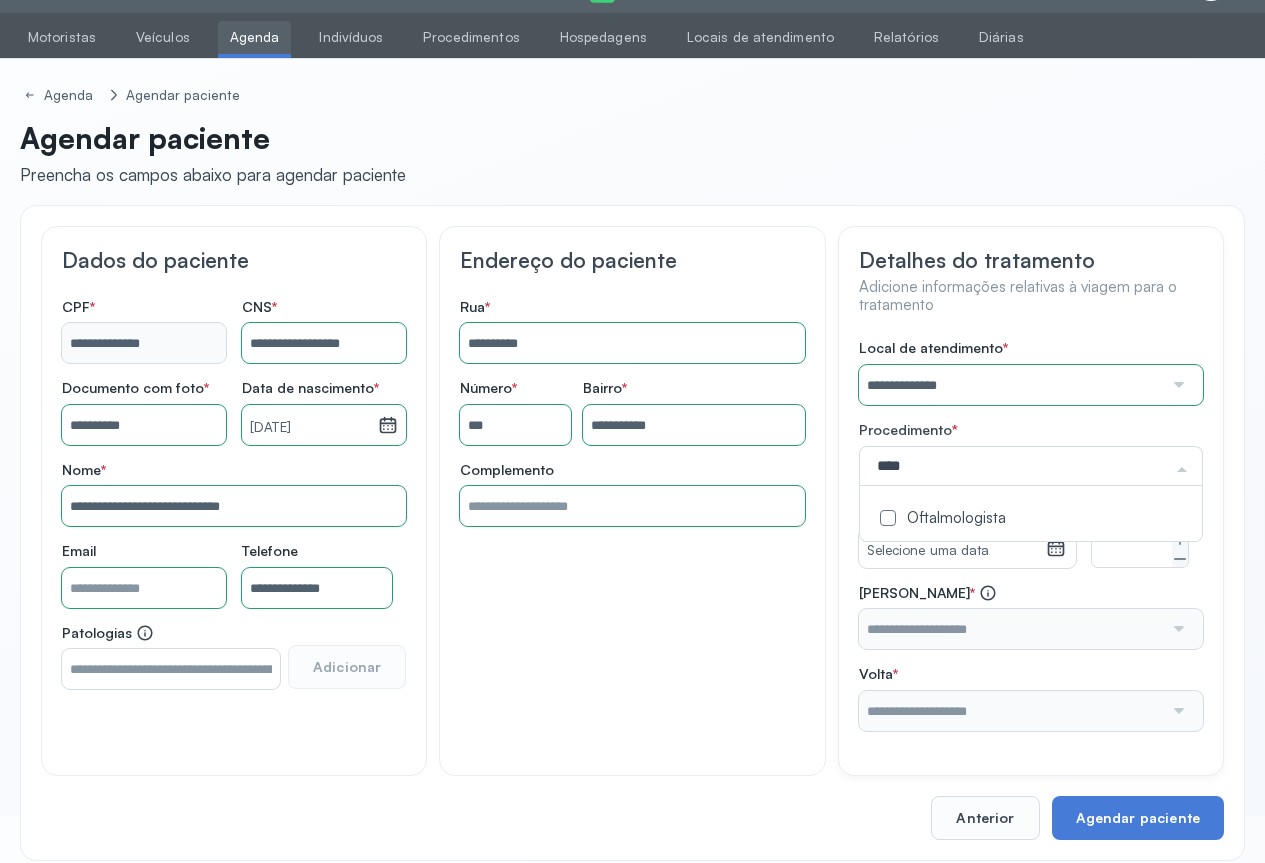 click on "Oftalmologista" 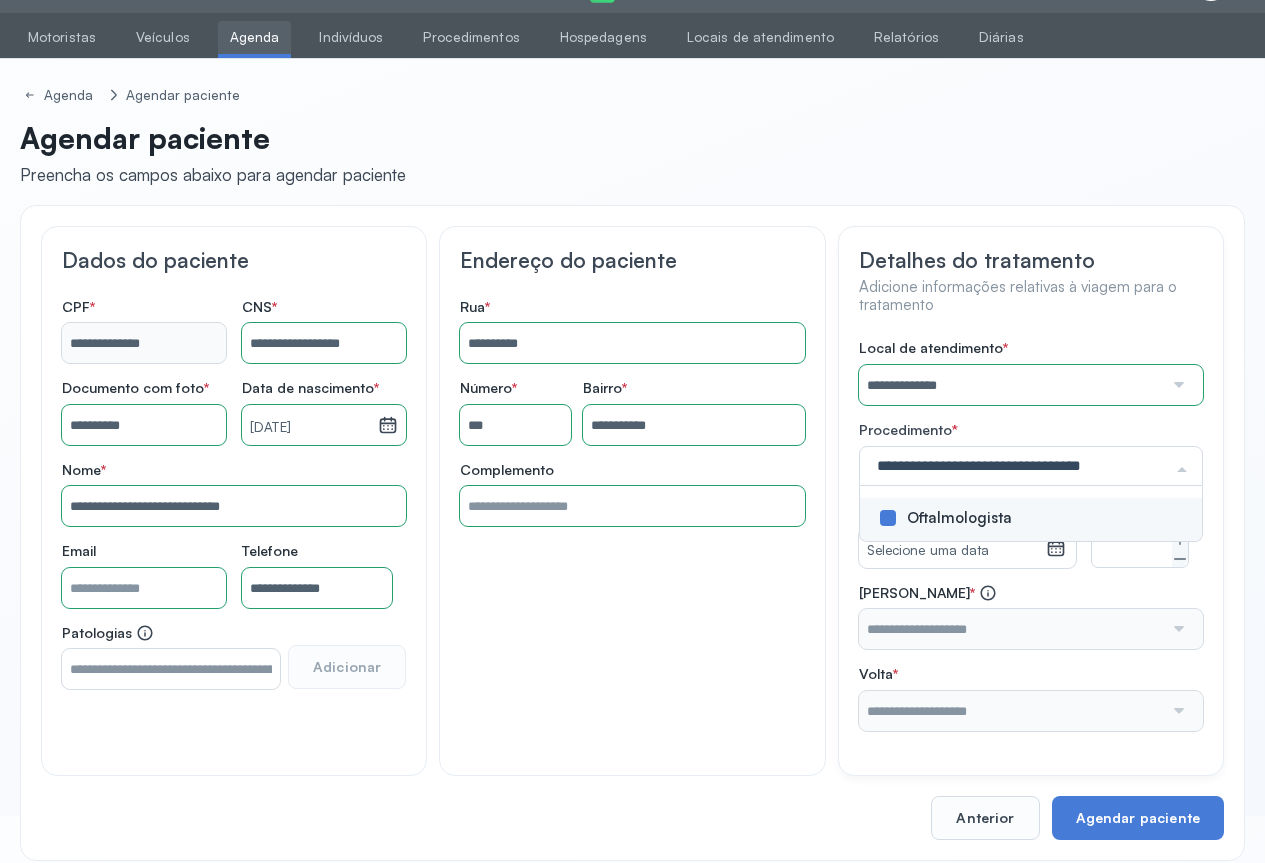 click on "**********" at bounding box center [1031, 535] 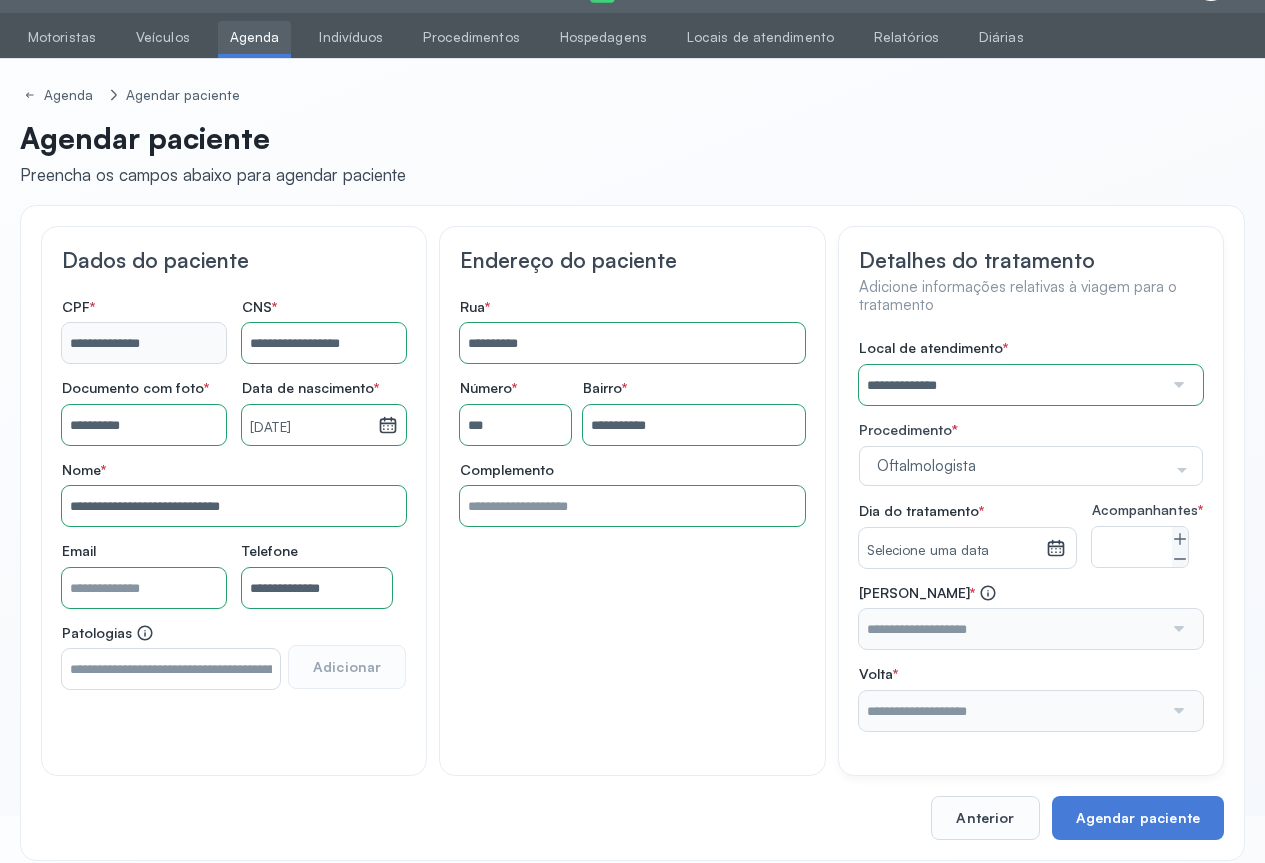 click 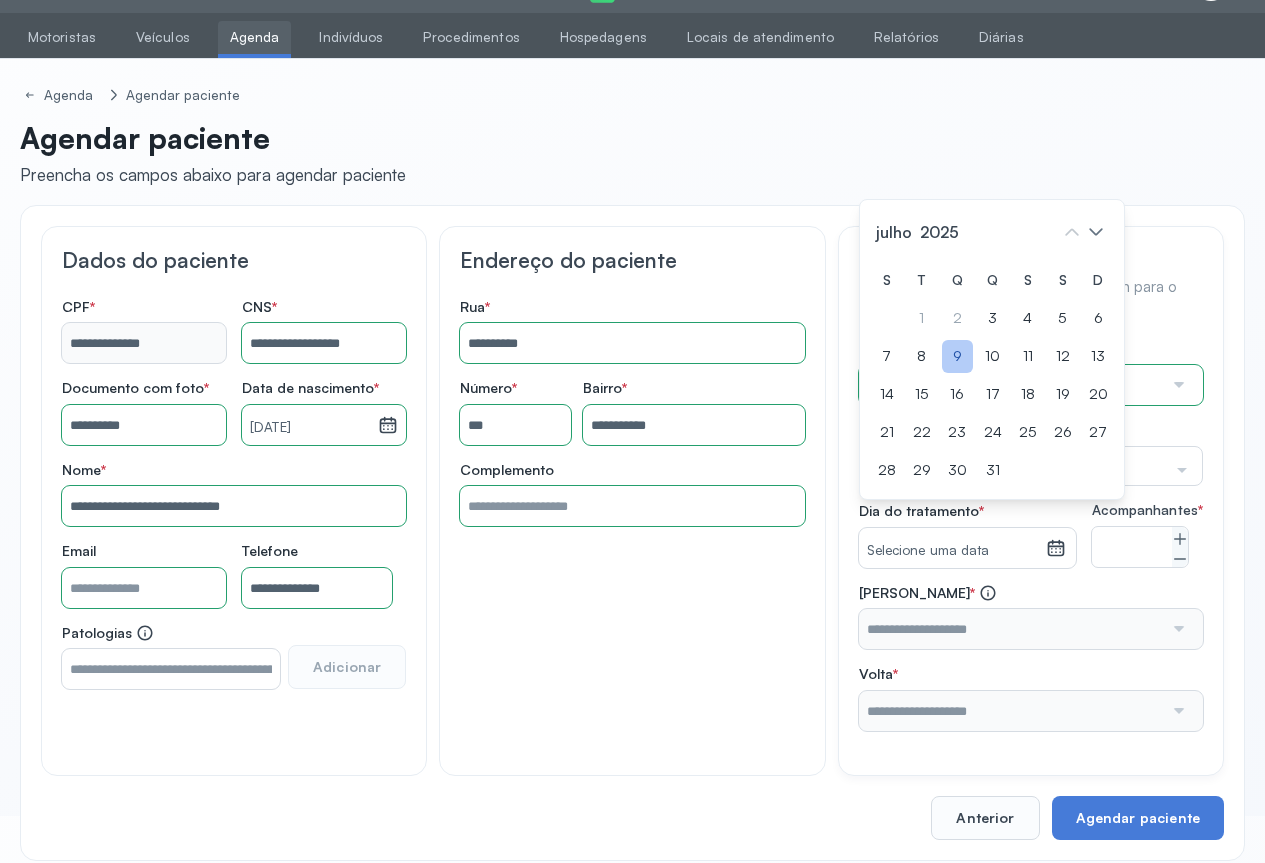 click on "9" 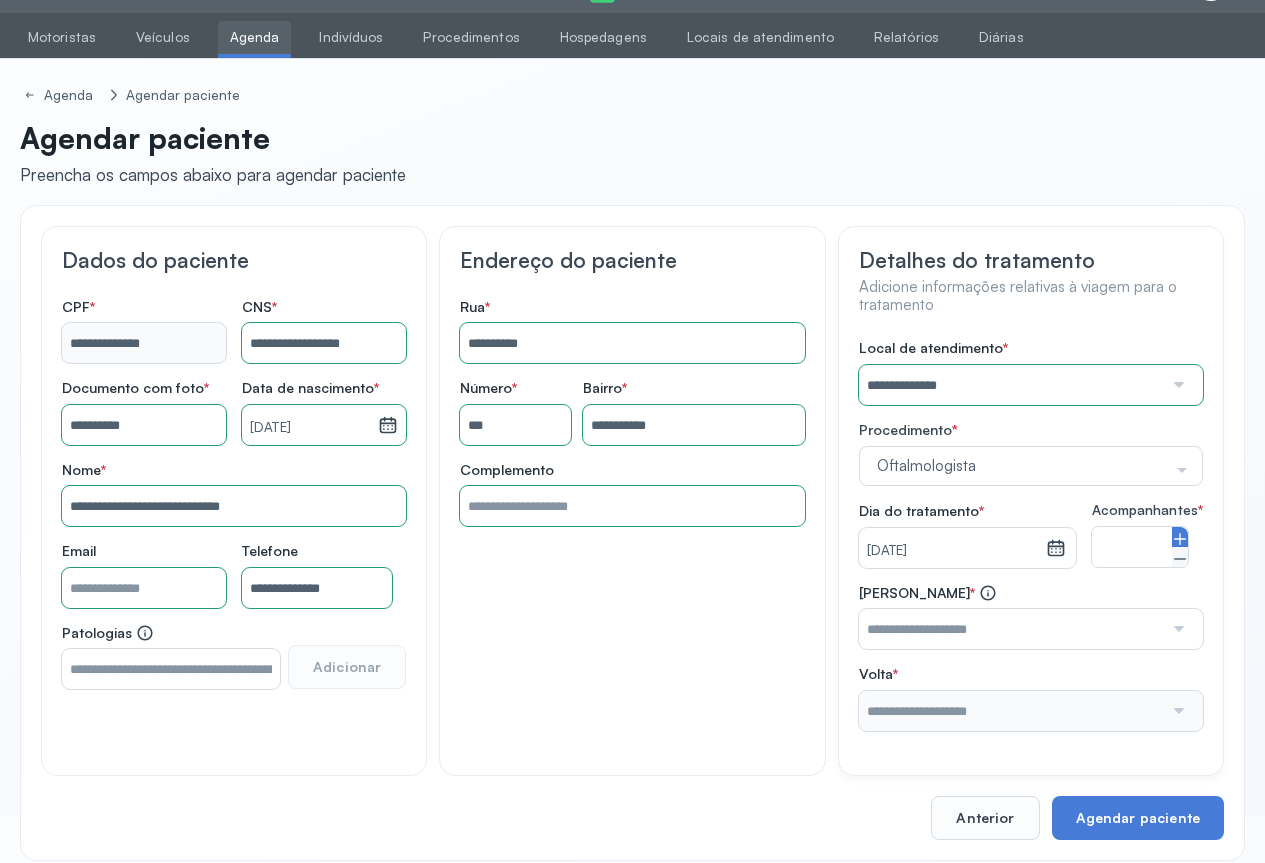 click 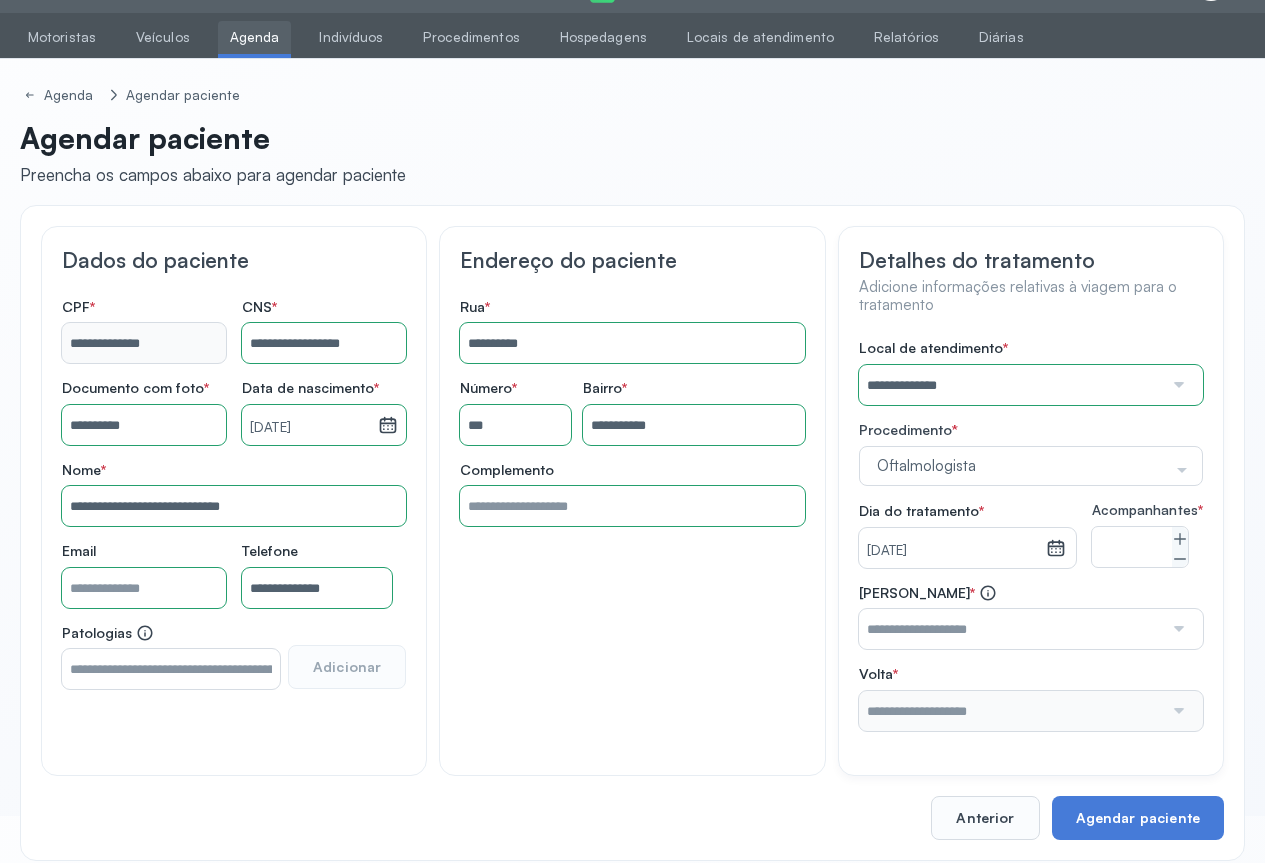 click at bounding box center (1177, 629) 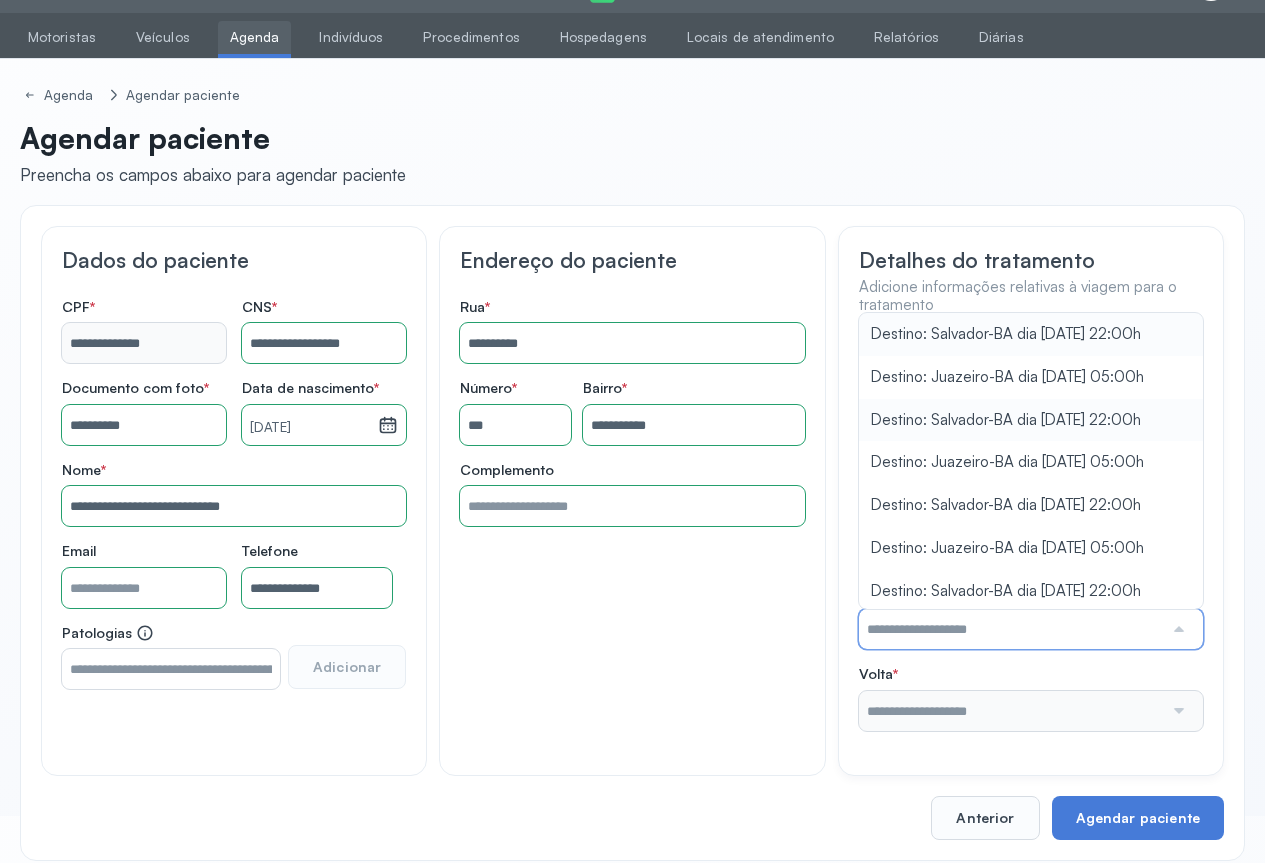 scroll, scrollTop: 200, scrollLeft: 0, axis: vertical 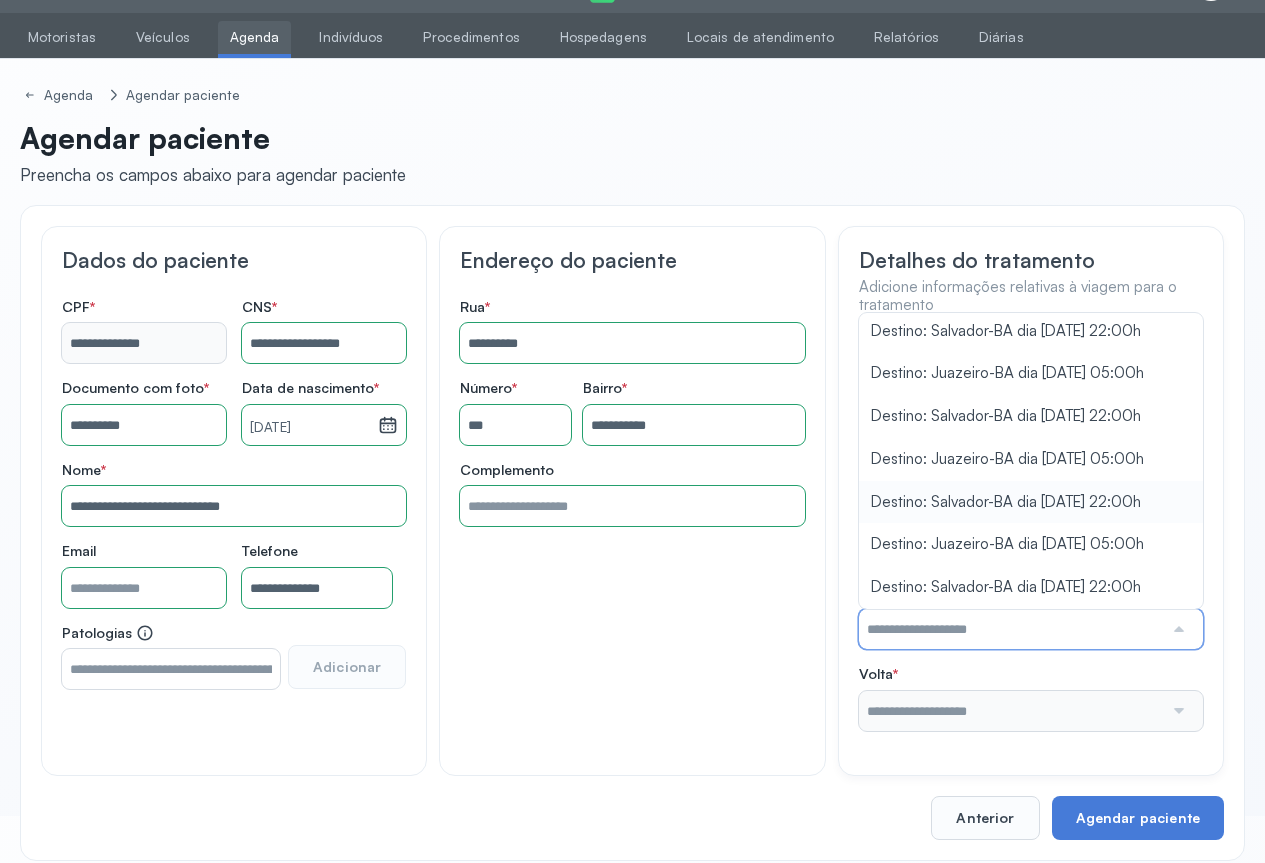 type on "**********" 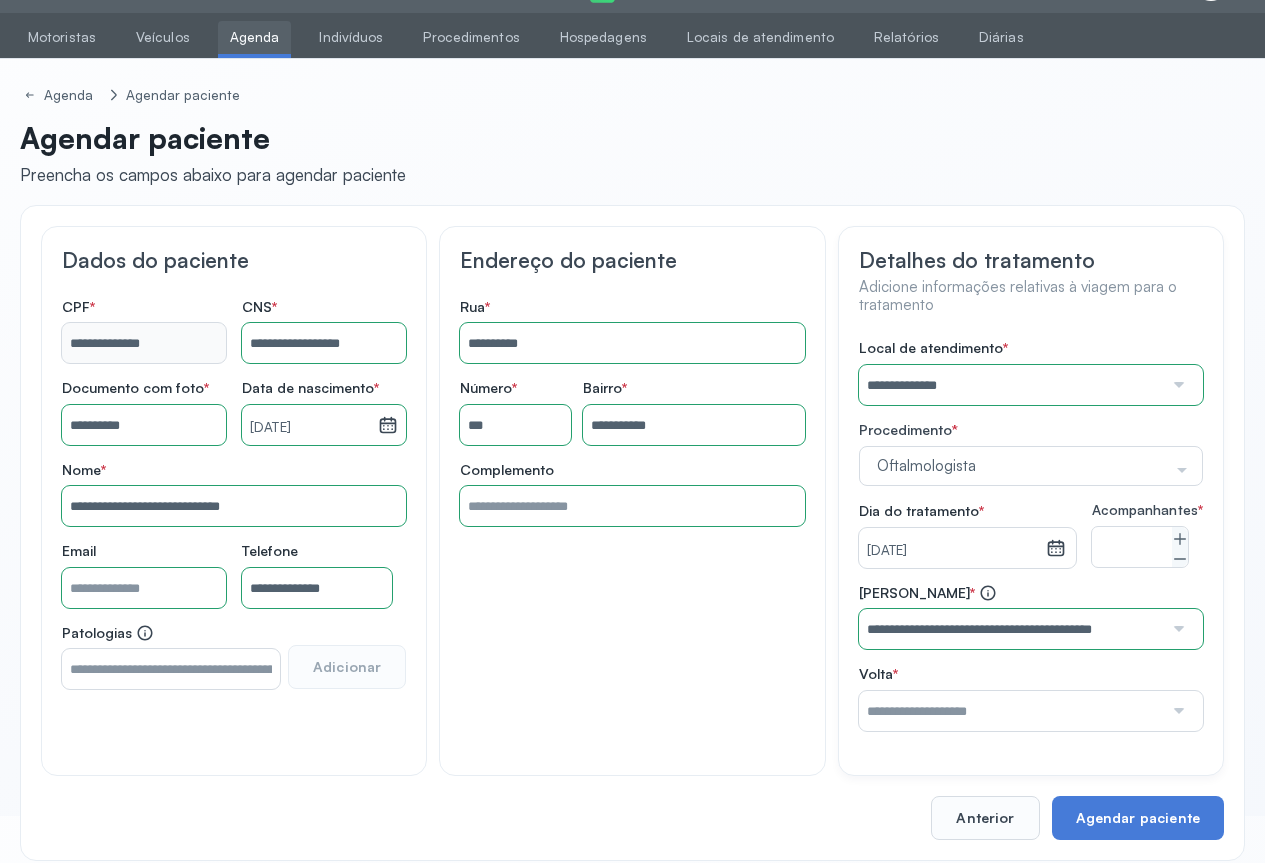 click on "**********" at bounding box center (1031, 535) 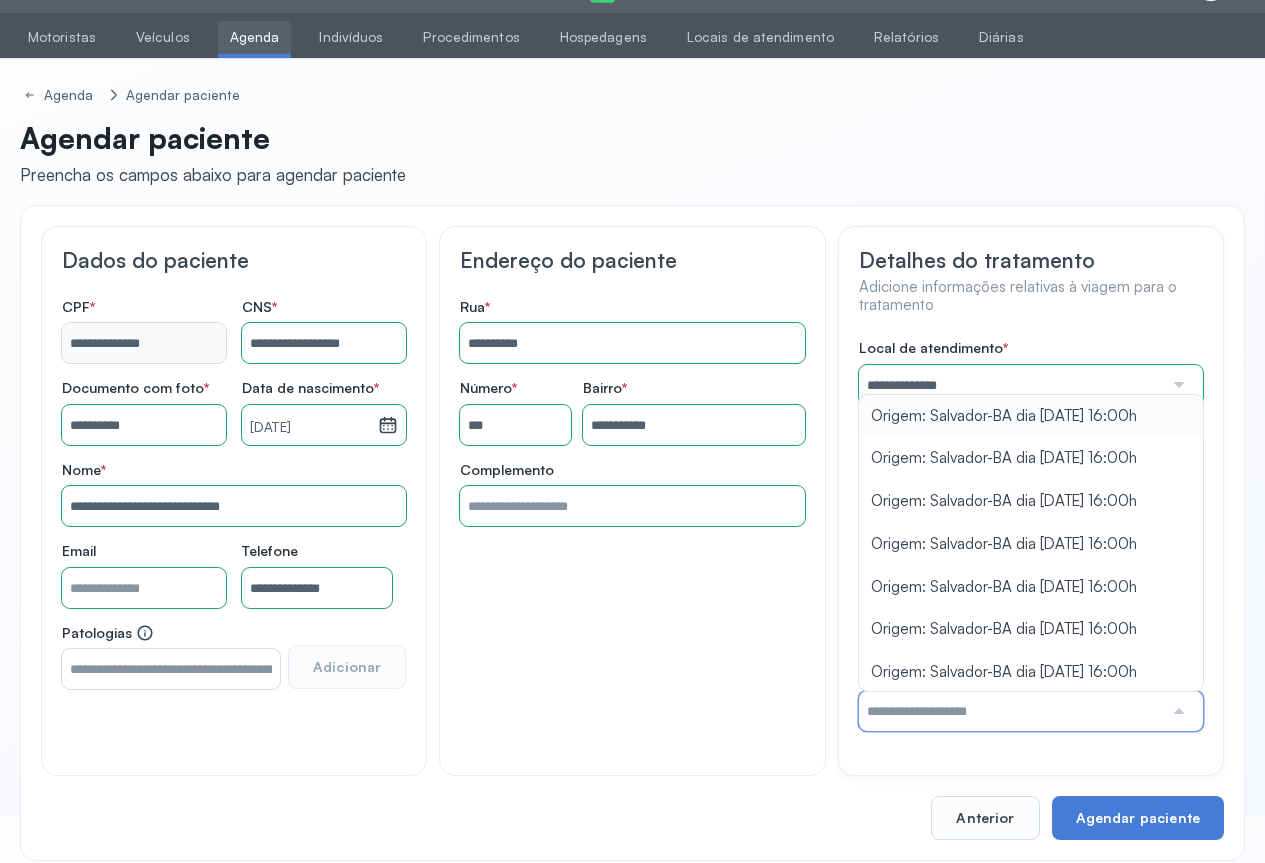 type on "**********" 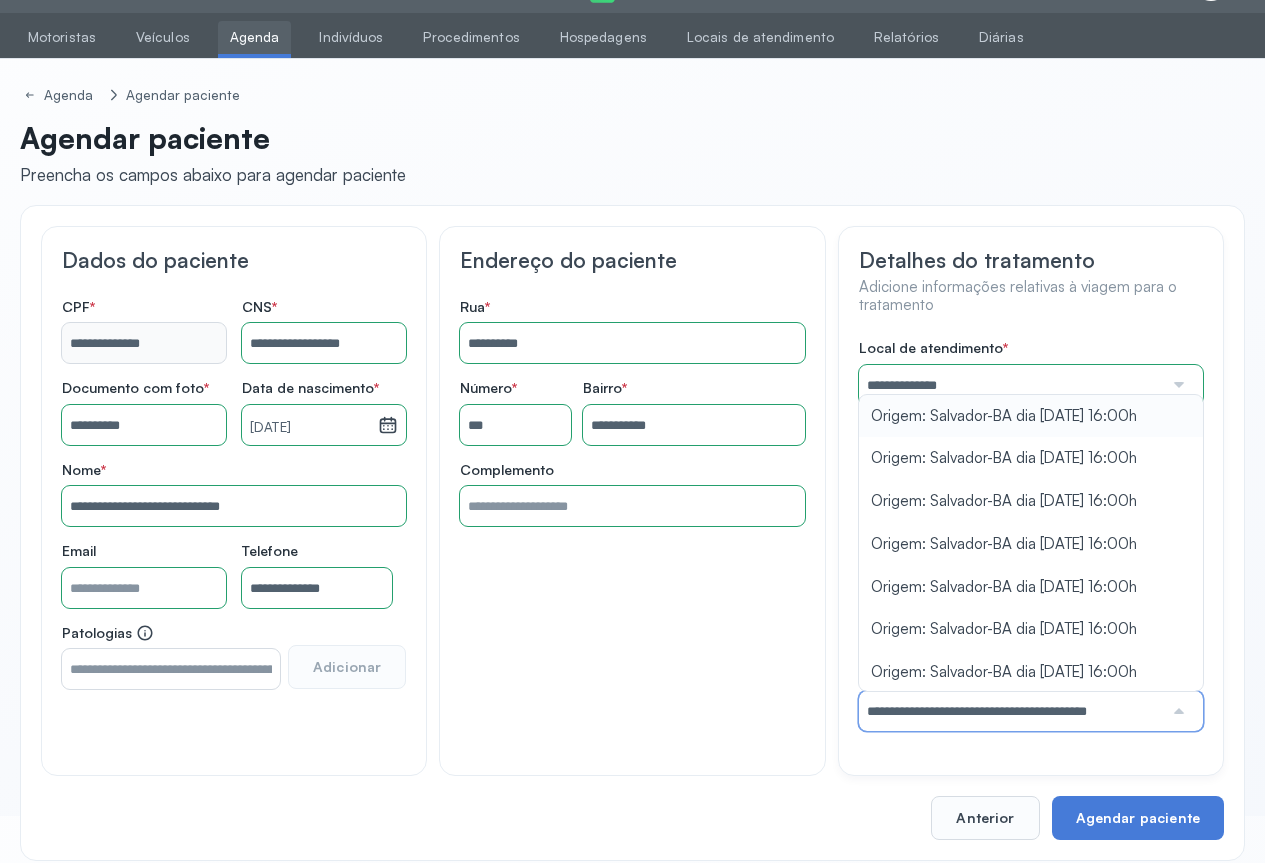 click on "**********" at bounding box center (1031, 535) 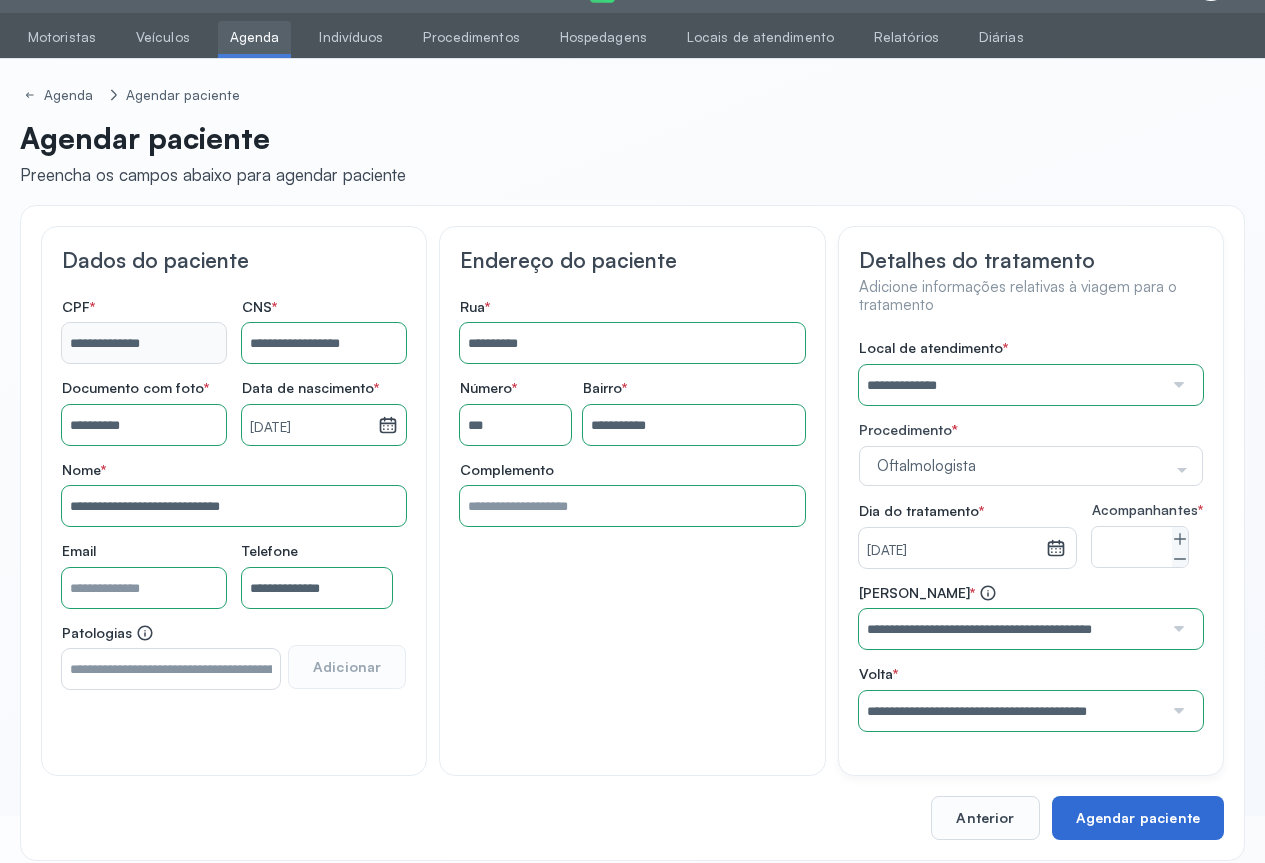 click on "Agendar paciente" at bounding box center [1138, 818] 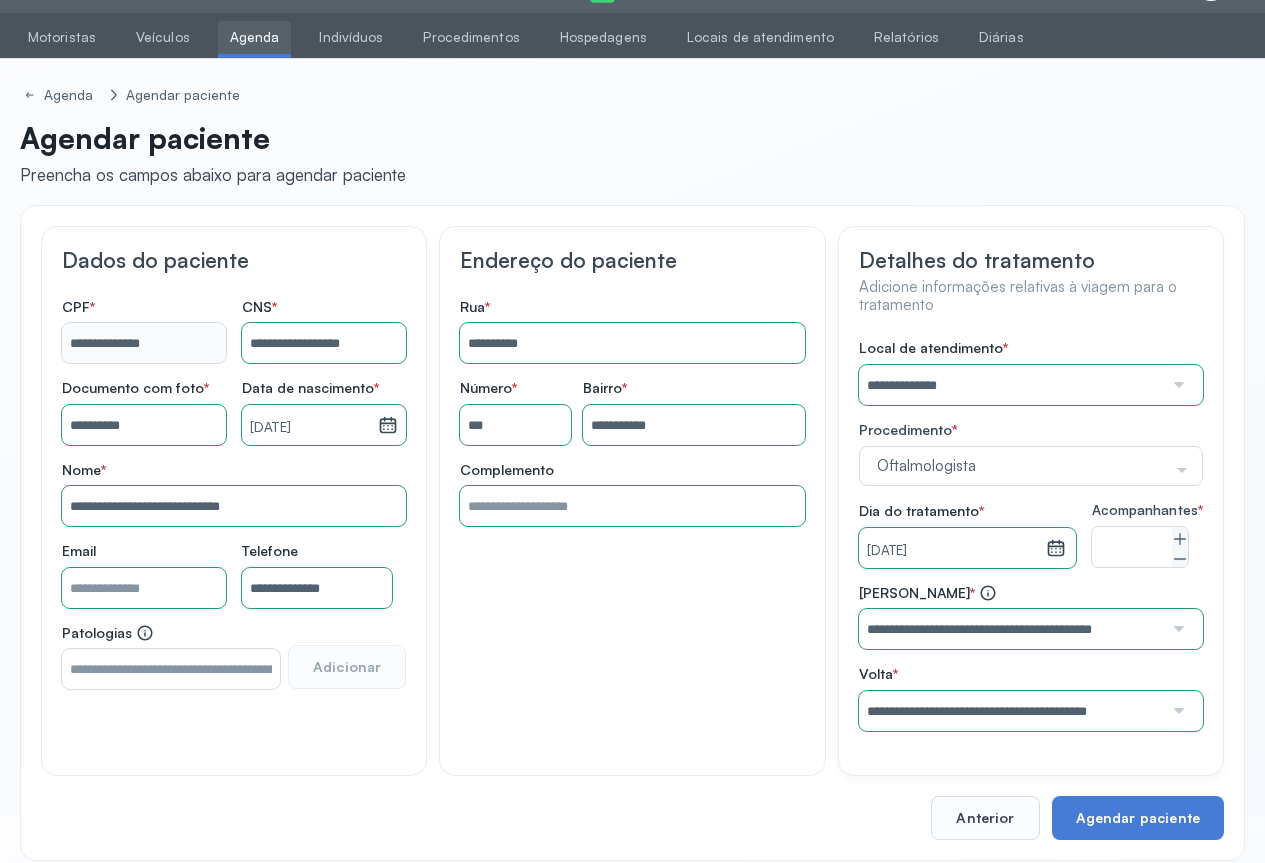 scroll, scrollTop: 0, scrollLeft: 0, axis: both 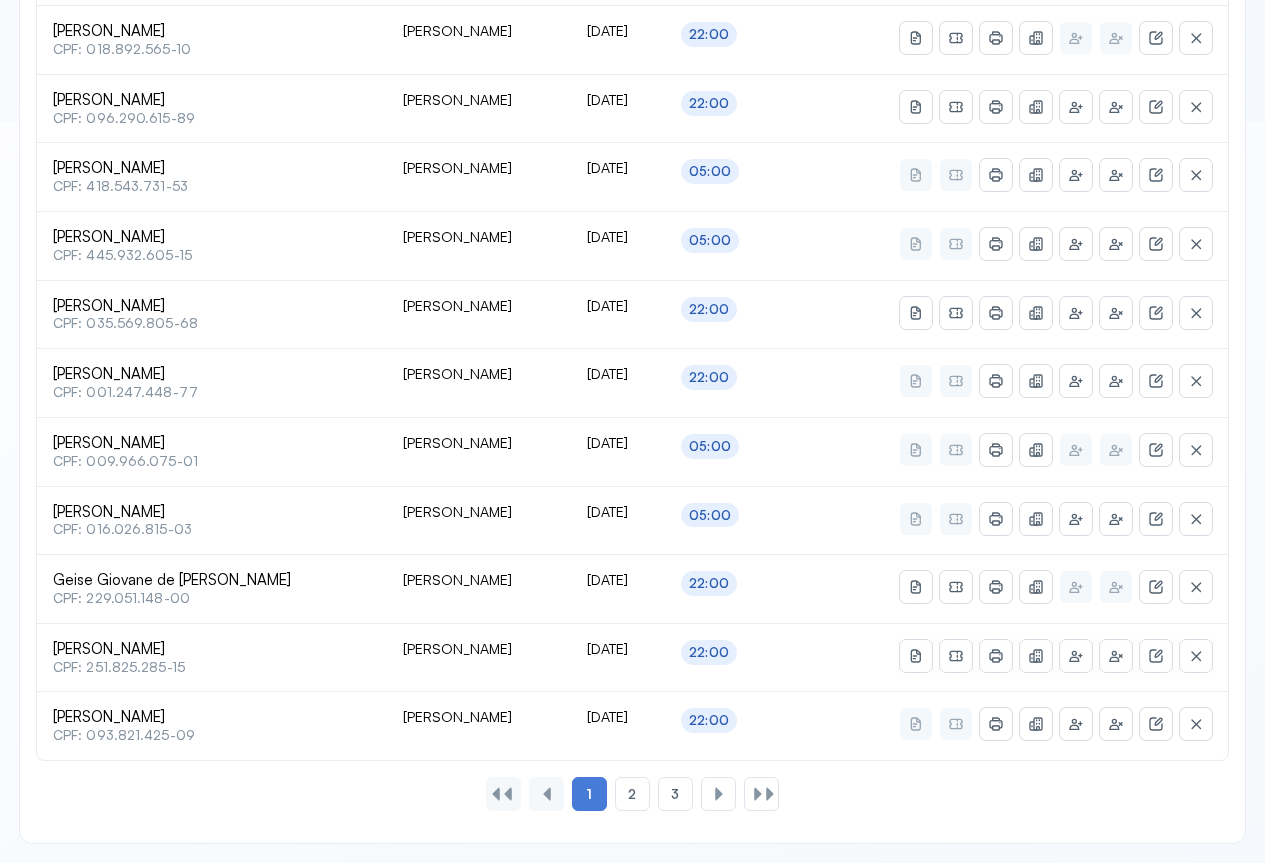 type on "********" 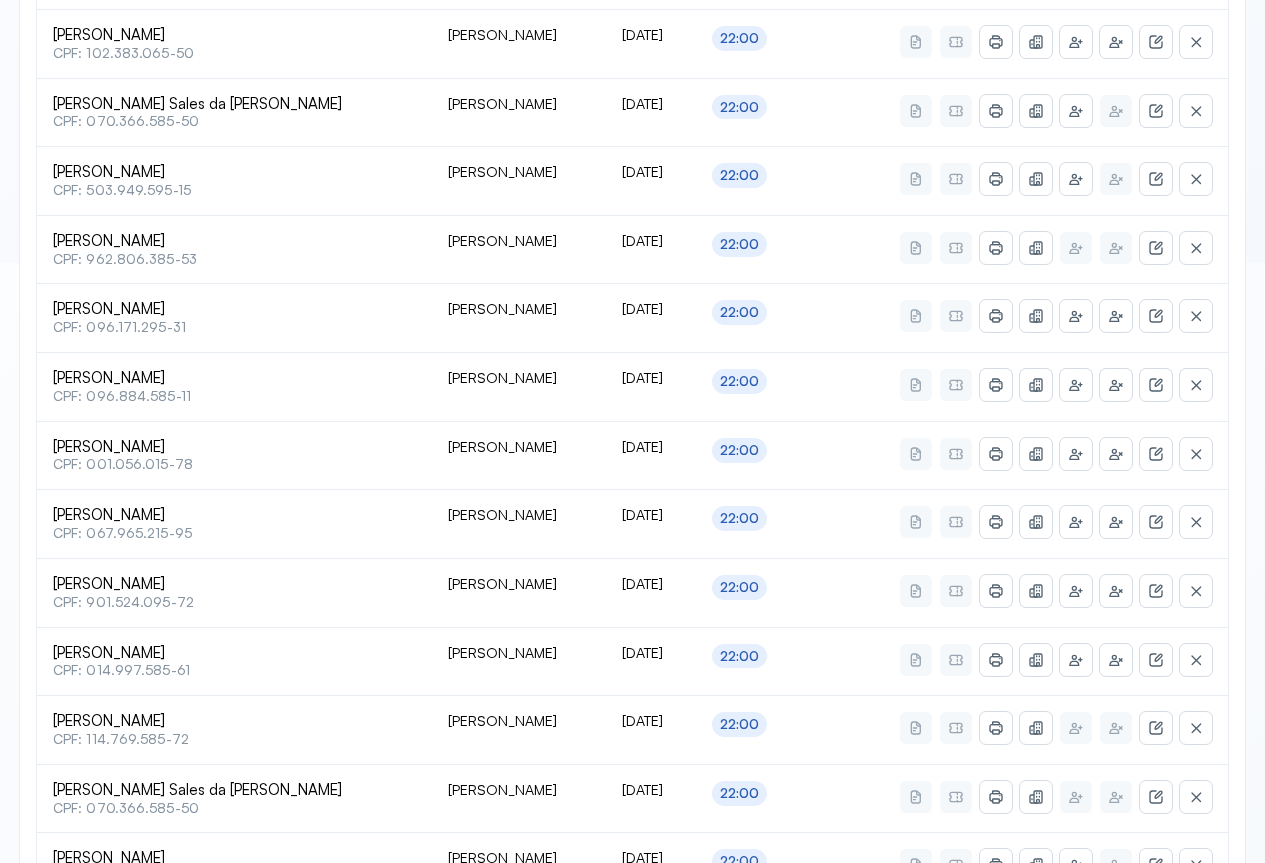 scroll, scrollTop: 741, scrollLeft: 0, axis: vertical 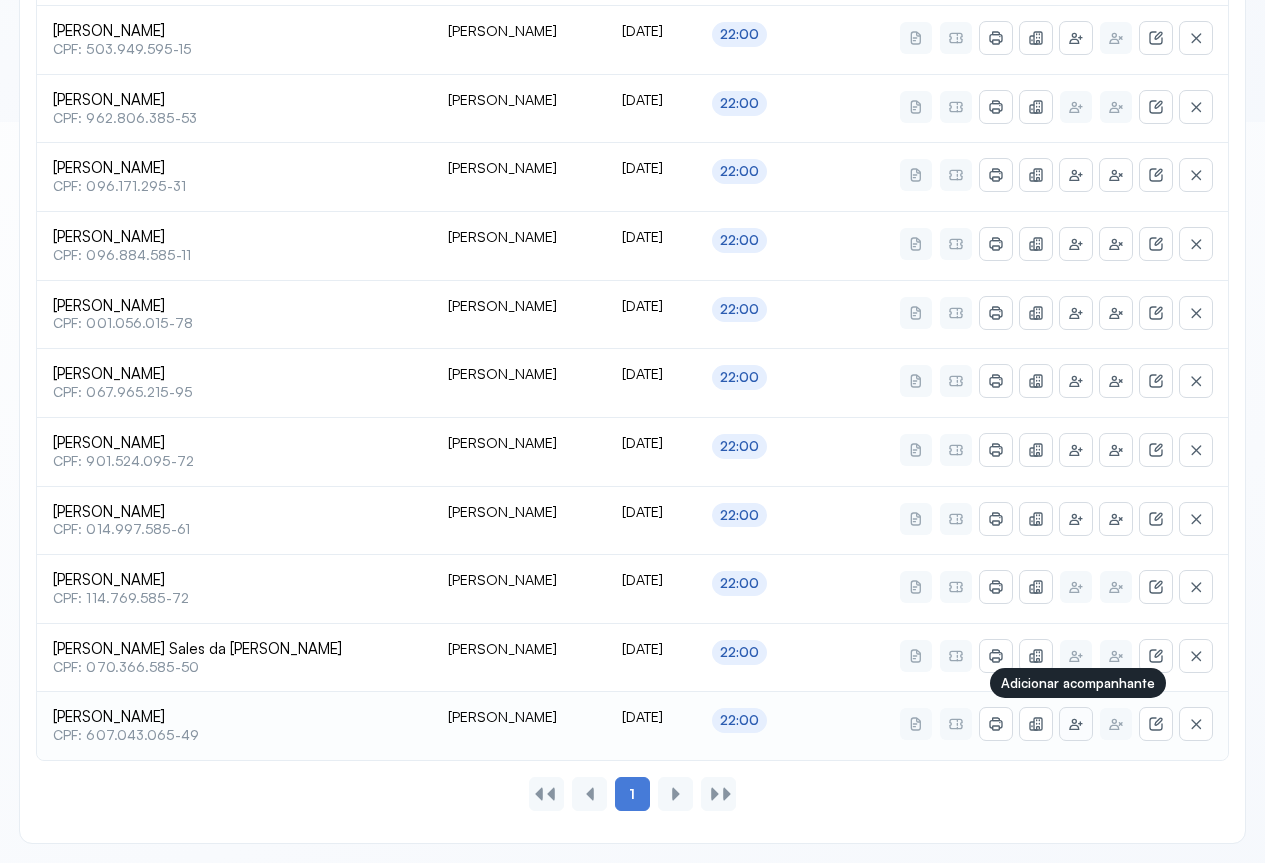 click 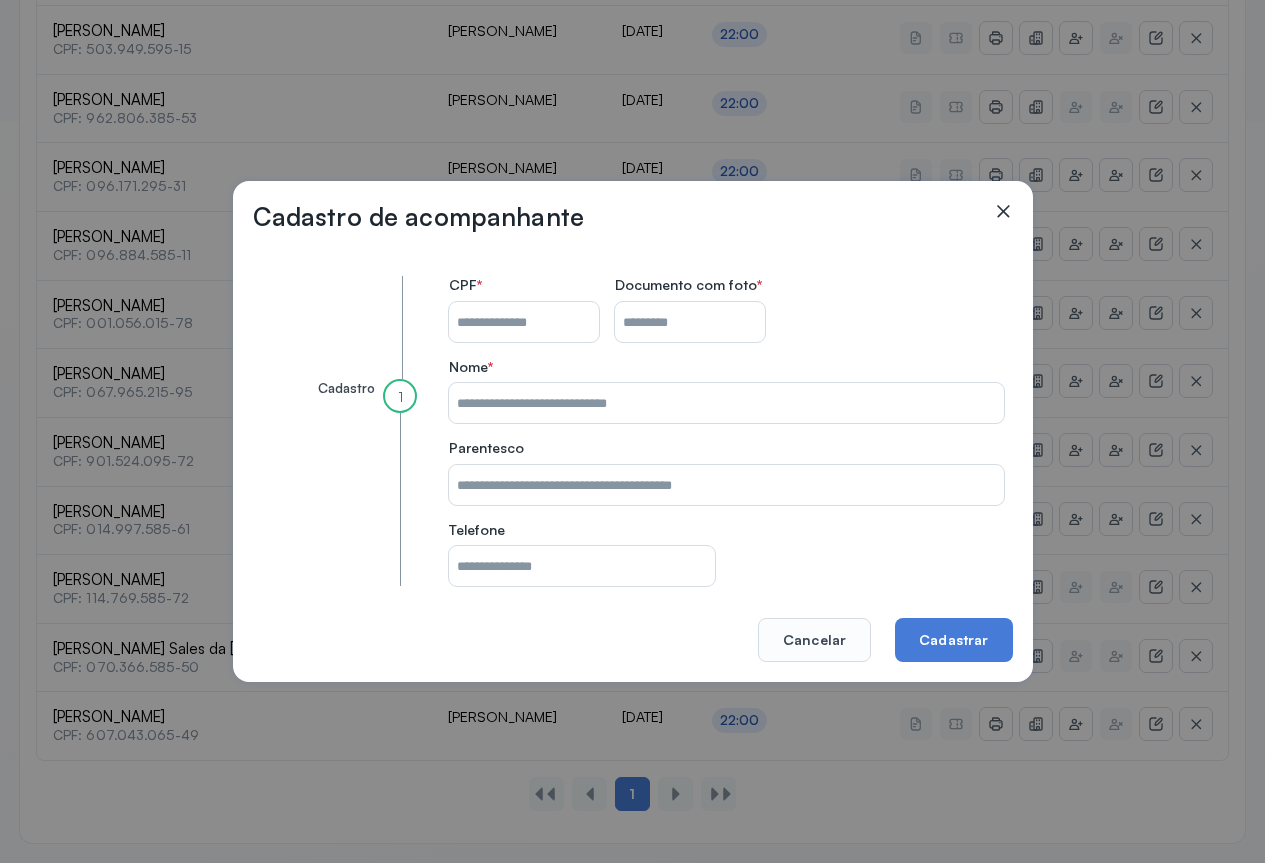 click on "CPF do paciente" at bounding box center (524, 322) 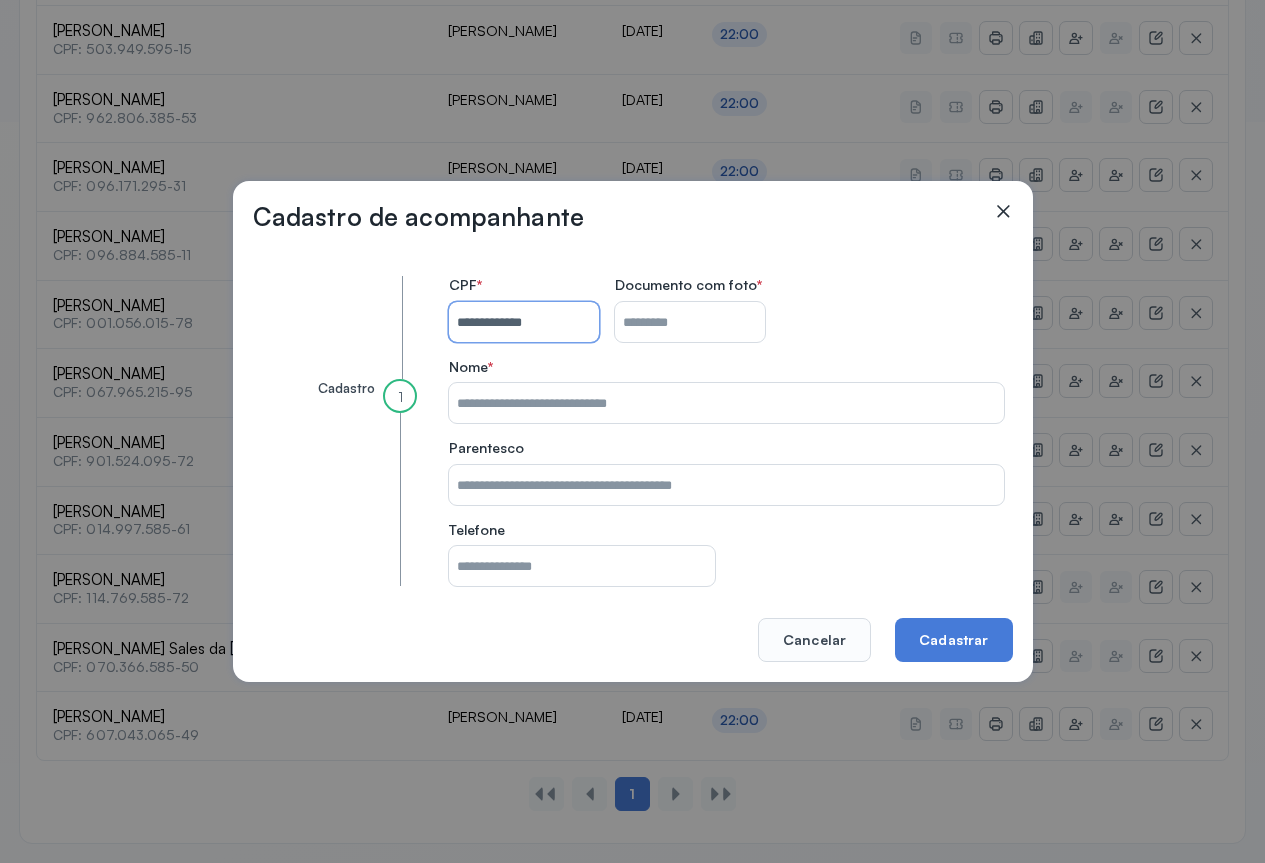 type on "**********" 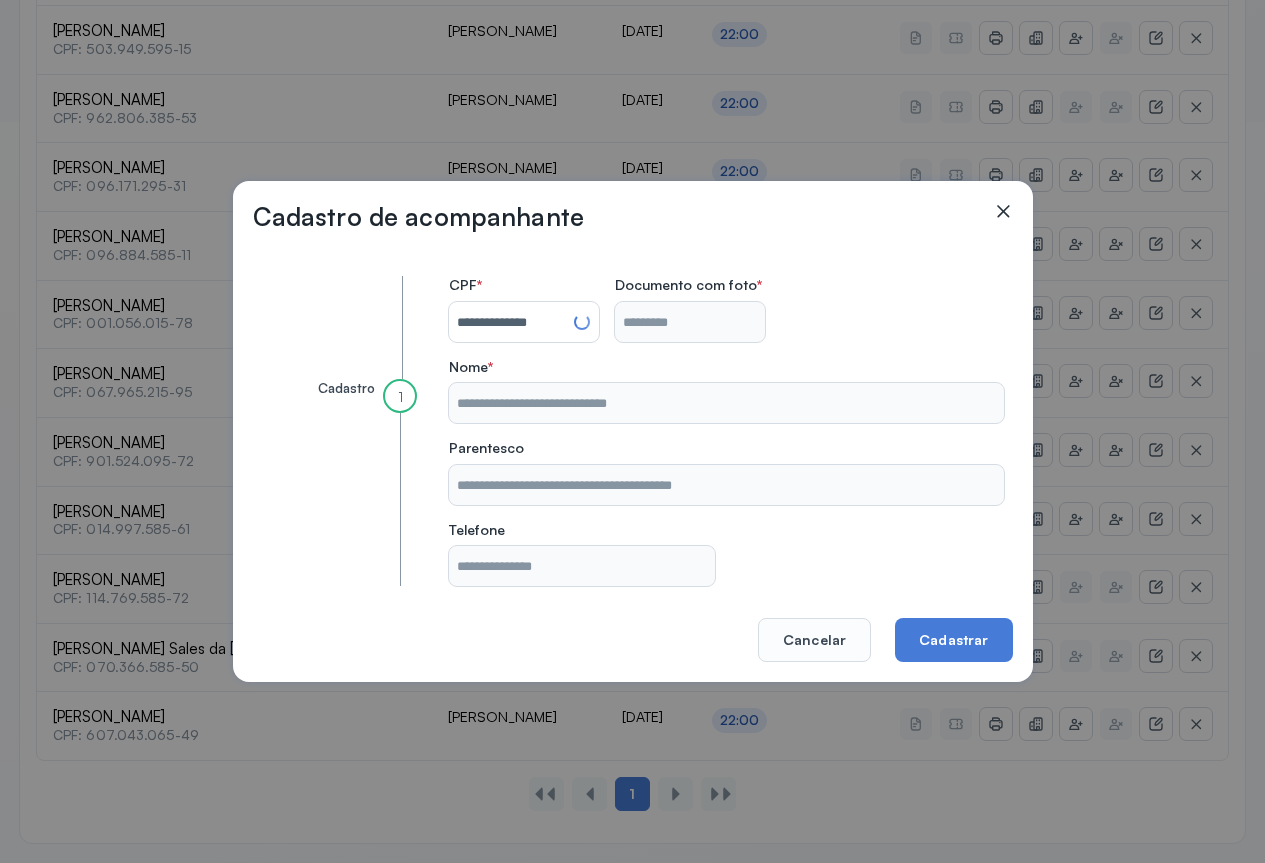 type on "**********" 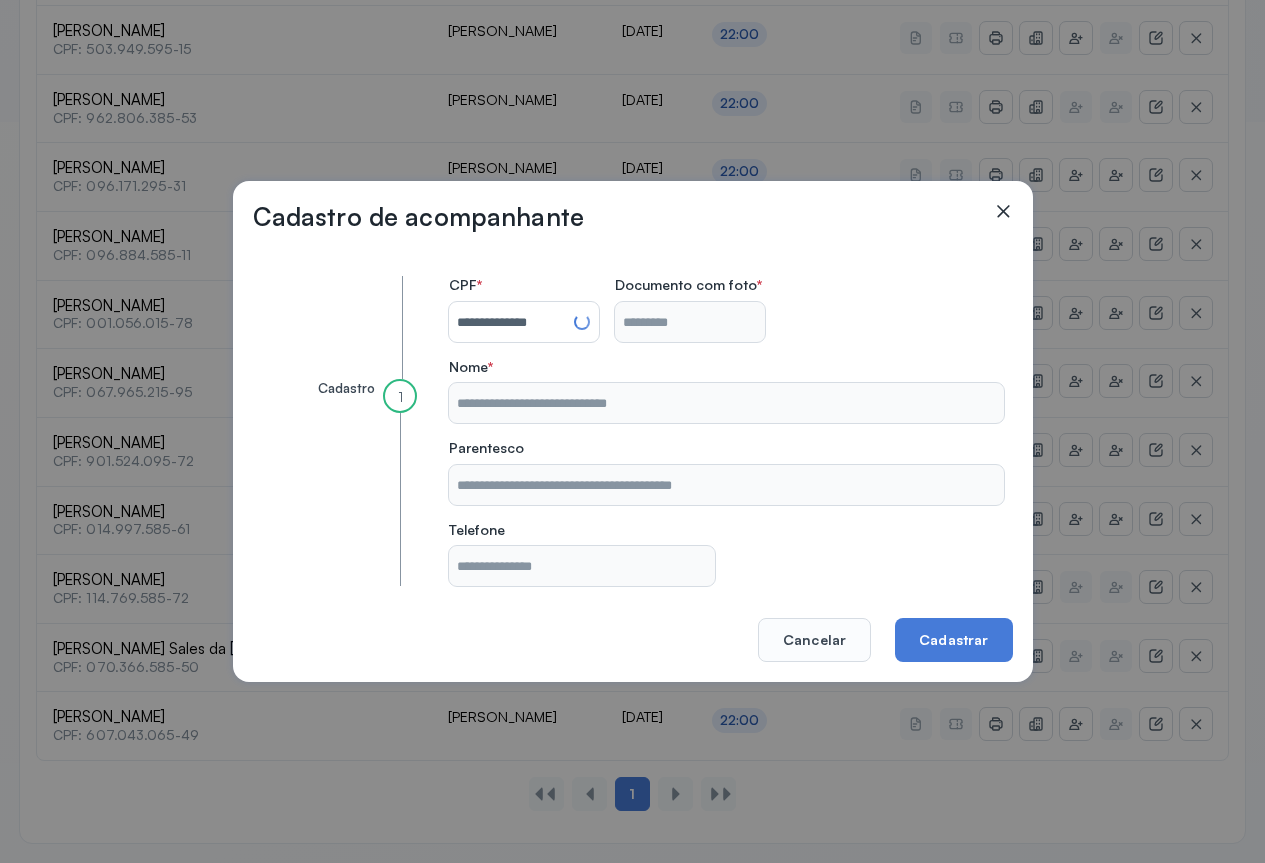 type on "**********" 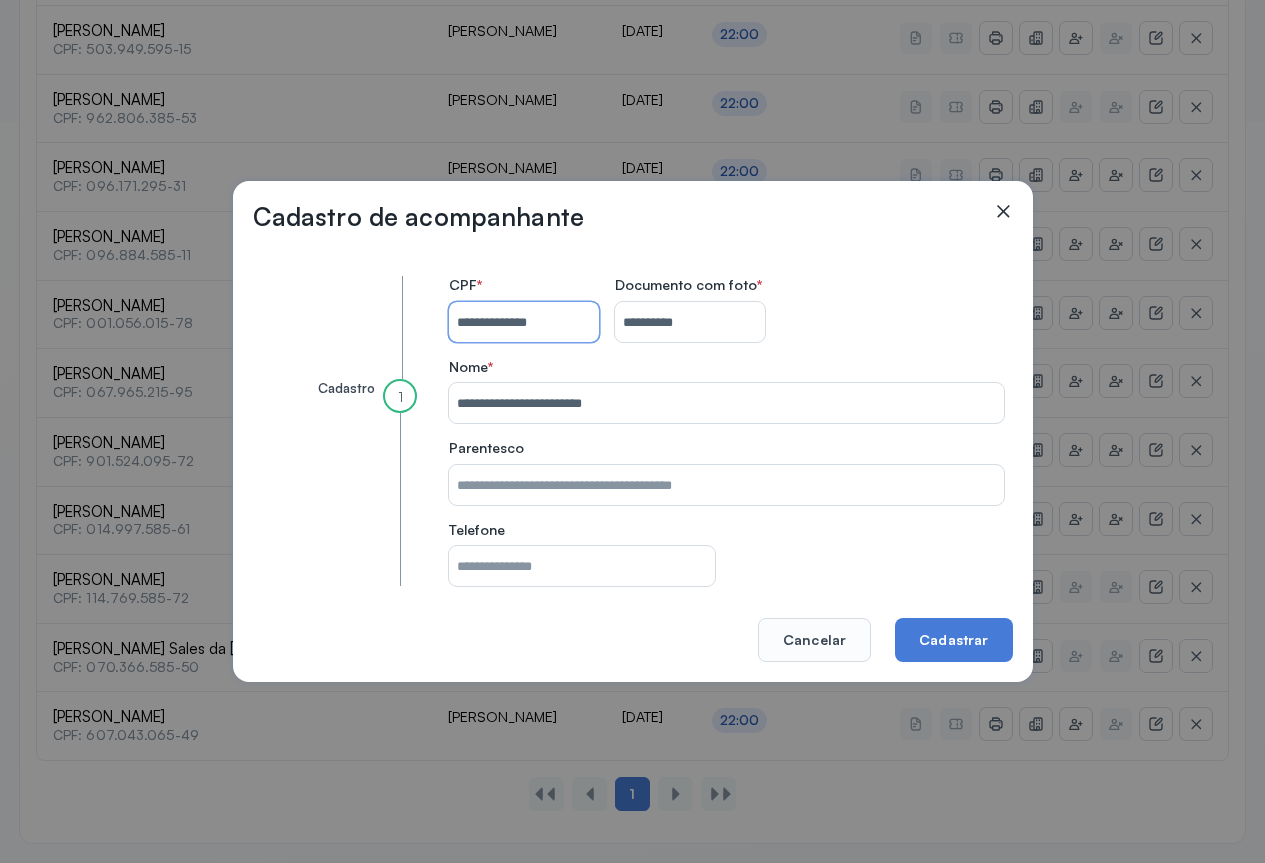 type 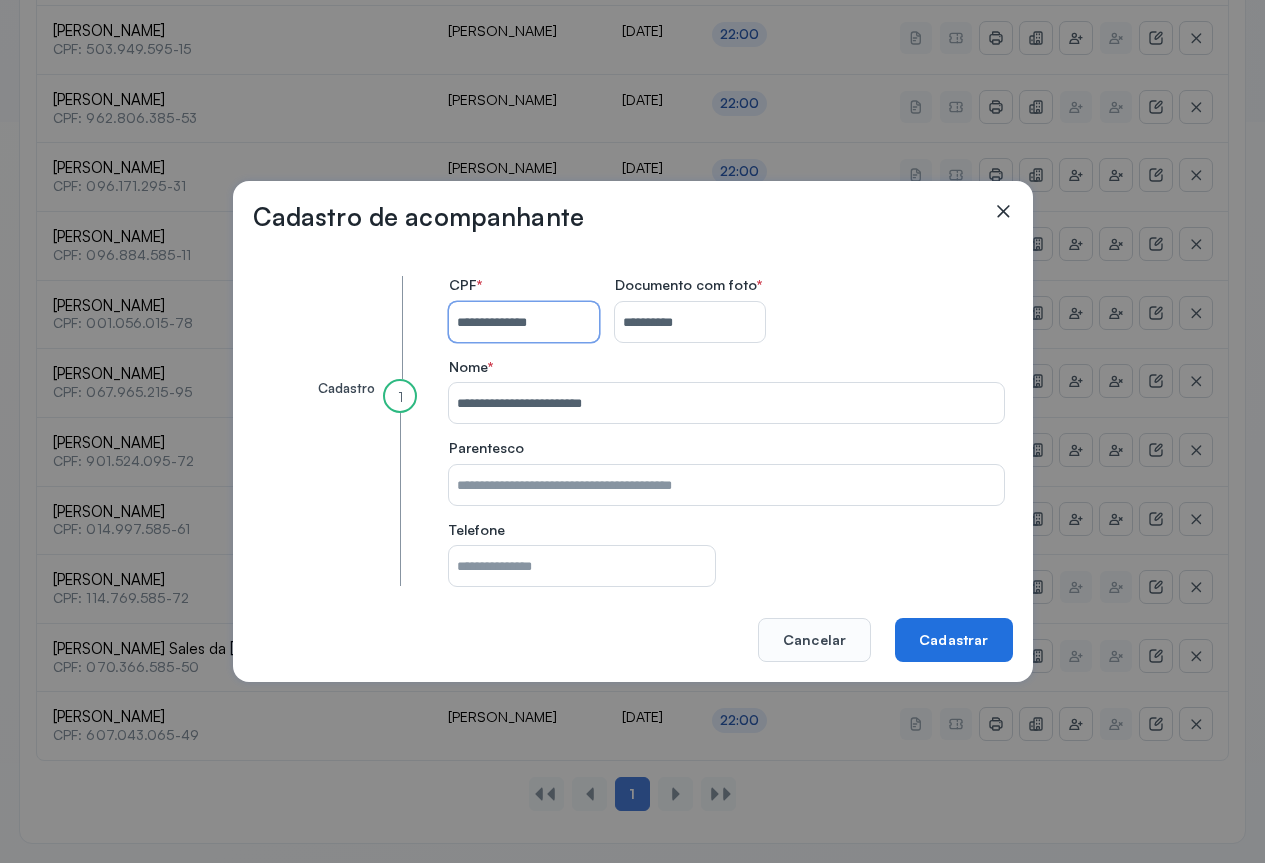 type on "**********" 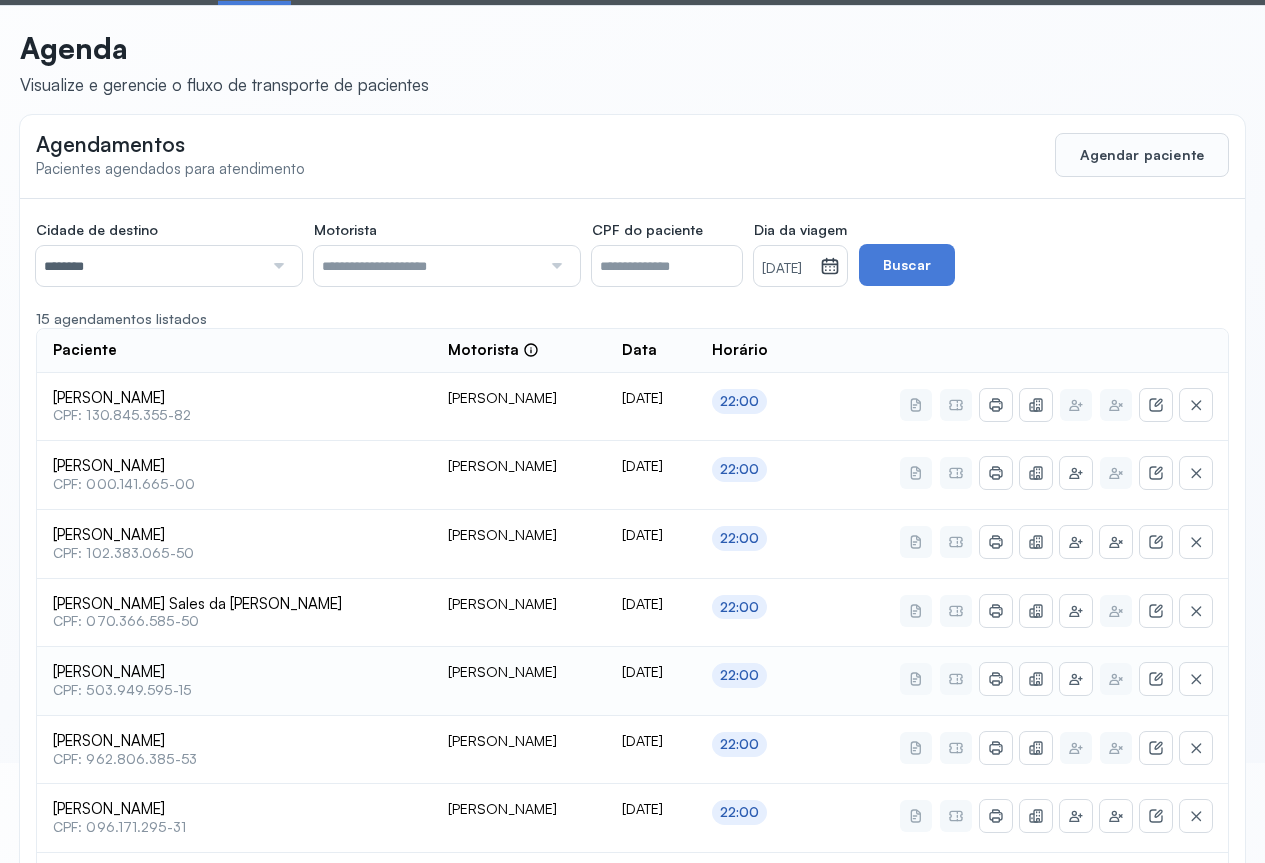 scroll, scrollTop: 0, scrollLeft: 0, axis: both 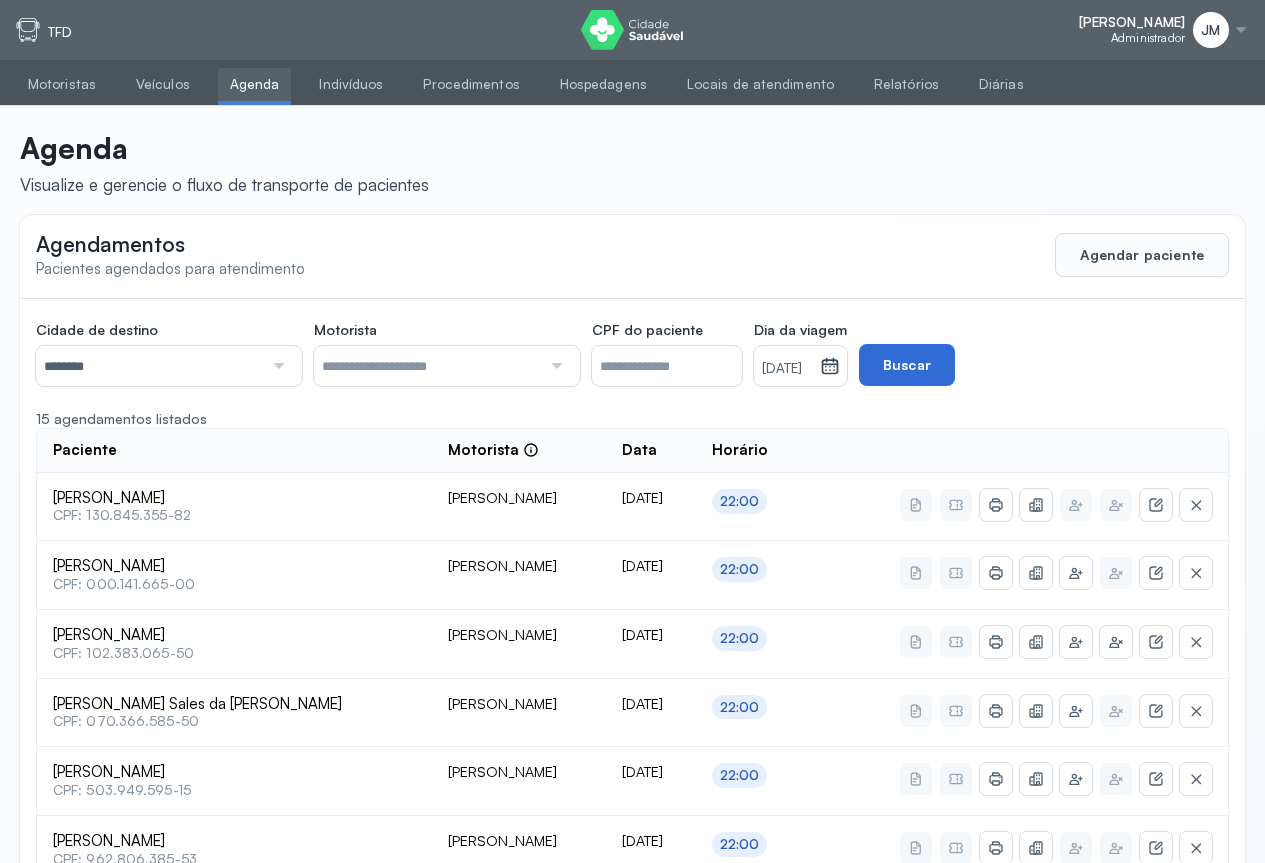 click on "Buscar" at bounding box center [907, 365] 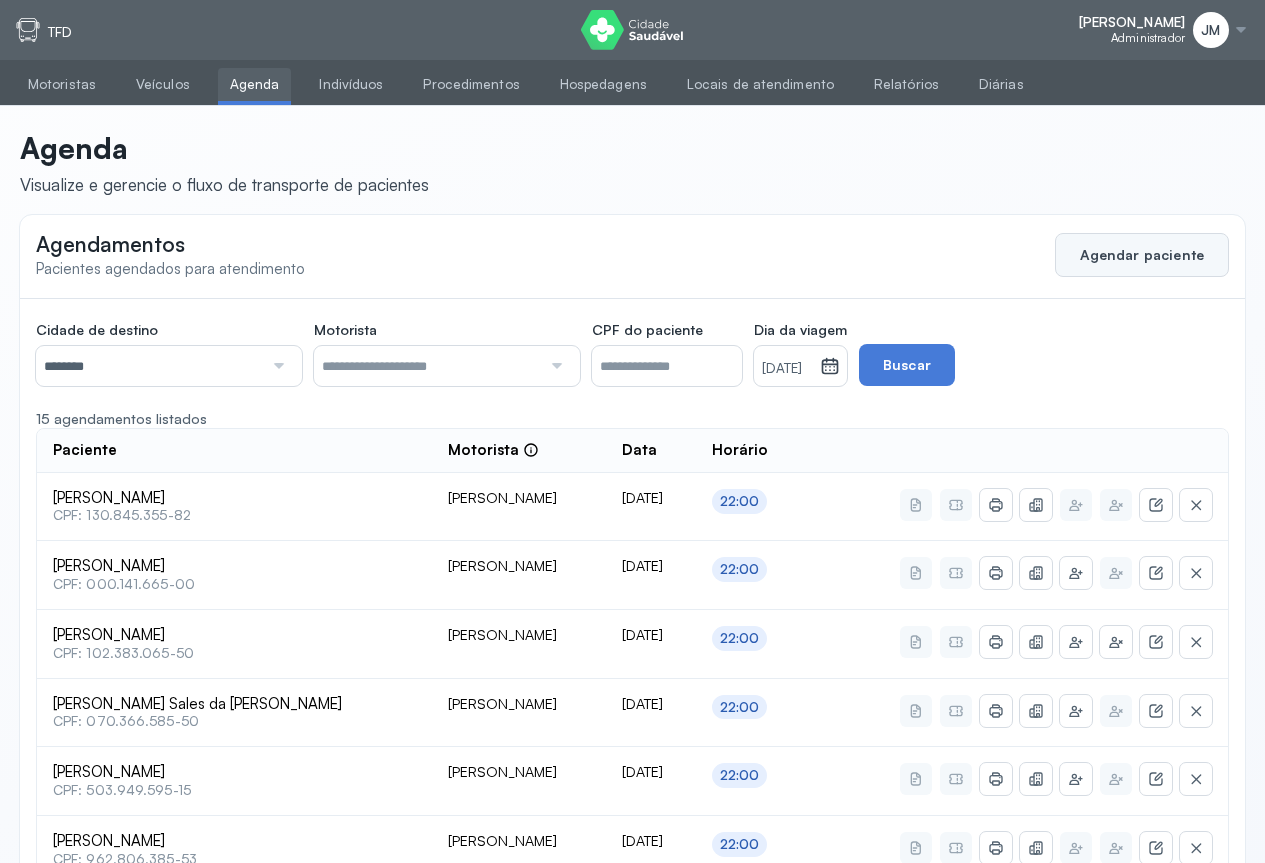 click on "Agendar paciente" 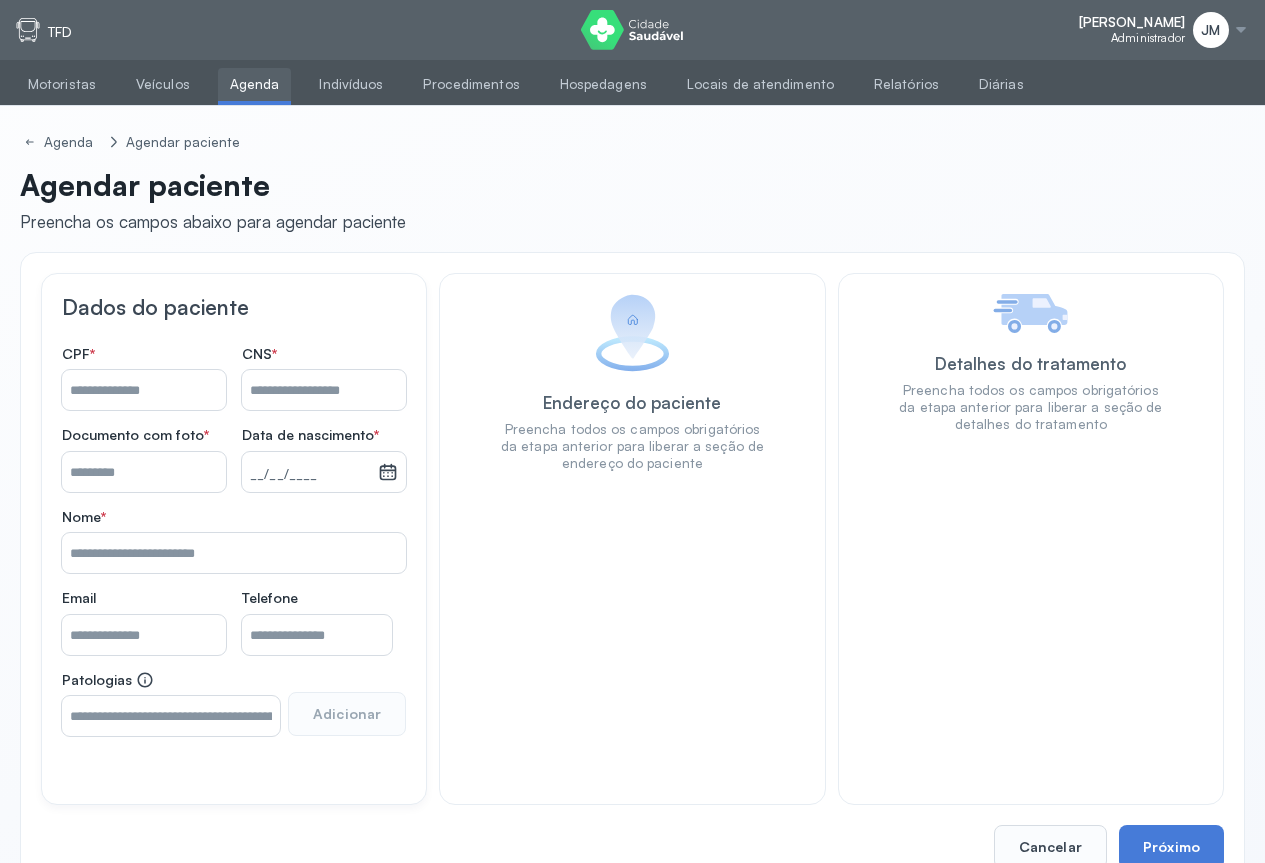 click on "Nome   *" at bounding box center (324, 390) 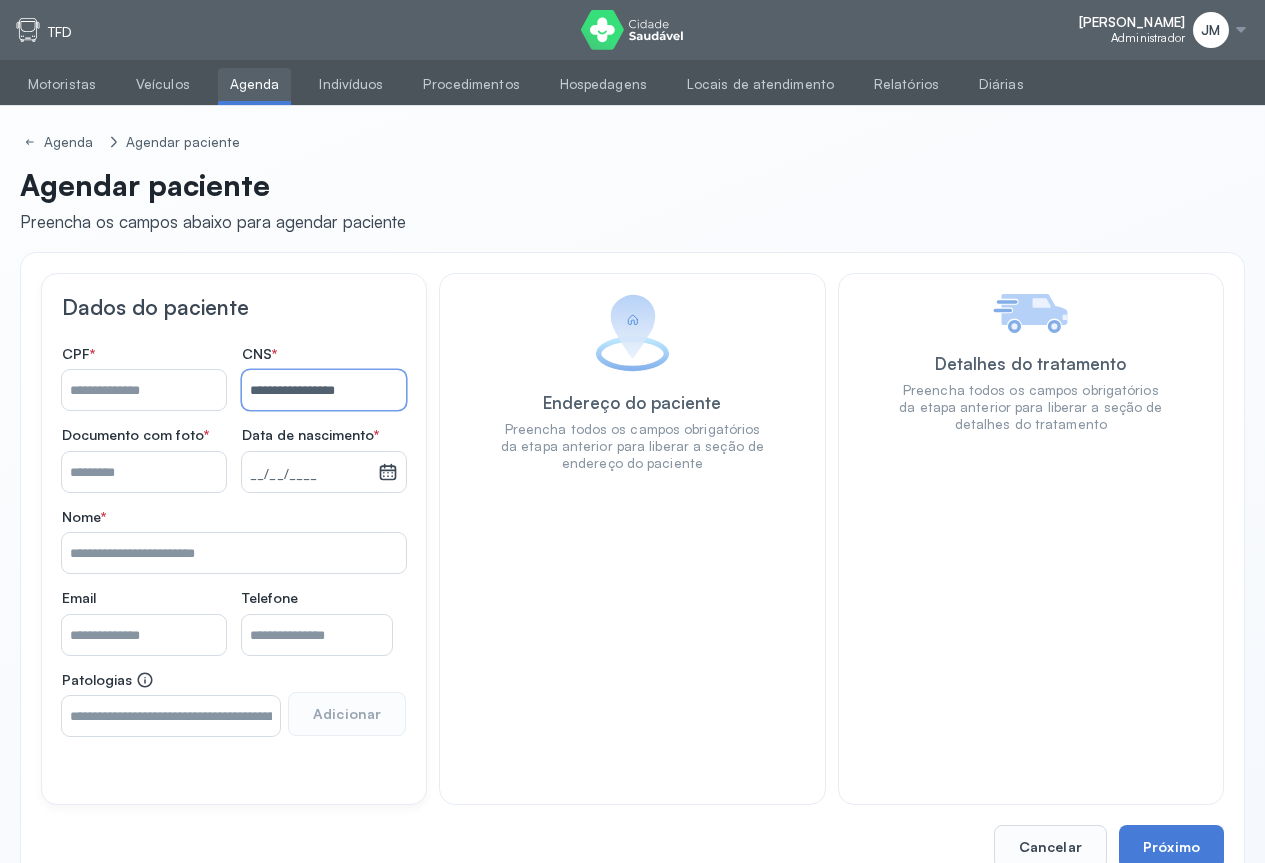 type on "**********" 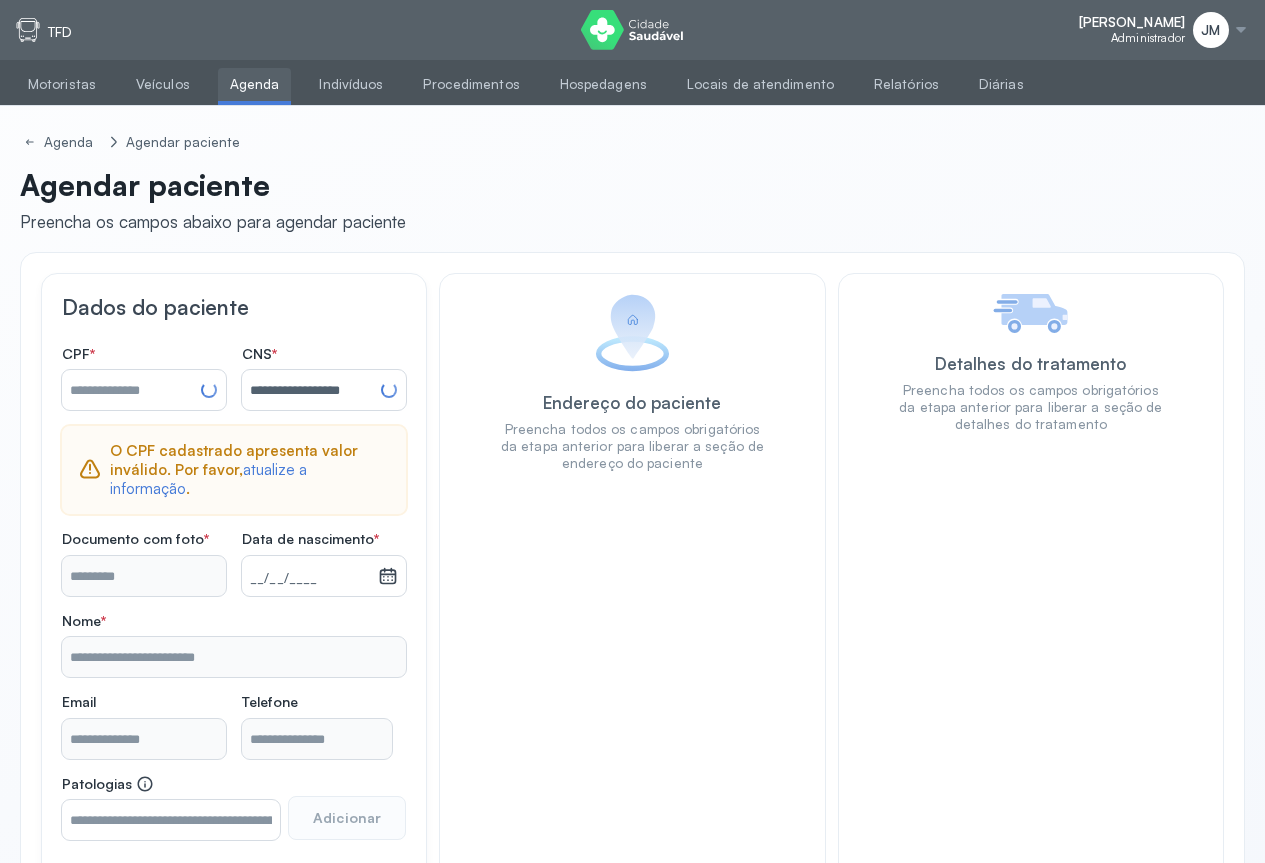 type on "**********" 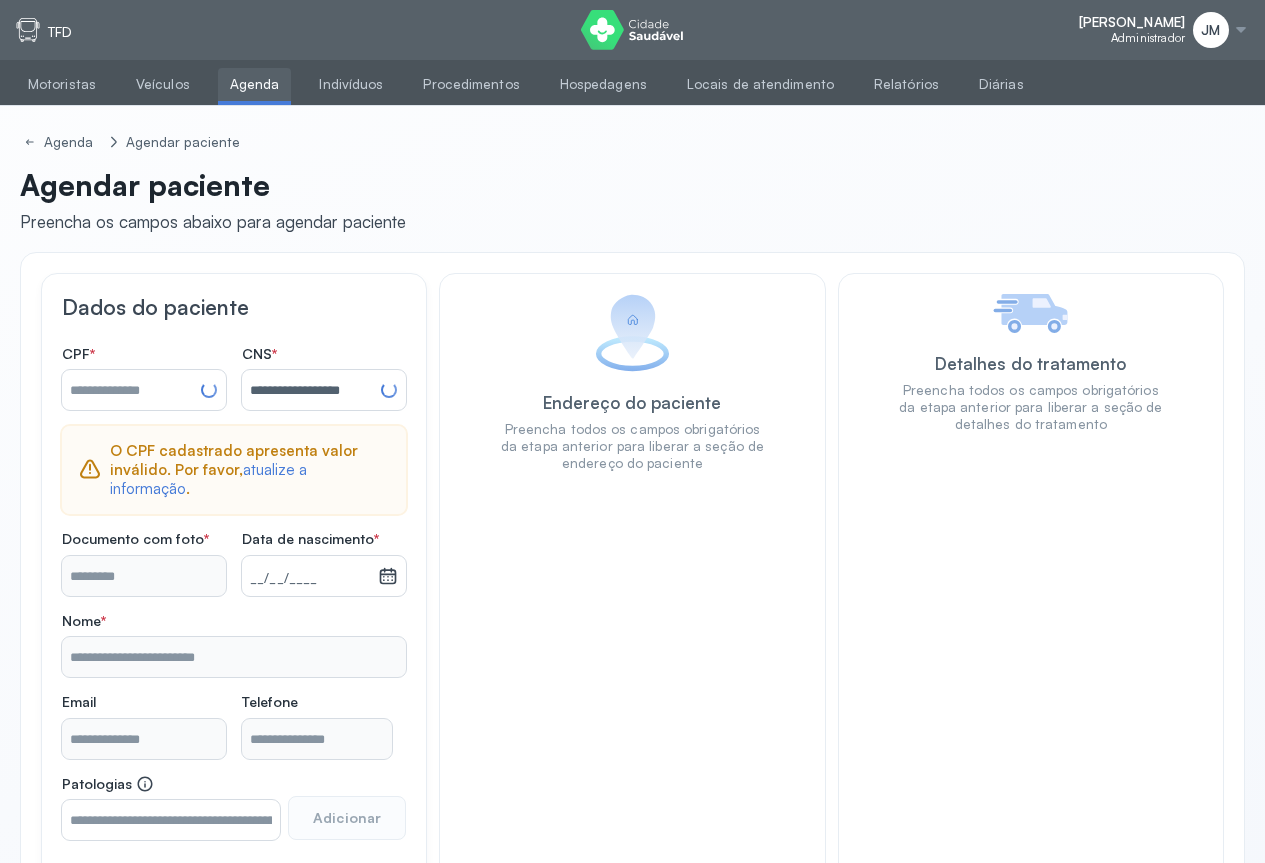type on "**********" 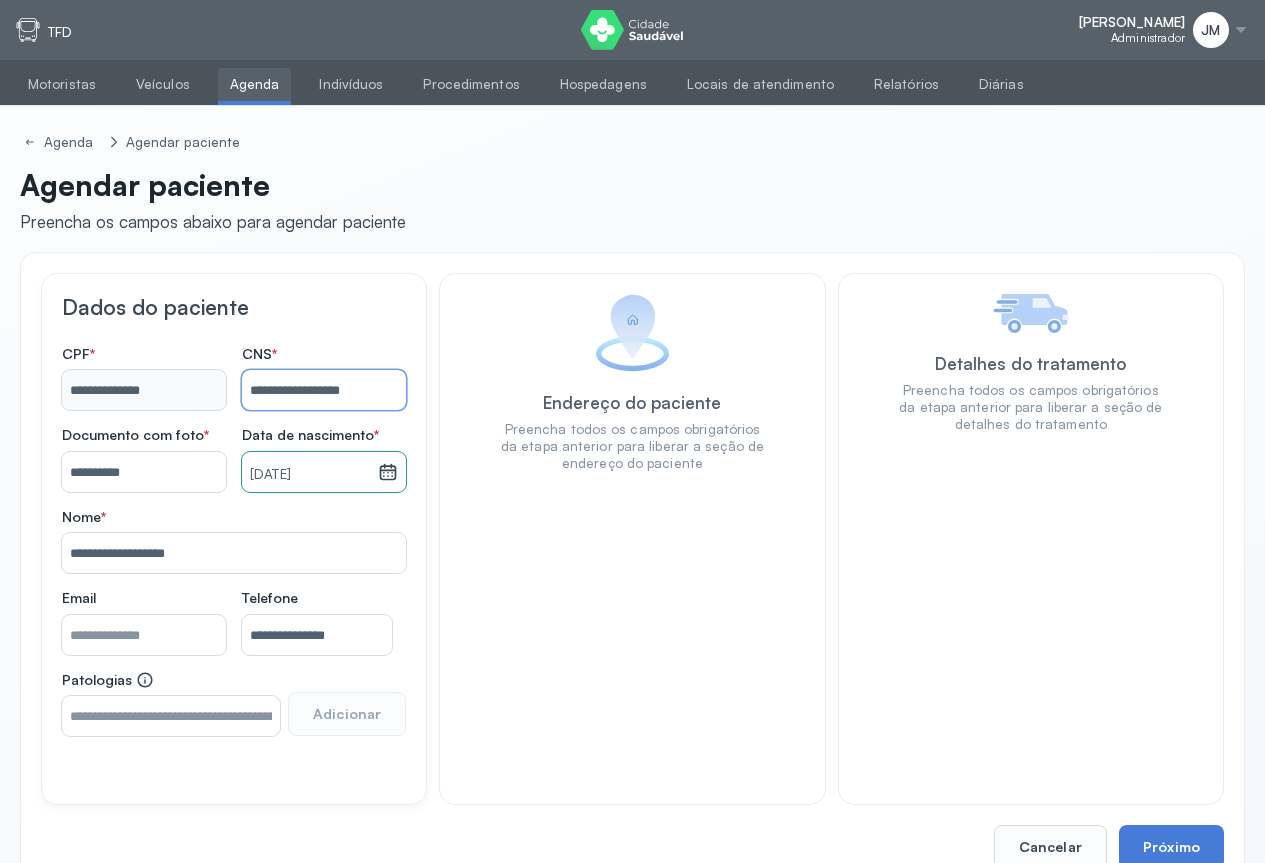 scroll, scrollTop: 47, scrollLeft: 0, axis: vertical 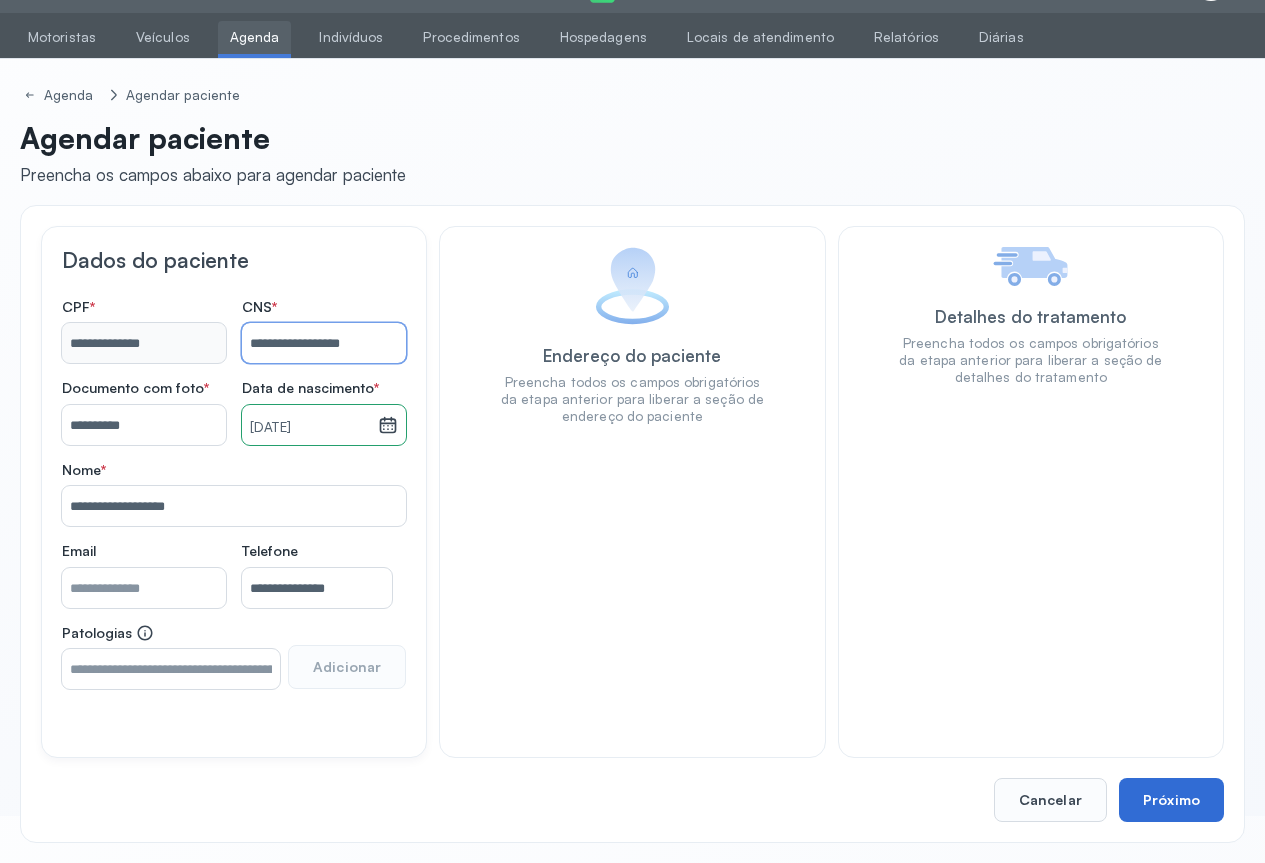 type on "**********" 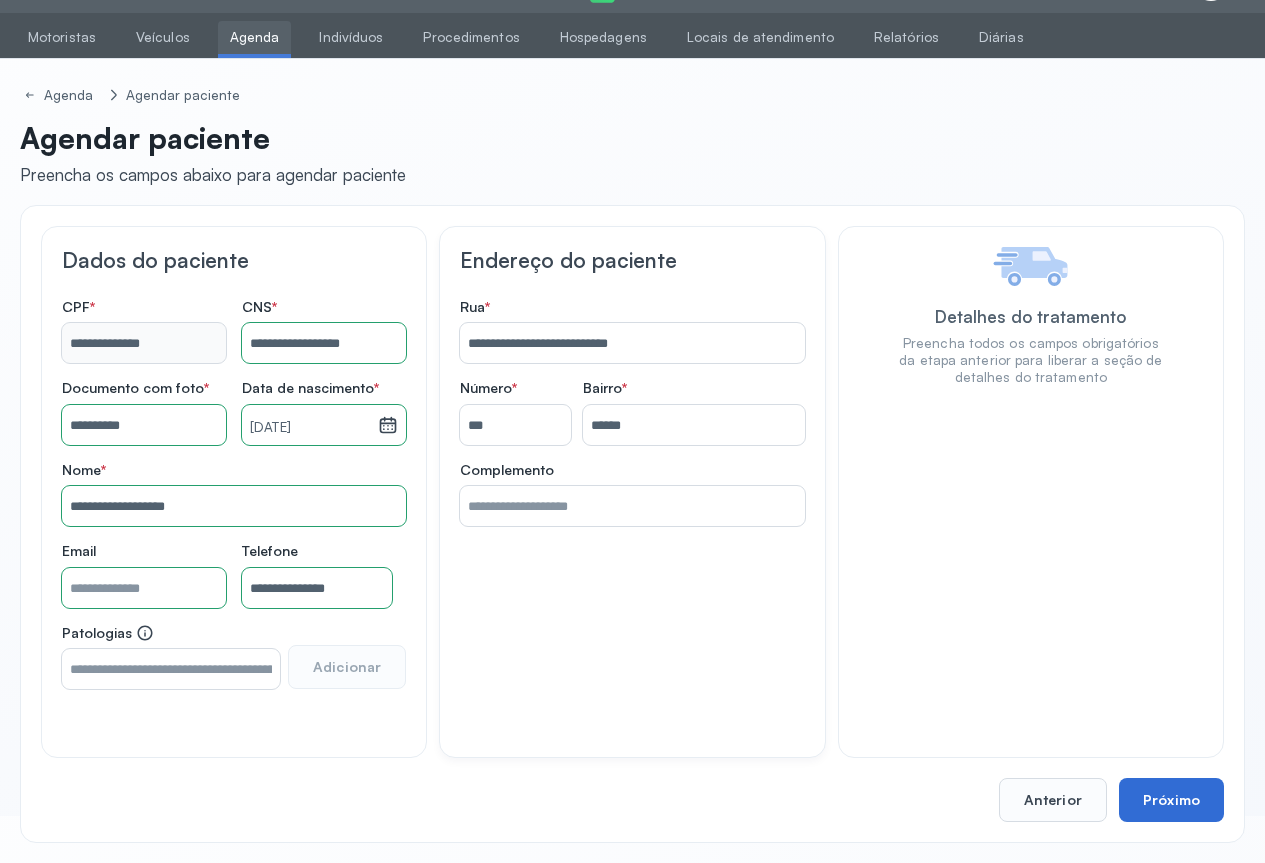 click on "Próximo" at bounding box center (1171, 800) 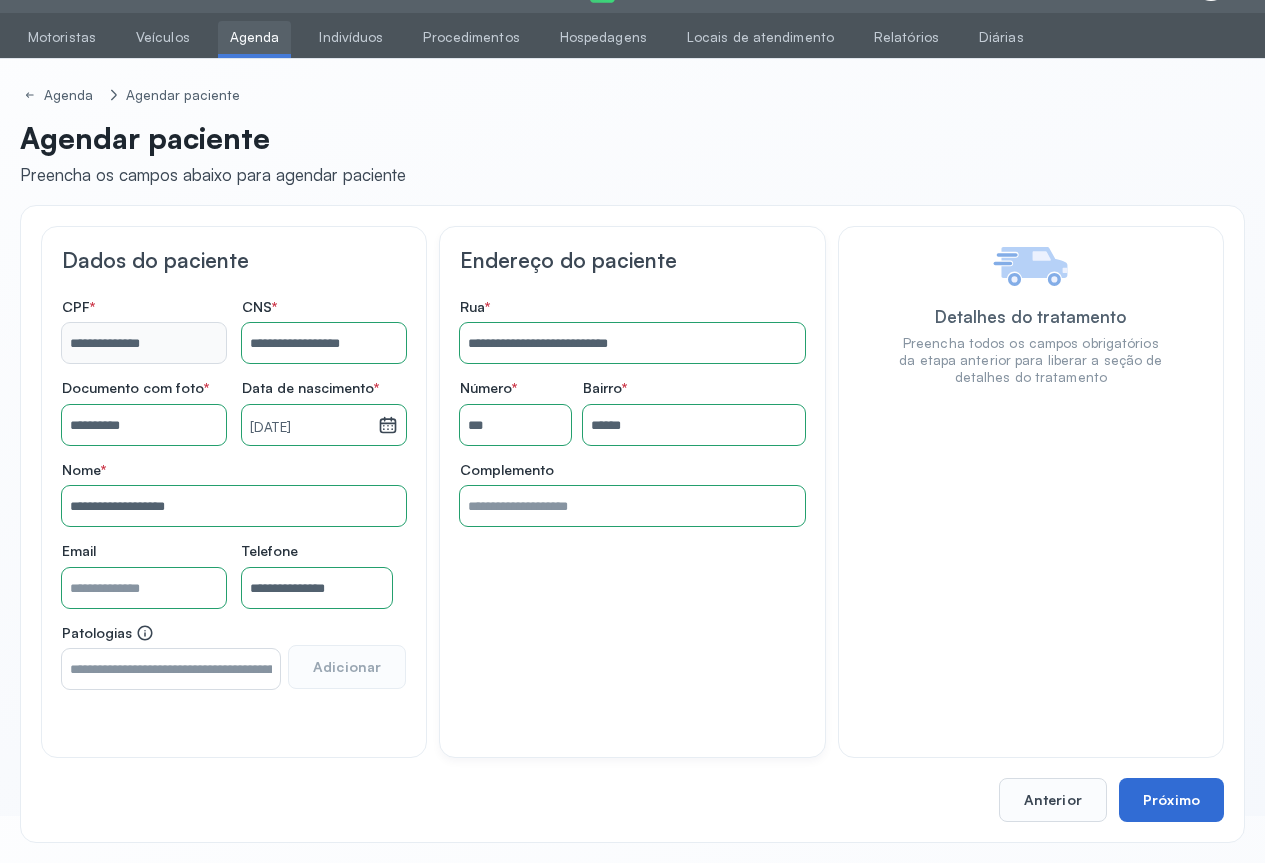 click on "Próximo" at bounding box center (1171, 800) 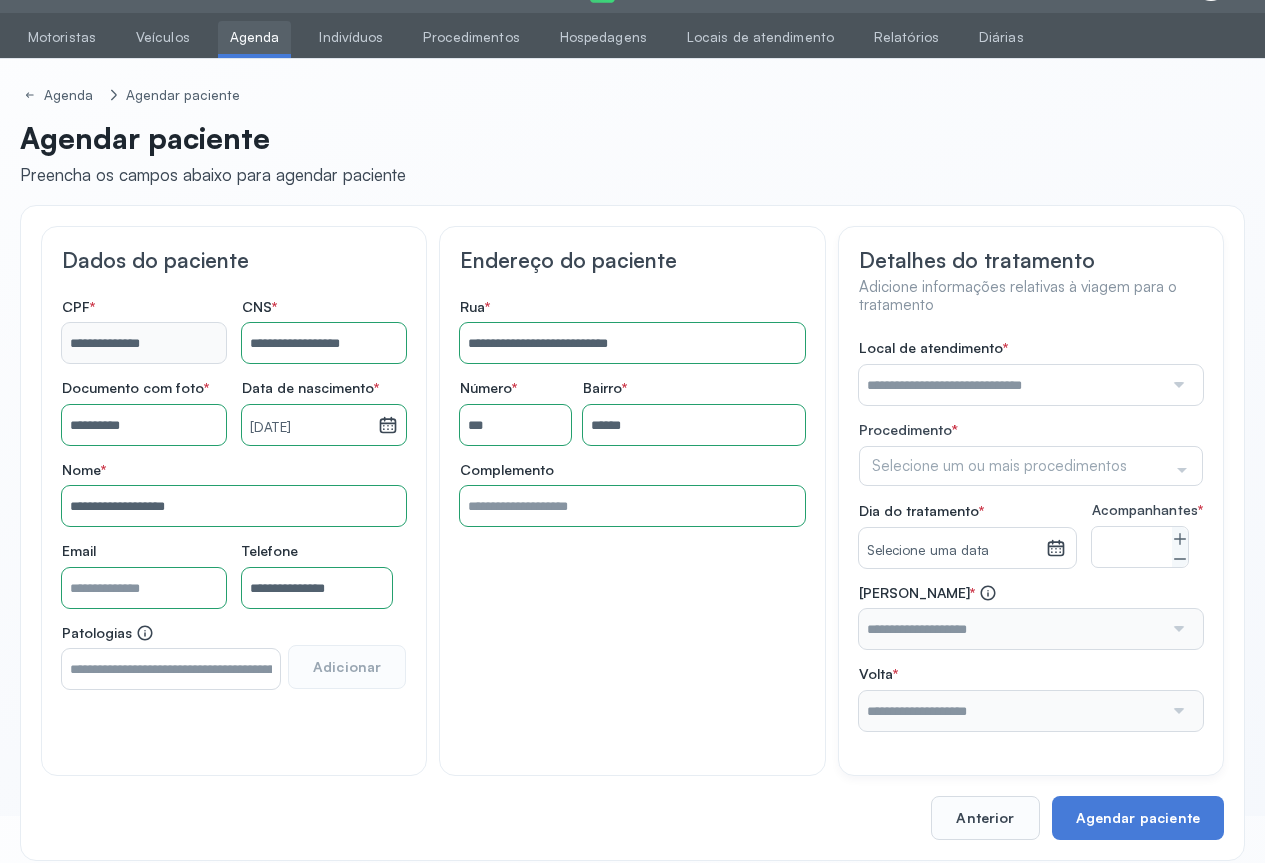 click at bounding box center [1177, 385] 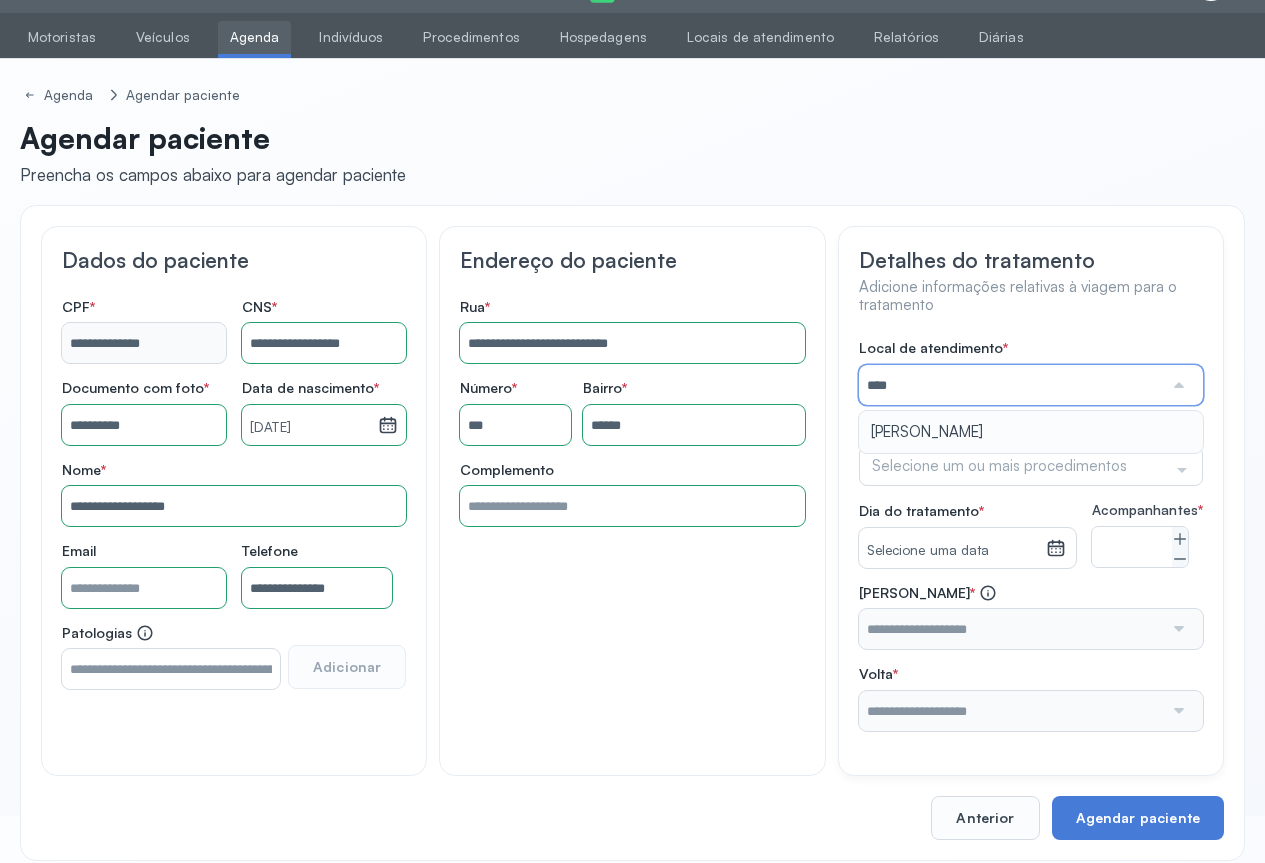 type on "*********" 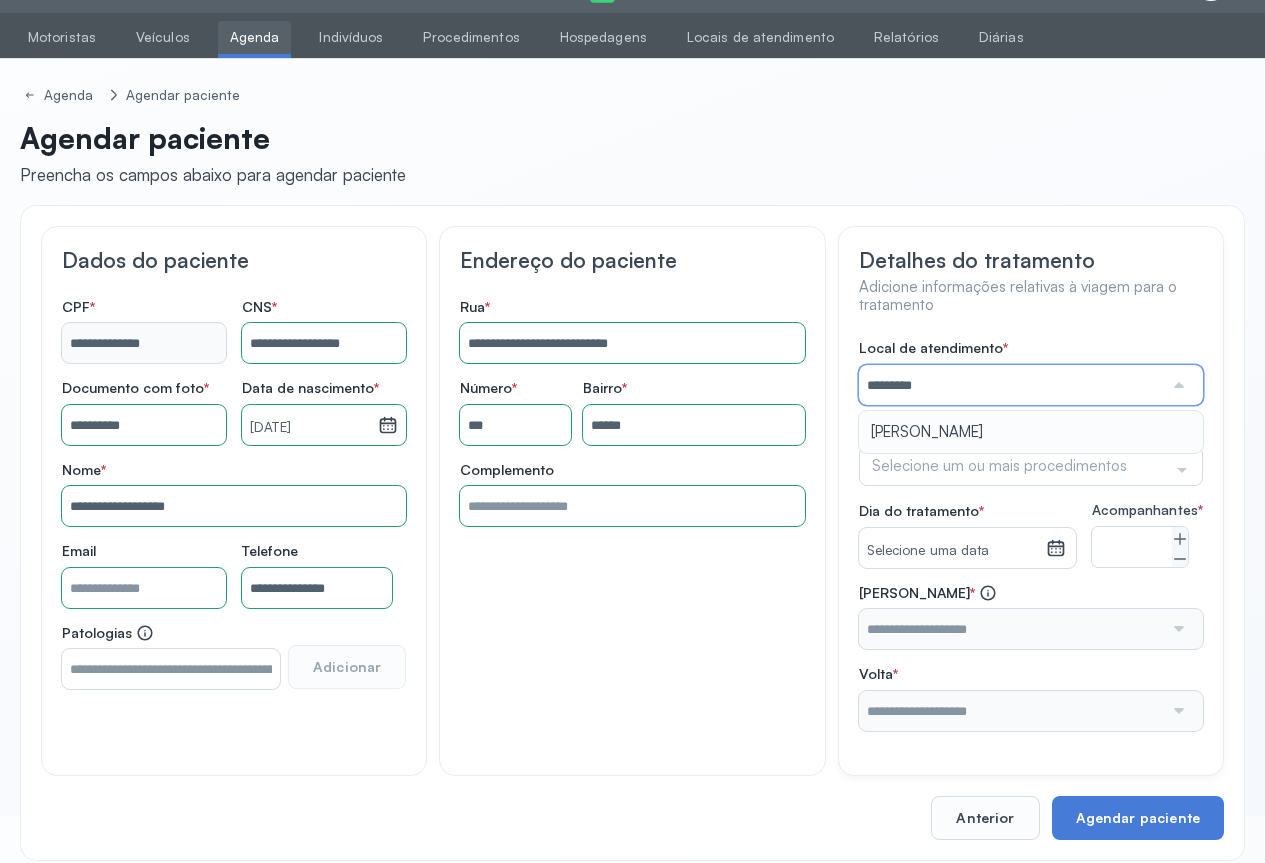 click on "Local de atendimento   *  ********* ARISTIDES Procedimento  *  Selecione um ou mais procedimentos Selecionar todos Acompanhante Alergologista Anemia Falciforme Anestesista Angiologista Angiotomografia Auditivo Biopsia Bucomaxilo Cardio Cateterismo Cardio Cintilografia Ossea Cirurgia Cirurgia De Catarata Cirurgia Ernia Ignal Cirurgiao Cabeça Pescoço Colonoscopia Coloproctologista Dermatologista Diabete E Hormonio Ecocardiograma Eletroneuromiografia Endocrinilogista Endoscopia Escanometria Esclerose Esconometria Estudo Urodinamico Exame Pcr Exames Fisioterapia Gastroentereologista Genetica Ginecologista Glaucoma Hematologista Hepatologista Hiv Holter Hpv Labiolamporine Litotripsia Lupos Marcar Cirurgia Mastologista Nefrologista Neurologia Pediatrica Neurologista Odontologia Oftalmologista Oncologia Ortopedia Ortopedista Oscilometria Otorrino Pediatra Pegar Medicamento Pentacam Perícia Médica Pneumologista Pneumologista Pré Cirurgico Psiquiatra Queimaduras Ressonancia Resultado De Biopsia Retorno Cirurgia S" at bounding box center [1031, 535] 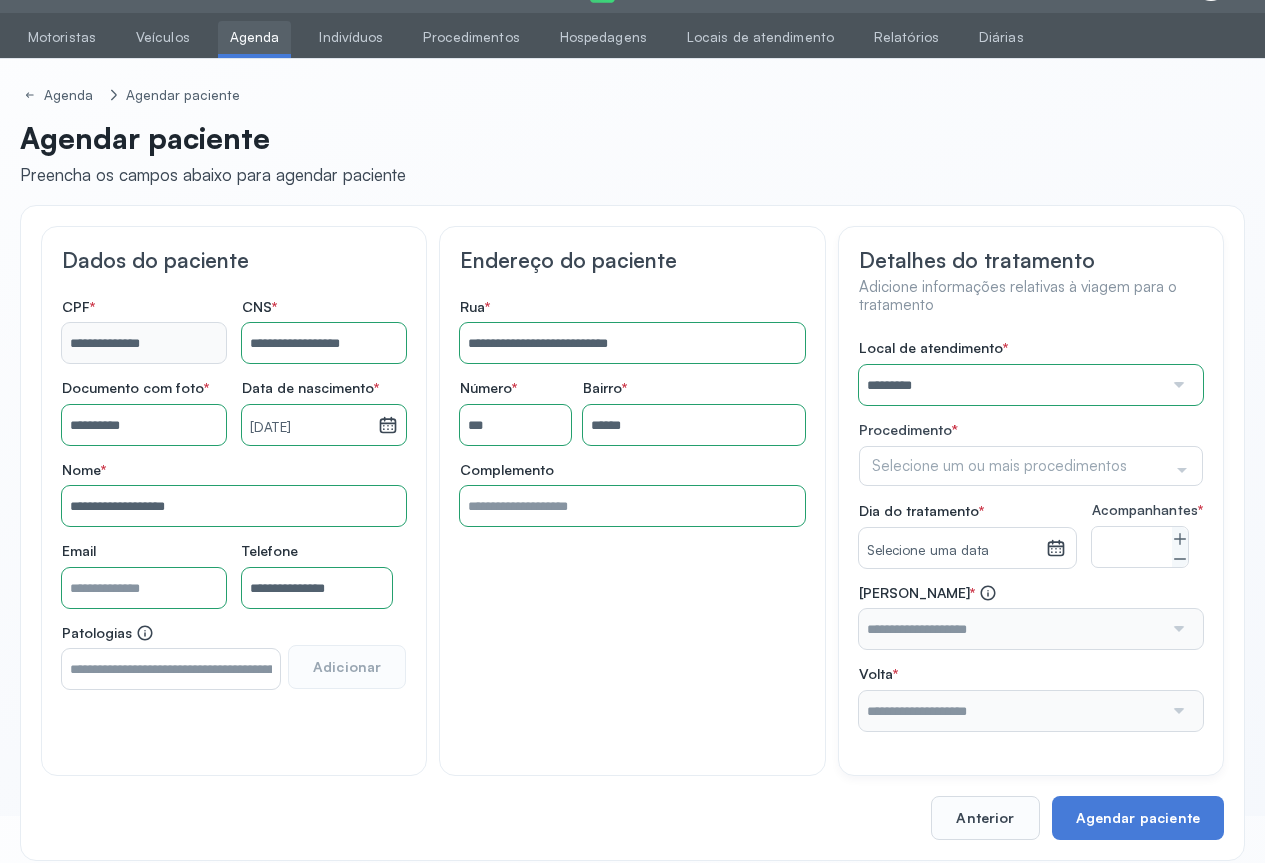click on "Selecione um ou mais procedimentos" 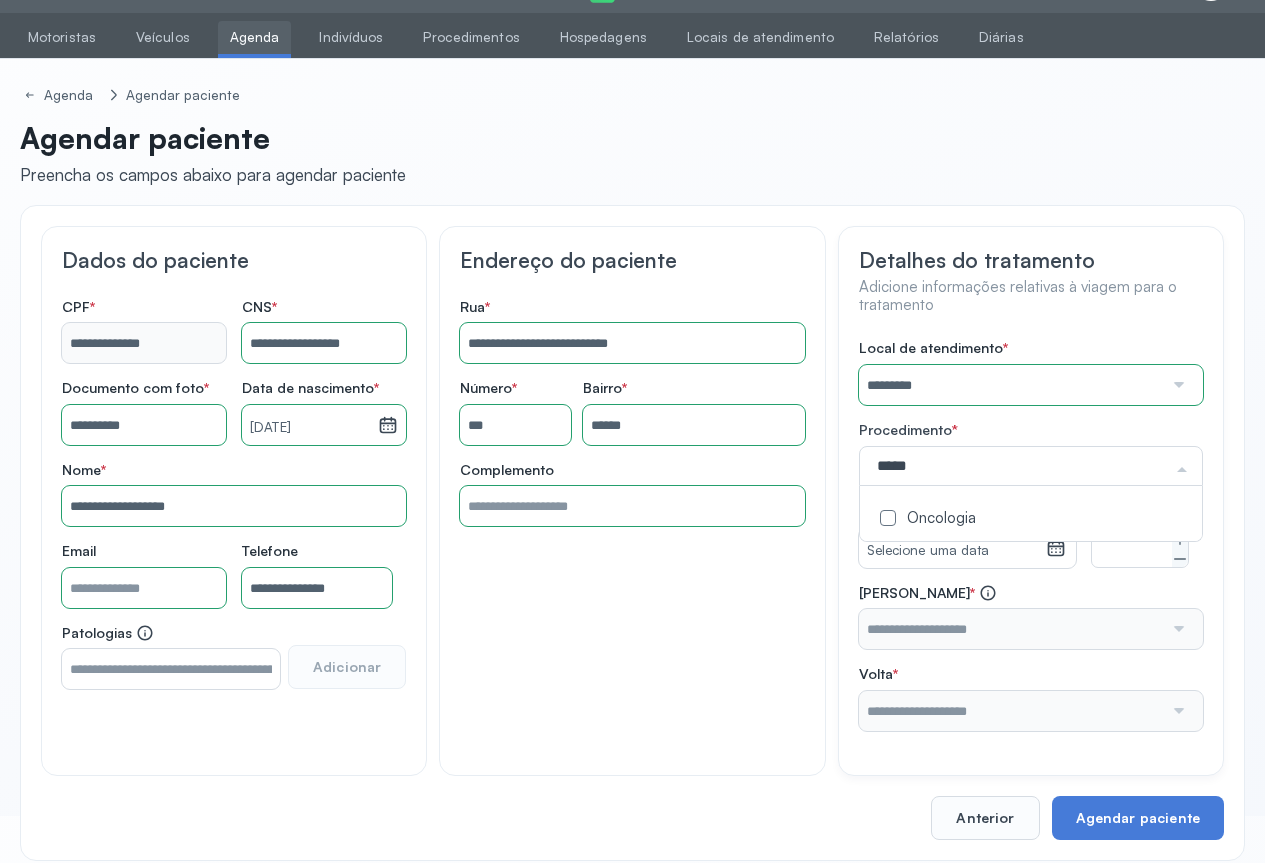 type on "******" 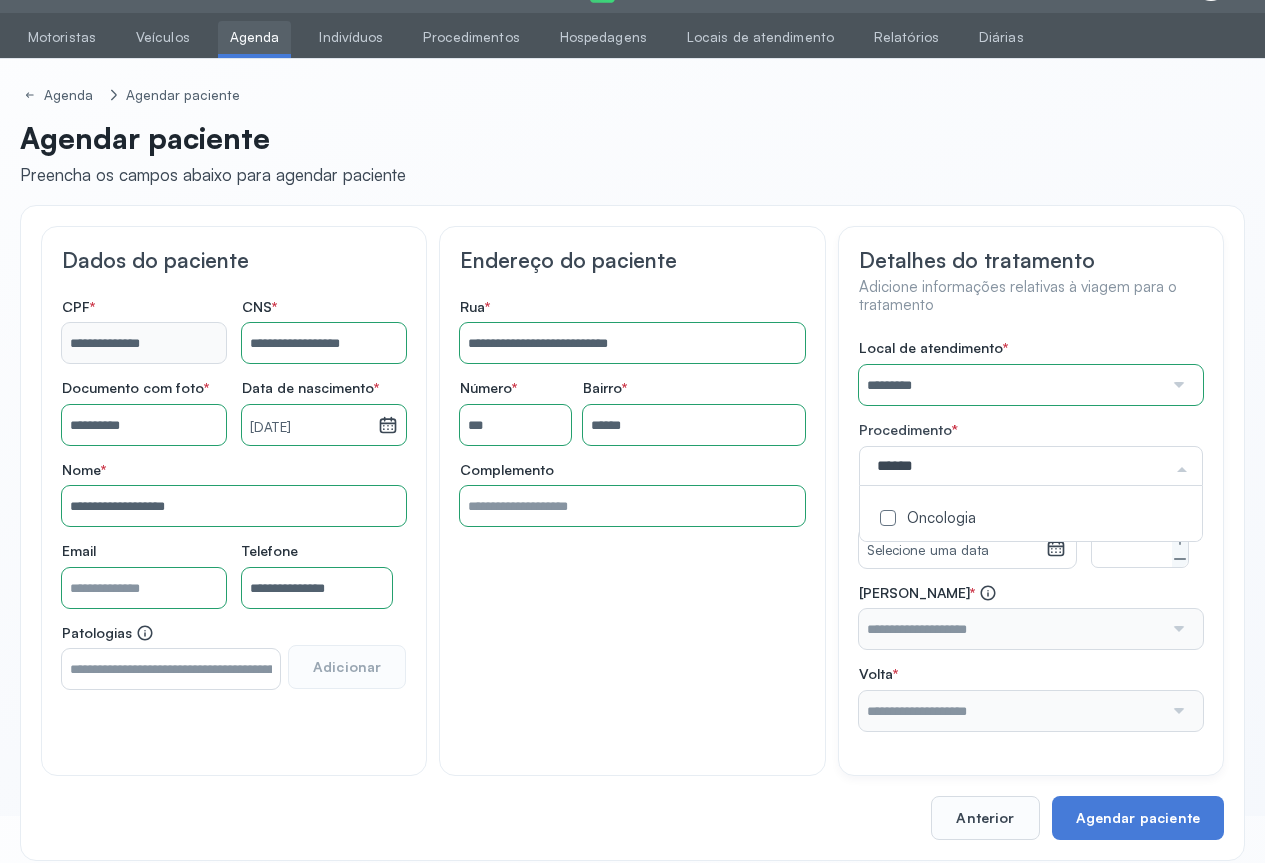 drag, startPoint x: 926, startPoint y: 510, endPoint x: 1016, endPoint y: 584, distance: 116.51609 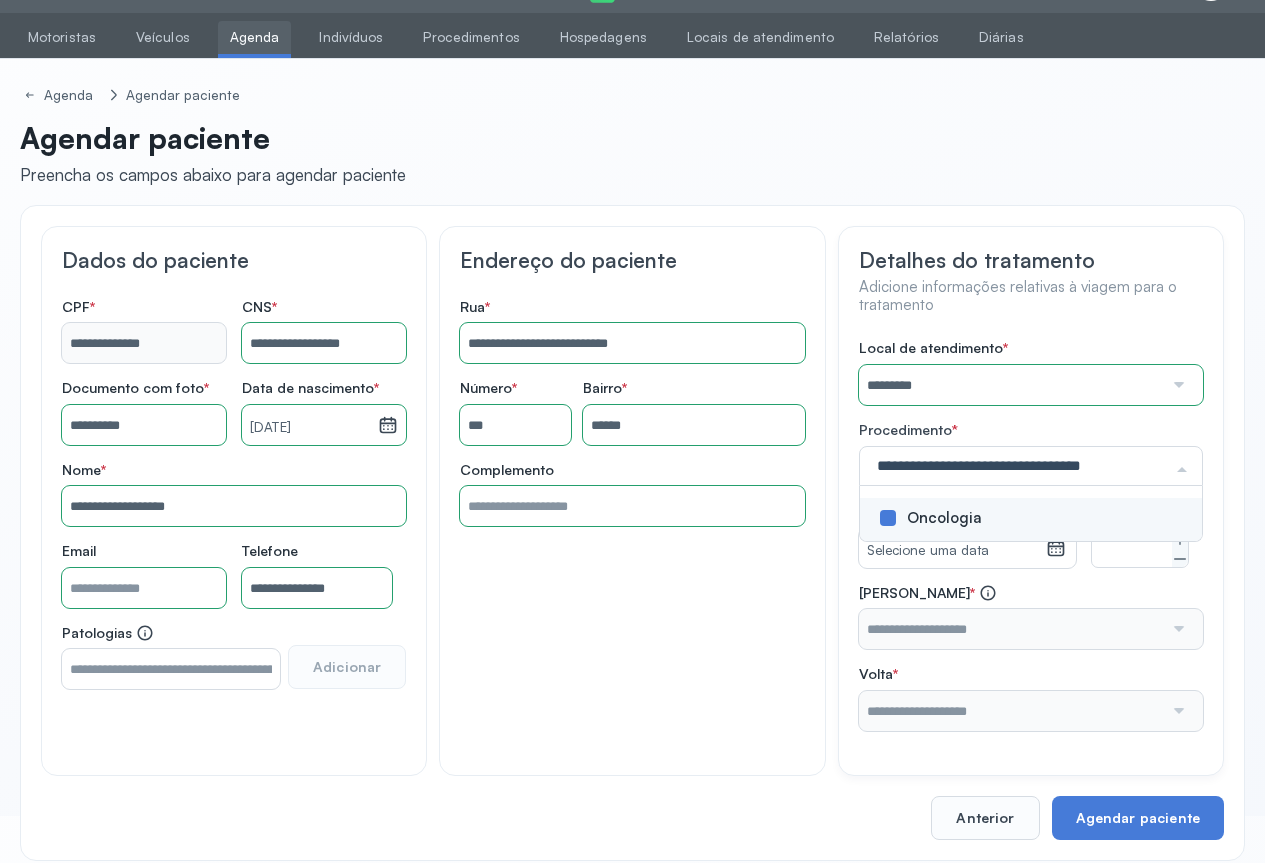 click on "Local de atendimento   *  ********* A CLINICA DA MULHER ABO AMOR SAUDE ANACON ANDRE PRINCIPE ANGIO CLINICA APAE APAME DE PETROLINA APAMI PETROLINA ARISTIDES AUDIBEM AUDIBEM AUDICENTRO AUDIFON PETROLINA AZZO SAUDE PETROLINA BRINCARE CABULA CALIPER ESCOLA DE IMAGEM CAPS CDI CDTO CEDAP CEDEBA CENTRO BAIANO DE ESTUDOS CENTRO DE APOIO A AUDIÇAO CENTRO DE MEDICINA NUCLEAR DE PETROLINA CENTRO DE SAUDE CLEMENTINO FRAGA CENTRO INTEGRADO DA COLUNA VERTEBRAL CENTRO MEDICO [PERSON_NAME] CENTRO OFTALMOLOGICO [GEOGRAPHIC_DATA] CEPARH CEPRED CEPRIS CERPRIS CIDI CIMED CLIMED CLINATA CLINEFRO CLINICA  AFETUS PETROLINA CLINICA  ALFA CLINICA  ALFA CENTRO MÉDICO CLINICA  SHOPPING DA BAHIA CLINICA  [PERSON_NAME] FILHO CLINICA AGEUS CLINICA AMO CLINICA AMOR A SAUDE CLINICA AMOR E SAUDE PETROLINA CLINICA ANGICLIN CLINICA BIOCHEK UP CLINICA CAM CLINICA CARDIO PULMONAR CLINICA CASA GERIATRICA DE PETROLINA CLINICA [GEOGRAPHIC_DATA] CENTRO MEDICO VITRAUX CLINICA CINTILO PETROLINA CLINICA CLIMED BRASIL CLINICA COLP S" at bounding box center (1031, 535) 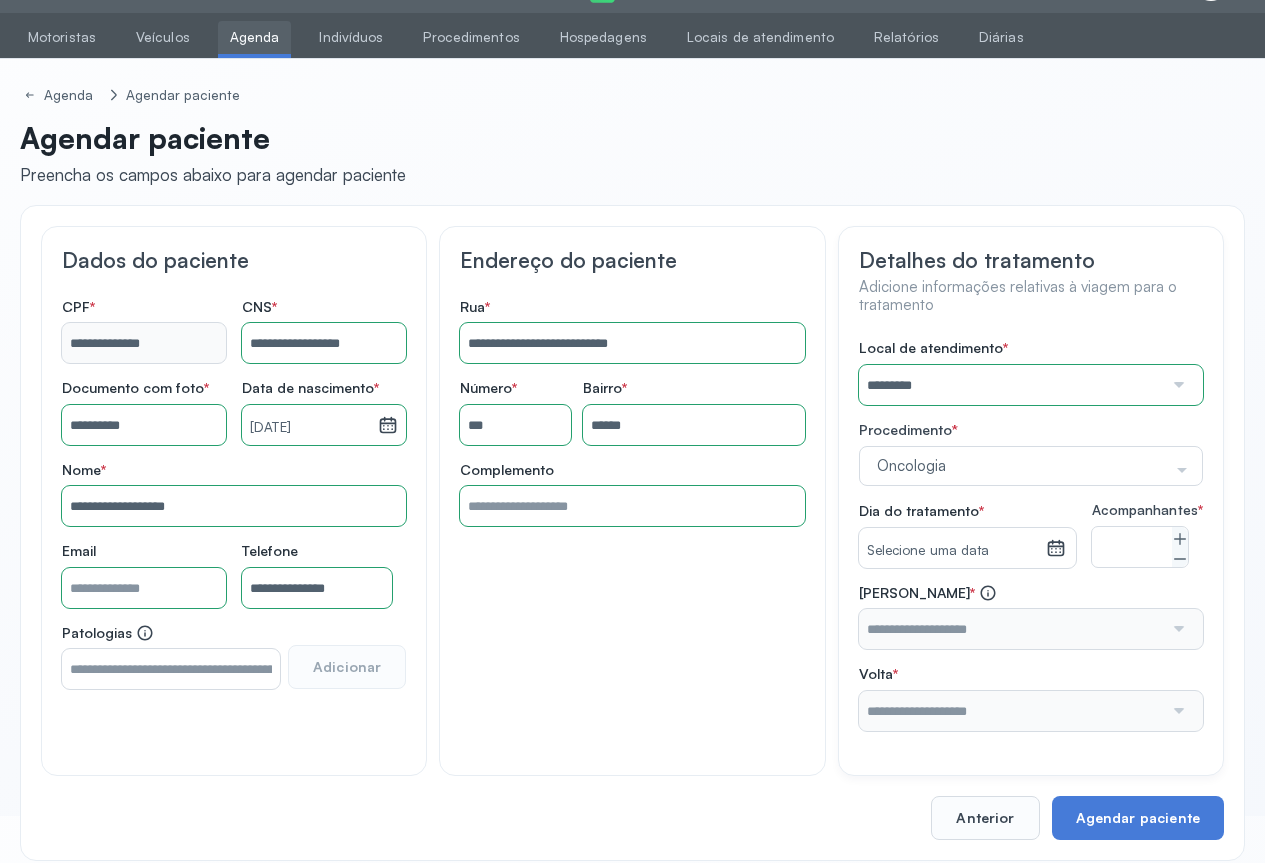 click 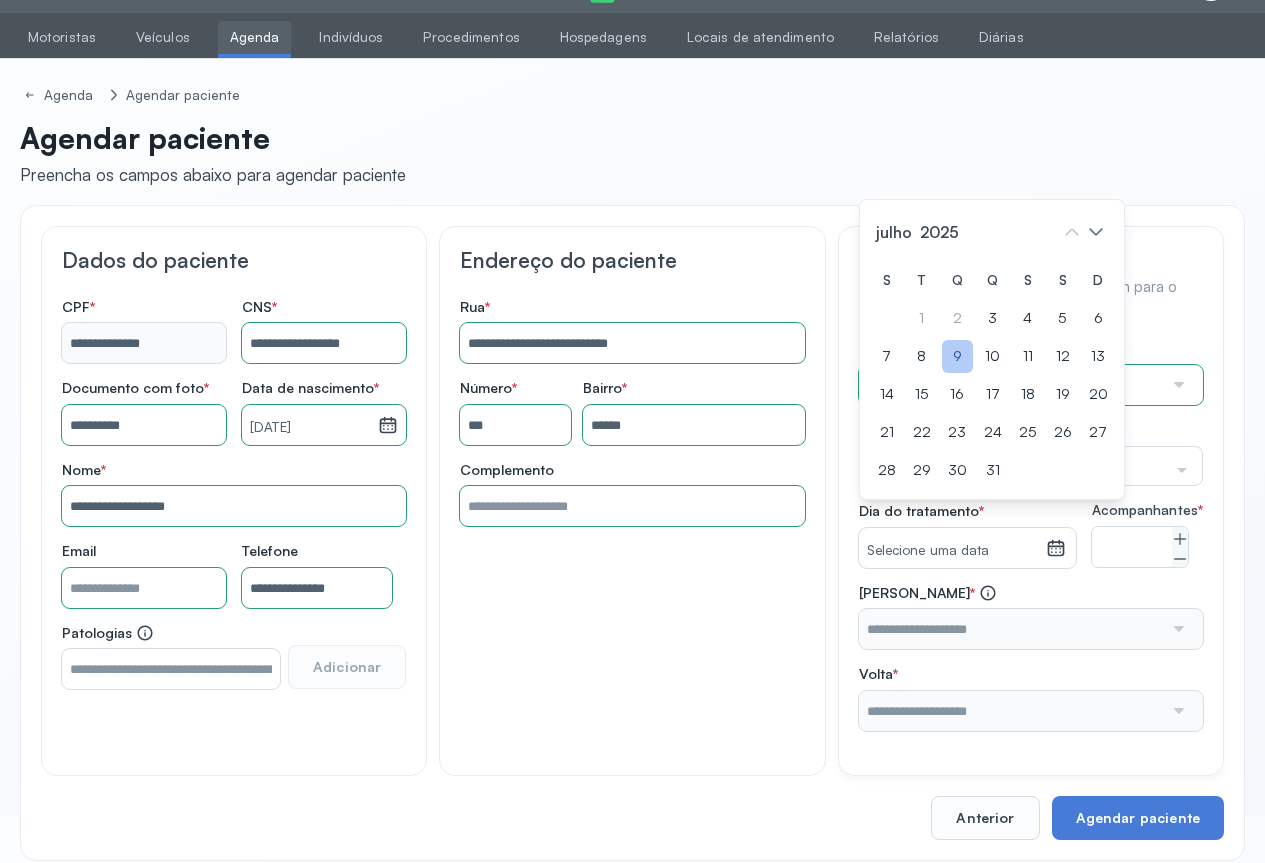 click on "9" 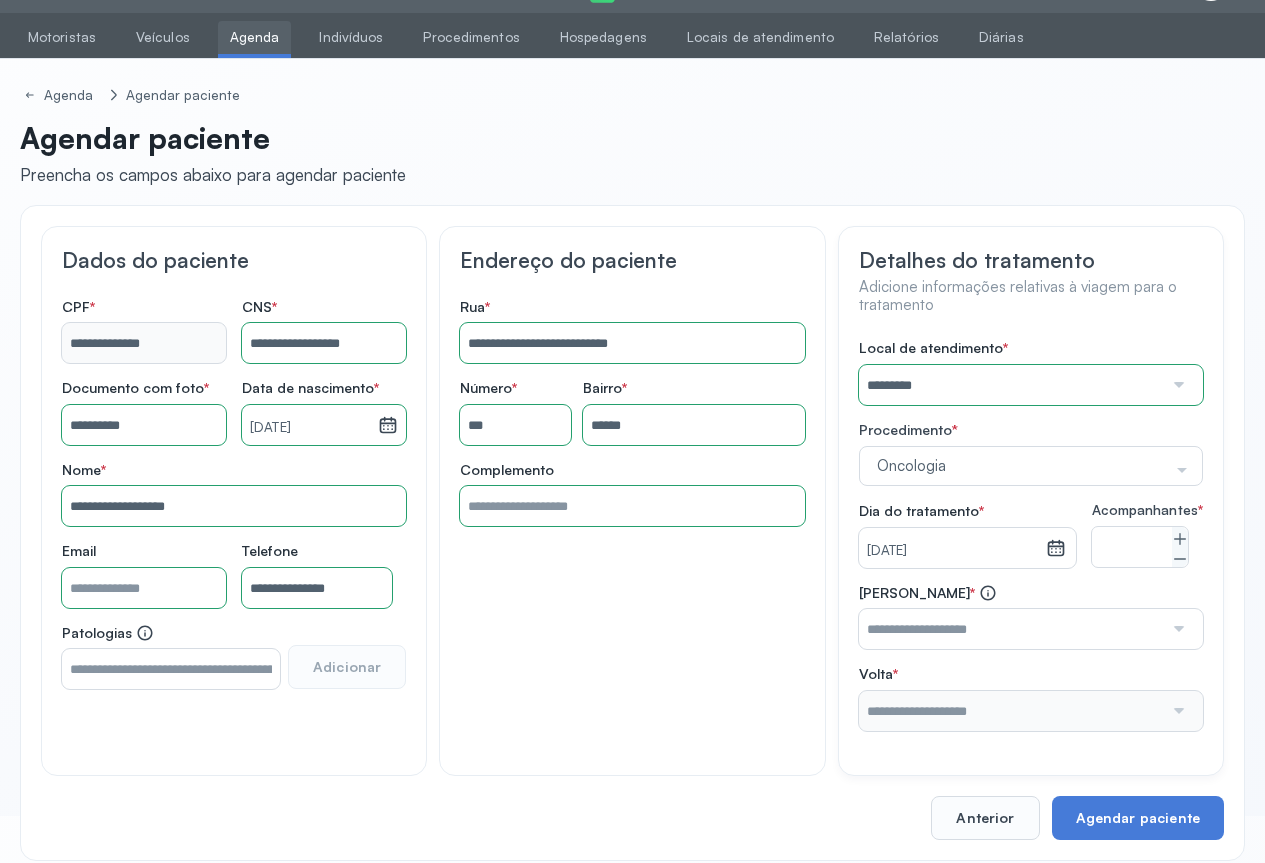 click at bounding box center [1177, 629] 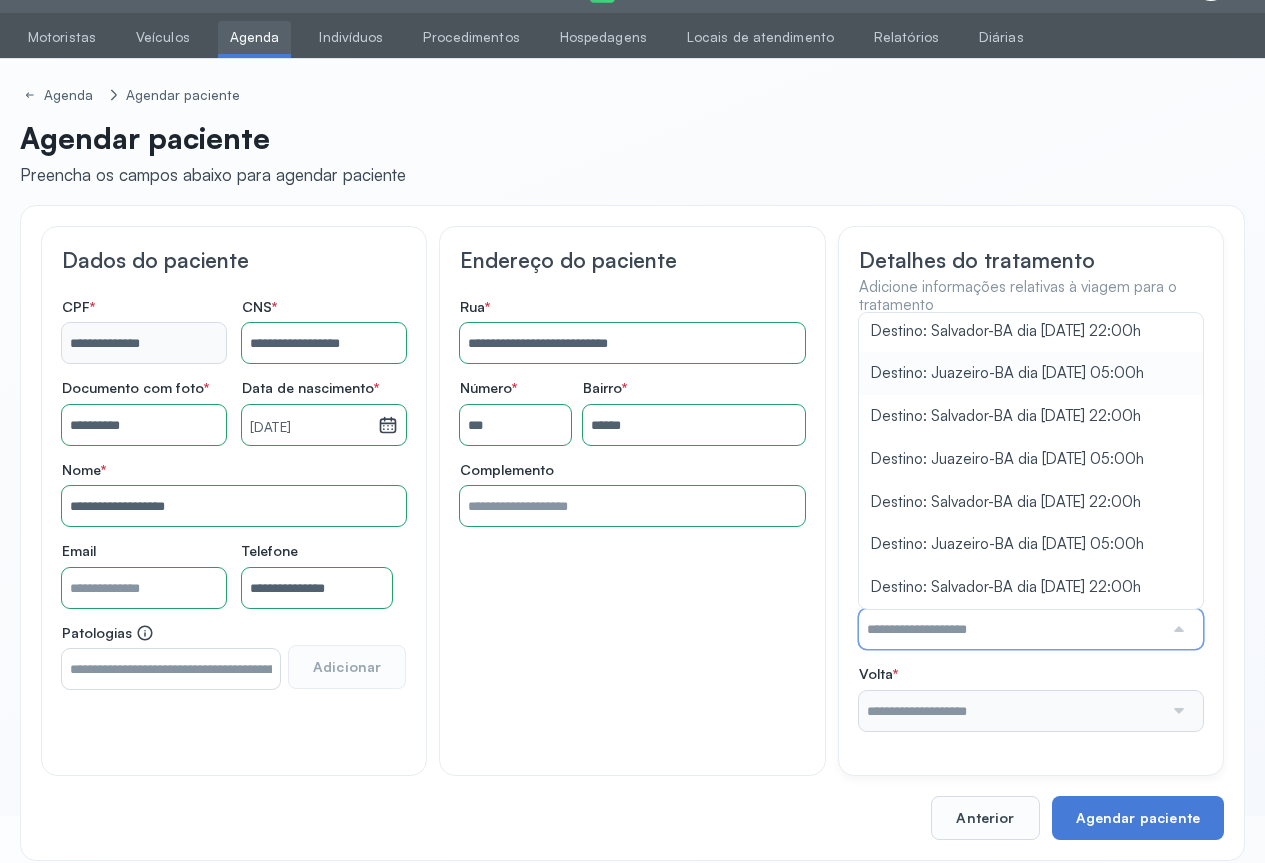 scroll, scrollTop: 200, scrollLeft: 0, axis: vertical 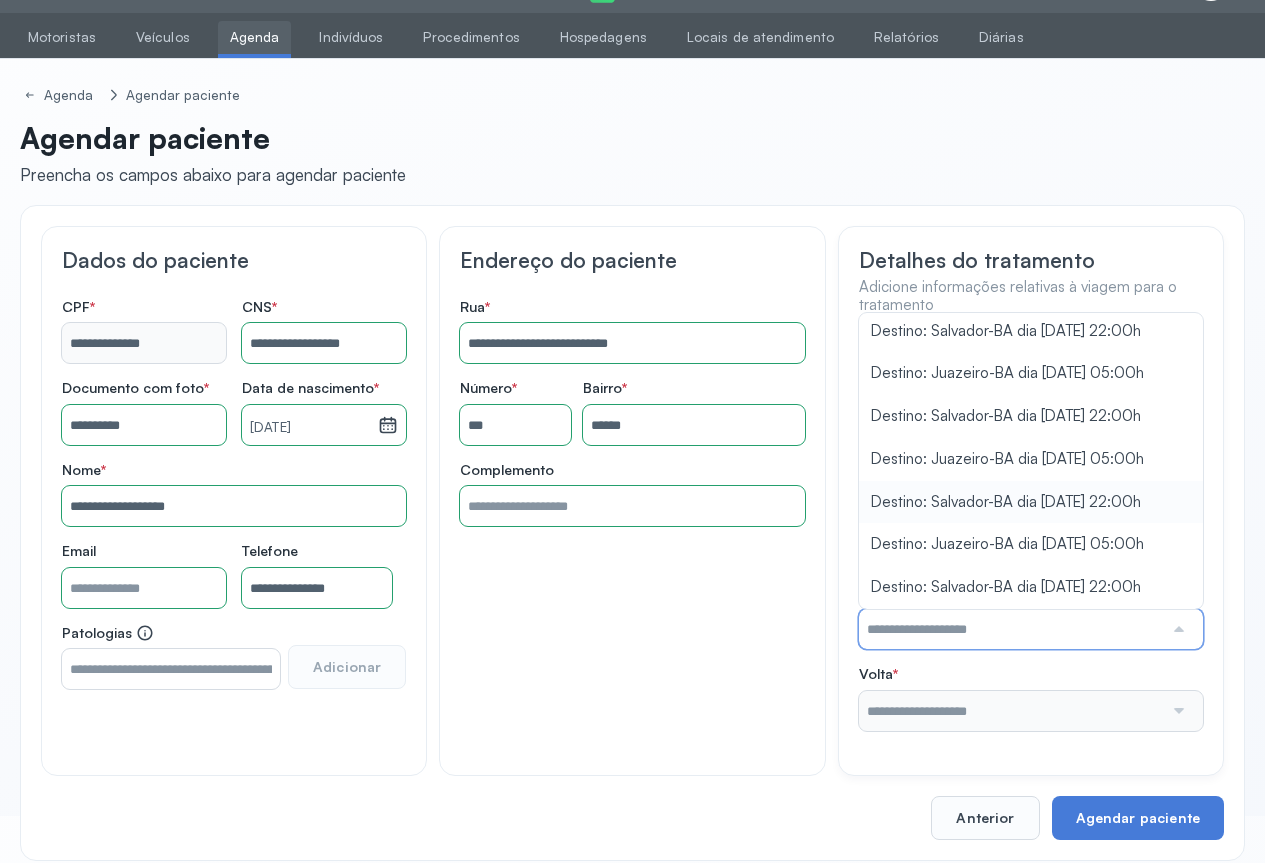 type on "**********" 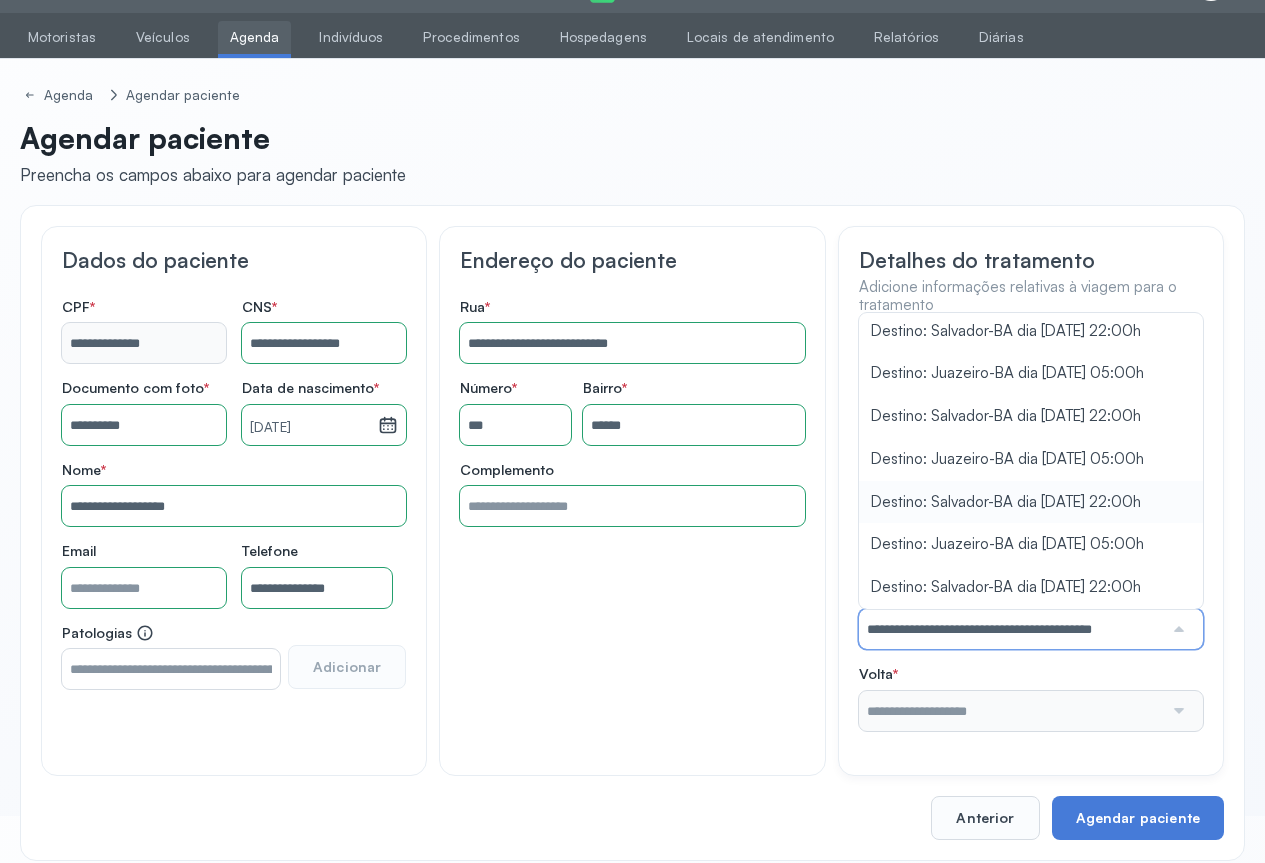 click on "Local de atendimento   *  ********* A CLINICA DA MULHER ABO AMOR SAUDE ANACON ANDRE PRINCIPE ANGIO CLINICA APAE APAME DE PETROLINA APAMI PETROLINA ARISTIDES AUDIBEM AUDIBEM AUDICENTRO AUDIFON PETROLINA AZZO SAUDE PETROLINA BRINCARE CABULA CALIPER ESCOLA DE IMAGEM CAPS CDI CDTO CEDAP CEDEBA CENTRO BAIANO DE ESTUDOS CENTRO DE APOIO A AUDIÇAO CENTRO DE MEDICINA NUCLEAR DE PETROLINA CENTRO DE SAUDE CLEMENTINO FRAGA CENTRO INTEGRADO DA COLUNA VERTEBRAL CENTRO MEDICO [PERSON_NAME] CENTRO OFTALMOLOGICO [GEOGRAPHIC_DATA] CEPARH CEPRED CEPRIS CERPRIS CIDI CIMED CLIMED CLINATA CLINEFRO CLINICA  AFETUS PETROLINA CLINICA  ALFA CLINICA  ALFA CENTRO MÉDICO CLINICA  SHOPPING DA BAHIA CLINICA  [PERSON_NAME] FILHO CLINICA AGEUS CLINICA AMO CLINICA AMOR A SAUDE CLINICA AMOR E SAUDE PETROLINA CLINICA ANGICLIN CLINICA BIOCHEK UP CLINICA CAM CLINICA CARDIO PULMONAR CLINICA CASA GERIATRICA DE PETROLINA CLINICA [GEOGRAPHIC_DATA] CENTRO MEDICO VITRAUX CLINICA CINTILO PETROLINA CLINICA CLIMED BRASIL CLINICA COLP S" at bounding box center (1031, 535) 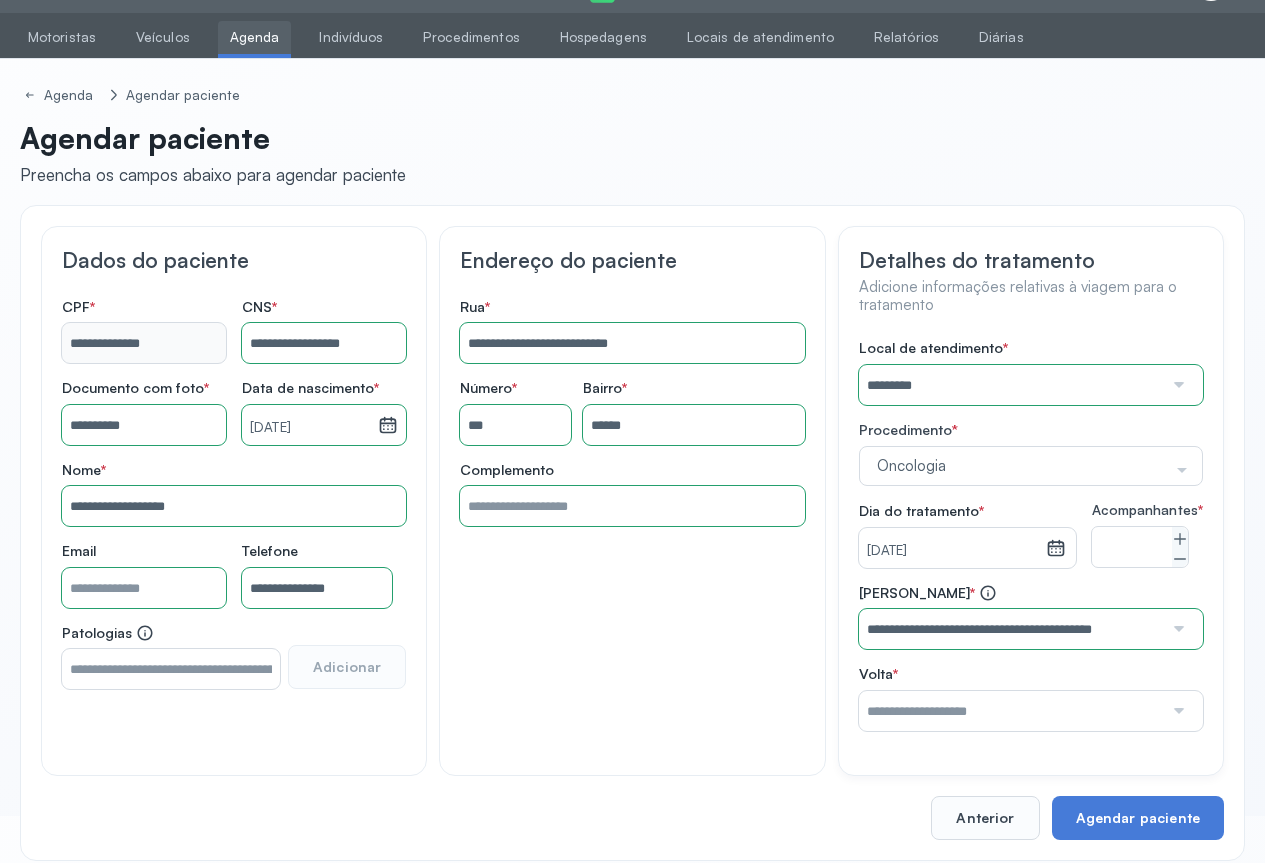 click at bounding box center [1177, 711] 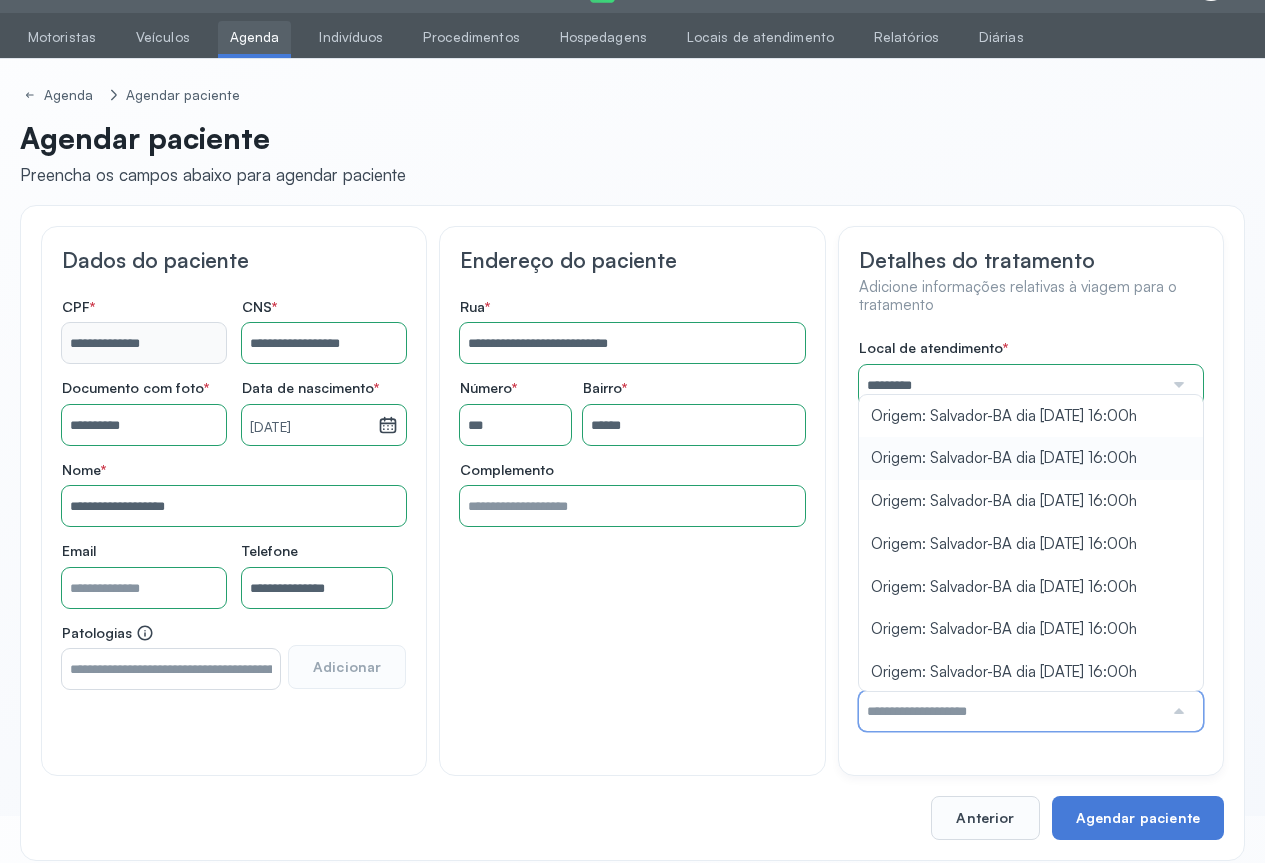 type on "**********" 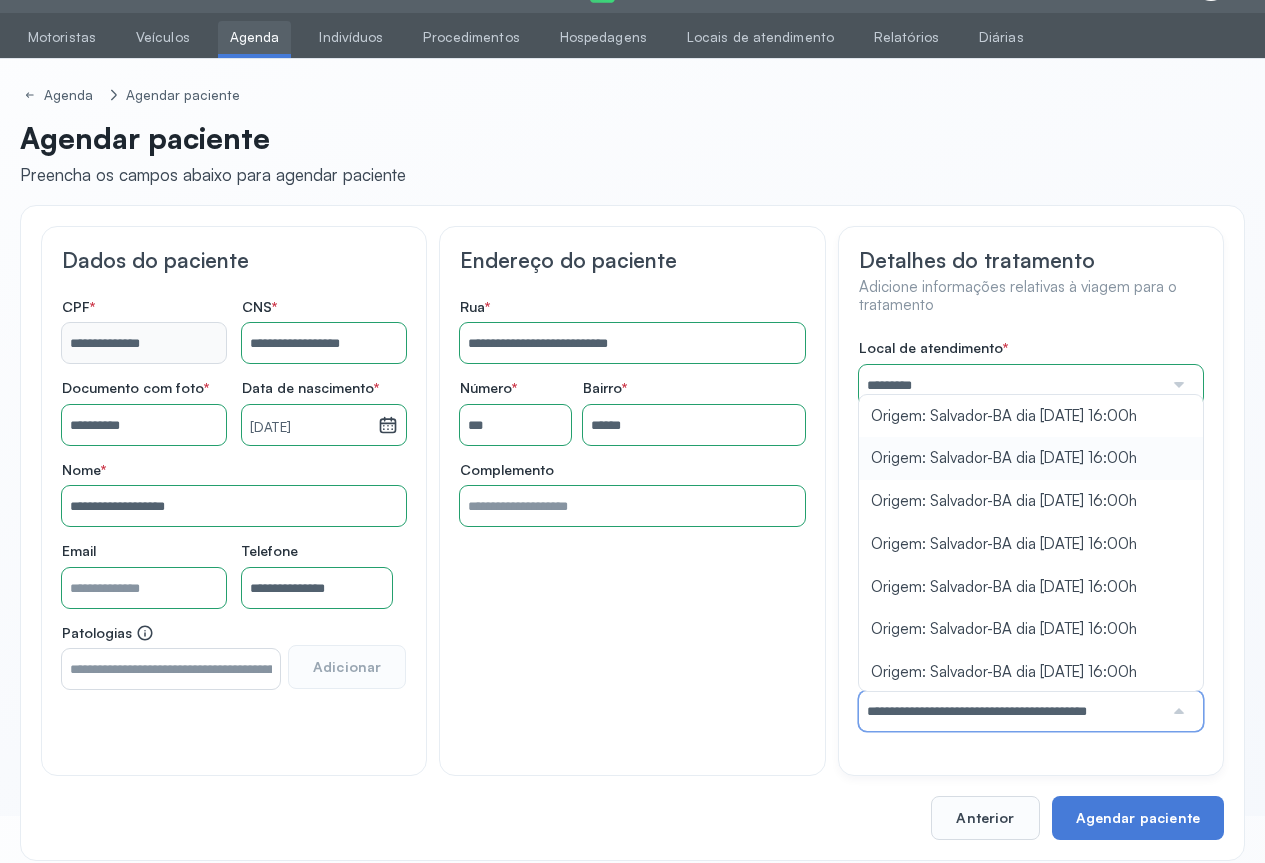 click on "Local de atendimento   *  ********* A CLINICA DA MULHER ABO AMOR SAUDE ANACON ANDRE PRINCIPE ANGIO CLINICA APAE APAME DE PETROLINA APAMI PETROLINA ARISTIDES AUDIBEM AUDIBEM AUDICENTRO AUDIFON PETROLINA AZZO SAUDE PETROLINA BRINCARE CABULA CALIPER ESCOLA DE IMAGEM CAPS CDI CDTO CEDAP CEDEBA CENTRO BAIANO DE ESTUDOS CENTRO DE APOIO A AUDIÇAO CENTRO DE MEDICINA NUCLEAR DE PETROLINA CENTRO DE SAUDE CLEMENTINO FRAGA CENTRO INTEGRADO DA COLUNA VERTEBRAL CENTRO MEDICO [PERSON_NAME] CENTRO OFTALMOLOGICO [GEOGRAPHIC_DATA] CEPARH CEPRED CEPRIS CERPRIS CIDI CIMED CLIMED CLINATA CLINEFRO CLINICA  AFETUS PETROLINA CLINICA  ALFA CLINICA  ALFA CENTRO MÉDICO CLINICA  SHOPPING DA BAHIA CLINICA  [PERSON_NAME] FILHO CLINICA AGEUS CLINICA AMO CLINICA AMOR A SAUDE CLINICA AMOR E SAUDE PETROLINA CLINICA ANGICLIN CLINICA BIOCHEK UP CLINICA CAM CLINICA CARDIO PULMONAR CLINICA CASA GERIATRICA DE PETROLINA CLINICA [GEOGRAPHIC_DATA] CENTRO MEDICO VITRAUX CLINICA CINTILO PETROLINA CLINICA CLIMED BRASIL CLINICA COLP S" at bounding box center [1031, 535] 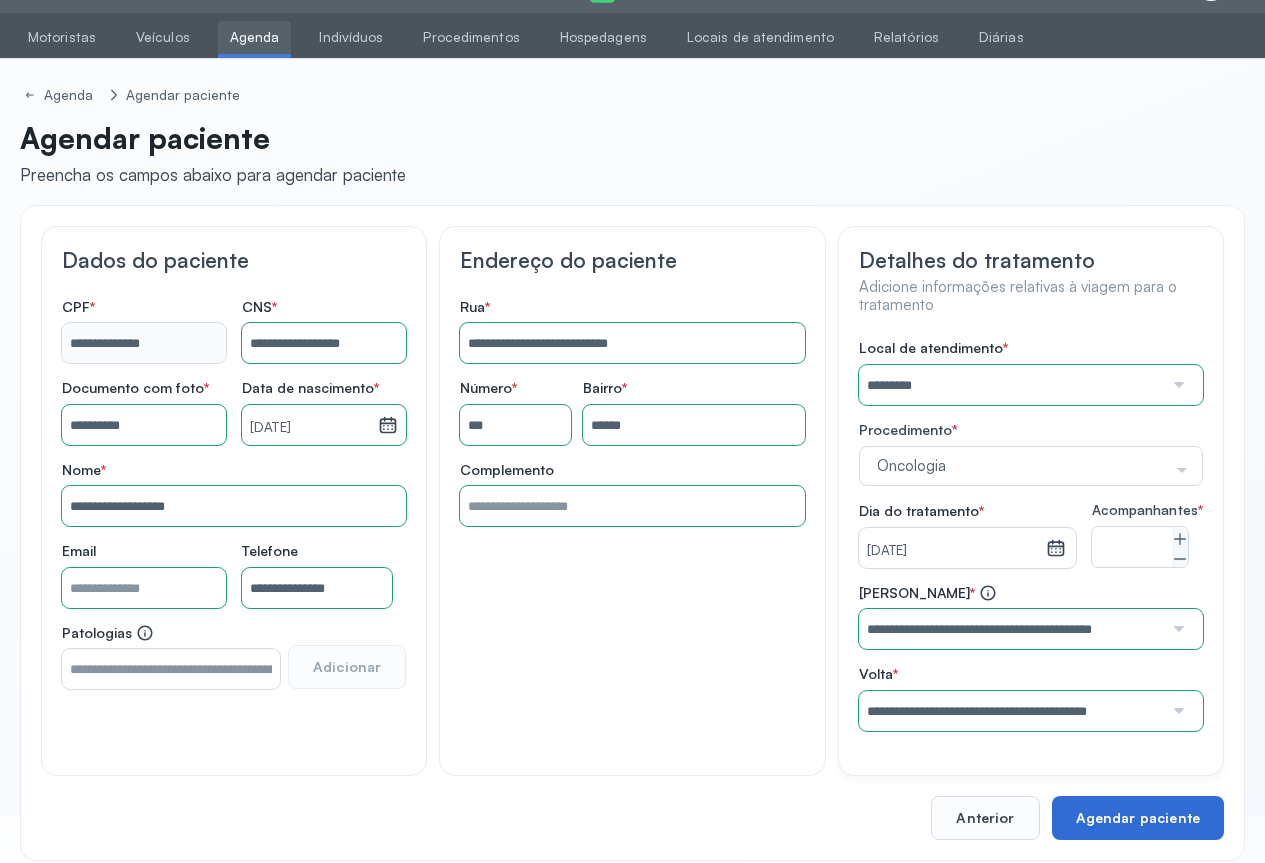 click on "Agendar paciente" at bounding box center (1138, 818) 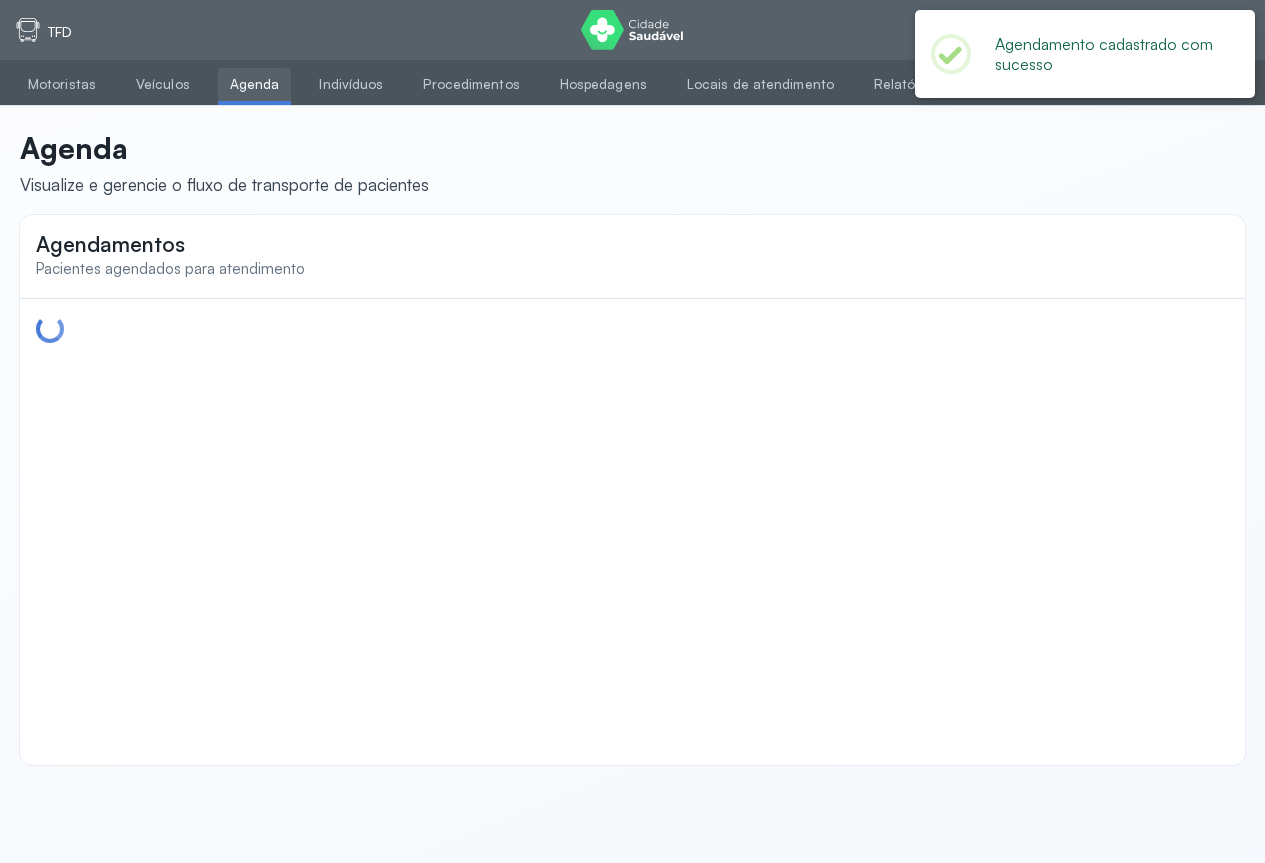 scroll, scrollTop: 0, scrollLeft: 0, axis: both 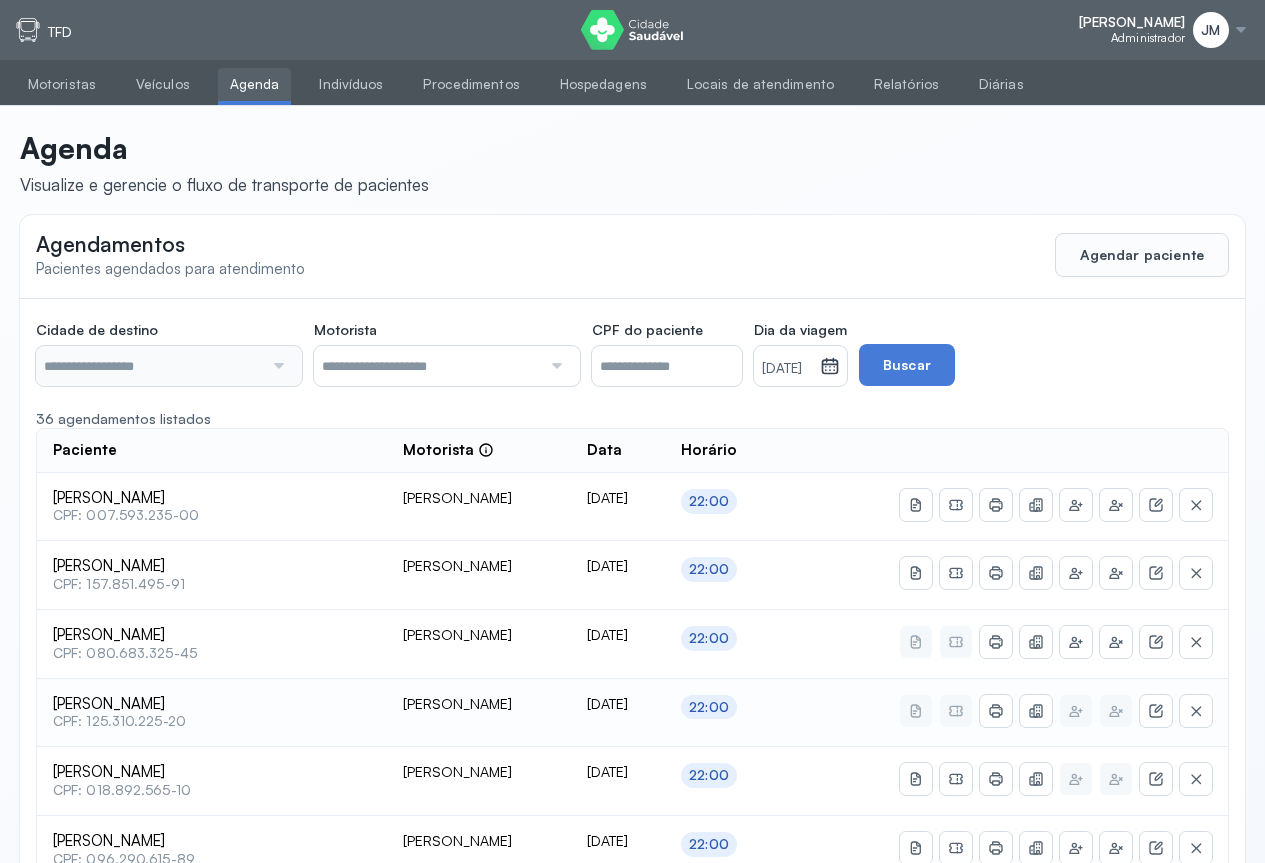 type on "********" 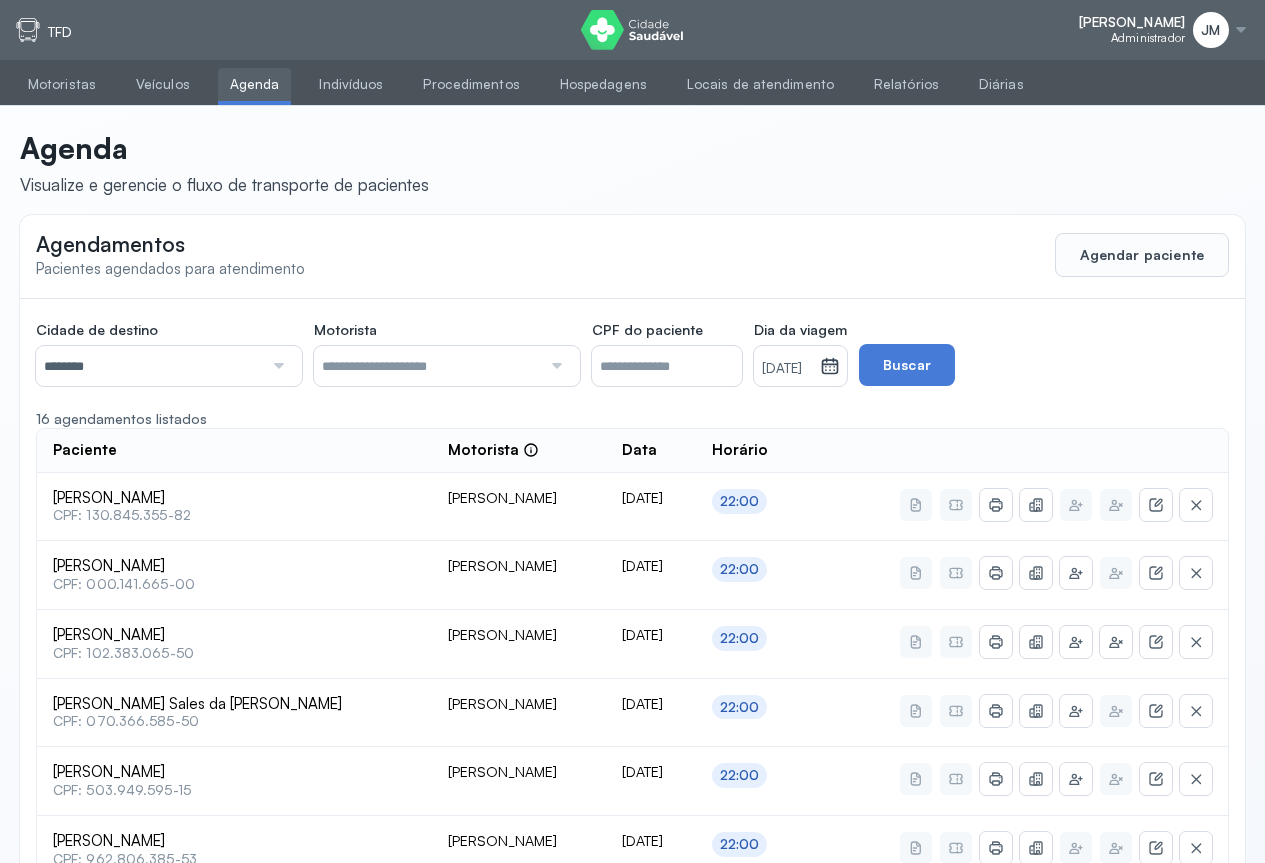 click 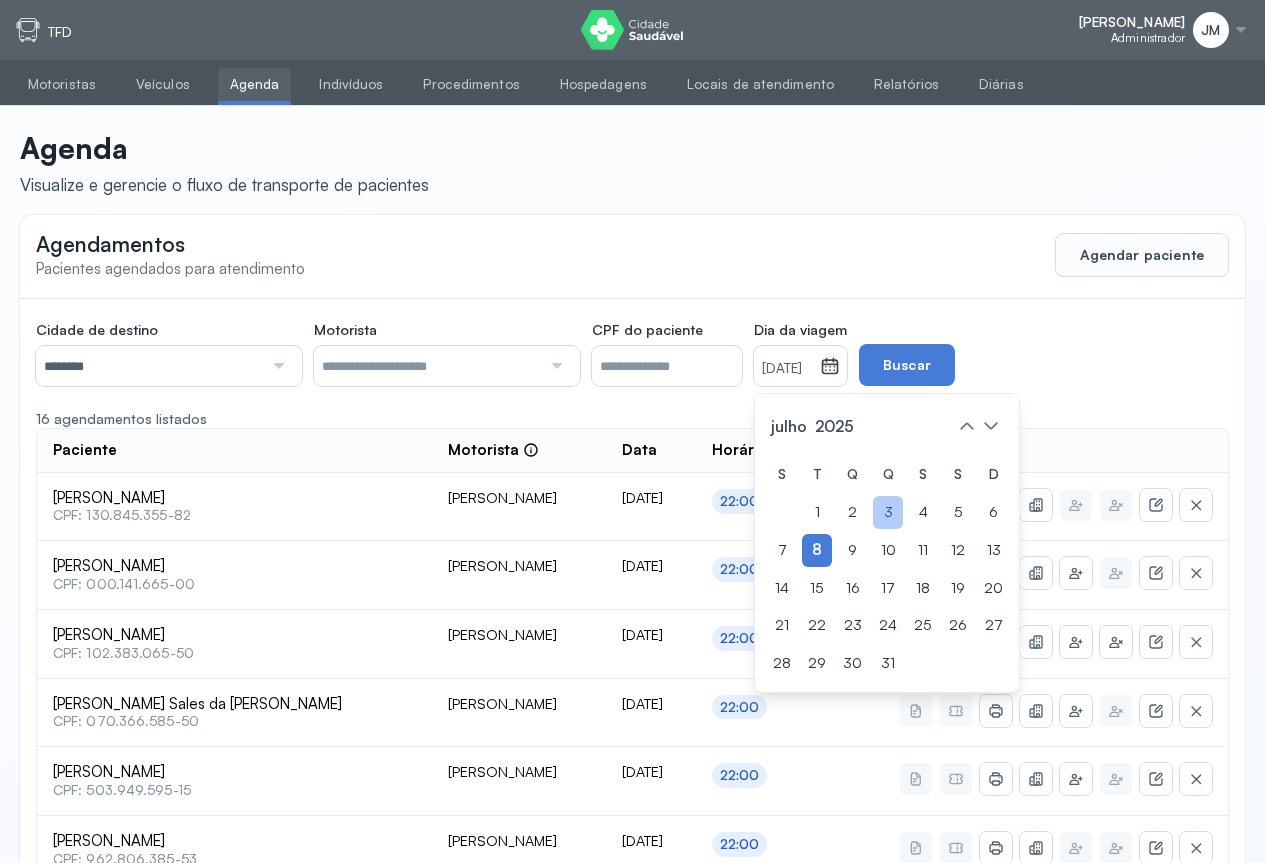 click on "3" 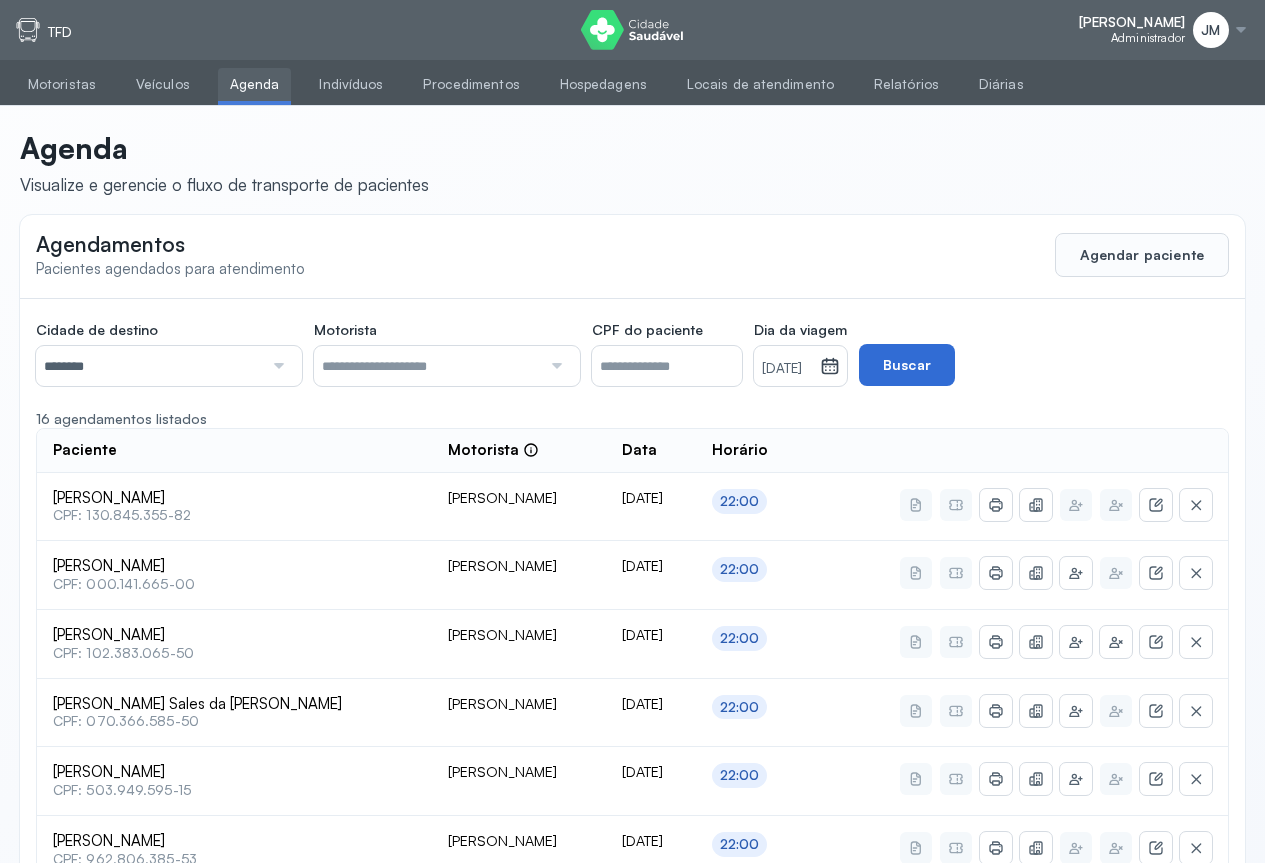 click on "Buscar" at bounding box center [907, 365] 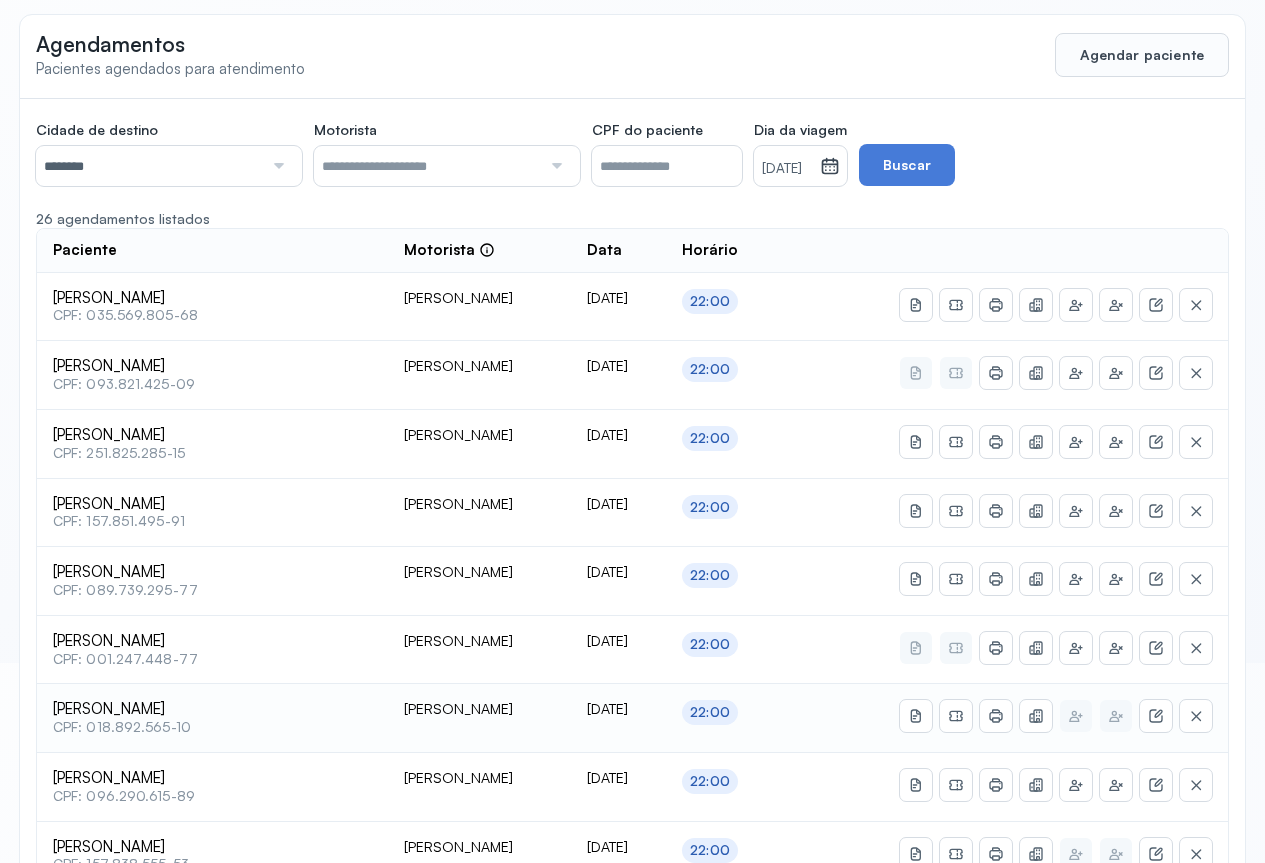 scroll, scrollTop: 300, scrollLeft: 0, axis: vertical 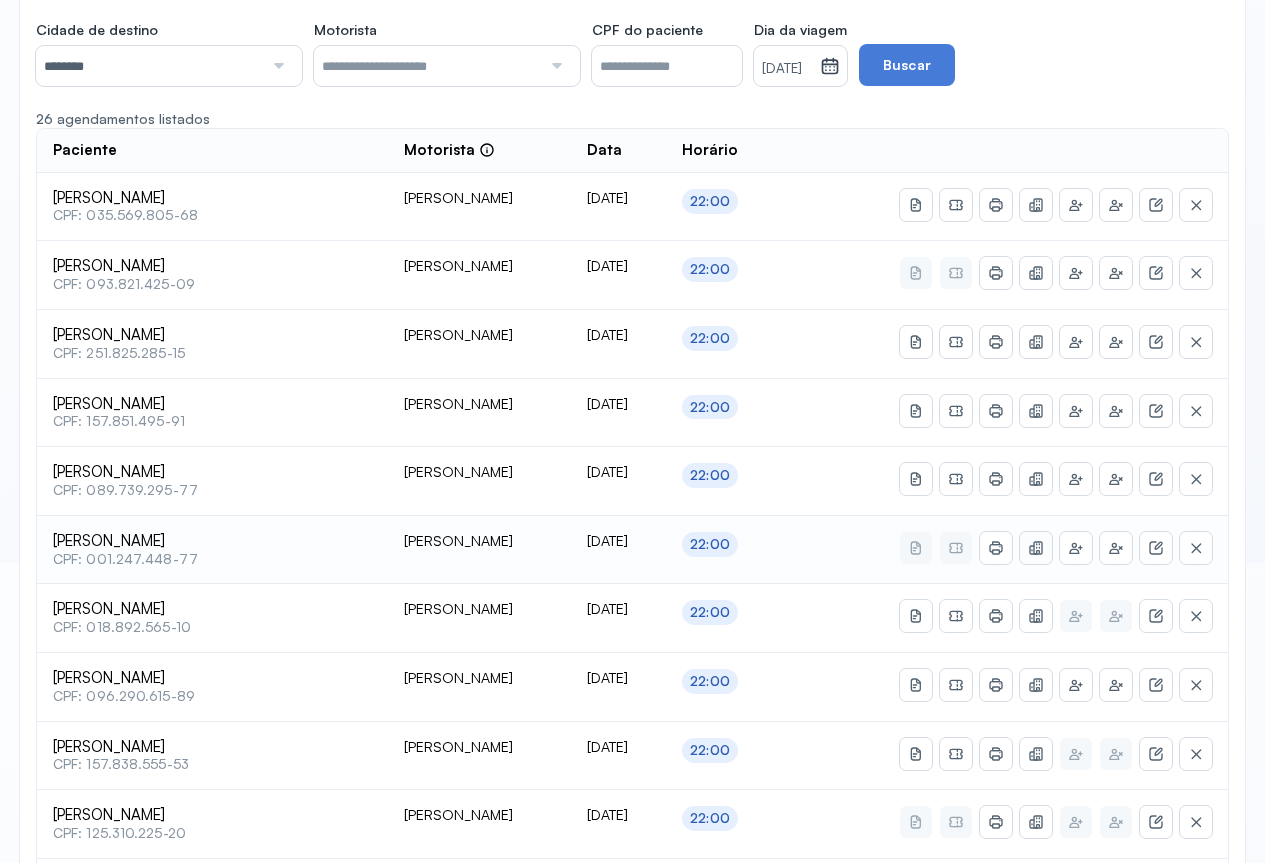 click 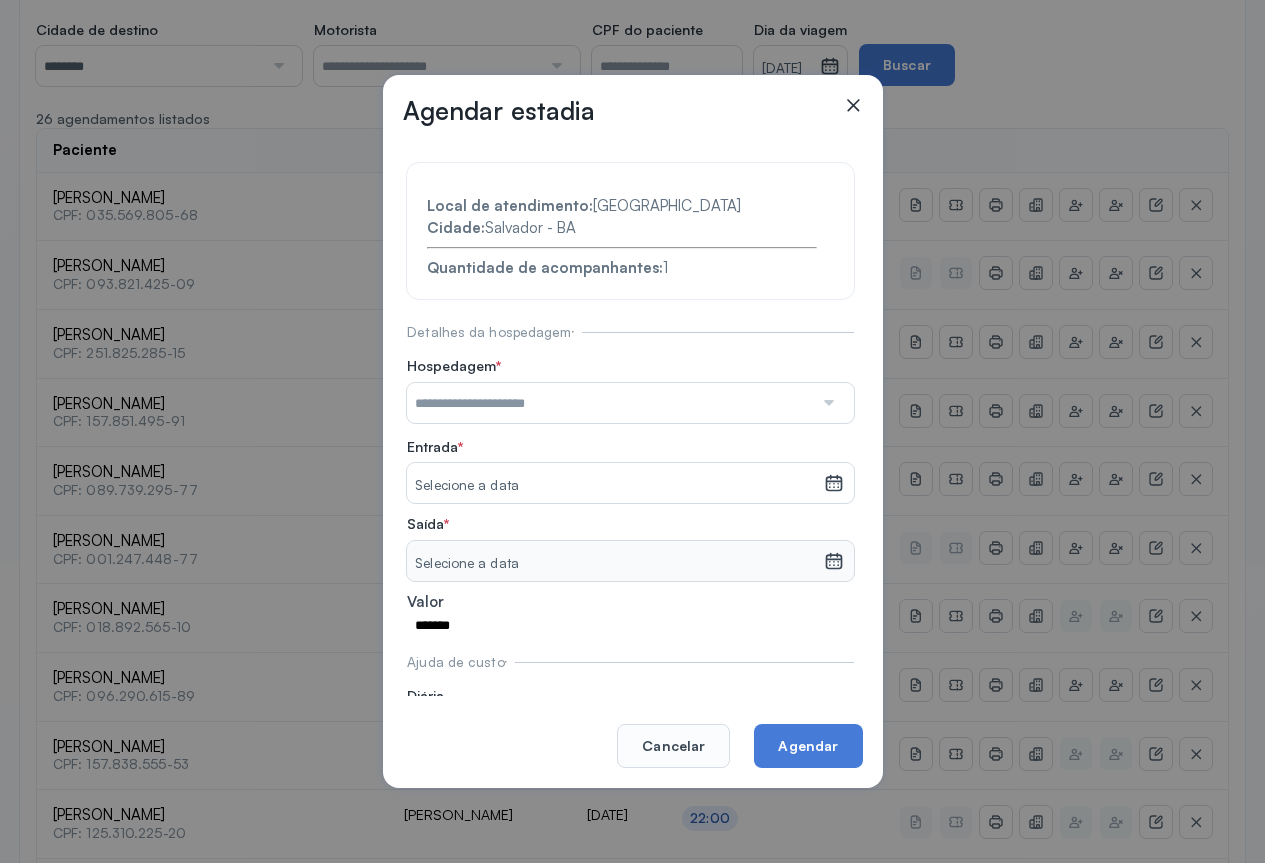 click at bounding box center (827, 403) 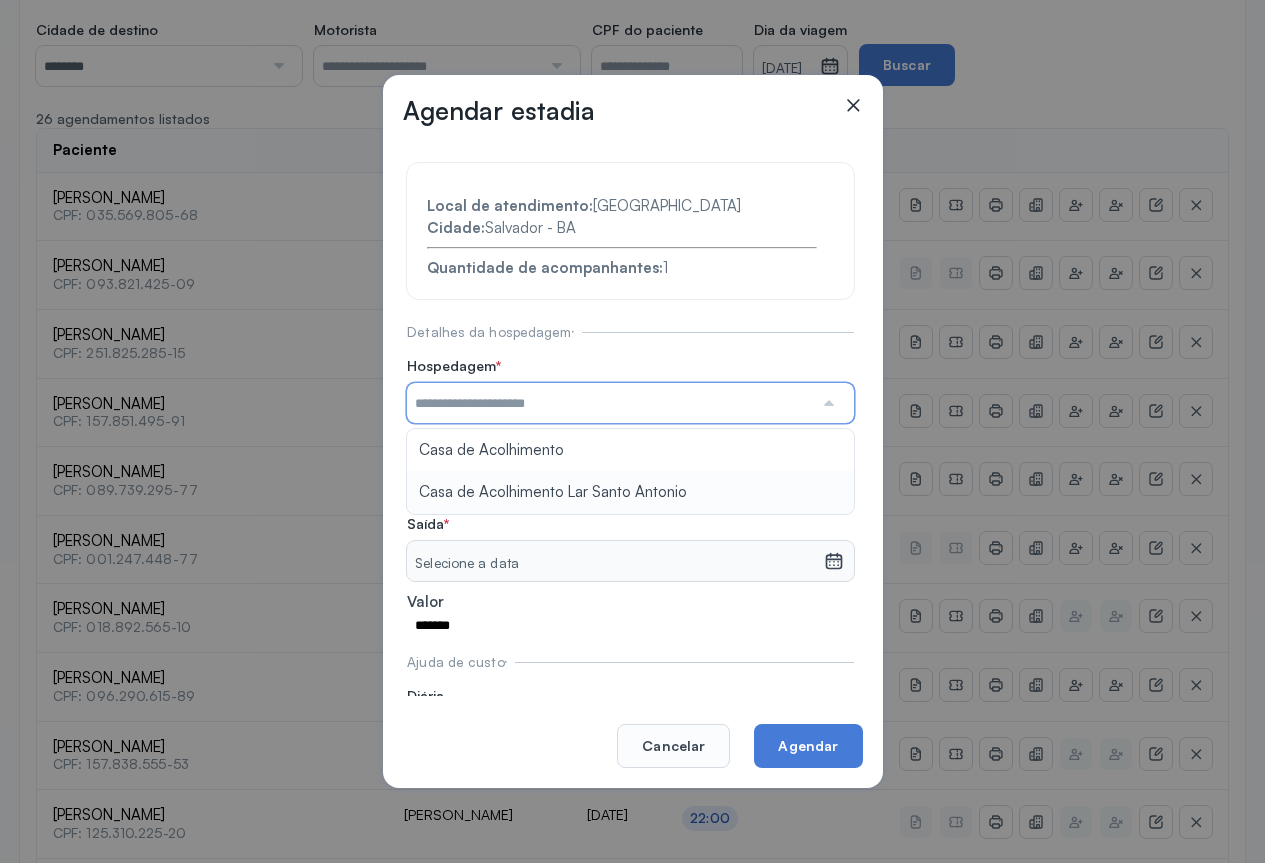 type on "**********" 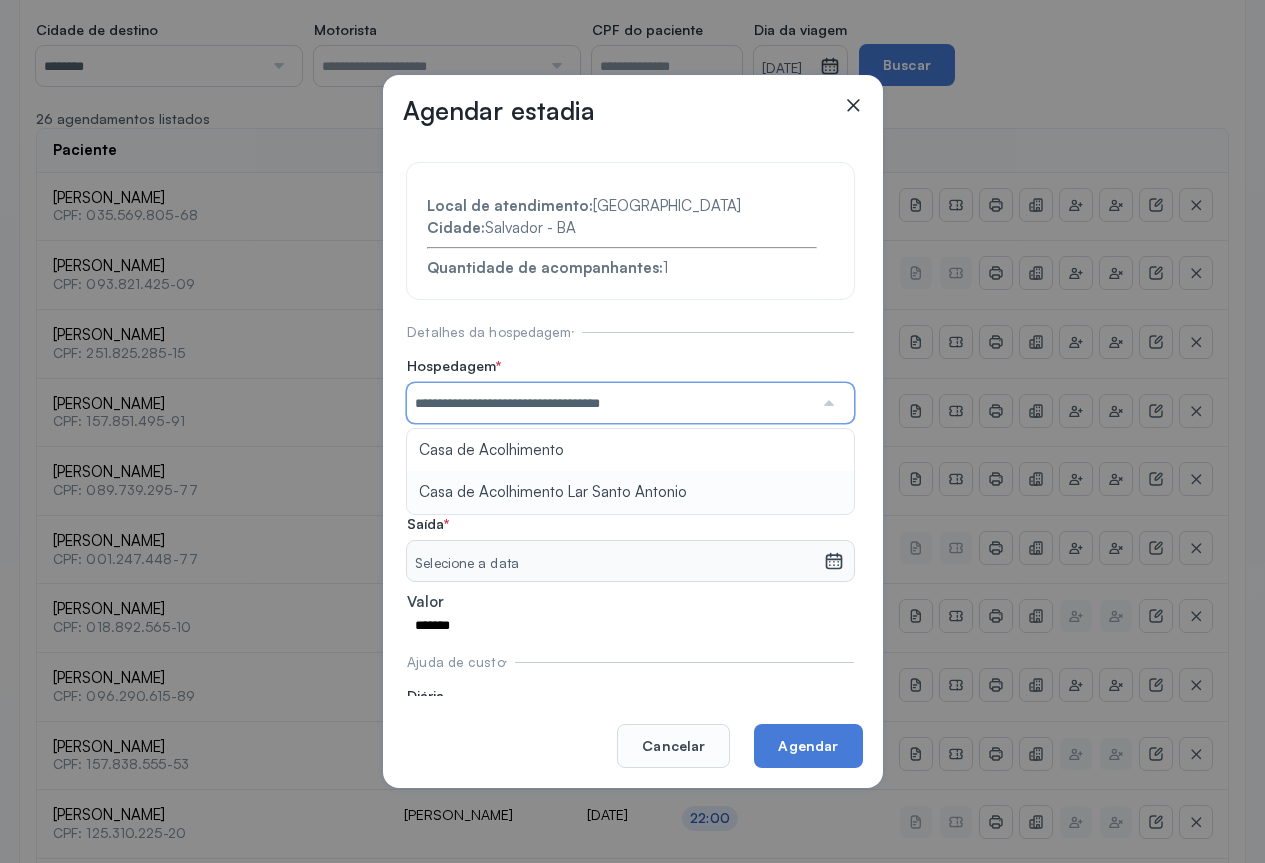 click on "**********" at bounding box center (630, 458) 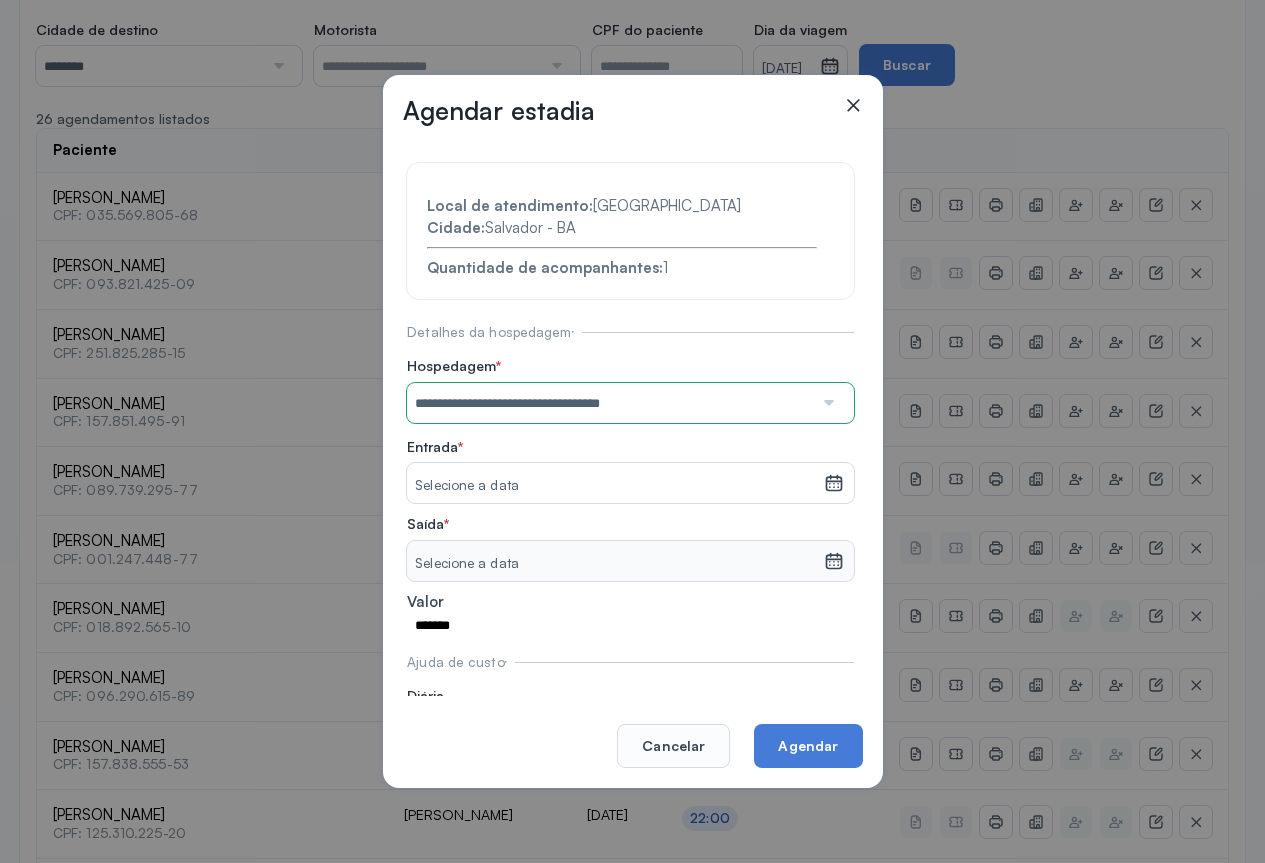 click 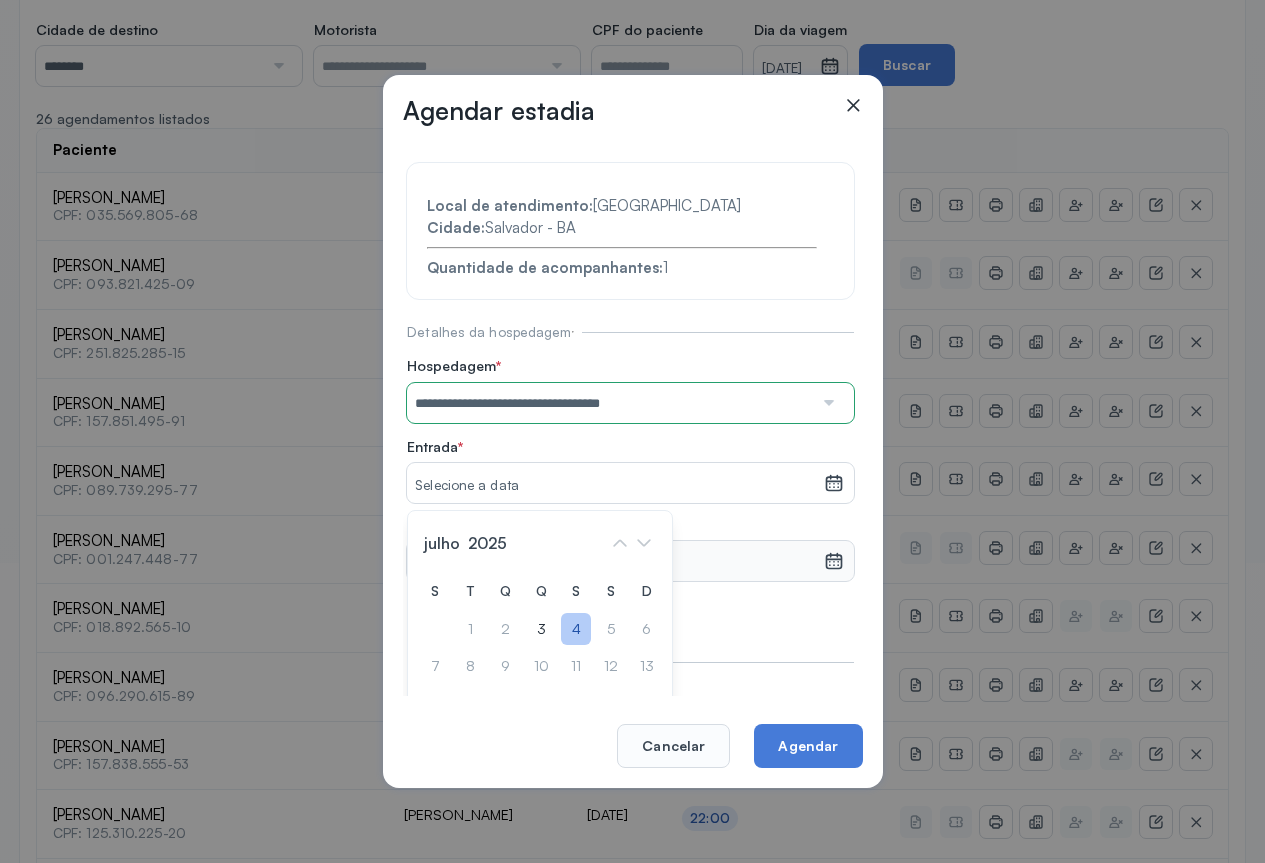 click on "4" 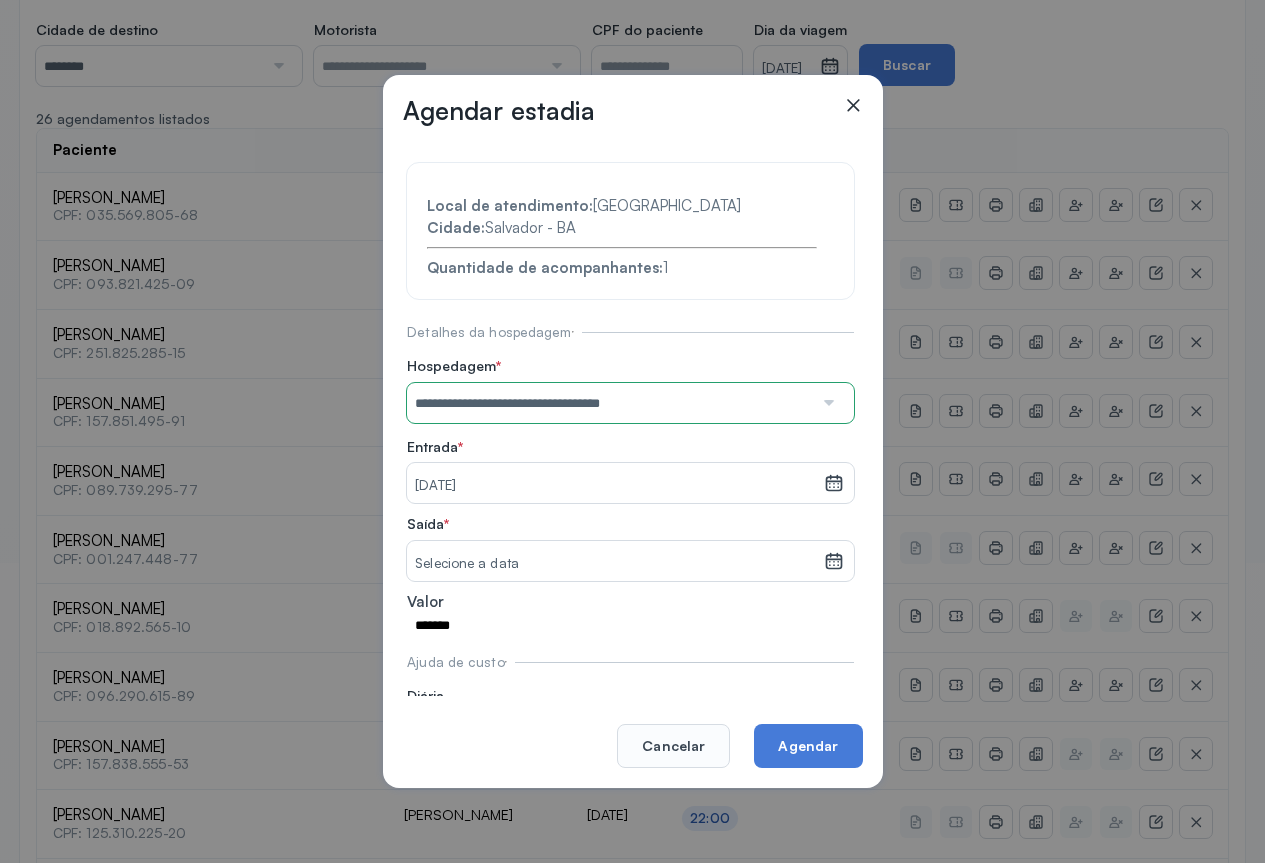 drag, startPoint x: 823, startPoint y: 569, endPoint x: 807, endPoint y: 559, distance: 18.867962 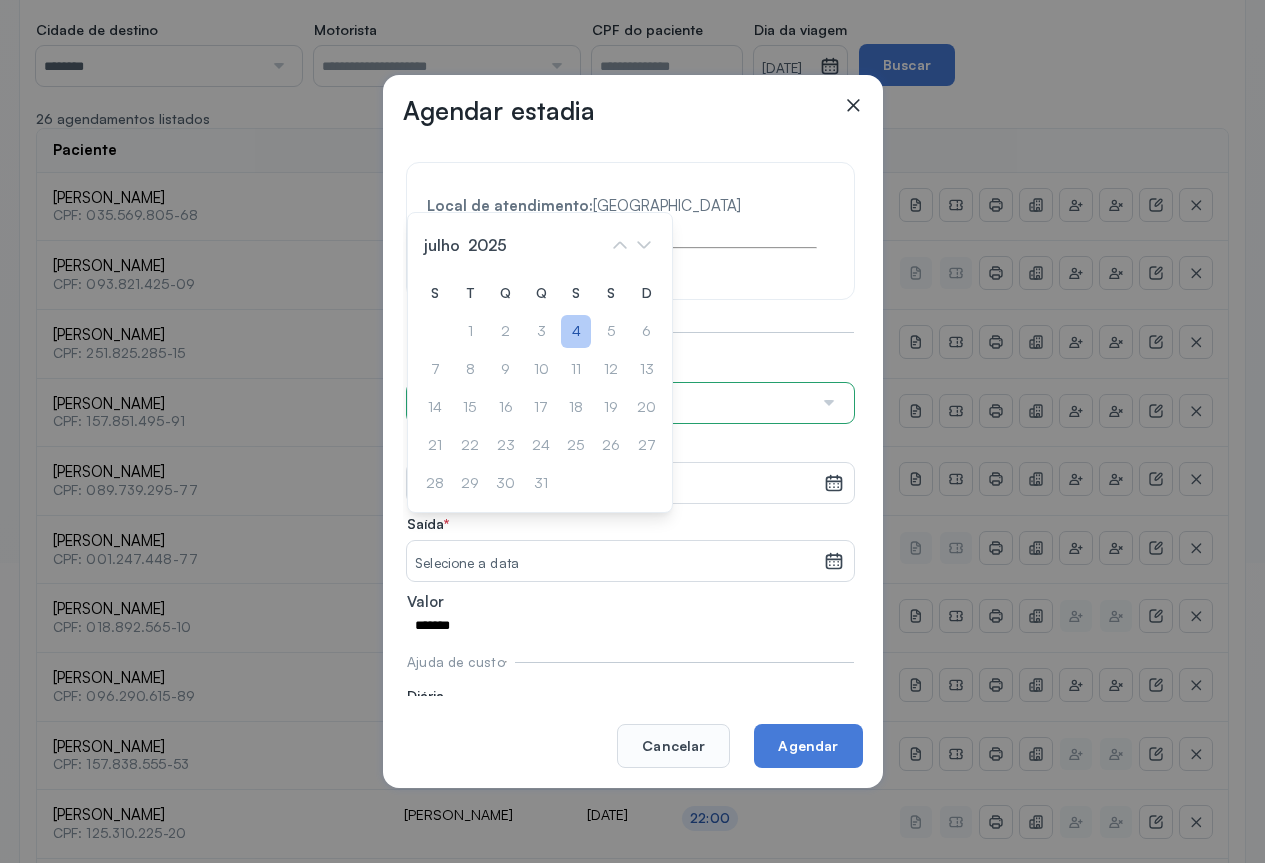 click on "4" 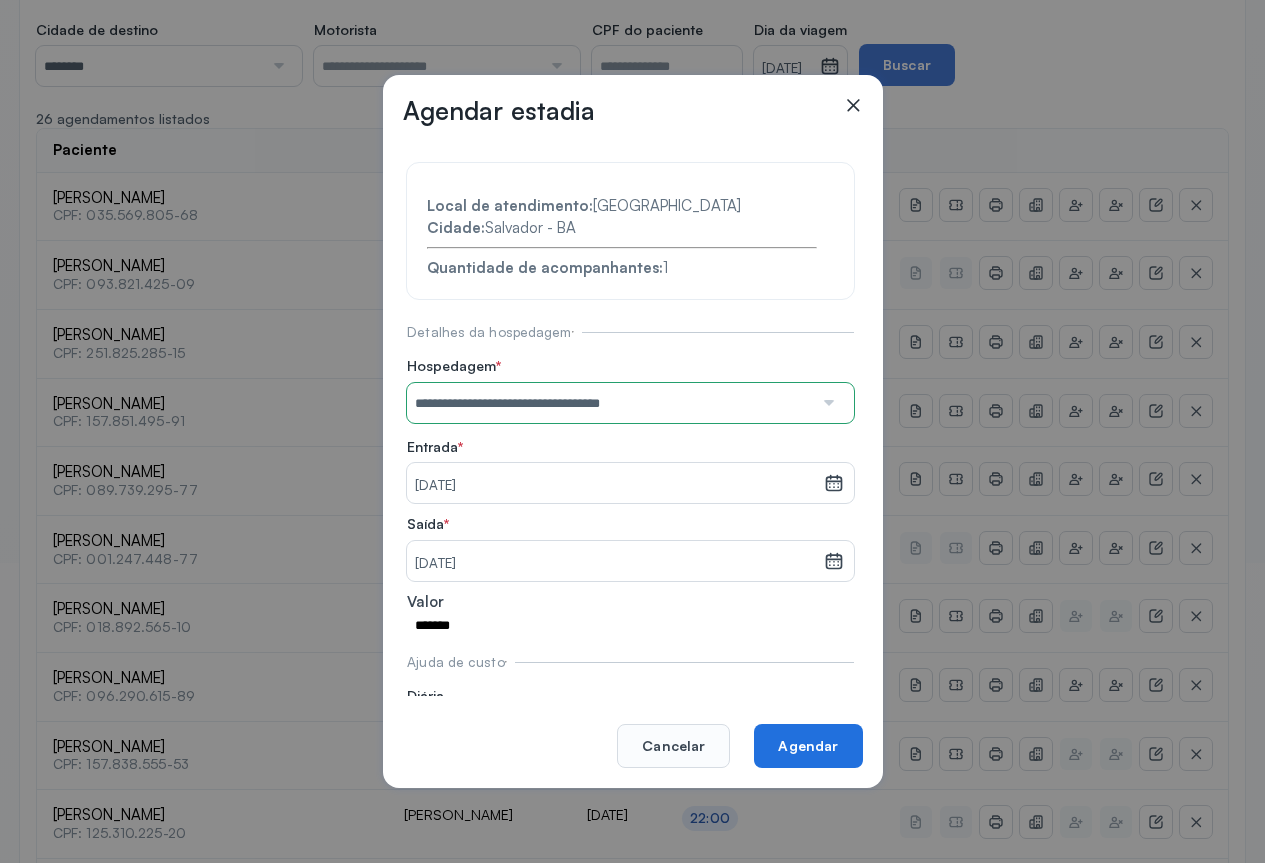 click on "Agendar" 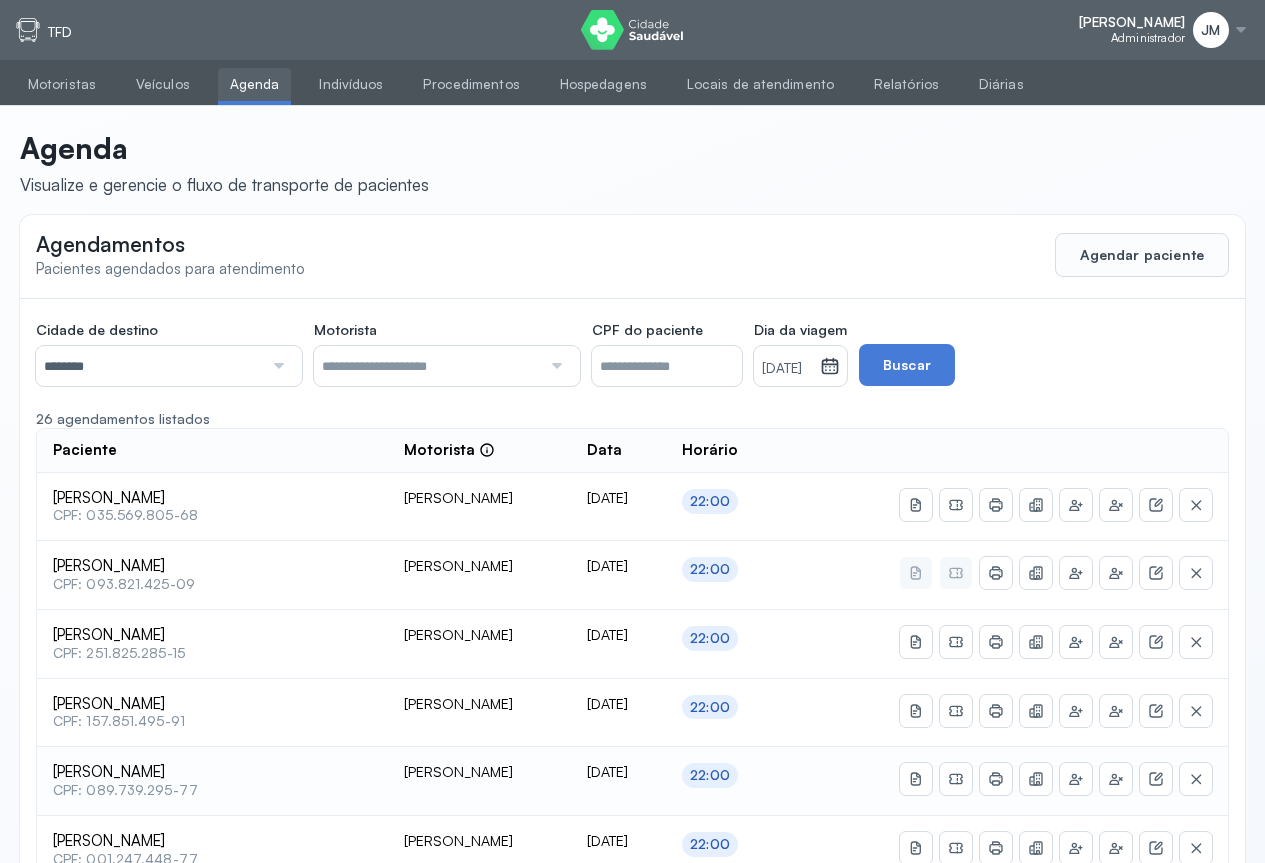 scroll, scrollTop: 100, scrollLeft: 0, axis: vertical 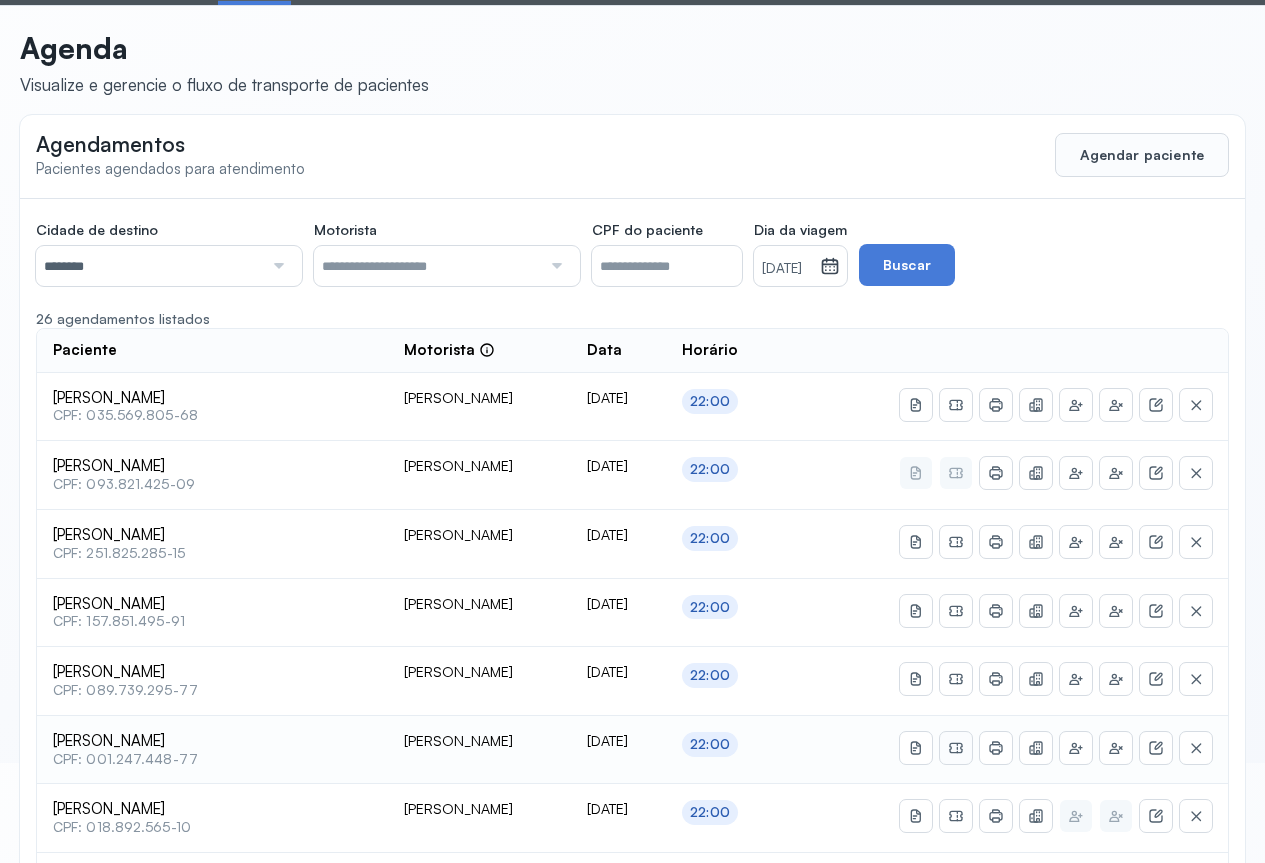 click 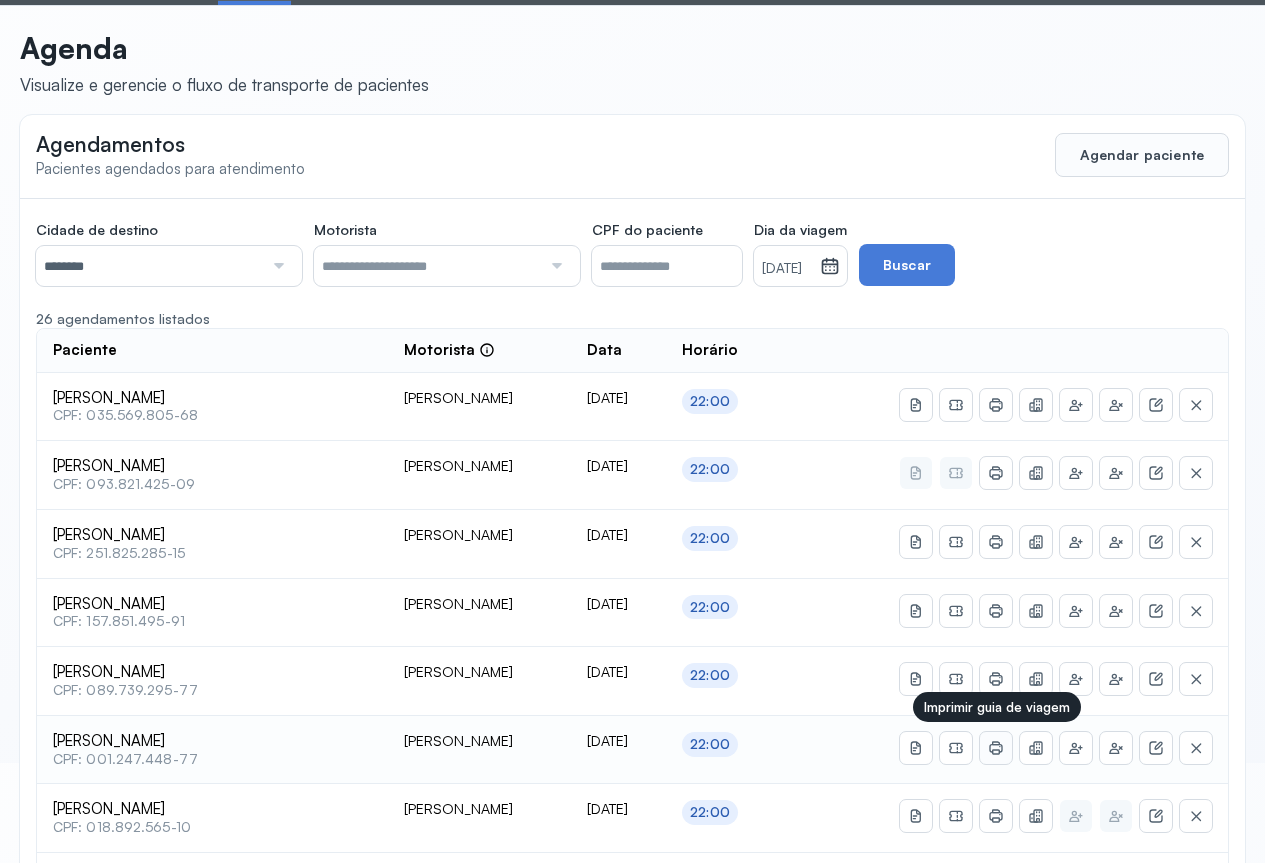 click 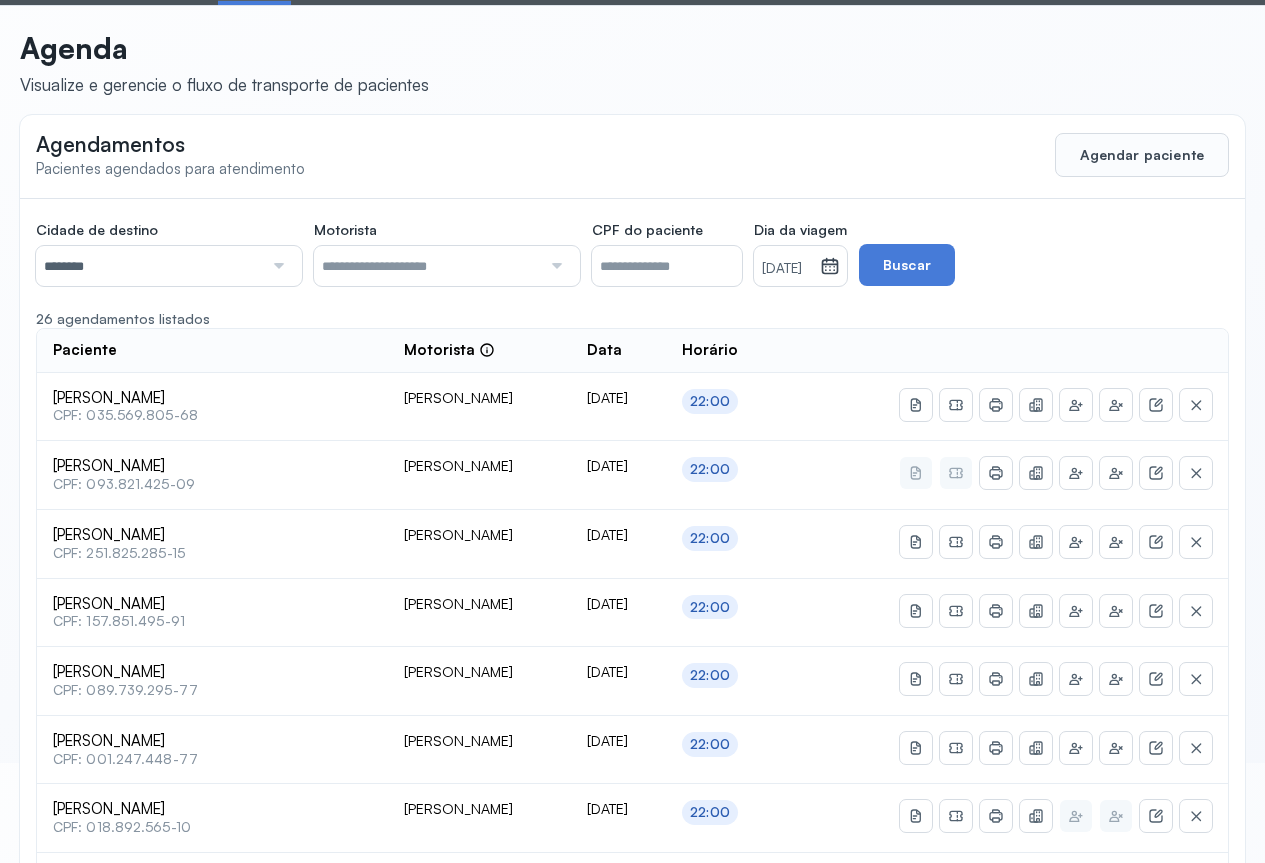 drag, startPoint x: 895, startPoint y: 272, endPoint x: 879, endPoint y: 278, distance: 17.088007 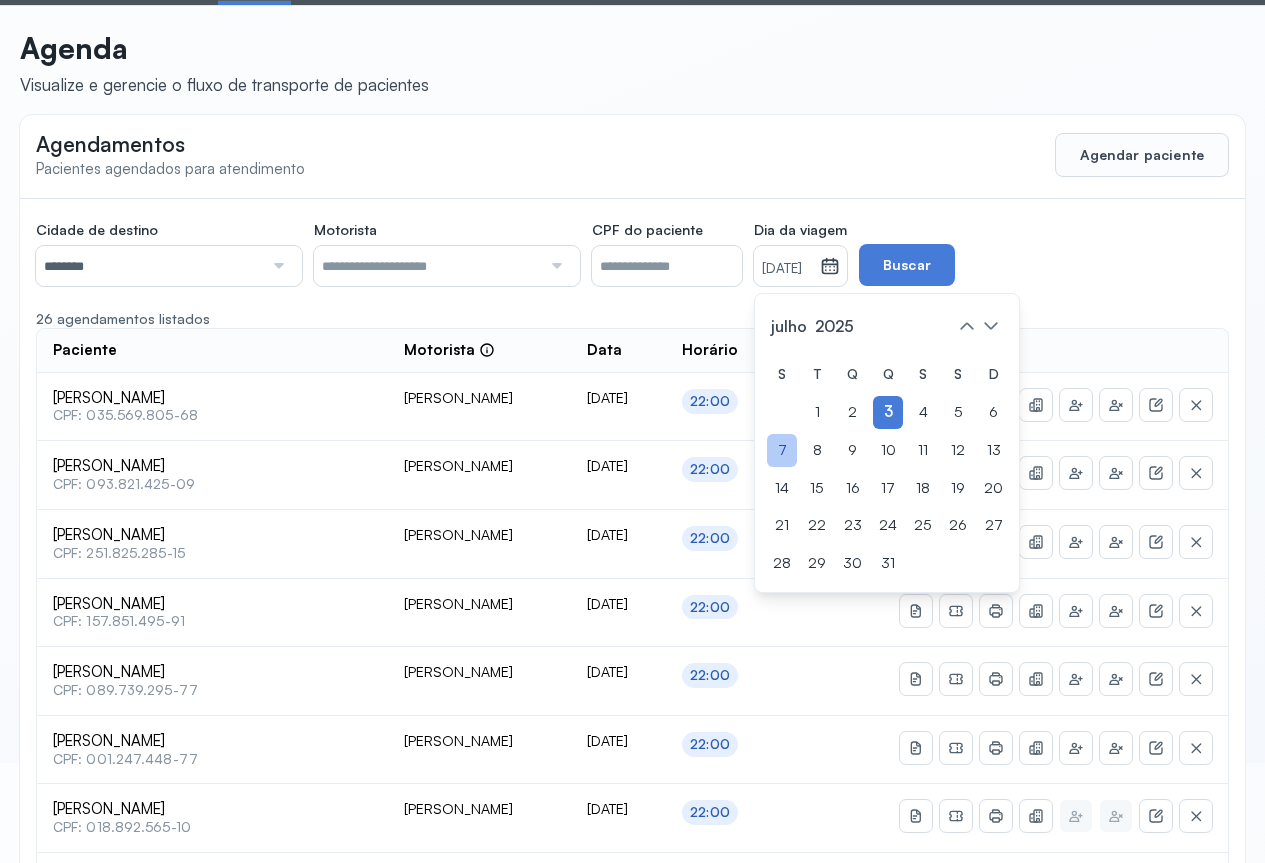click on "7" 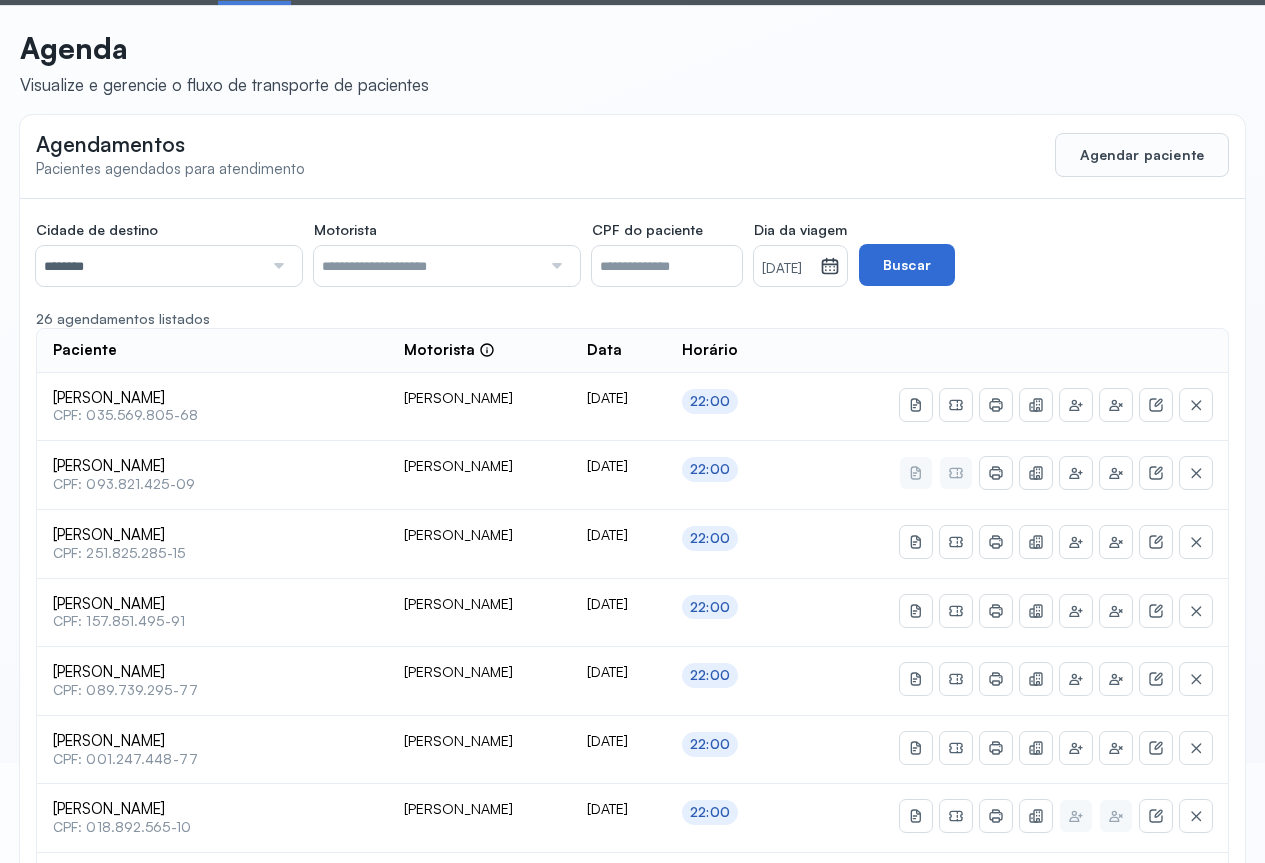 click on "Buscar" at bounding box center (907, 265) 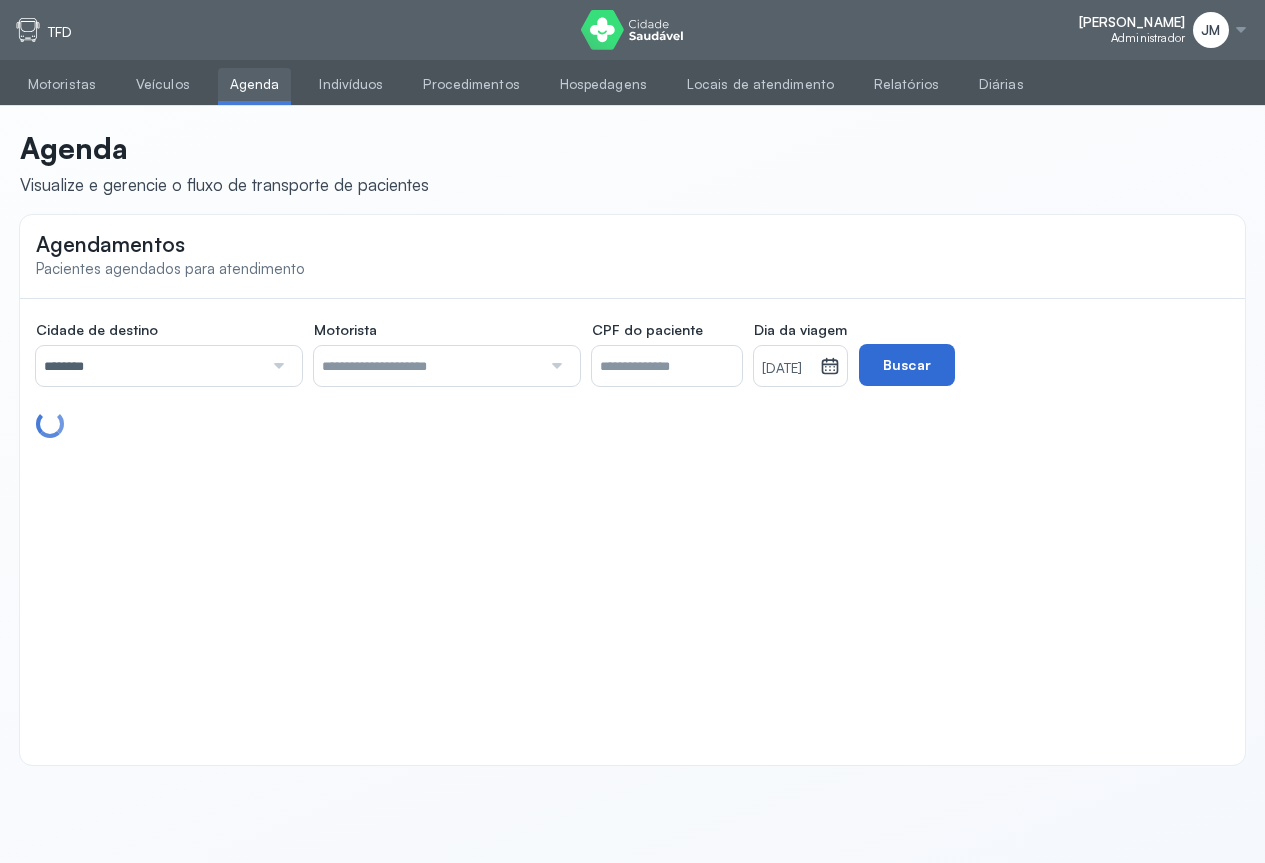 scroll, scrollTop: 0, scrollLeft: 0, axis: both 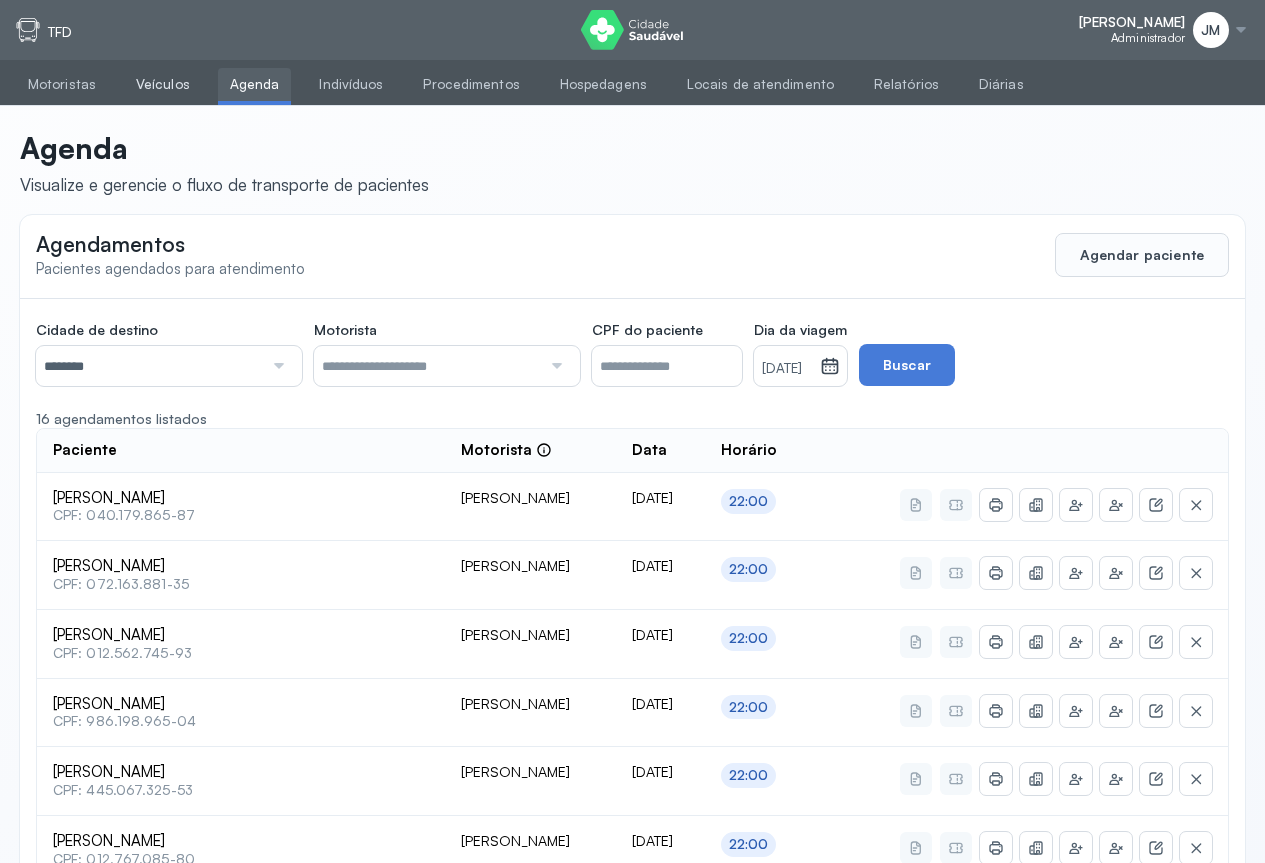 click on "Veículos" at bounding box center [163, 84] 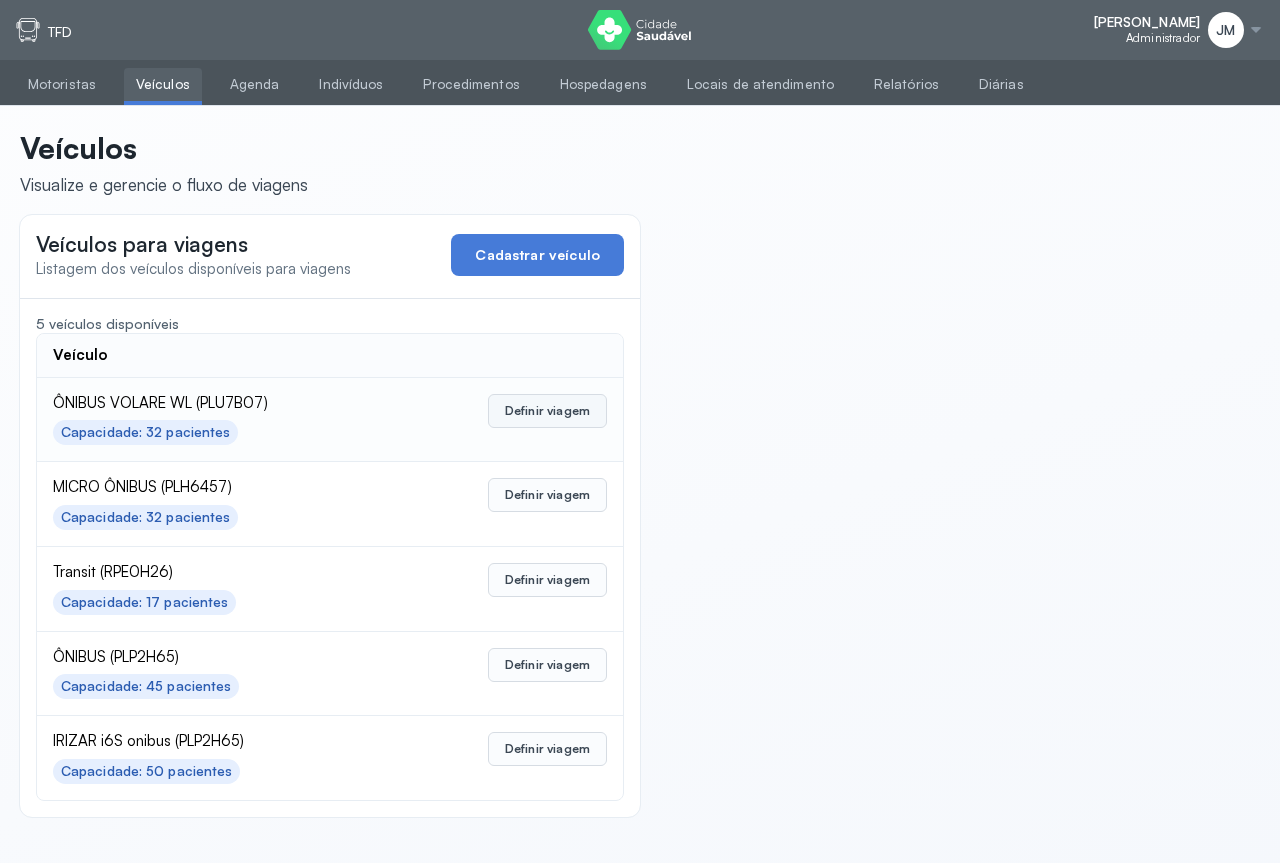 click on "Definir viagem" at bounding box center [547, 411] 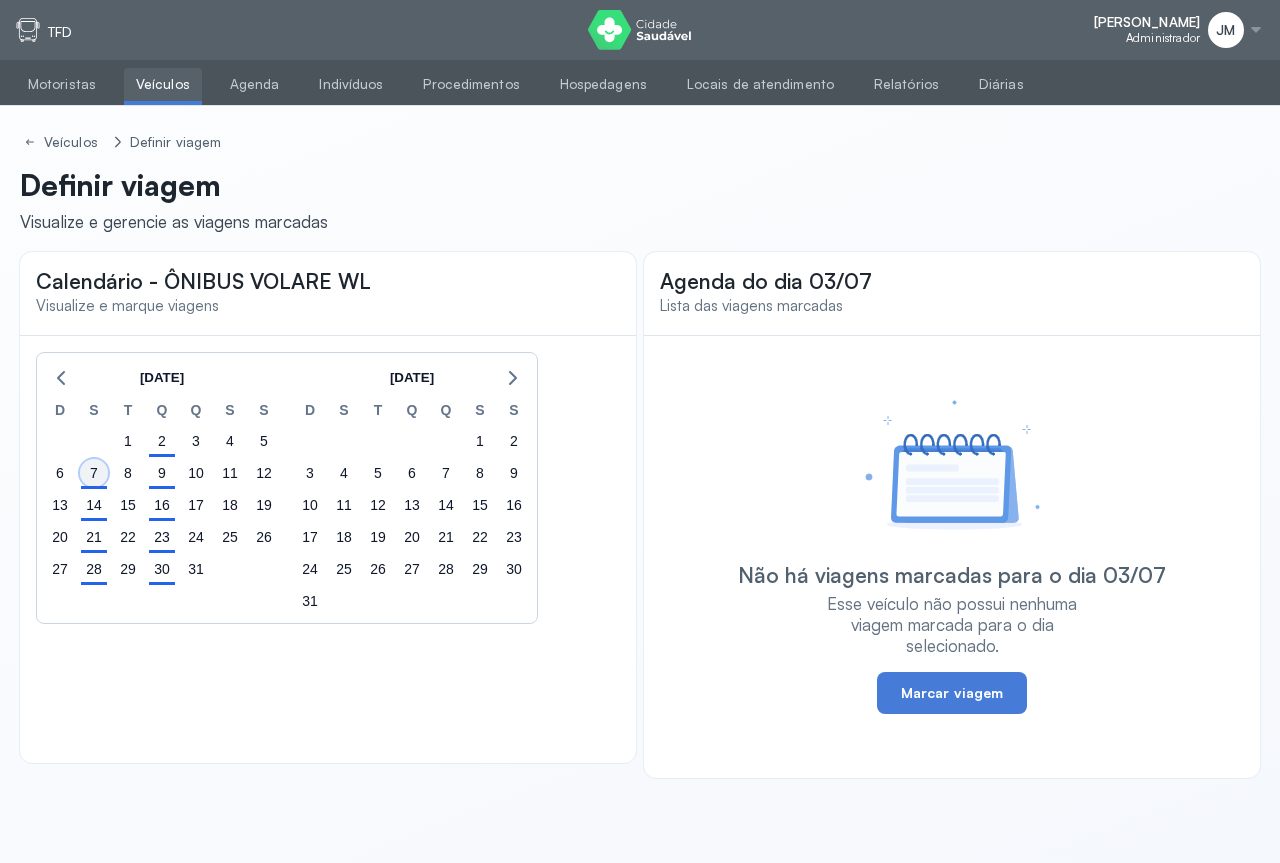 click on "7" 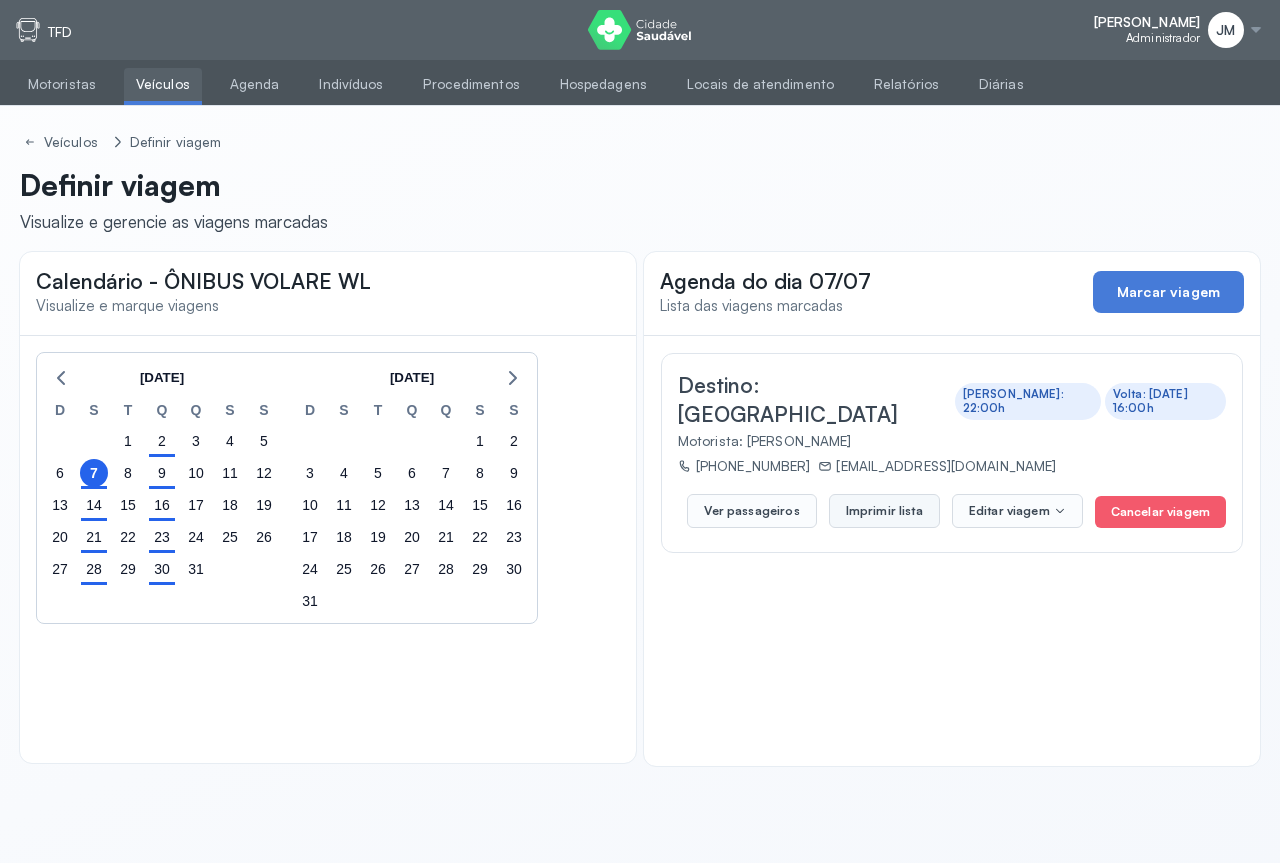 click on "Imprimir lista" at bounding box center (884, 511) 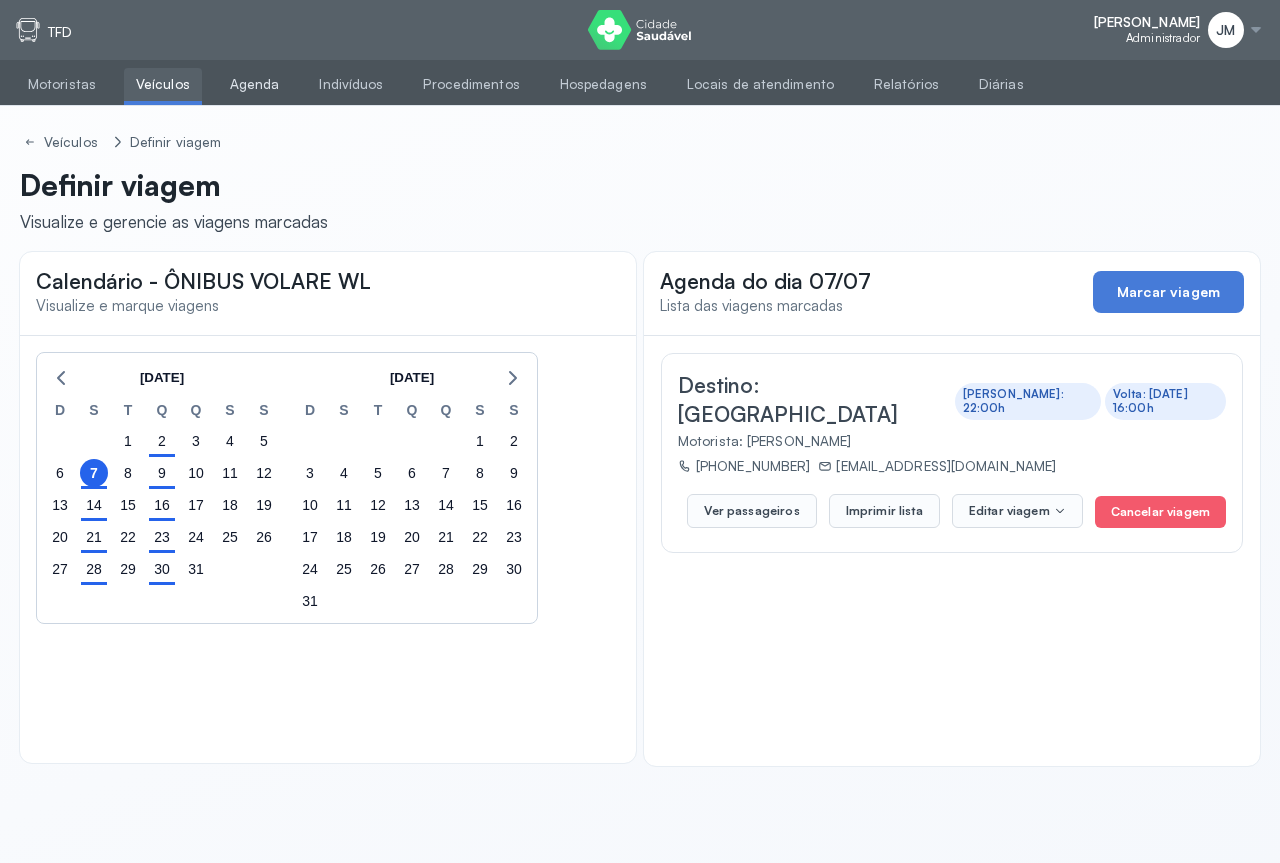 click on "Agenda" at bounding box center (255, 84) 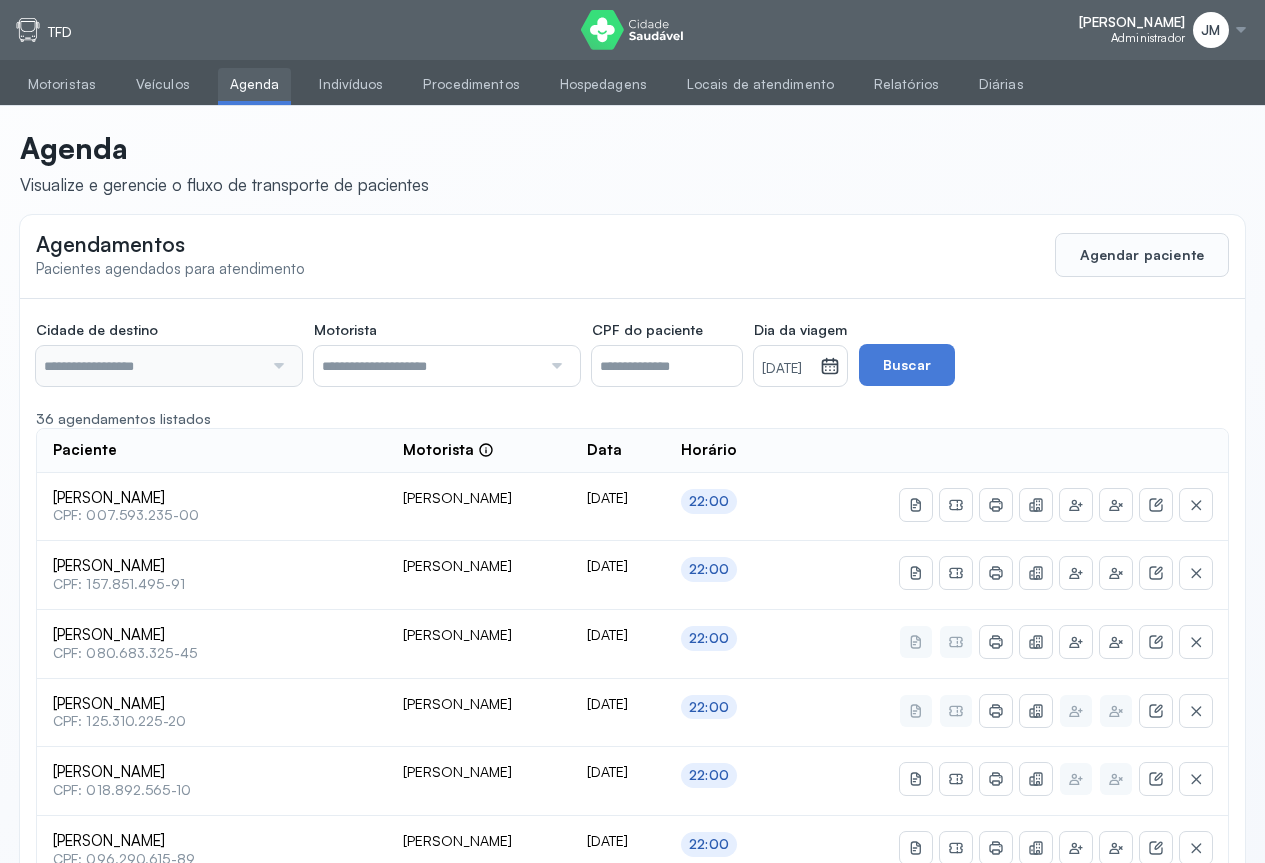 type on "********" 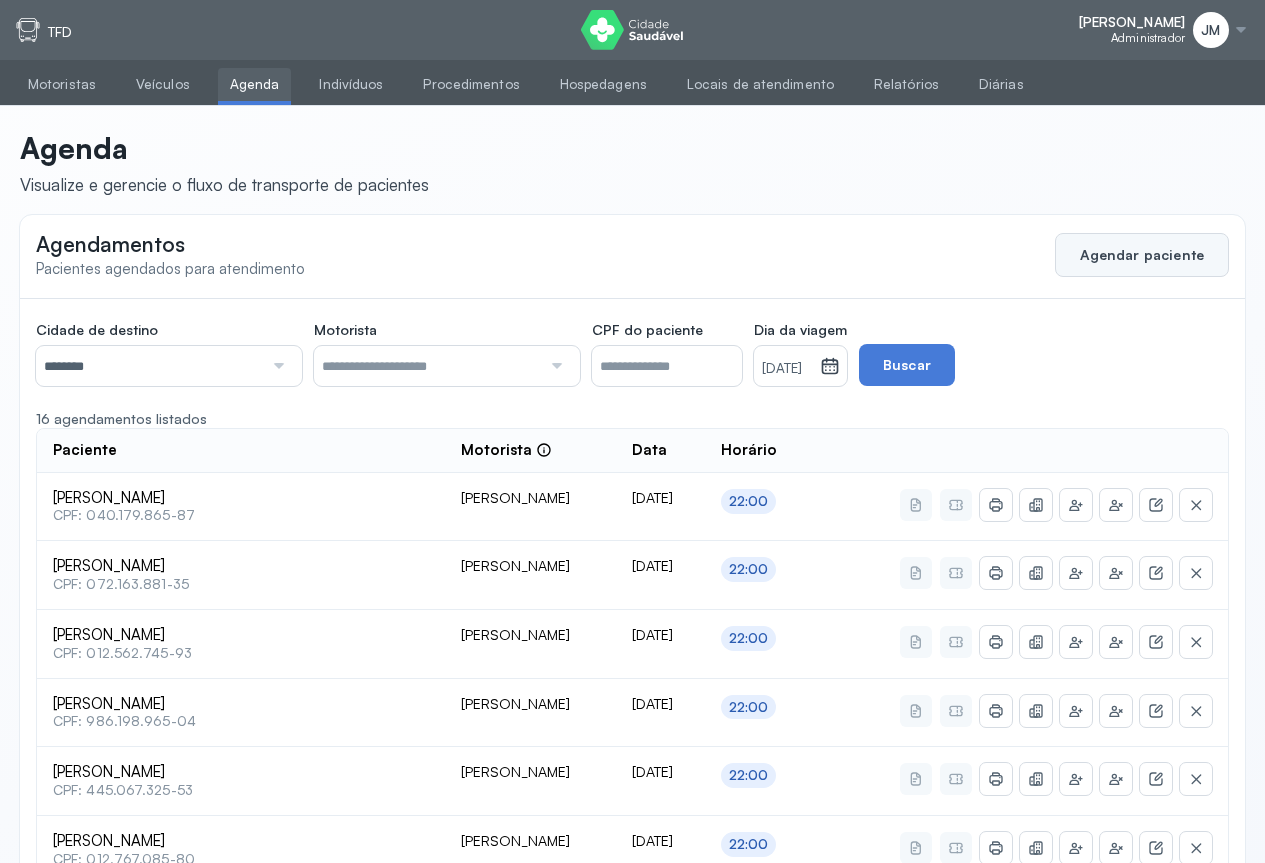 click on "Agendar paciente" 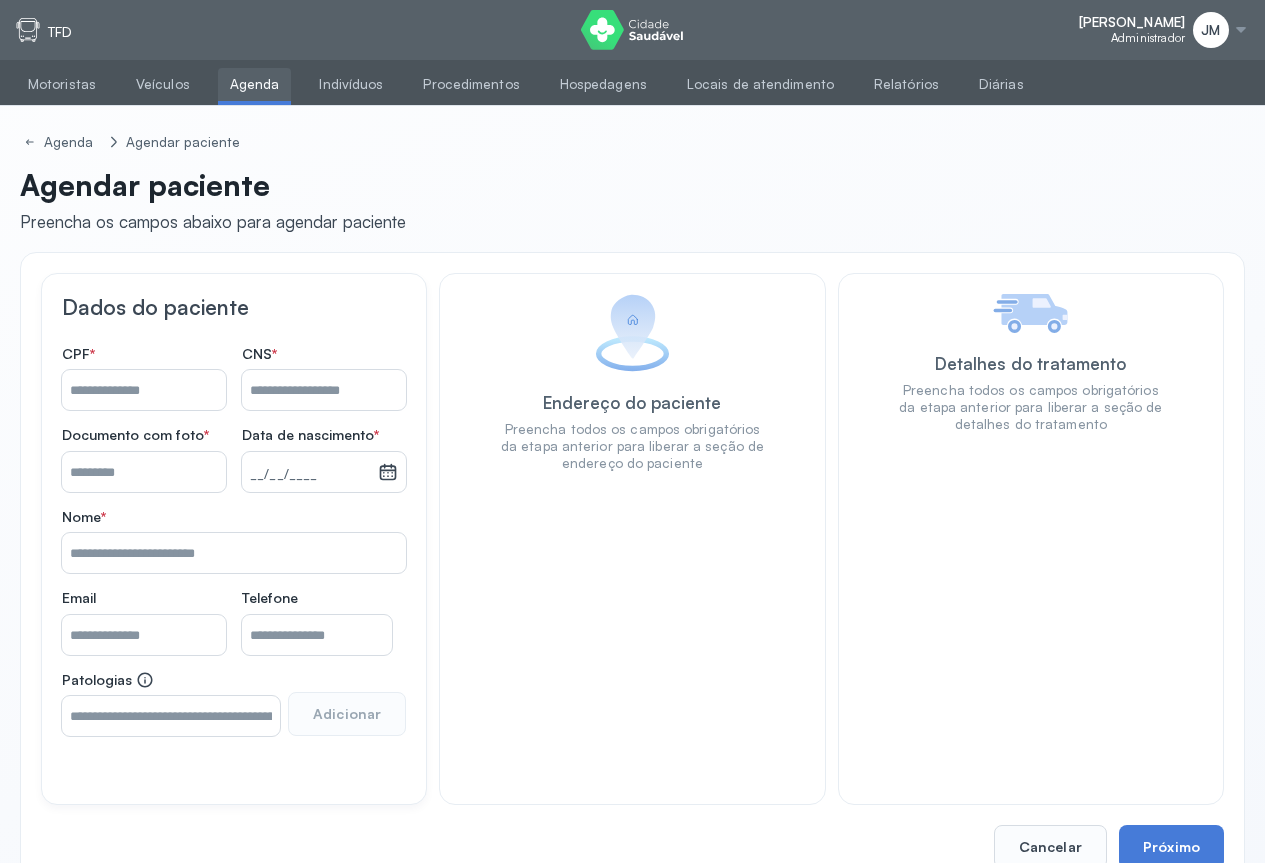 drag, startPoint x: 298, startPoint y: 380, endPoint x: 308, endPoint y: 379, distance: 10.049875 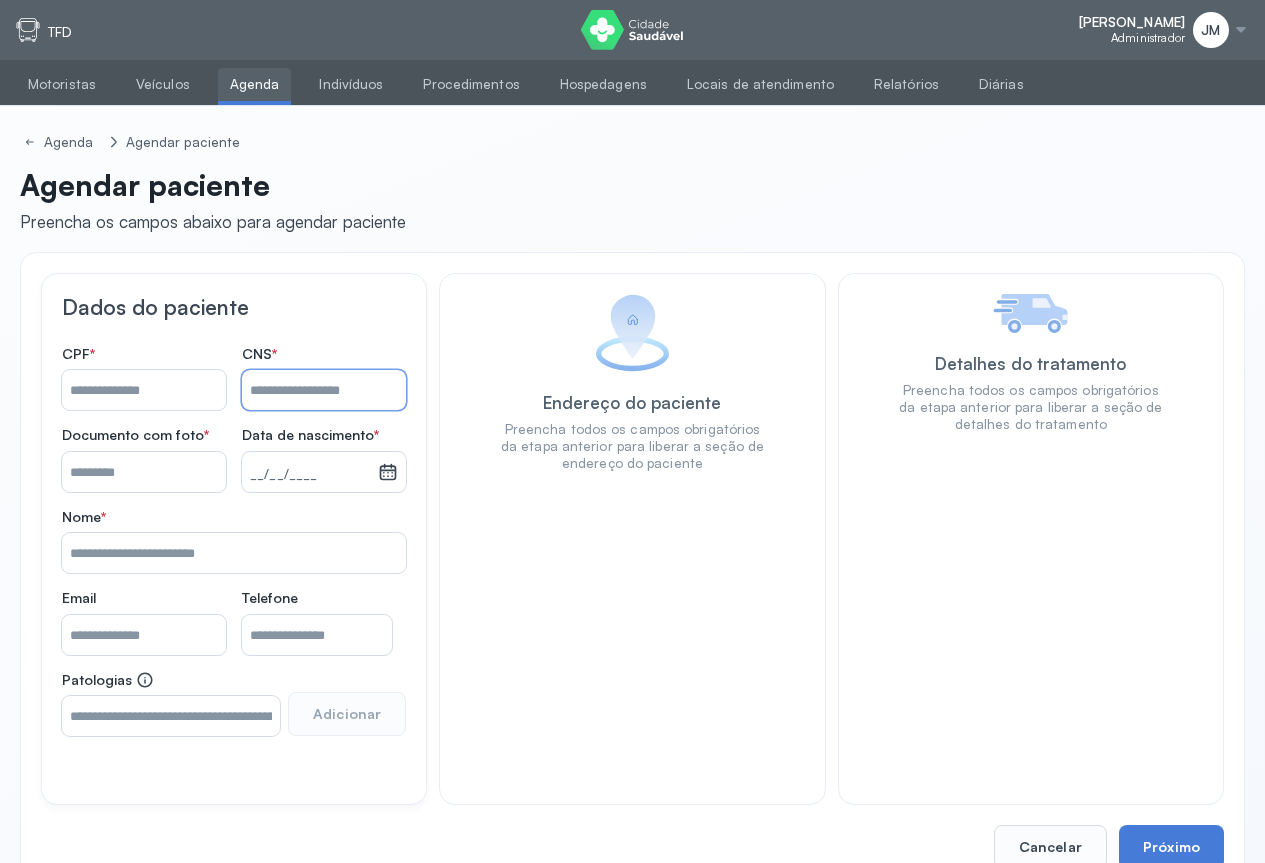 drag, startPoint x: 106, startPoint y: 392, endPoint x: 167, endPoint y: 400, distance: 61.522354 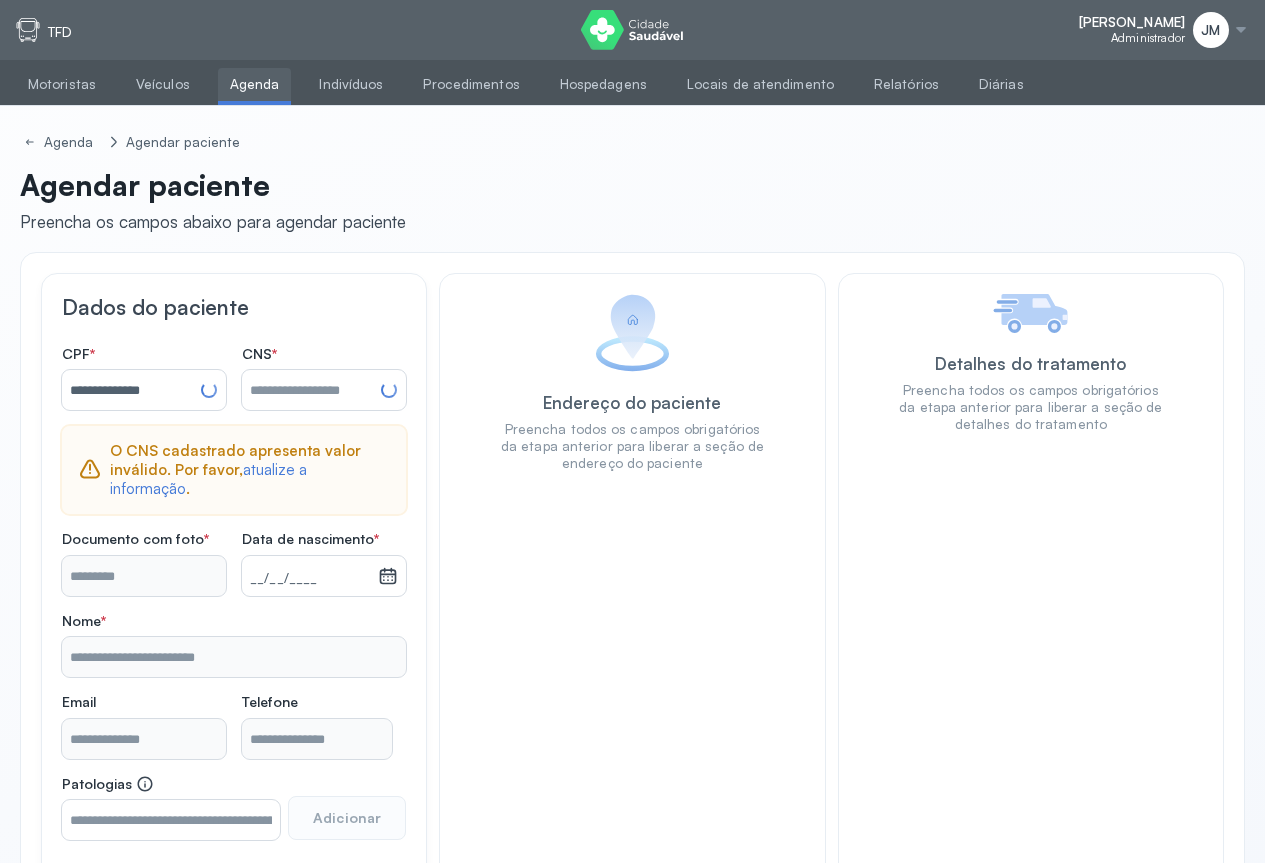 type on "**********" 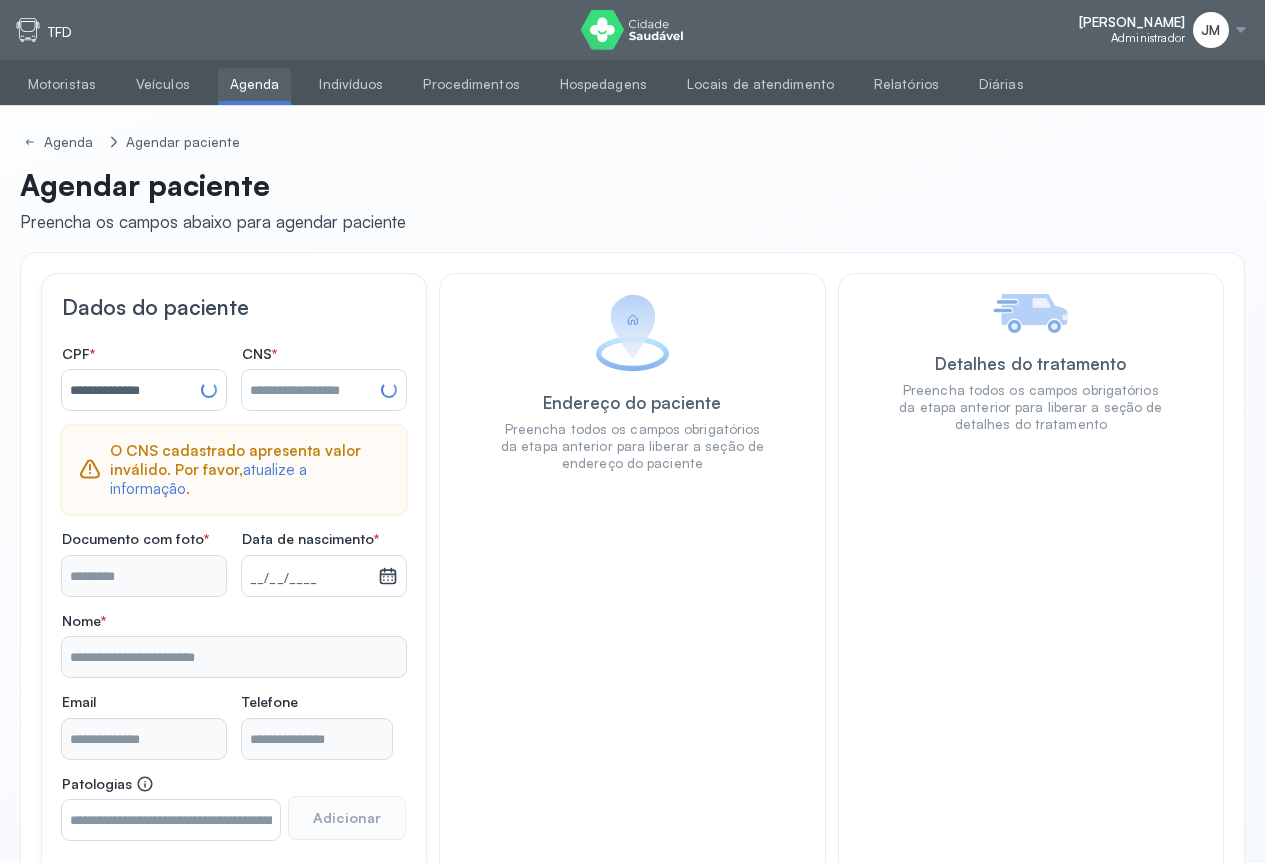type on "**********" 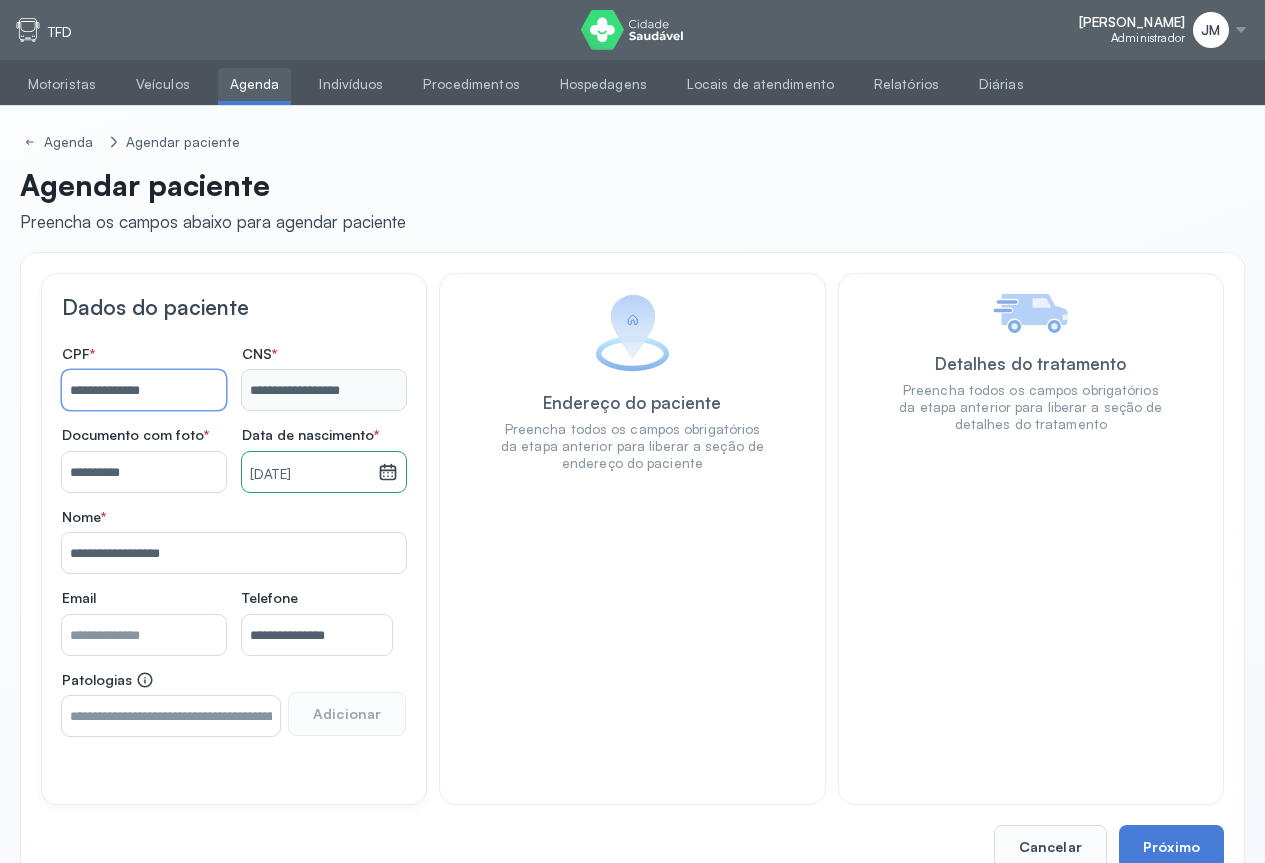 type on "**********" 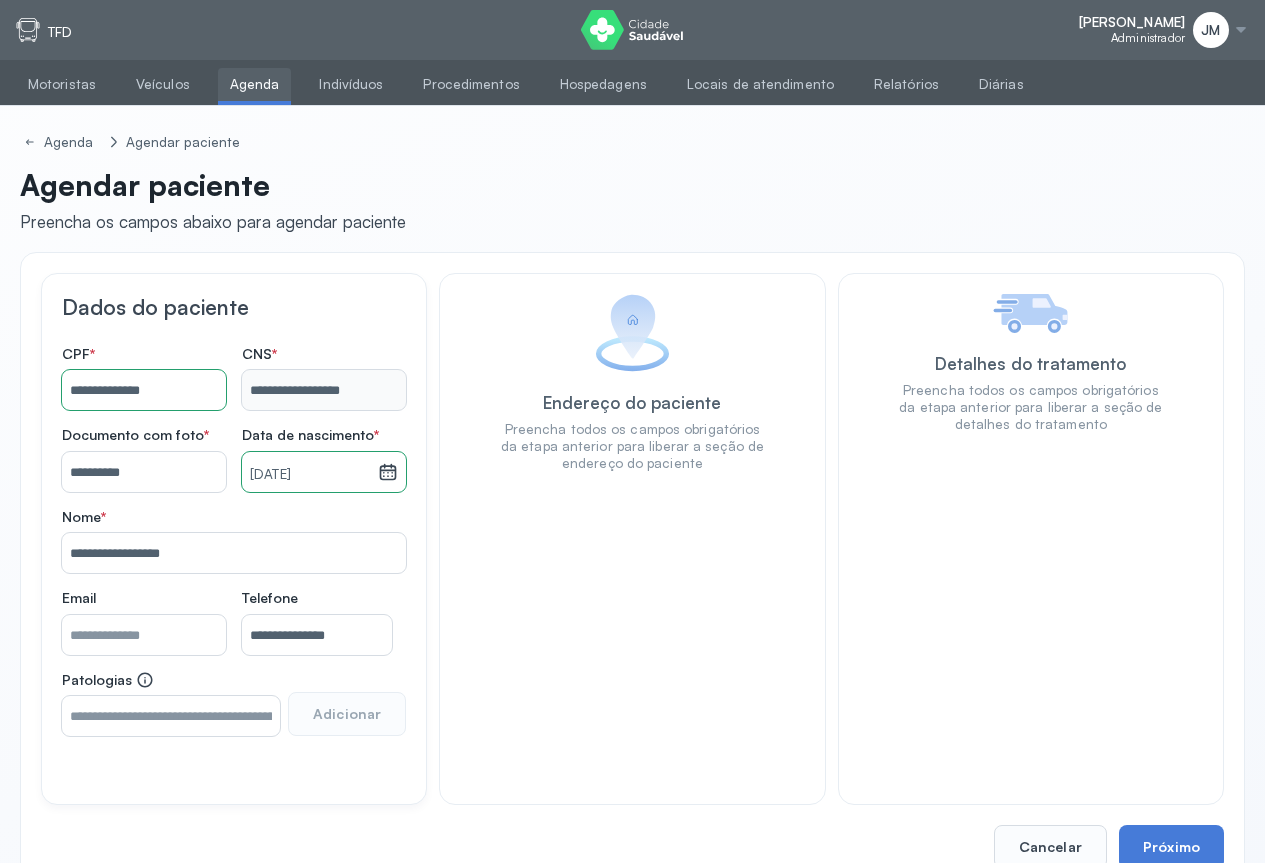 click on "**********" at bounding box center (234, 553) 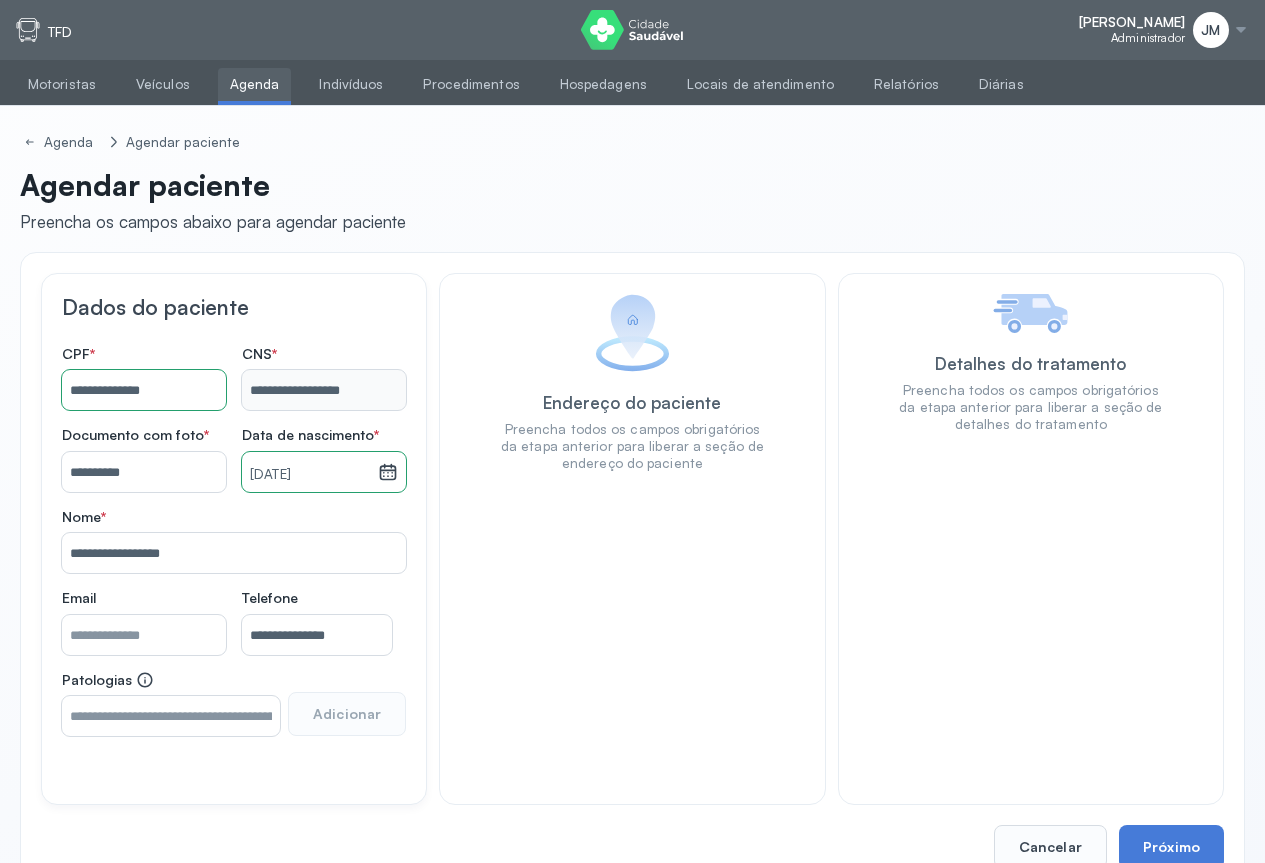 scroll, scrollTop: 47, scrollLeft: 0, axis: vertical 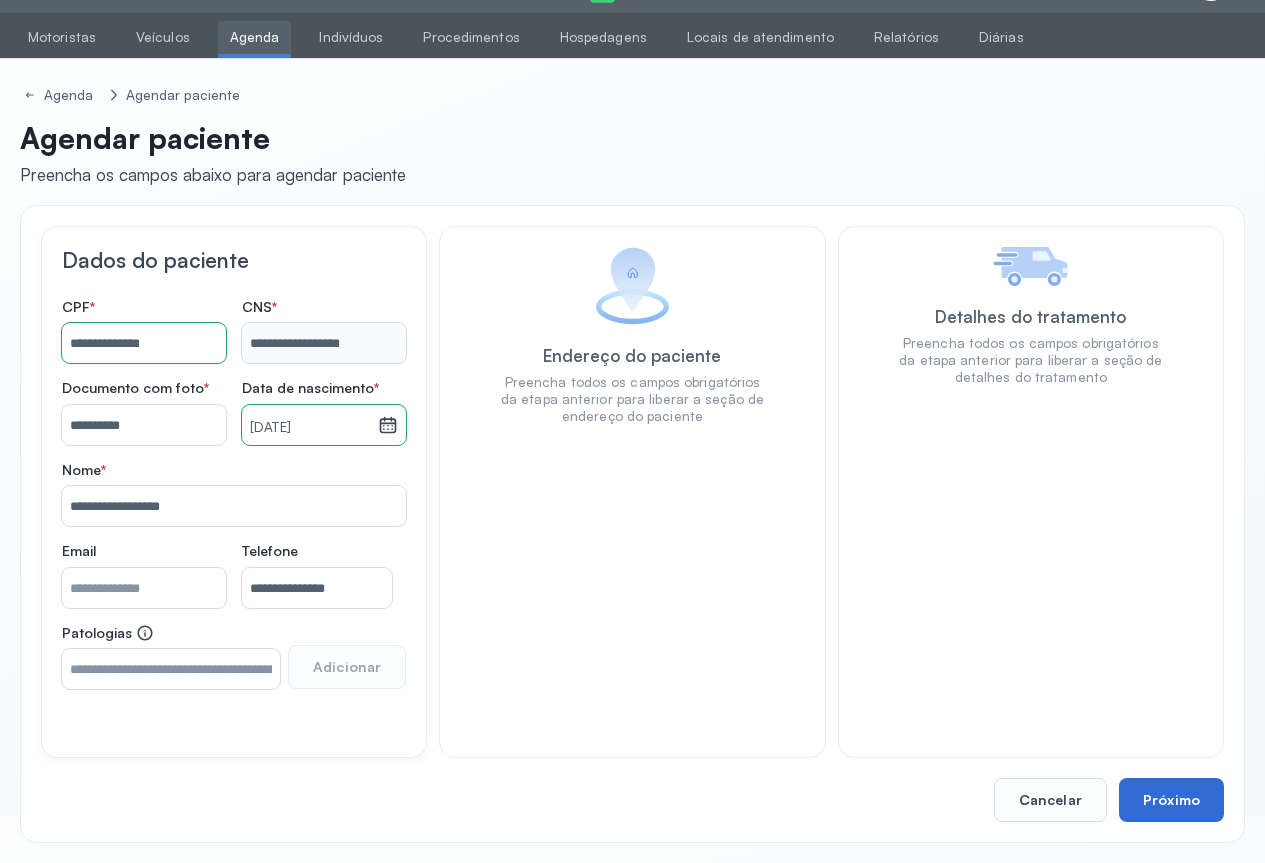 click on "Próximo" at bounding box center [1171, 800] 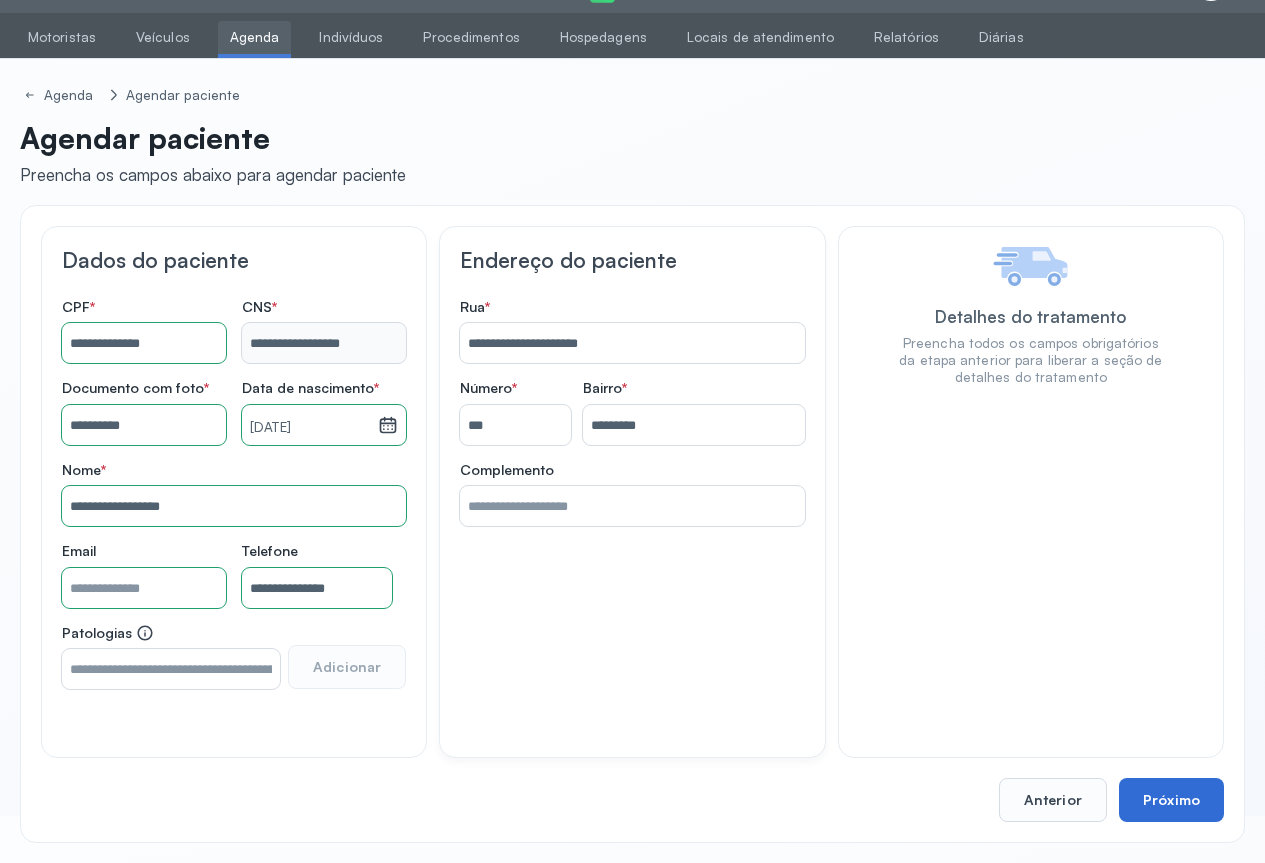 click on "Próximo" at bounding box center [1171, 800] 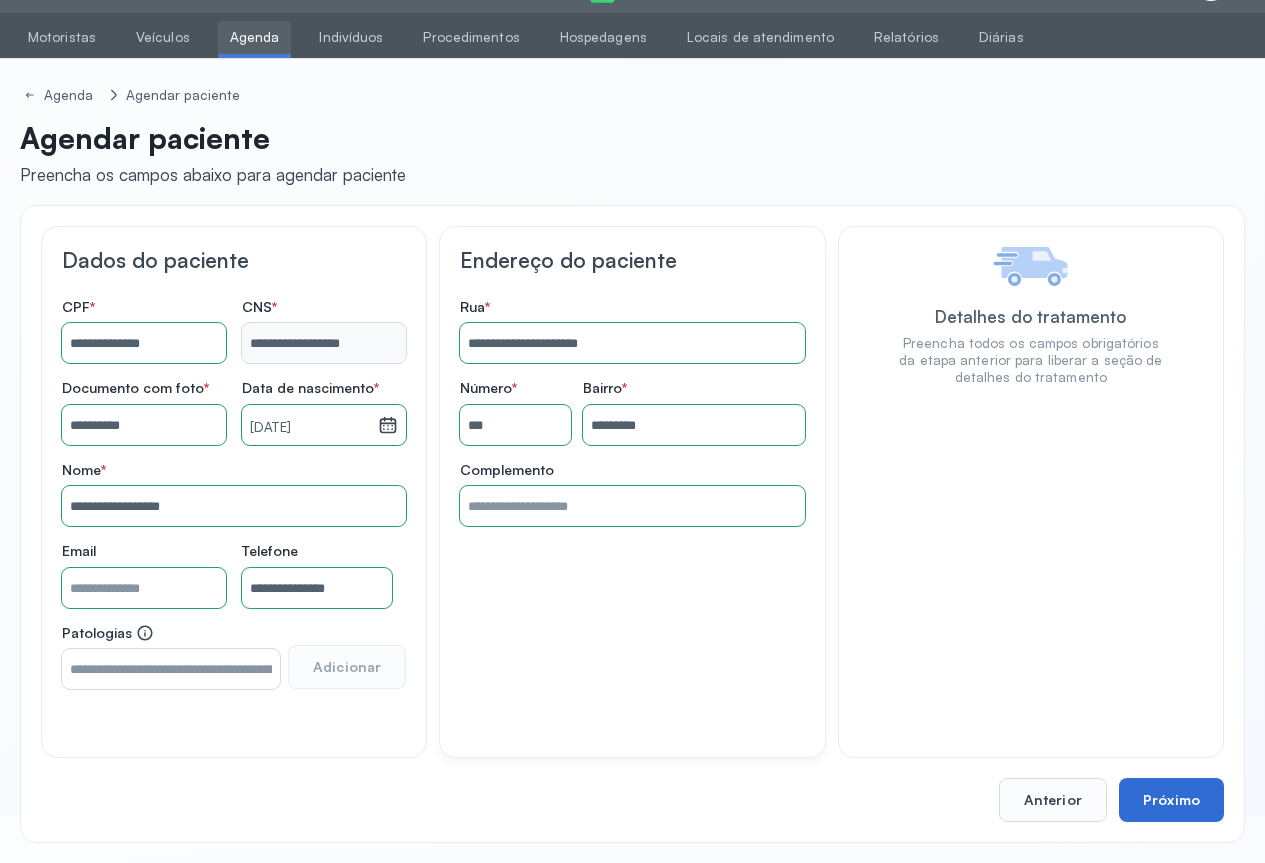click on "Próximo" at bounding box center [1171, 800] 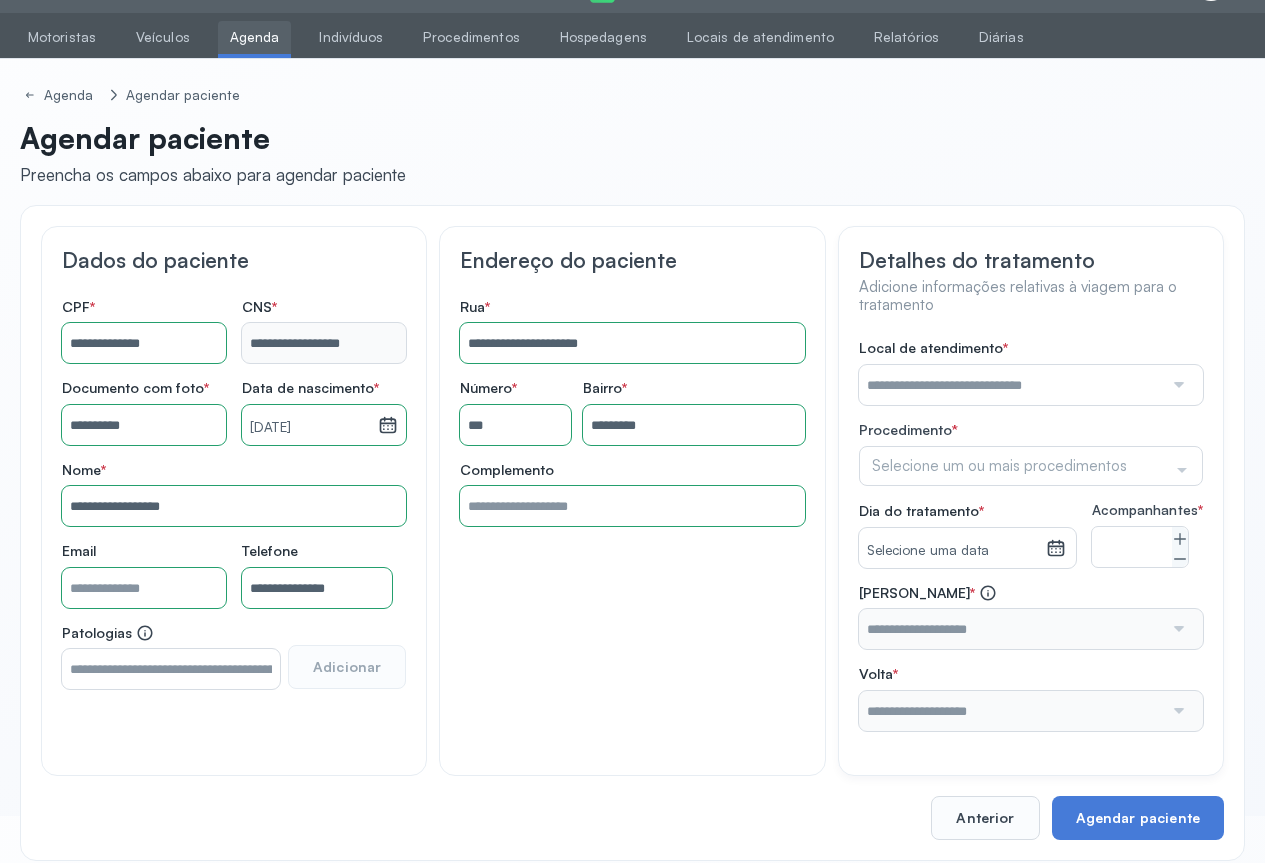 click at bounding box center (1177, 385) 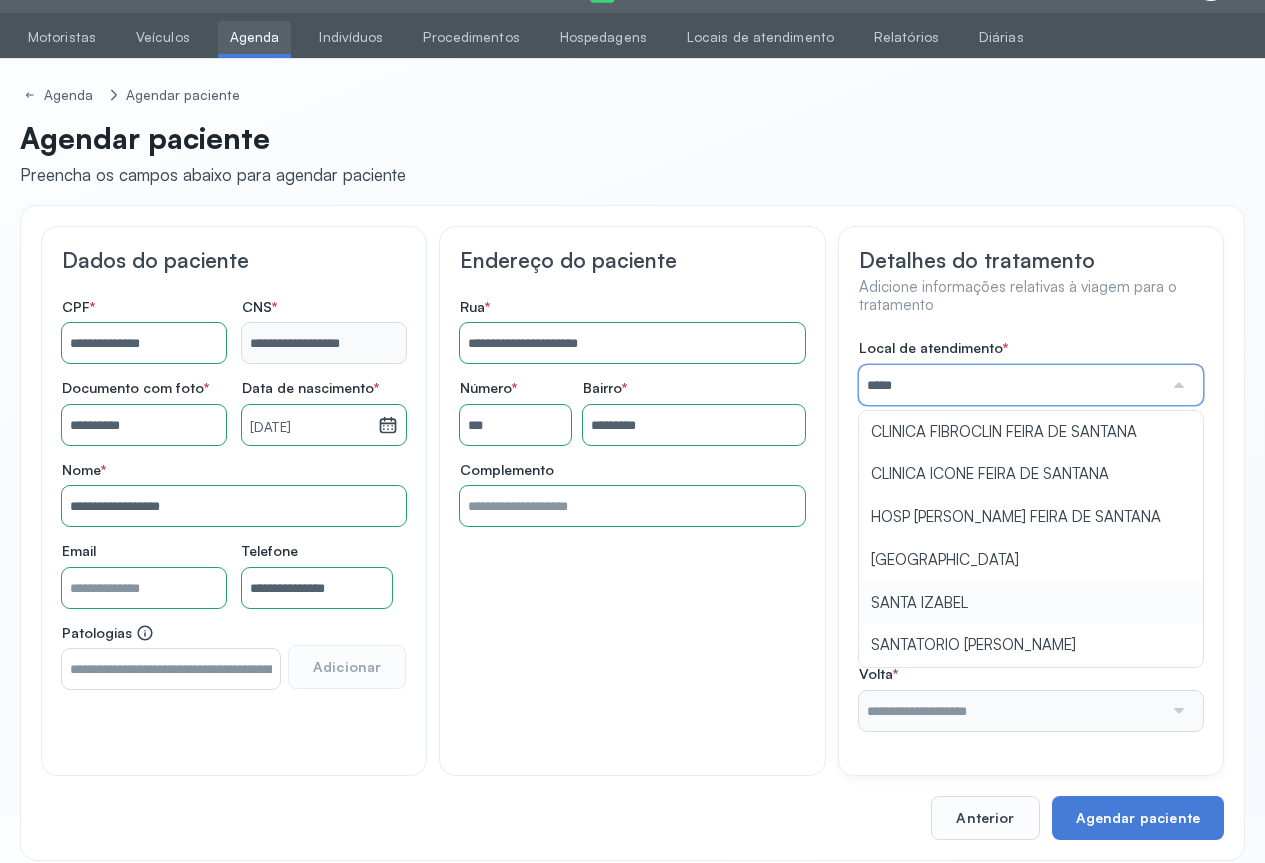 type on "**********" 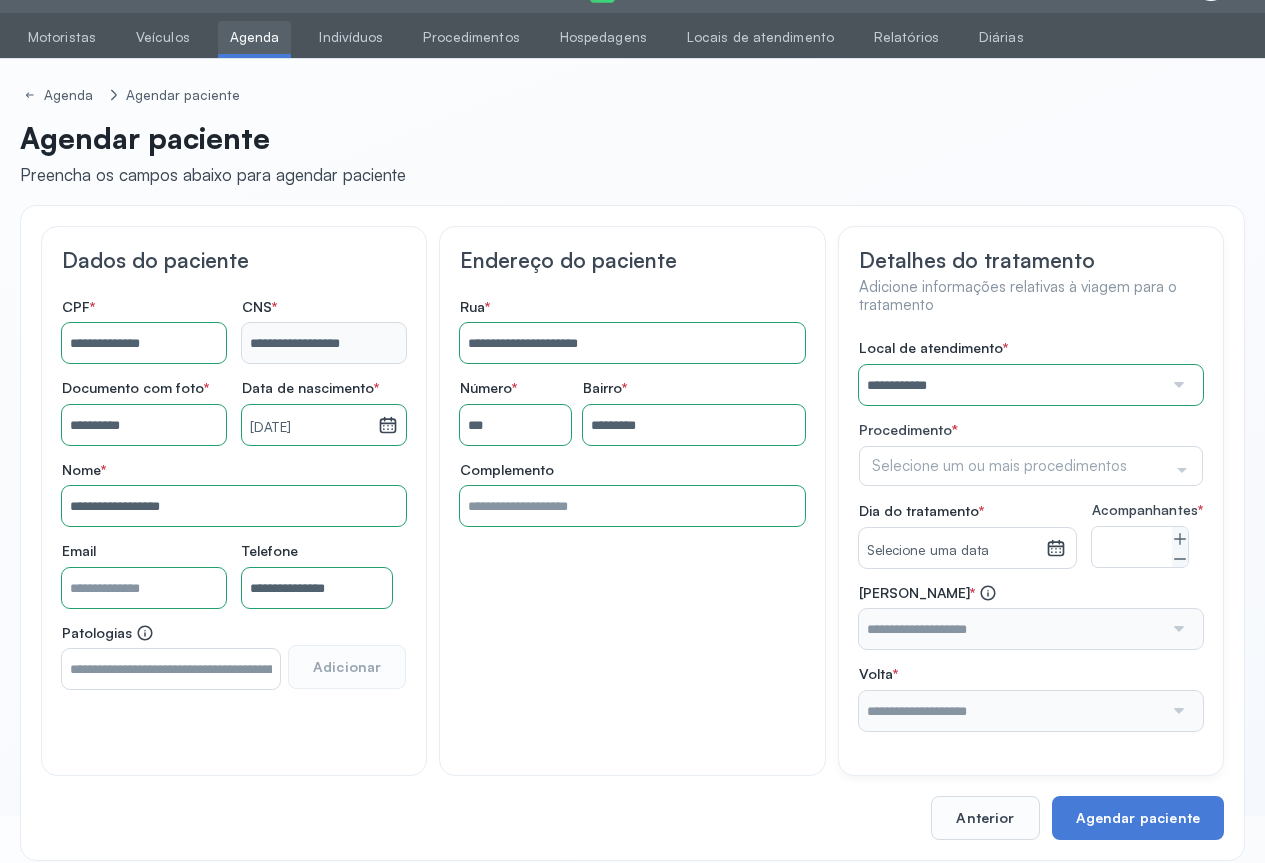 click on "**********" at bounding box center (1031, 535) 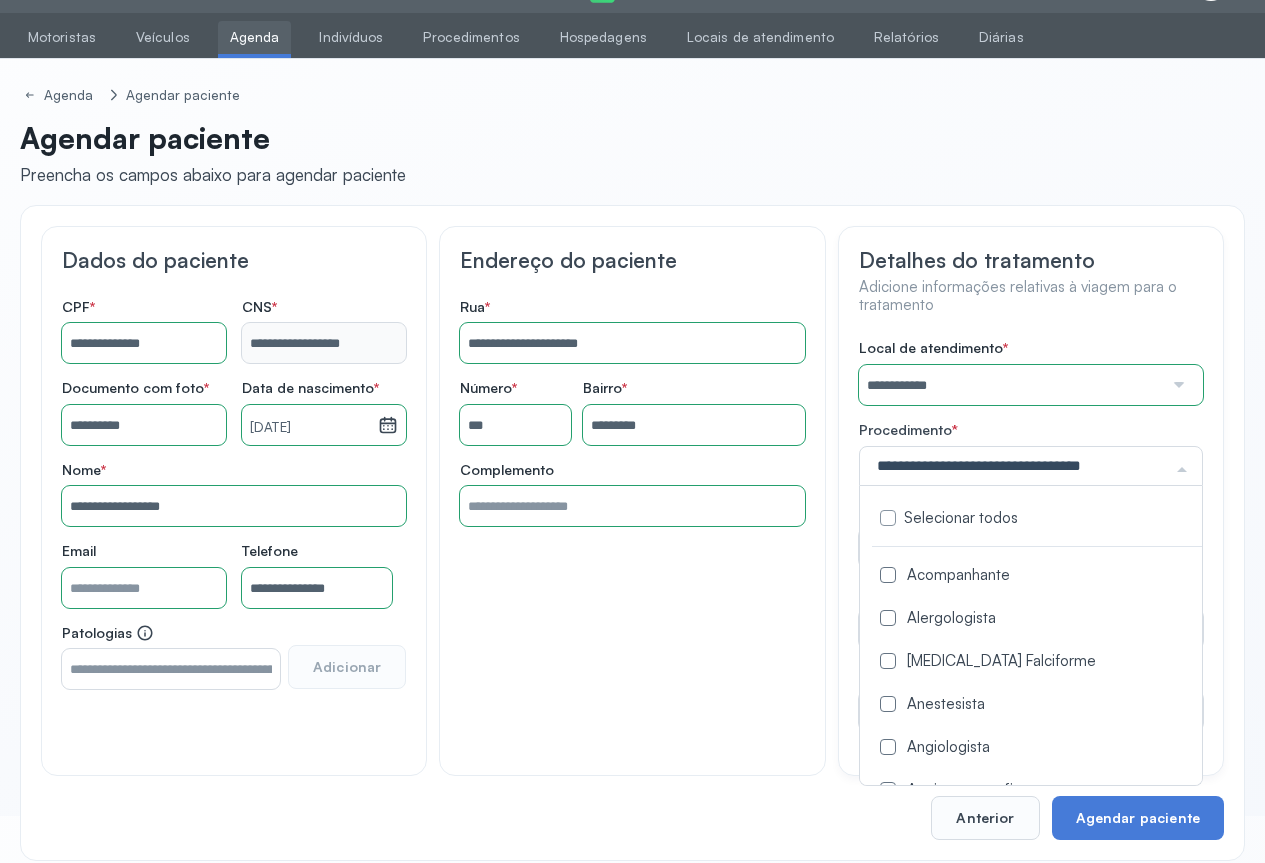 click 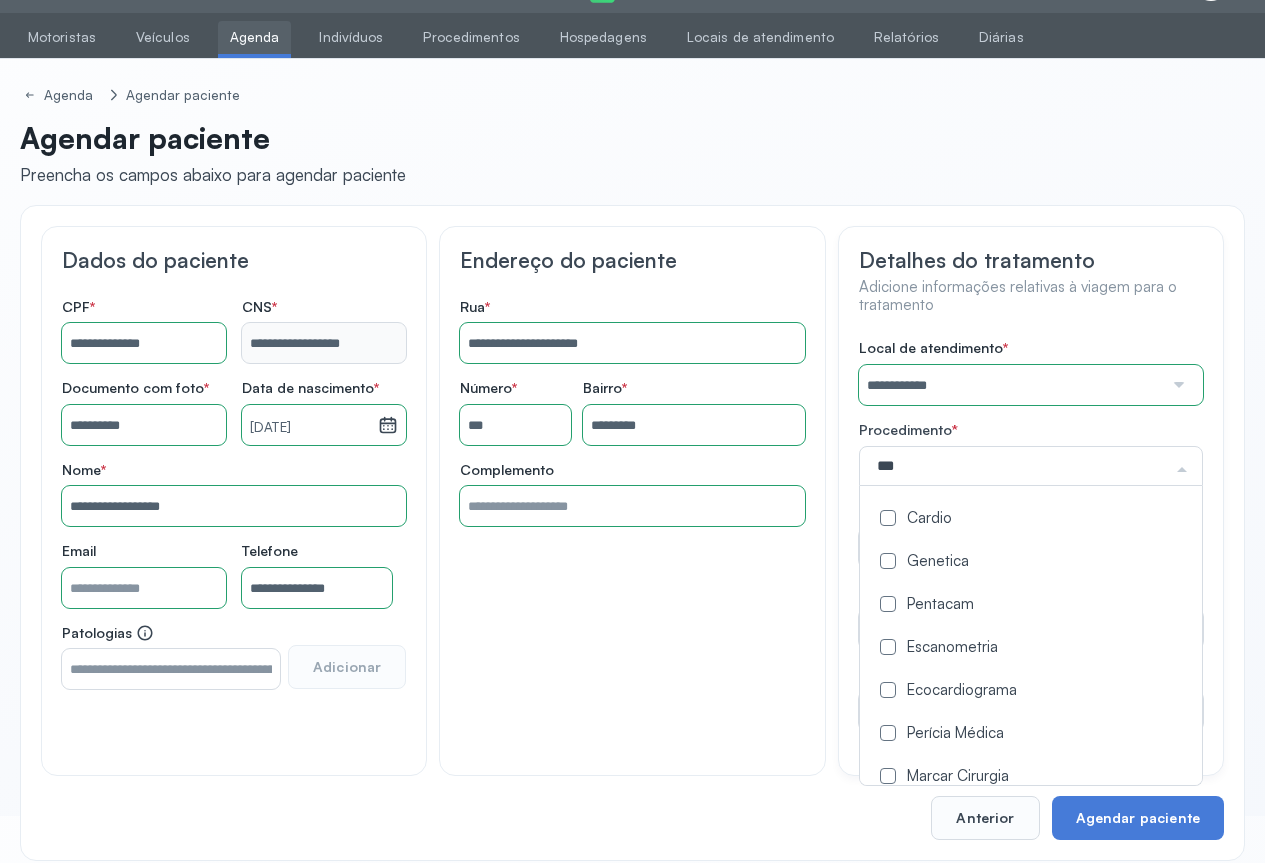 type on "****" 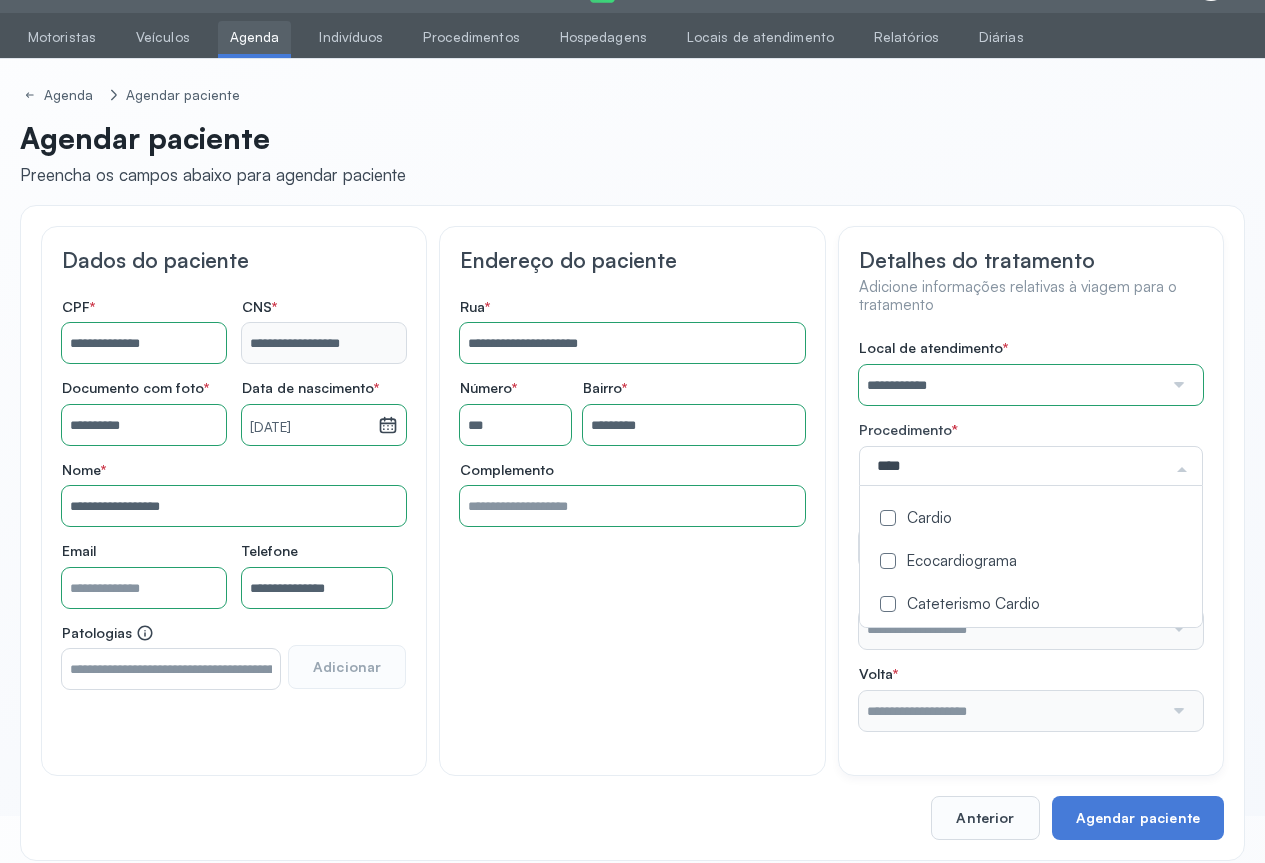 click on "Cardio" 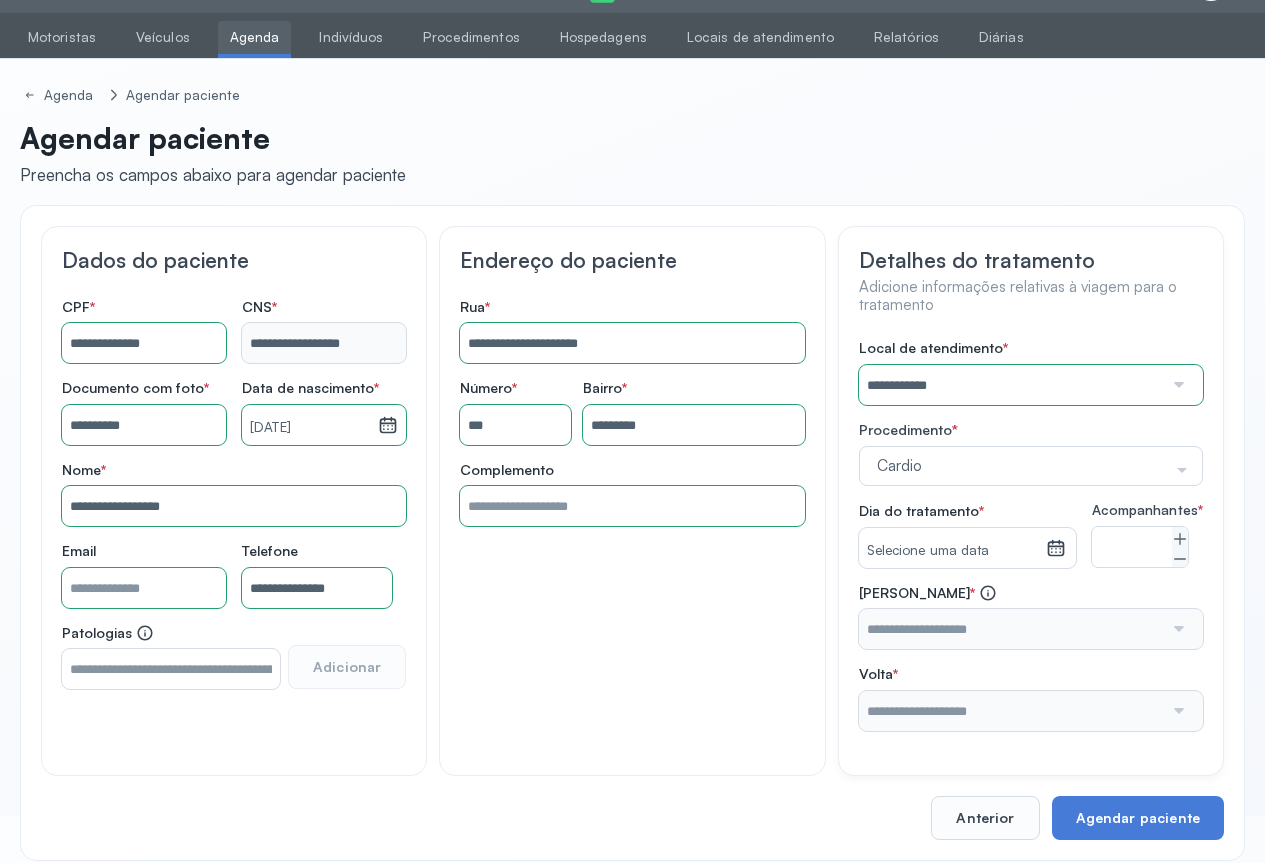 click on "**********" 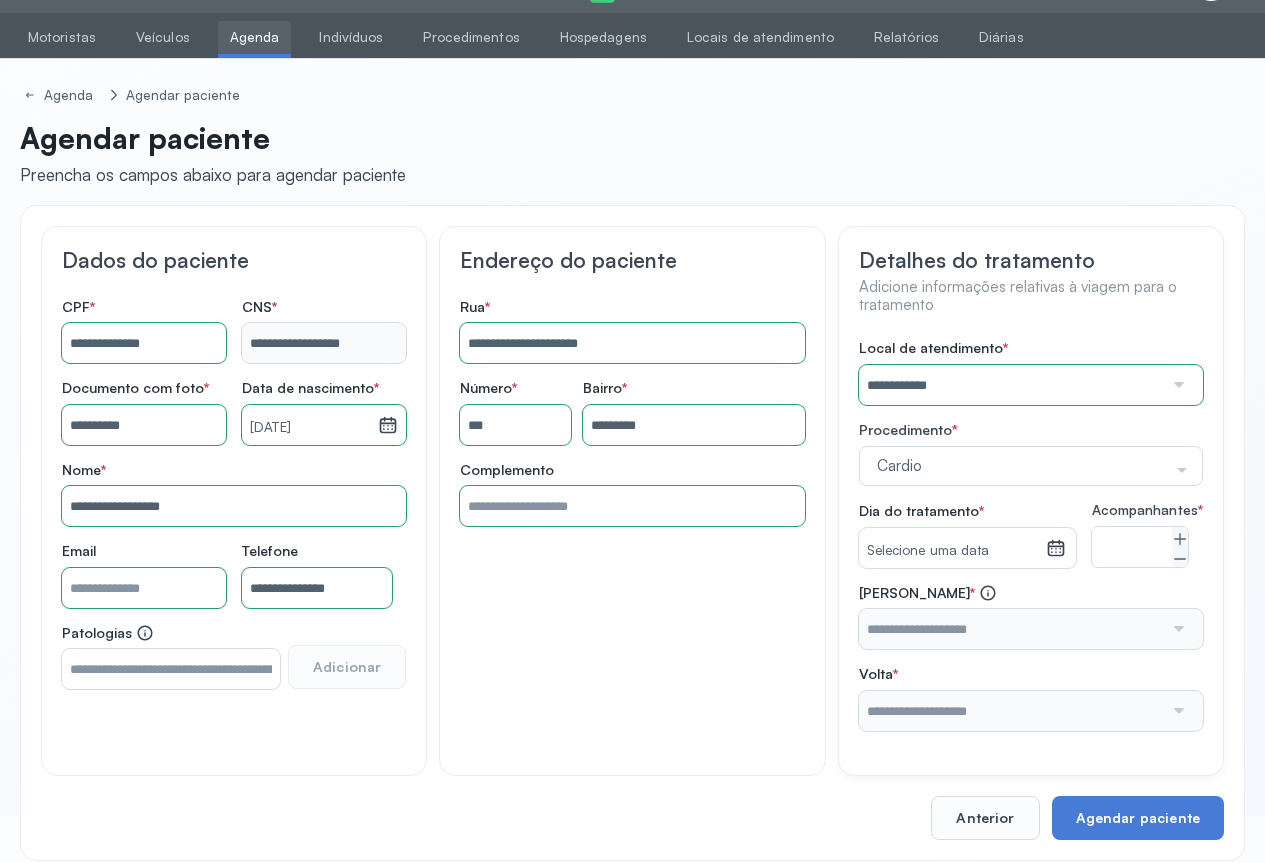 click 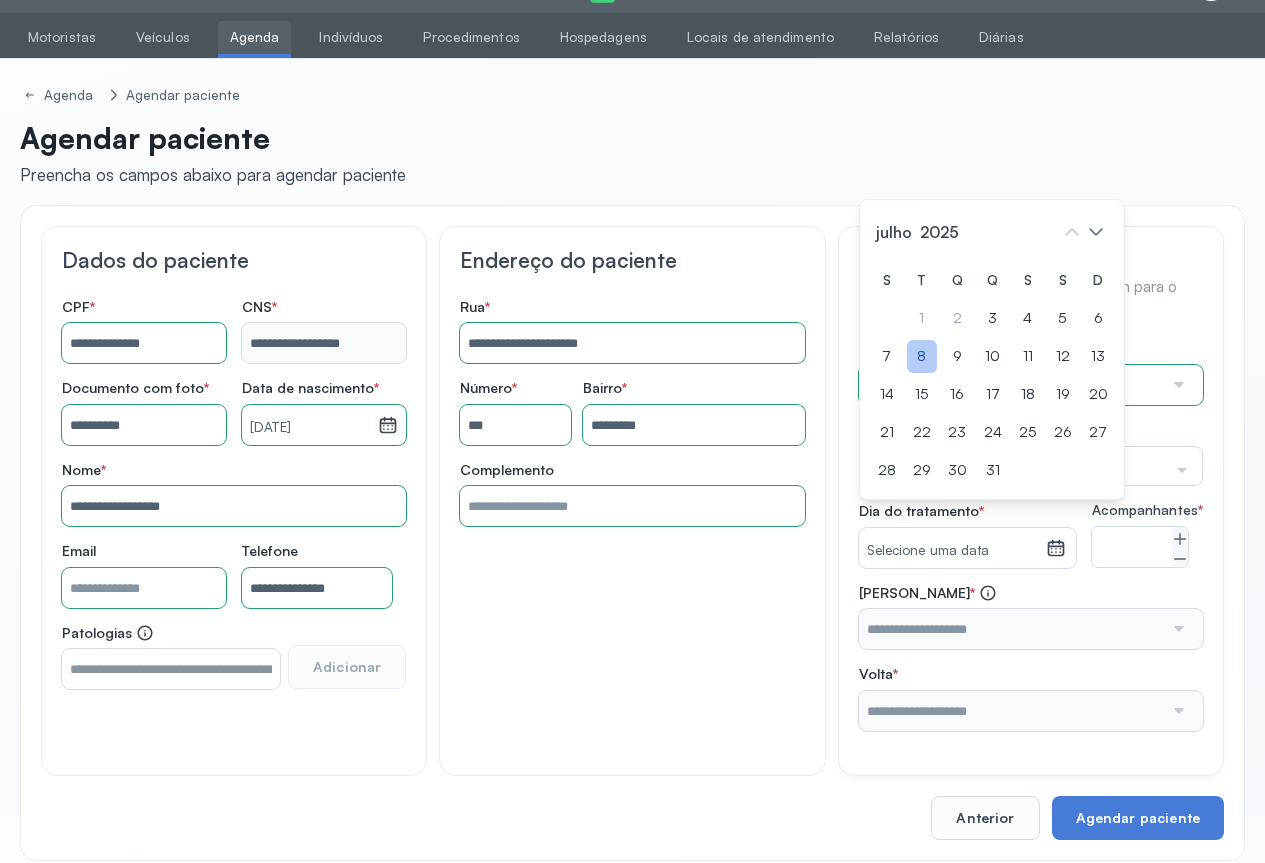 click on "8" 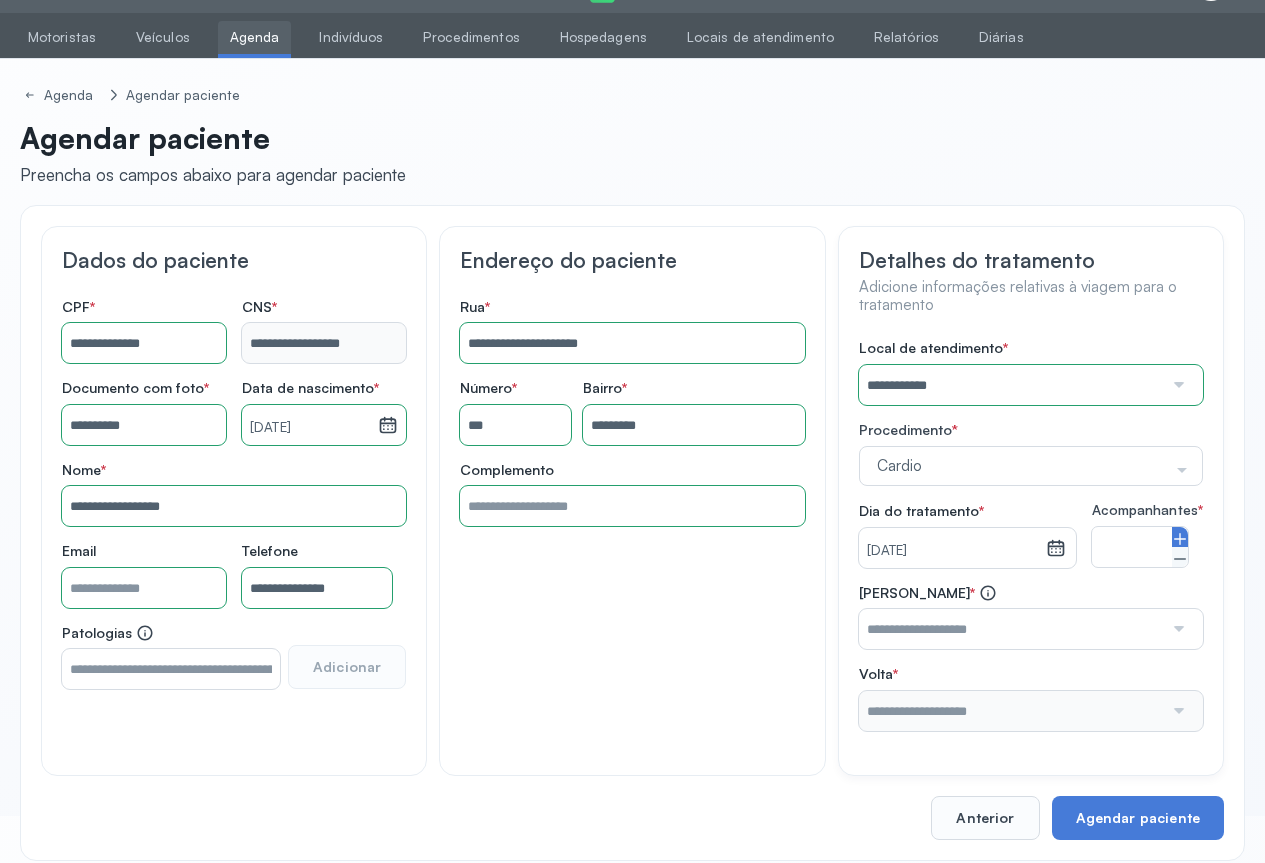 click 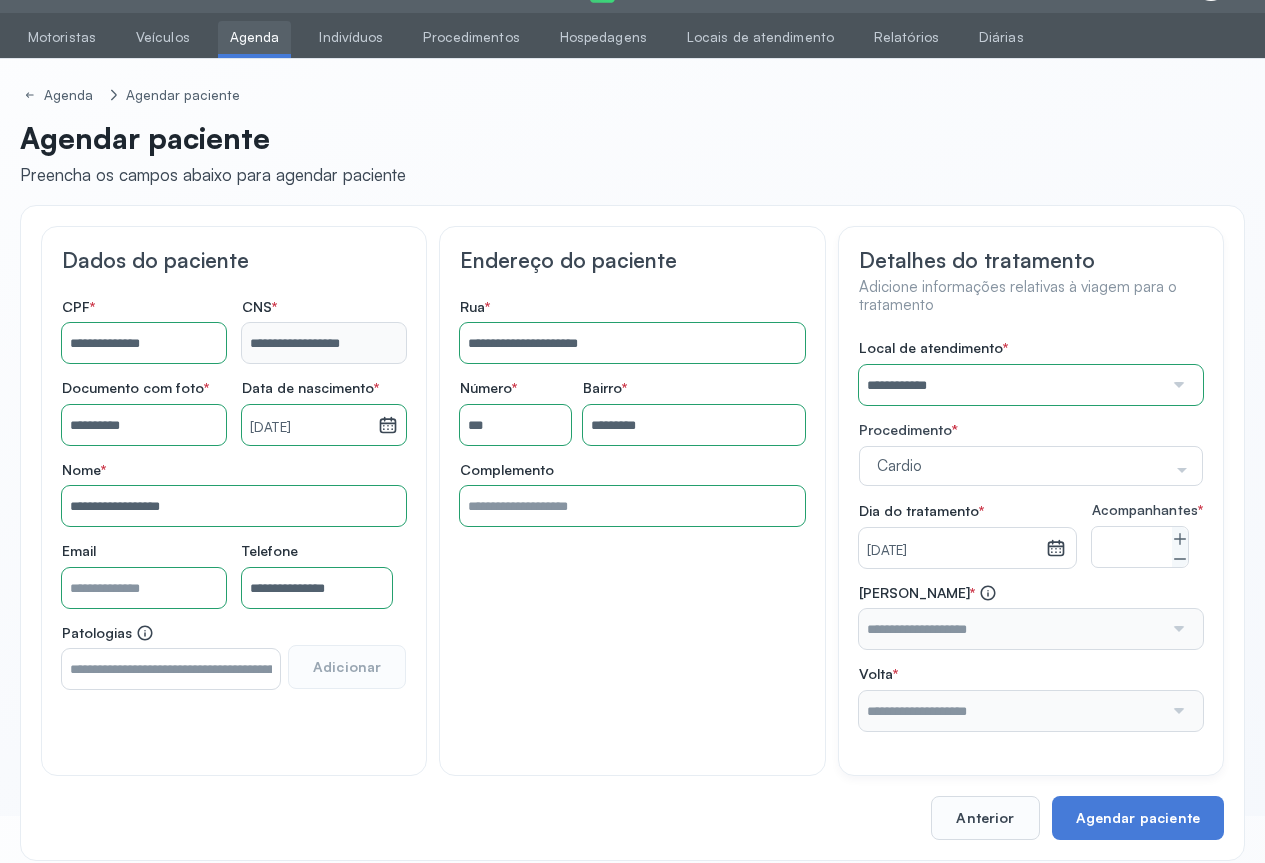 click at bounding box center [1177, 629] 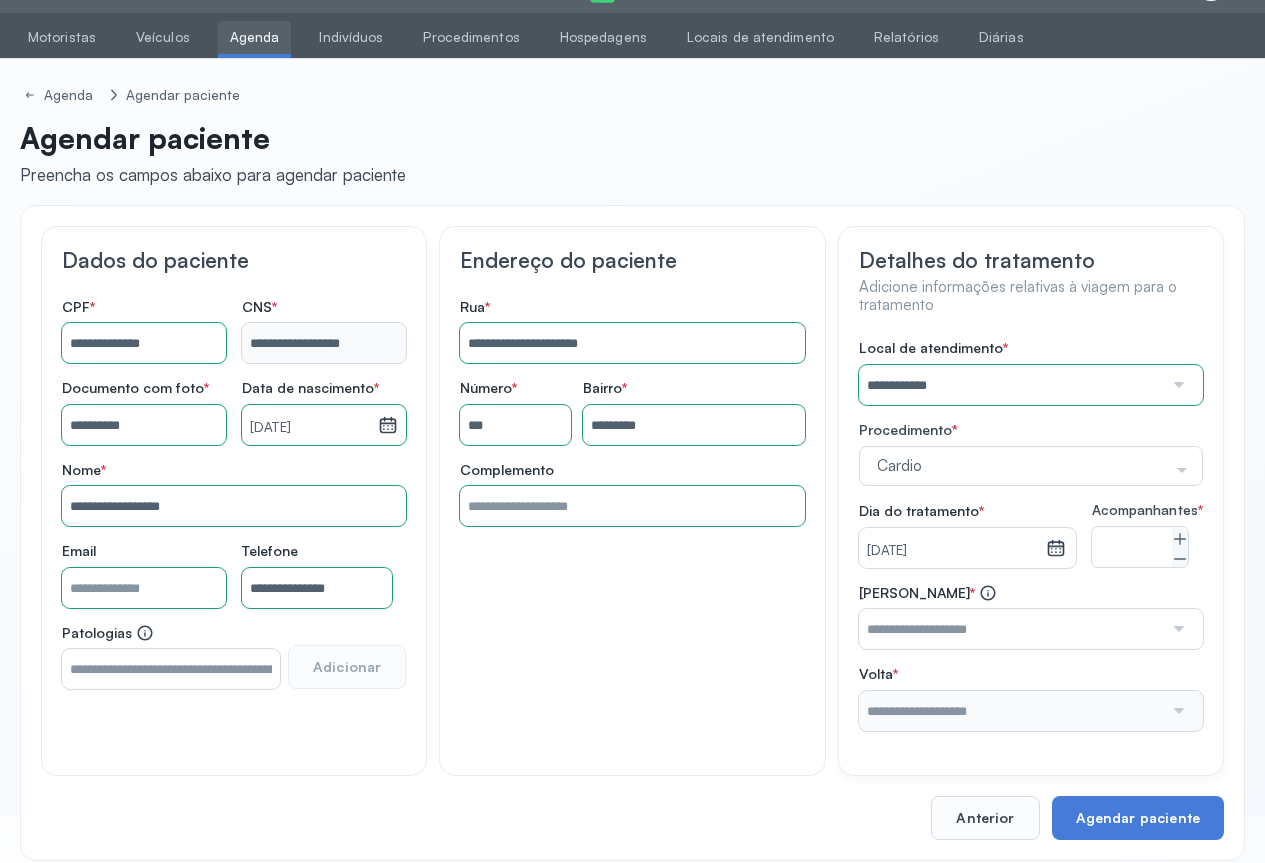 click at bounding box center (1177, 629) 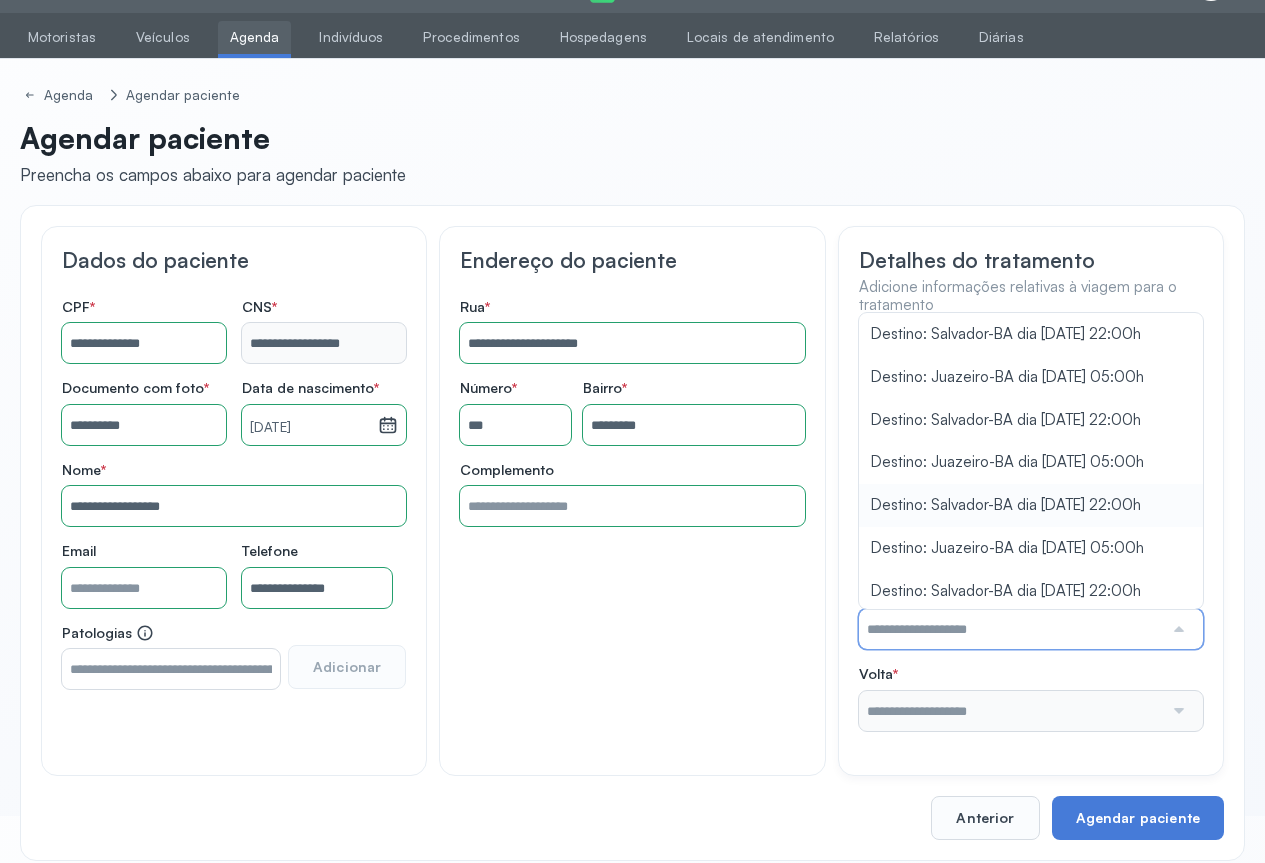 type on "**********" 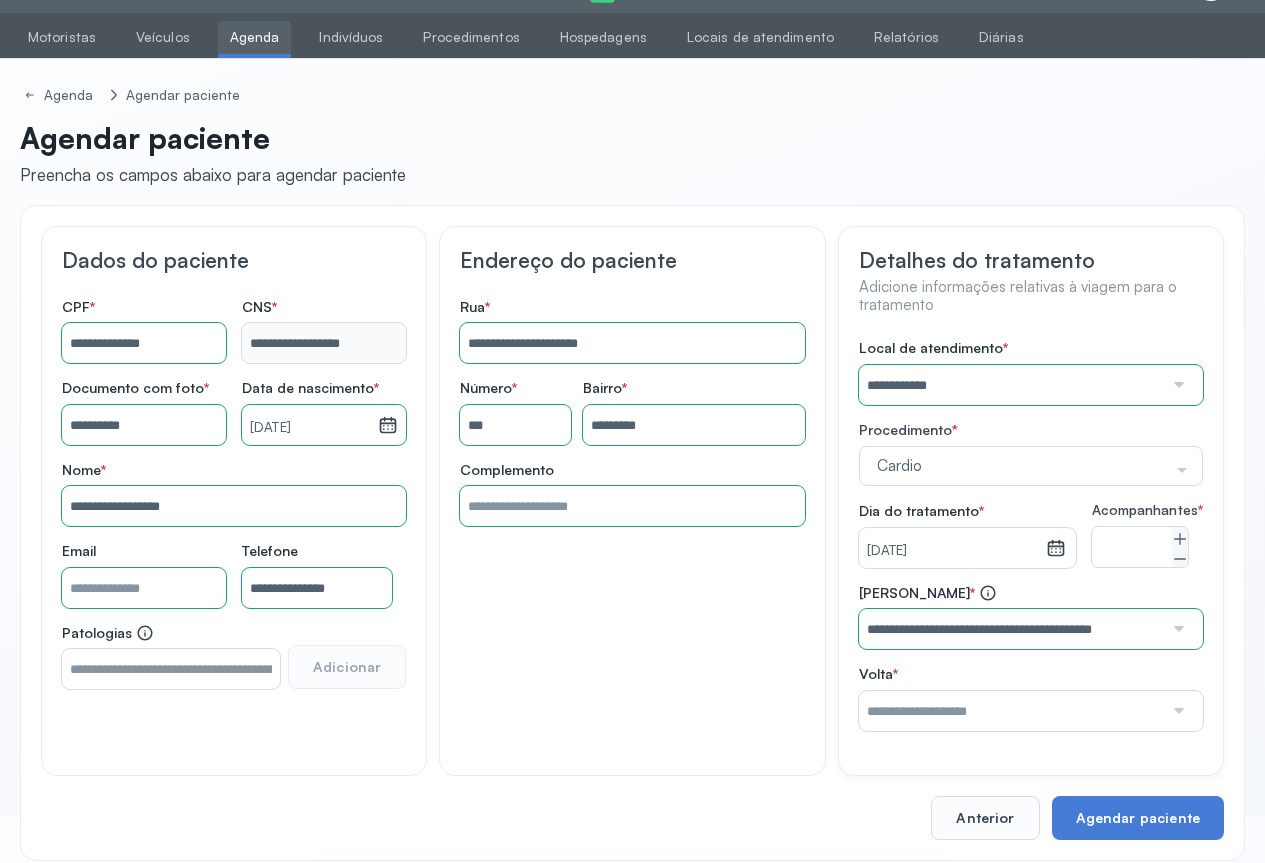 drag, startPoint x: 1013, startPoint y: 594, endPoint x: 1193, endPoint y: 628, distance: 183.18297 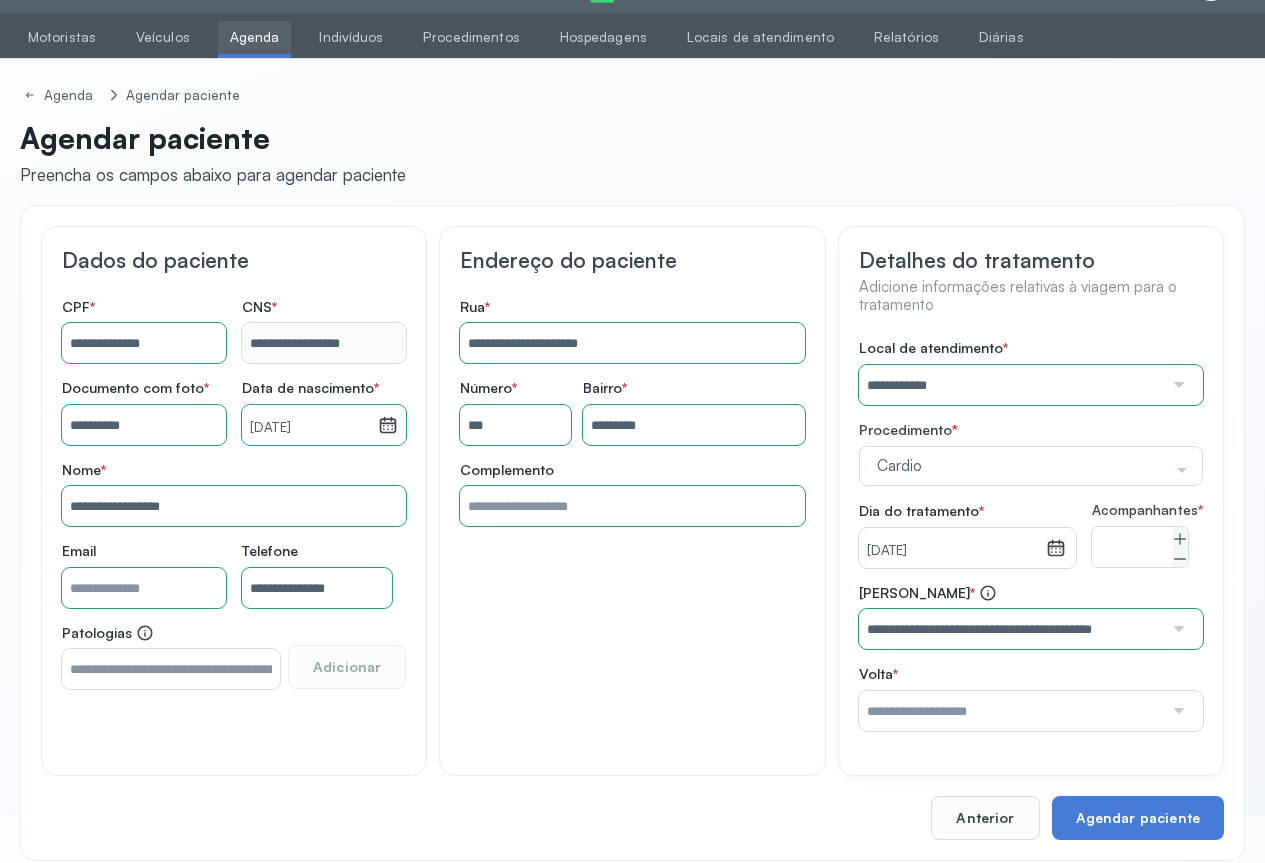 click on "**********" at bounding box center (1031, 535) 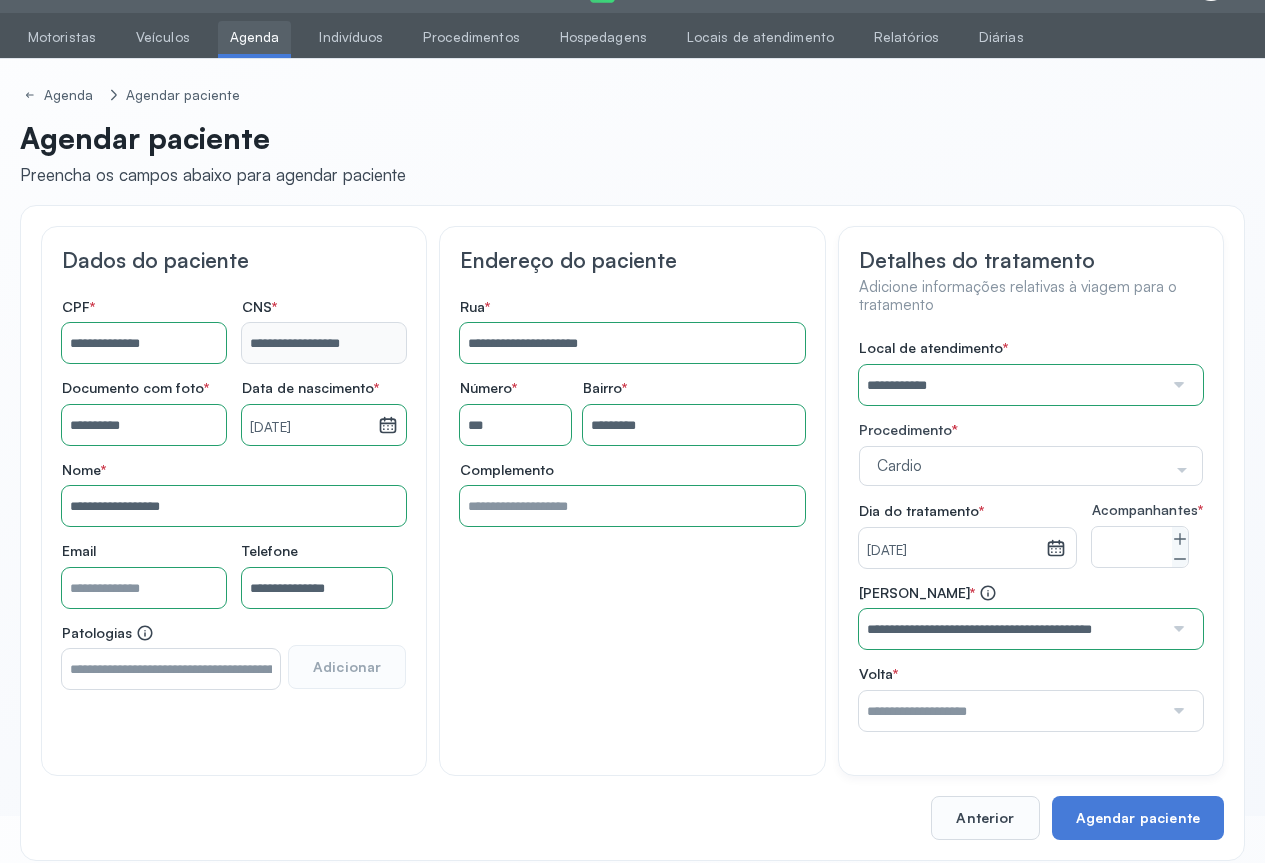 click at bounding box center (1177, 711) 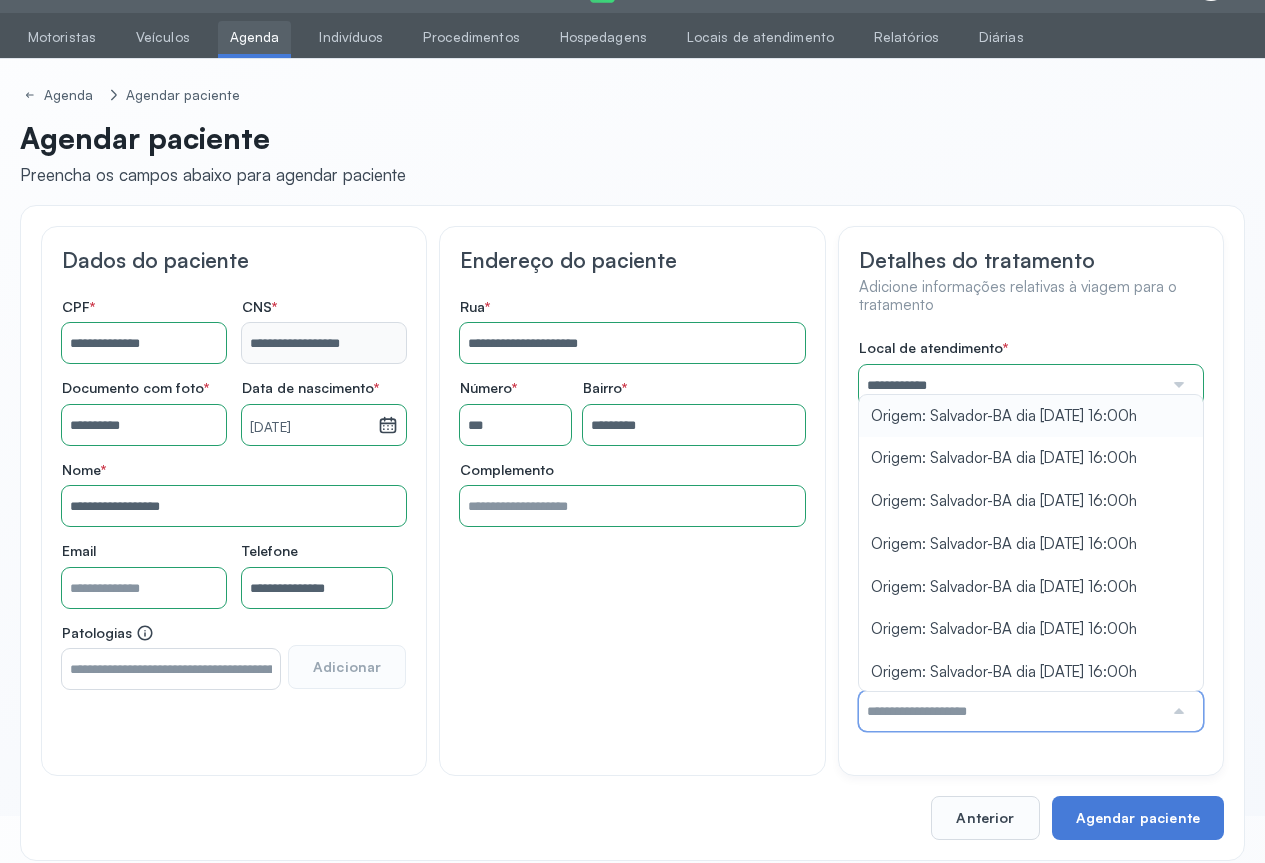 type on "**********" 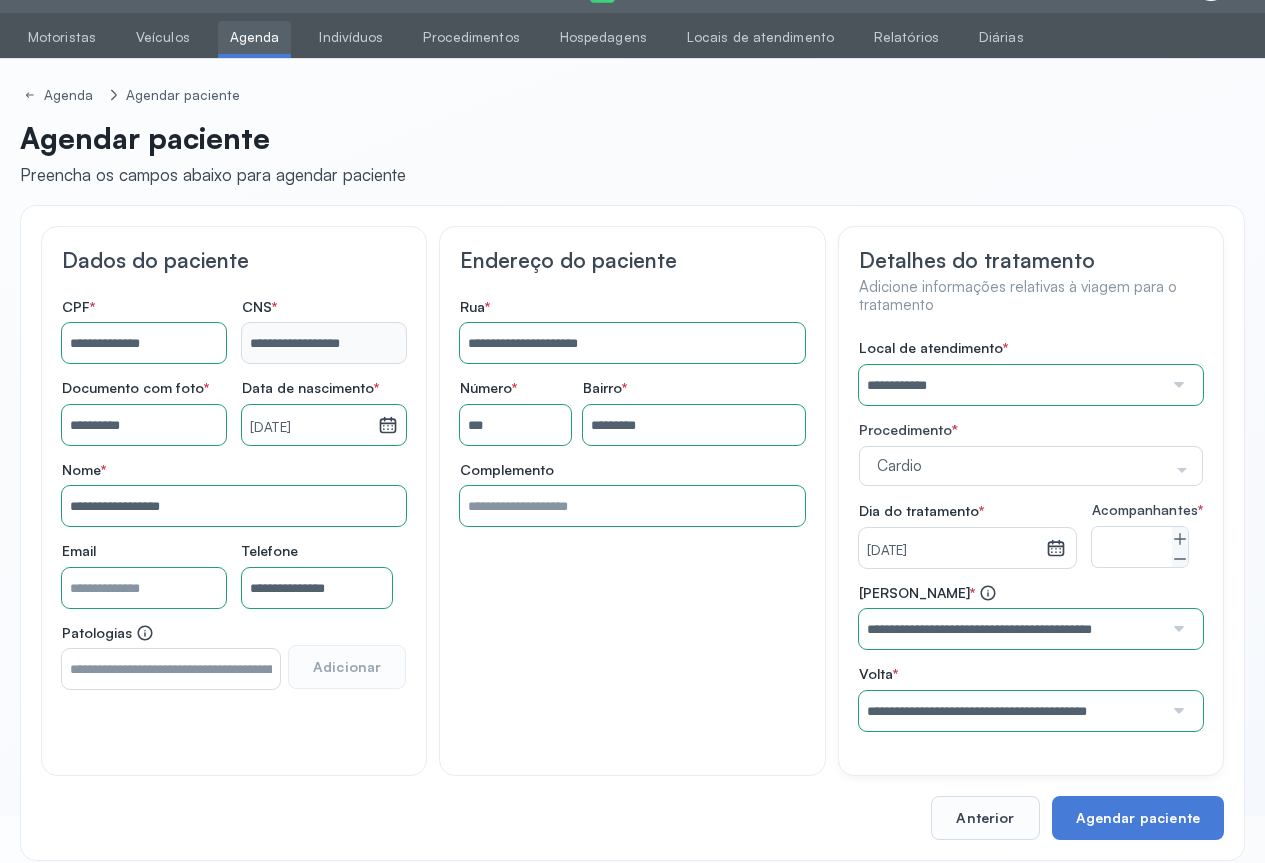 click on "**********" at bounding box center (1031, 535) 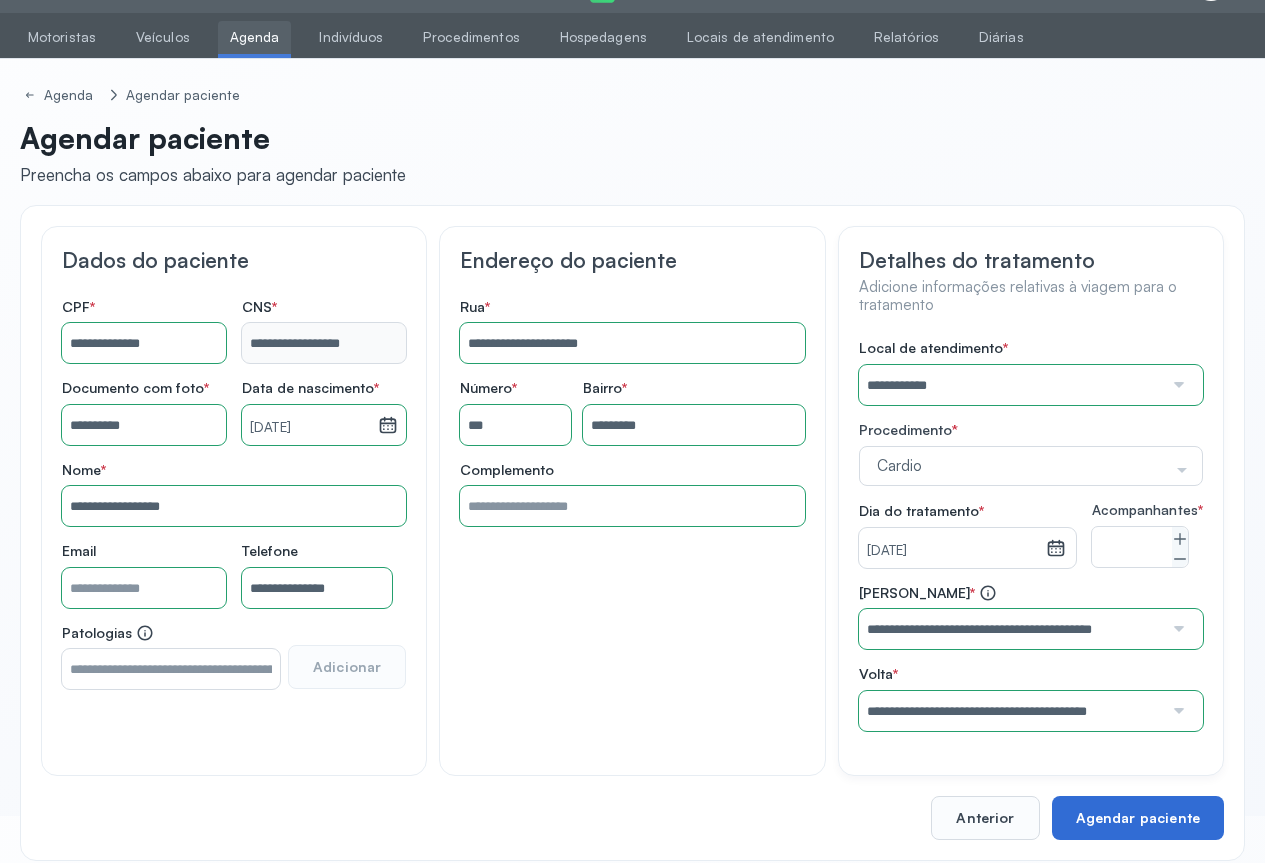 click on "Agendar paciente" at bounding box center [1138, 818] 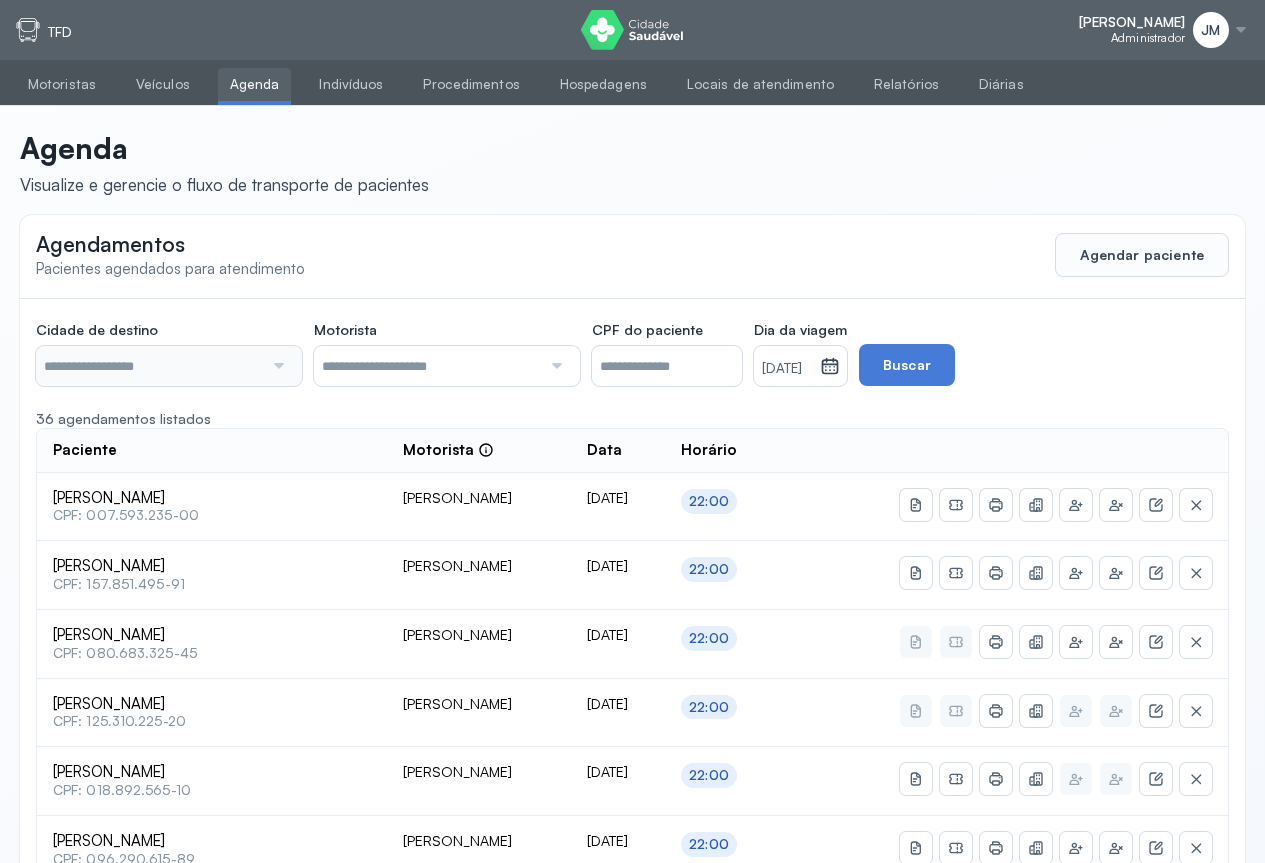 scroll, scrollTop: 300, scrollLeft: 0, axis: vertical 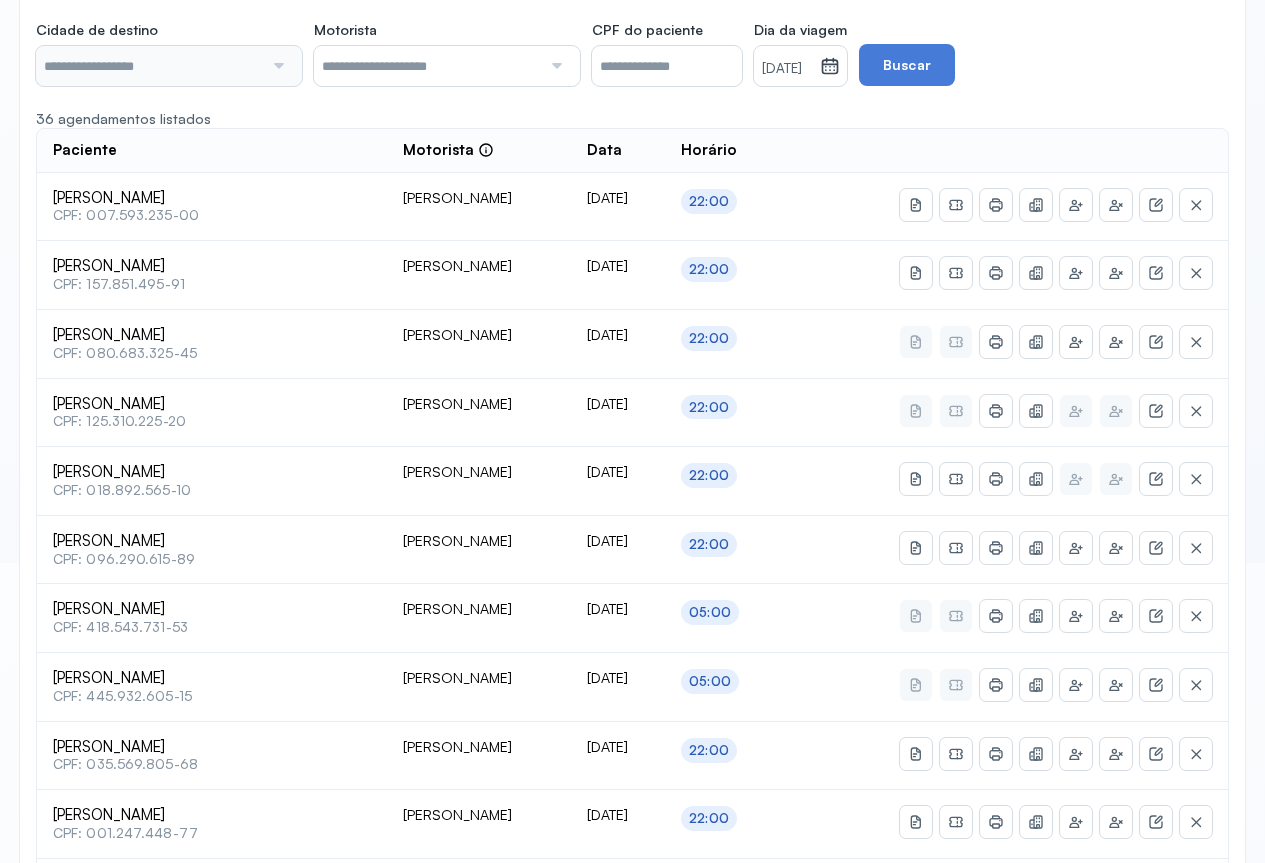type on "********" 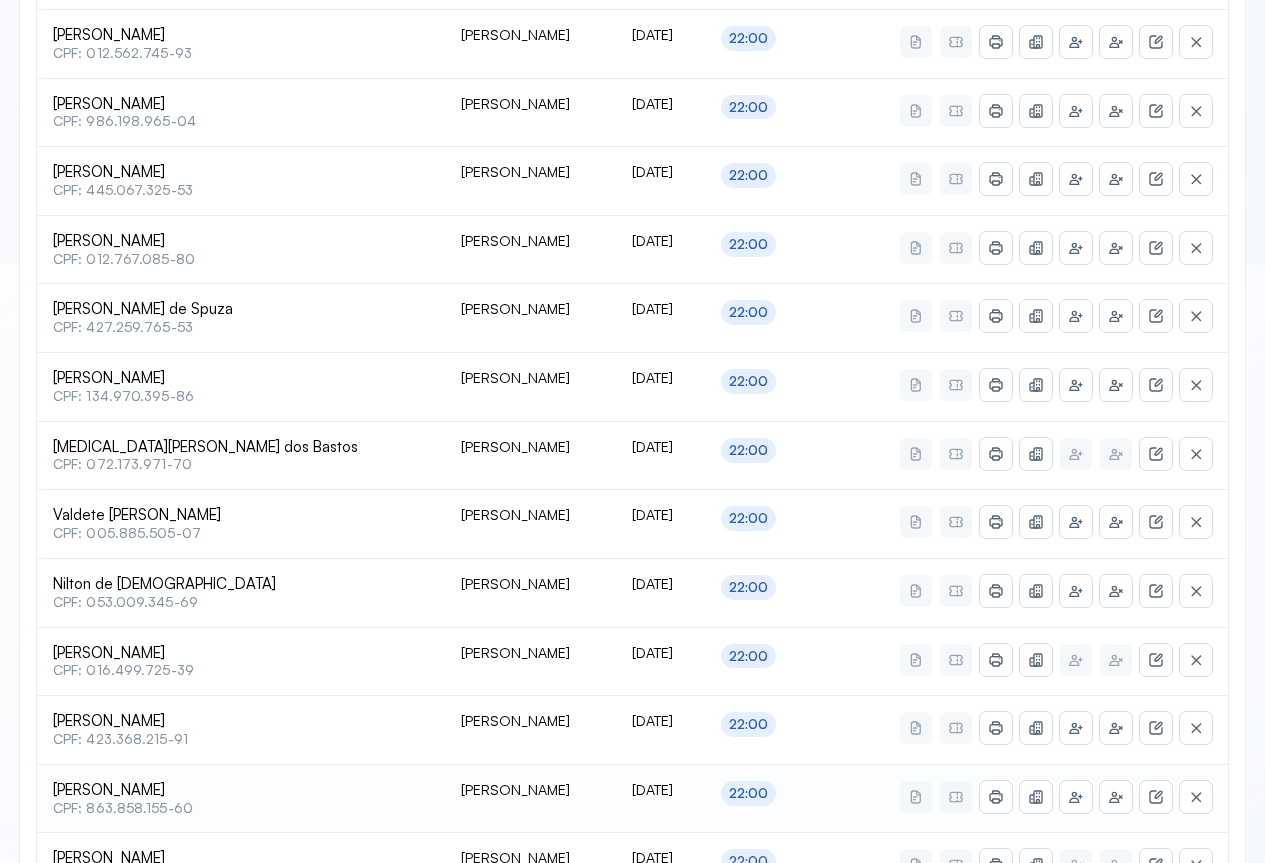 scroll, scrollTop: 741, scrollLeft: 0, axis: vertical 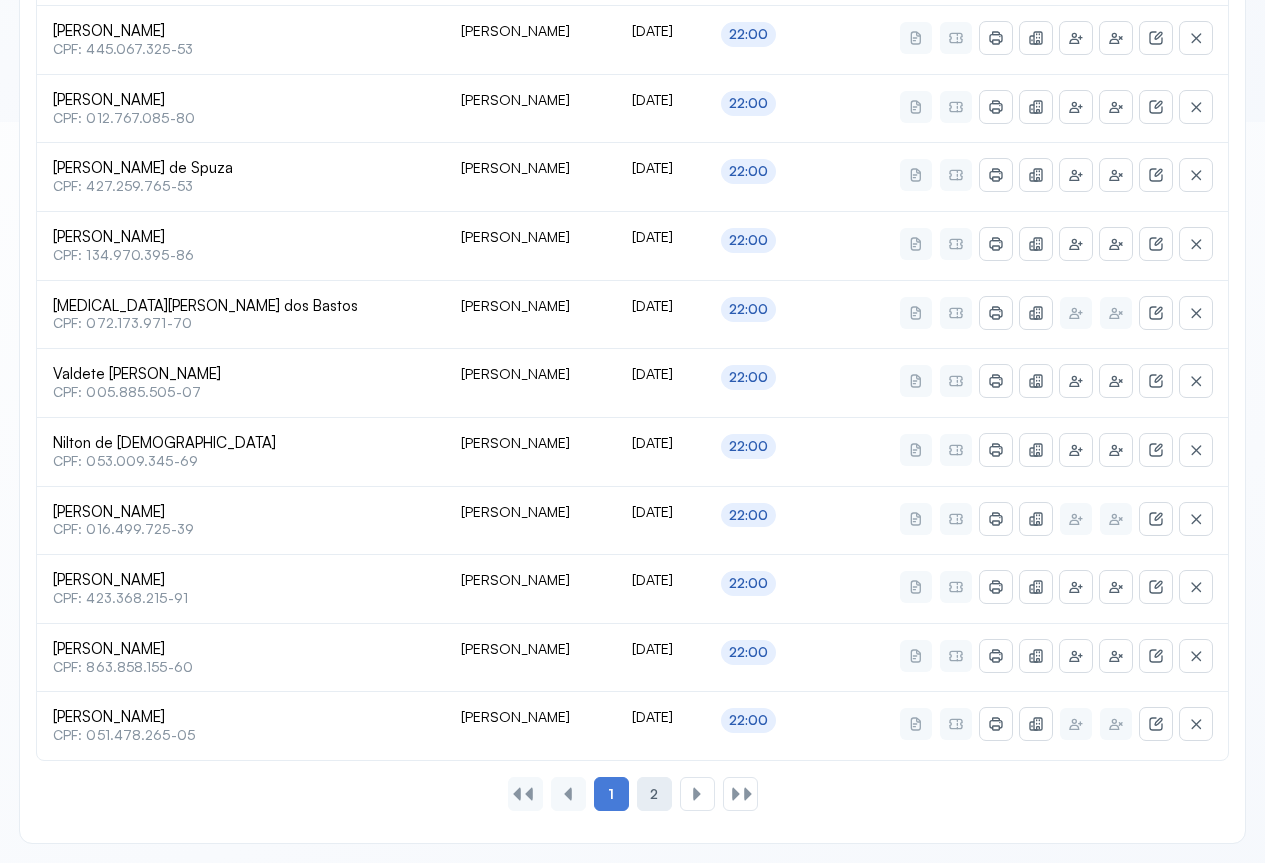 click on "2" at bounding box center (654, 794) 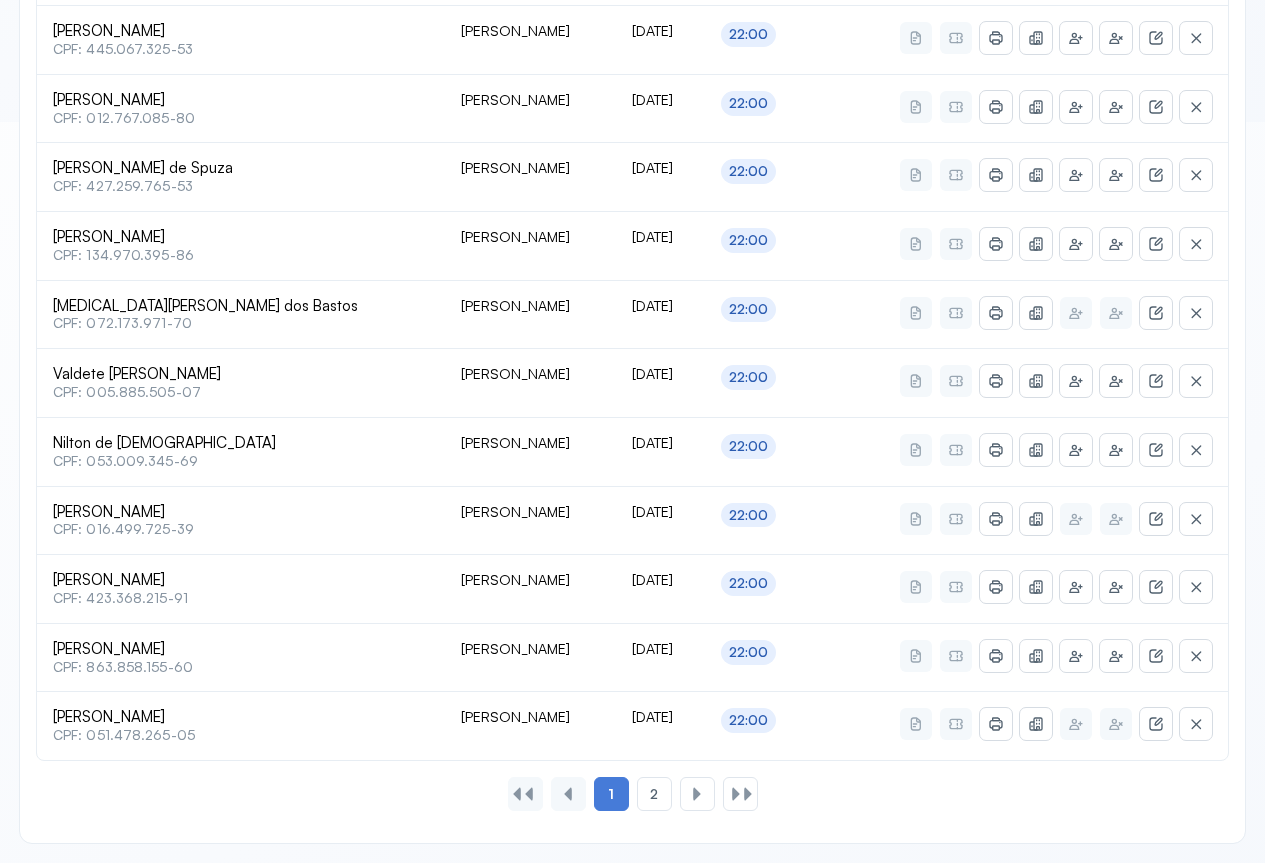 scroll, scrollTop: 0, scrollLeft: 0, axis: both 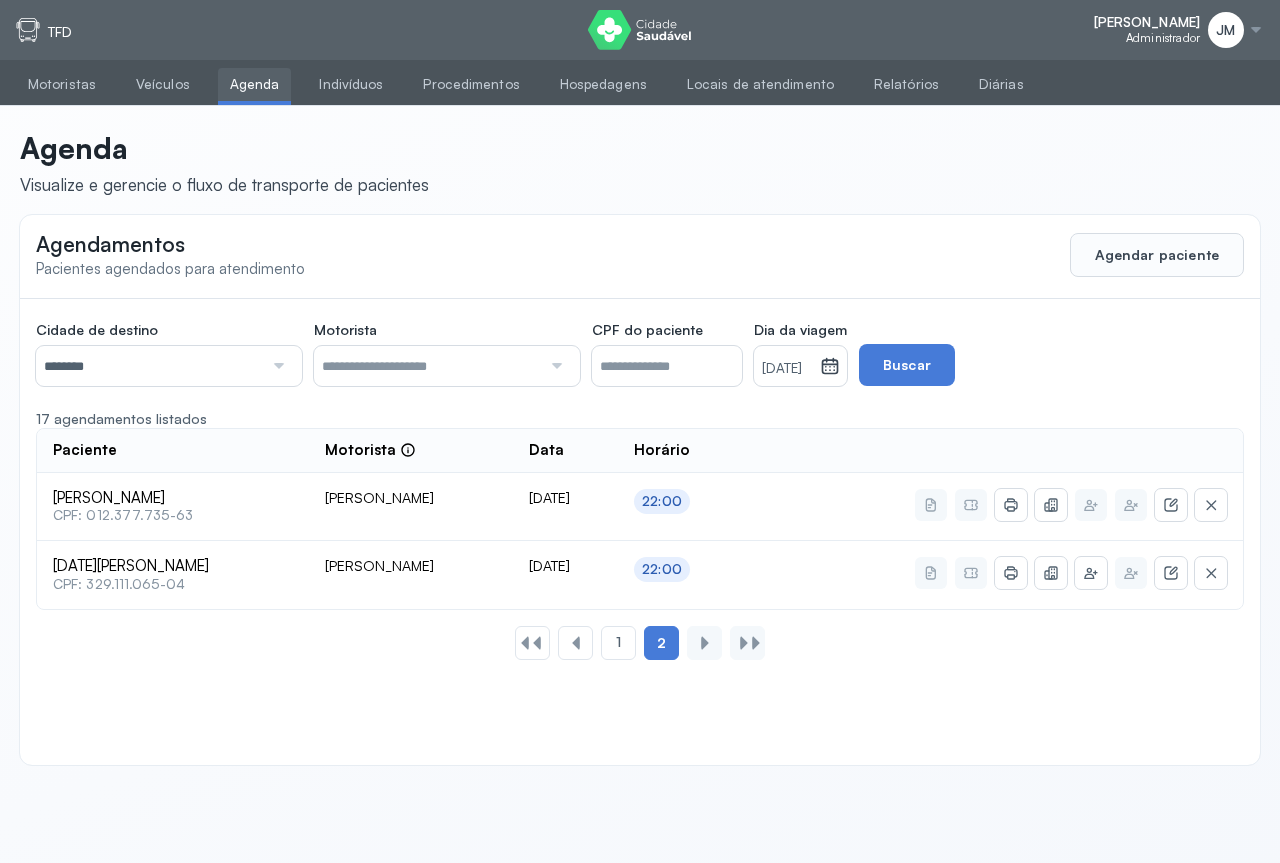 click 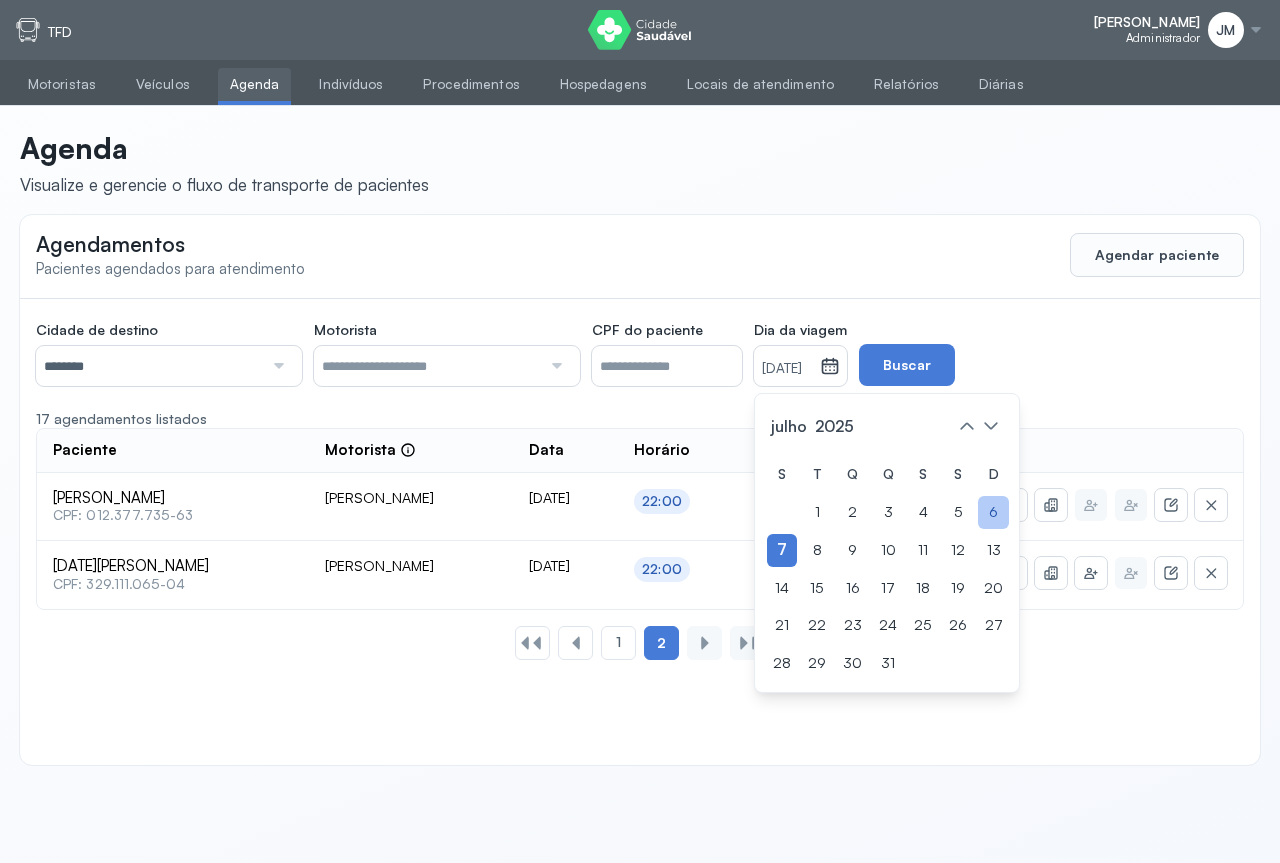 click on "6" 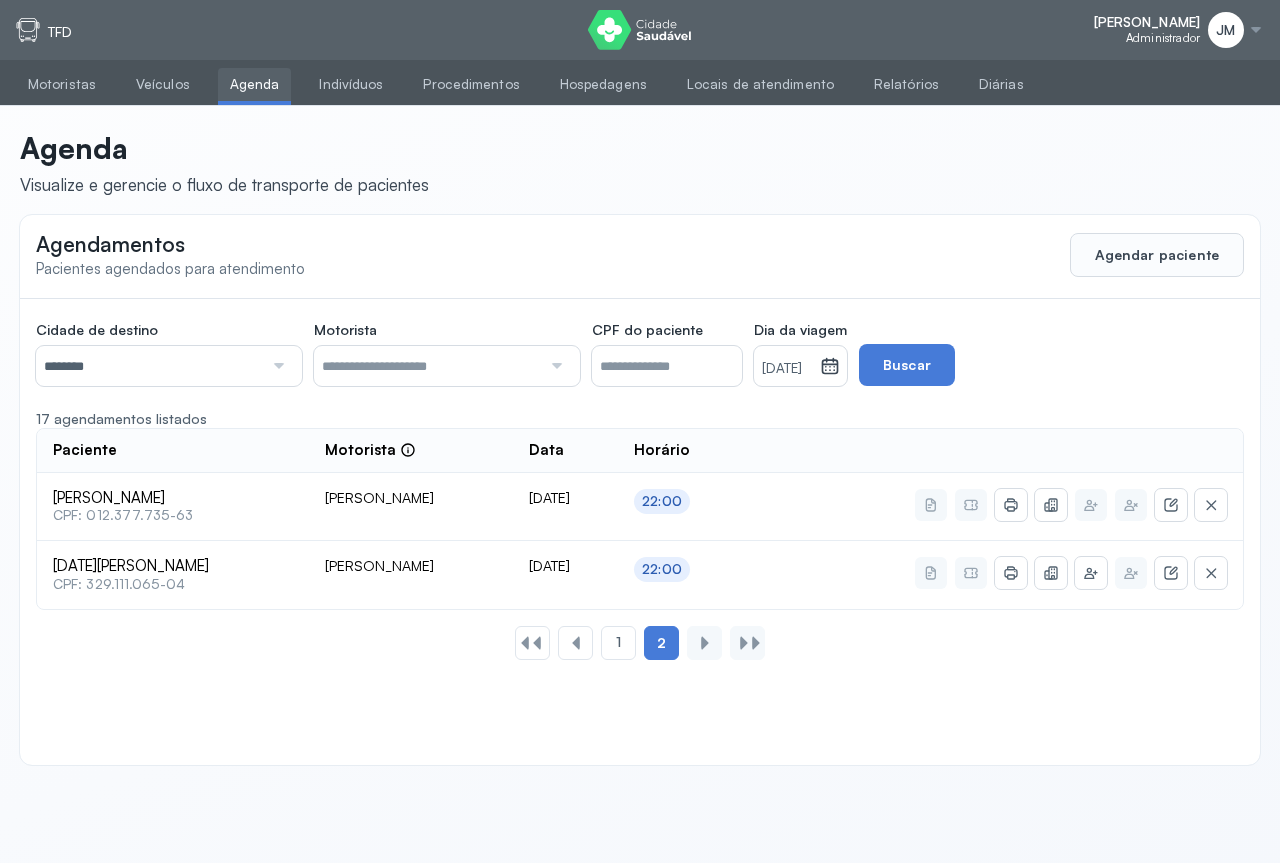 drag, startPoint x: 1000, startPoint y: 373, endPoint x: 879, endPoint y: 333, distance: 127.440186 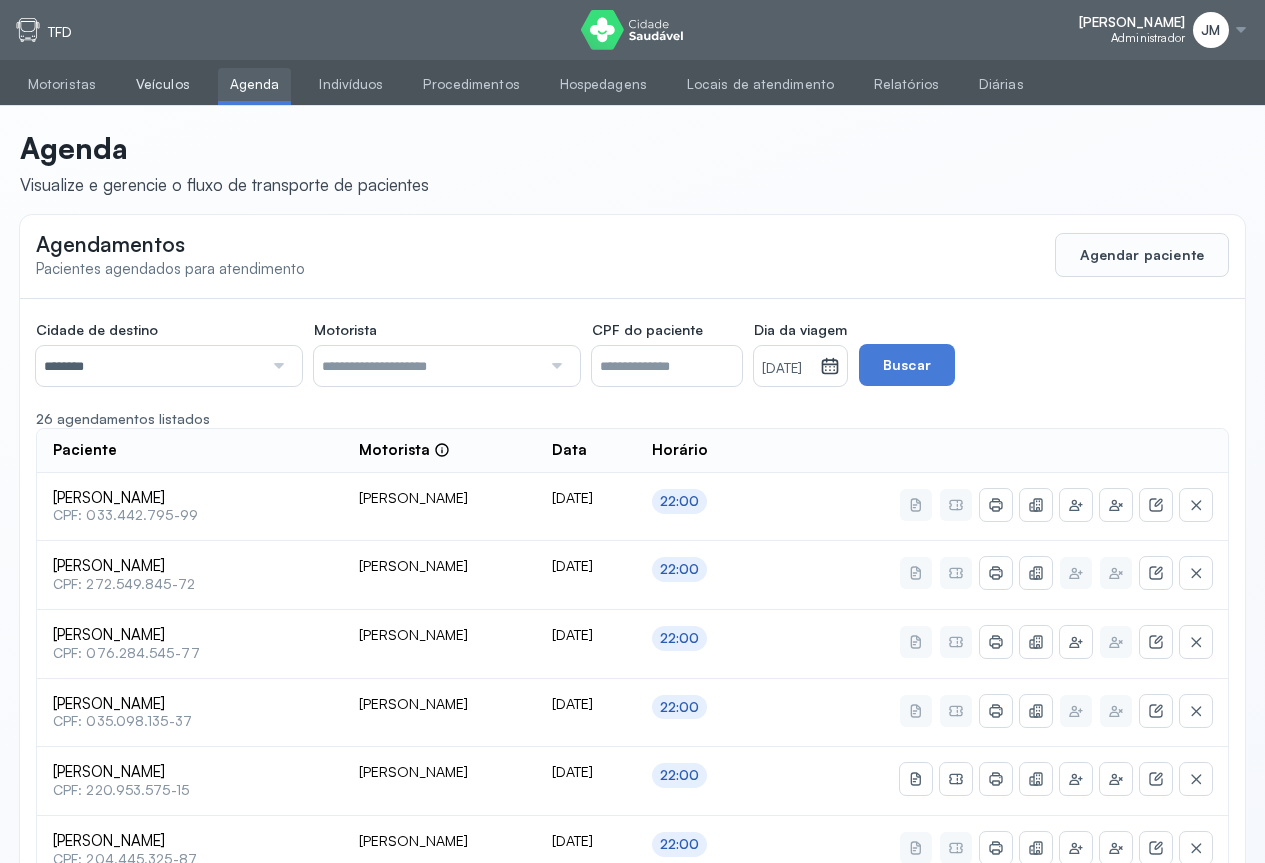 click on "Veículos" at bounding box center (163, 84) 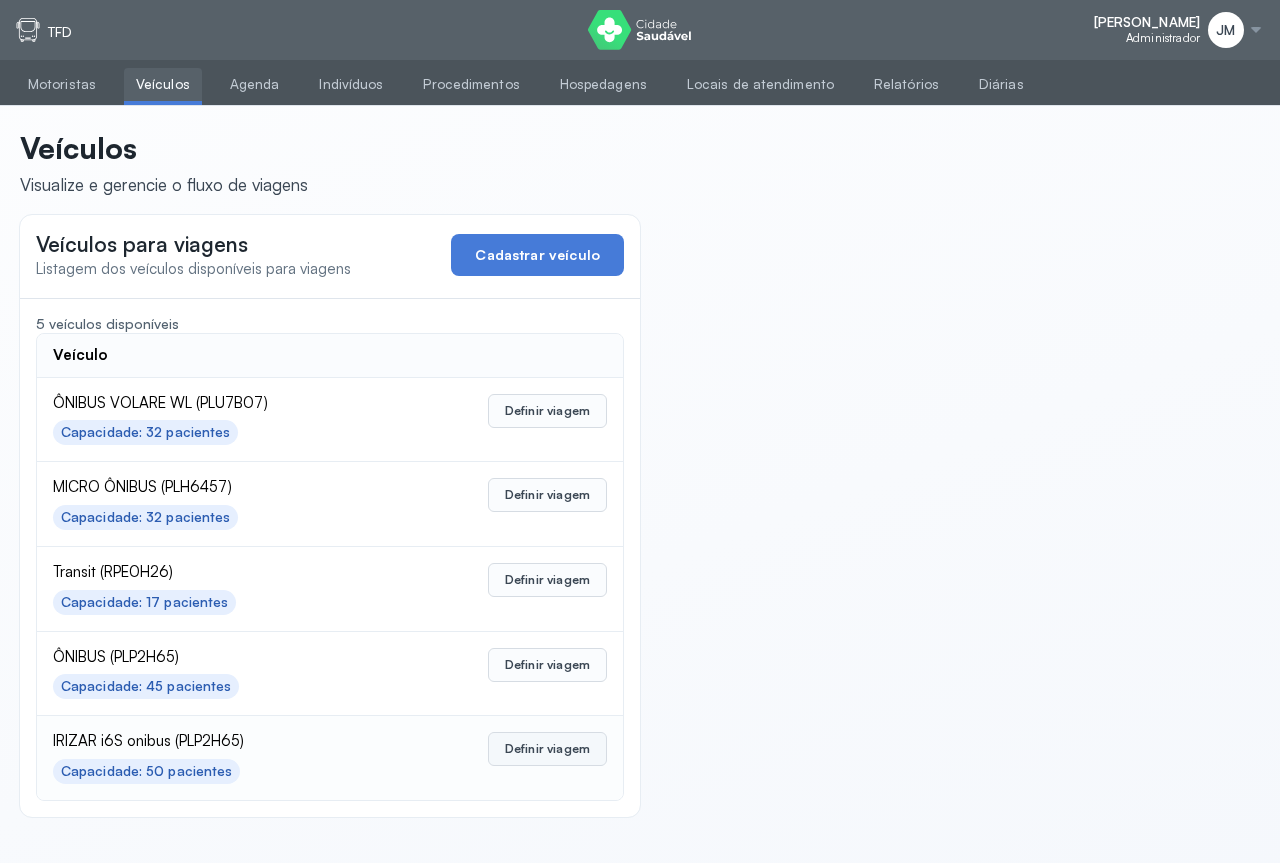 click on "Definir viagem" at bounding box center (547, 749) 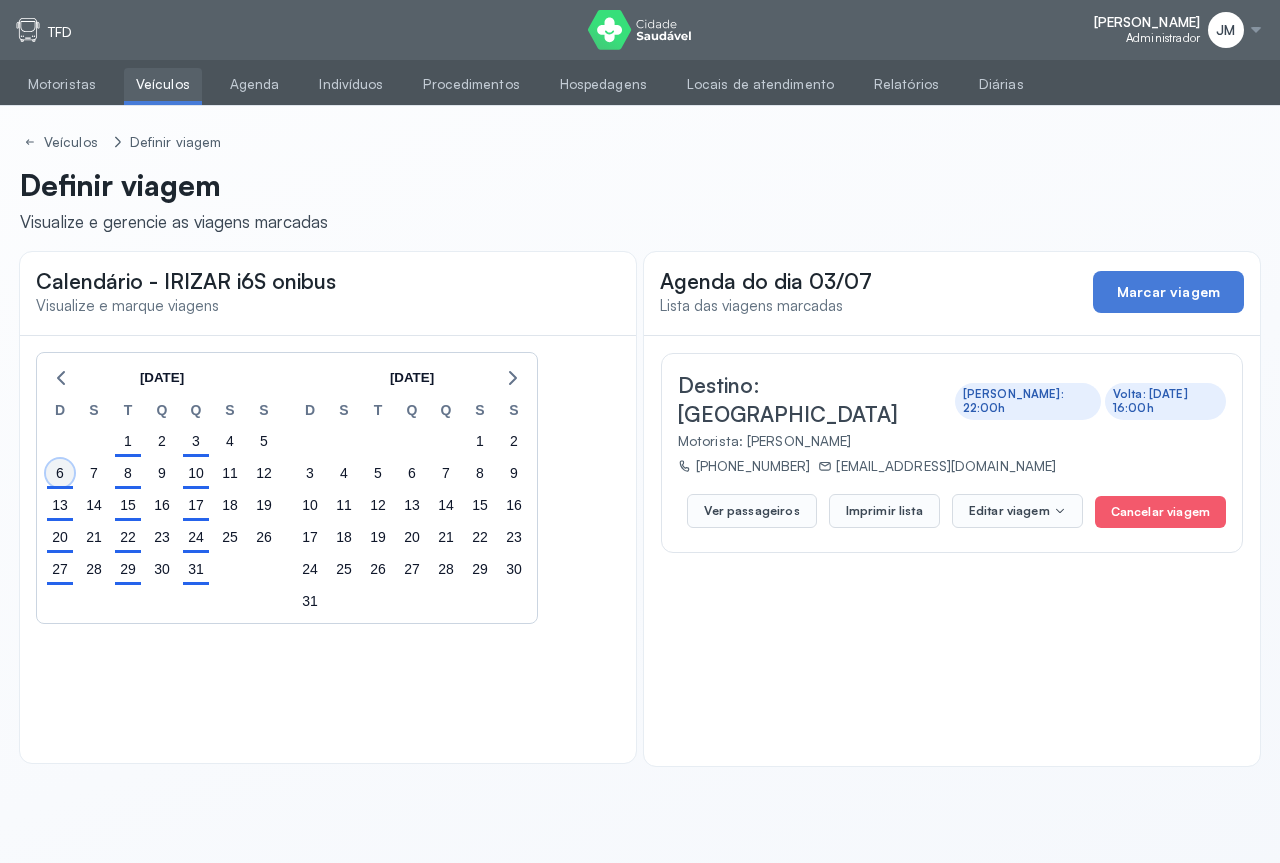 click on "6" 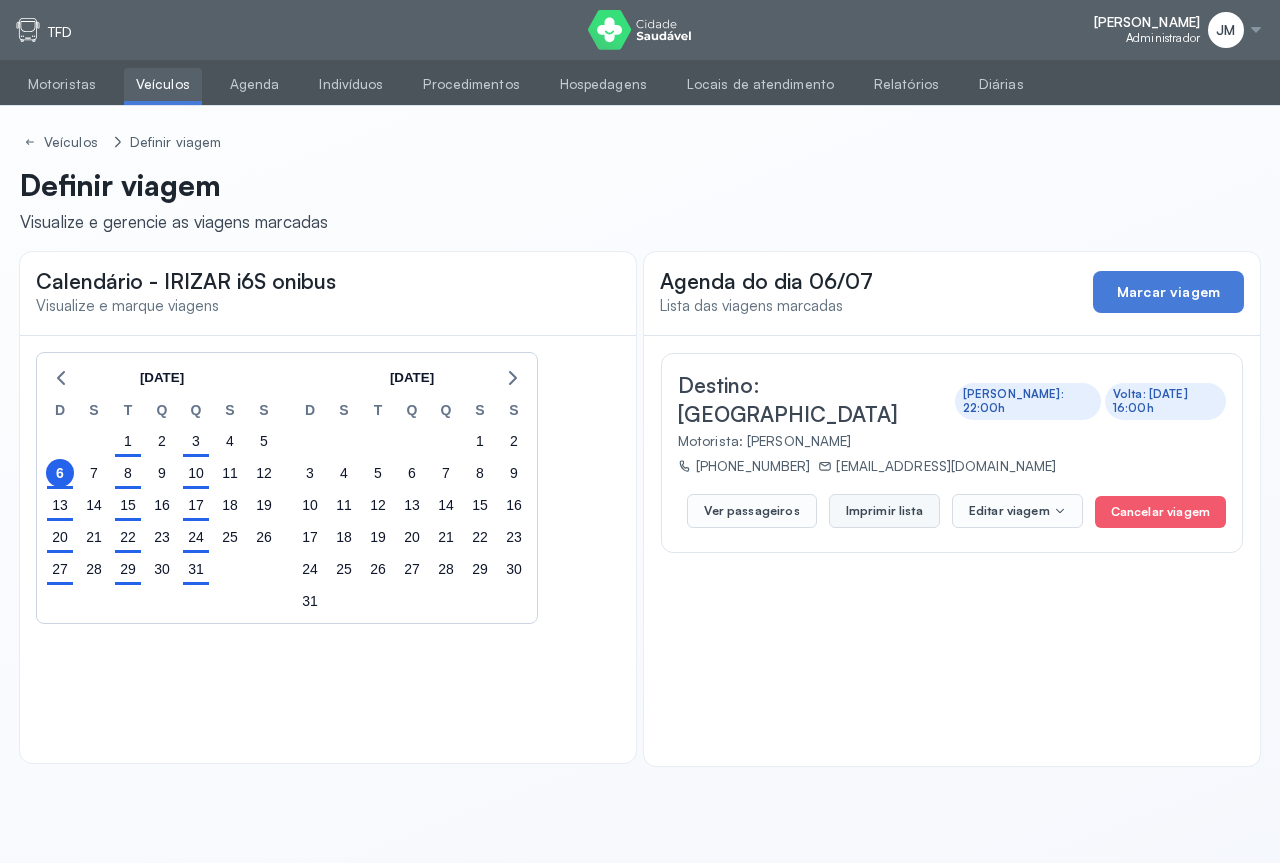 click on "Imprimir lista" at bounding box center (884, 511) 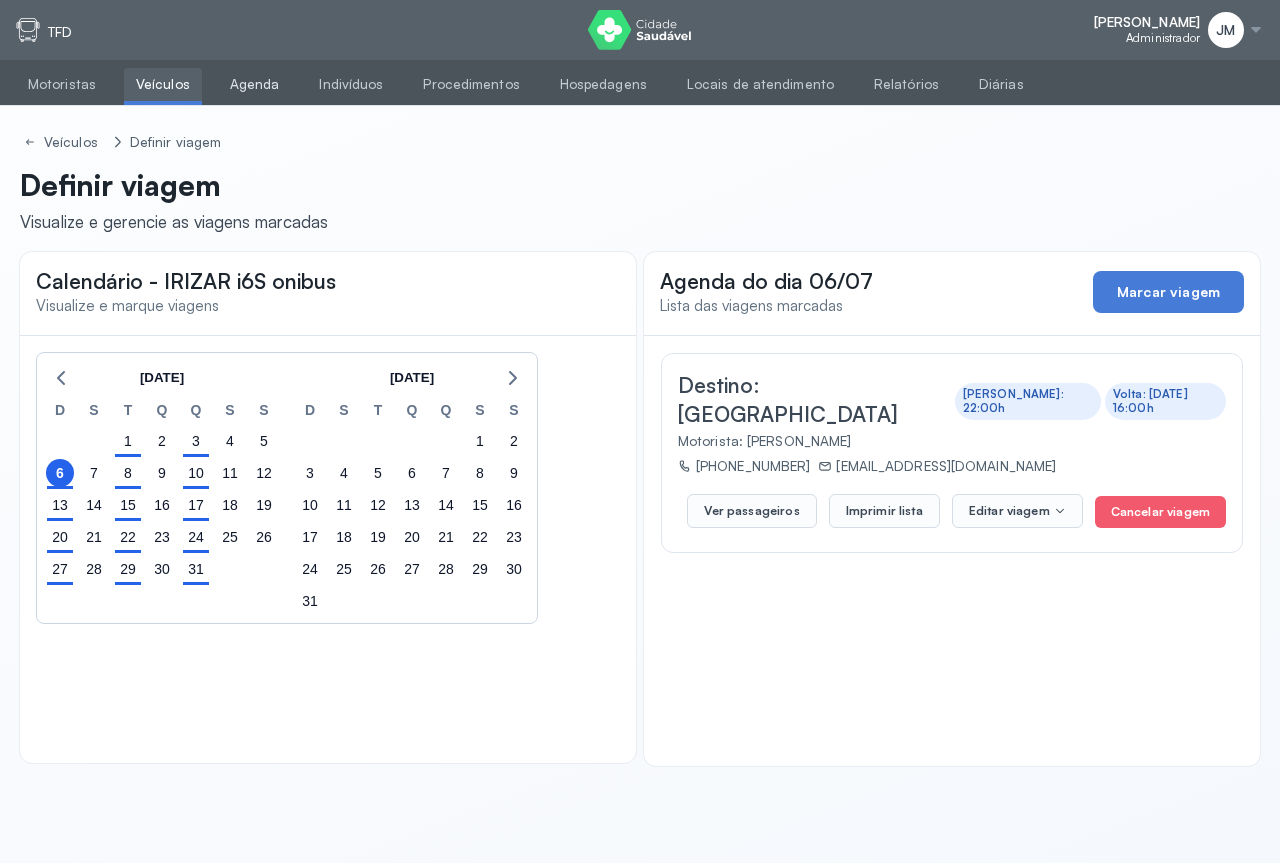 click on "Agenda" at bounding box center (255, 84) 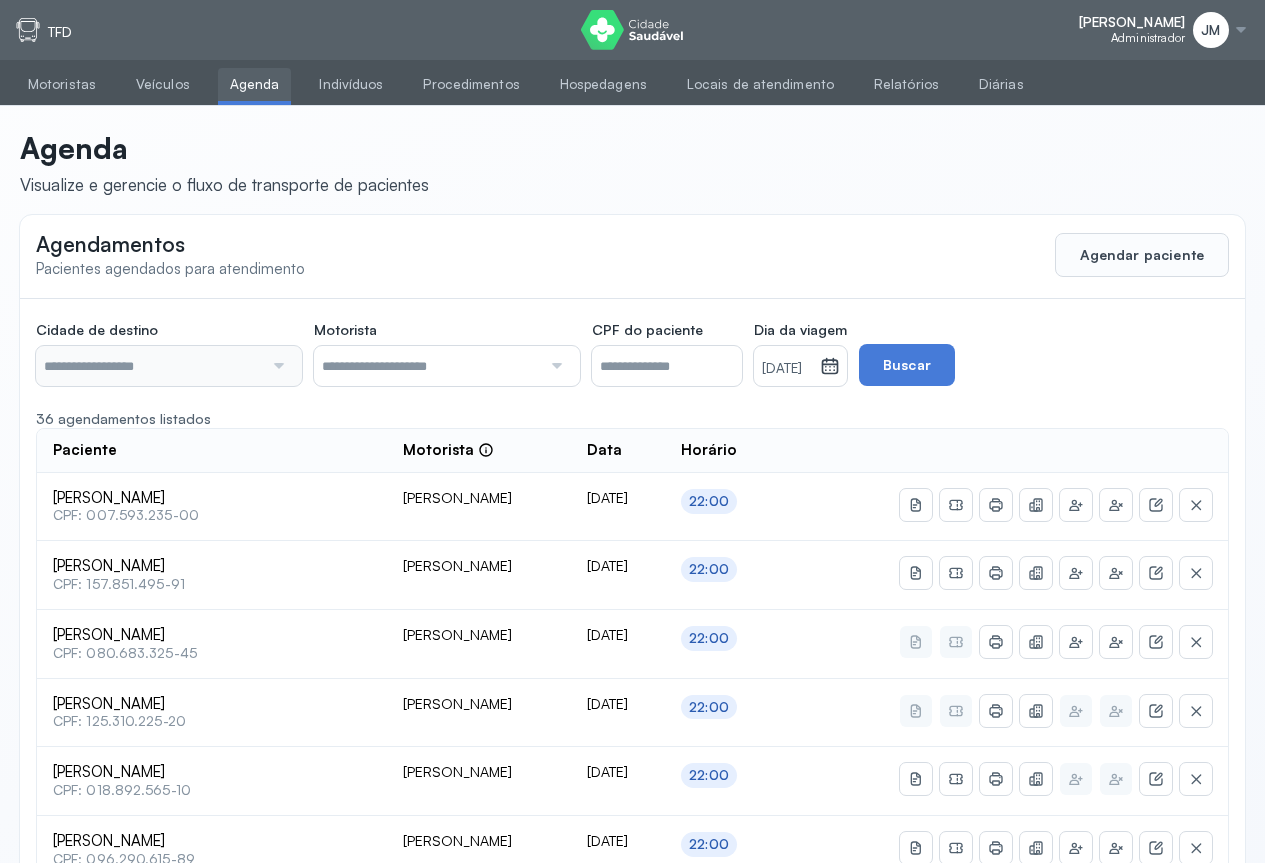 type on "********" 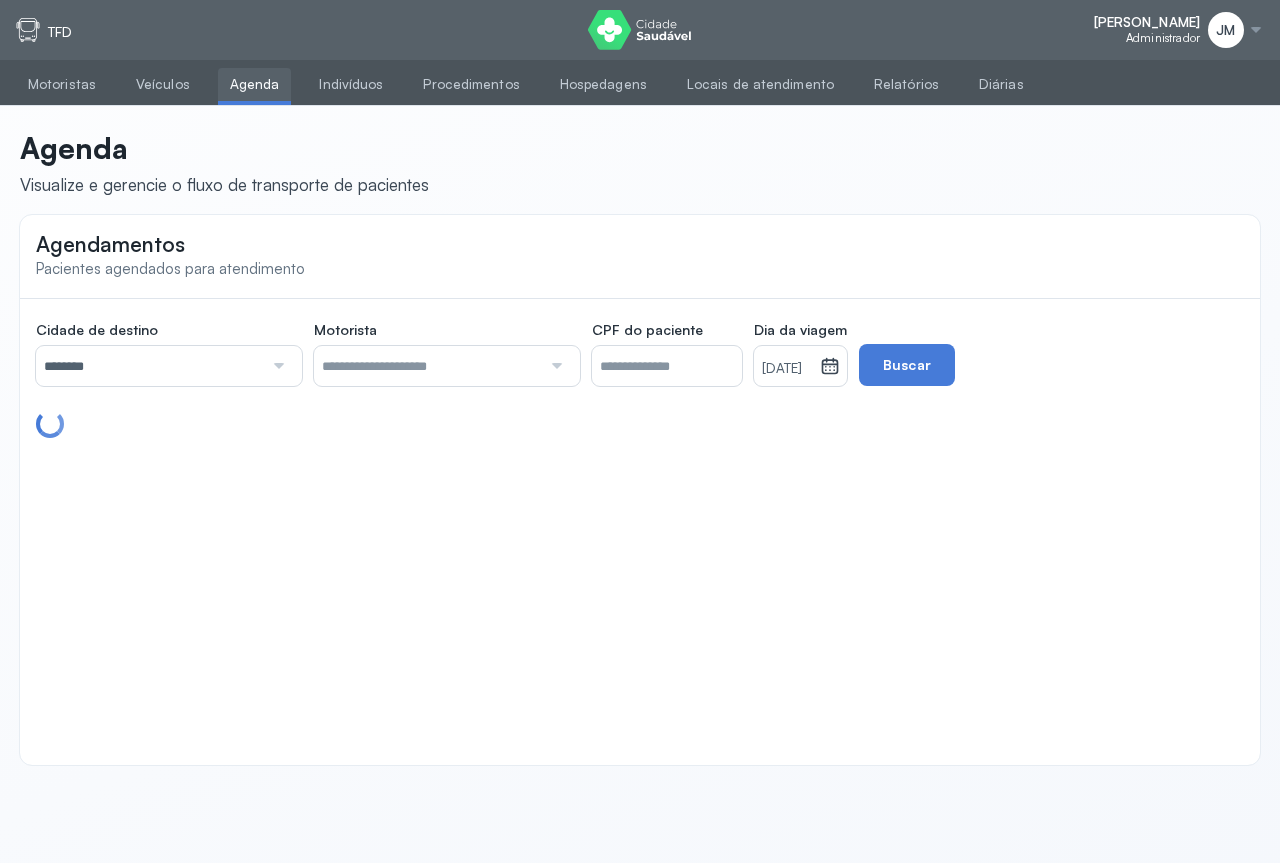 click at bounding box center (276, 366) 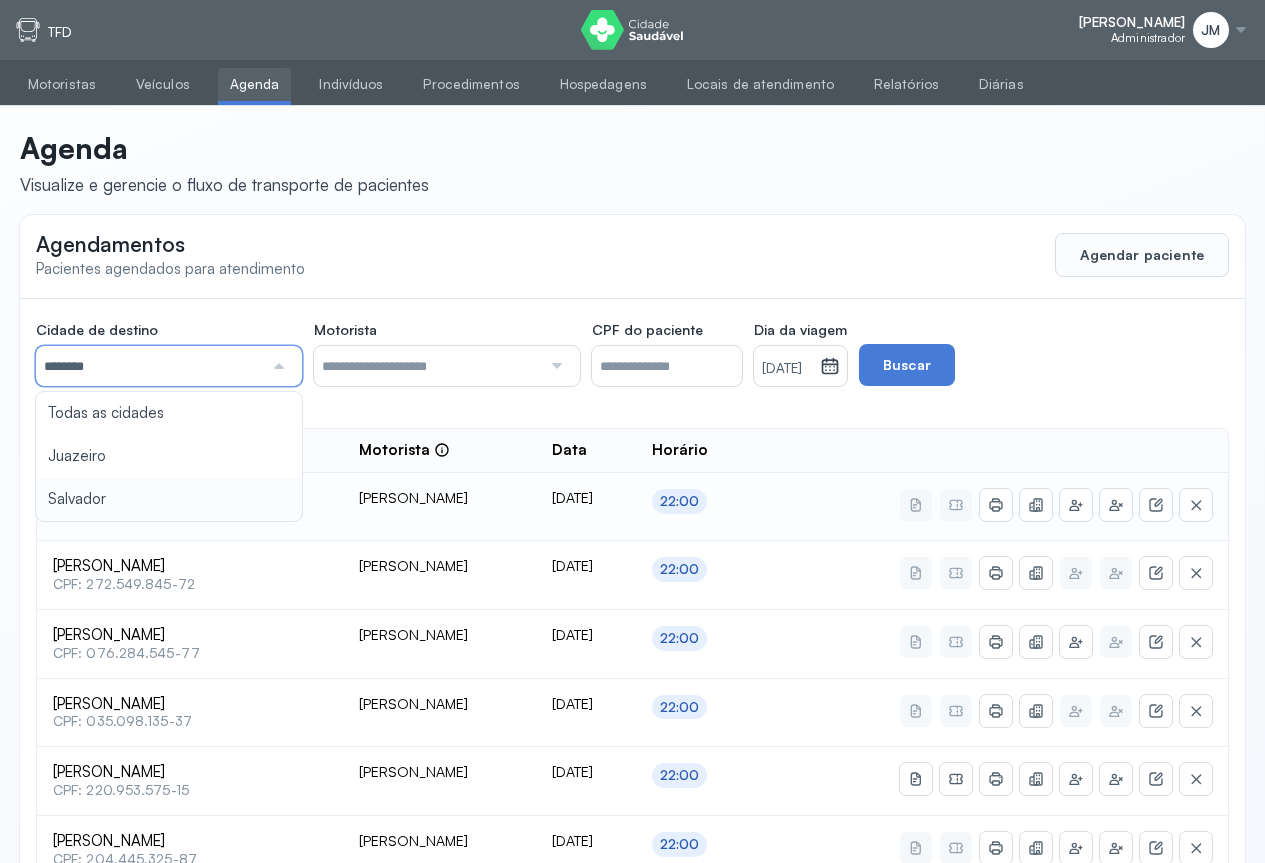 drag, startPoint x: 98, startPoint y: 494, endPoint x: 139, endPoint y: 482, distance: 42.72002 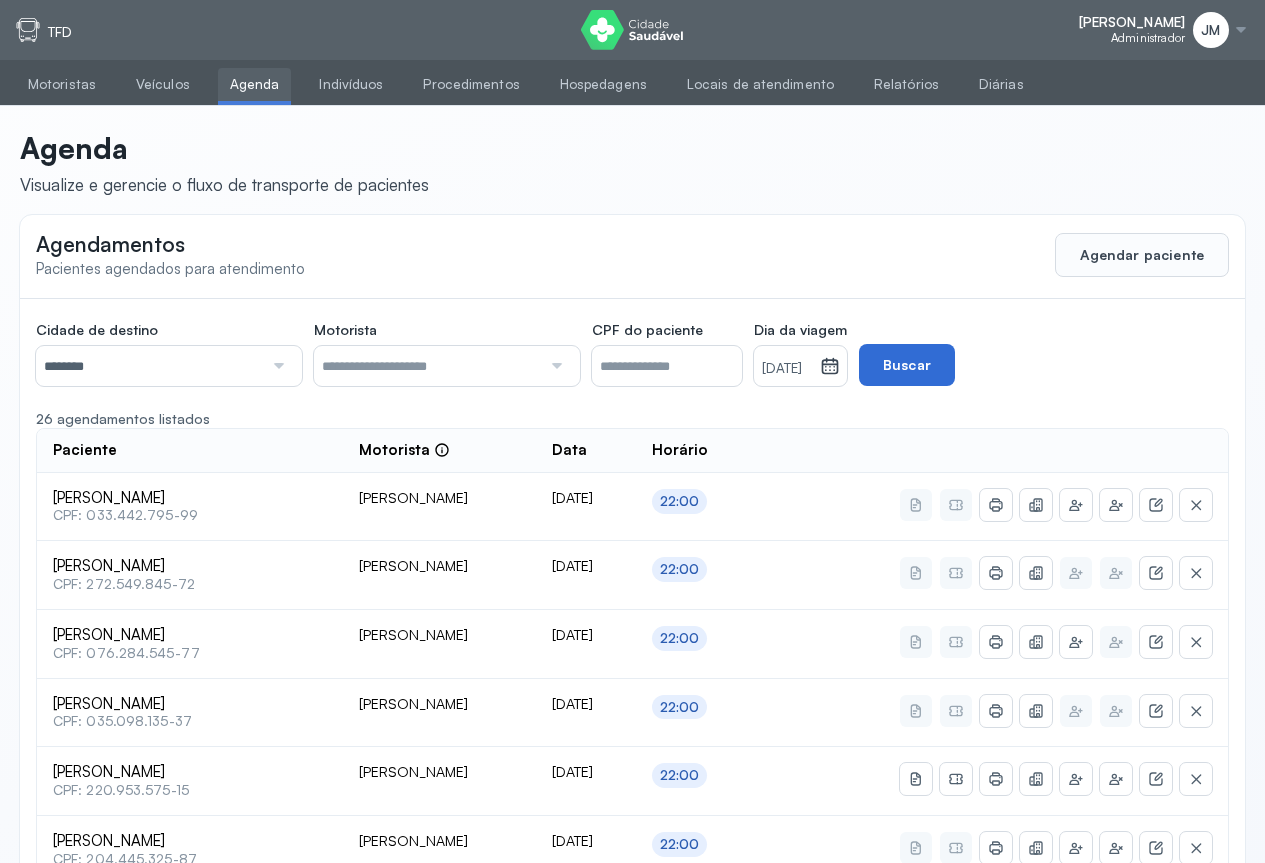 drag, startPoint x: 982, startPoint y: 363, endPoint x: 1011, endPoint y: 370, distance: 29.832869 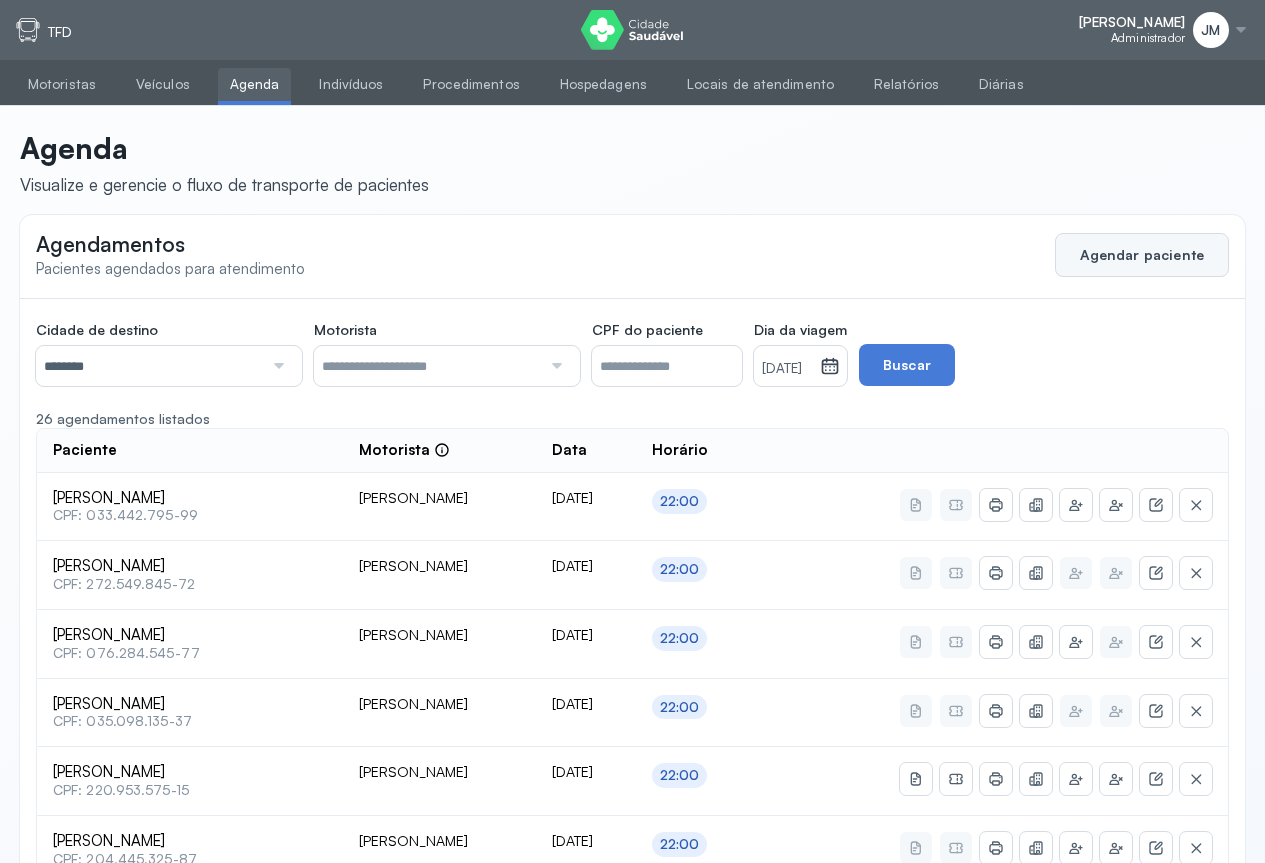 click on "Agendar paciente" 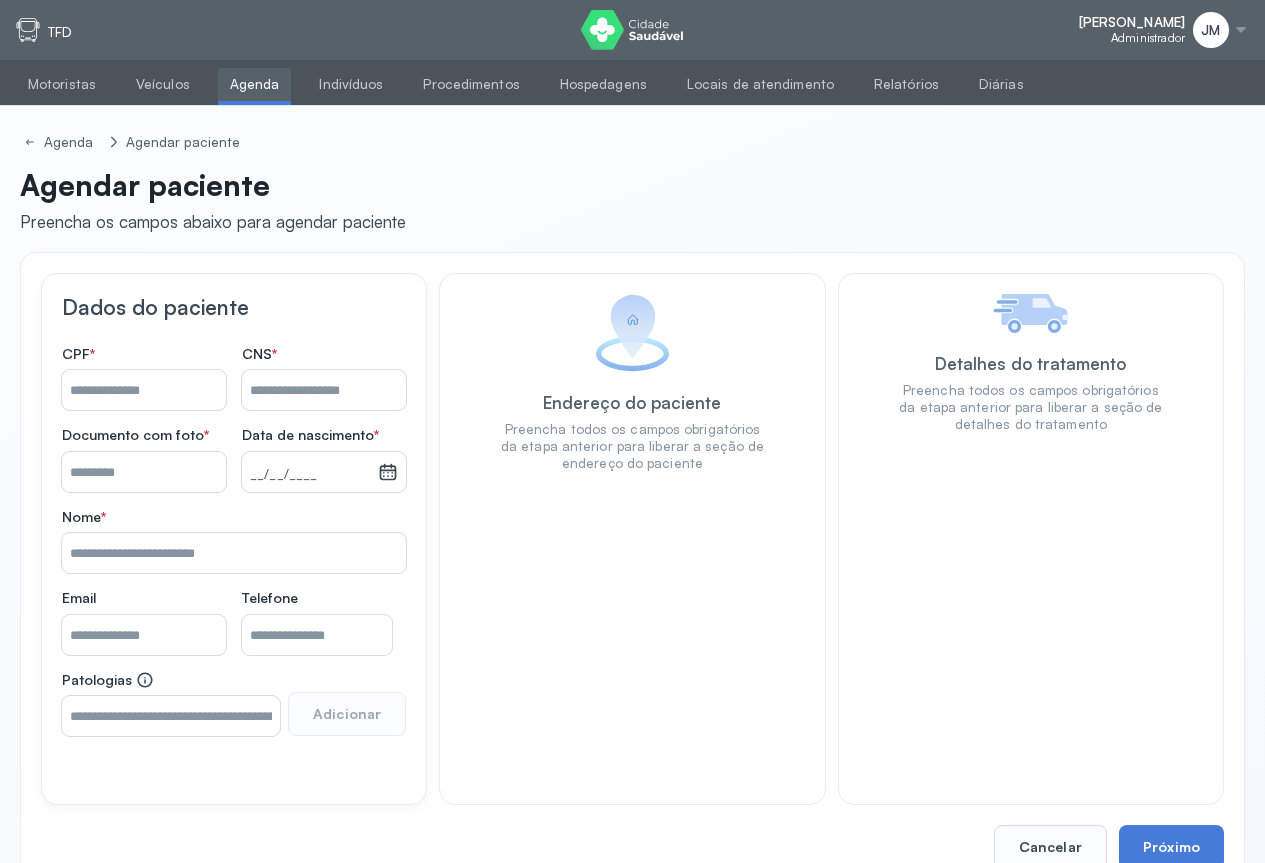 click on "Nome   *" at bounding box center (324, 390) 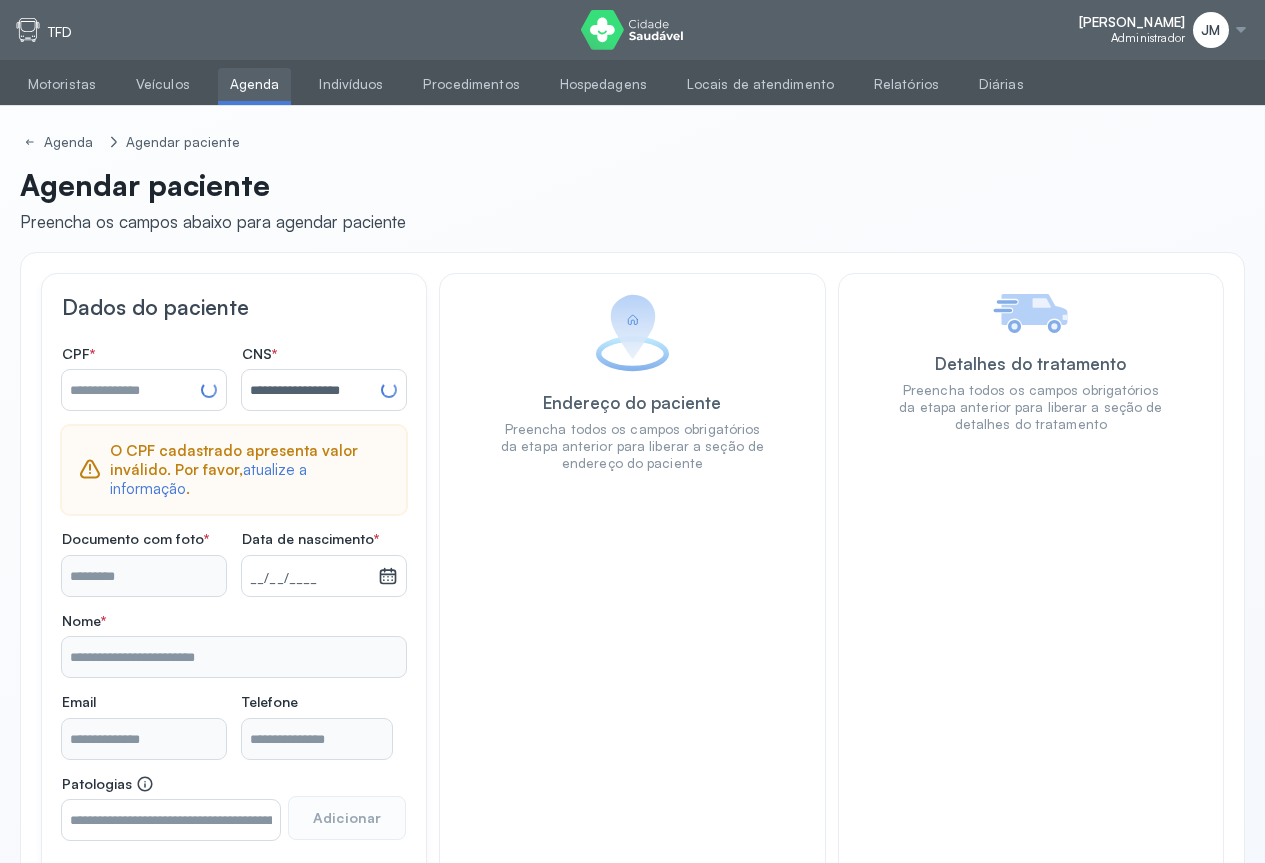 type on "**********" 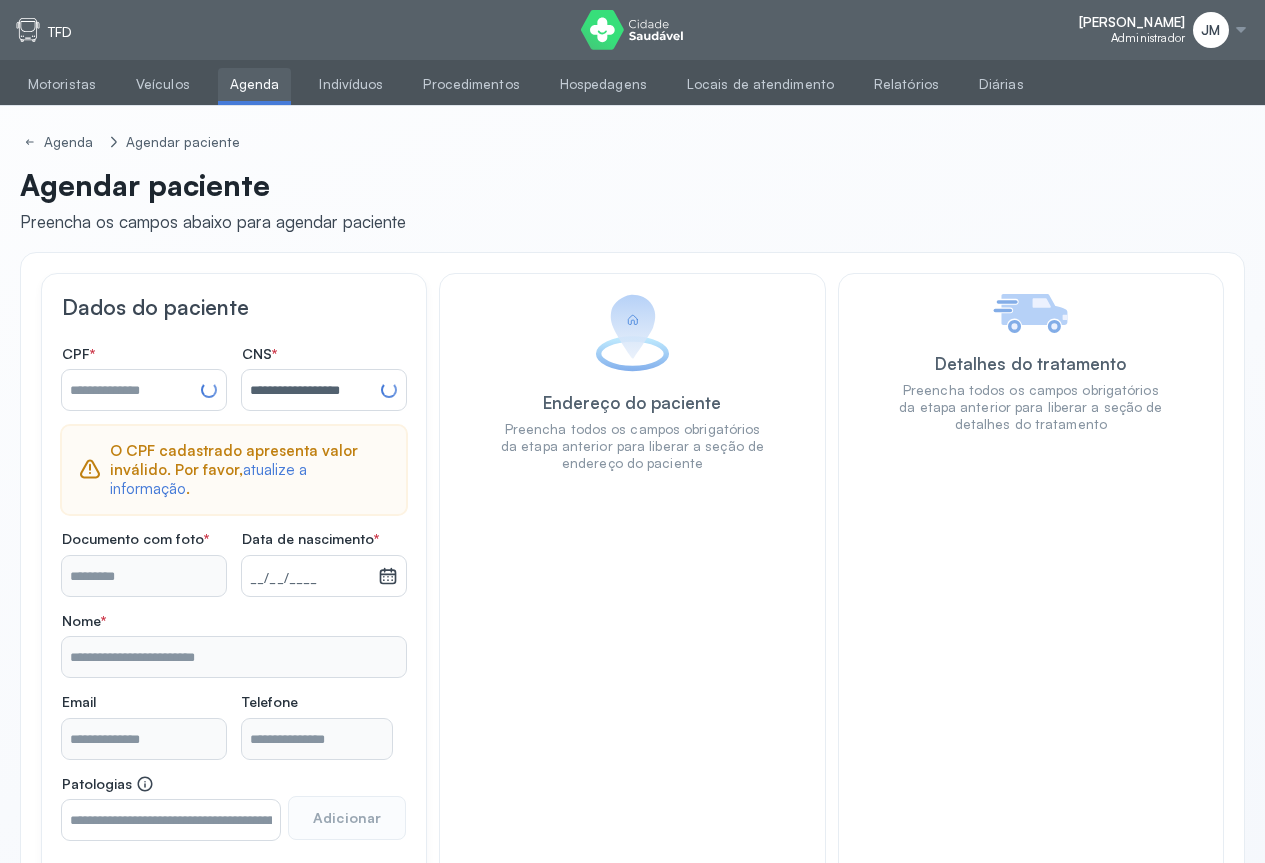 type on "*********" 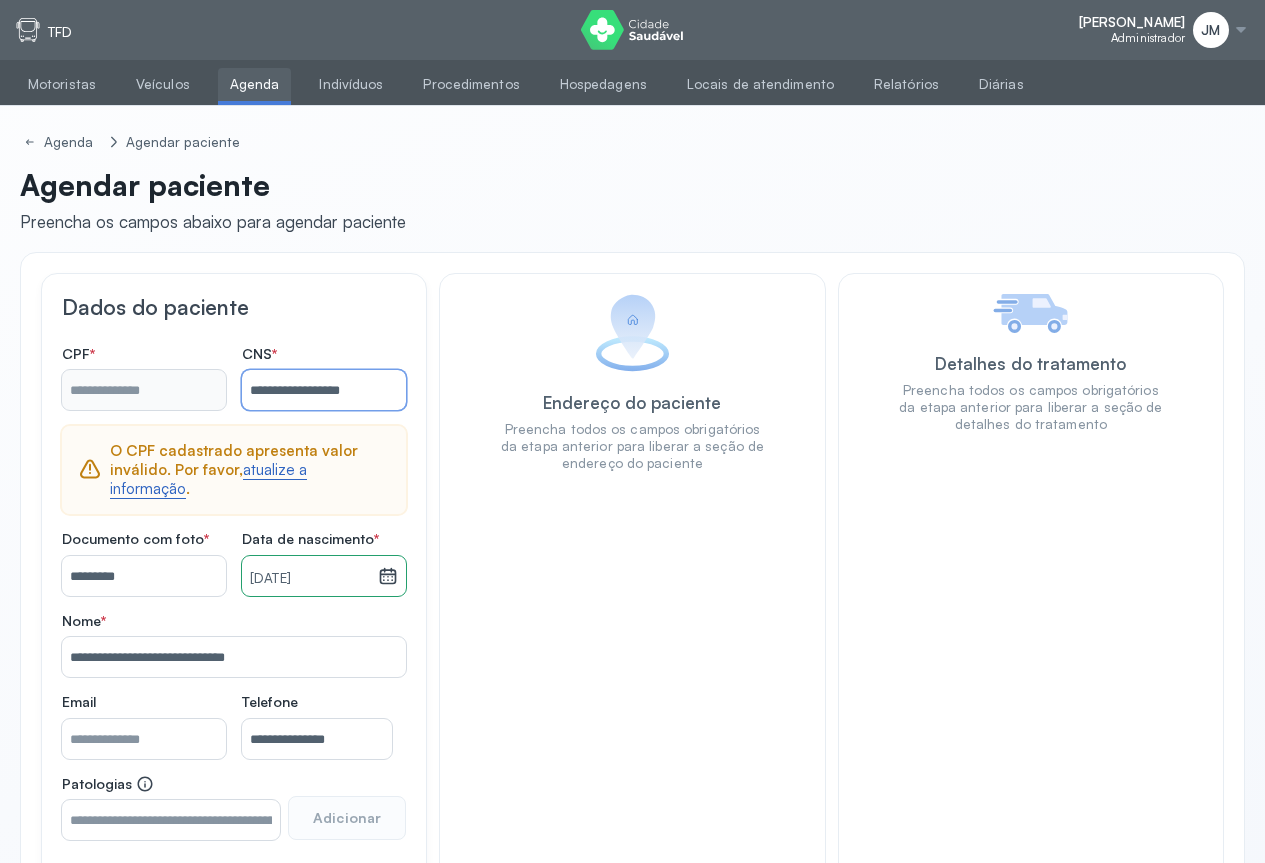 type on "**********" 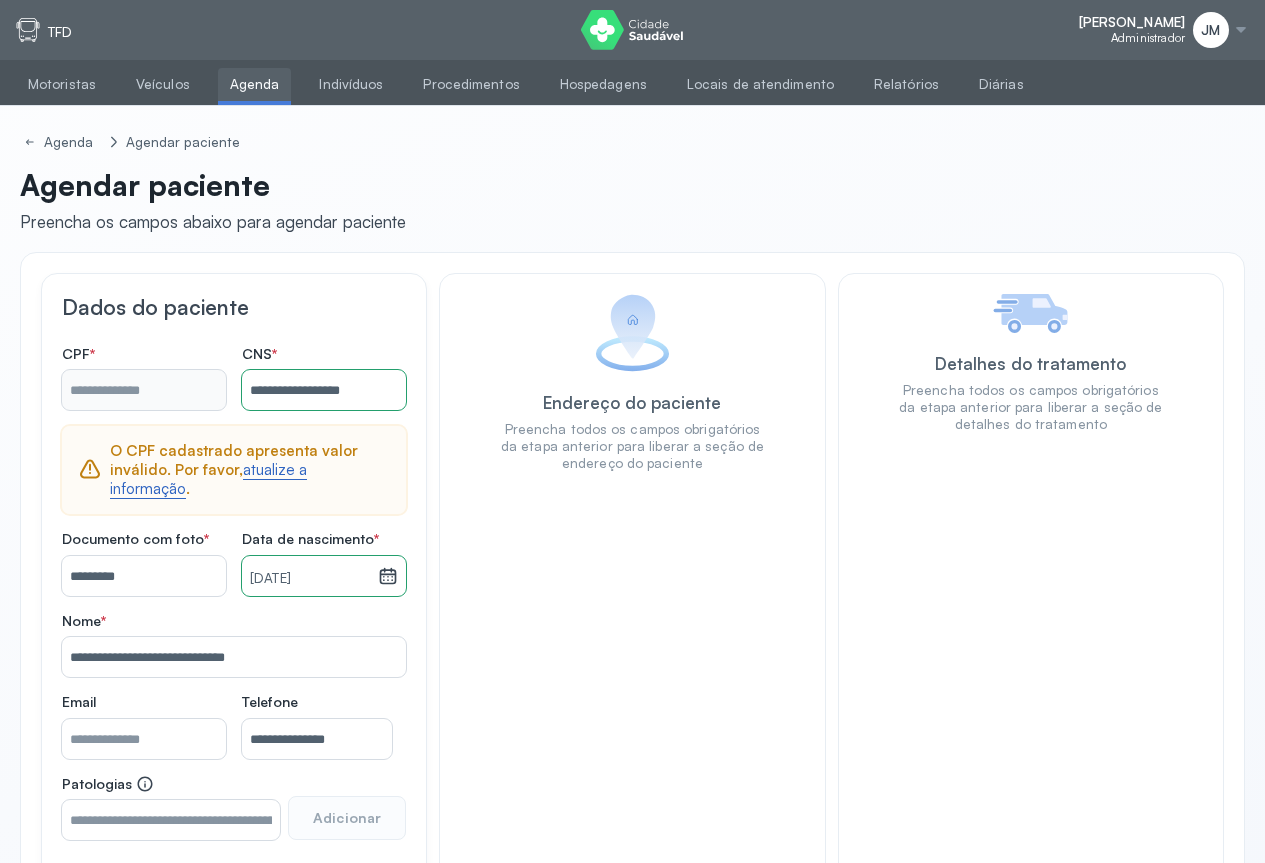click on "atualize a informação" at bounding box center [208, 479] 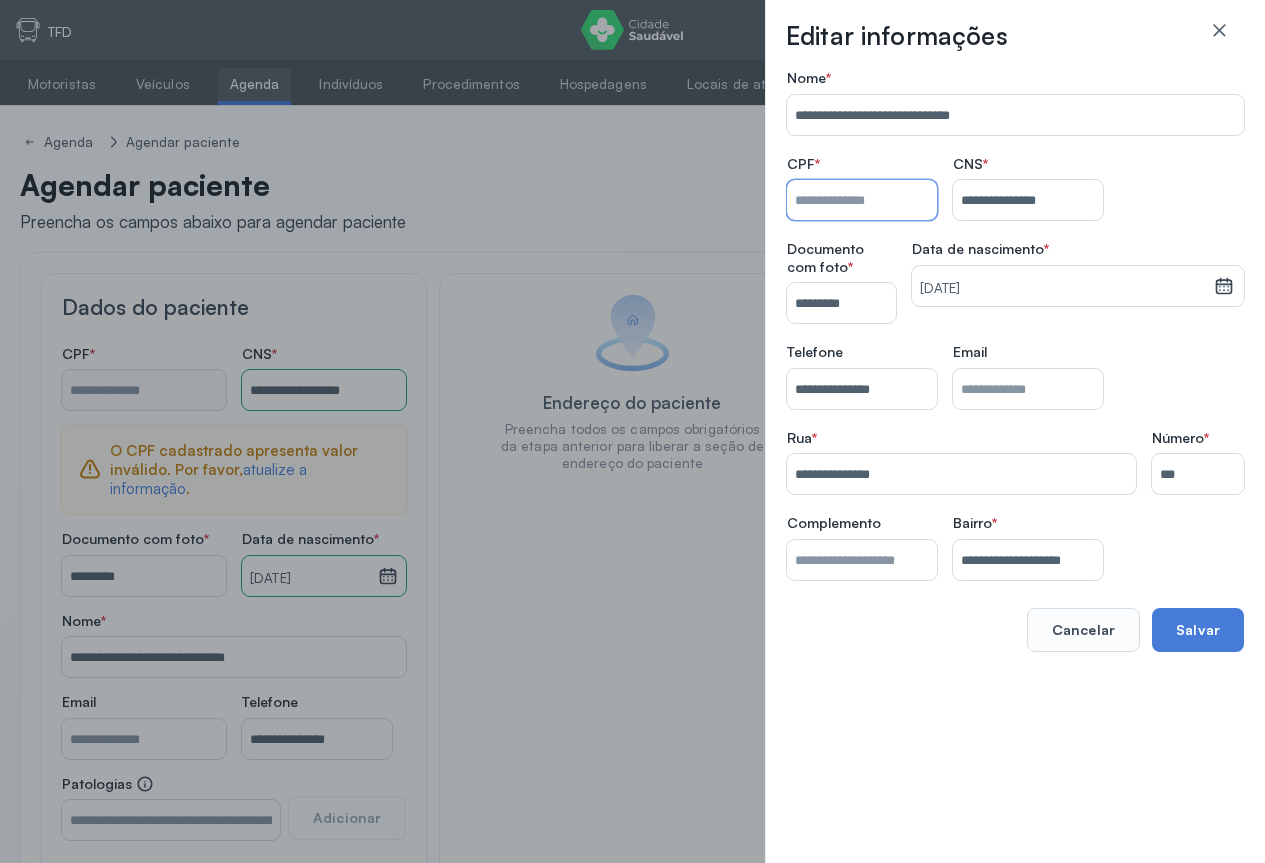 click on "Nome   *" at bounding box center [862, 200] 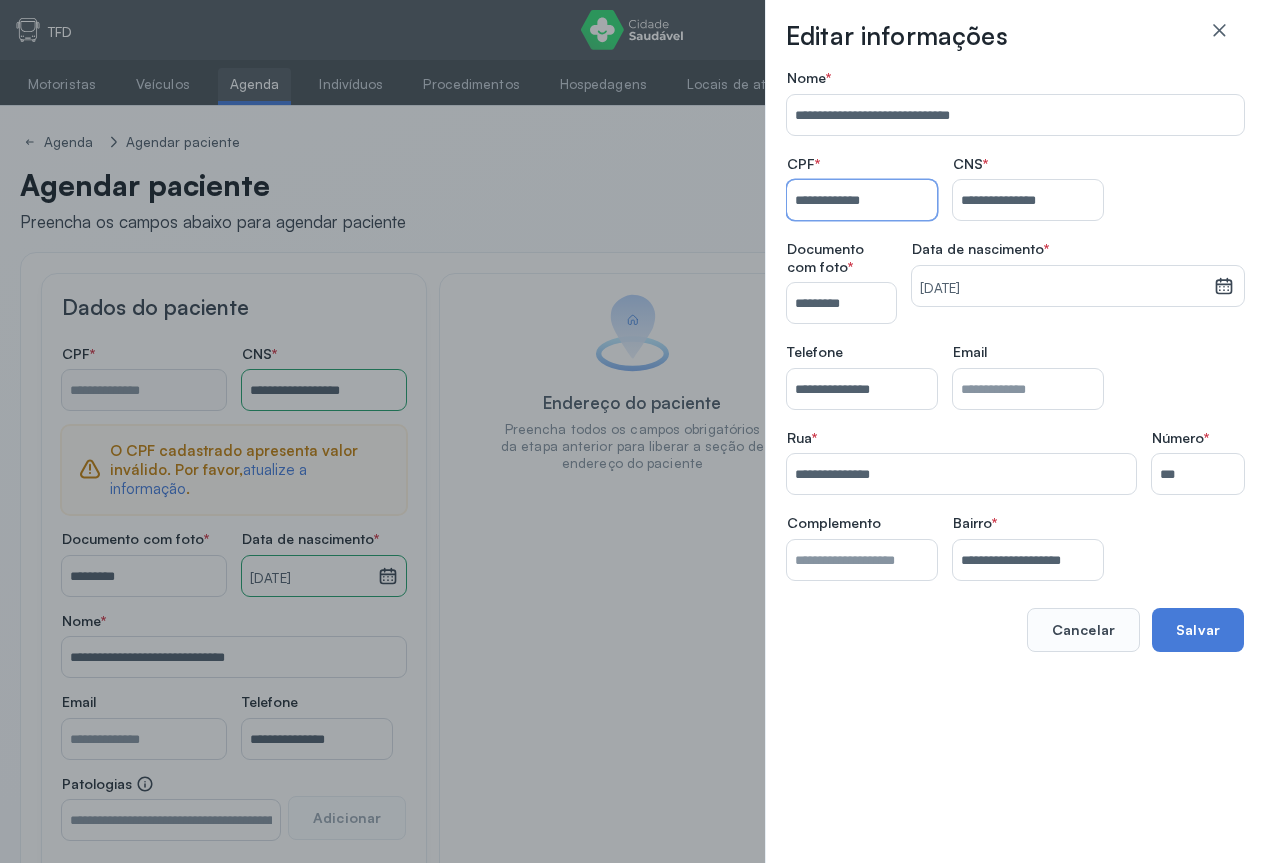 type on "**********" 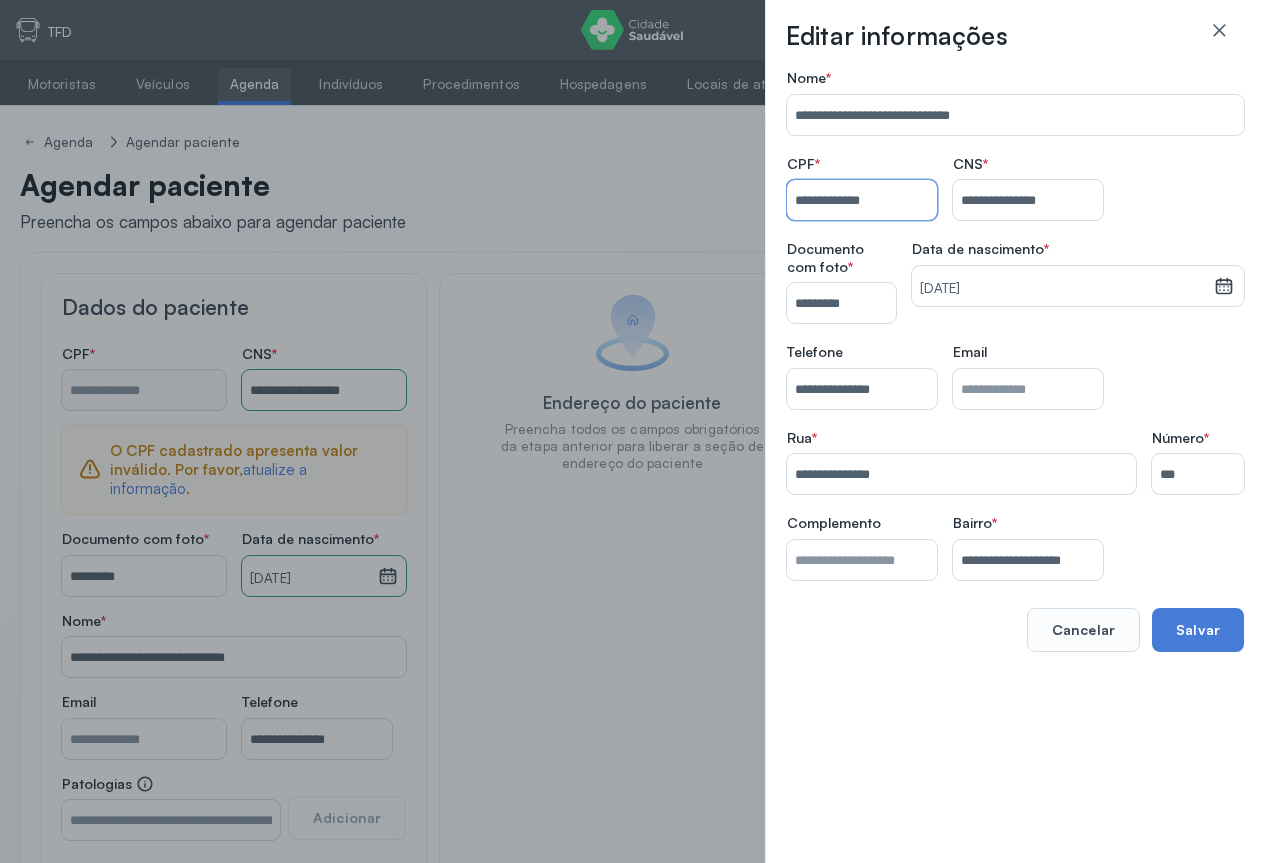 type on "**********" 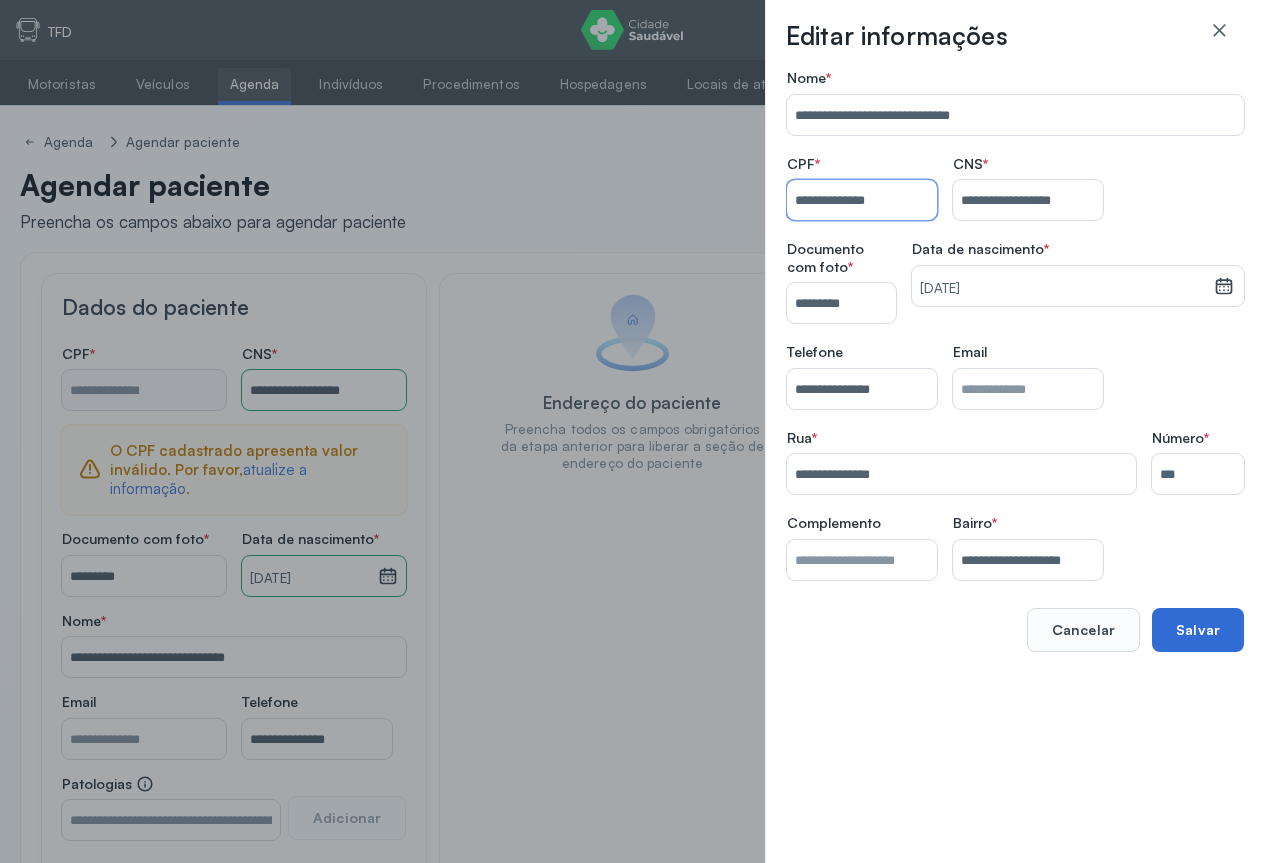 click on "Salvar" at bounding box center (1198, 630) 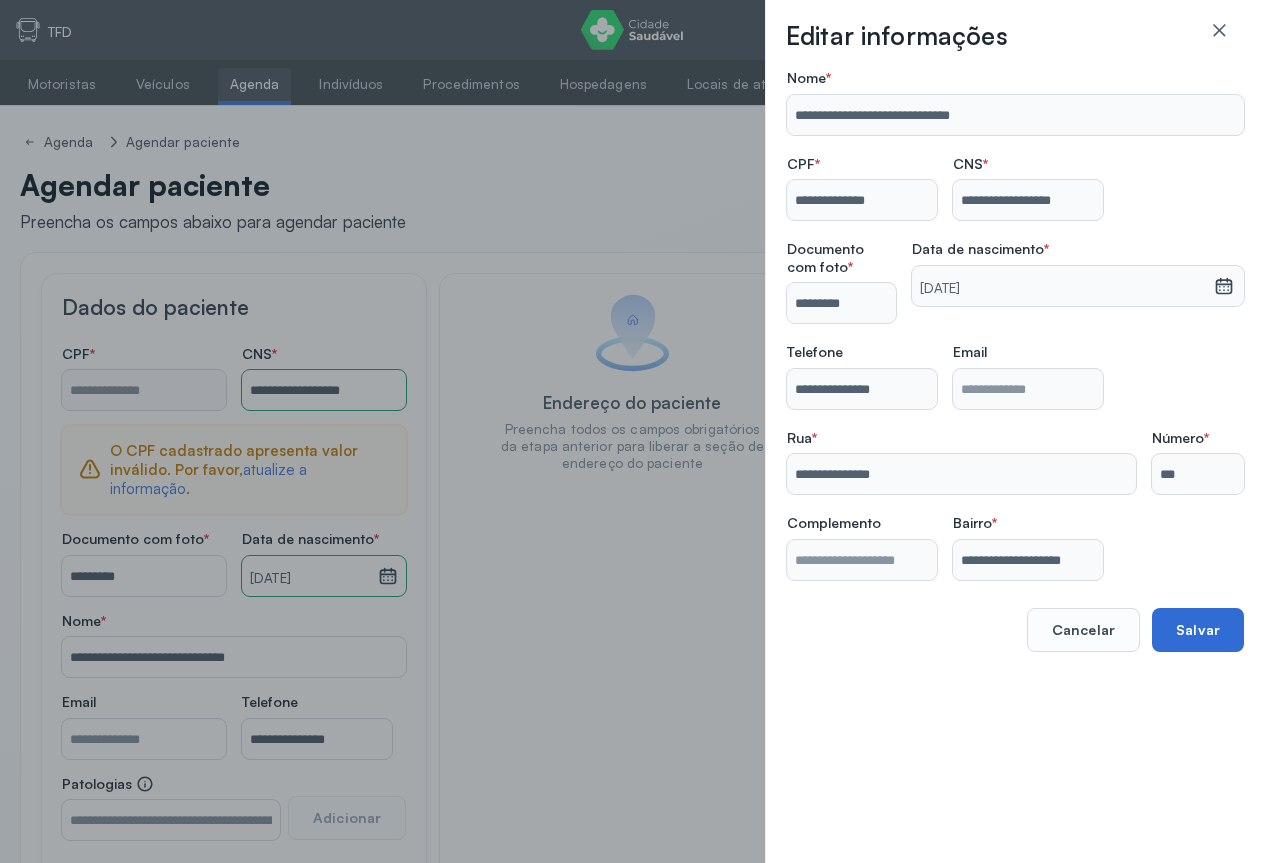 click on "Salvar" at bounding box center (1198, 630) 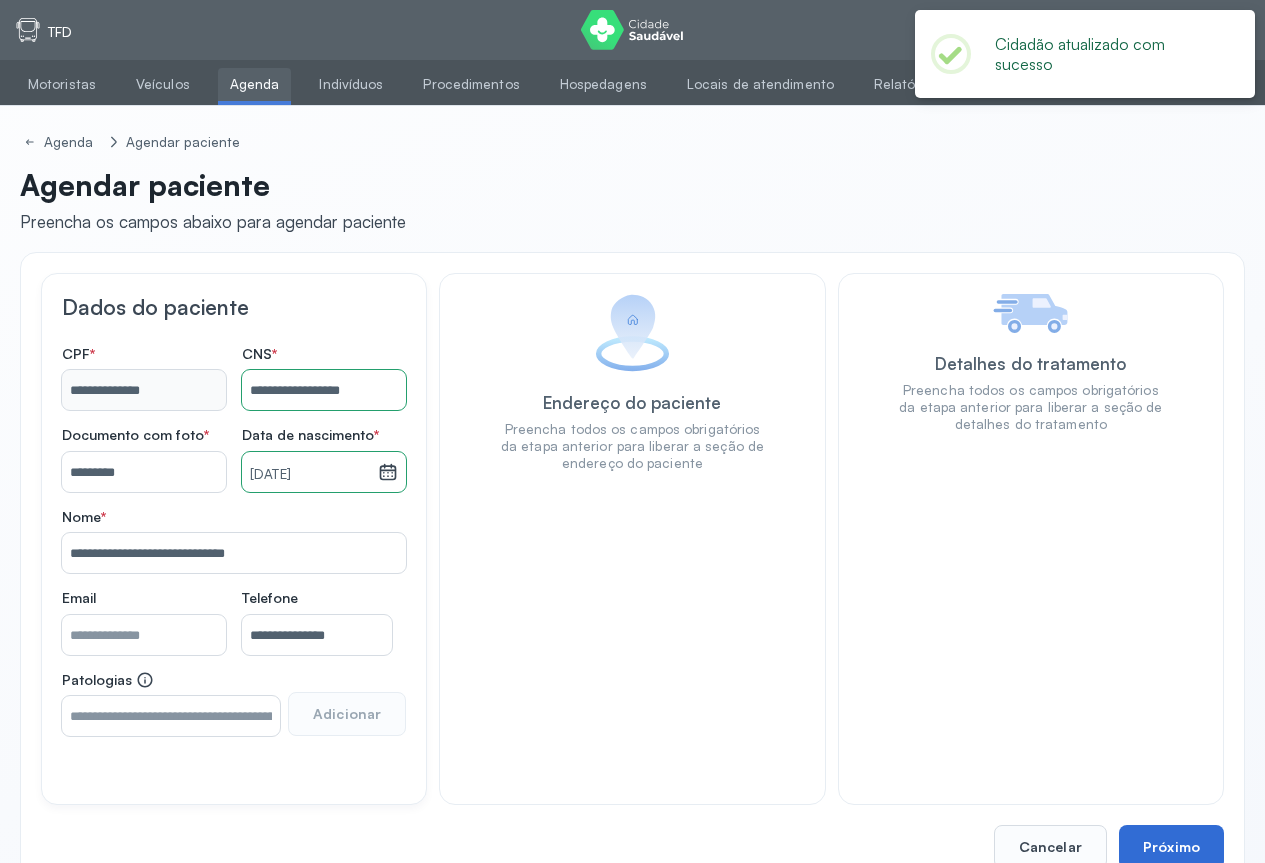 click on "Próximo" at bounding box center (1171, 847) 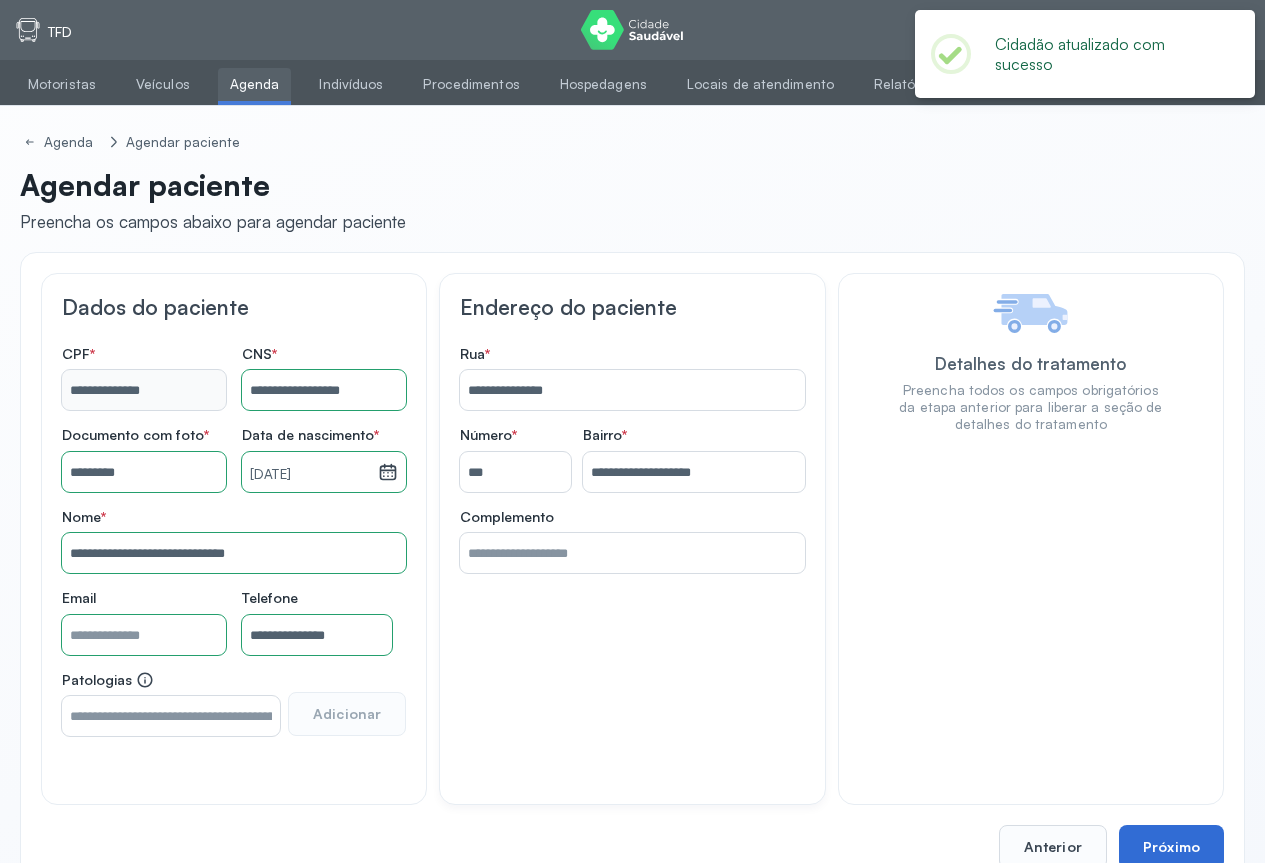 click on "Próximo" at bounding box center [1171, 847] 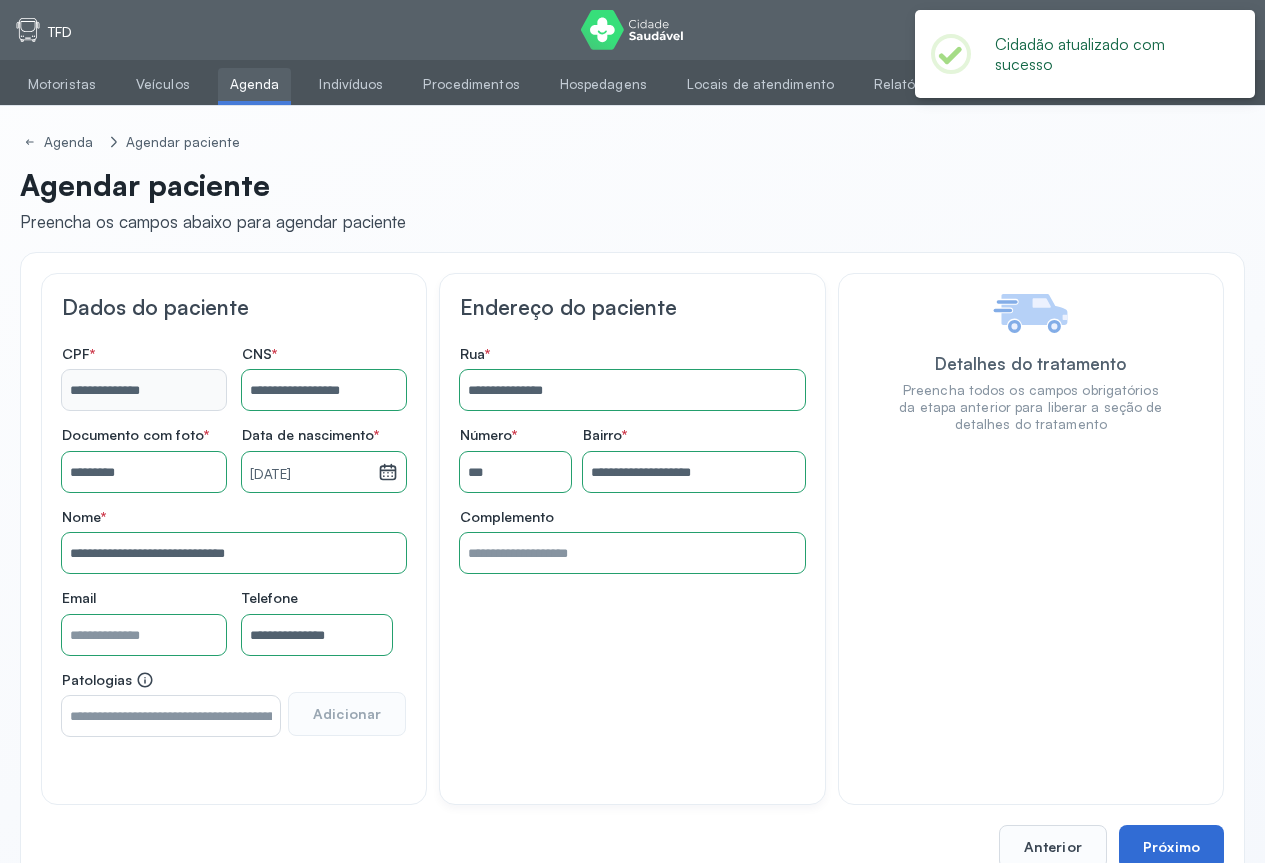 click on "Próximo" at bounding box center [1171, 847] 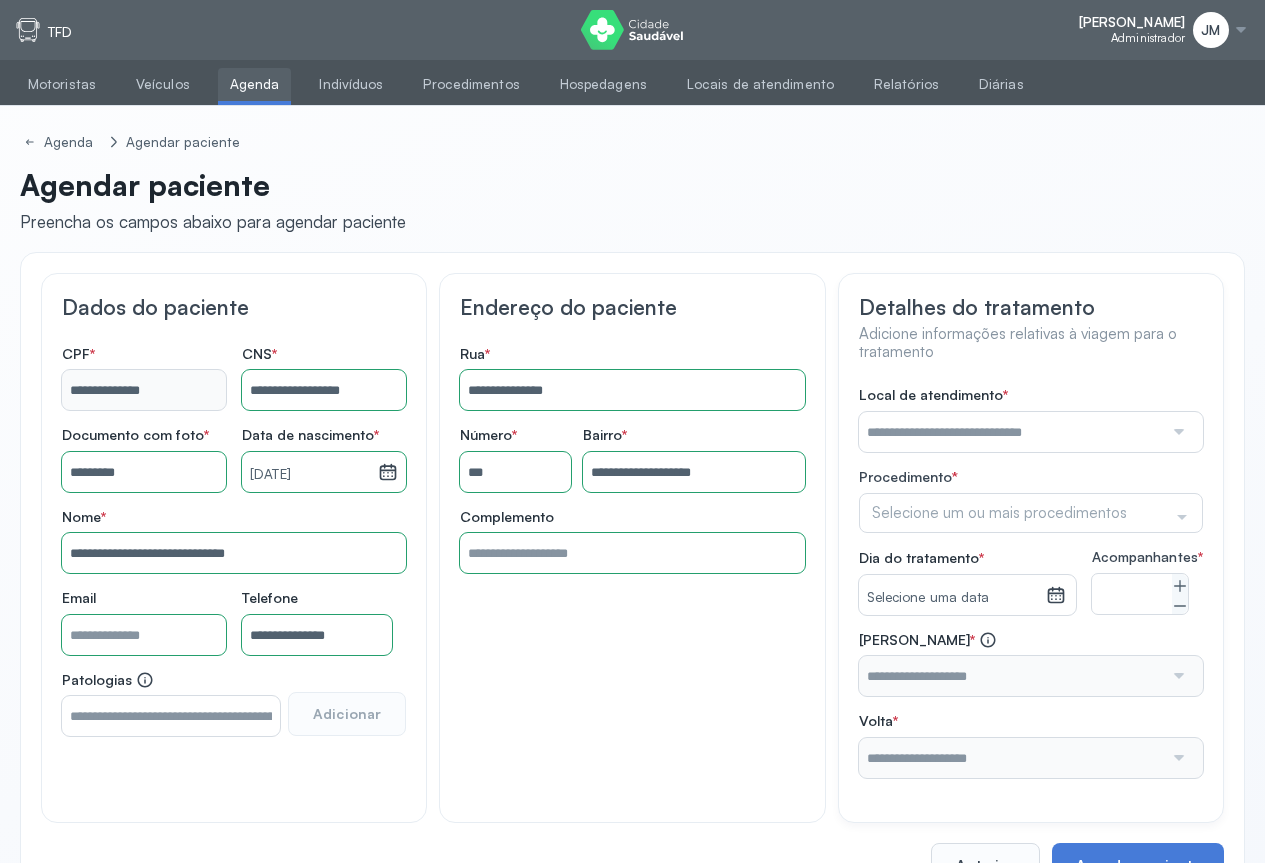 click at bounding box center [1177, 432] 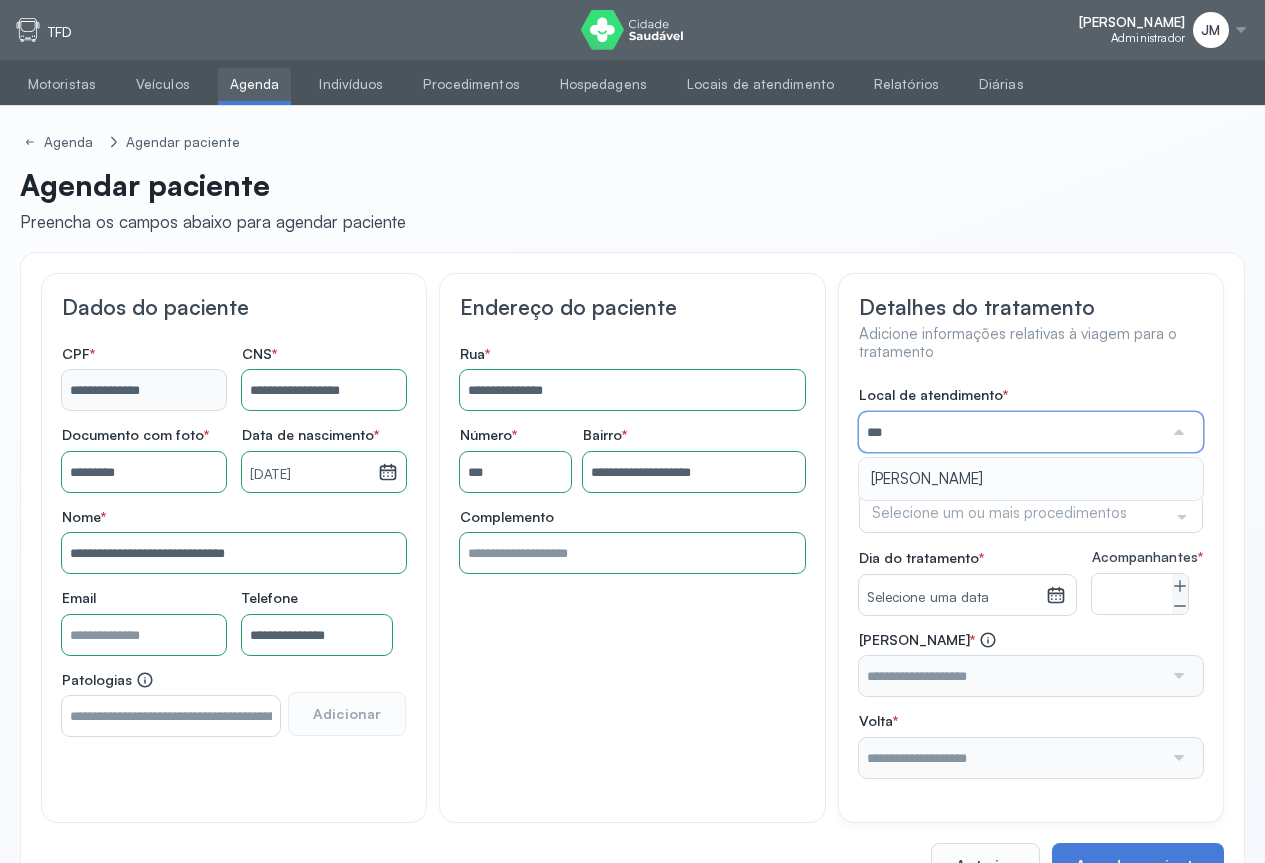 type on "*****" 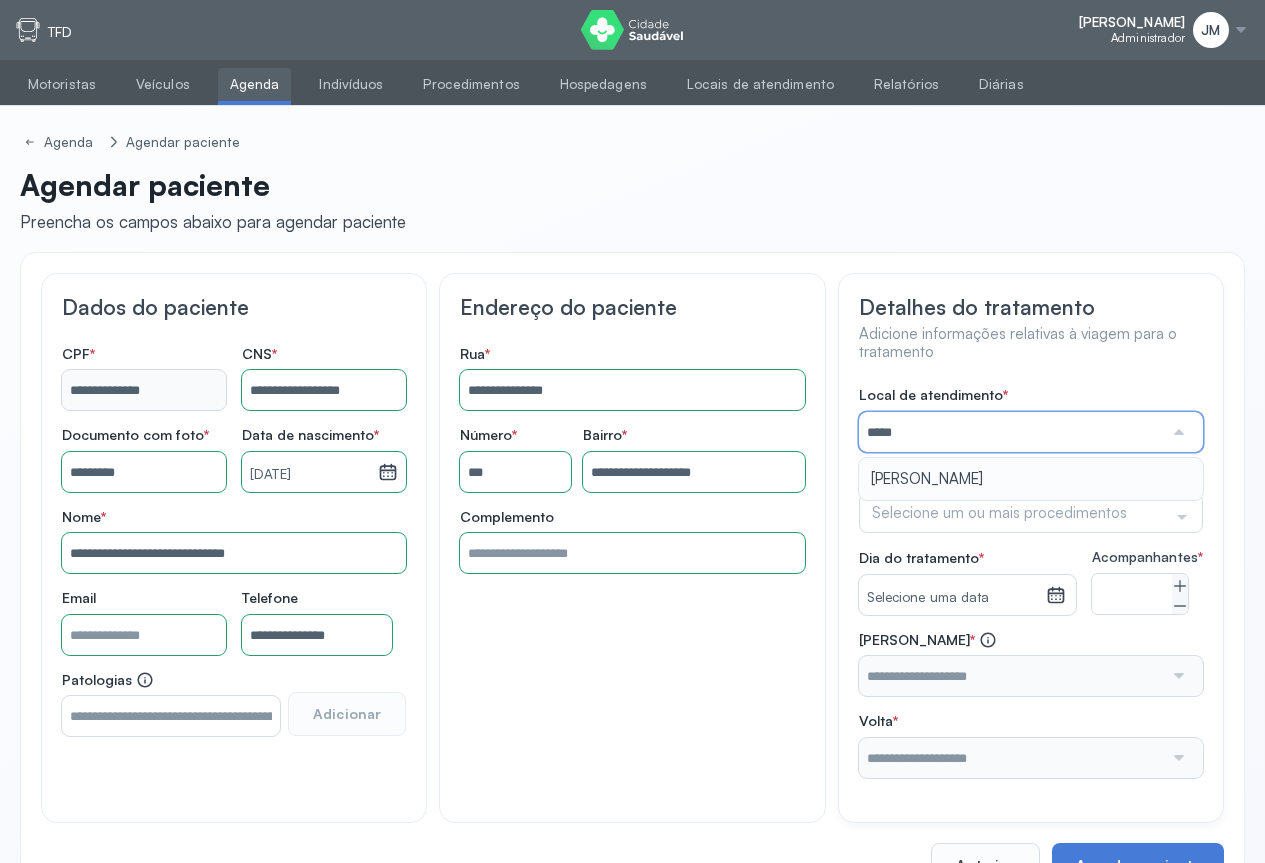 click on "Local de atendimento   *  ***** SARAH Procedimento  *  Selecione um ou mais procedimentos Selecionar todos Acompanhante Alergologista Anemia Falciforme Anestesista Angiologista Angiotomografia Auditivo Biopsia Bucomaxilo Cardio Cateterismo Cardio Cintilografia Ossea Cirurgia Cirurgia De Catarata Cirurgia Ernia Ignal Cirurgiao Cabeça Pescoço Colonoscopia Coloproctologista Dermatologista Diabete E Hormonio Ecocardiograma Eletroneuromiografia Endocrinilogista Endoscopia Escanometria Esclerose Esconometria Estudo Urodinamico Exame Pcr Exames Fisioterapia Gastroentereologista Genetica Ginecologista Glaucoma Hematologista Hepatologista Hiv Holter Hpv Labiolamporine Litotripsia Lupos Marcar Cirurgia Mastologista Nefrologista Neurologia Pediatrica Neurologista Odontologia Oftalmologista Oncologia Ortopedia Ortopedista Oscilometria Otorrino Pediatra Pegar Medicamento Pentacam Perícia Médica Pneumologista Pneumologista Pré Cirurgico Psiquiatra Queimaduras Ressonancia Resultado De Biopsia Retorno Cirurgia Revisao S" at bounding box center (1031, 582) 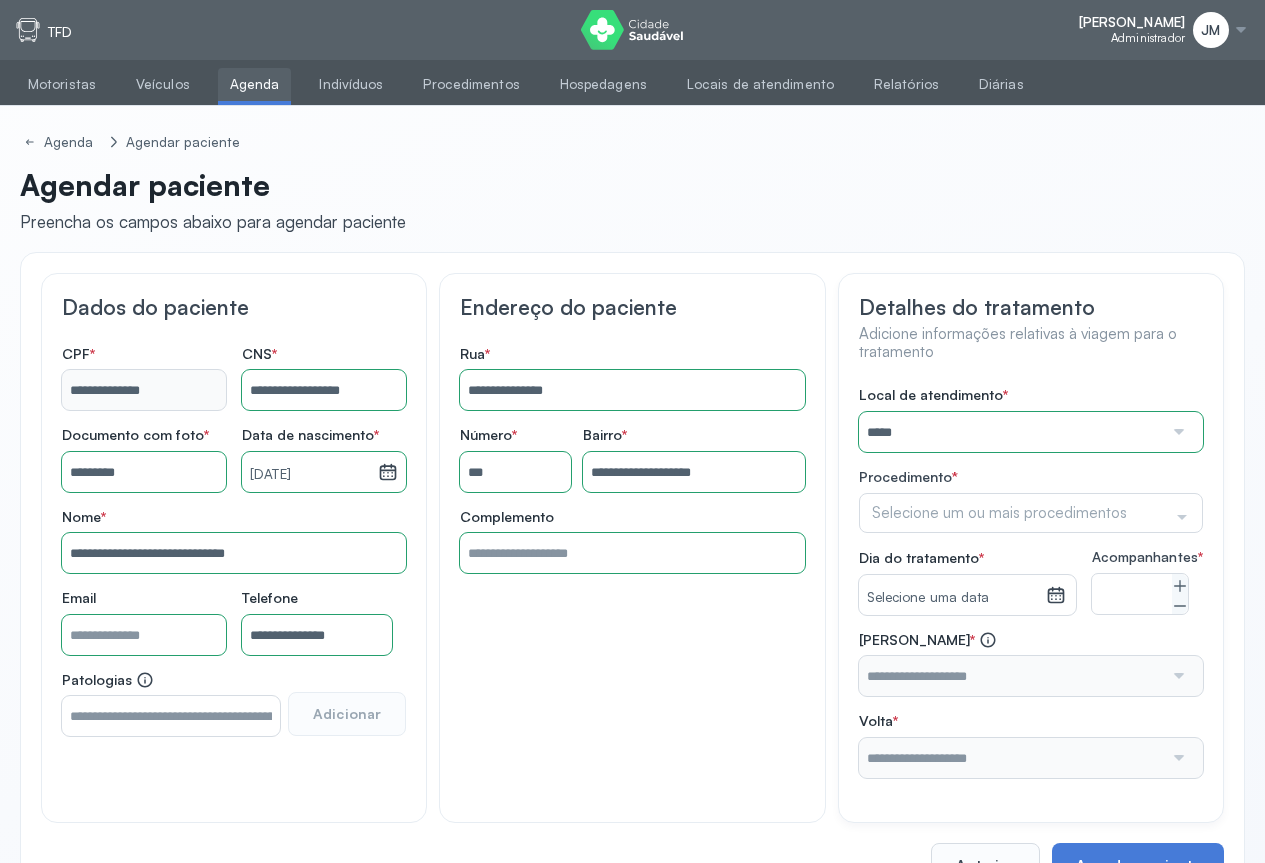 click 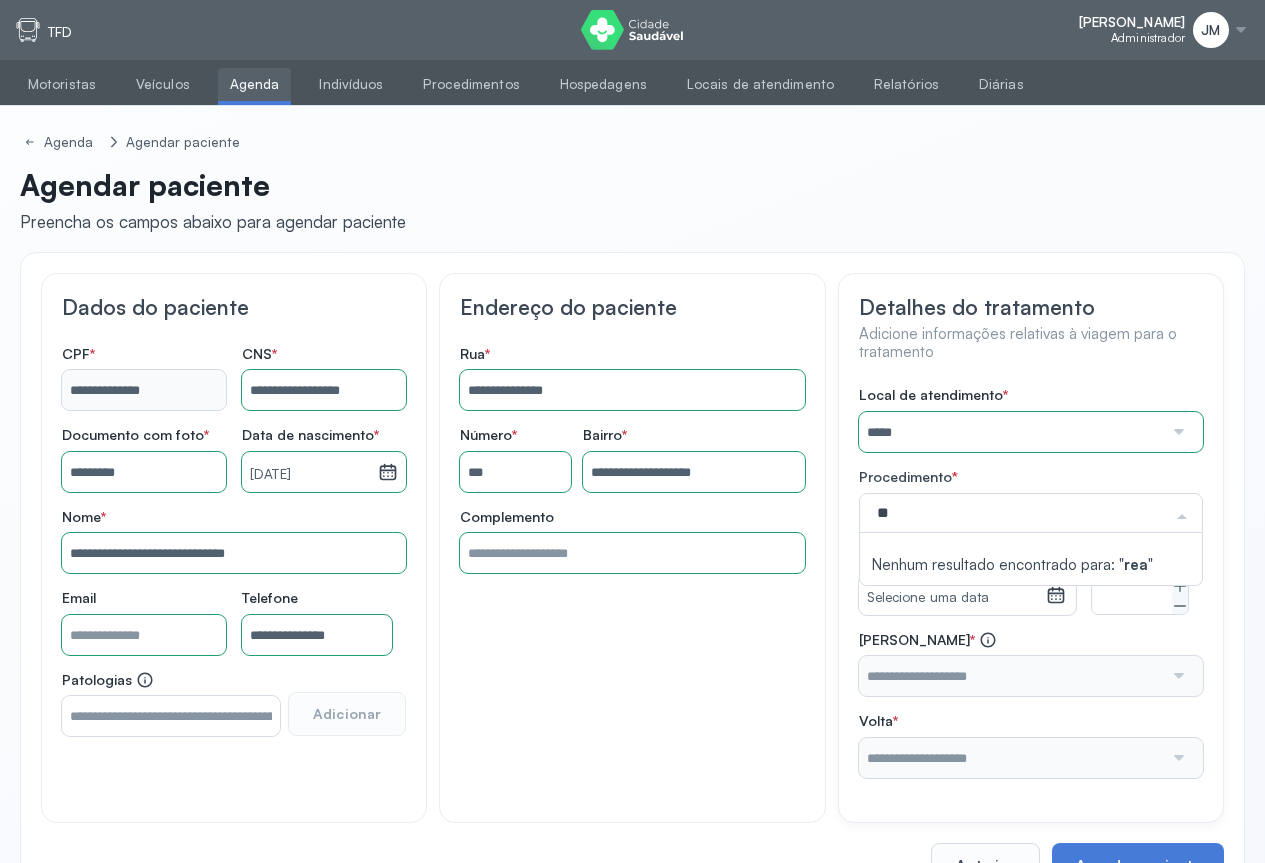 type on "*" 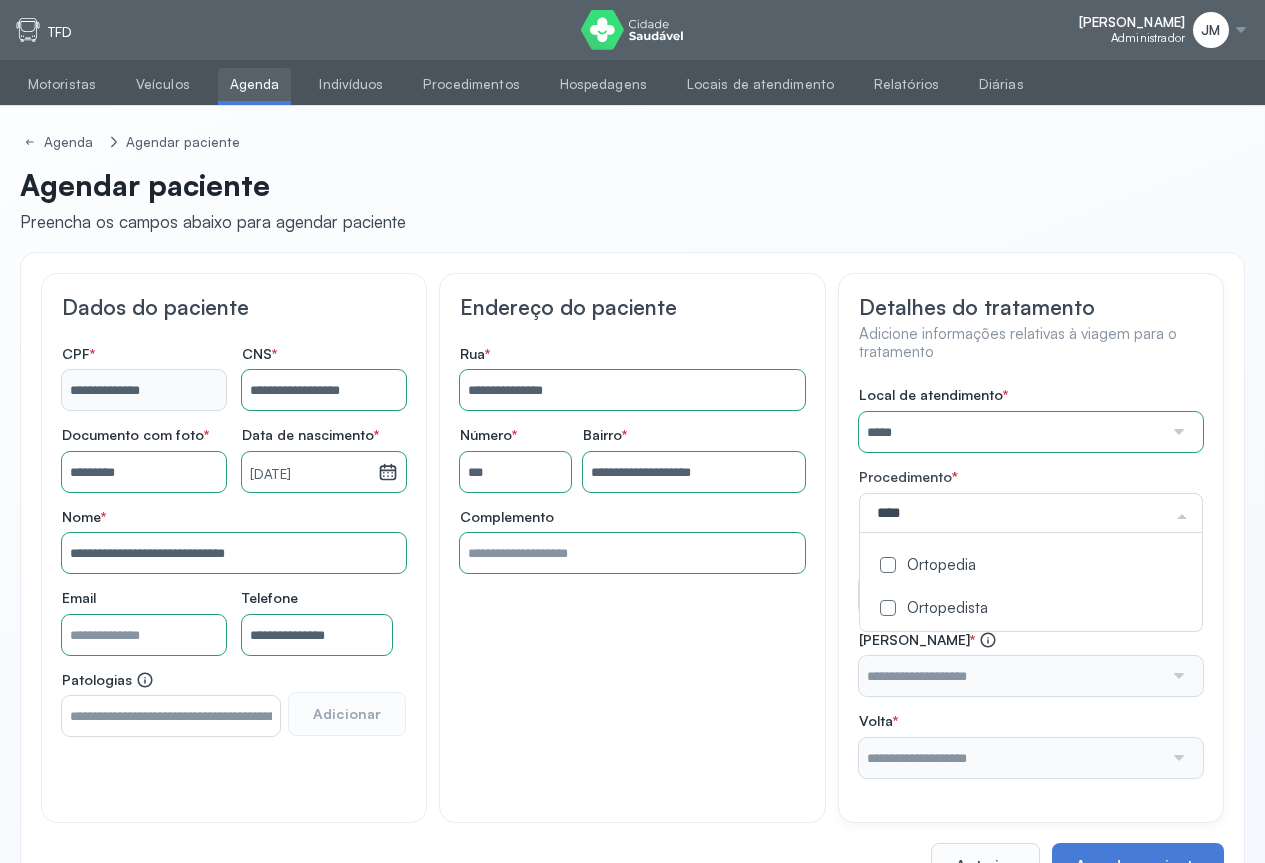 type on "*****" 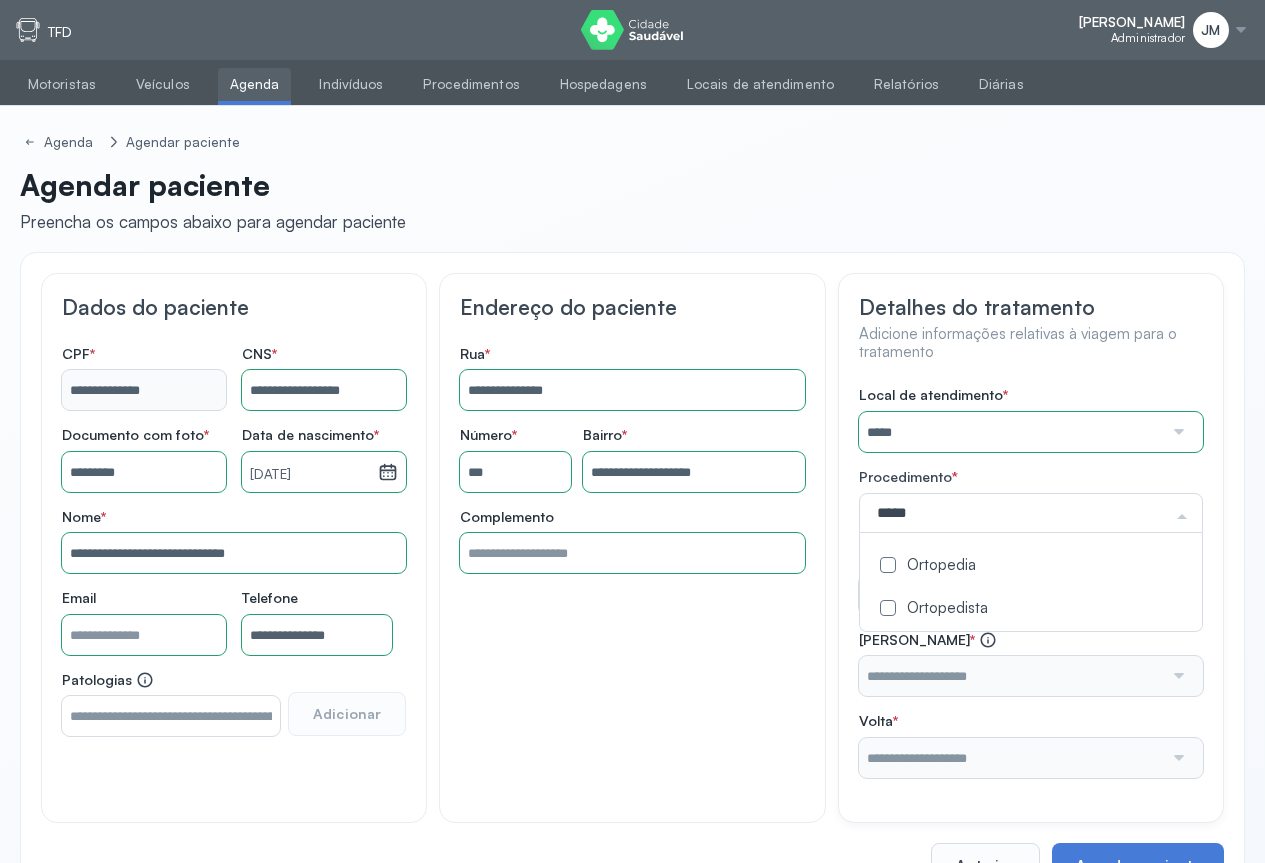 click at bounding box center [888, 565] 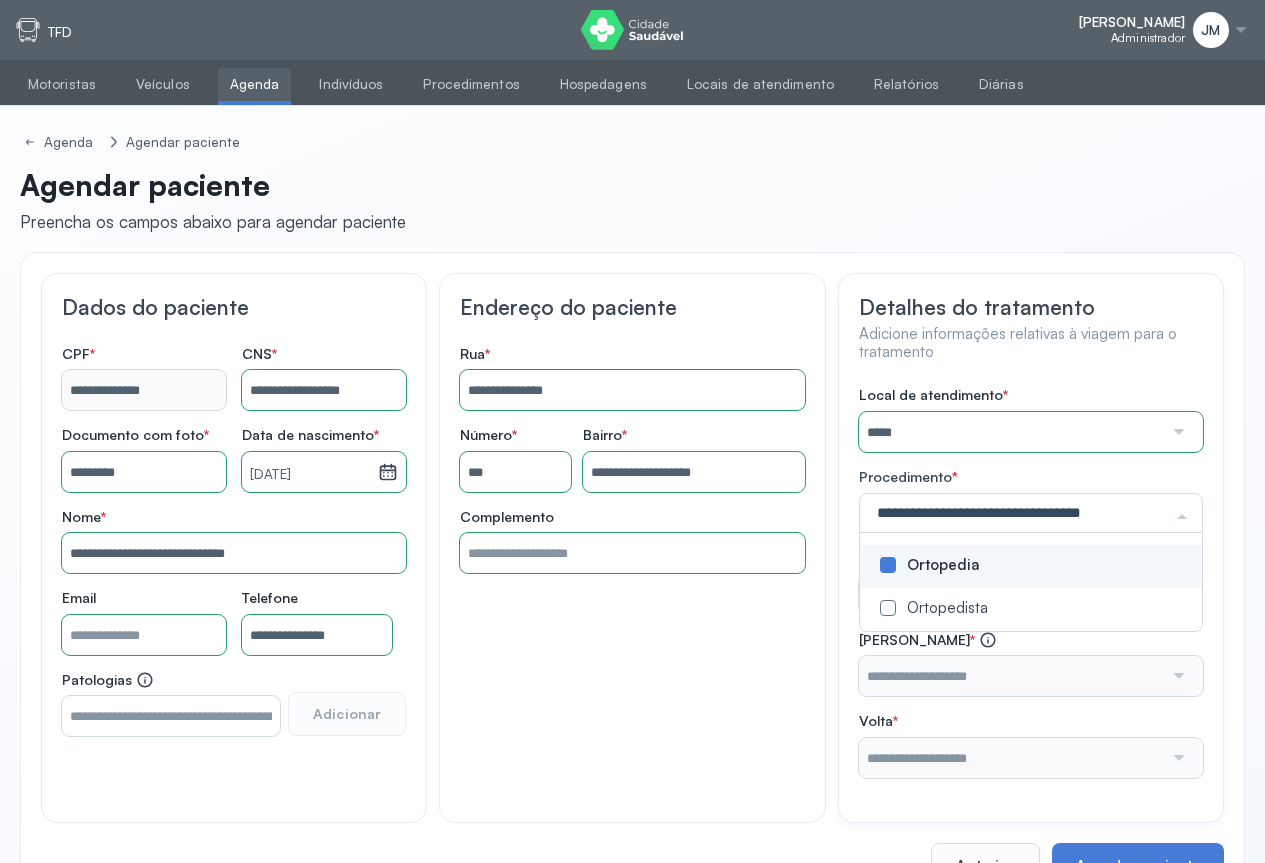 click on "**********" at bounding box center [632, 579] 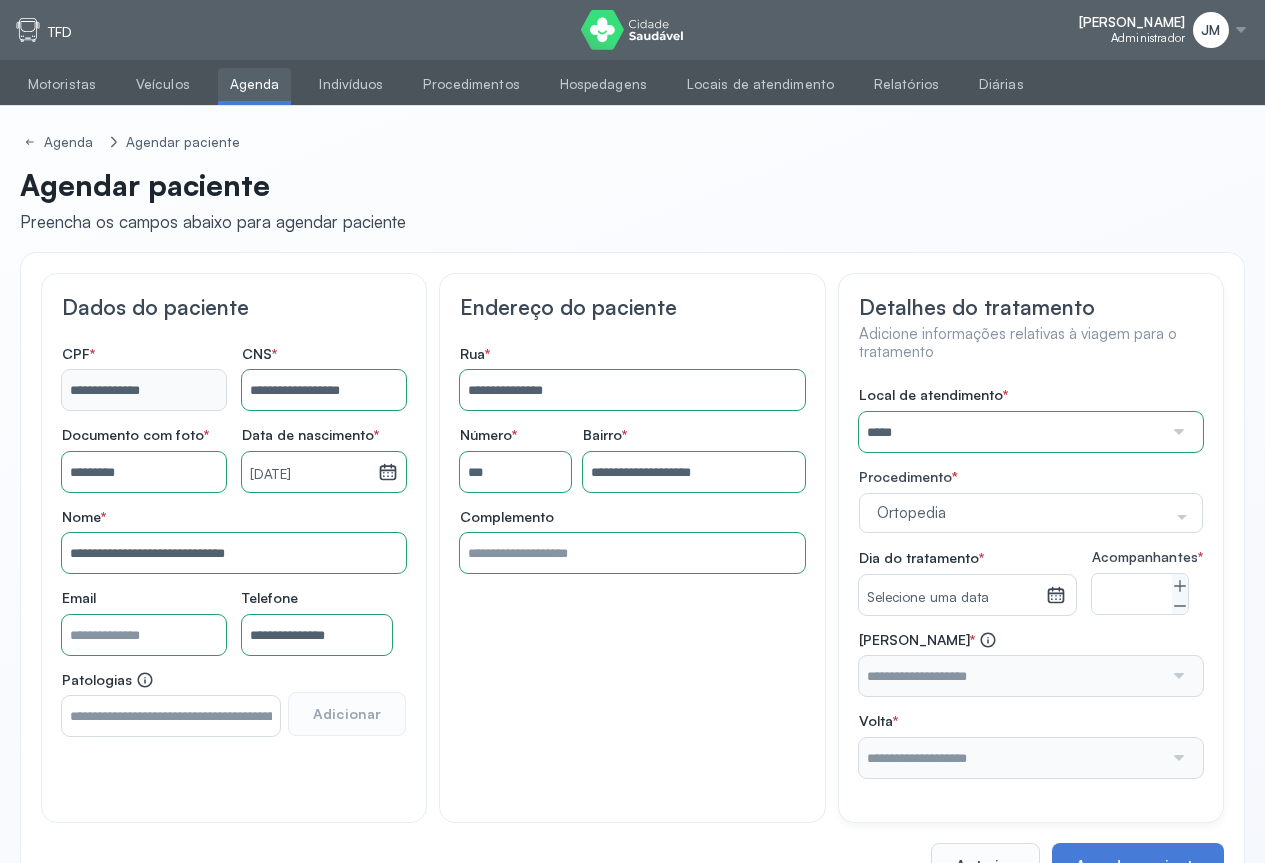 click on "Selecione uma data" at bounding box center (953, 595) 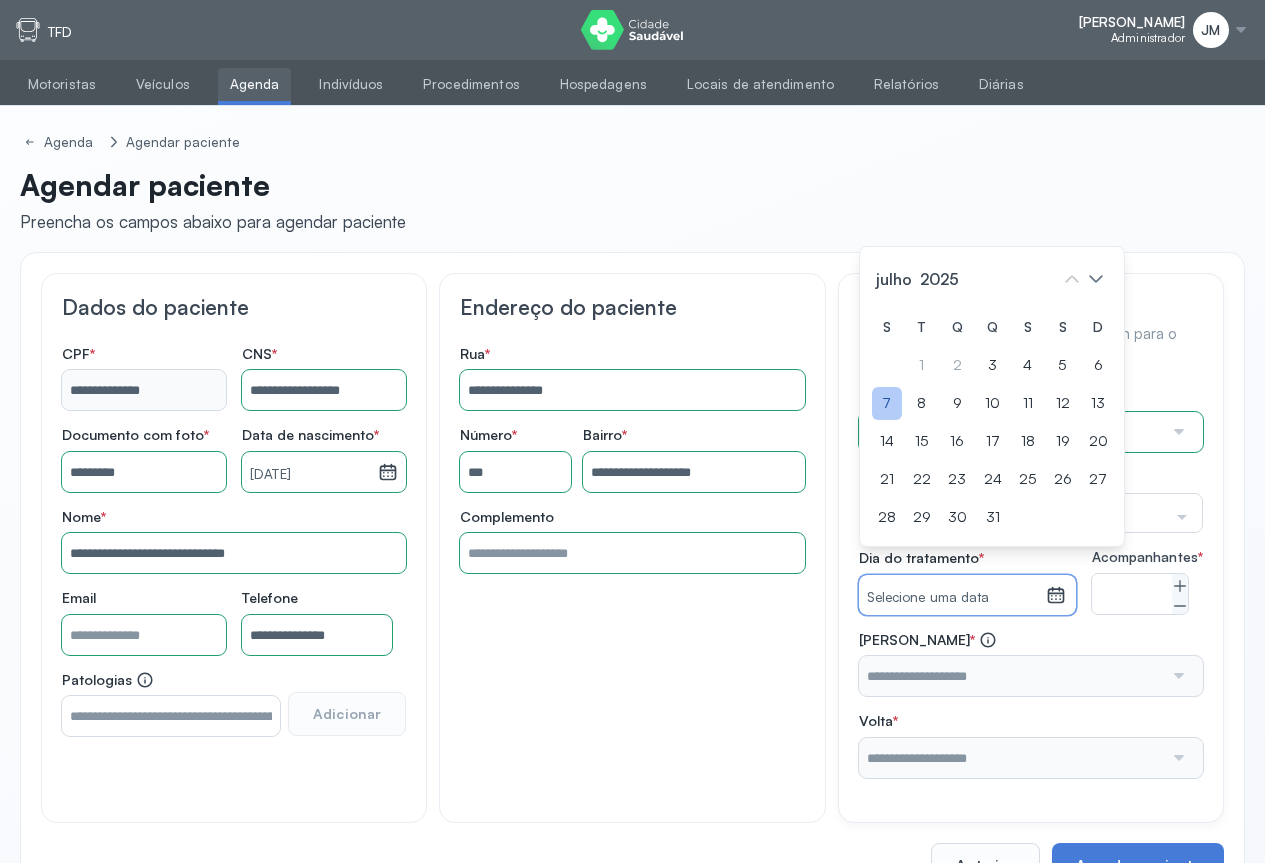 click on "7" 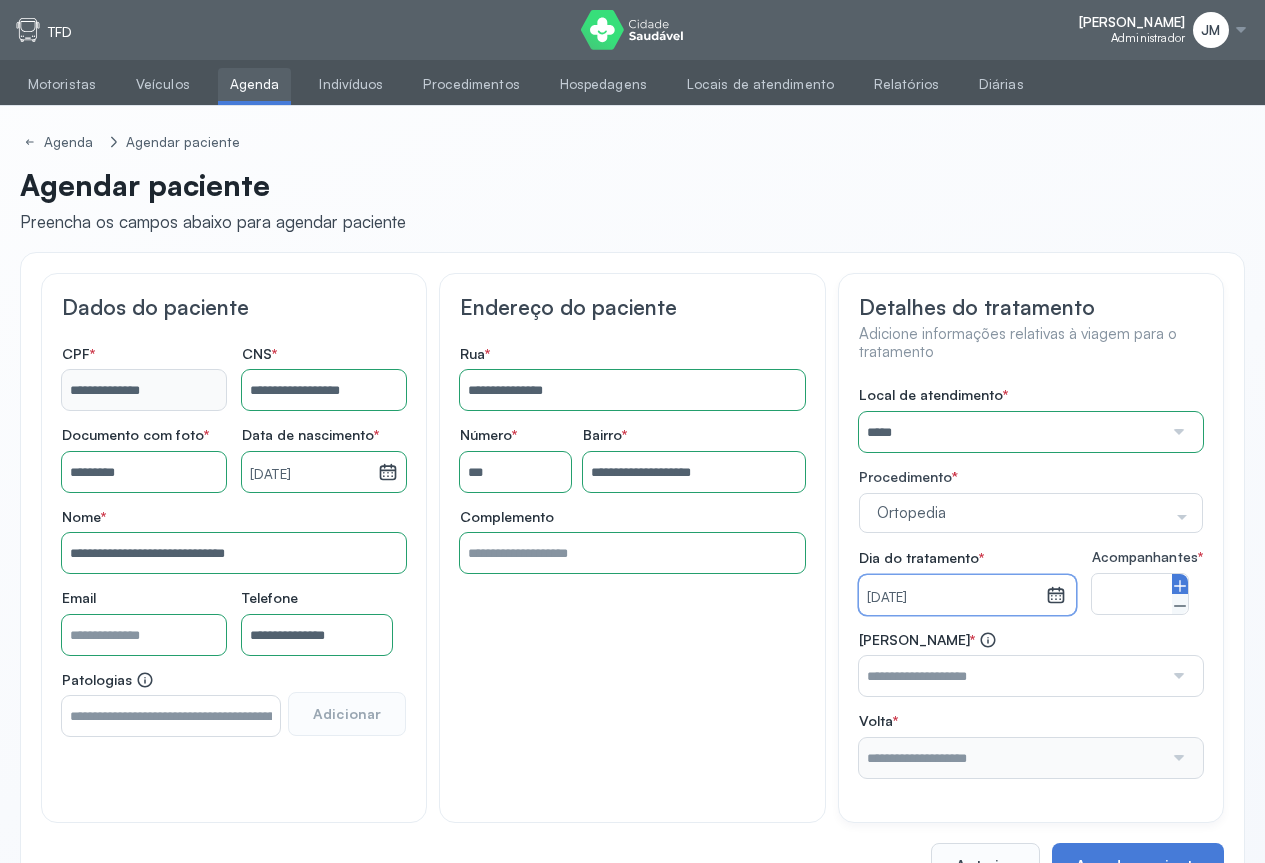 click 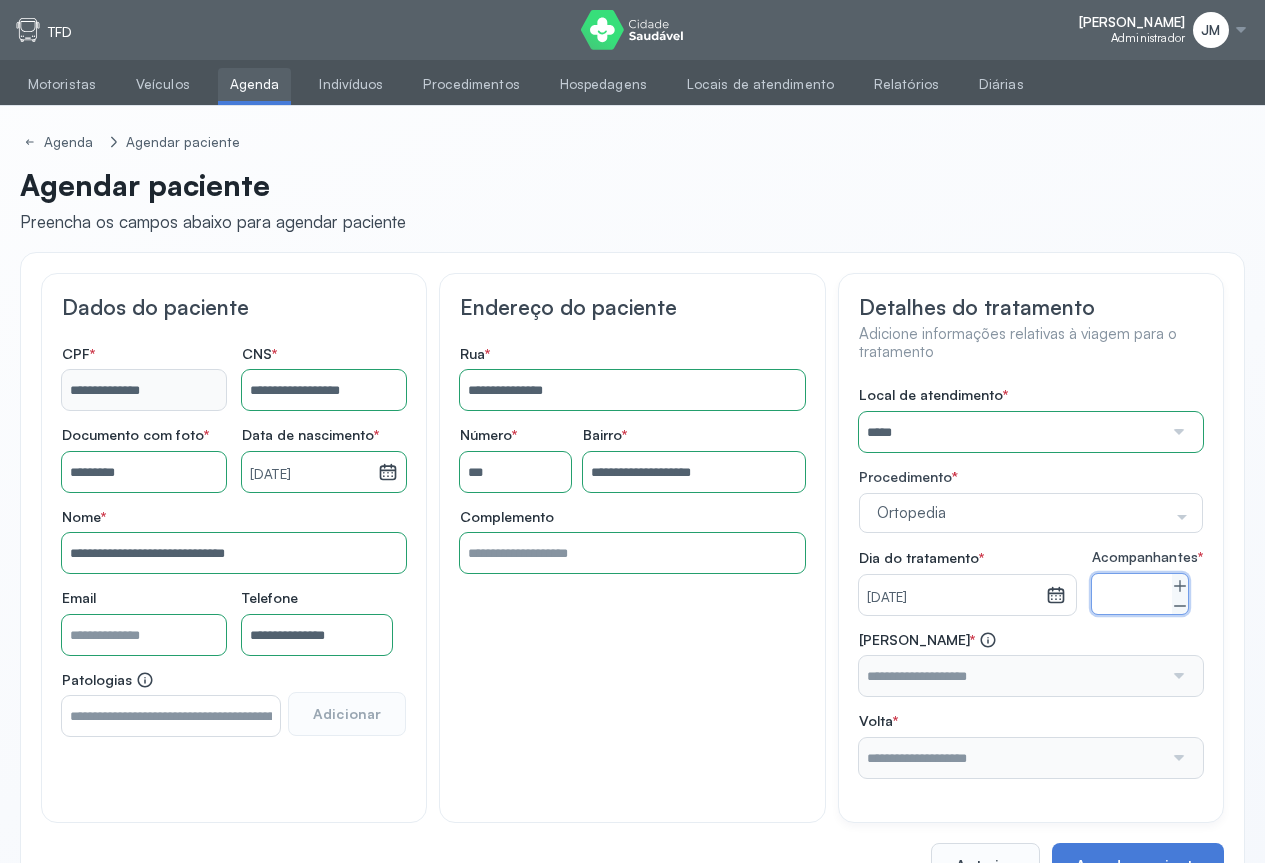 click at bounding box center [1177, 676] 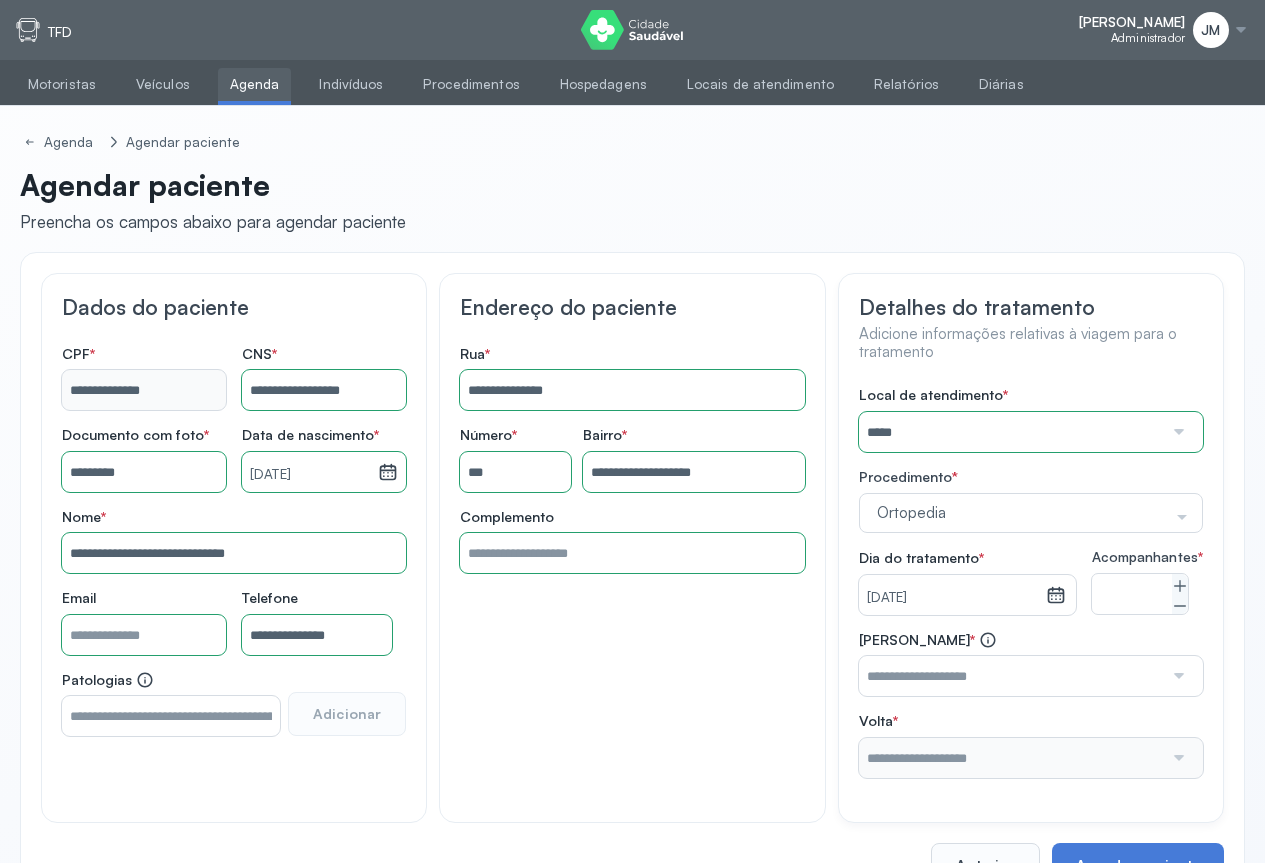 click at bounding box center (1177, 676) 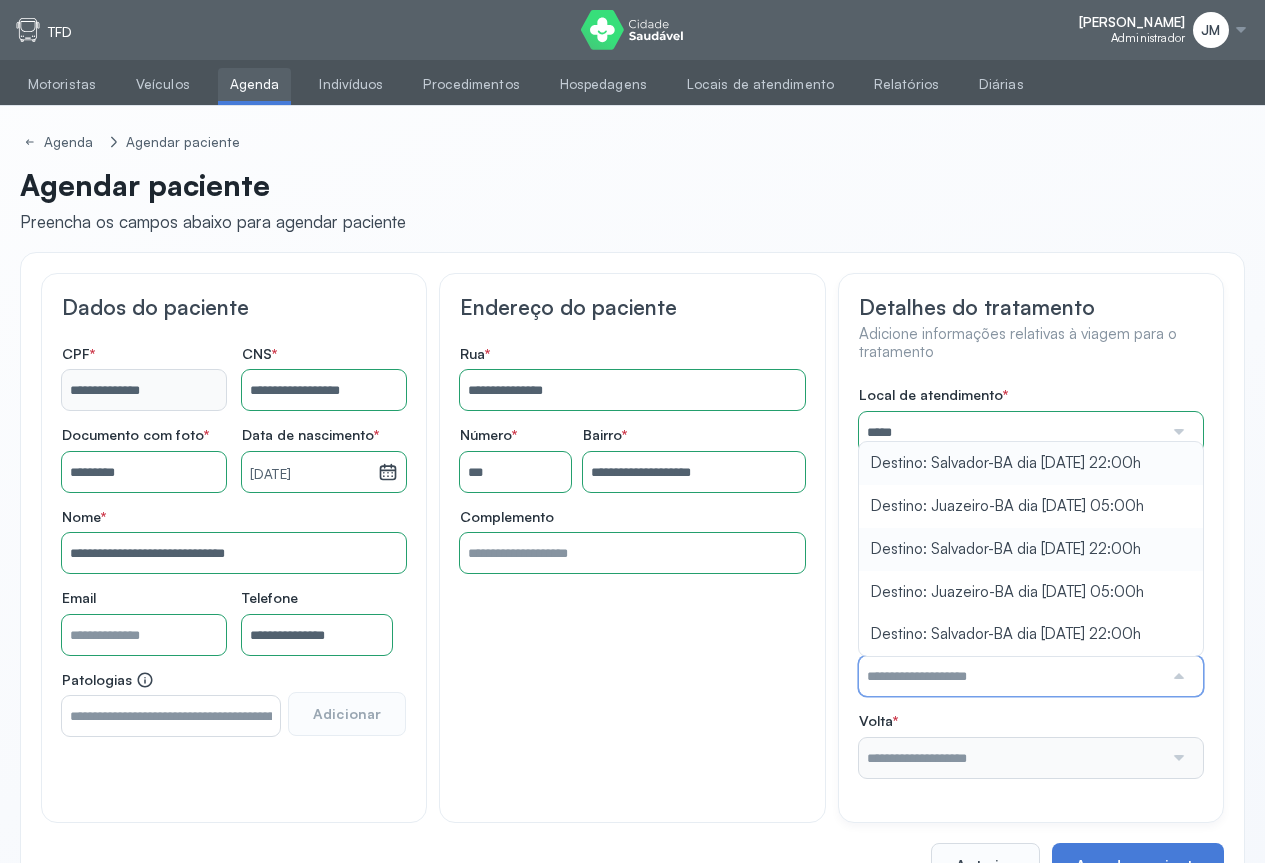 type on "**********" 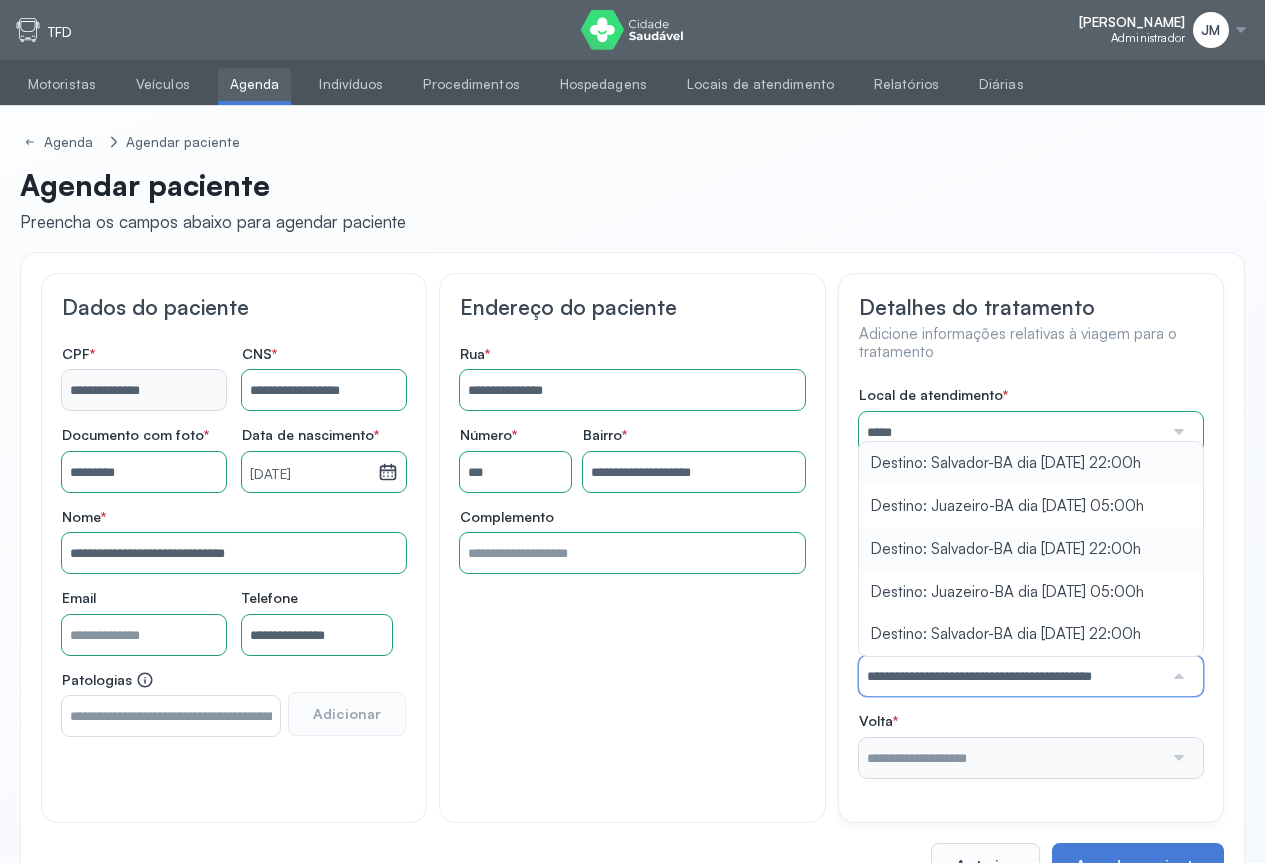 click on "Local de atendimento   *  ***** A CLINICA DA MULHER ABO AMOR SAUDE ANACON ANDRE PRINCIPE ANGIO CLINICA APAE APAME DE PETROLINA APAMI PETROLINA ARISTIDES AUDIBEM AUDIBEM AUDICENTRO AUDIFON PETROLINA AZZO SAUDE PETROLINA BRINCARE CABULA CALIPER ESCOLA DE IMAGEM CAPS CDI CDTO CEDAP CEDEBA CENTRO BAIANO DE ESTUDOS CENTRO DE APOIO A AUDIÇAO CENTRO DE MEDICINA NUCLEAR DE PETROLINA CENTRO DE SAUDE CLEMENTINO FRAGA CENTRO INTEGRADO DA COLUNA VERTEBRAL CENTRO MEDICO ANTONIO BALBINO CENTRO OFTALMOLOGICO CASTELO BRANCO CEPARH CEPRED CEPRIS CERPRIS CIDI CIMED CLIMED CLINATA CLINEFRO CLINICA  AFETUS PETROLINA CLINICA  ALFA CLINICA  ALFA CENTRO MÉDICO CLINICA  SHOPPING DA BAHIA CLINICA  URBANO SAMPAIO FILHO CLINICA AGEUS CLINICA AMO CLINICA AMOR A SAUDE CLINICA AMOR E SAUDE PETROLINA CLINICA ANGICLIN CLINICA BIOCHEK UP CLINICA CAM CLINICA CARDIO PULMONAR CLINICA CASA GERIATRICA DE PETROLINA CLINICA CASTELO BRANCO CLINICA CDTO CLINICA CENTRO MEDICO VITRAUX CLINICA CINTILO PETROLINA CLINICA CLIMED BRASIL CLINICA CLIVALE "" at bounding box center [1031, 582] 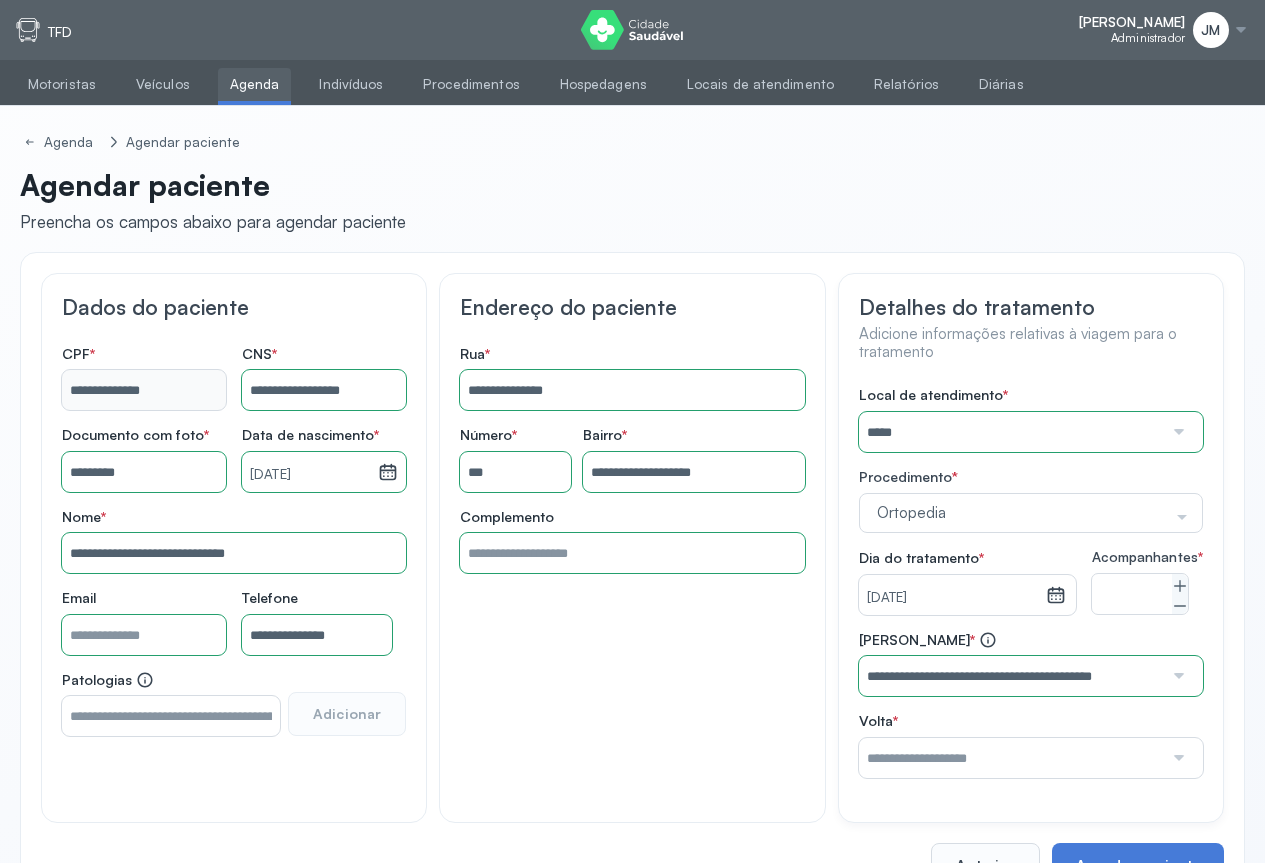 click at bounding box center [1177, 758] 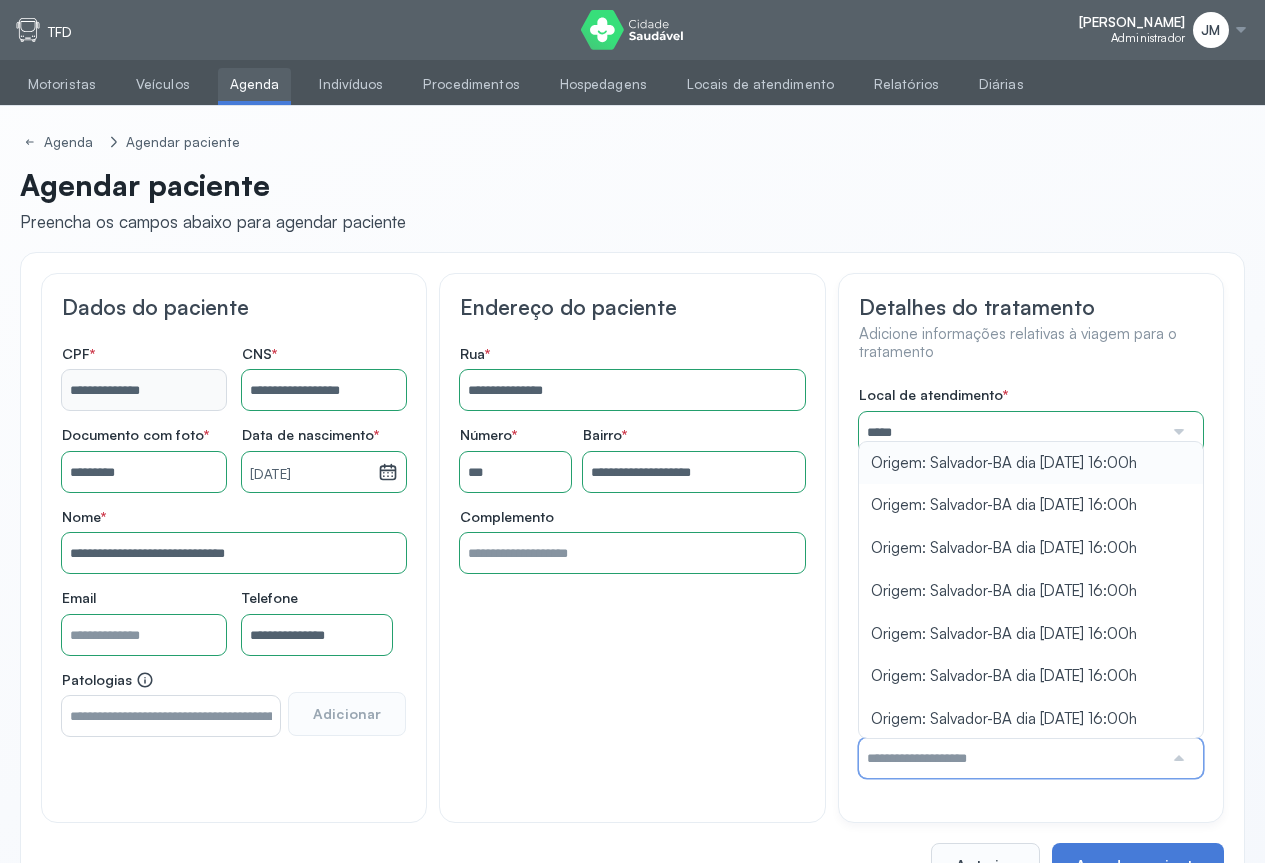 type on "**********" 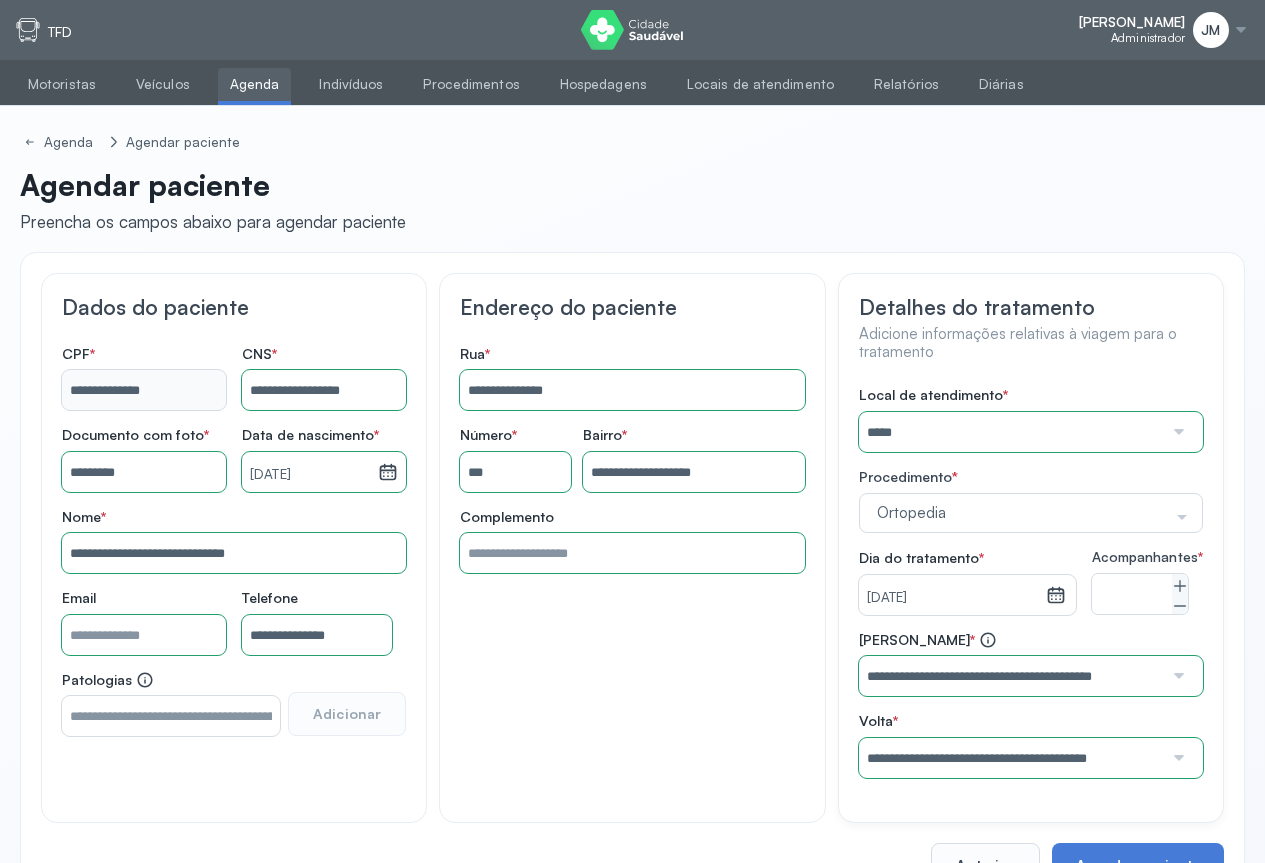 click on "Local de atendimento   *  ***** A CLINICA DA MULHER ABO AMOR SAUDE ANACON ANDRE PRINCIPE ANGIO CLINICA APAE APAME DE PETROLINA APAMI PETROLINA ARISTIDES AUDIBEM AUDIBEM AUDICENTRO AUDIFON PETROLINA AZZO SAUDE PETROLINA BRINCARE CABULA CALIPER ESCOLA DE IMAGEM CAPS CDI CDTO CEDAP CEDEBA CENTRO BAIANO DE ESTUDOS CENTRO DE APOIO A AUDIÇAO CENTRO DE MEDICINA NUCLEAR DE PETROLINA CENTRO DE SAUDE CLEMENTINO FRAGA CENTRO INTEGRADO DA COLUNA VERTEBRAL CENTRO MEDICO ANTONIO BALBINO CENTRO OFTALMOLOGICO CASTELO BRANCO CEPARH CEPRED CEPRIS CERPRIS CIDI CIMED CLIMED CLINATA CLINEFRO CLINICA  AFETUS PETROLINA CLINICA  ALFA CLINICA  ALFA CENTRO MÉDICO CLINICA  SHOPPING DA BAHIA CLINICA  URBANO SAMPAIO FILHO CLINICA AGEUS CLINICA AMO CLINICA AMOR A SAUDE CLINICA AMOR E SAUDE PETROLINA CLINICA ANGICLIN CLINICA BIOCHEK UP CLINICA CAM CLINICA CARDIO PULMONAR CLINICA CASA GERIATRICA DE PETROLINA CLINICA CASTELO BRANCO CLINICA CDTO CLINICA CENTRO MEDICO VITRAUX CLINICA CINTILO PETROLINA CLINICA CLIMED BRASIL CLINICA CLIVALE "" at bounding box center [1031, 582] 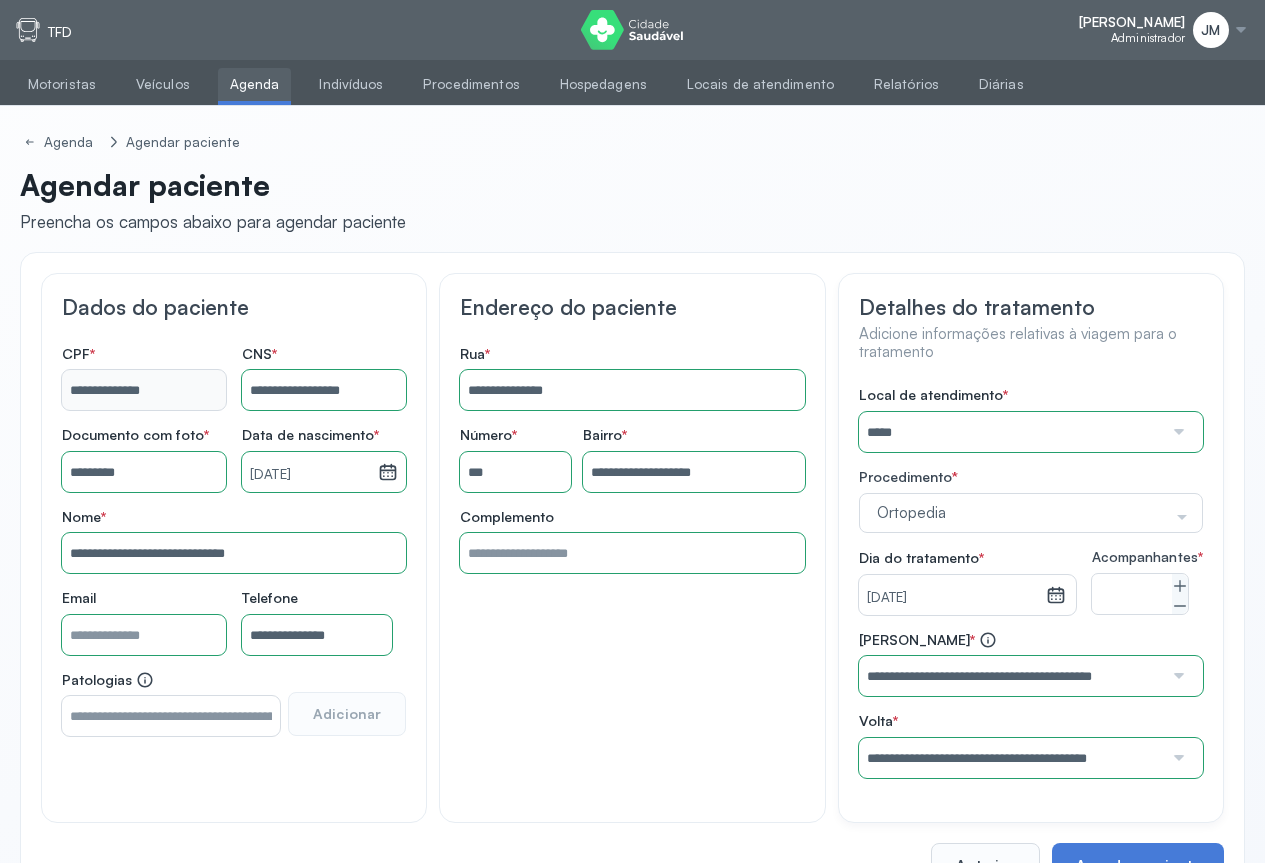 scroll, scrollTop: 81, scrollLeft: 0, axis: vertical 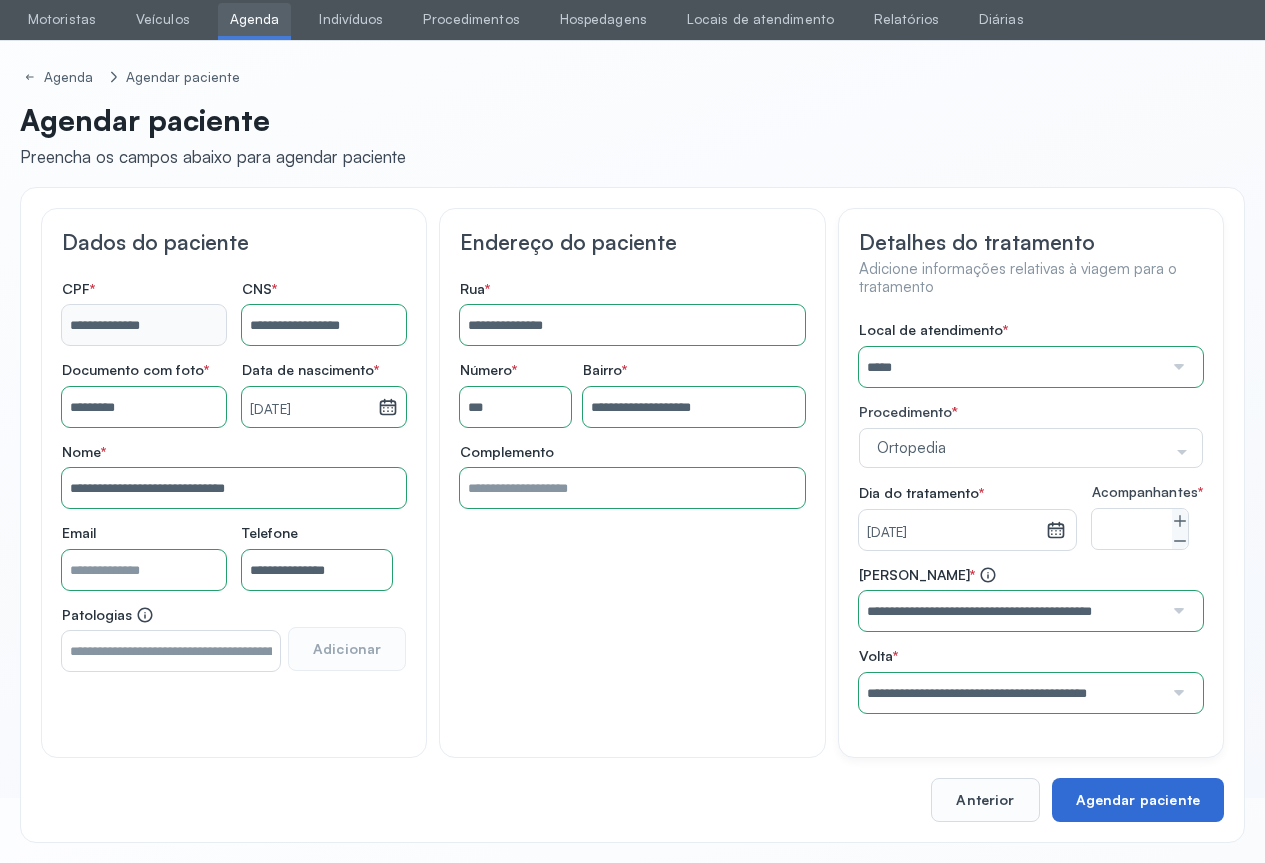 click on "Agendar paciente" at bounding box center [1138, 800] 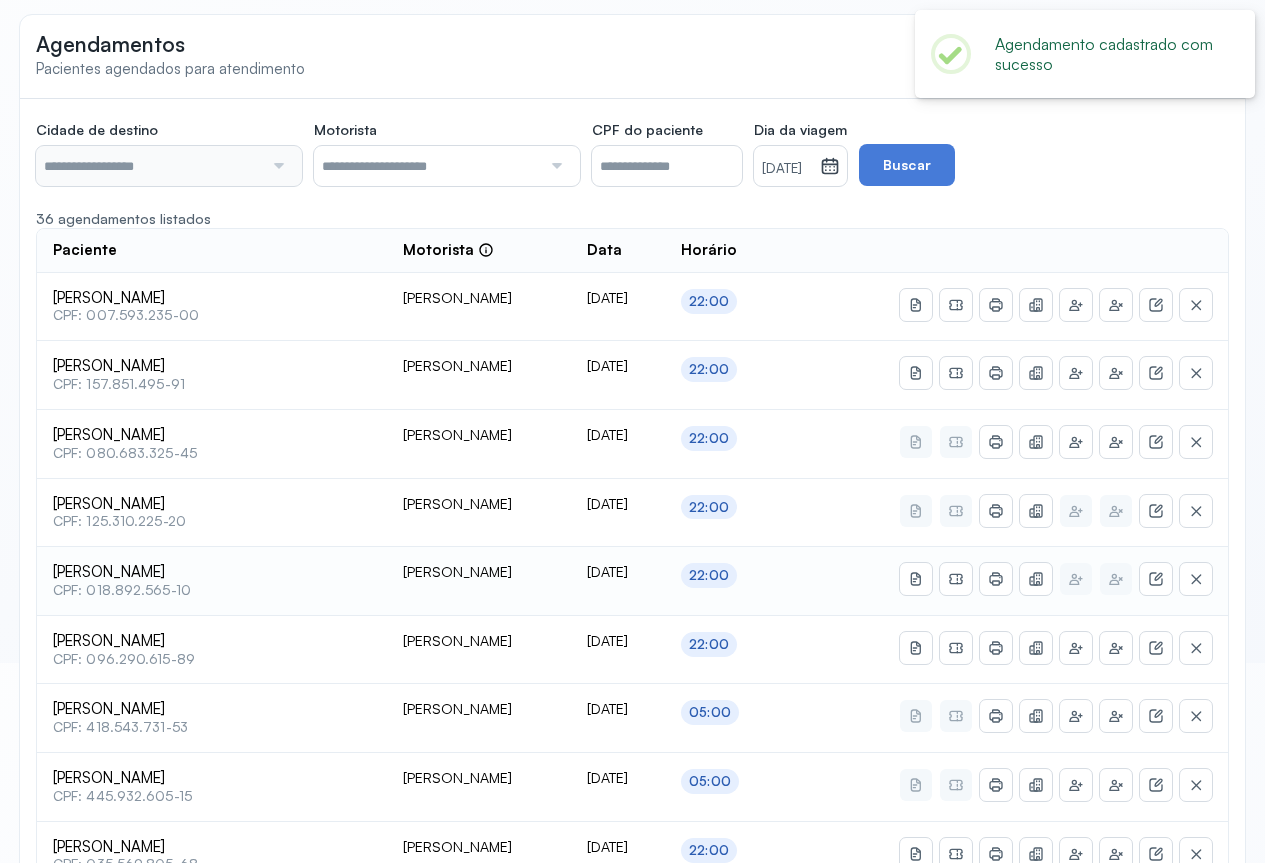scroll, scrollTop: 600, scrollLeft: 0, axis: vertical 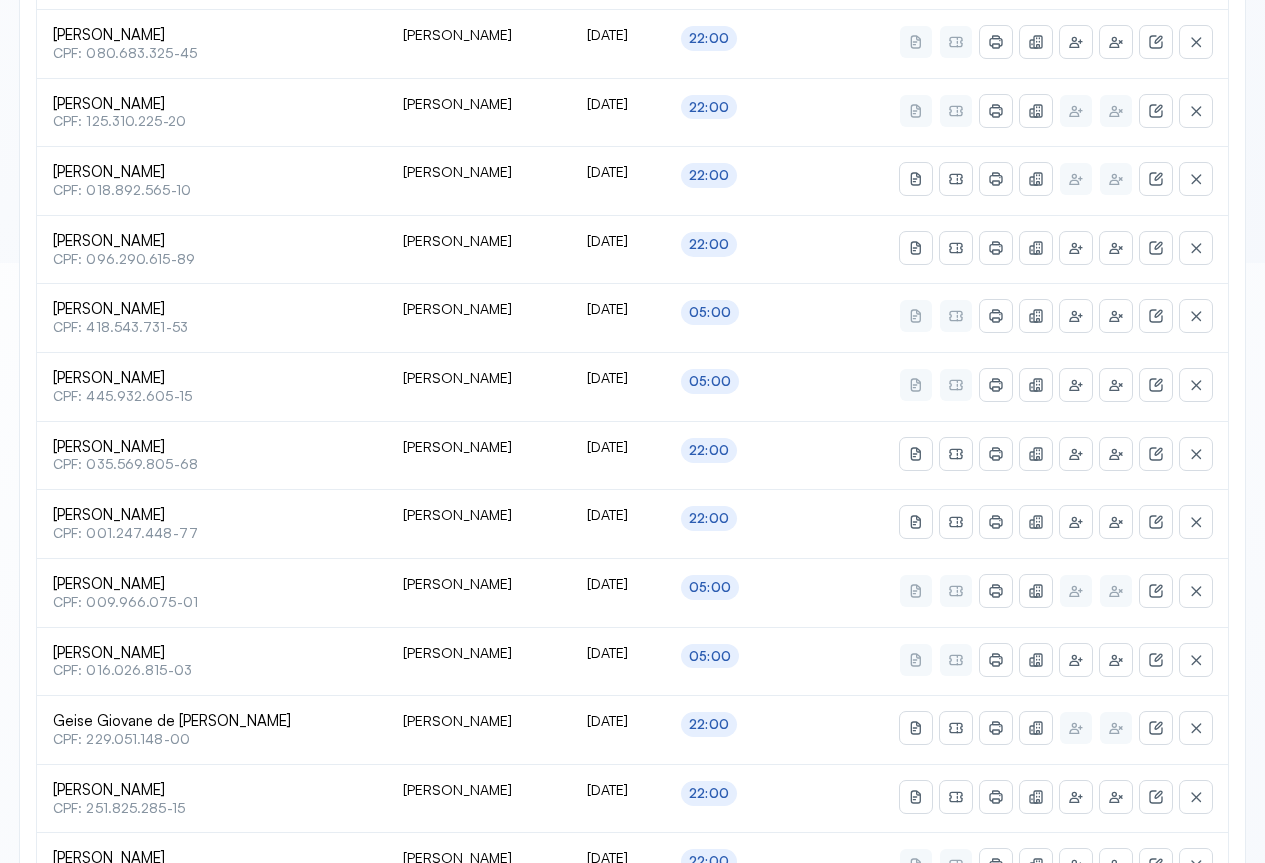 type on "********" 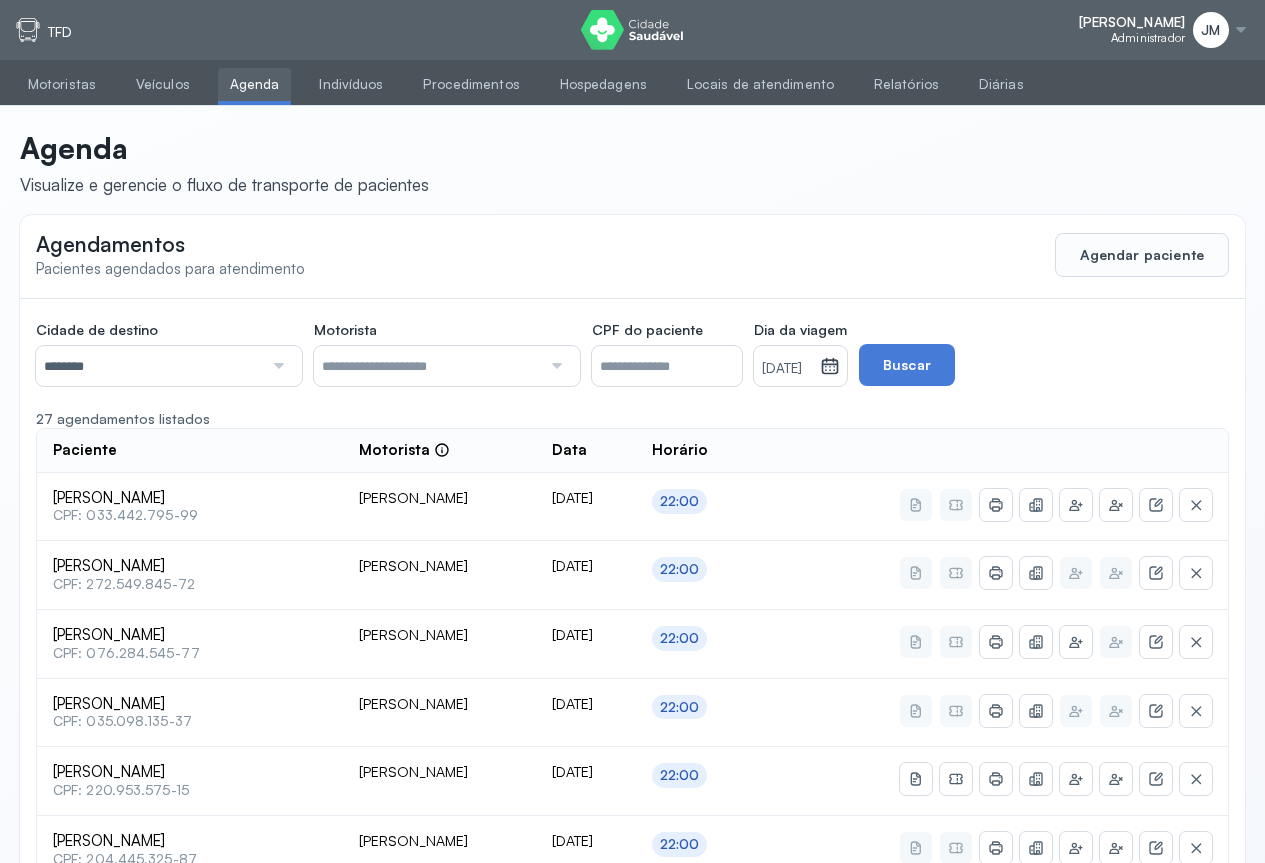scroll, scrollTop: 741, scrollLeft: 0, axis: vertical 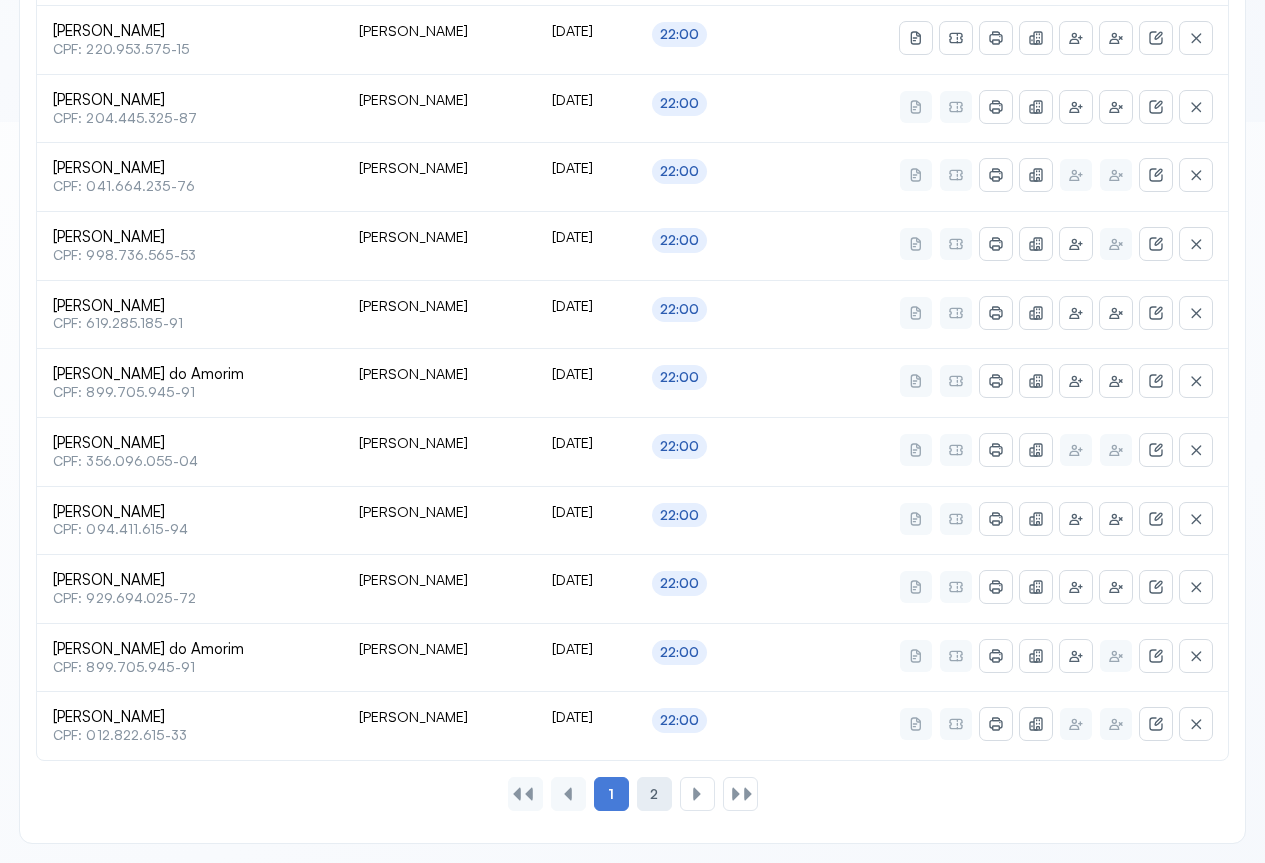 click on "2" at bounding box center (654, 794) 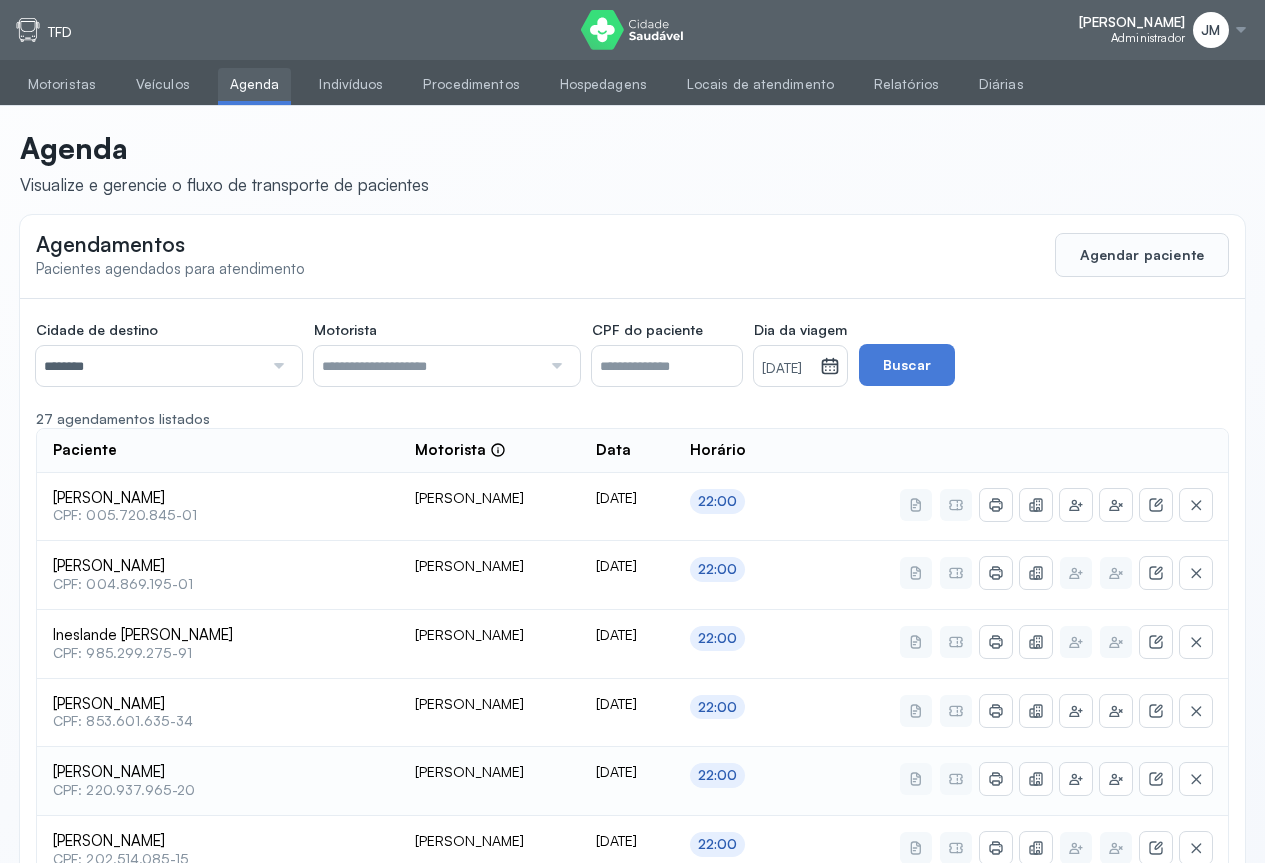 scroll, scrollTop: 535, scrollLeft: 0, axis: vertical 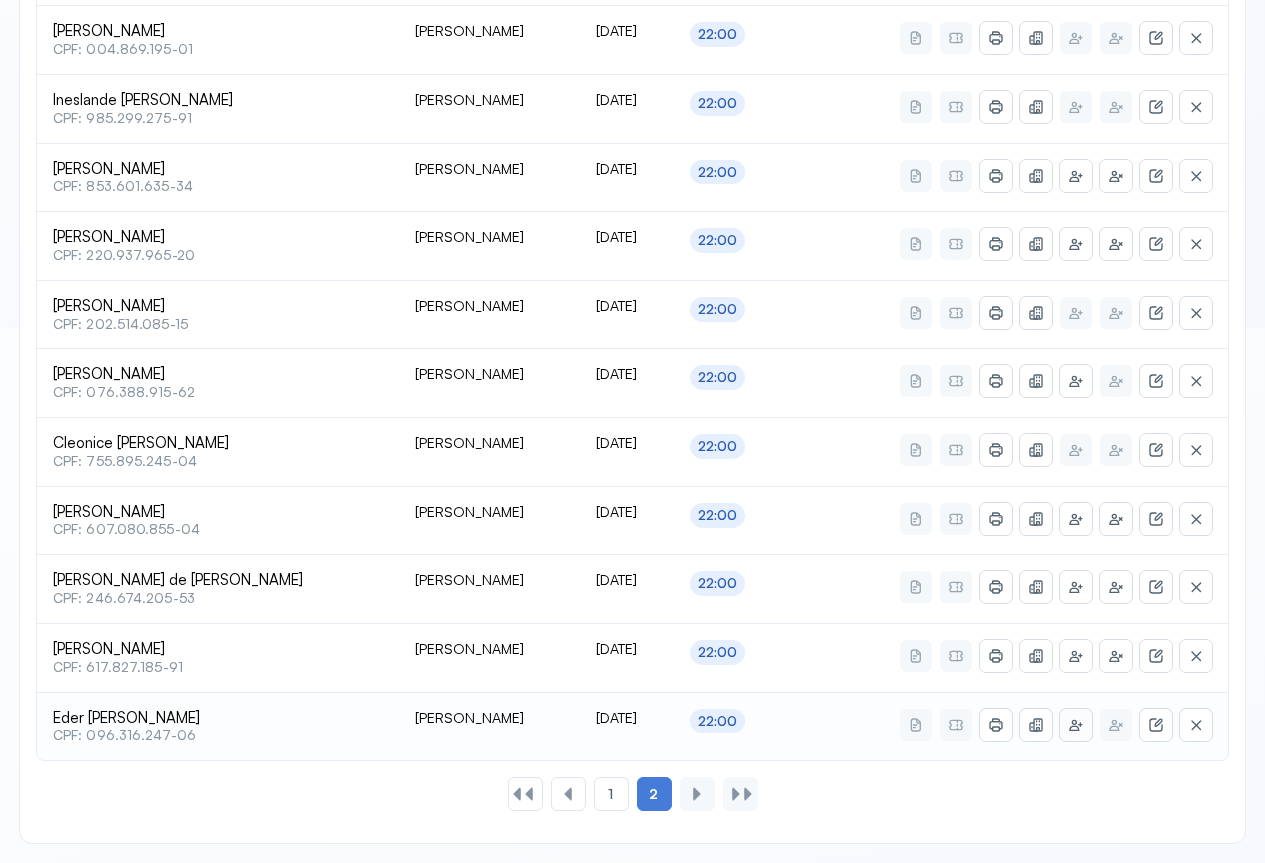 click 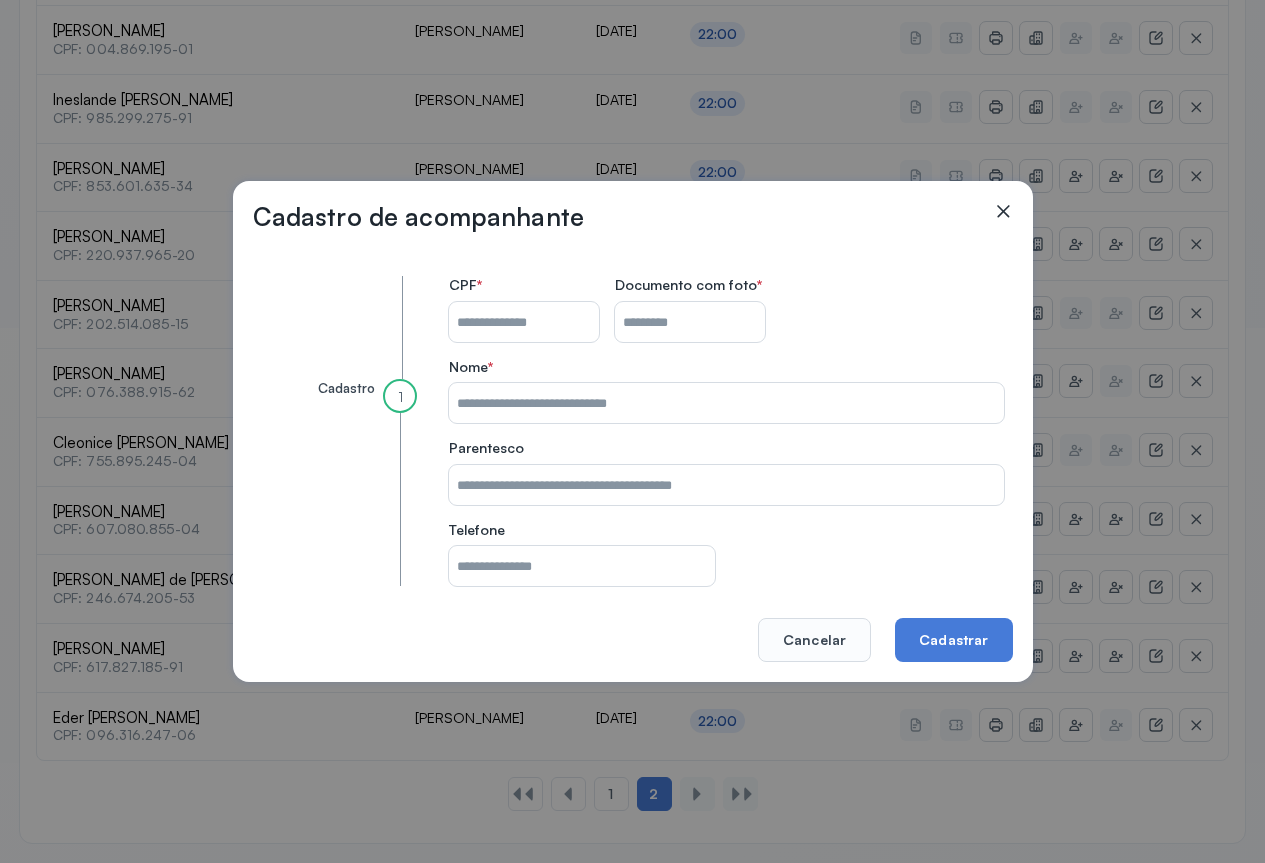 click on "CPF do paciente" at bounding box center [524, 322] 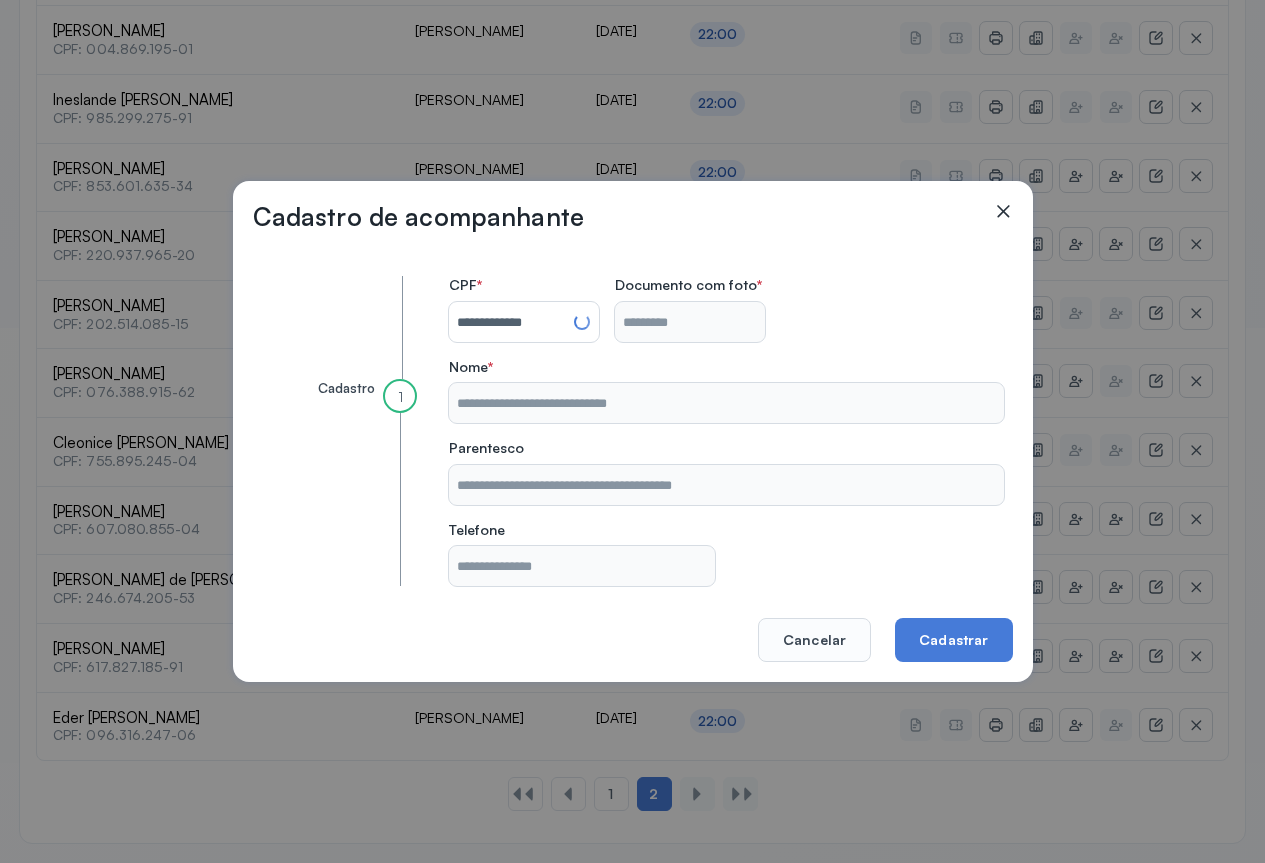 type on "**********" 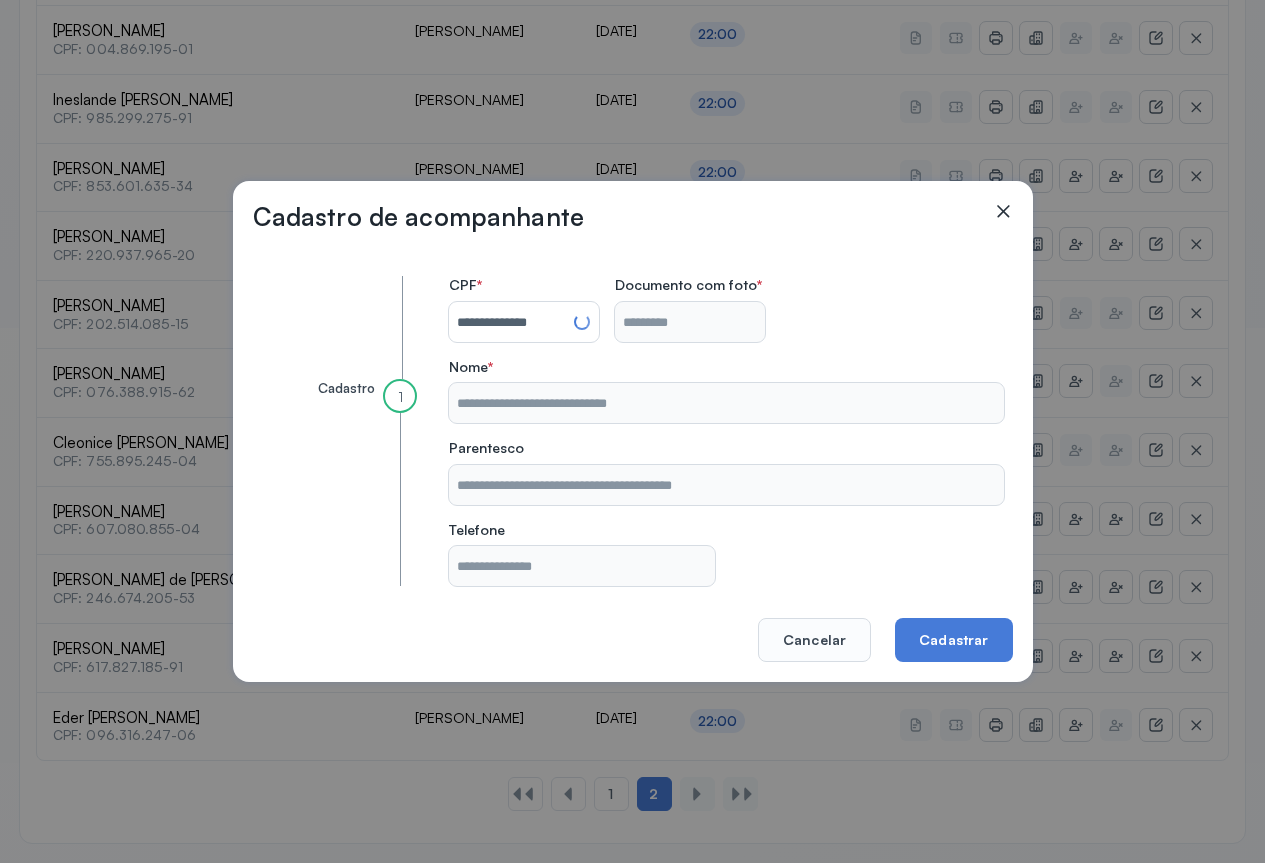 type on "**********" 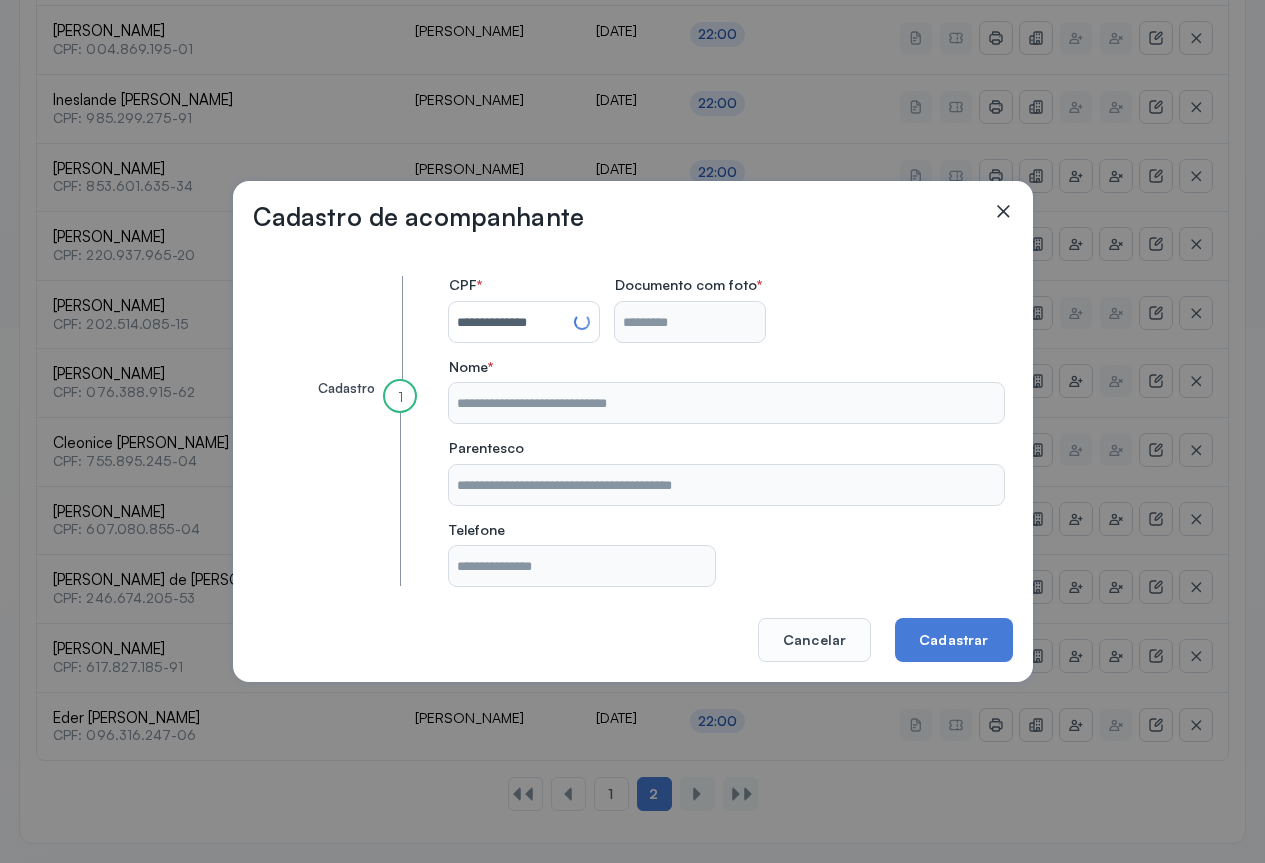type on "**********" 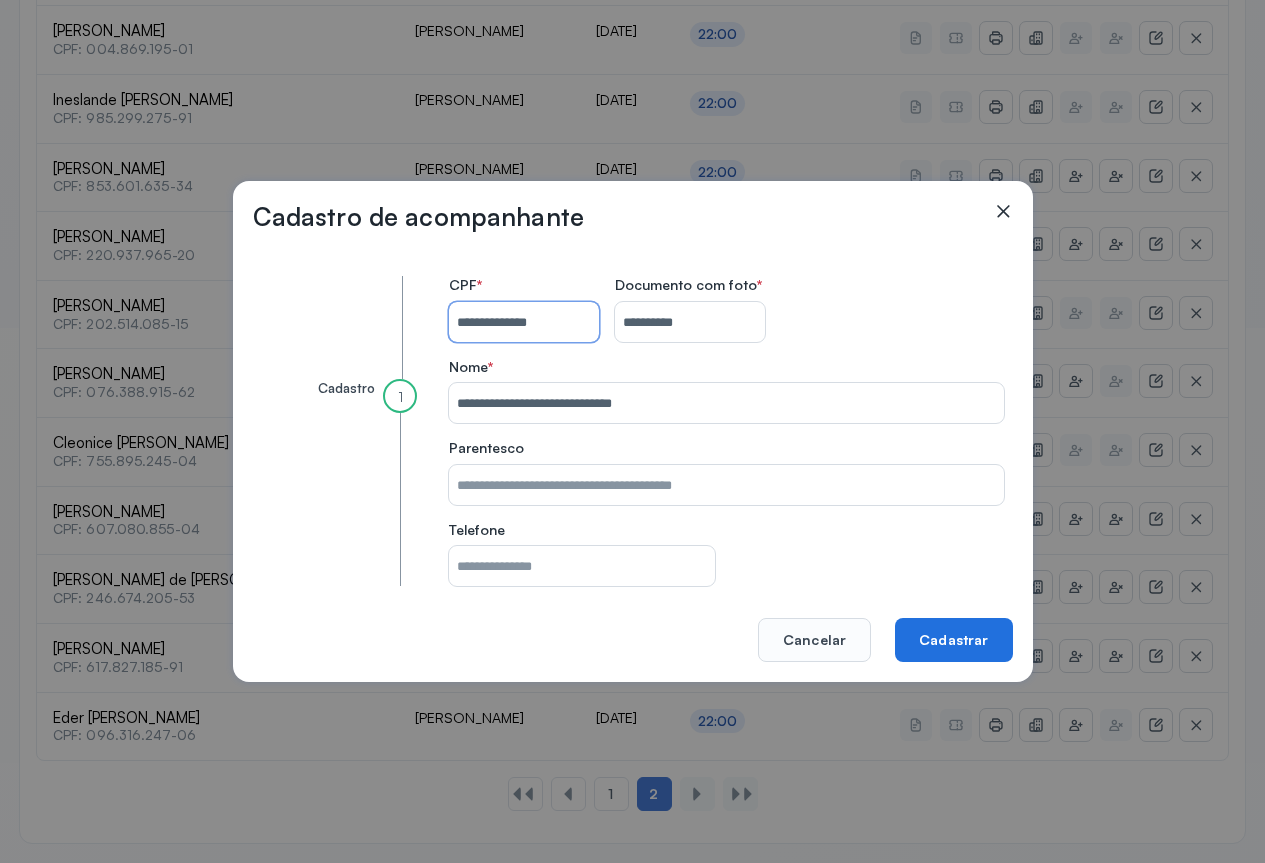 type on "**********" 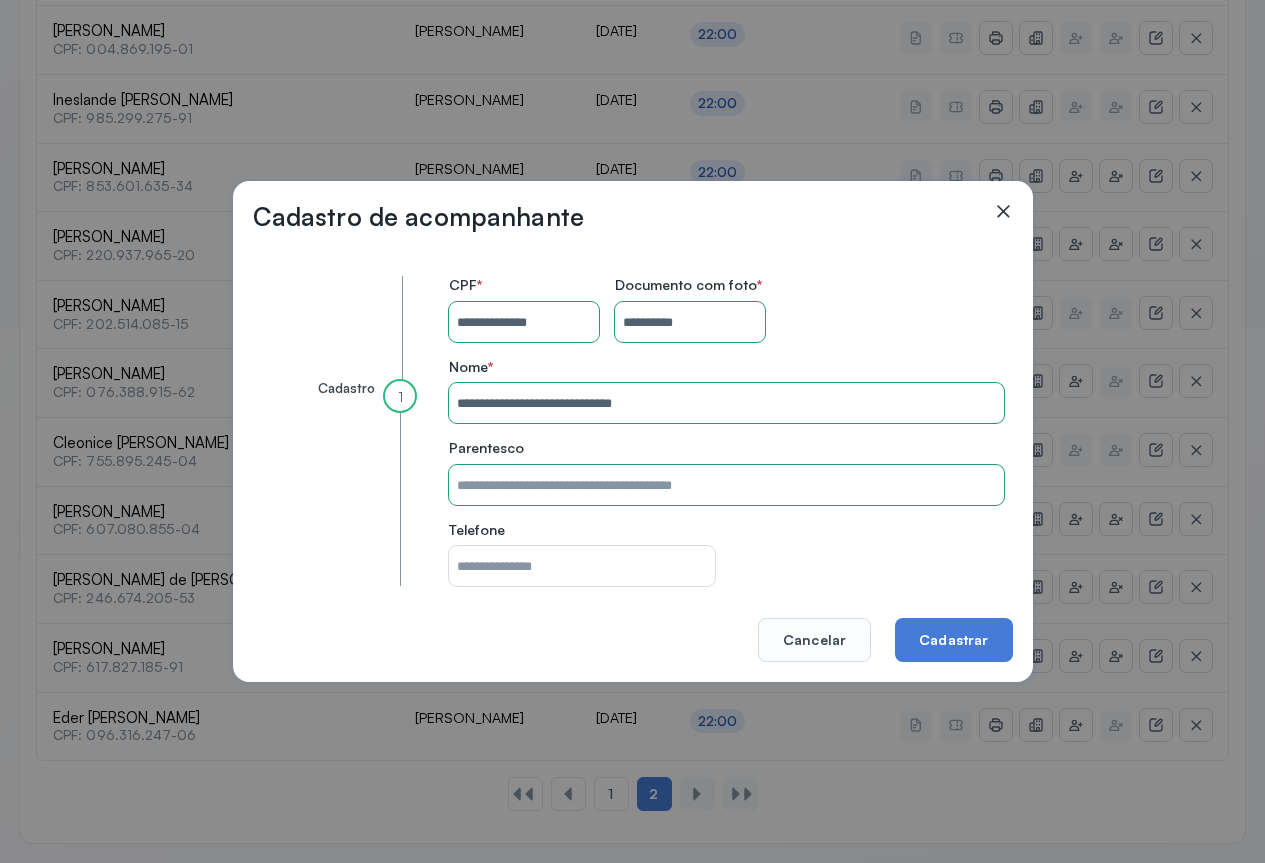 type 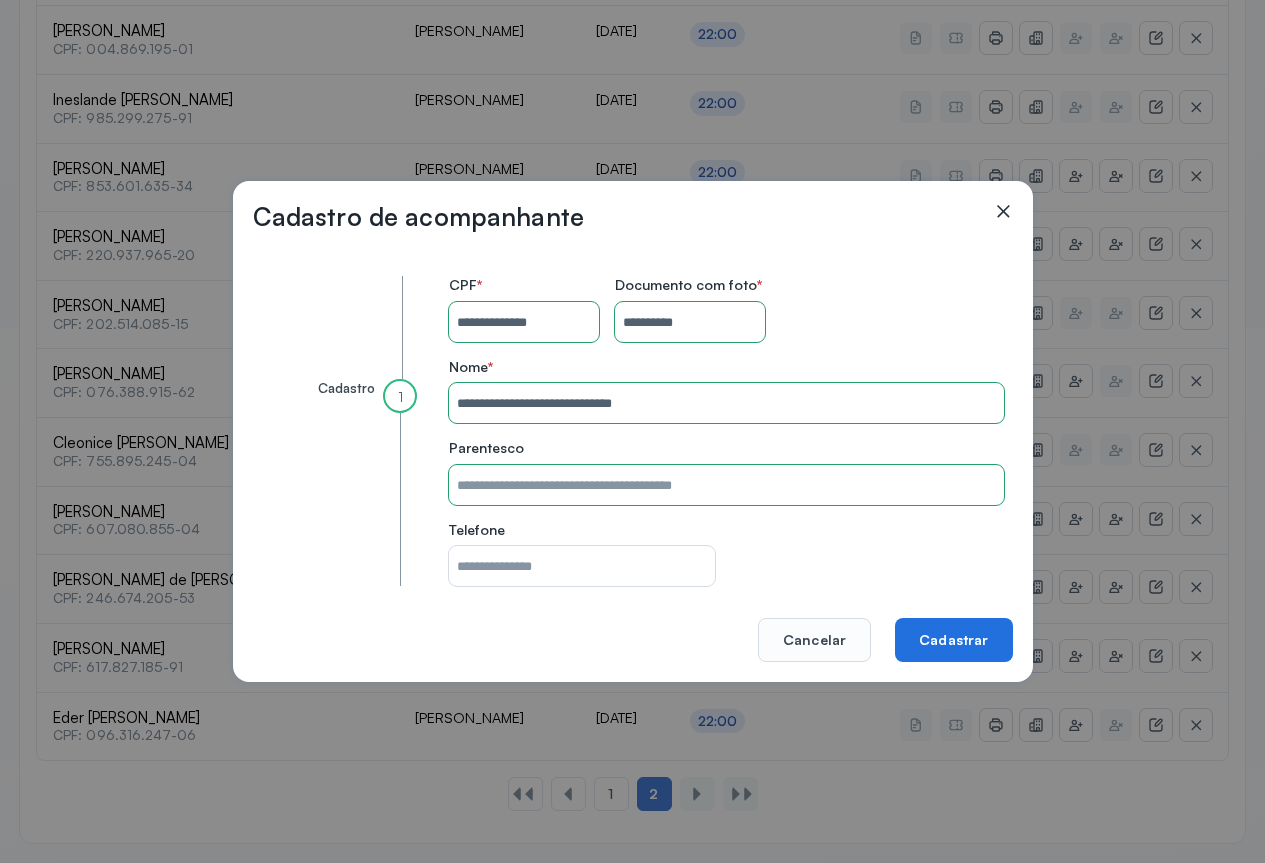 click on "Cadastrar" 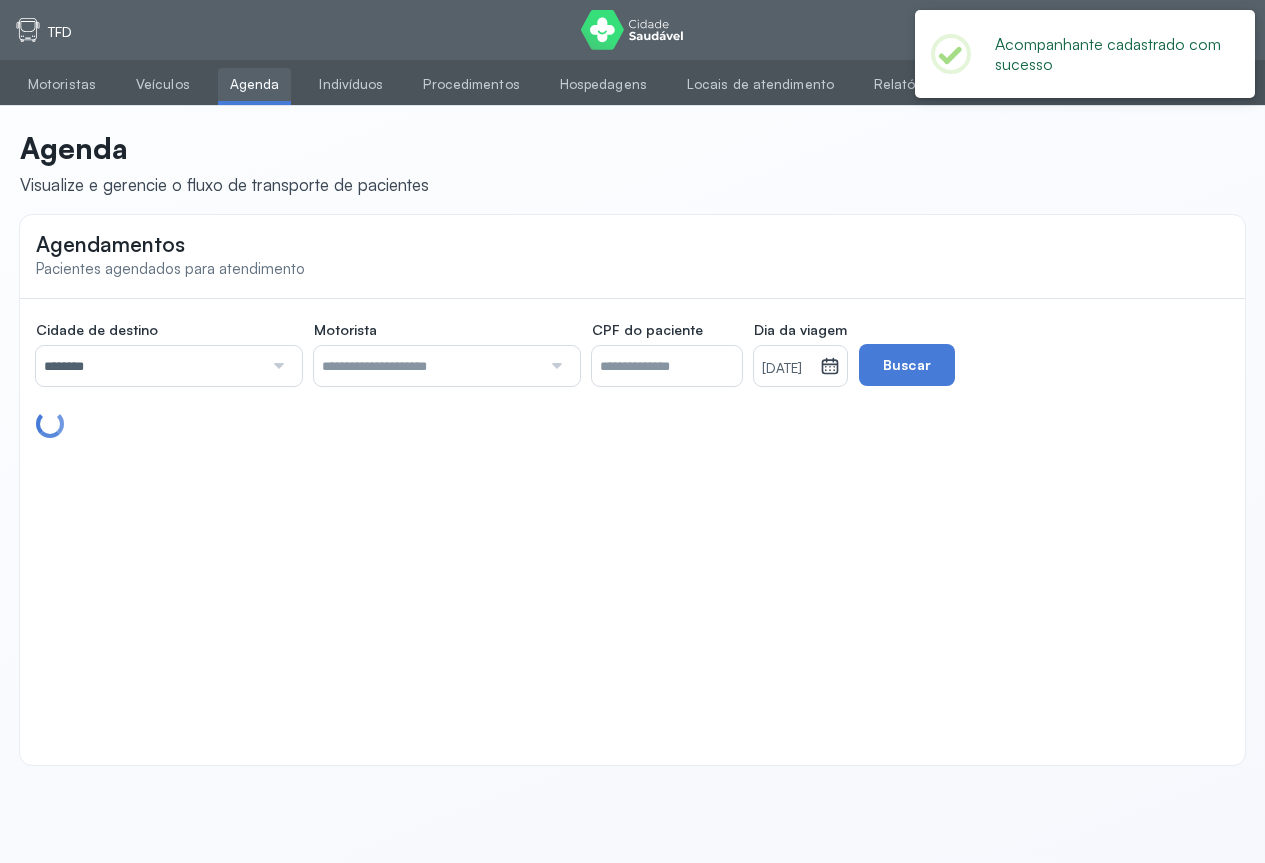 scroll, scrollTop: 0, scrollLeft: 0, axis: both 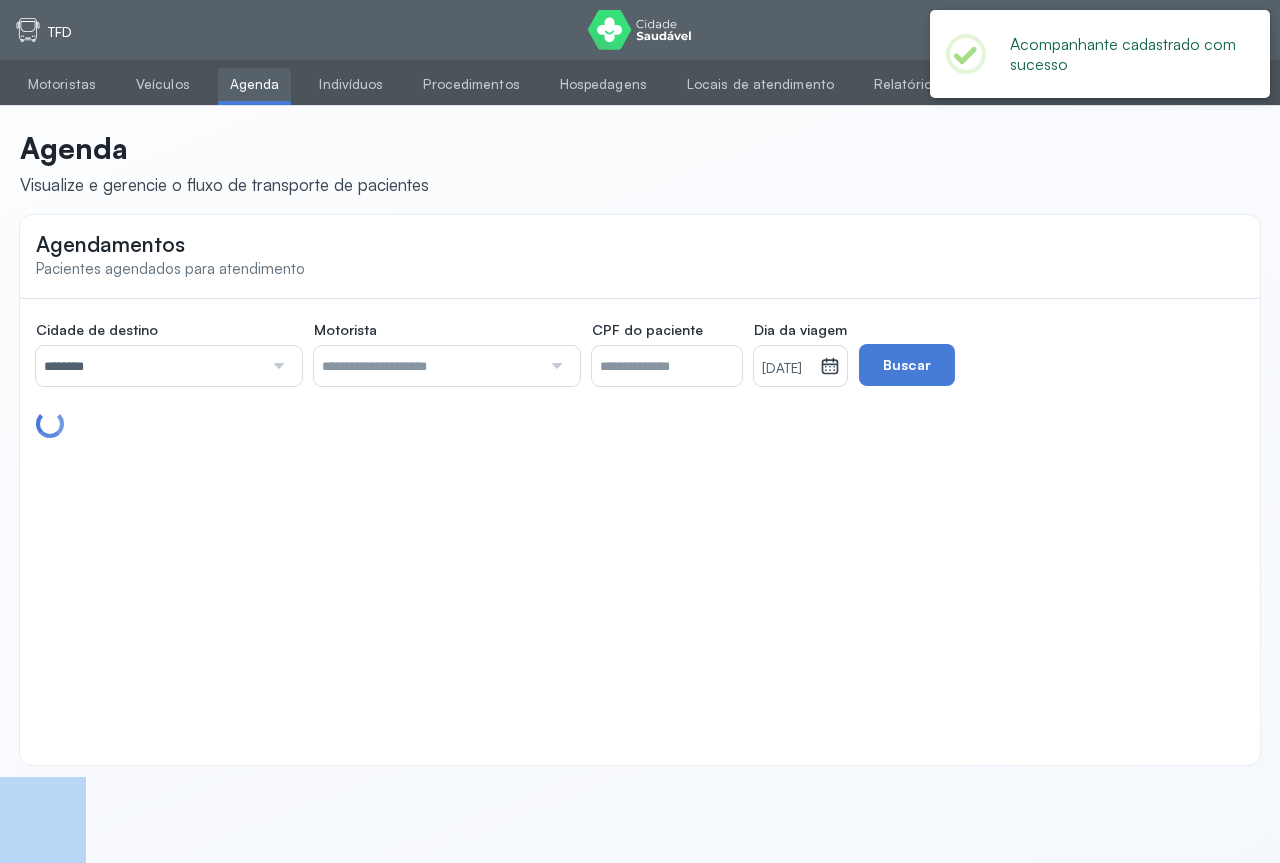 click on "Agendamentos Pacientes agendados para atendimento Cidade de destino  ******** Todas as cidades Juazeiro Salvador Motorista  Todos os motoristas Diego dos Santos Edevon dos Santos Souza Edevon dos Santos Souza Elto Lima de Almeida Genivaldo Rodrigues da Silva Jozenilson Santos da Silva CPF do paciente  Dia da viagem  06/07/2025 julho 2025 S T Q Q S S D 1 2 3 4 5 6 7 8 9 10 11 12 13 14 15 16 17 18 19 20 21 22 23 24 25 26 27 28 29 30 31 jan fev mar abr maio jun jul ago set out nov dez 2018 2019 2020 2021 2022 2023 2024 2025 2026 2027 2028 2029  Buscar" at bounding box center (640, 490) 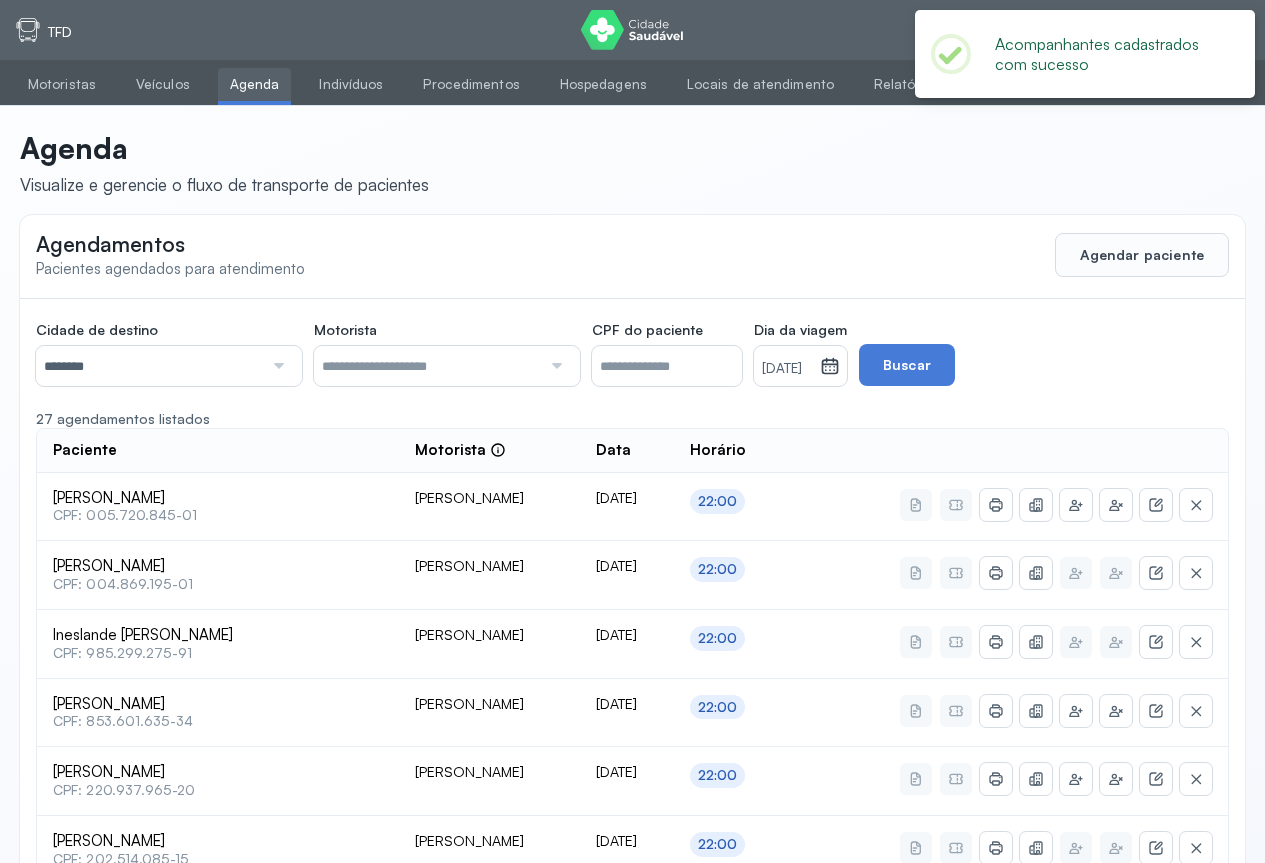 click on "CPF do paciente" 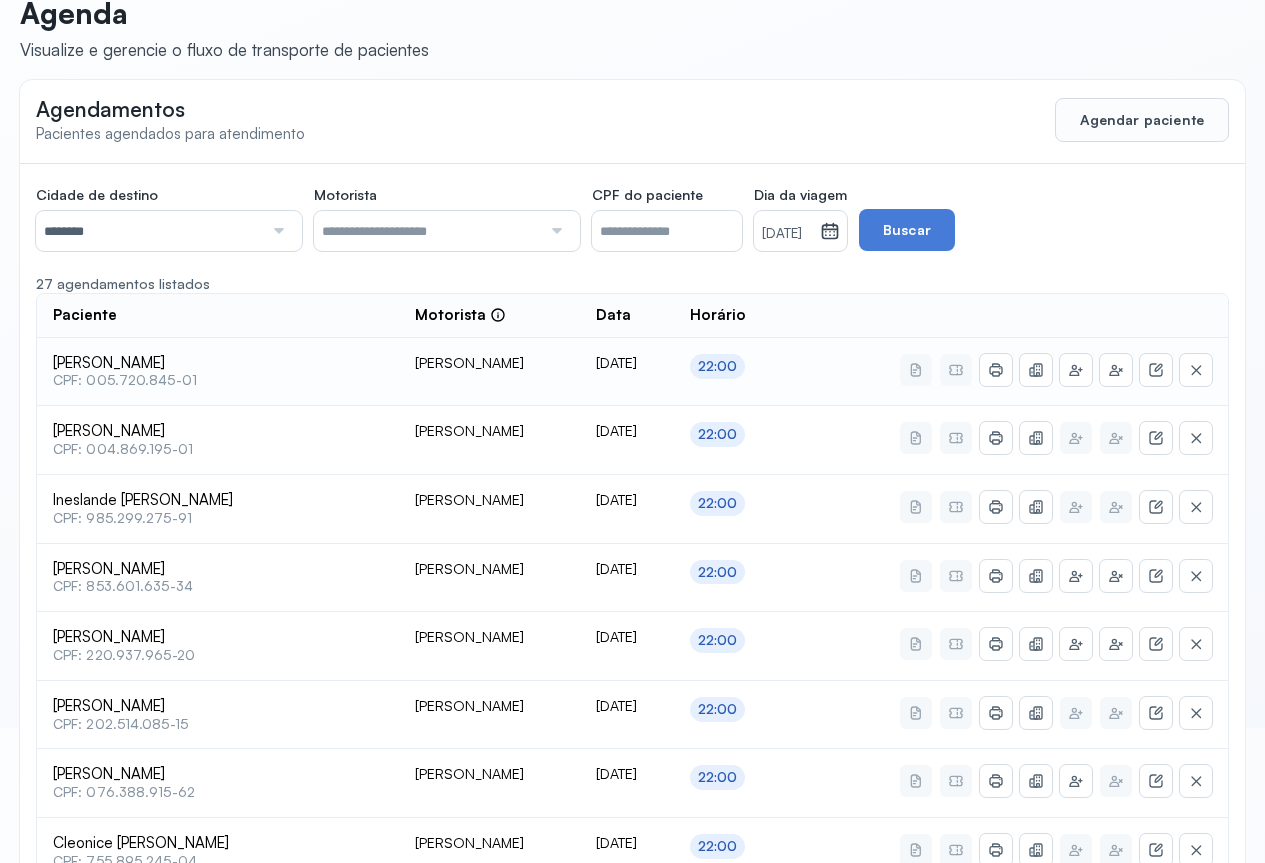 scroll, scrollTop: 235, scrollLeft: 0, axis: vertical 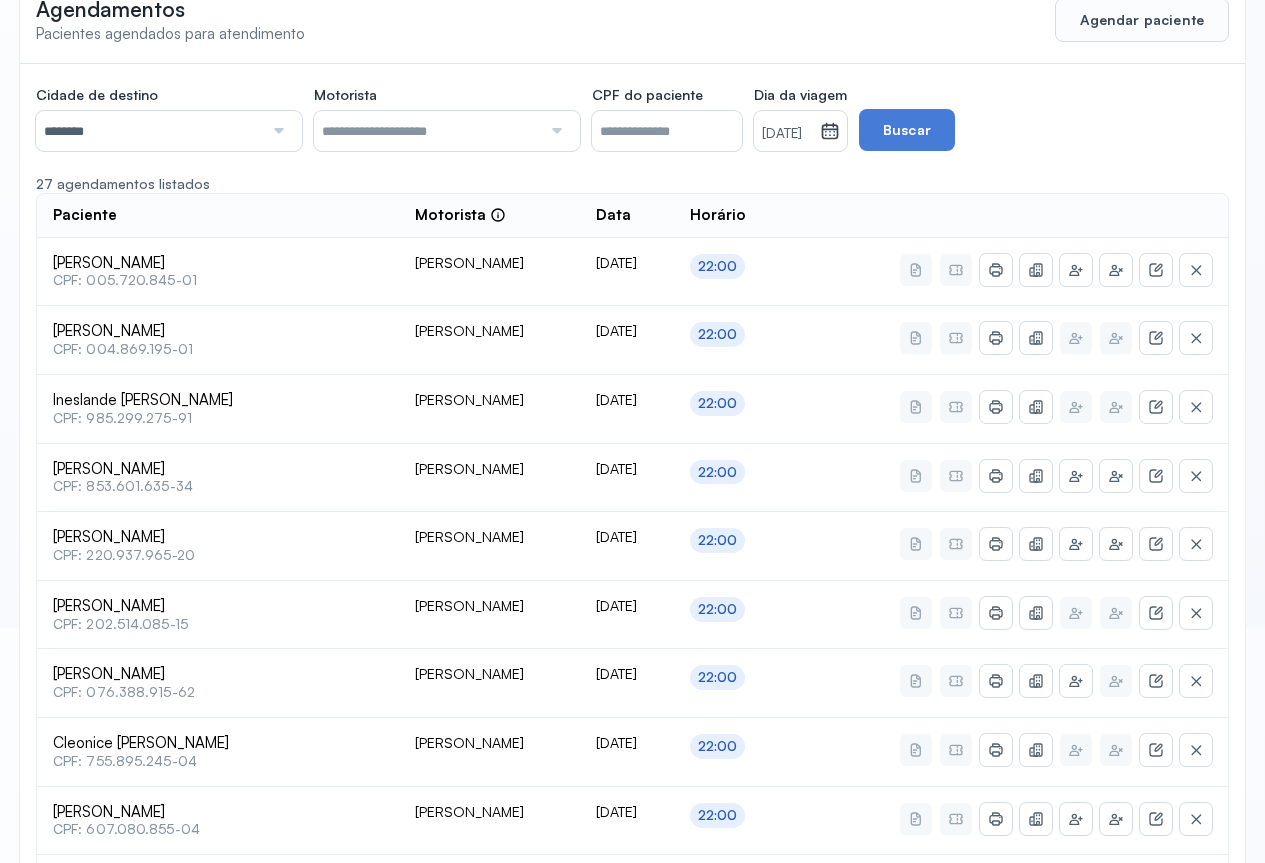 click 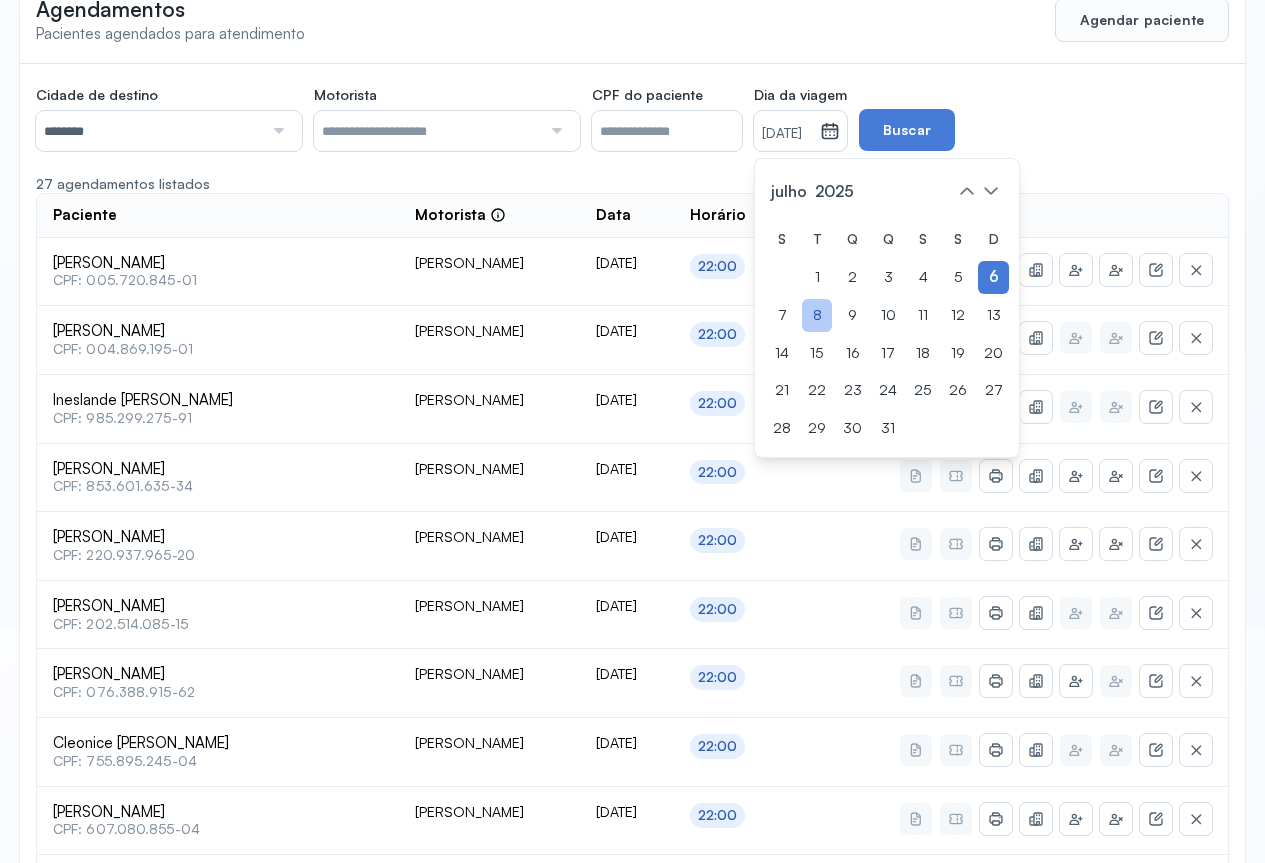 click on "8" 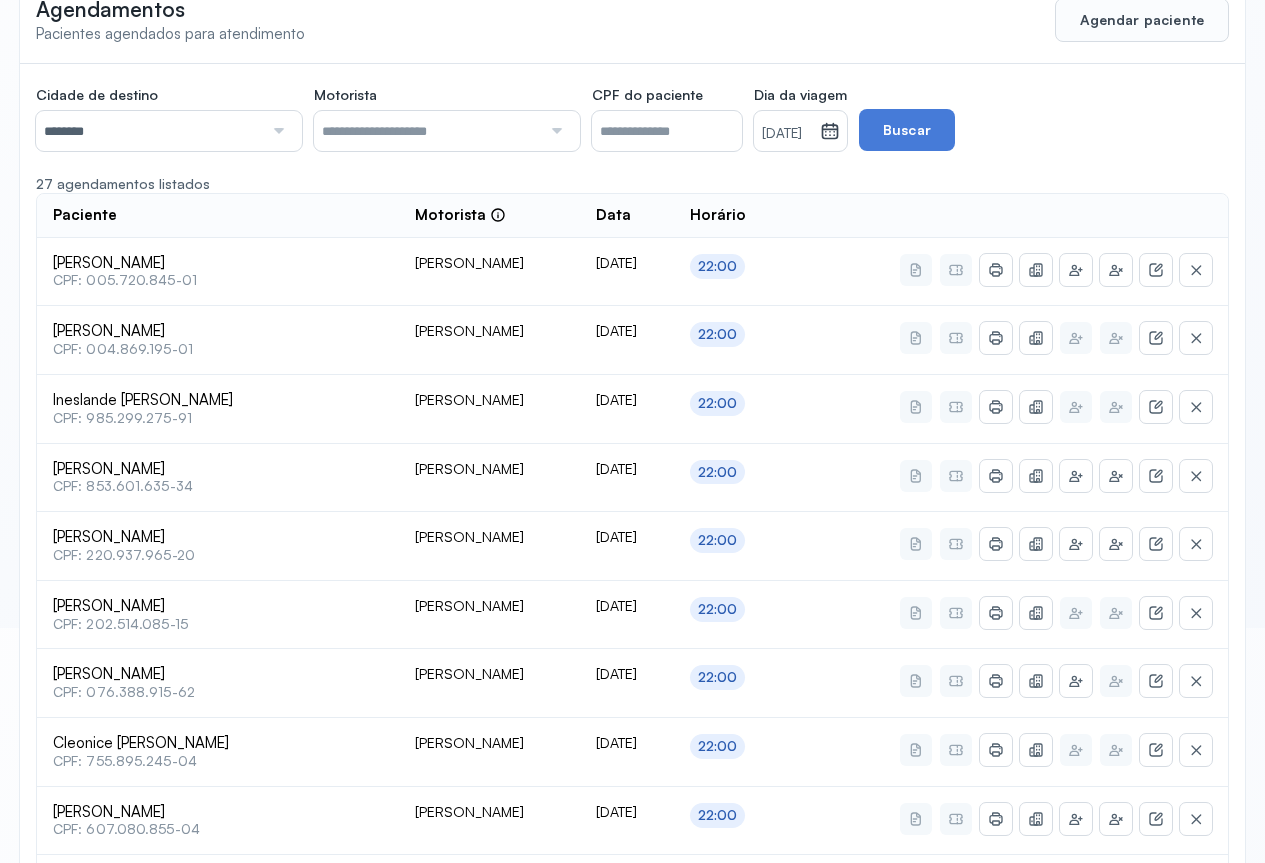 click 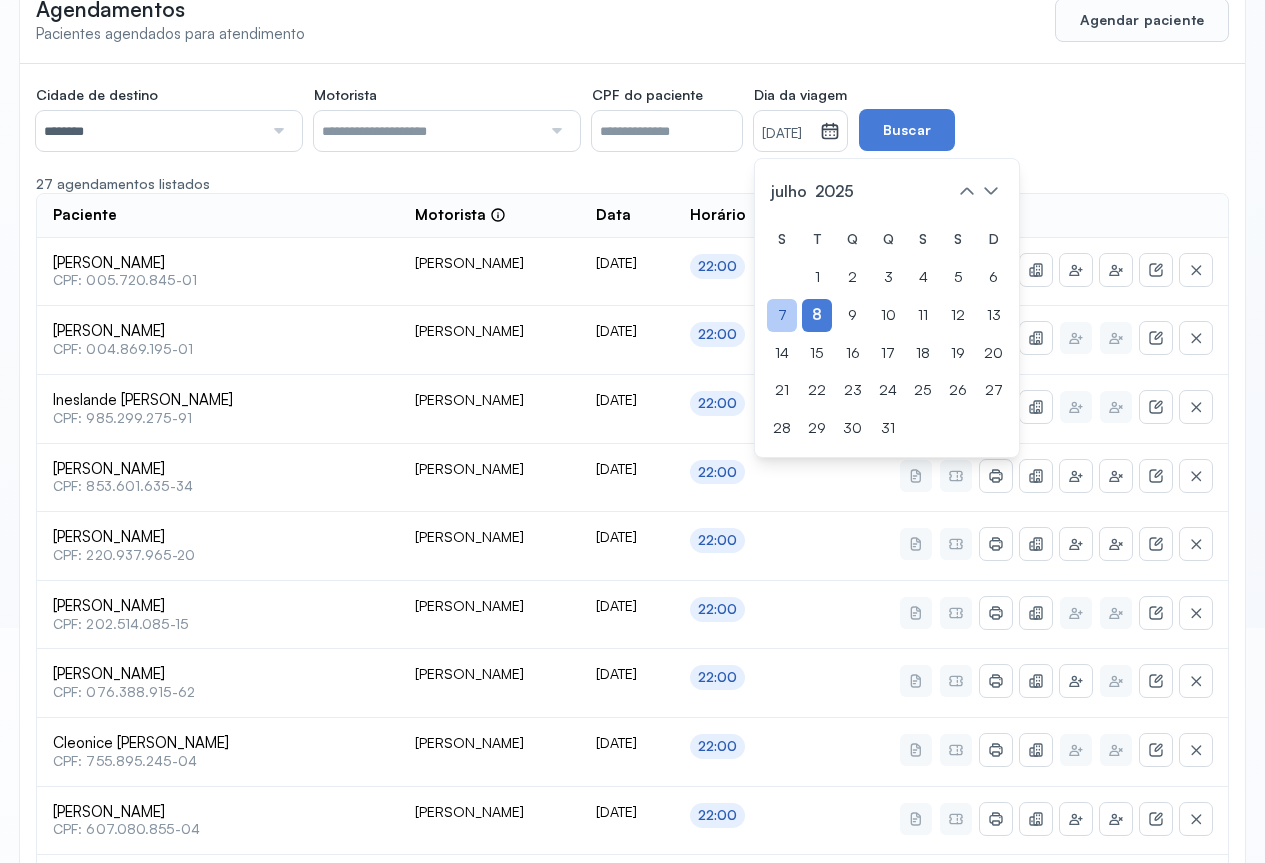 click on "7" 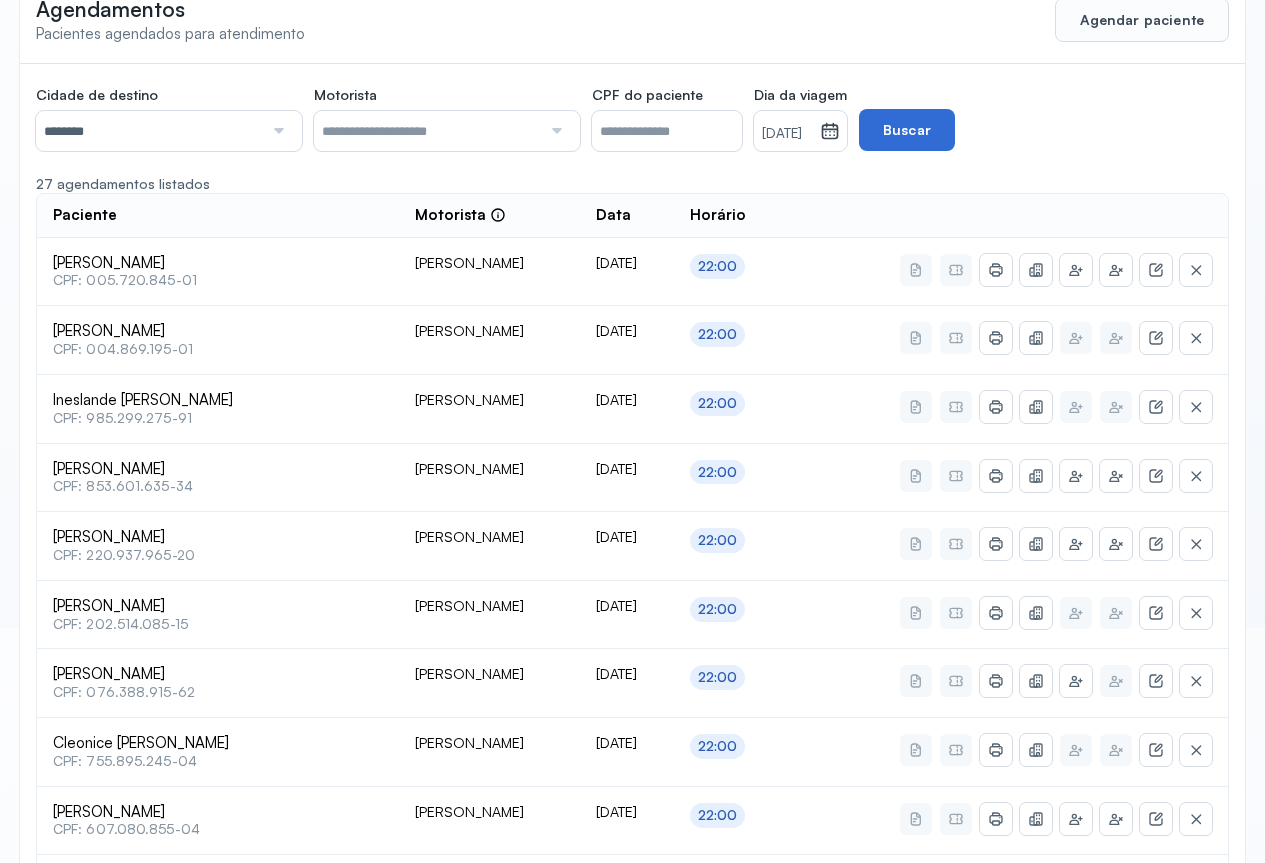 click on "Buscar" at bounding box center (907, 130) 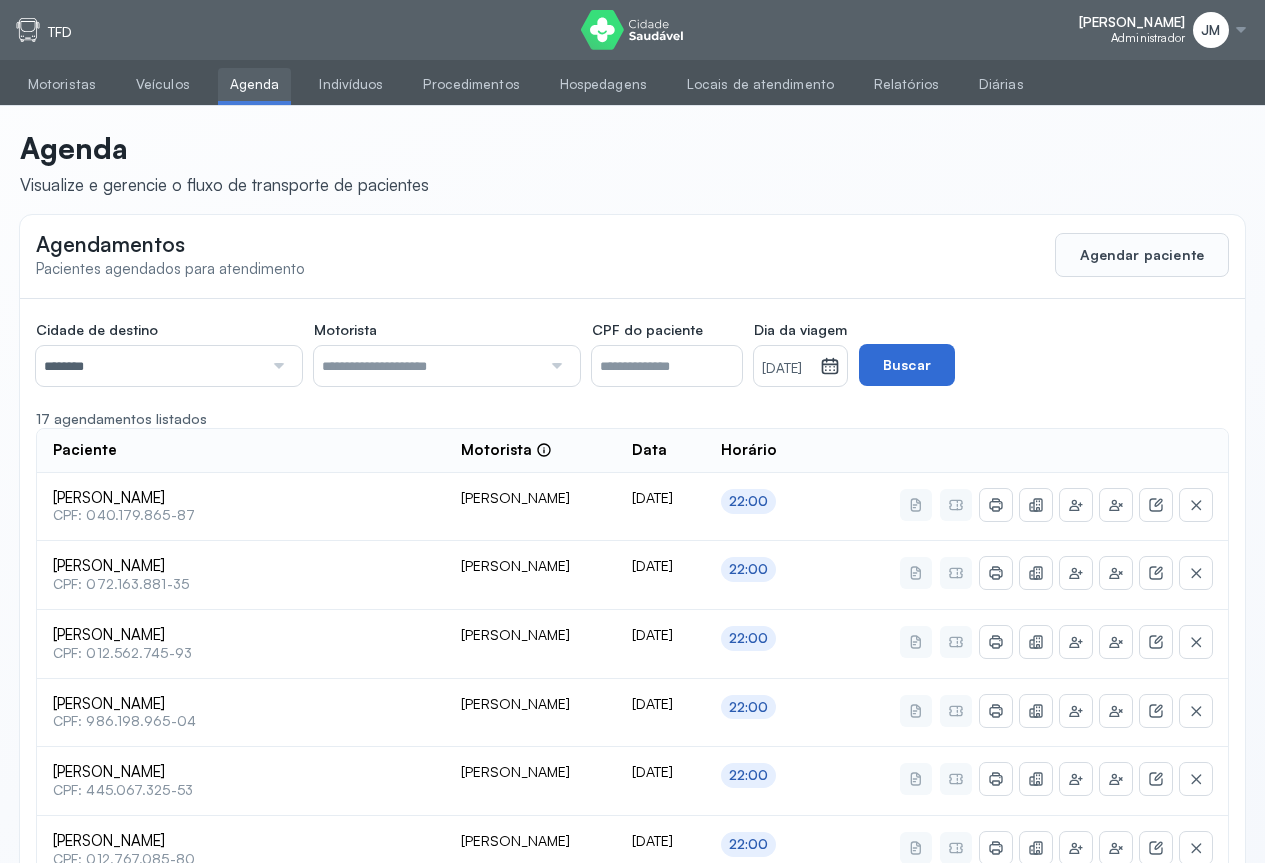 click on "Buscar" at bounding box center (907, 365) 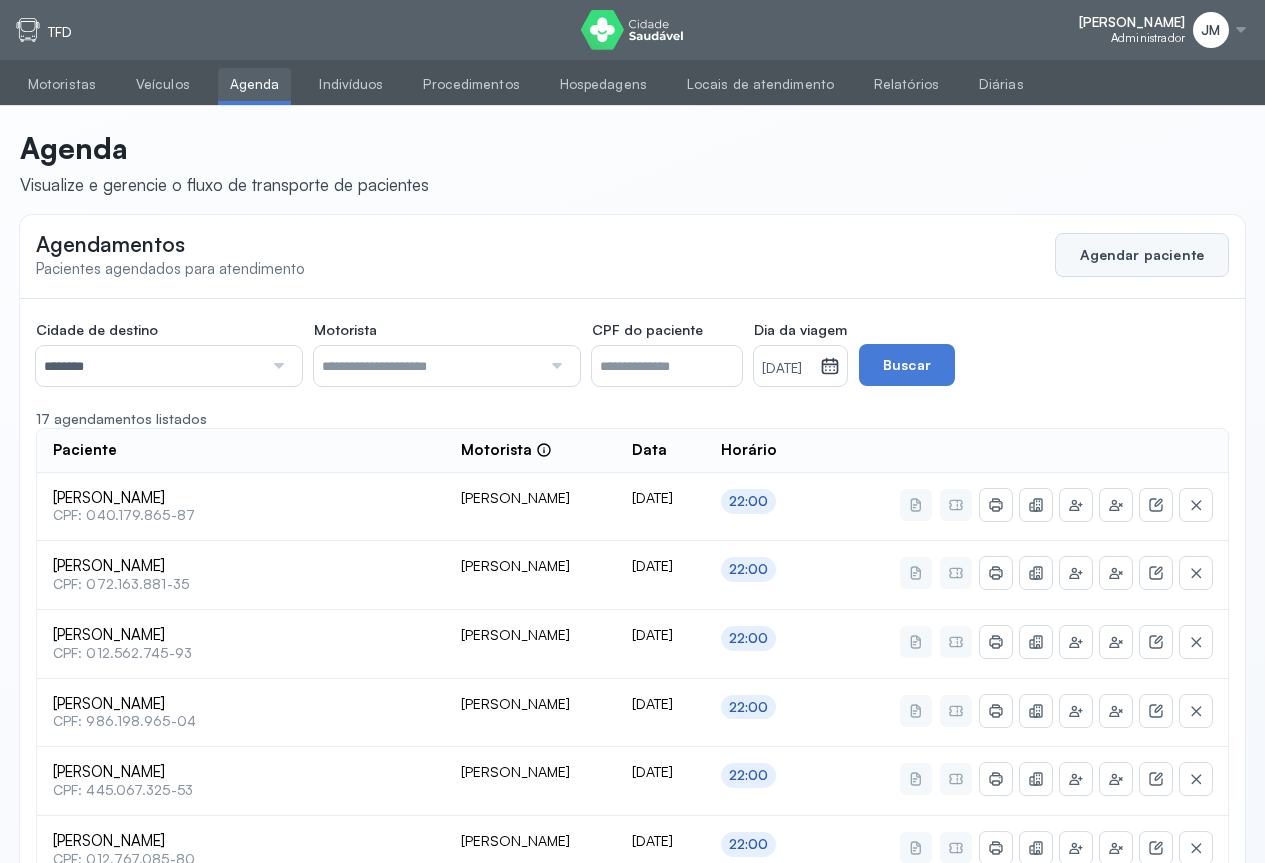 click on "Agendar paciente" 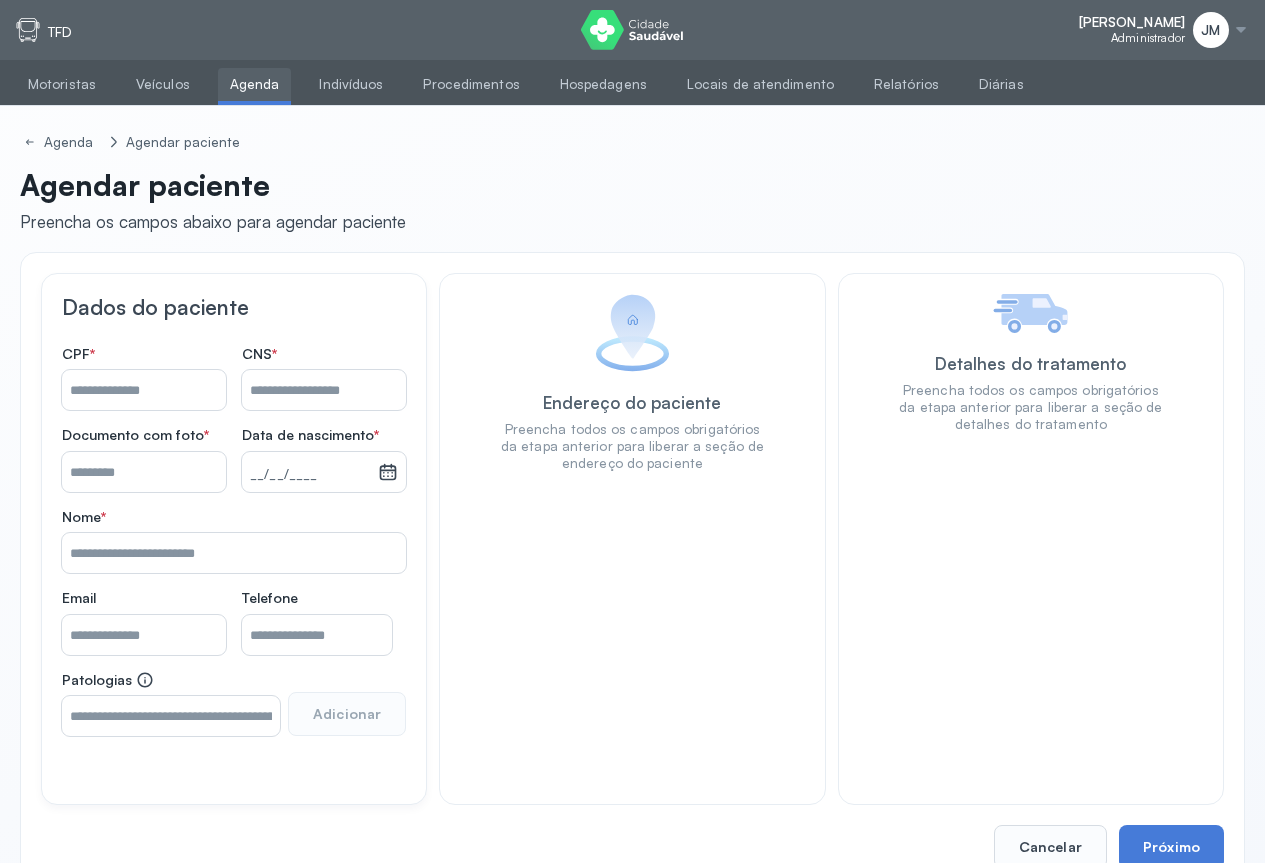 click on "Nome   *" at bounding box center [324, 390] 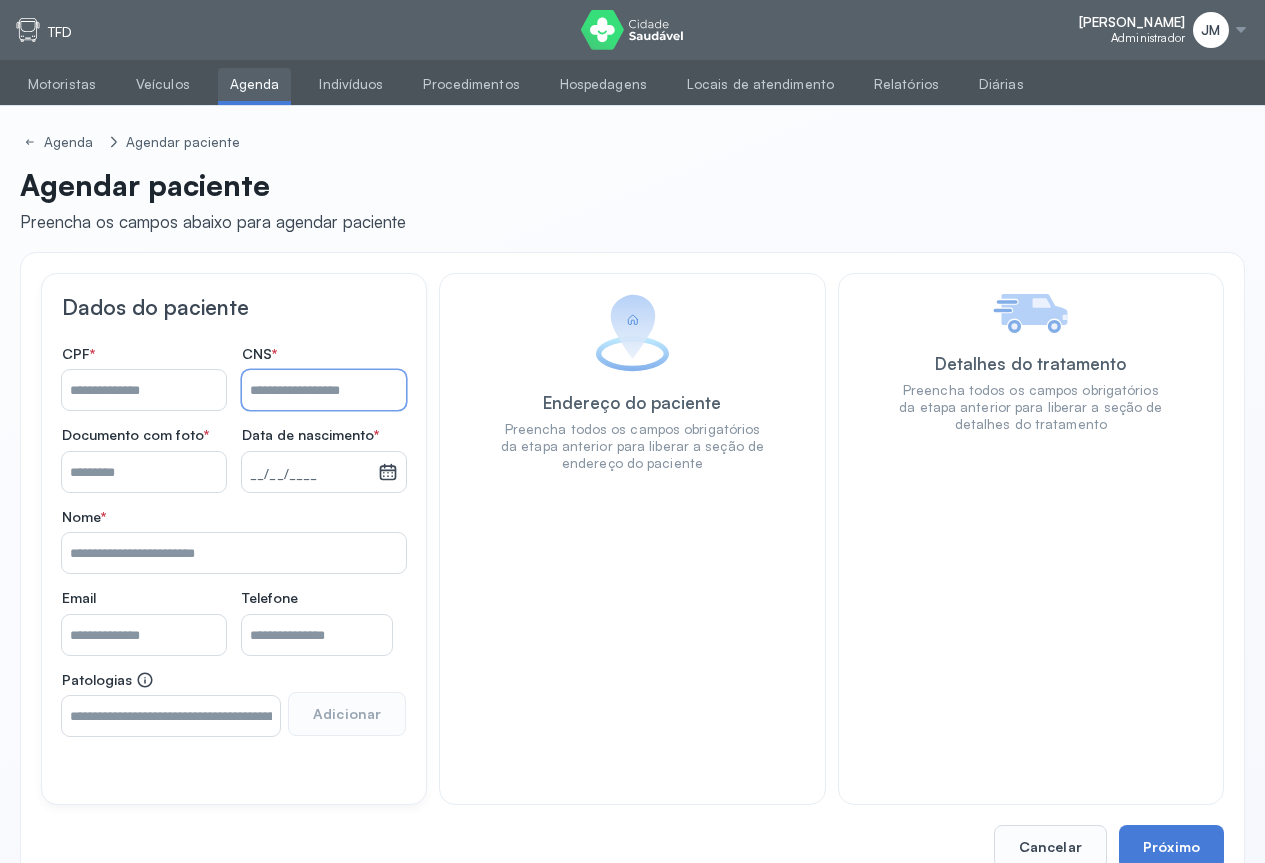 click on "Nome   *" at bounding box center [144, 390] 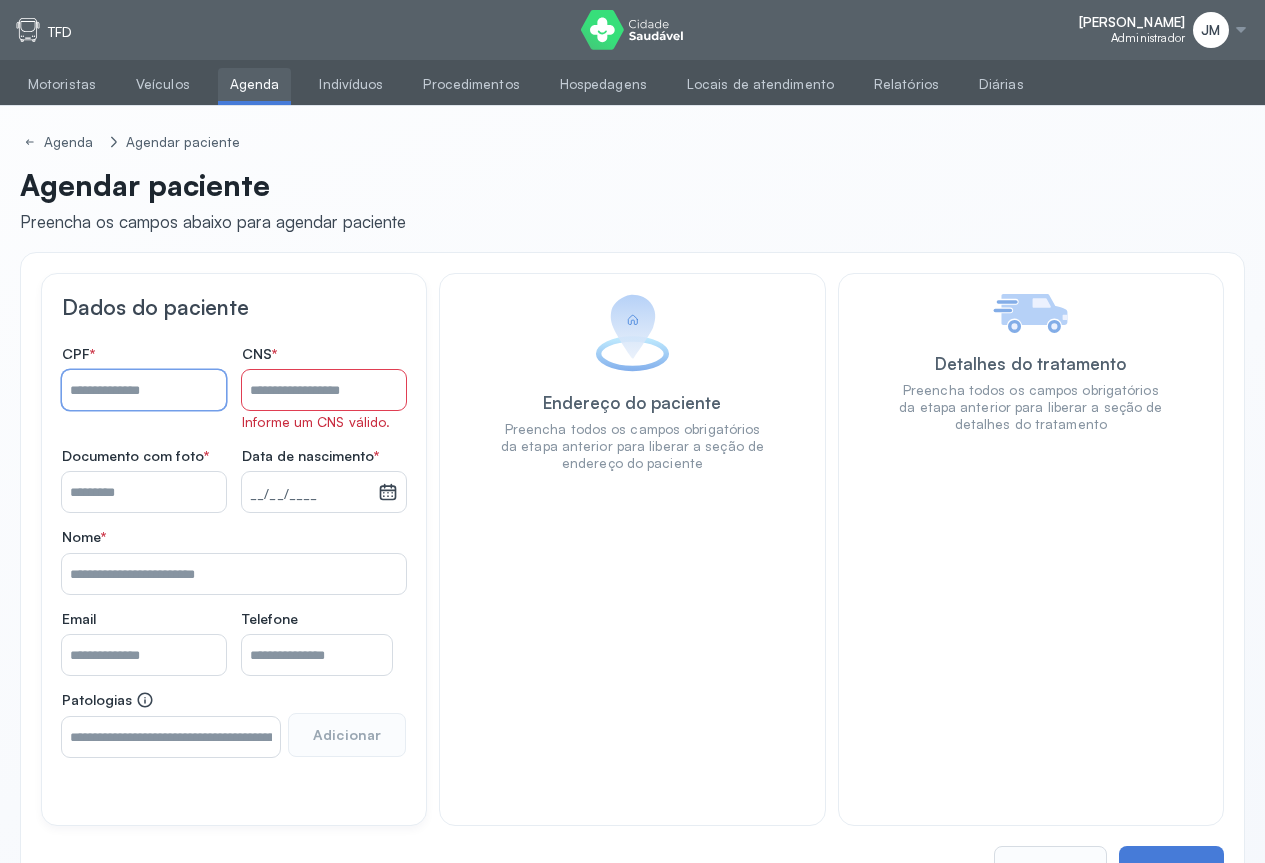 click on "CNS   *" 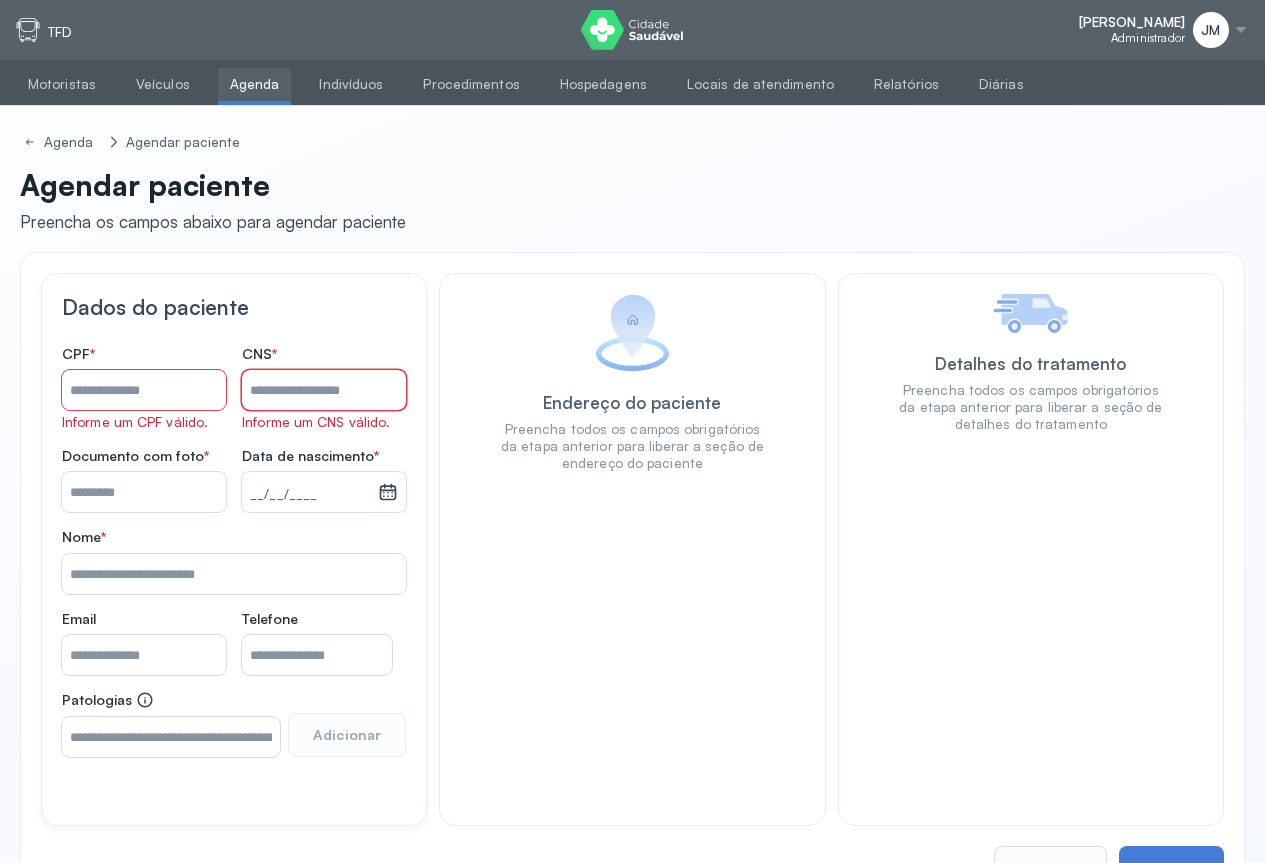 click on "Nome   *" at bounding box center (324, 390) 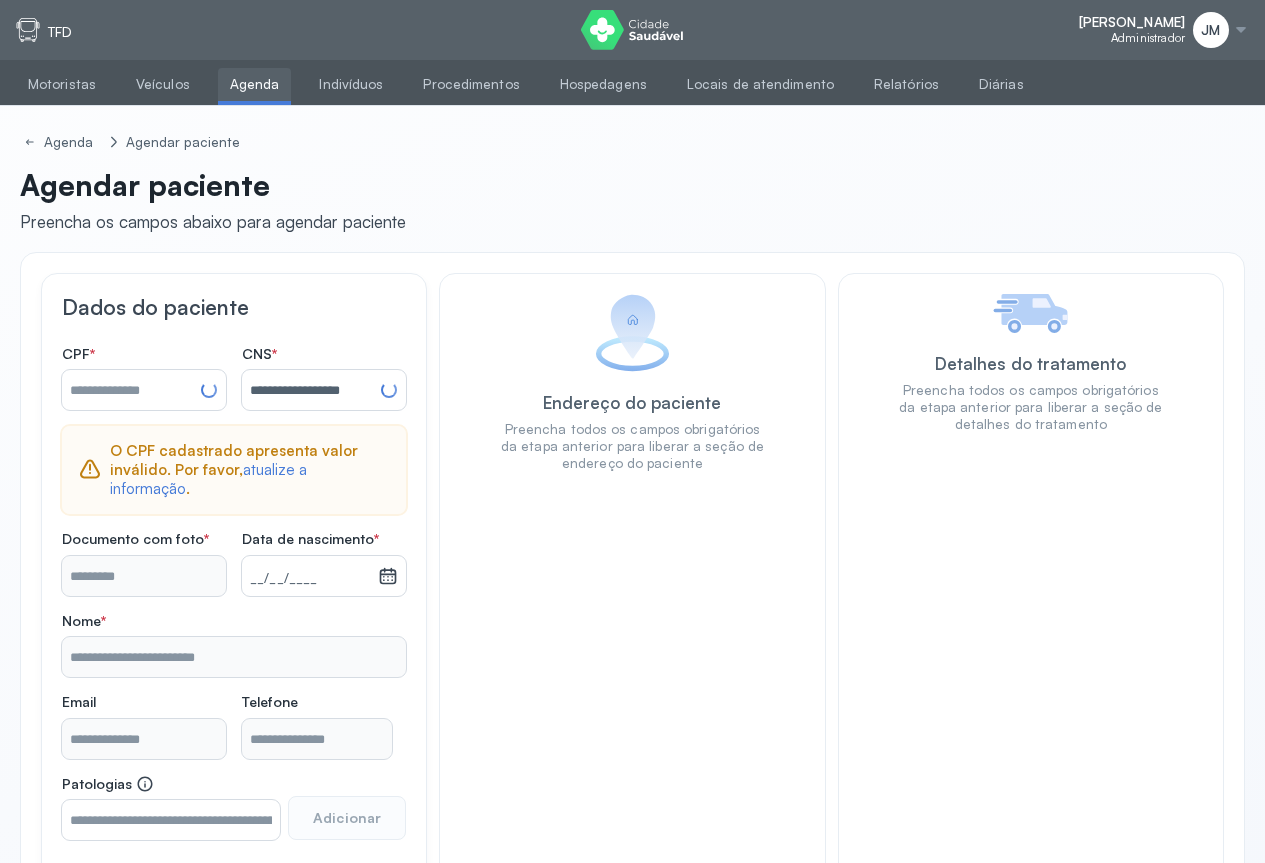 type on "**********" 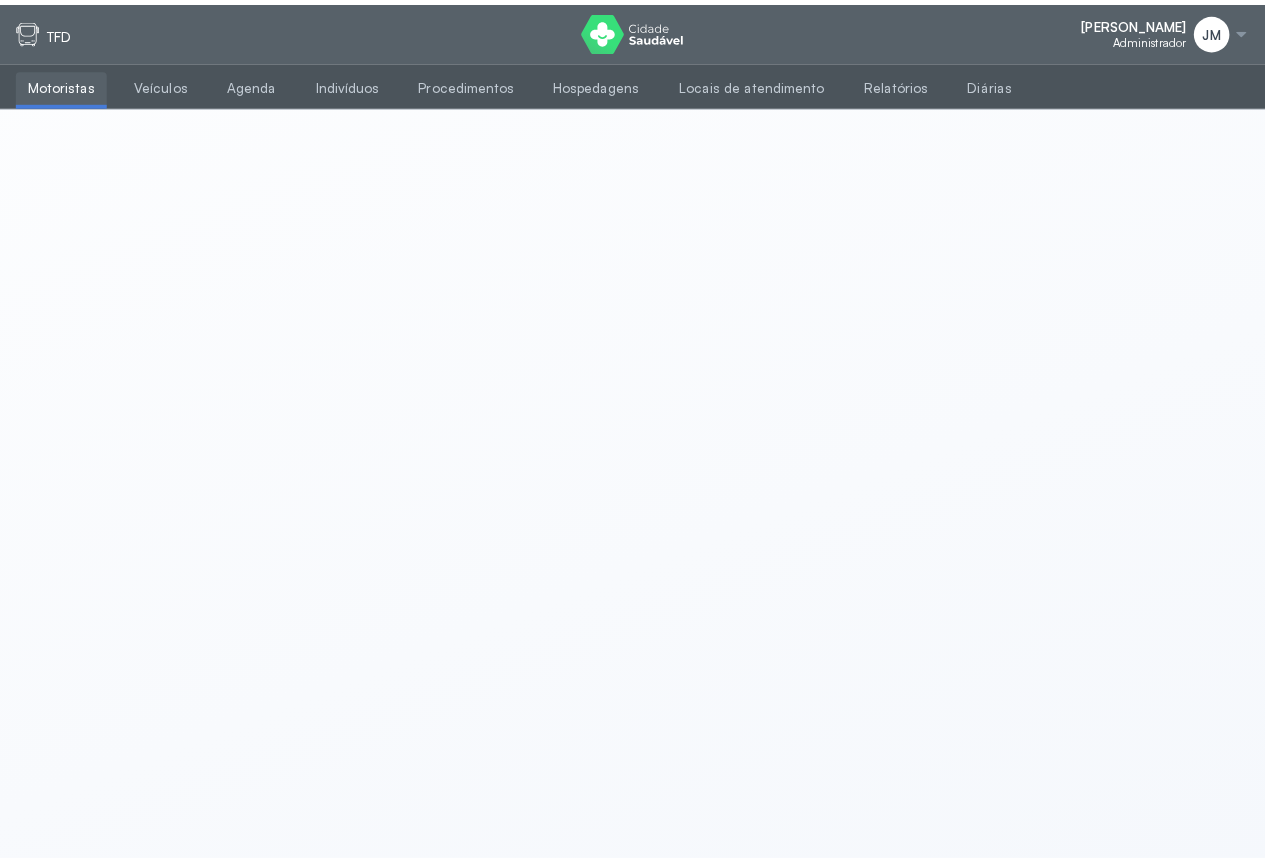 scroll, scrollTop: 0, scrollLeft: 0, axis: both 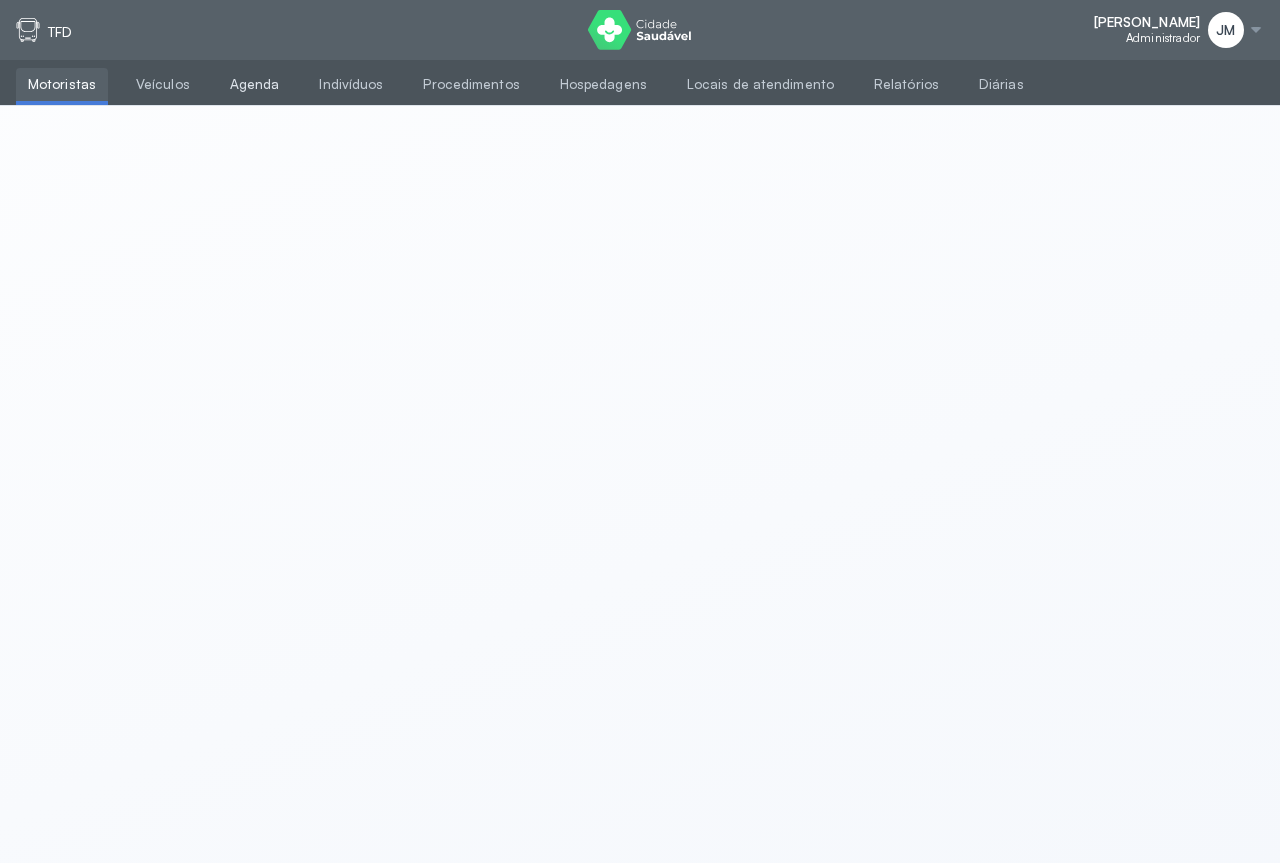 click on "Agenda" at bounding box center (255, 84) 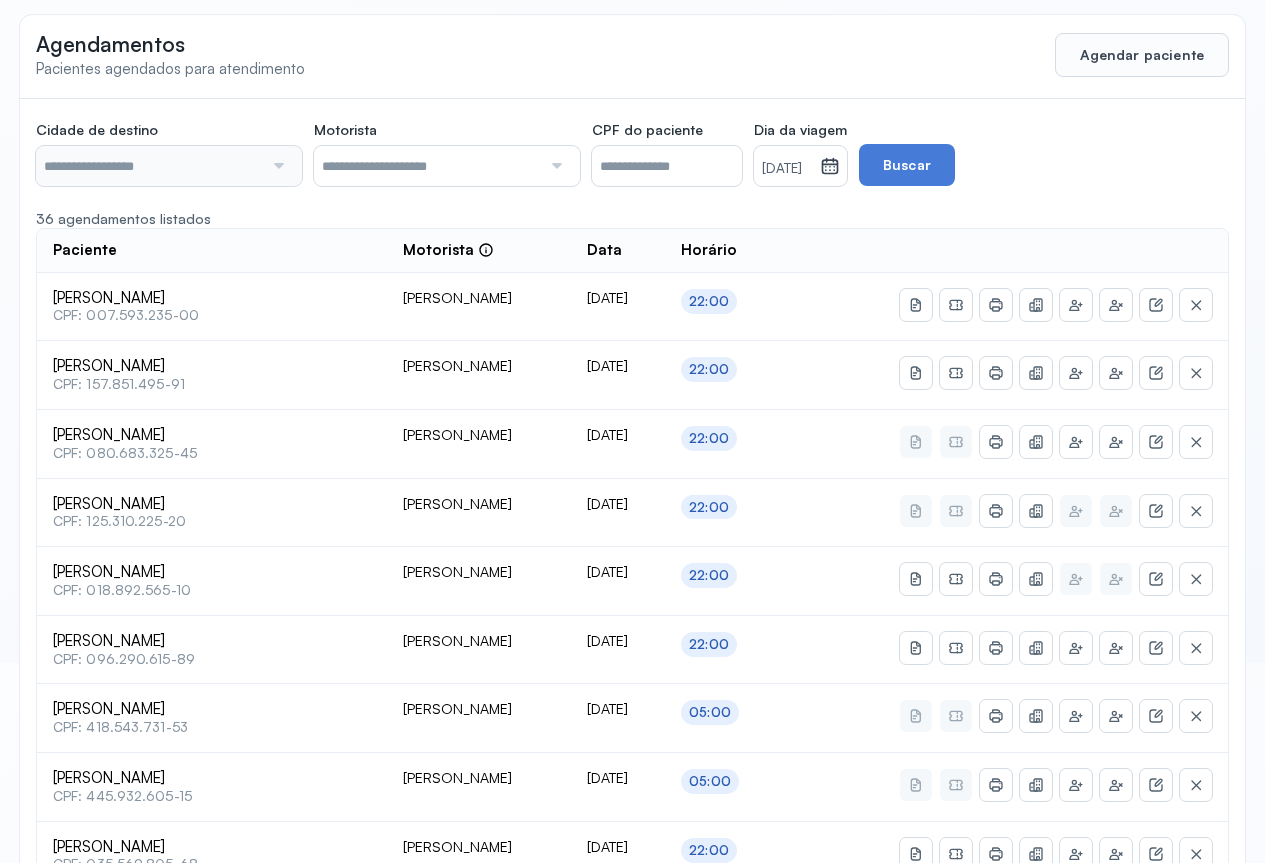 scroll, scrollTop: 0, scrollLeft: 0, axis: both 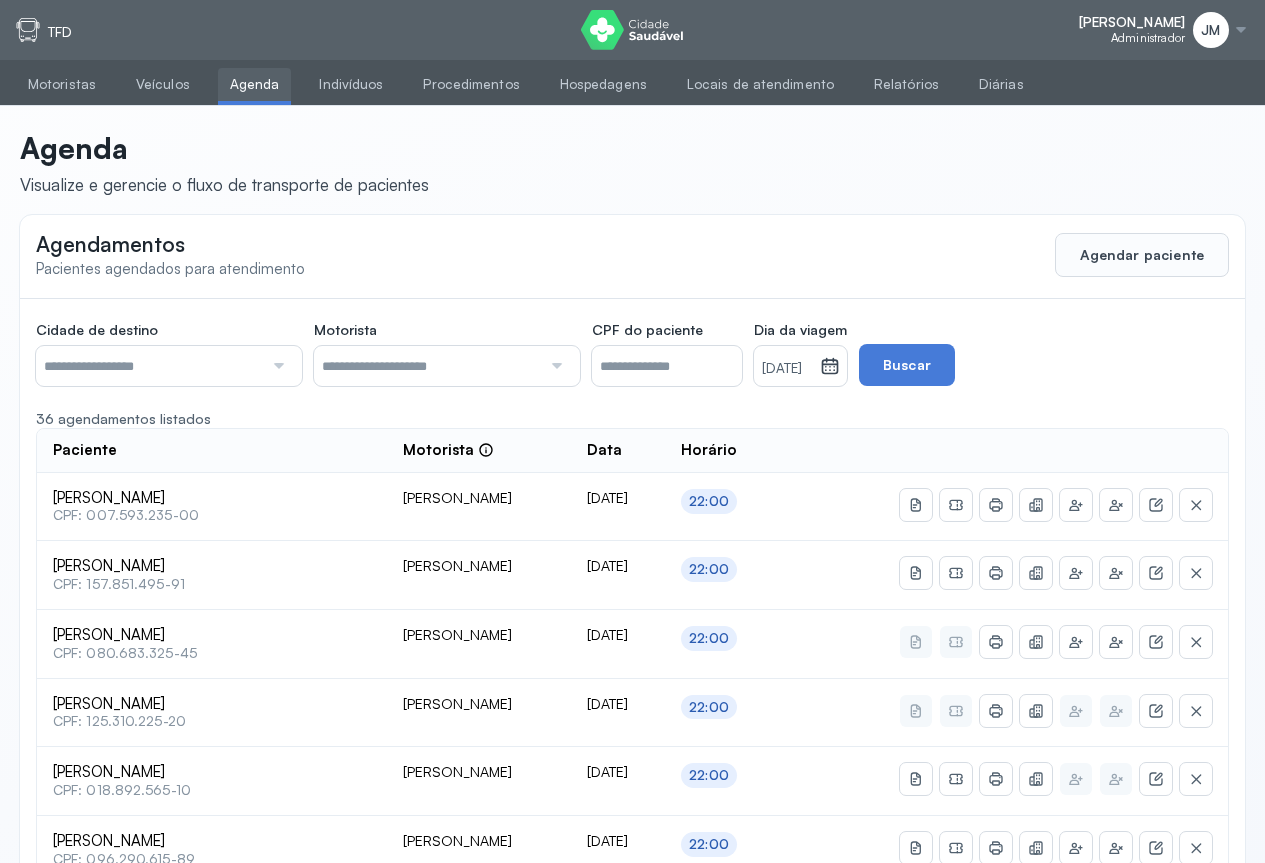 click at bounding box center [276, 366] 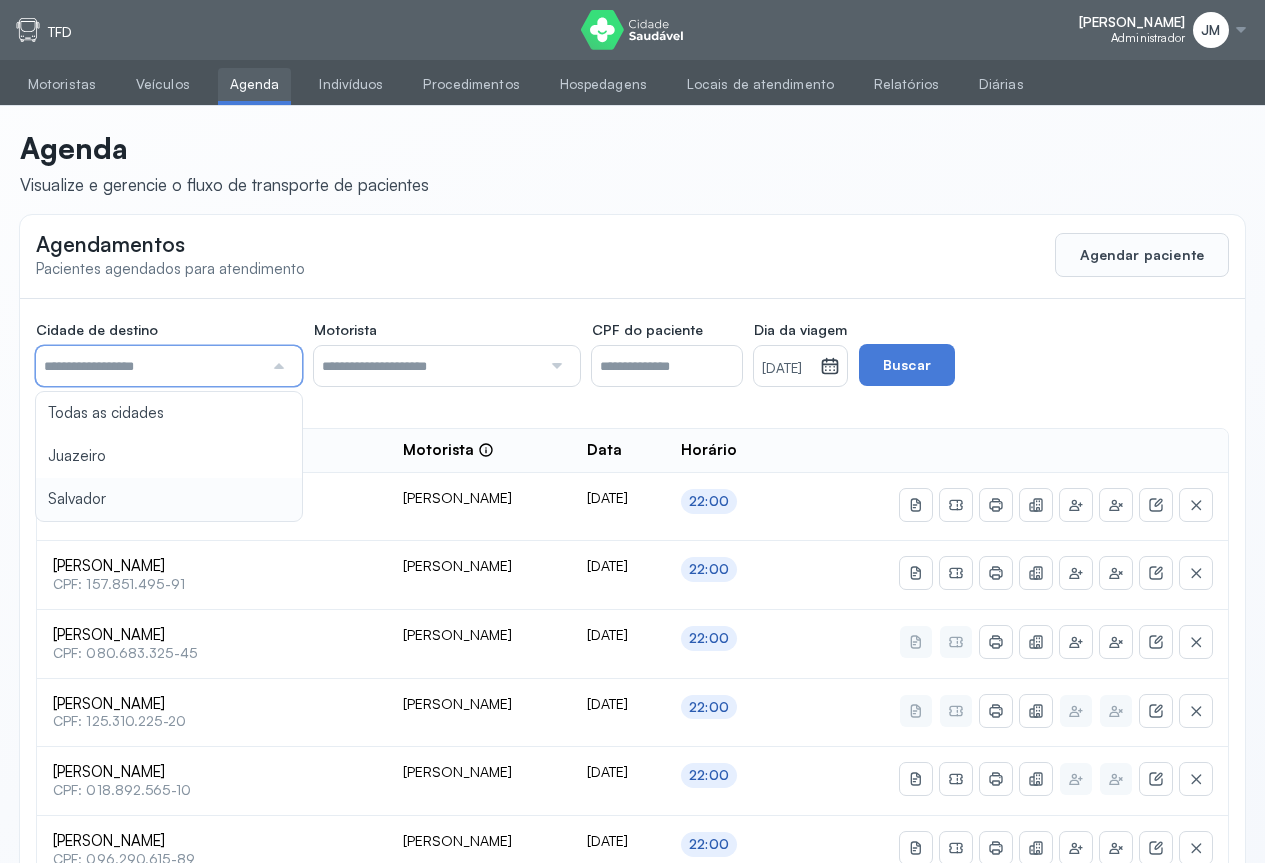 type on "********" 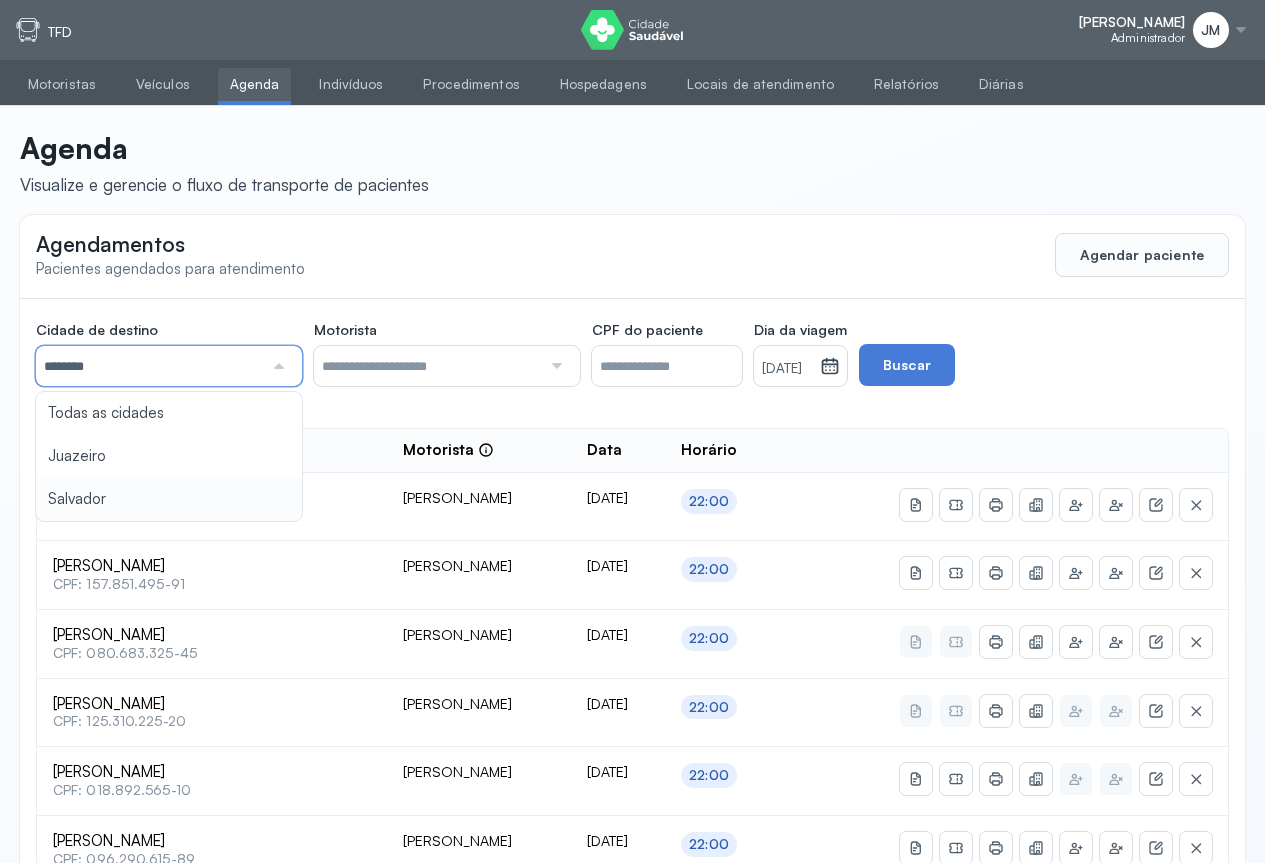 click on "Cidade de destino  ******** Todas as cidades [GEOGRAPHIC_DATA] Salvador Motorista  Todos os motoristas [PERSON_NAME] [PERSON_NAME] [PERSON_NAME] CPF do paciente  Dia da viagem  [DATE] [DATE] S T Q Q S S D 1 2 3 4 5 6 7 8 9 10 11 12 13 14 15 16 17 18 19 20 21 22 23 24 25 26 27 28 29 30 [DATE][PERSON_NAME] mar abr maio jun [DATE] ago set out nov [DATE] 2019 2020 2021 2022 2023 2024 2025 2026 2027 2028 2029  Buscar  36 agendamentos listados Paciente  Motorista  Data [PERSON_NAME]  CPF: 007.593.235-00 [PERSON_NAME] [DATE] 22:00 [PERSON_NAME]  CPF: 157.851.495-91 [PERSON_NAME] [DATE] 22:00 [PERSON_NAME]  CPF: 080.683.325-45 [PERSON_NAME] [DATE] 22:00 [PERSON_NAME]  CPF: 125.310.225-20 [PERSON_NAME] [DATE] 22:00 [PERSON_NAME]  CPF: 018.892.565-10 [PERSON_NAME] [DATE] 22:00  CPF: 096.290.615-89 1" 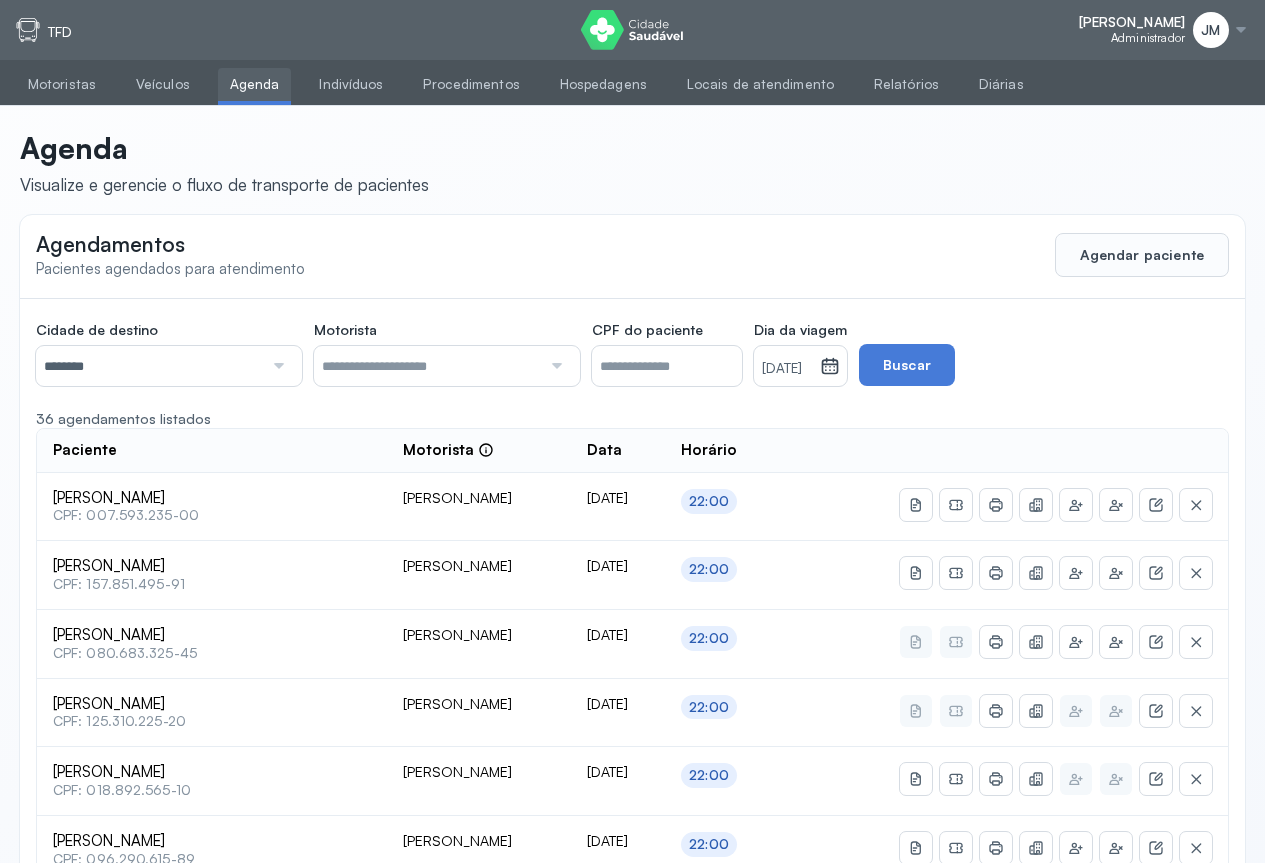 click 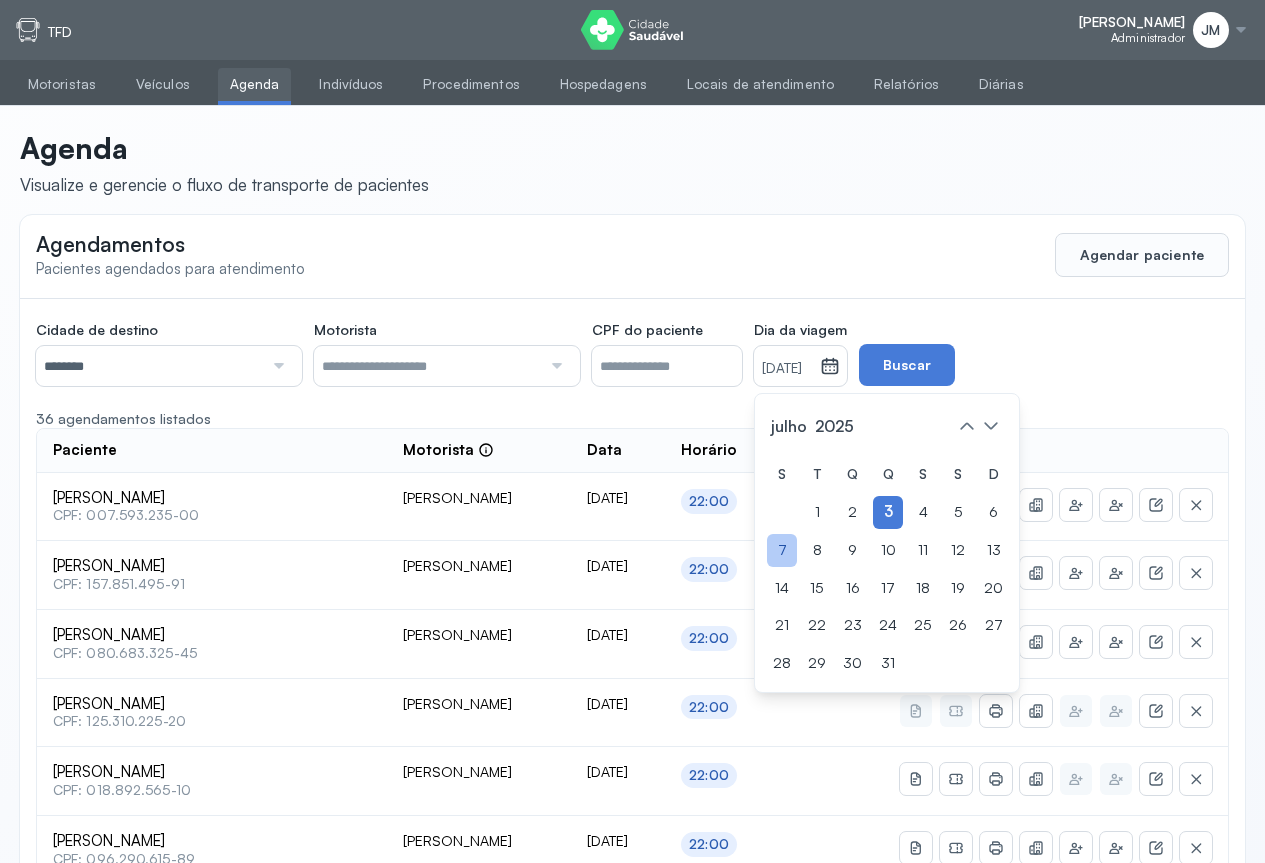 click on "7" 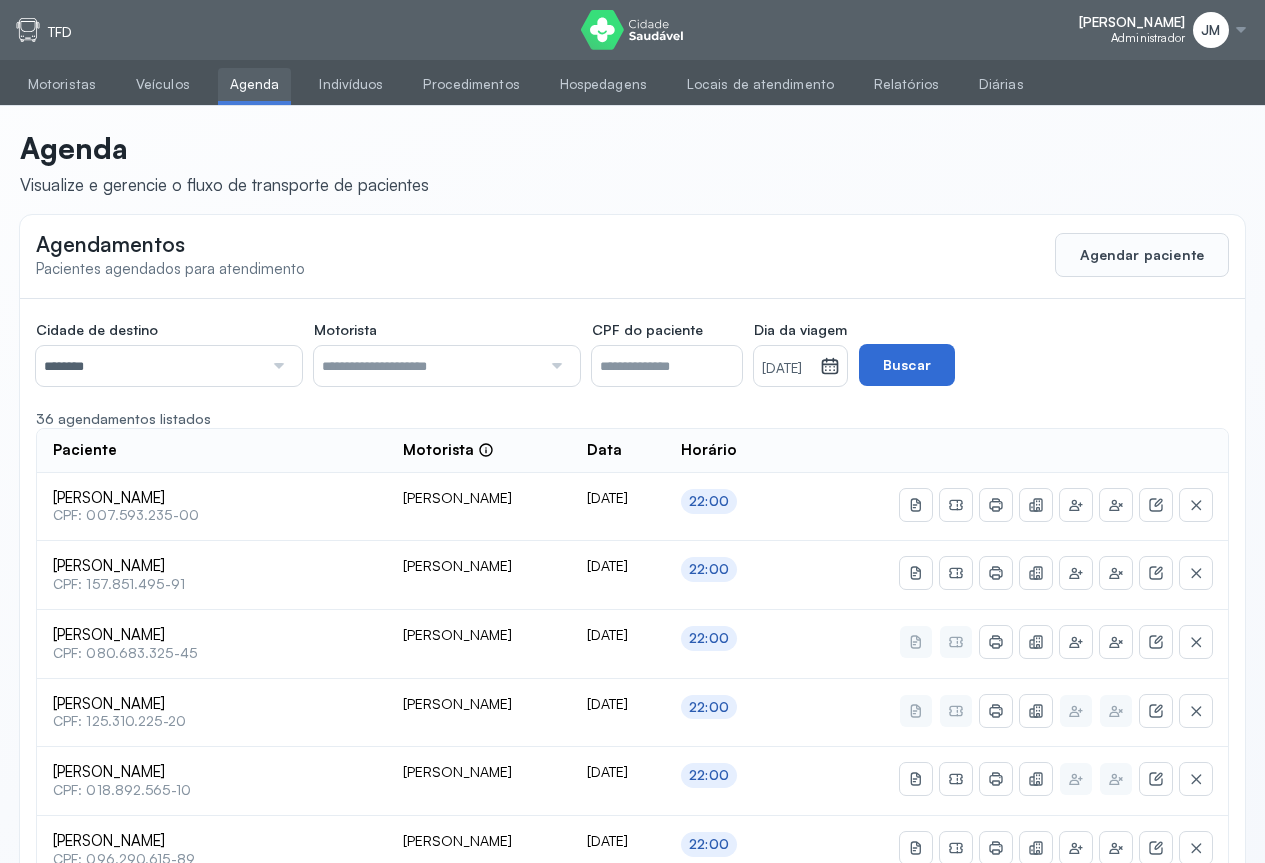 click on "Buscar" at bounding box center (907, 365) 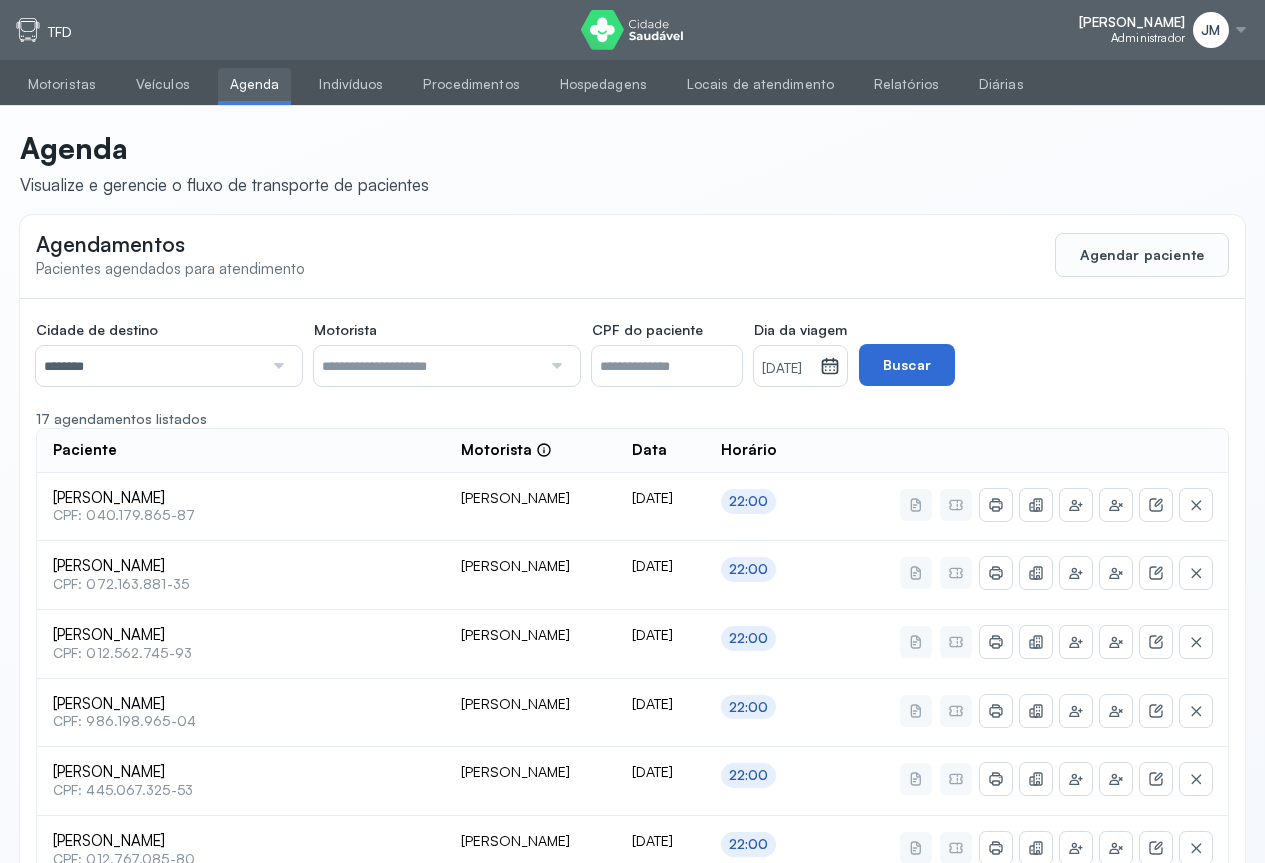 click on "Buscar" at bounding box center [907, 365] 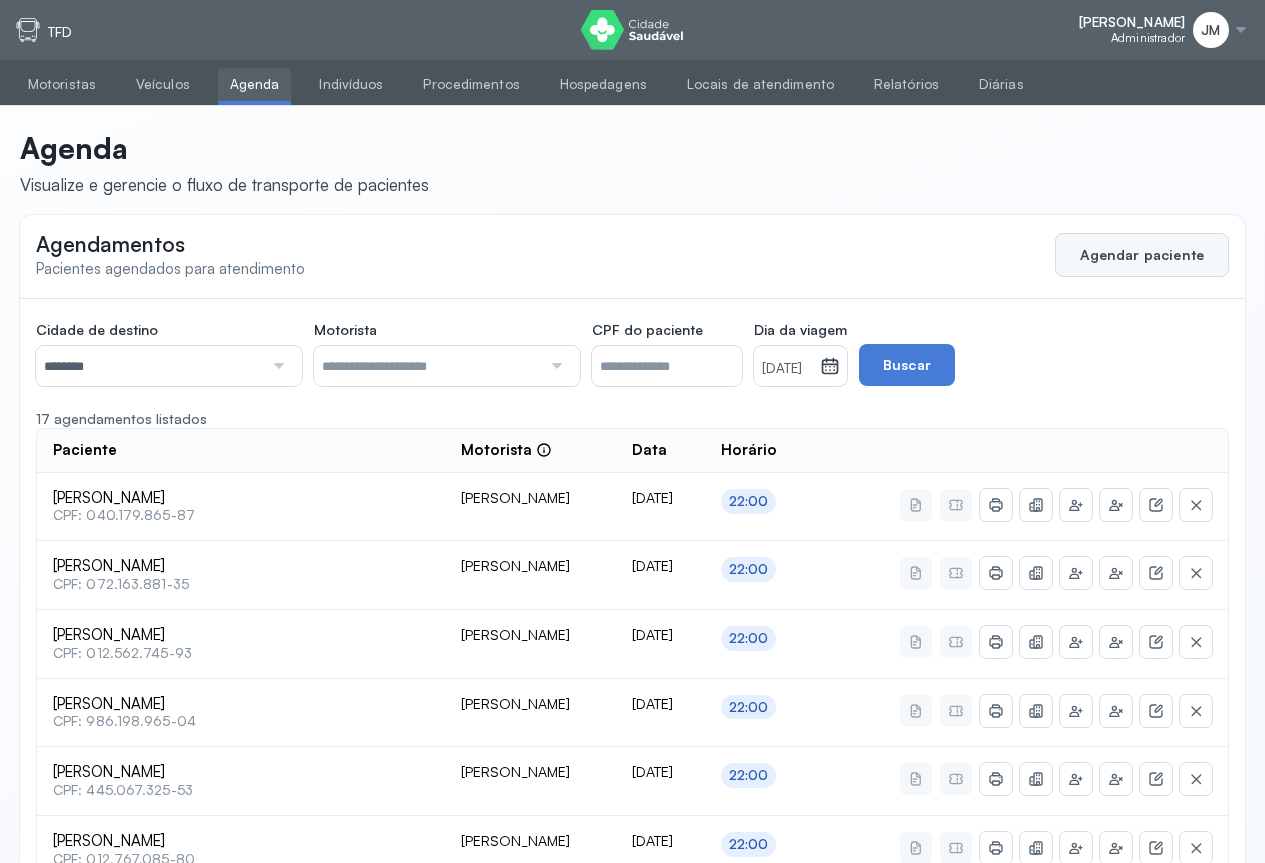 click on "Agendar paciente" 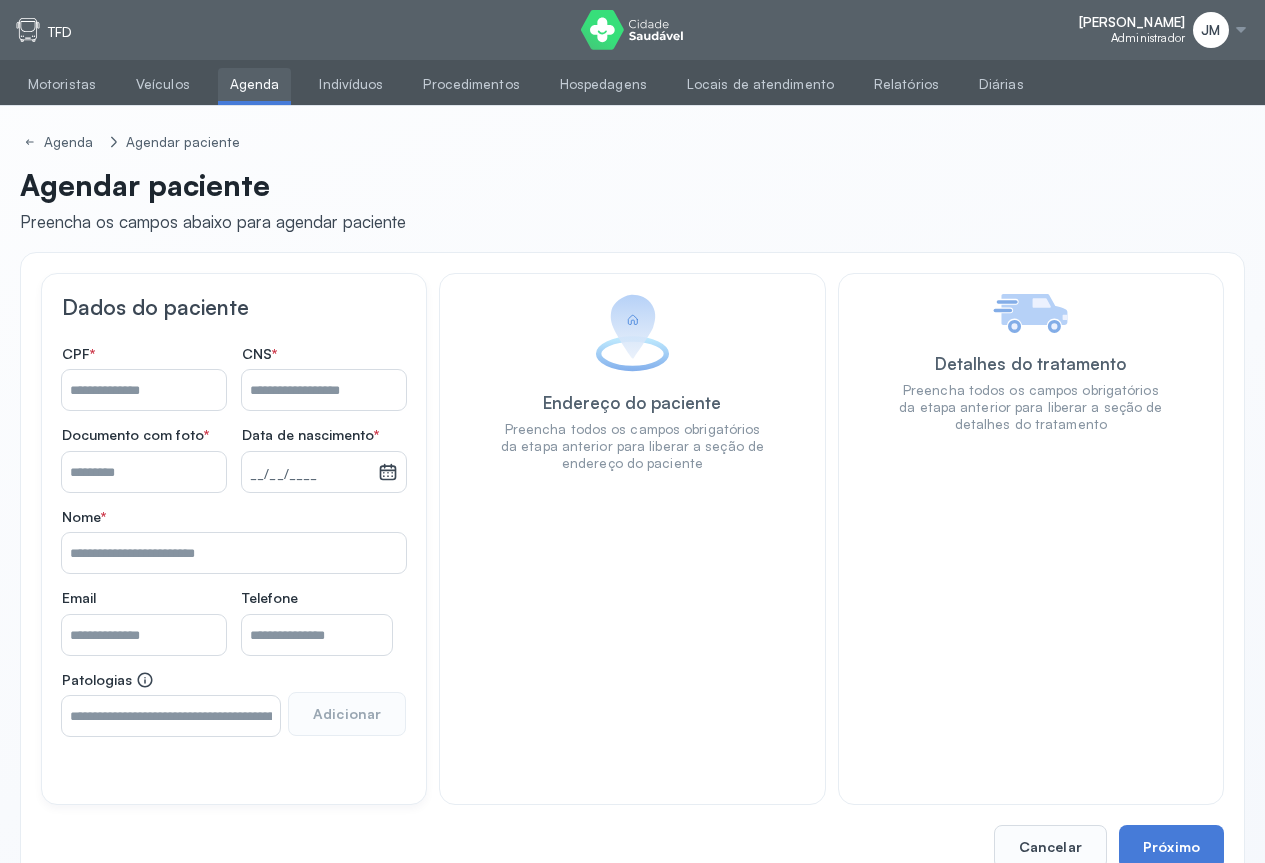 click on "Nome   *" at bounding box center (324, 390) 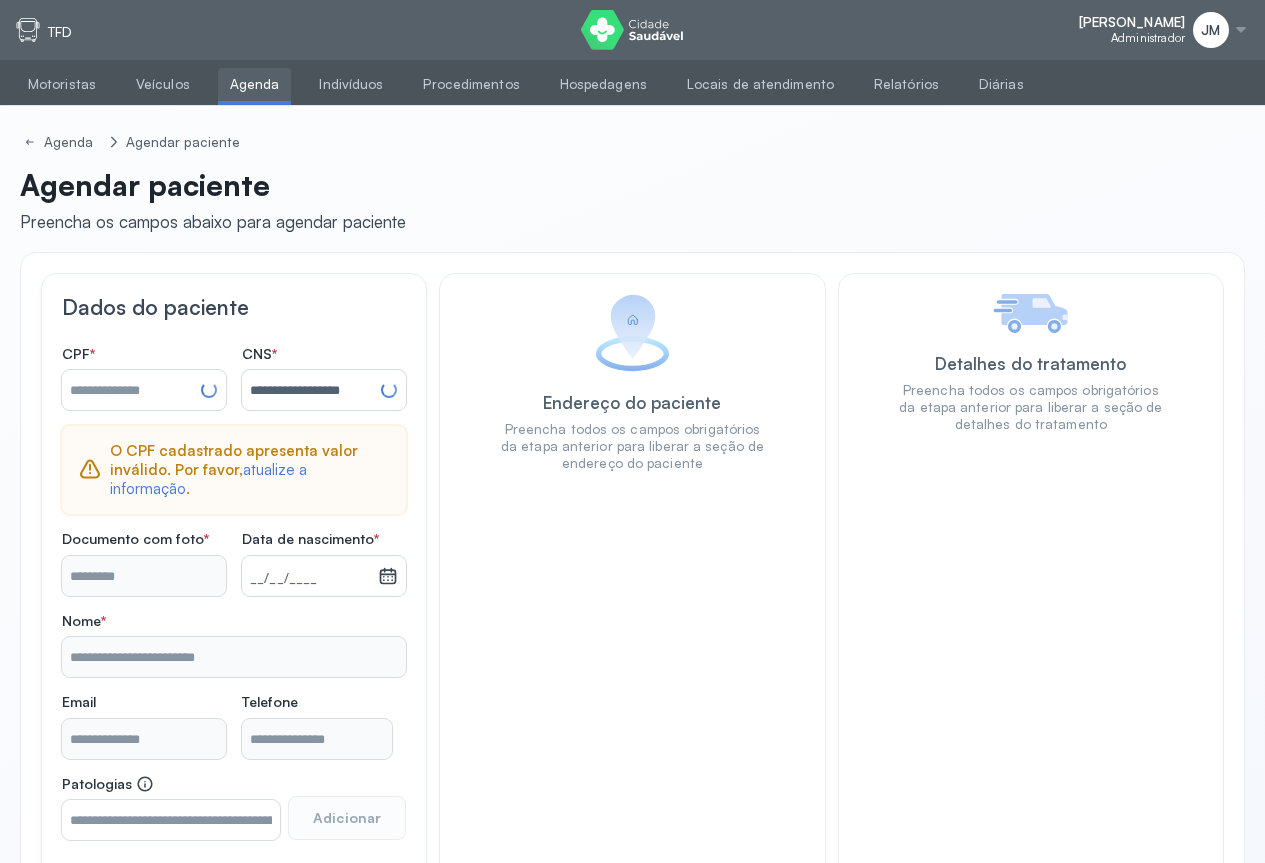 type on "**********" 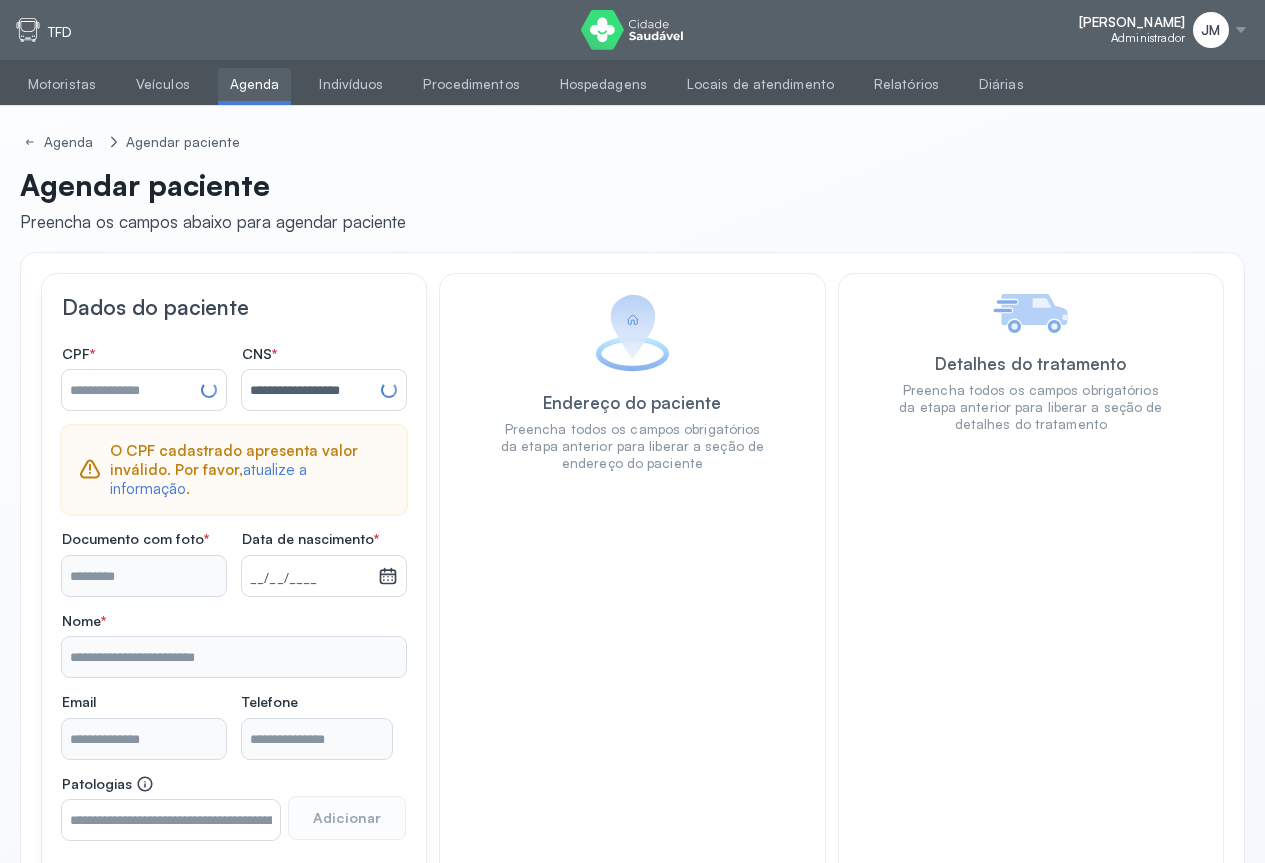 type on "*********" 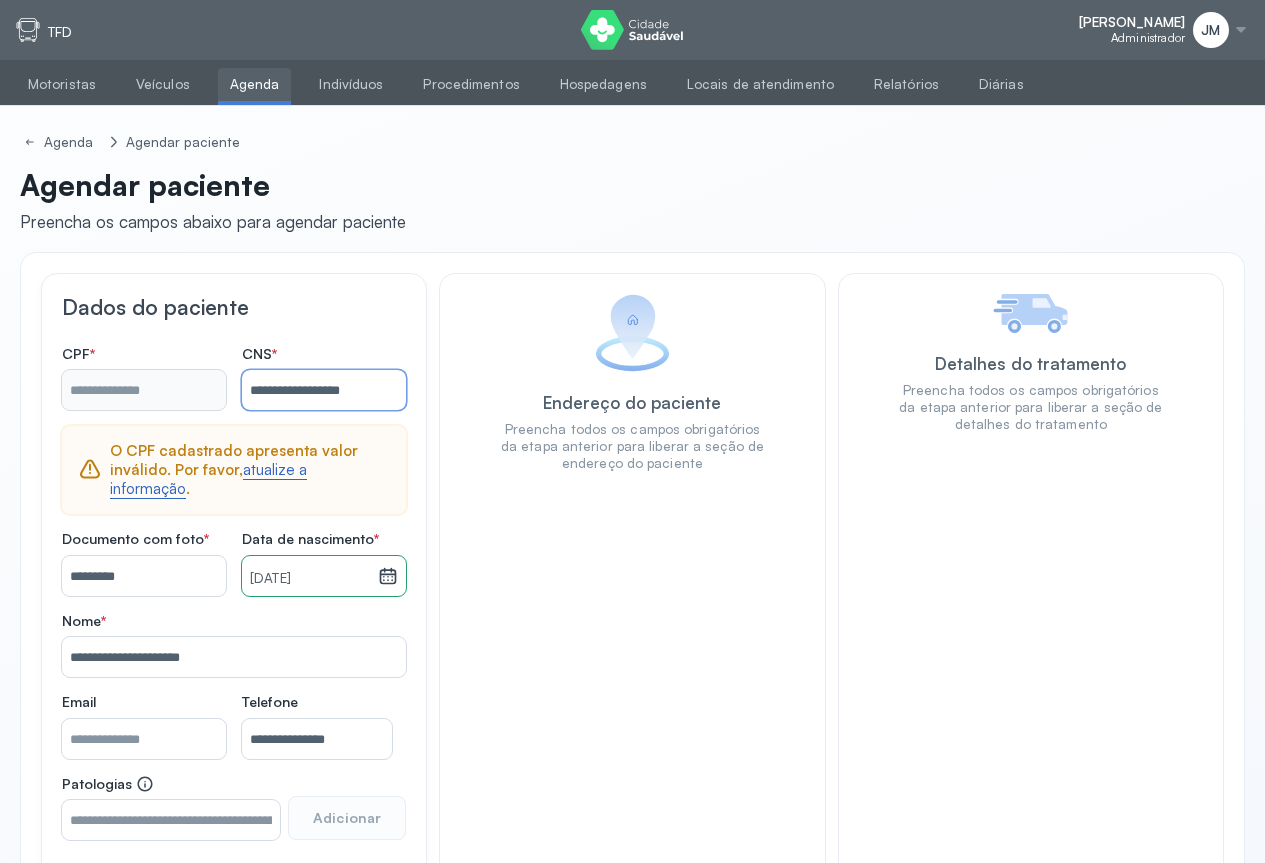 type on "**********" 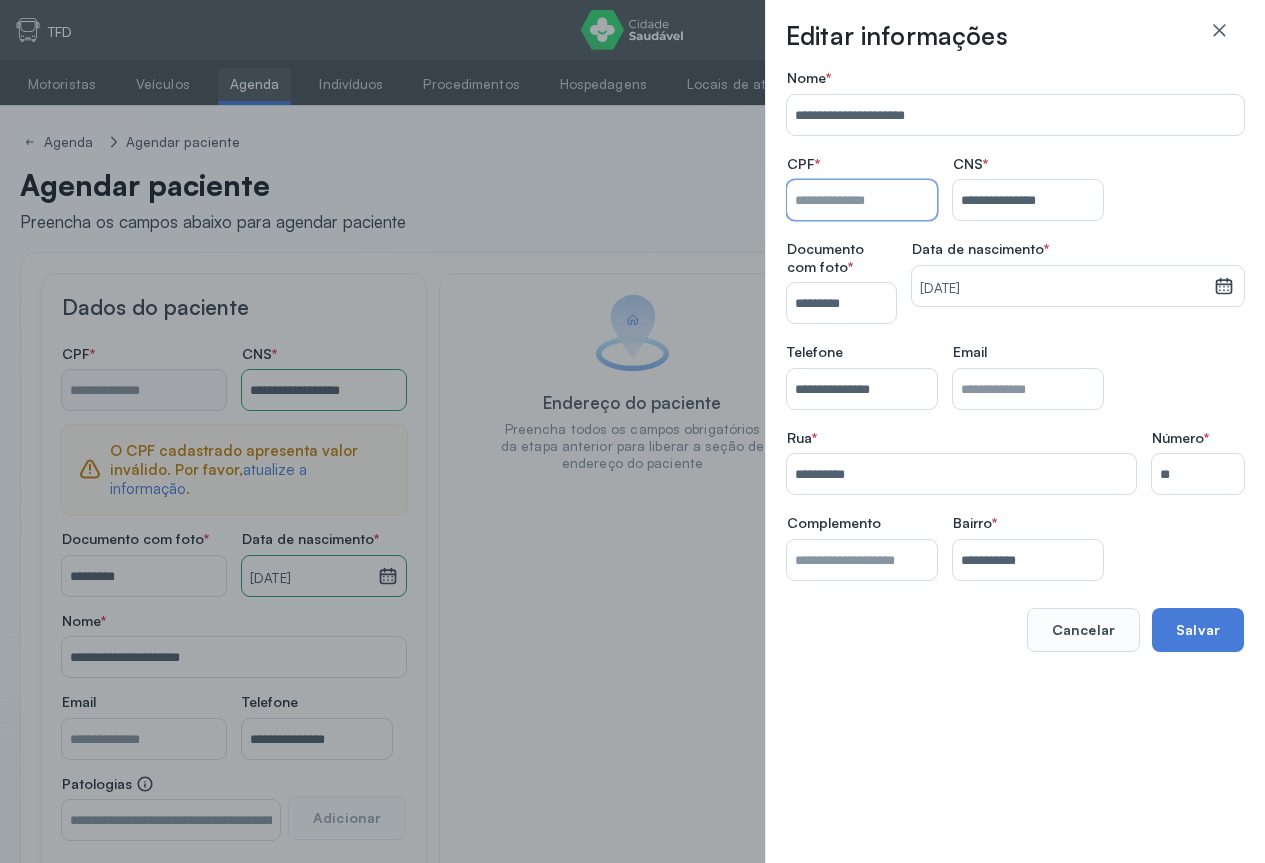 click on "Nome   *" at bounding box center [862, 200] 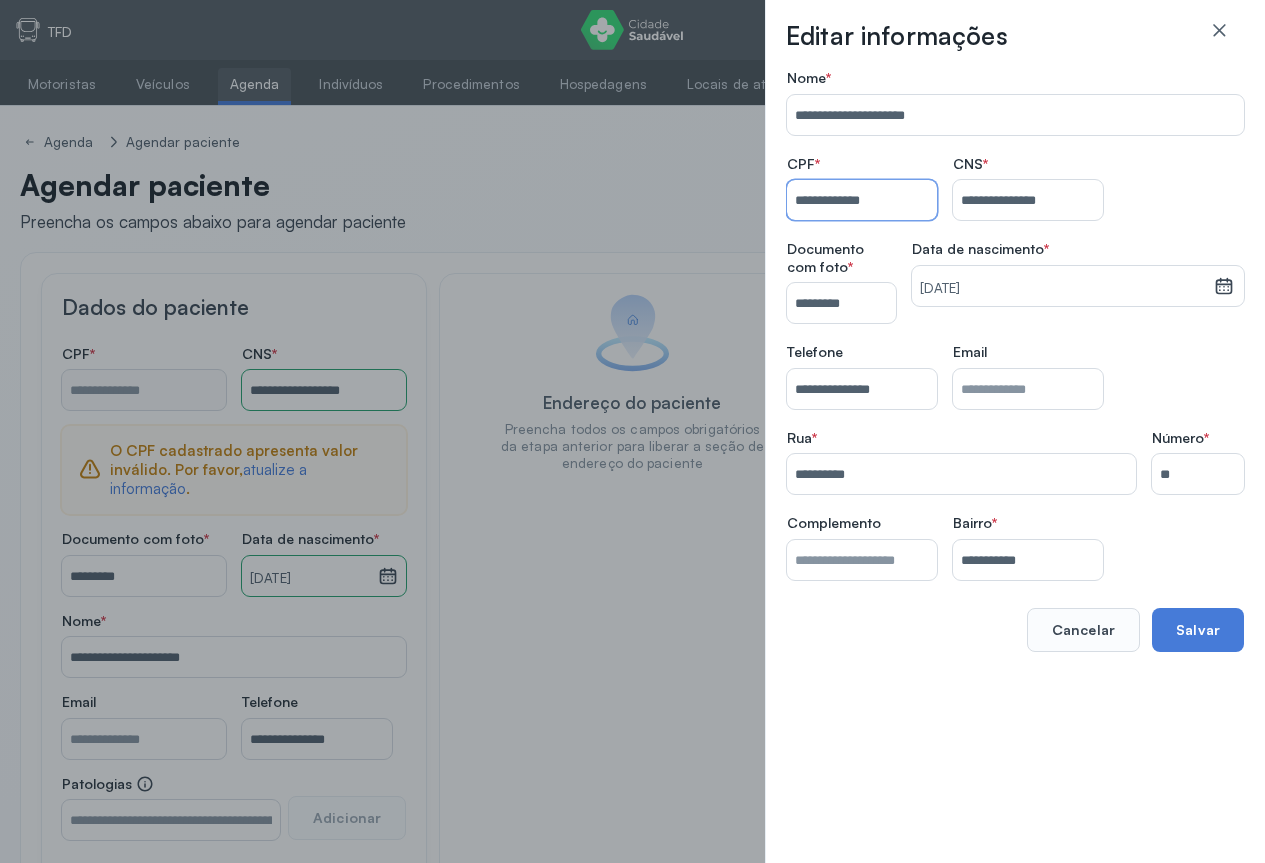 type on "**********" 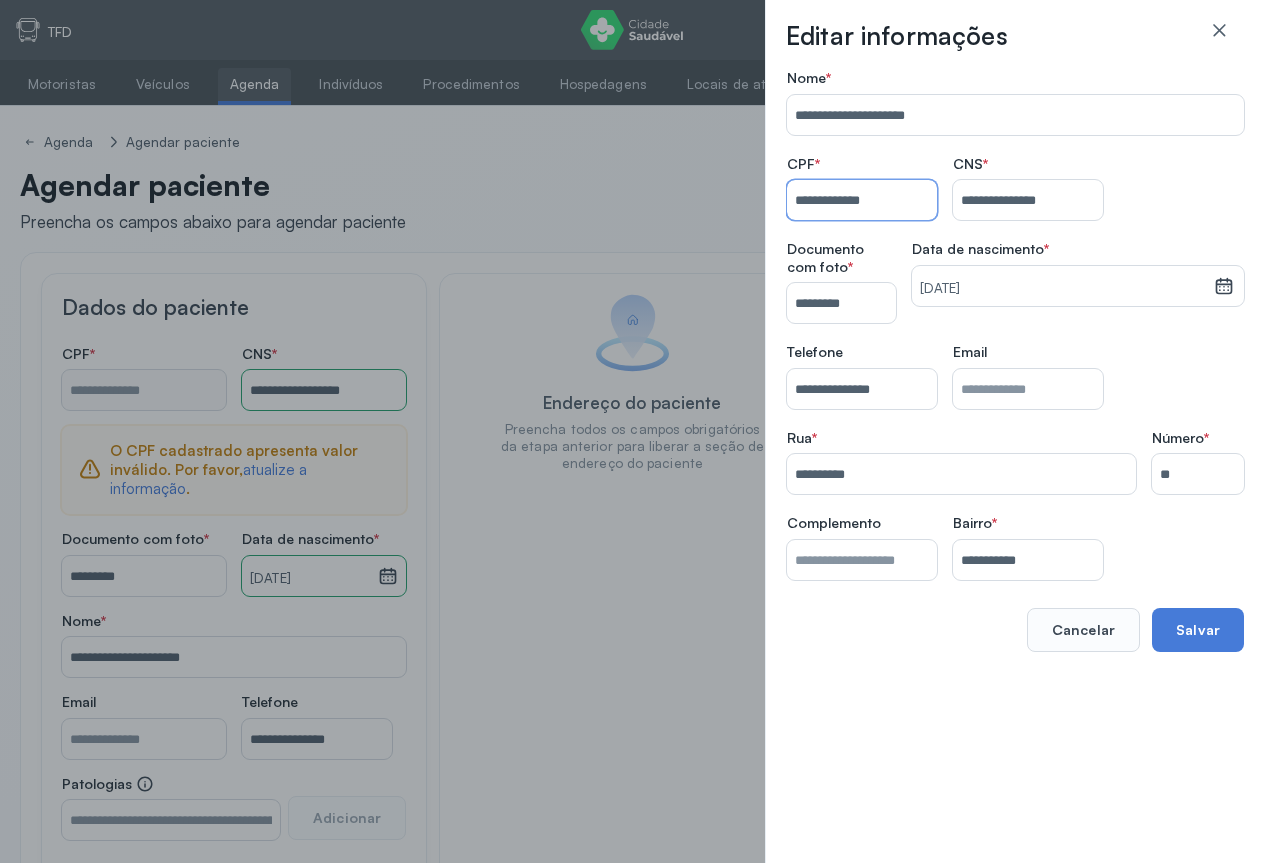 type on "**********" 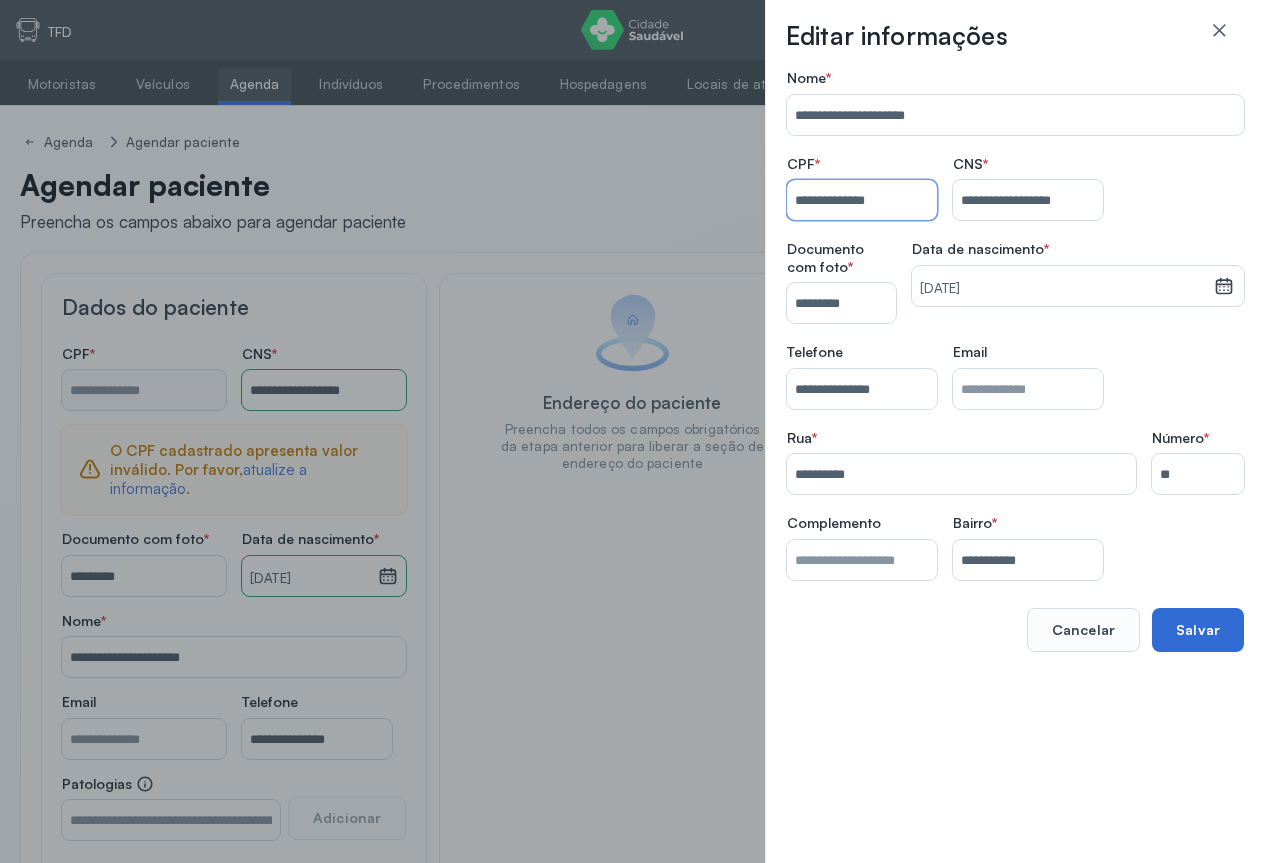 drag, startPoint x: 1216, startPoint y: 625, endPoint x: 1211, endPoint y: 615, distance: 11.18034 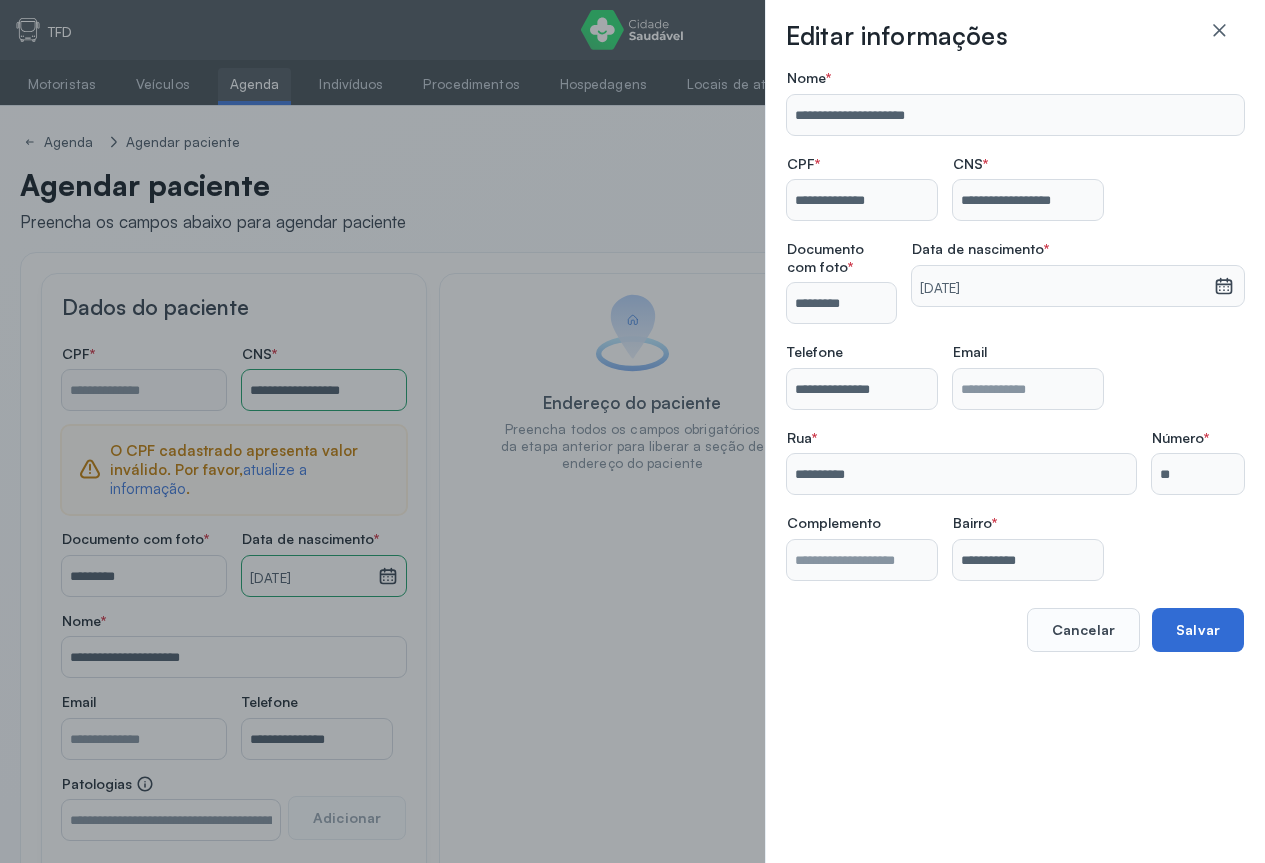 click on "Salvar" at bounding box center (1198, 630) 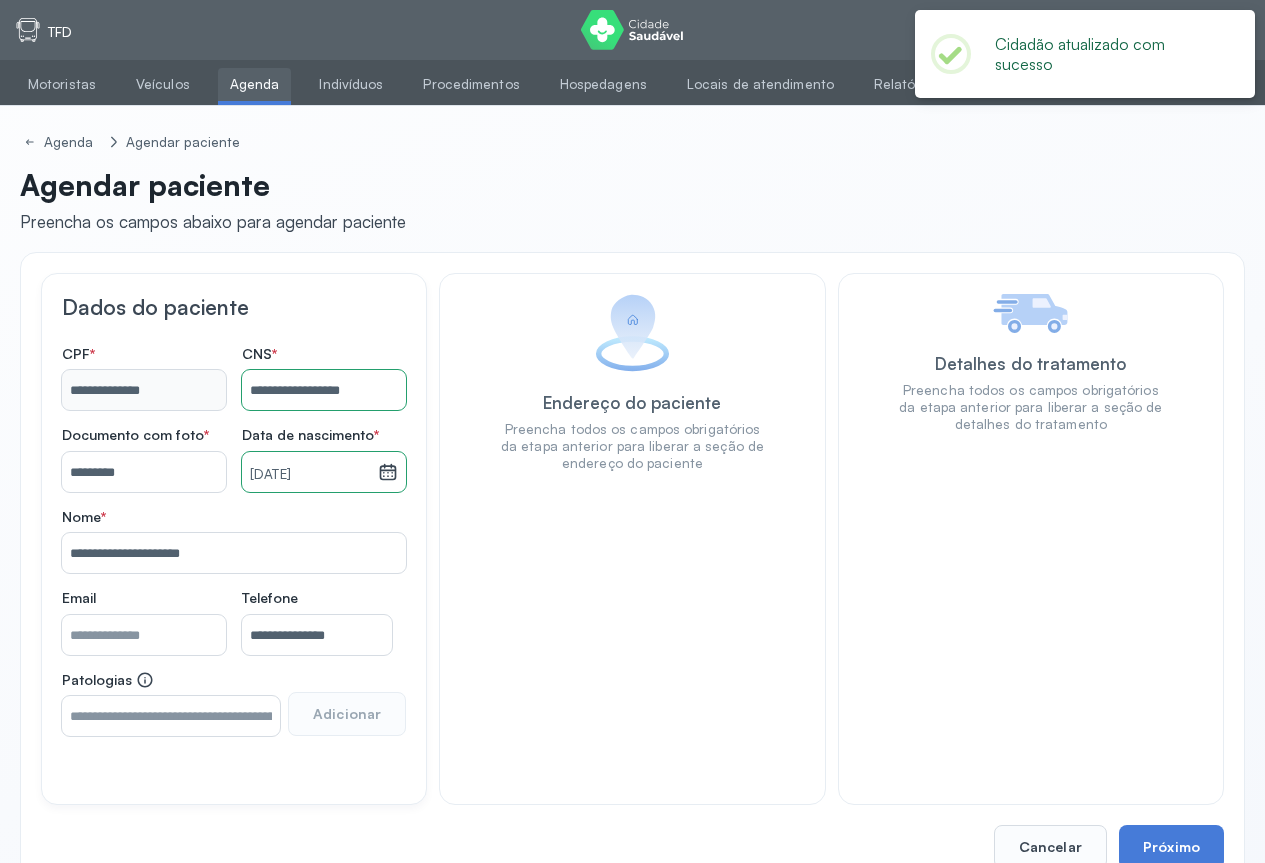 click on "Detalhes do tratamento Preencha todos os campos obrigatórios da etapa anterior para
liberar a seção de detalhes do tratamento" 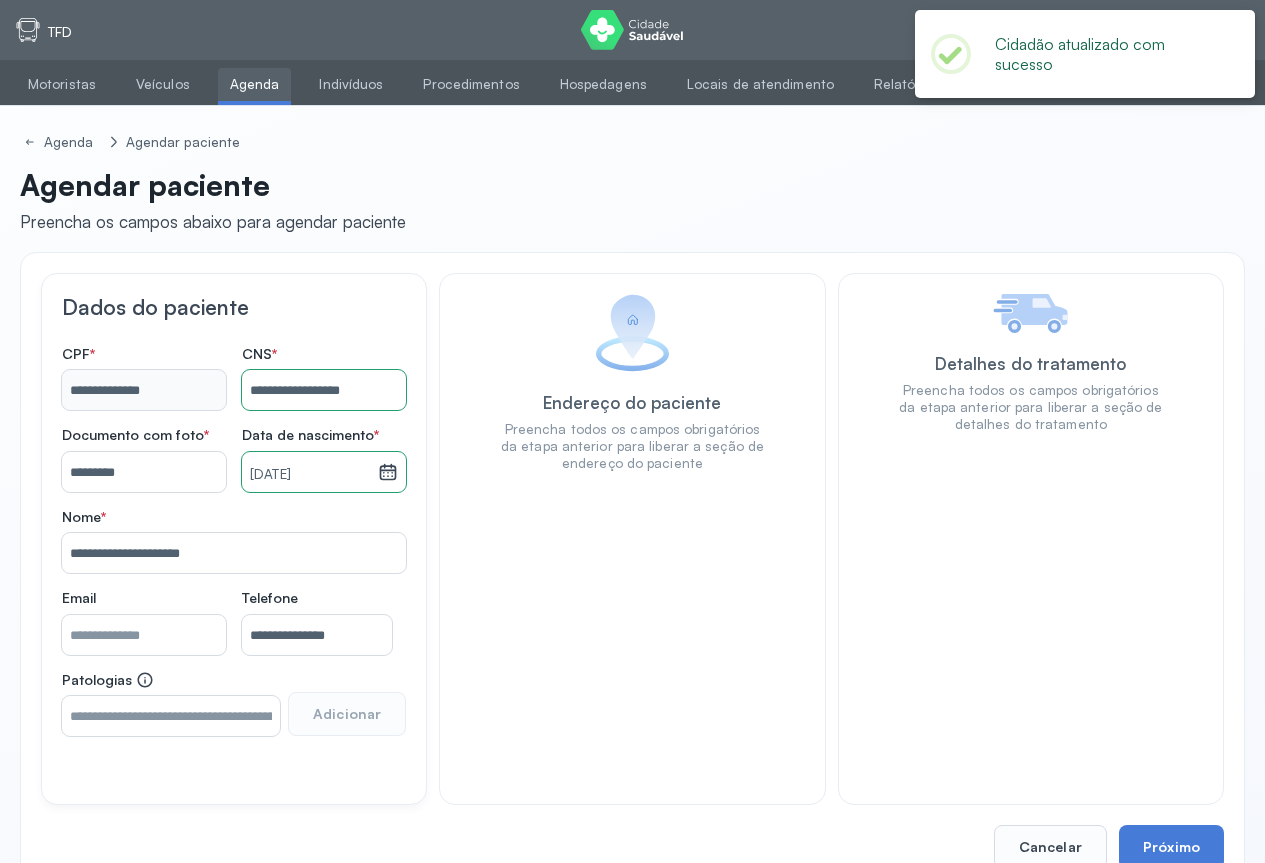 scroll, scrollTop: 47, scrollLeft: 0, axis: vertical 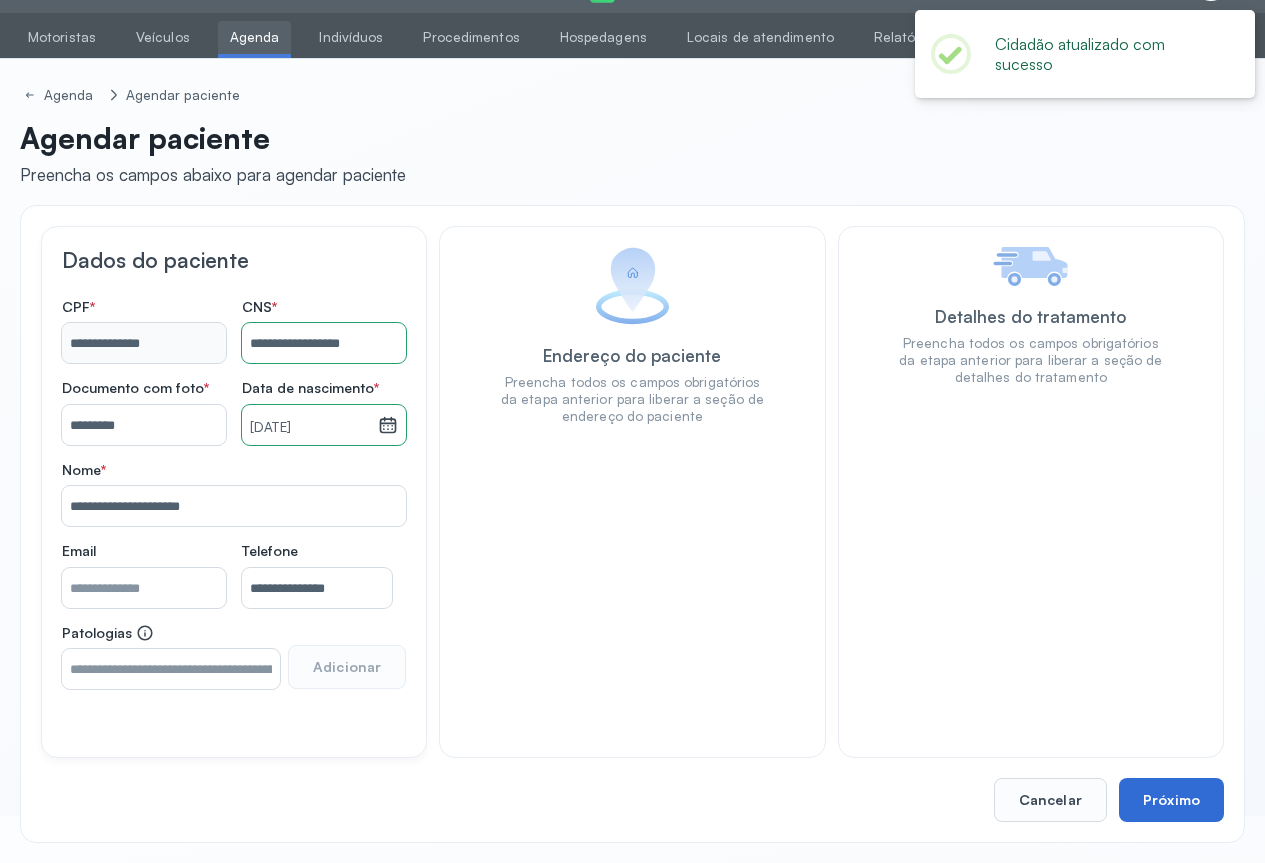 click on "Próximo" at bounding box center [1171, 800] 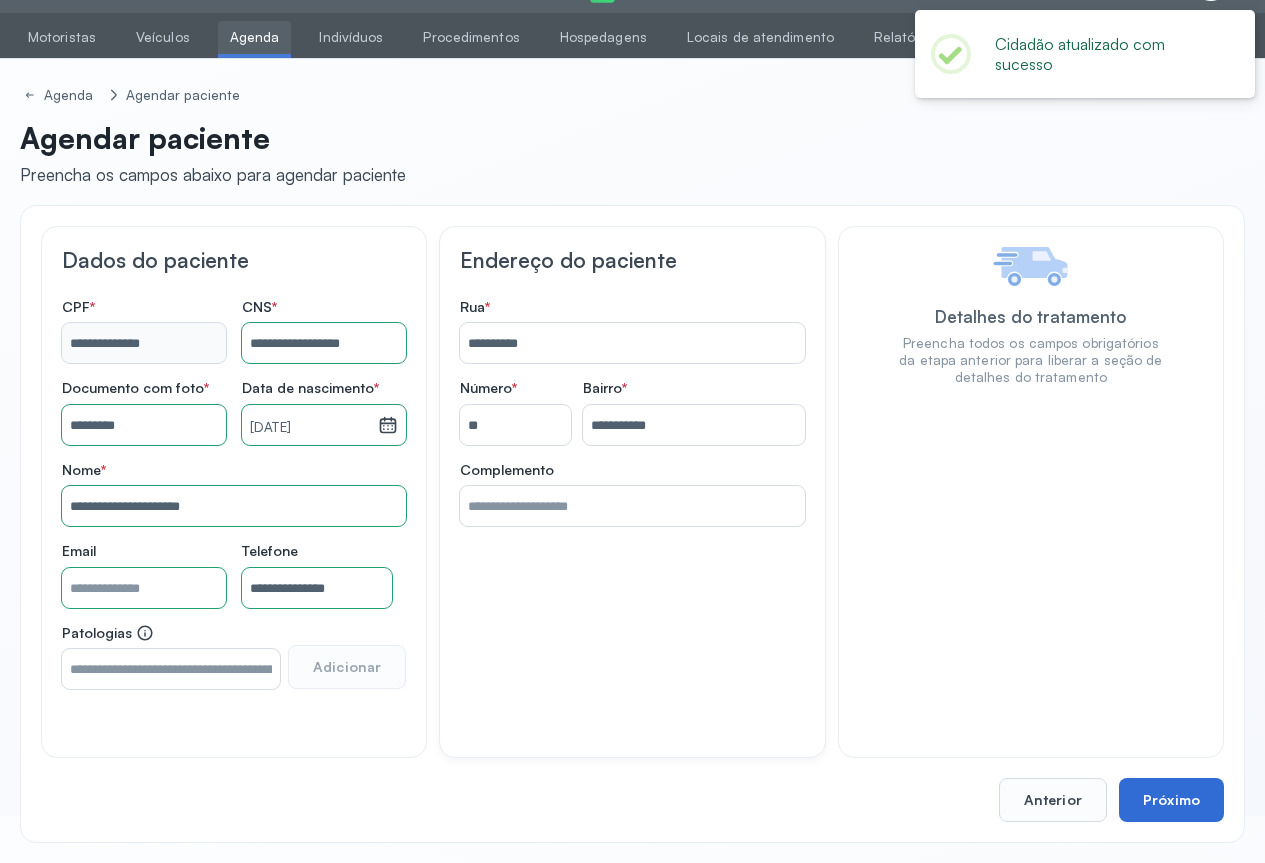 click on "Próximo" at bounding box center [1171, 800] 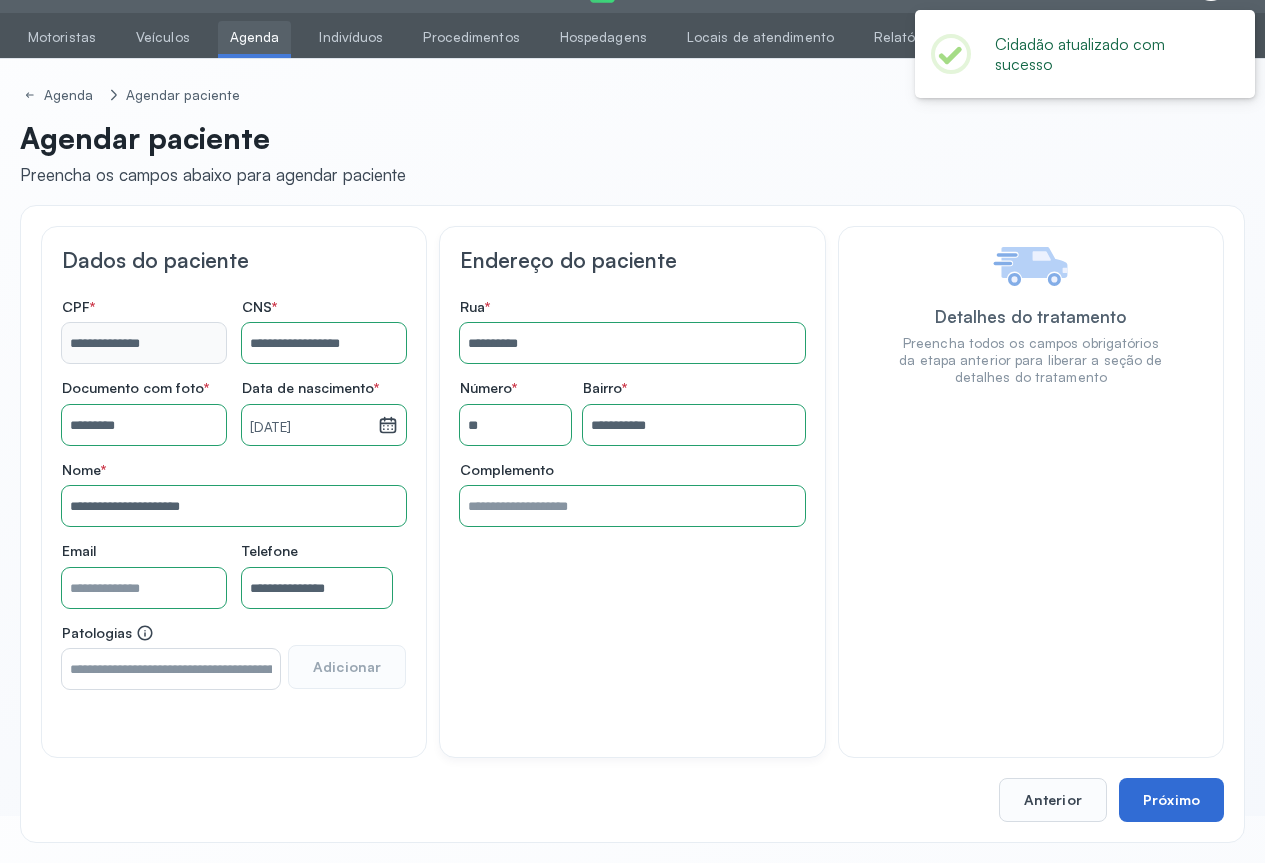 click on "Próximo" at bounding box center [1171, 800] 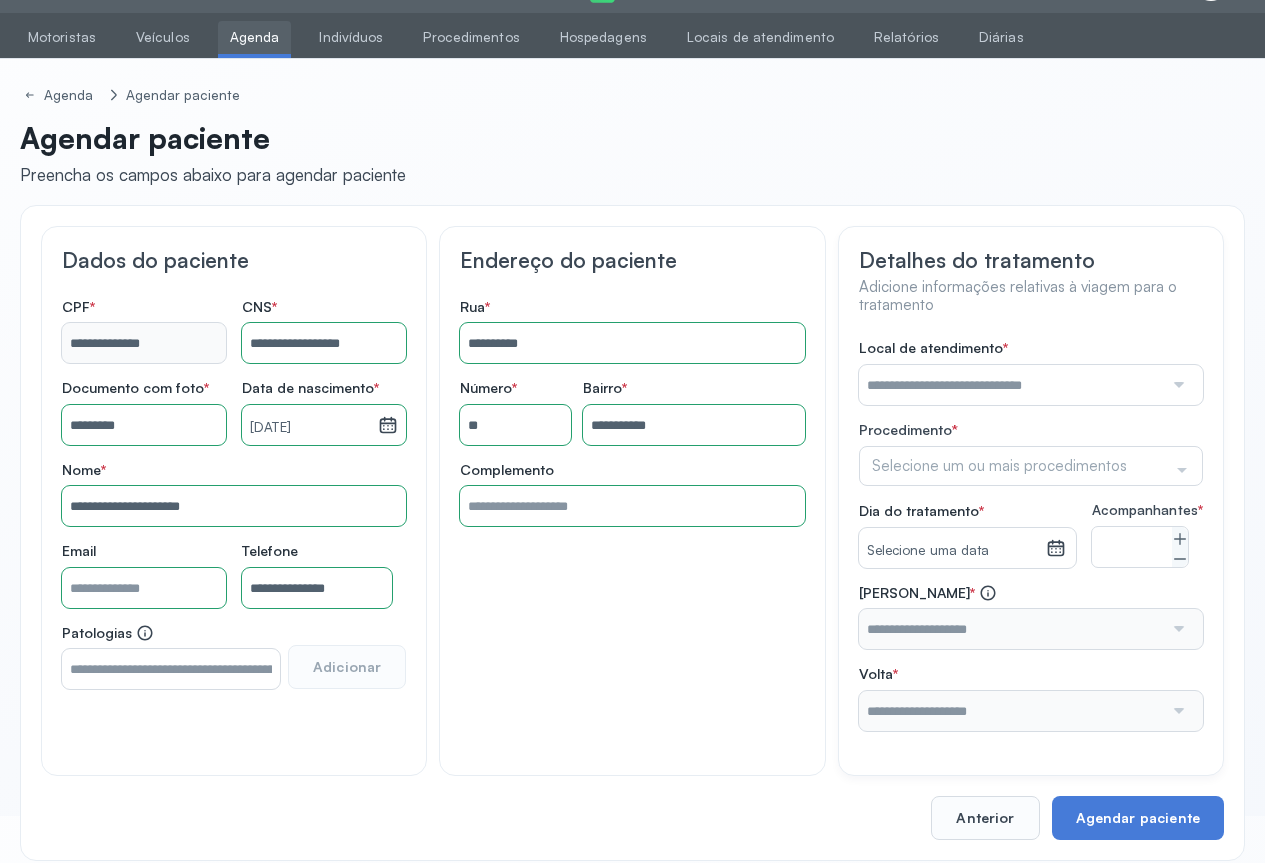 click at bounding box center [1011, 385] 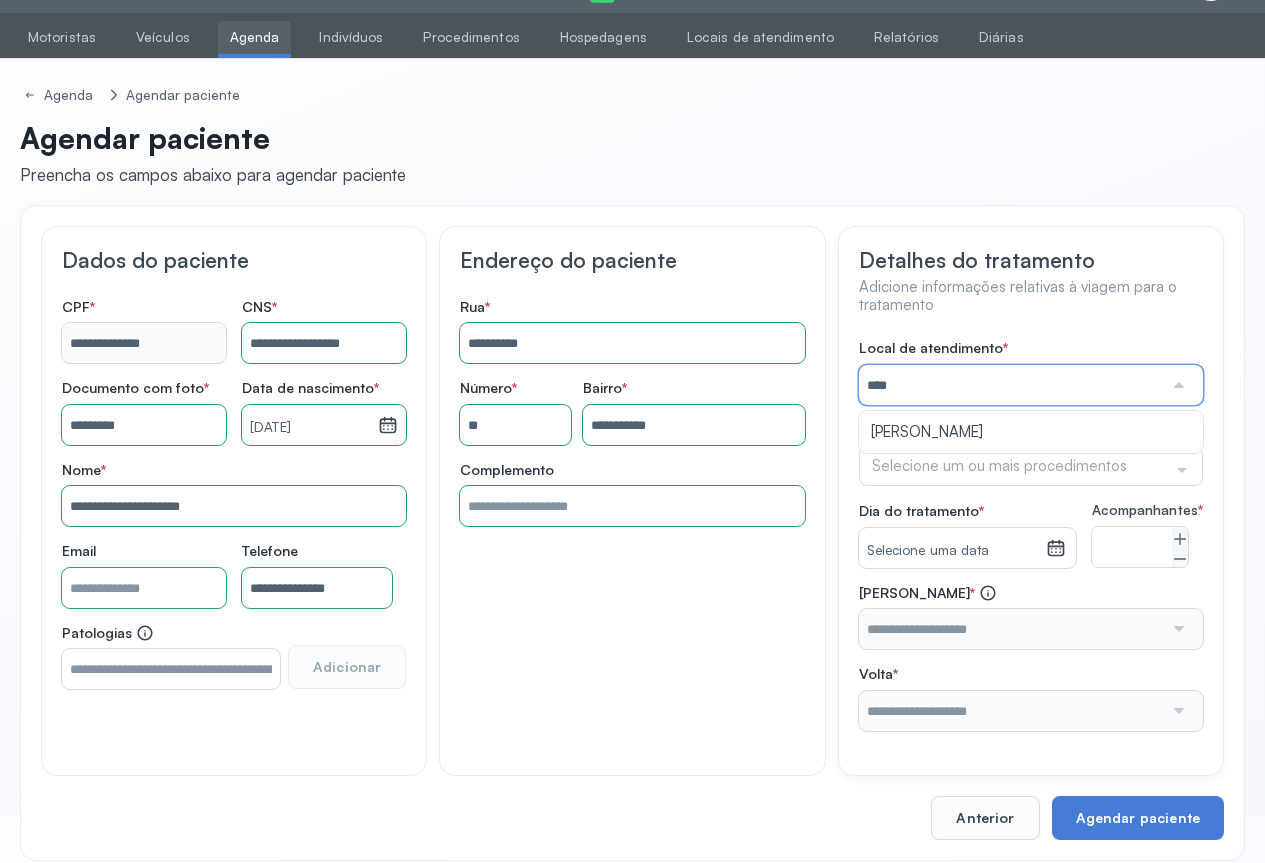 type on "*********" 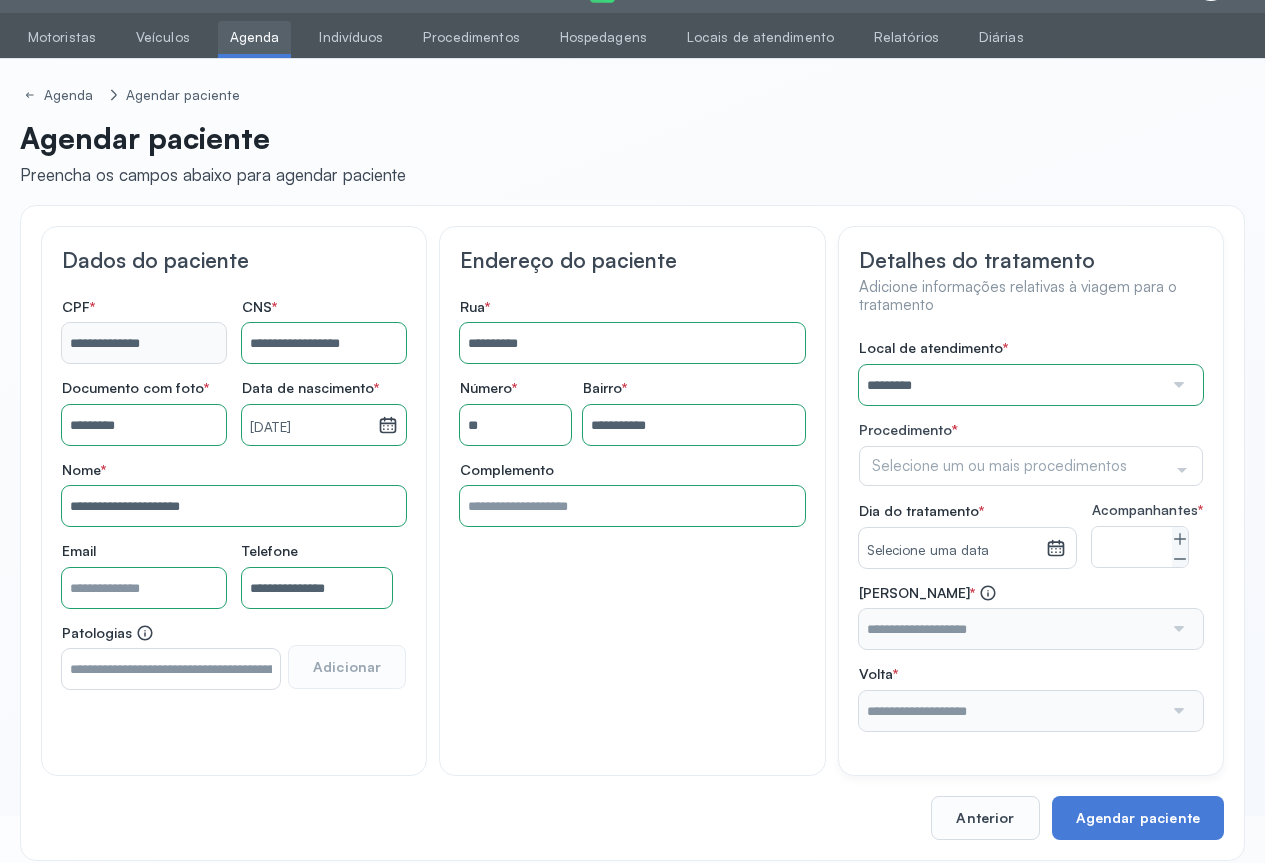 click on "Local de atendimento   *  ********* A CLINICA DA MULHER ABO AMOR SAUDE ANACON ANDRE PRINCIPE ANGIO CLINICA APAE APAME DE PETROLINA APAMI PETROLINA ARISTIDES AUDIBEM AUDIBEM AUDICENTRO AUDIFON PETROLINA AZZO SAUDE PETROLINA BRINCARE CABULA CALIPER ESCOLA DE IMAGEM CAPS CDI CDTO CEDAP CEDEBA CENTRO BAIANO DE ESTUDOS CENTRO DE APOIO A AUDIÇAO CENTRO DE MEDICINA NUCLEAR DE PETROLINA CENTRO DE SAUDE CLEMENTINO FRAGA CENTRO INTEGRADO DA COLUNA VERTEBRAL CENTRO MEDICO [PERSON_NAME] CENTRO OFTALMOLOGICO [GEOGRAPHIC_DATA] CEPARH CEPRED CEPRIS CERPRIS CIDI CIMED CLIMED CLINATA CLINEFRO CLINICA  AFETUS PETROLINA CLINICA  ALFA CLINICA  ALFA CENTRO MÉDICO CLINICA  SHOPPING DA BAHIA CLINICA  [PERSON_NAME] FILHO CLINICA AGEUS CLINICA AMO CLINICA AMOR A SAUDE CLINICA AMOR E SAUDE PETROLINA CLINICA ANGICLIN CLINICA BIOCHEK UP CLINICA CAM CLINICA CARDIO PULMONAR CLINICA CASA GERIATRICA DE PETROLINA CLINICA [GEOGRAPHIC_DATA] CENTRO MEDICO VITRAUX CLINICA CINTILO PETROLINA CLINICA CLIMED BRASIL CLINICA COLP S" at bounding box center (1031, 535) 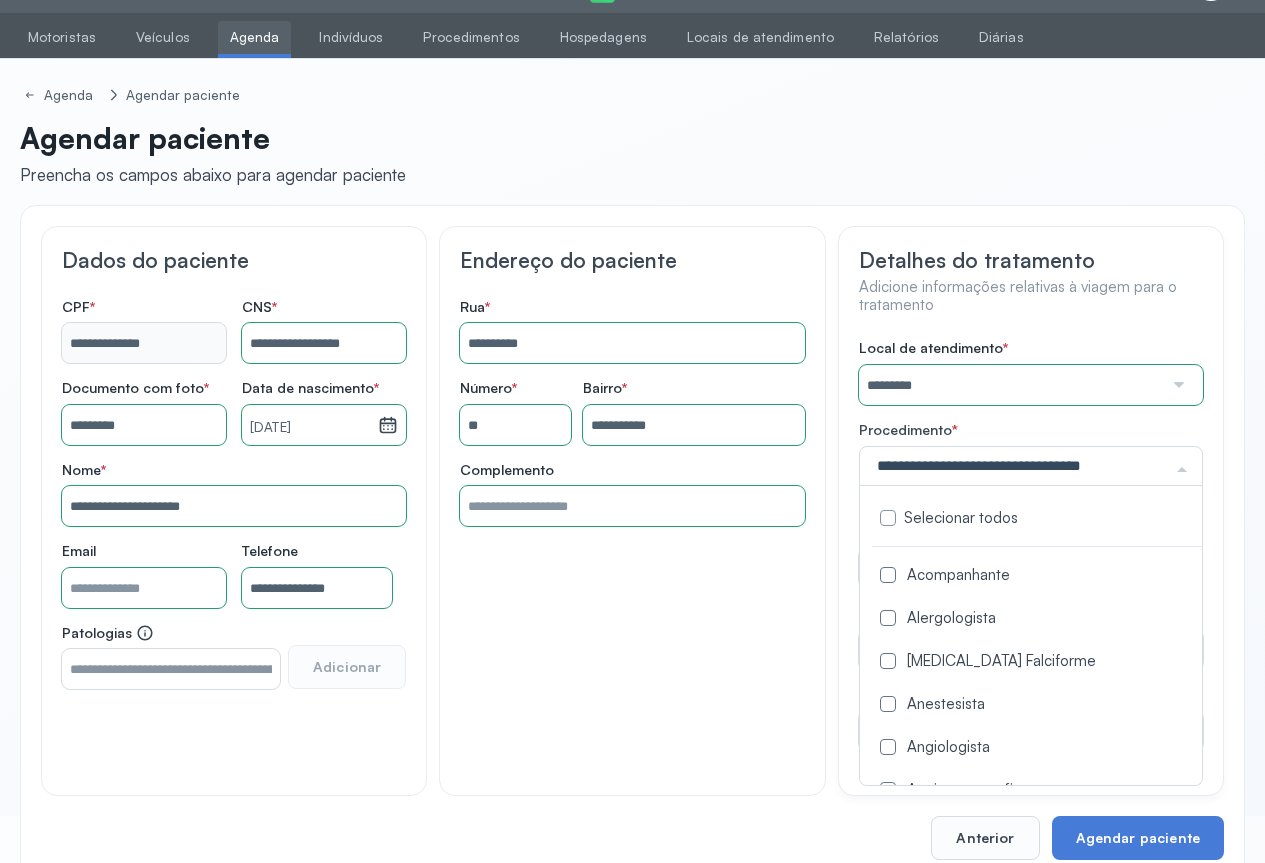 click 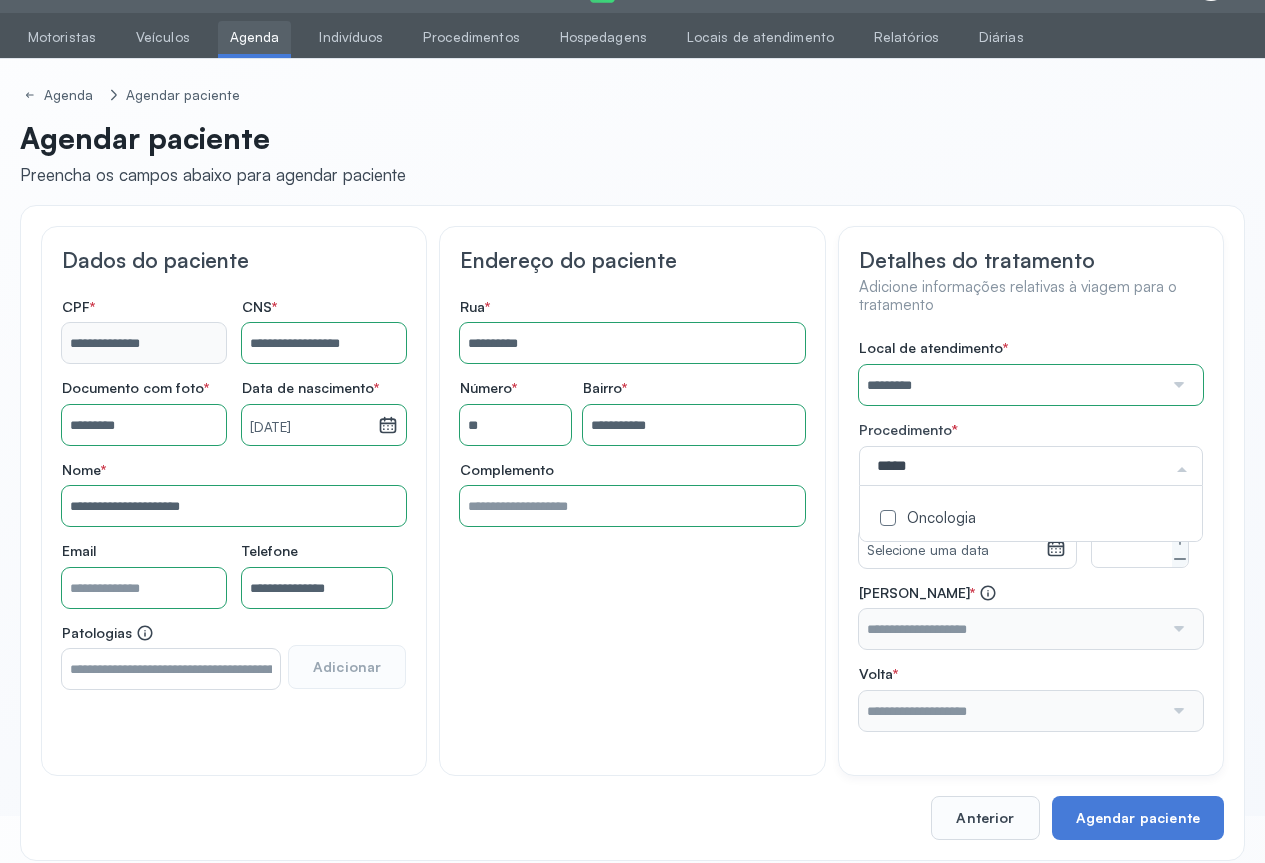 type on "******" 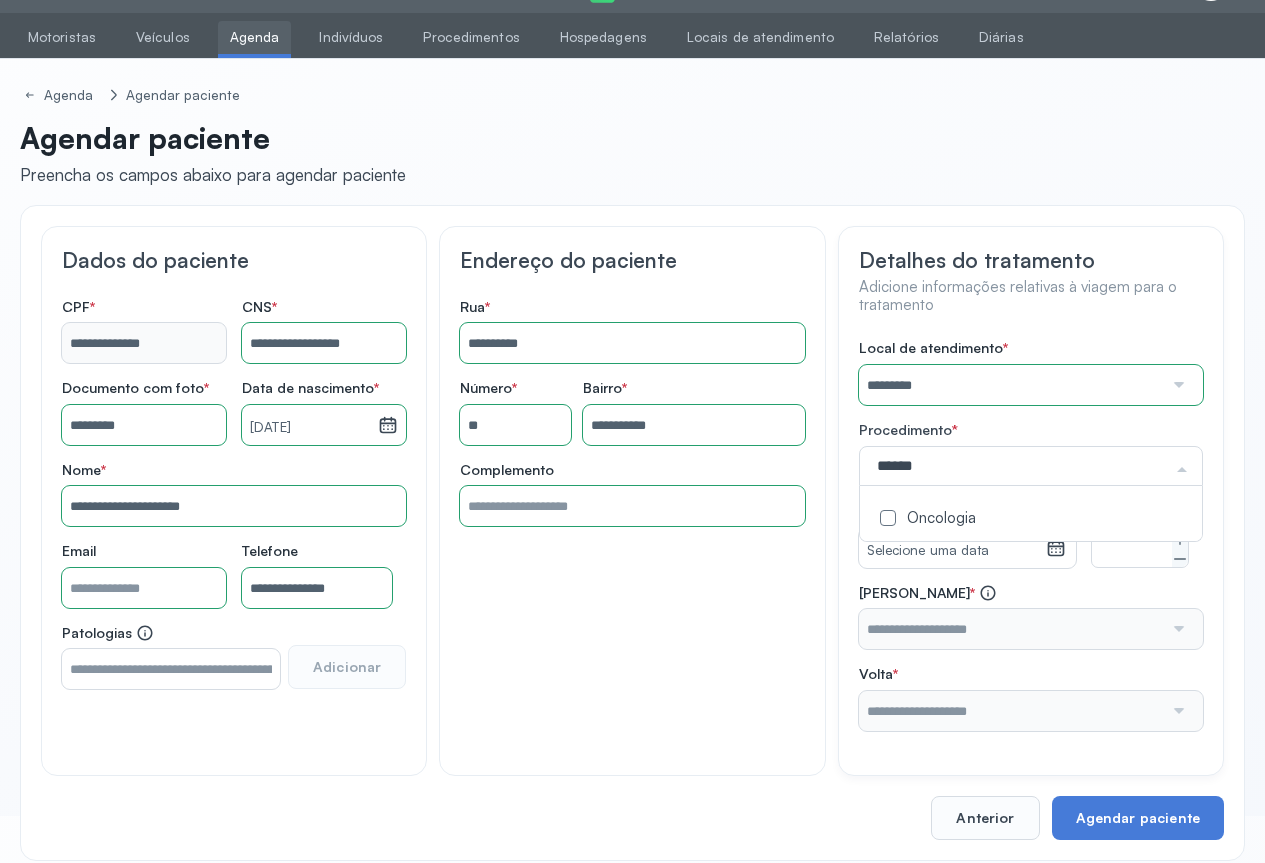 click on "Oncologia" 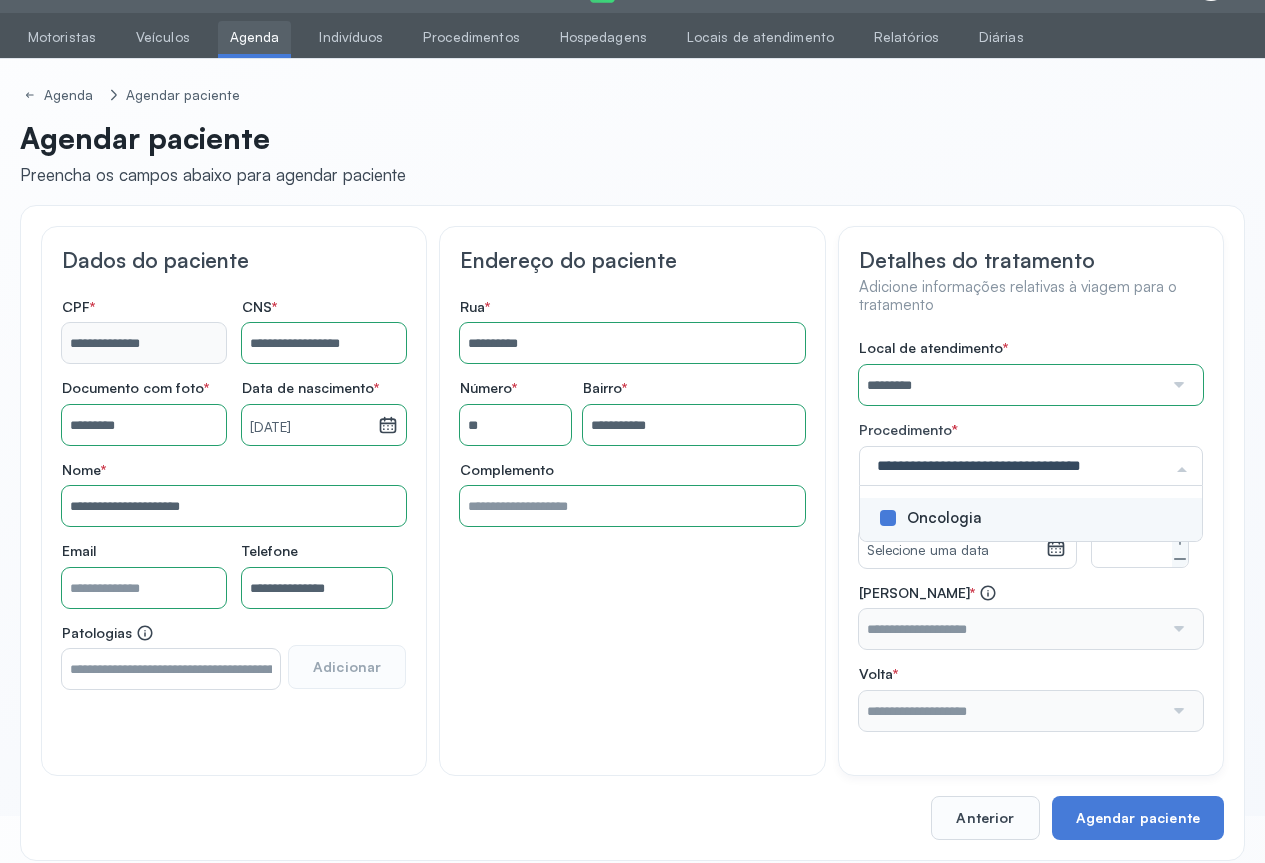 click on "Local de atendimento   *  ********* A CLINICA DA MULHER ABO AMOR SAUDE ANACON ANDRE PRINCIPE ANGIO CLINICA APAE APAME DE PETROLINA APAMI PETROLINA ARISTIDES AUDIBEM AUDIBEM AUDICENTRO AUDIFON PETROLINA AZZO SAUDE PETROLINA BRINCARE CABULA CALIPER ESCOLA DE IMAGEM CAPS CDI CDTO CEDAP CEDEBA CENTRO BAIANO DE ESTUDOS CENTRO DE APOIO A AUDIÇAO CENTRO DE MEDICINA NUCLEAR DE PETROLINA CENTRO DE SAUDE CLEMENTINO FRAGA CENTRO INTEGRADO DA COLUNA VERTEBRAL CENTRO MEDICO [PERSON_NAME] CENTRO OFTALMOLOGICO [GEOGRAPHIC_DATA] CEPARH CEPRED CEPRIS CERPRIS CIDI CIMED CLIMED CLINATA CLINEFRO CLINICA  AFETUS PETROLINA CLINICA  ALFA CLINICA  ALFA CENTRO MÉDICO CLINICA  SHOPPING DA BAHIA CLINICA  [PERSON_NAME] FILHO CLINICA AGEUS CLINICA AMO CLINICA AMOR A SAUDE CLINICA AMOR E SAUDE PETROLINA CLINICA ANGICLIN CLINICA BIOCHEK UP CLINICA CAM CLINICA CARDIO PULMONAR CLINICA CASA GERIATRICA DE PETROLINA CLINICA [GEOGRAPHIC_DATA] CENTRO MEDICO VITRAUX CLINICA CINTILO PETROLINA CLINICA CLIMED BRASIL CLINICA COLP S" at bounding box center [1031, 535] 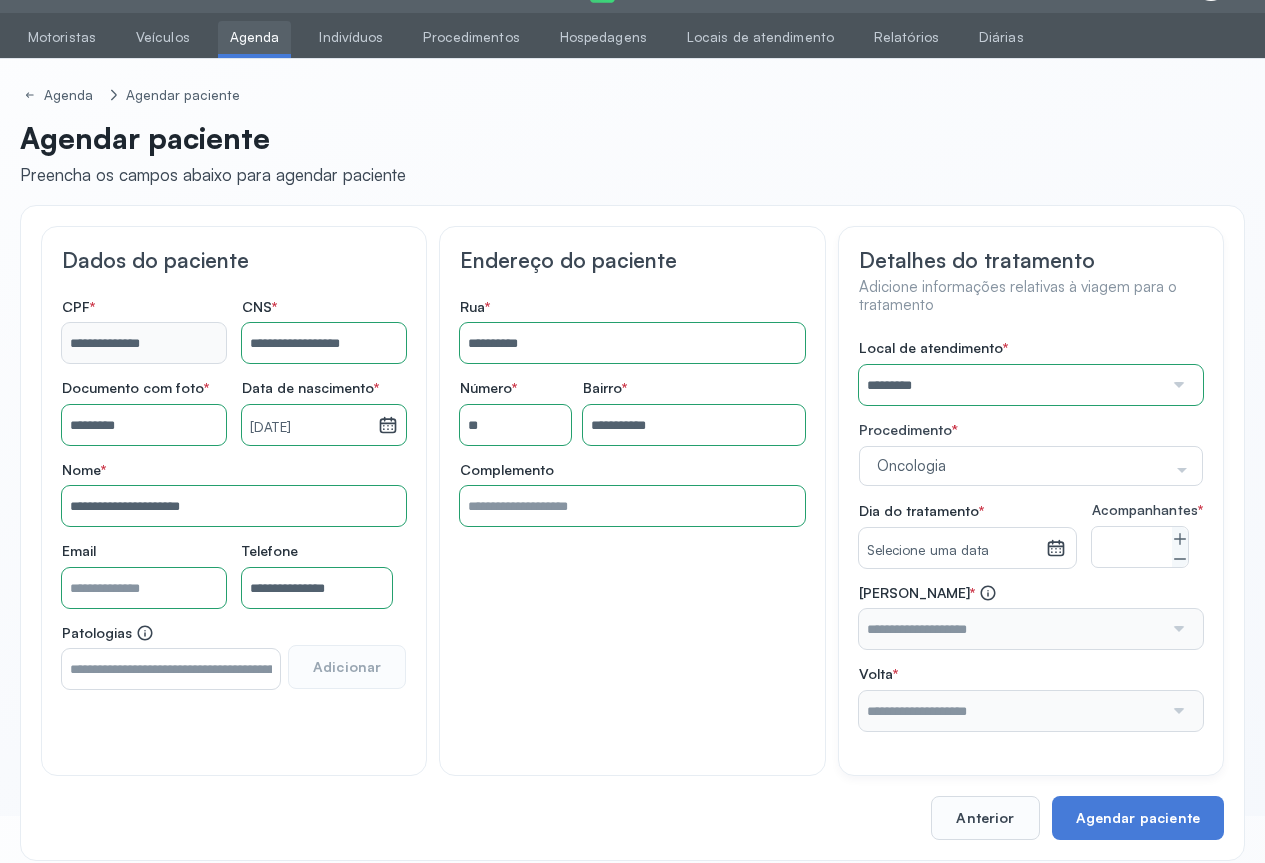 click 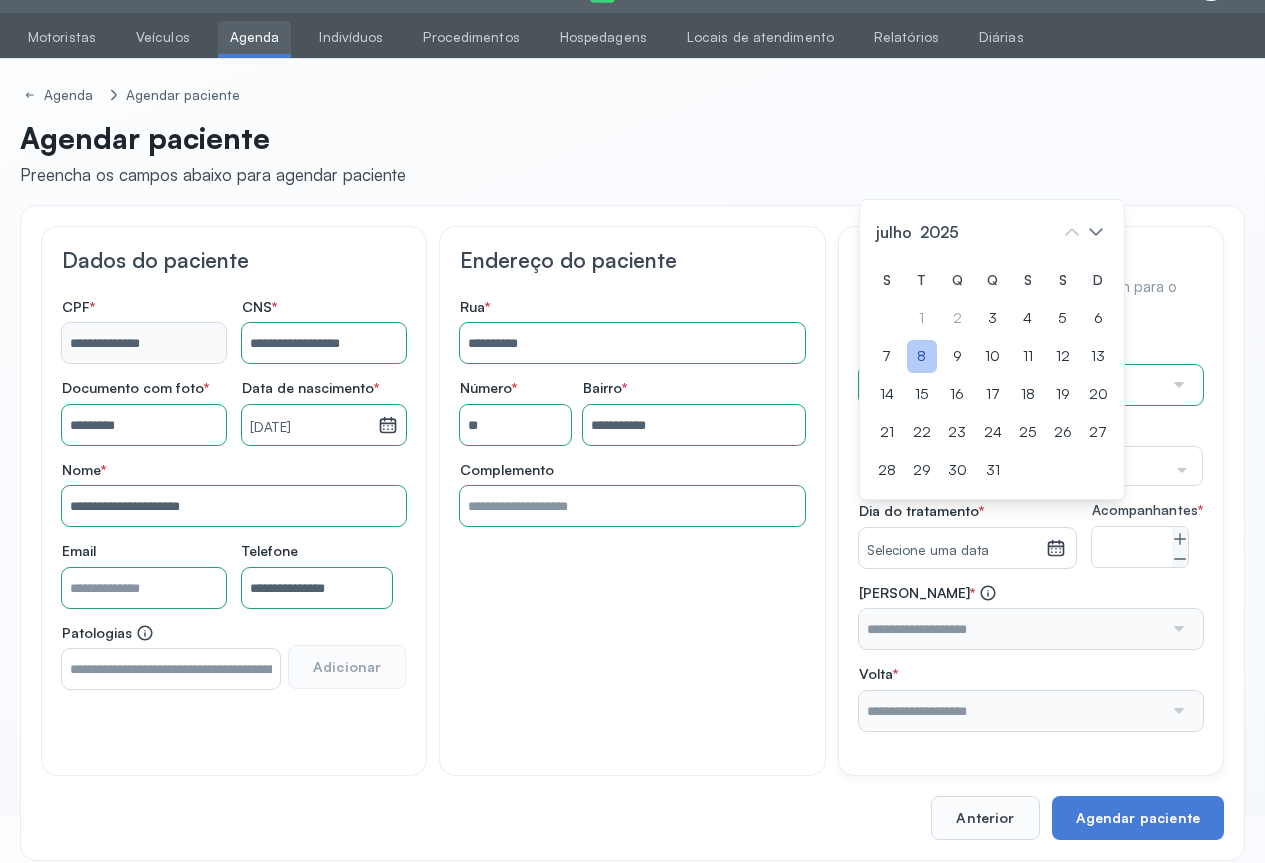 click on "8" 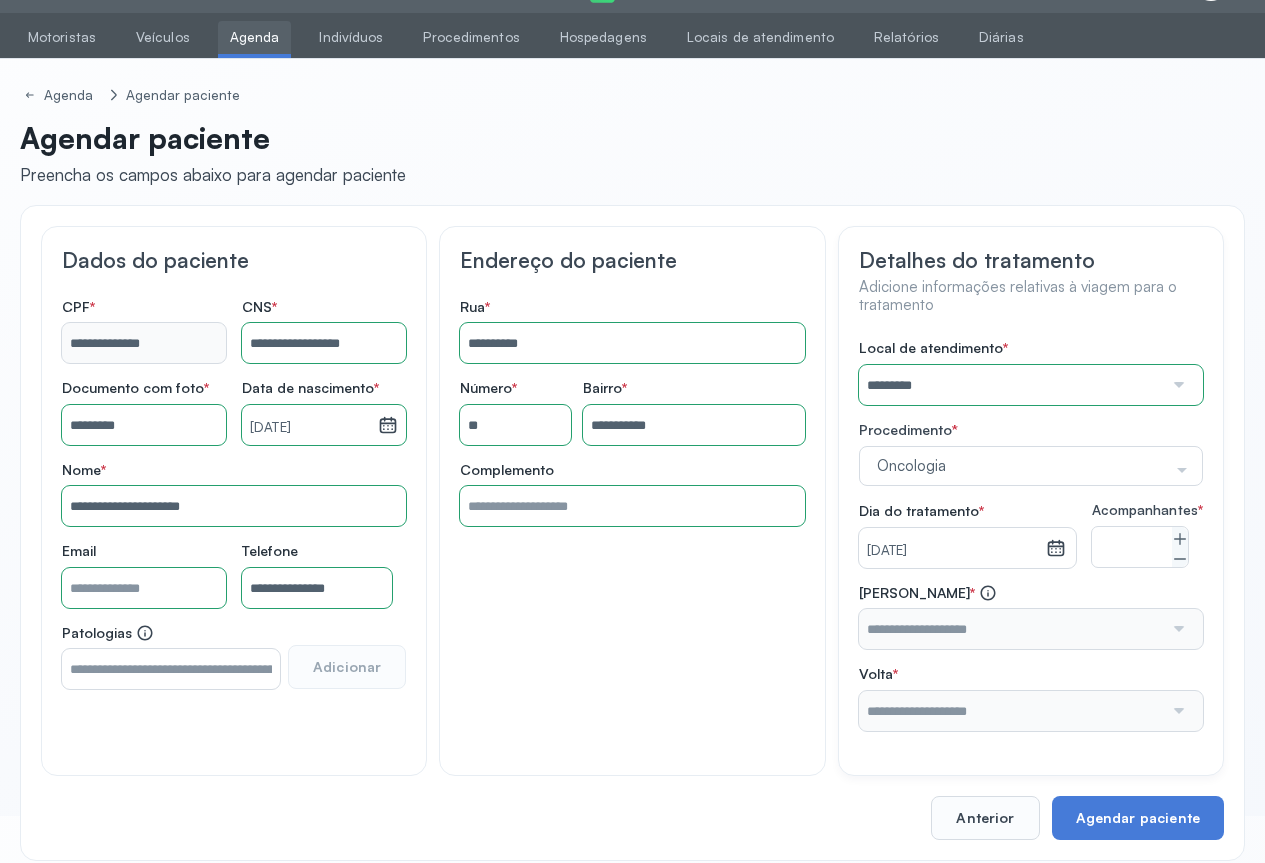 click at bounding box center [1177, 629] 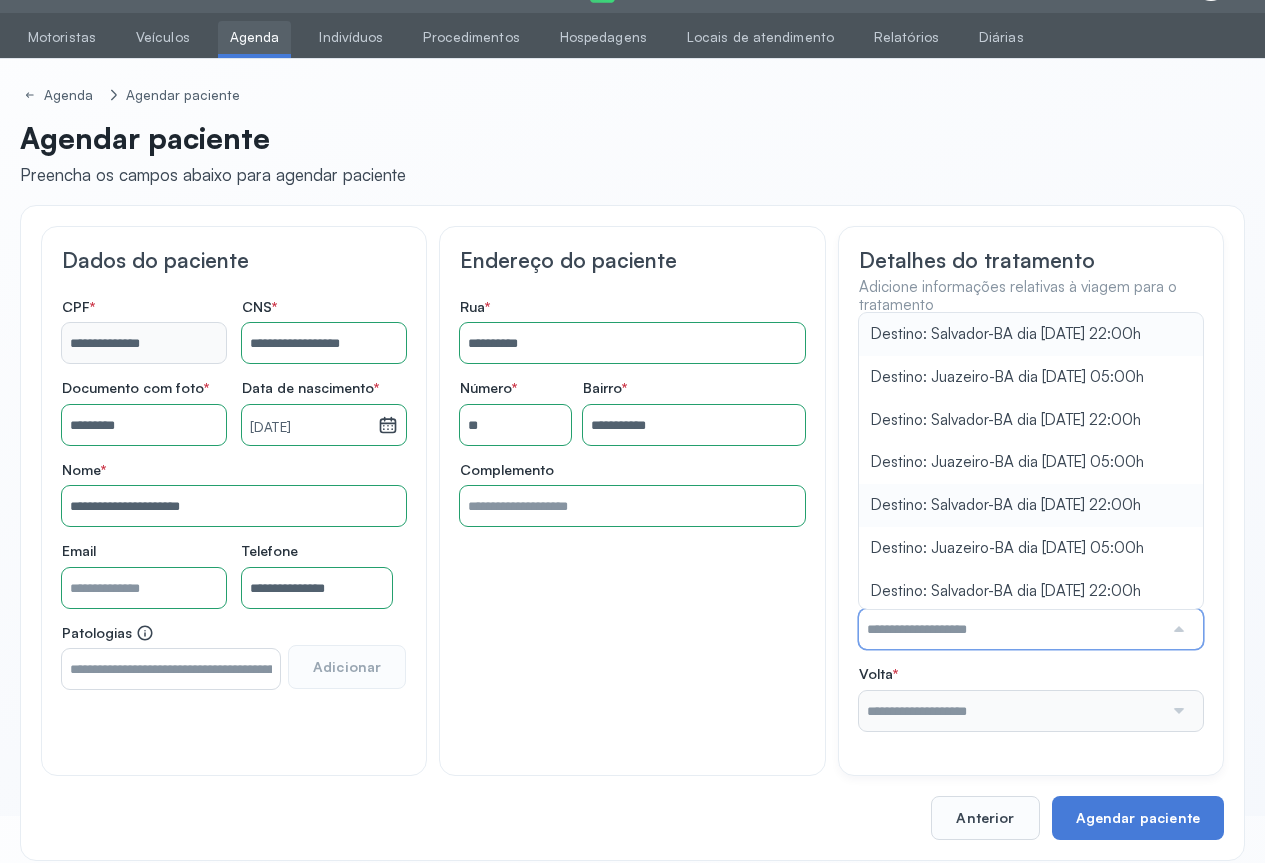 type on "**********" 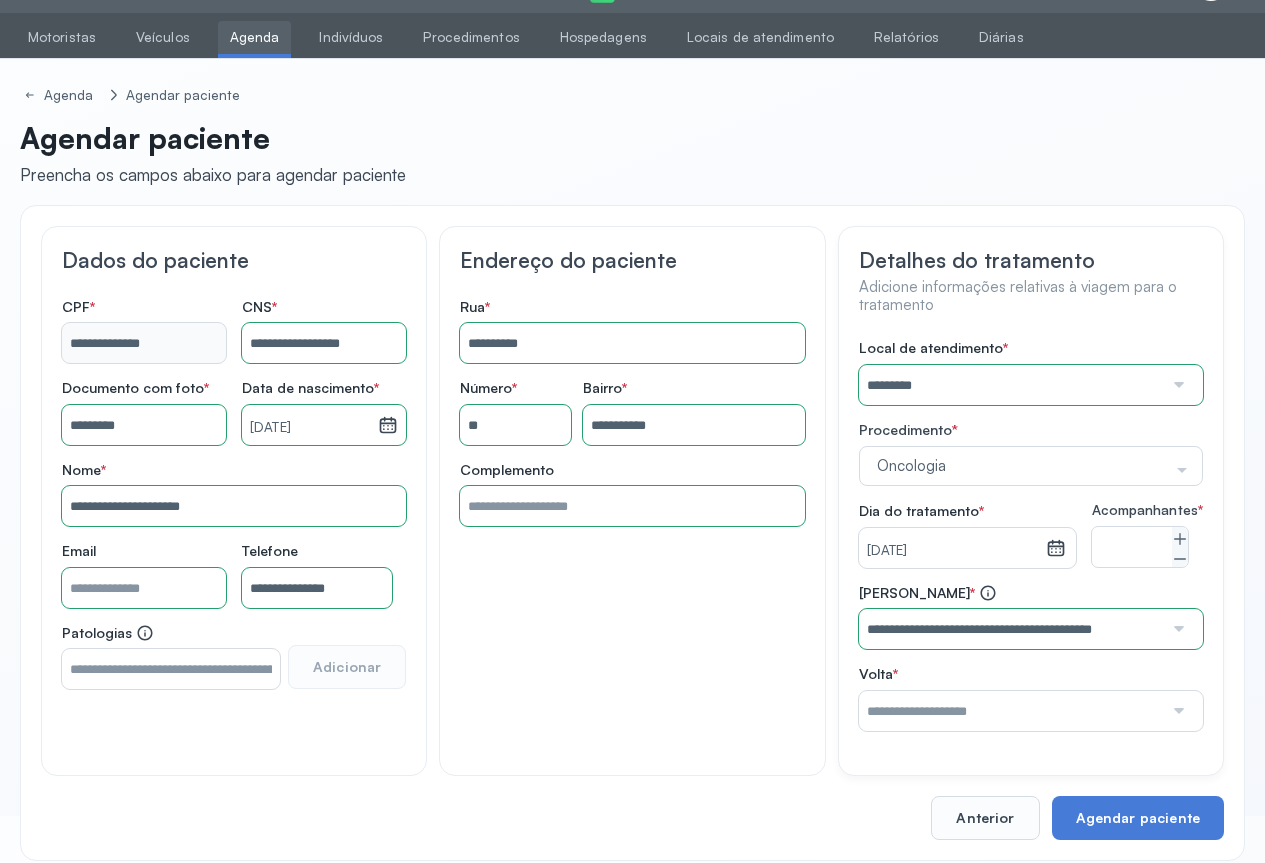 click on "Local de atendimento   *  ********* A CLINICA DA MULHER ABO AMOR SAUDE ANACON ANDRE PRINCIPE ANGIO CLINICA APAE APAME DE PETROLINA APAMI PETROLINA ARISTIDES AUDIBEM AUDIBEM AUDICENTRO AUDIFON PETROLINA AZZO SAUDE PETROLINA BRINCARE CABULA CALIPER ESCOLA DE IMAGEM CAPS CDI CDTO CEDAP CEDEBA CENTRO BAIANO DE ESTUDOS CENTRO DE APOIO A AUDIÇAO CENTRO DE MEDICINA NUCLEAR DE PETROLINA CENTRO DE SAUDE CLEMENTINO FRAGA CENTRO INTEGRADO DA COLUNA VERTEBRAL CENTRO MEDICO [PERSON_NAME] CENTRO OFTALMOLOGICO [GEOGRAPHIC_DATA] CEPARH CEPRED CEPRIS CERPRIS CIDI CIMED CLIMED CLINATA CLINEFRO CLINICA  AFETUS PETROLINA CLINICA  ALFA CLINICA  ALFA CENTRO MÉDICO CLINICA  SHOPPING DA BAHIA CLINICA  [PERSON_NAME] FILHO CLINICA AGEUS CLINICA AMO CLINICA AMOR A SAUDE CLINICA AMOR E SAUDE PETROLINA CLINICA ANGICLIN CLINICA BIOCHEK UP CLINICA CAM CLINICA CARDIO PULMONAR CLINICA CASA GERIATRICA DE PETROLINA CLINICA [GEOGRAPHIC_DATA] CENTRO MEDICO VITRAUX CLINICA CINTILO PETROLINA CLINICA CLIMED BRASIL CLINICA COLP S" at bounding box center (1031, 535) 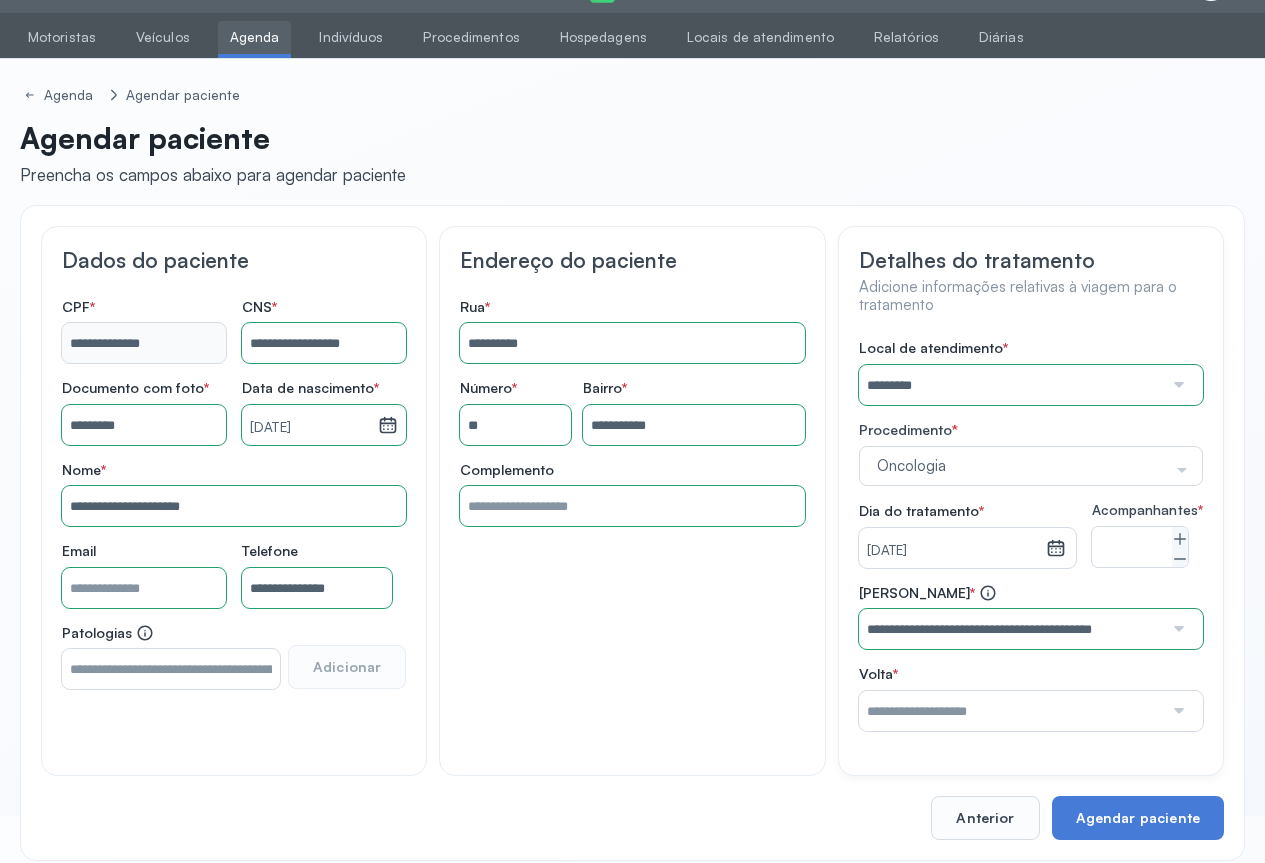 click at bounding box center (1177, 711) 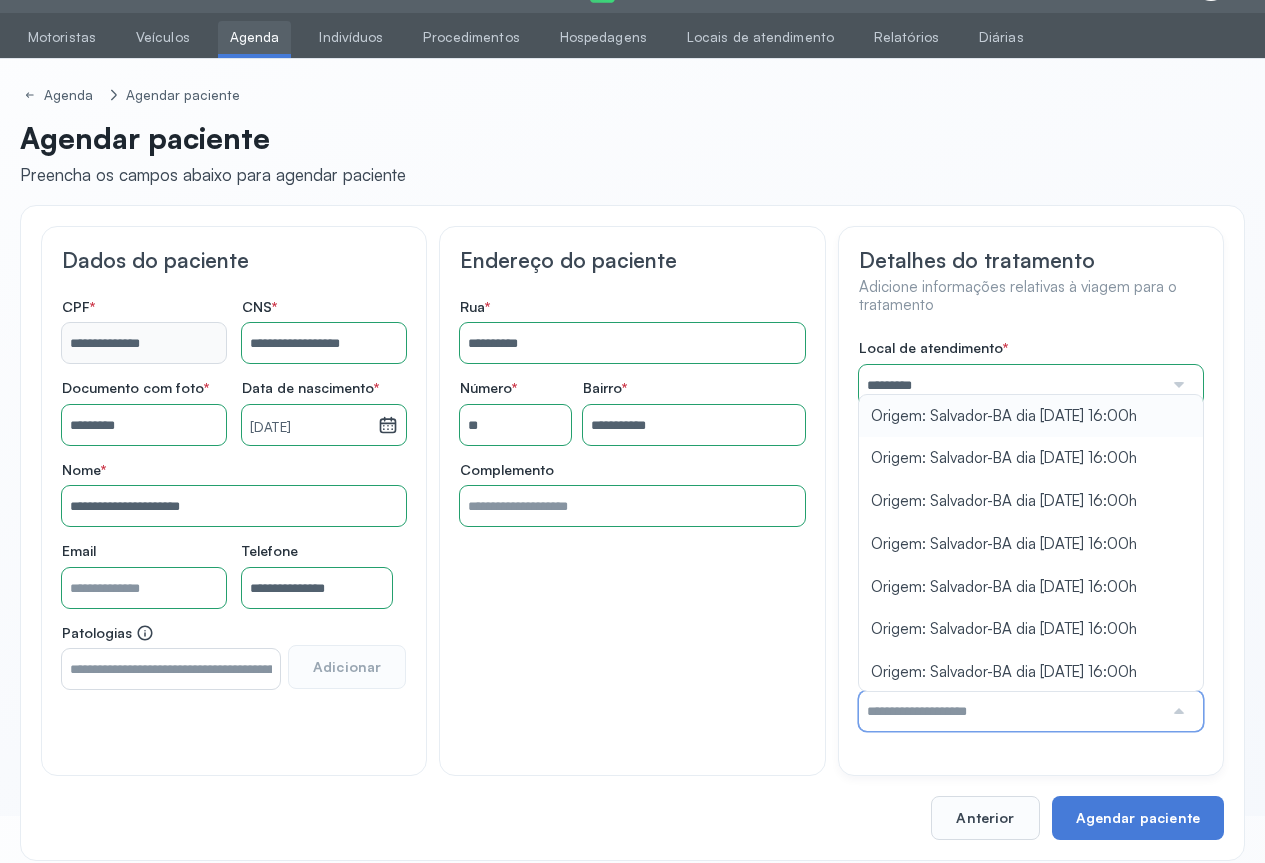 type on "**********" 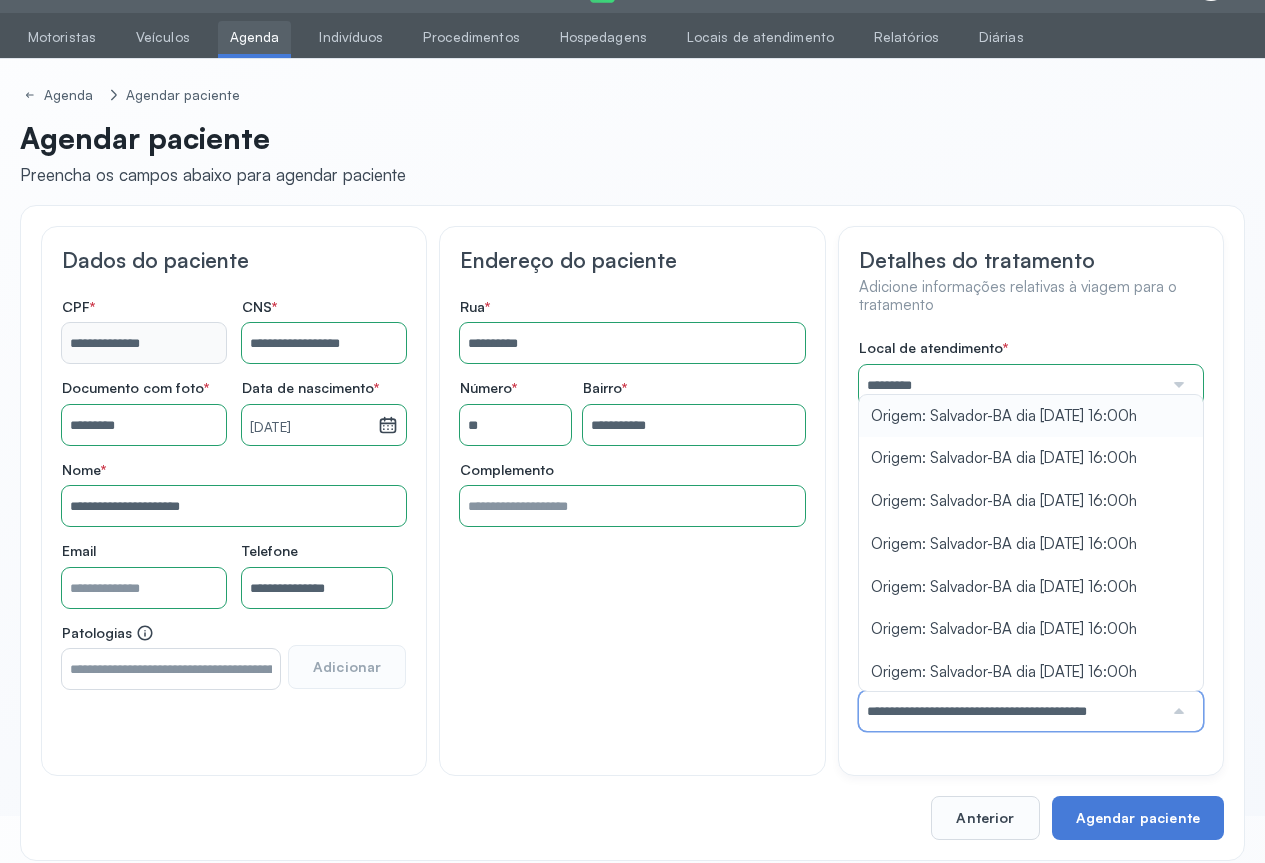 click on "Local de atendimento   *  ********* A CLINICA DA MULHER ABO AMOR SAUDE ANACON ANDRE PRINCIPE ANGIO CLINICA APAE APAME DE PETROLINA APAMI PETROLINA ARISTIDES AUDIBEM AUDIBEM AUDICENTRO AUDIFON PETROLINA AZZO SAUDE PETROLINA BRINCARE CABULA CALIPER ESCOLA DE IMAGEM CAPS CDI CDTO CEDAP CEDEBA CENTRO BAIANO DE ESTUDOS CENTRO DE APOIO A AUDIÇAO CENTRO DE MEDICINA NUCLEAR DE PETROLINA CENTRO DE SAUDE CLEMENTINO FRAGA CENTRO INTEGRADO DA COLUNA VERTEBRAL CENTRO MEDICO [PERSON_NAME] CENTRO OFTALMOLOGICO [GEOGRAPHIC_DATA] CEPARH CEPRED CEPRIS CERPRIS CIDI CIMED CLIMED CLINATA CLINEFRO CLINICA  AFETUS PETROLINA CLINICA  ALFA CLINICA  ALFA CENTRO MÉDICO CLINICA  SHOPPING DA BAHIA CLINICA  [PERSON_NAME] FILHO CLINICA AGEUS CLINICA AMO CLINICA AMOR A SAUDE CLINICA AMOR E SAUDE PETROLINA CLINICA ANGICLIN CLINICA BIOCHEK UP CLINICA CAM CLINICA CARDIO PULMONAR CLINICA CASA GERIATRICA DE PETROLINA CLINICA [GEOGRAPHIC_DATA] CENTRO MEDICO VITRAUX CLINICA CINTILO PETROLINA CLINICA CLIMED BRASIL CLINICA COLP S" at bounding box center (1031, 535) 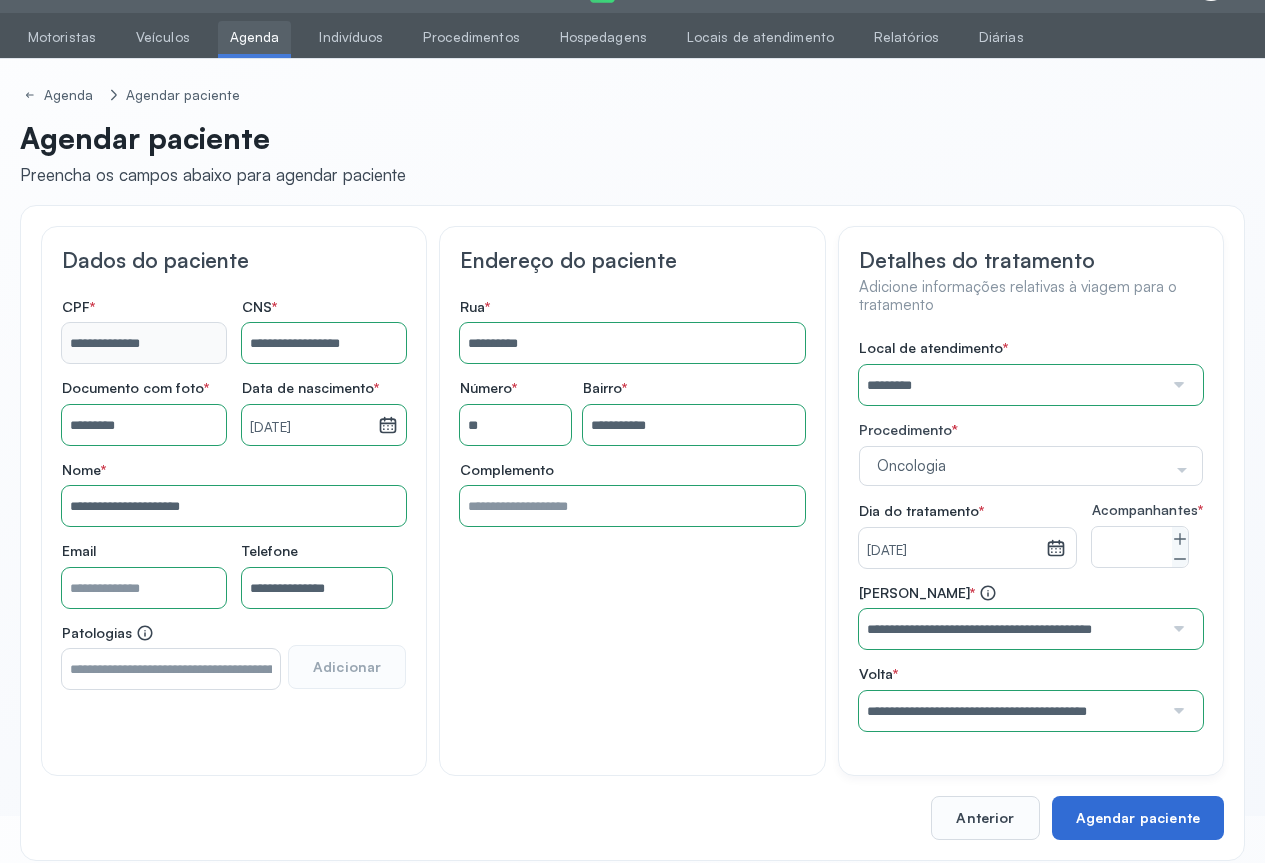 click on "Agendar paciente" at bounding box center (1138, 818) 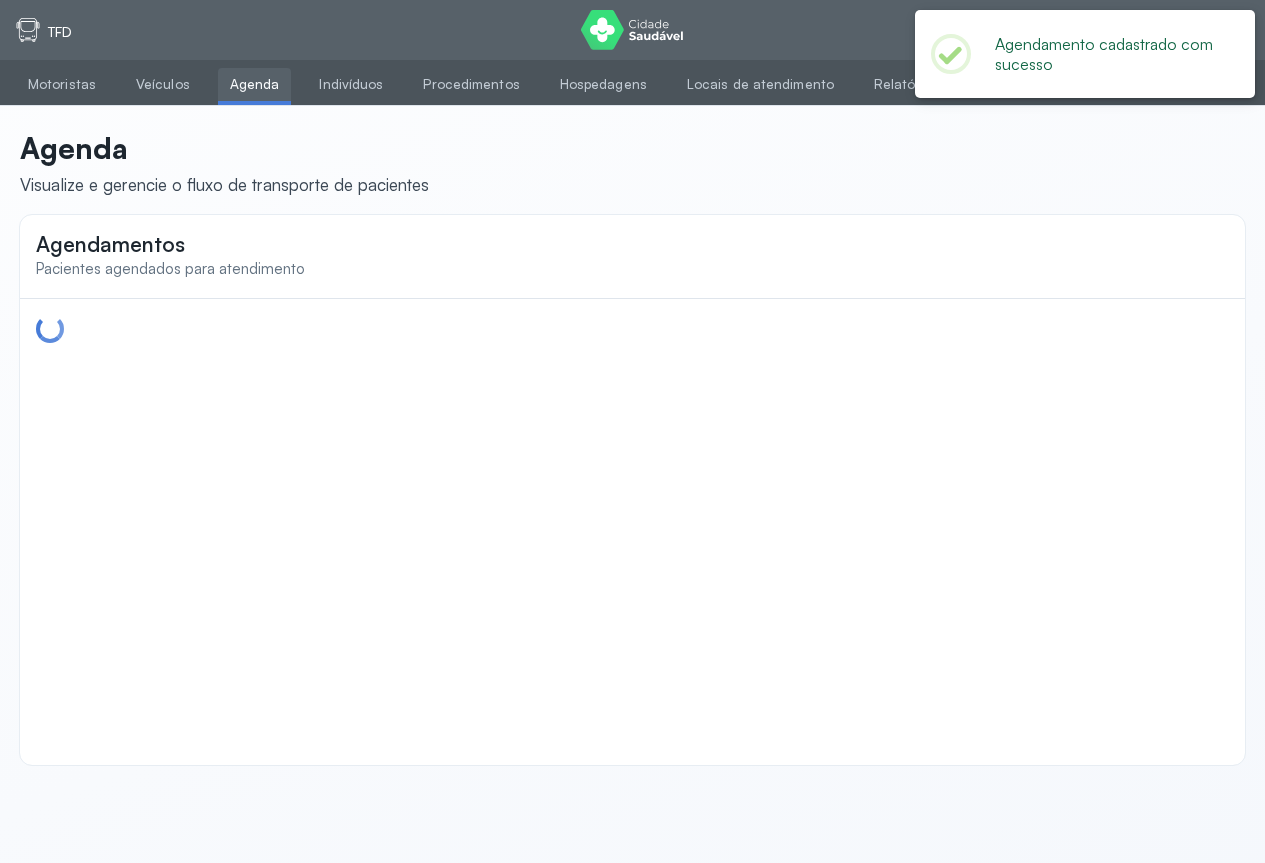 scroll, scrollTop: 0, scrollLeft: 0, axis: both 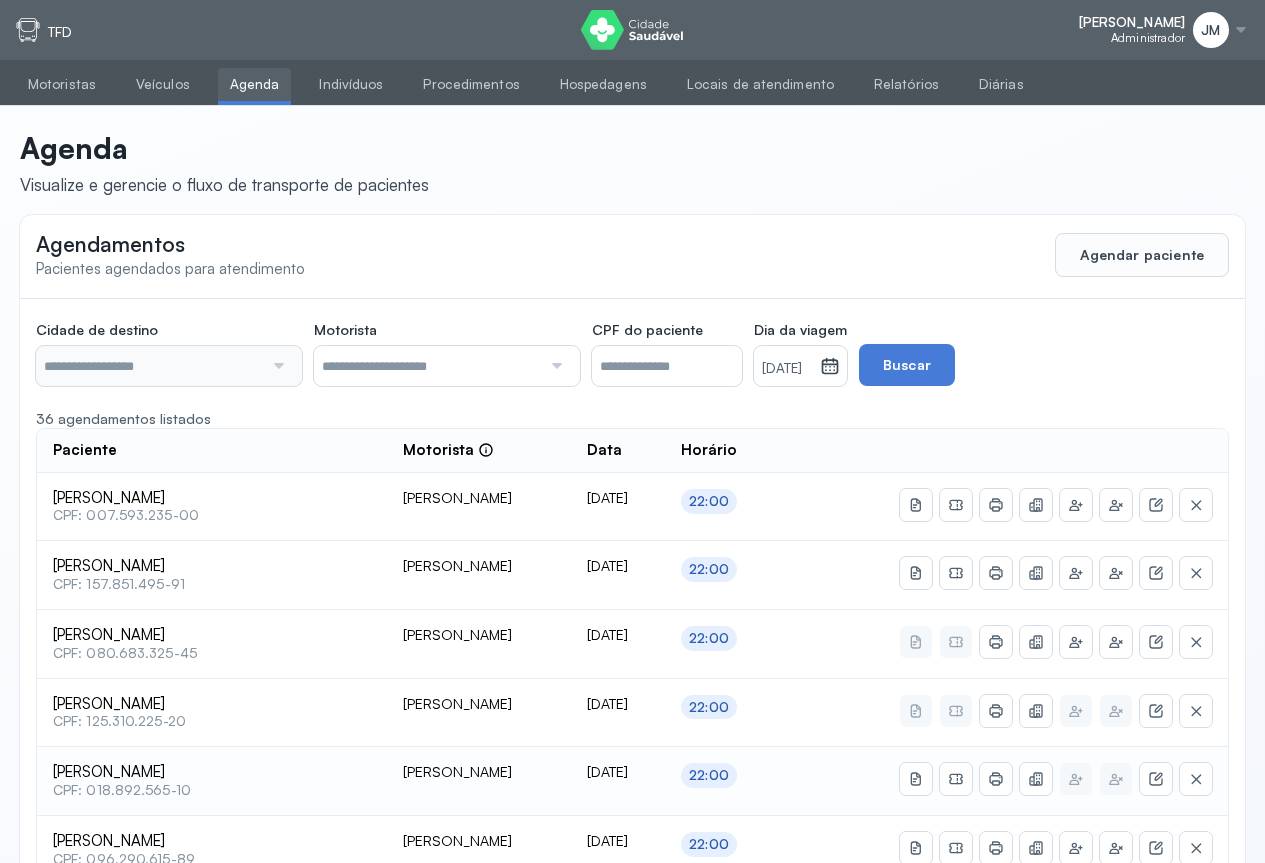 type on "********" 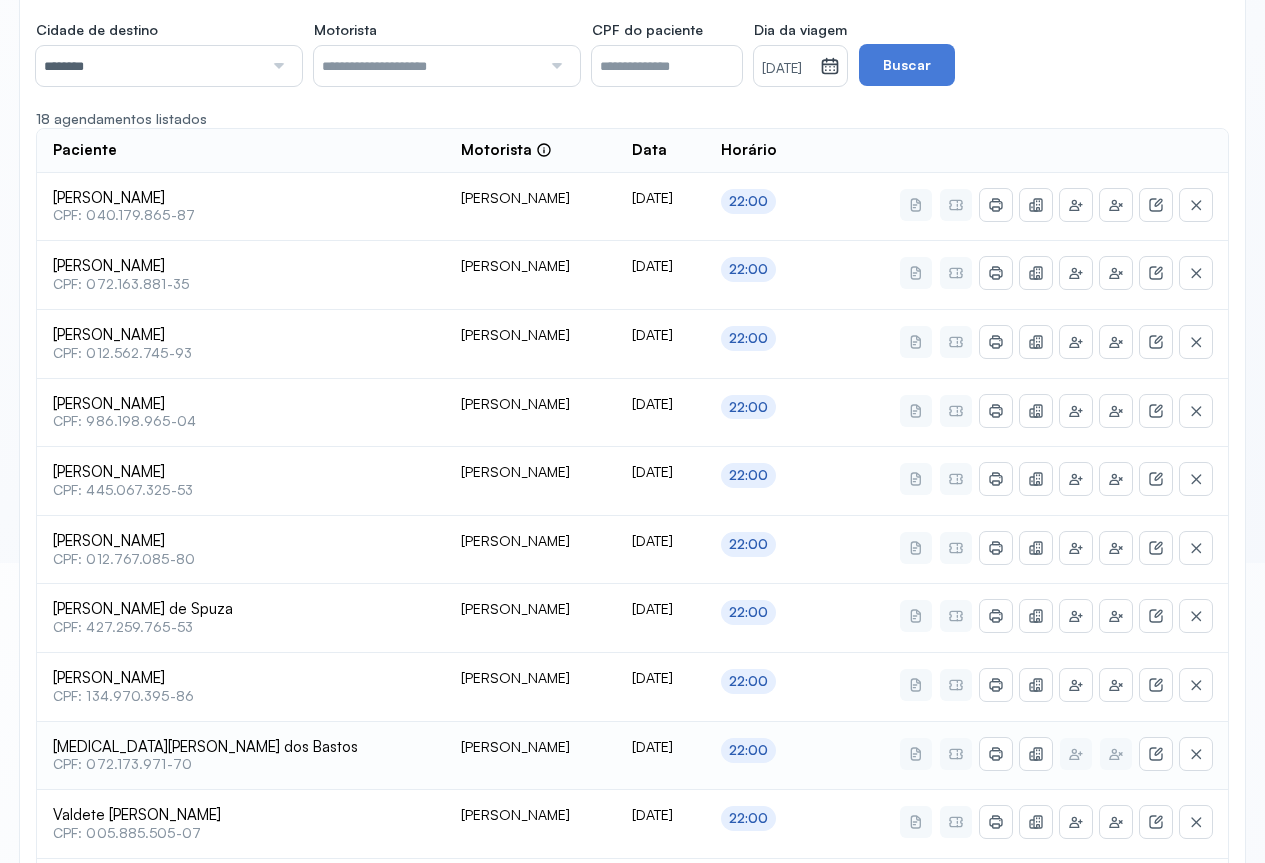scroll, scrollTop: 741, scrollLeft: 0, axis: vertical 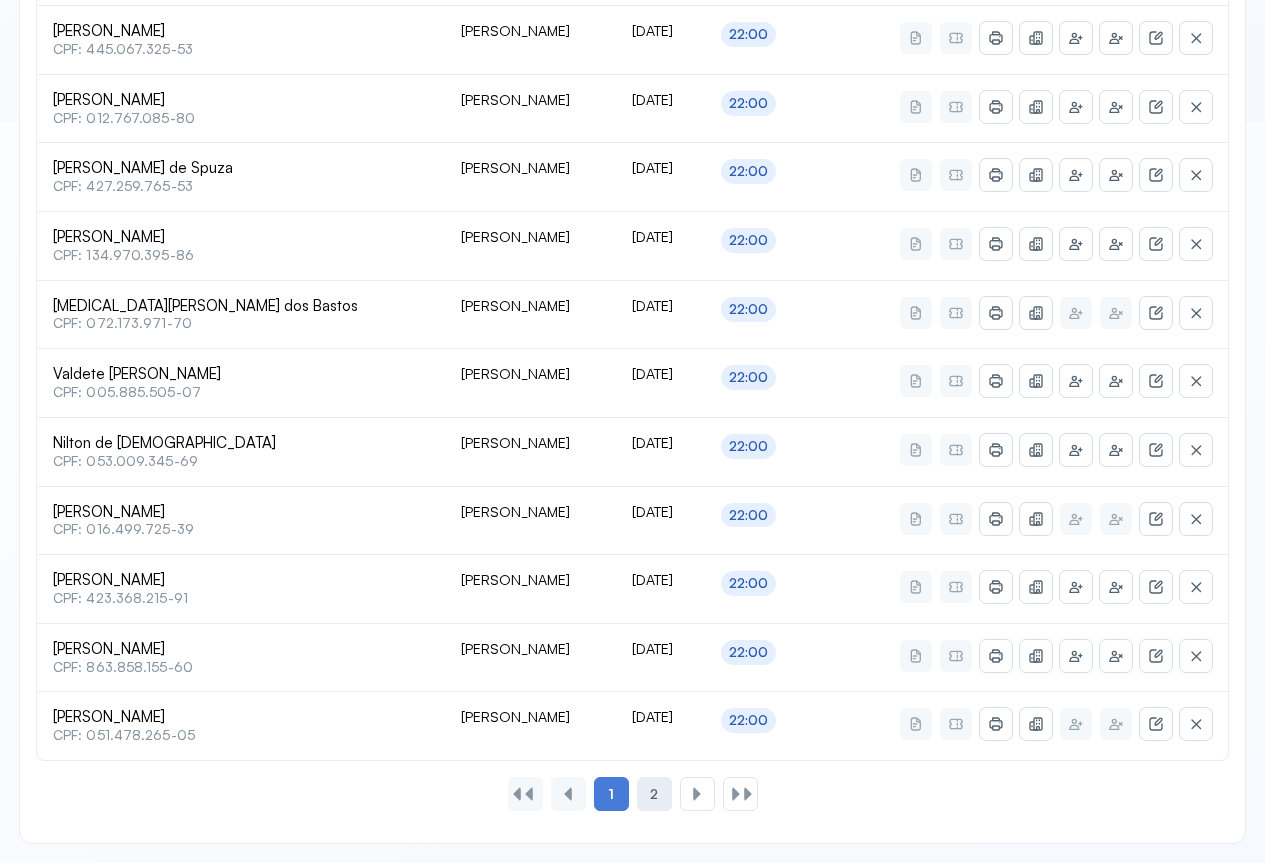 click on "2" at bounding box center [654, 794] 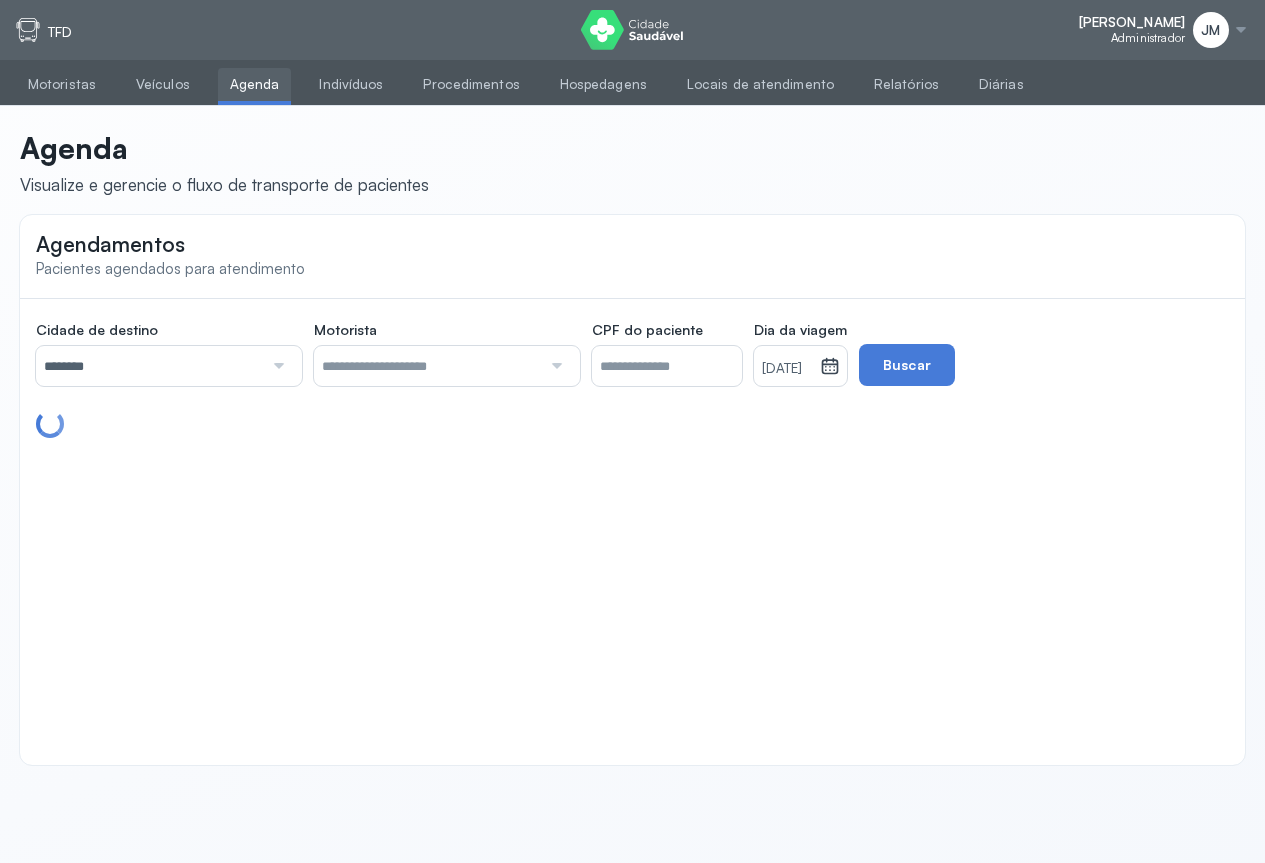 scroll, scrollTop: 0, scrollLeft: 0, axis: both 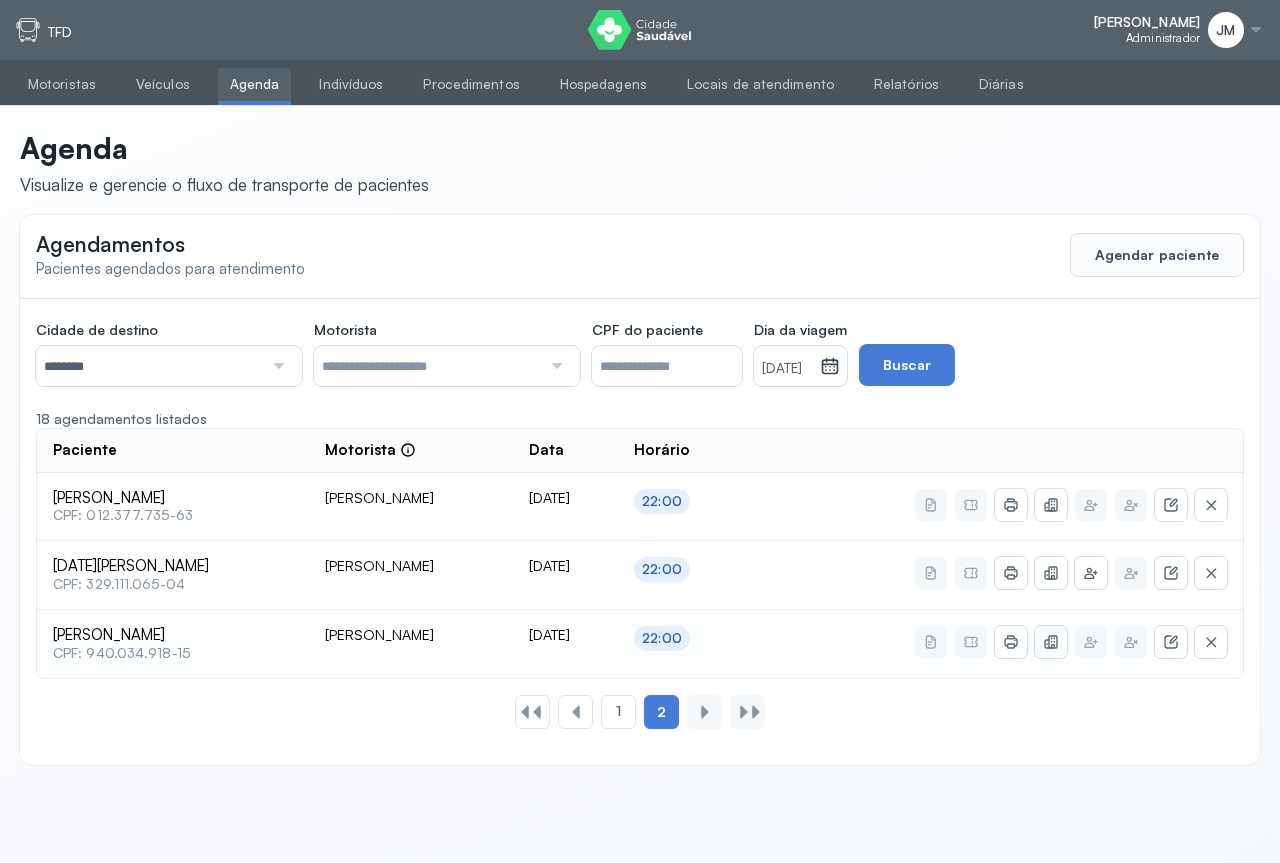 click 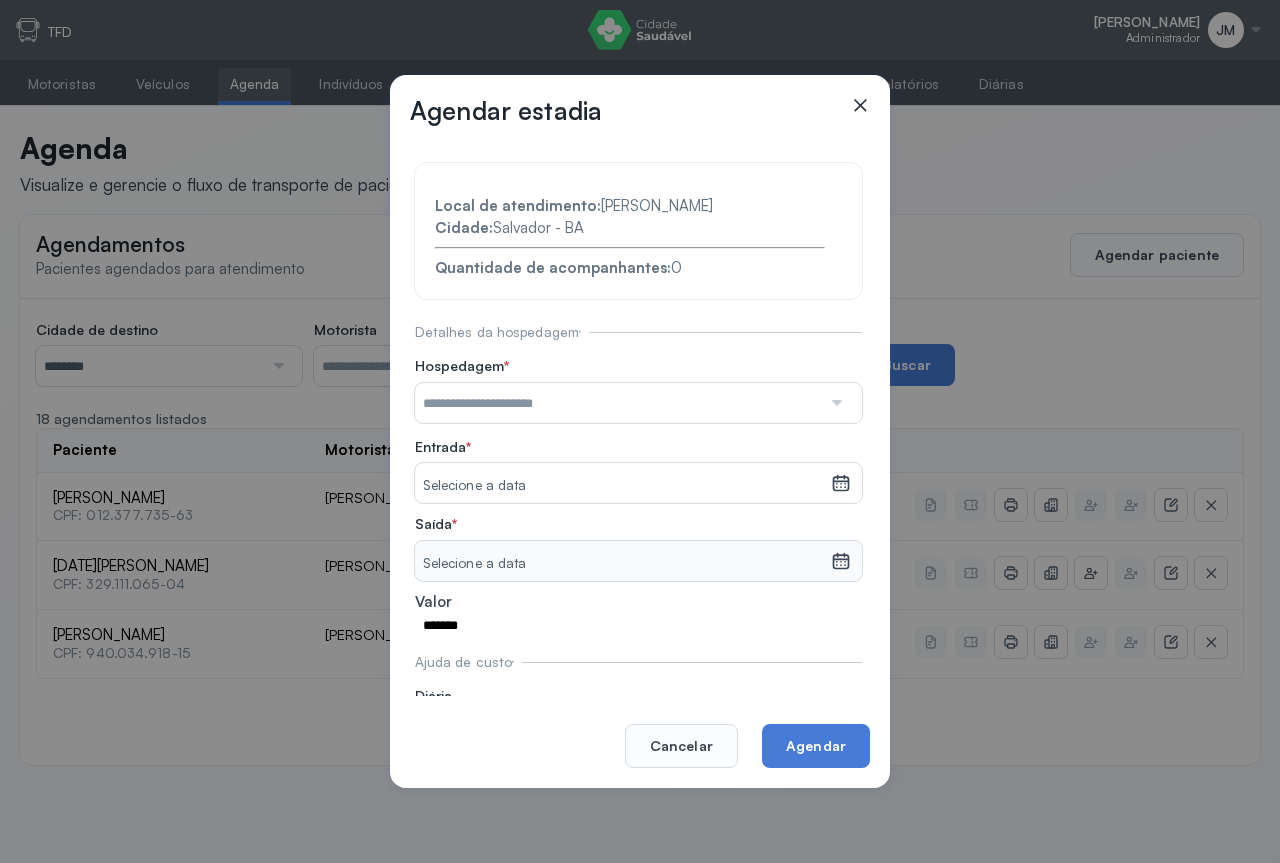 click at bounding box center [835, 403] 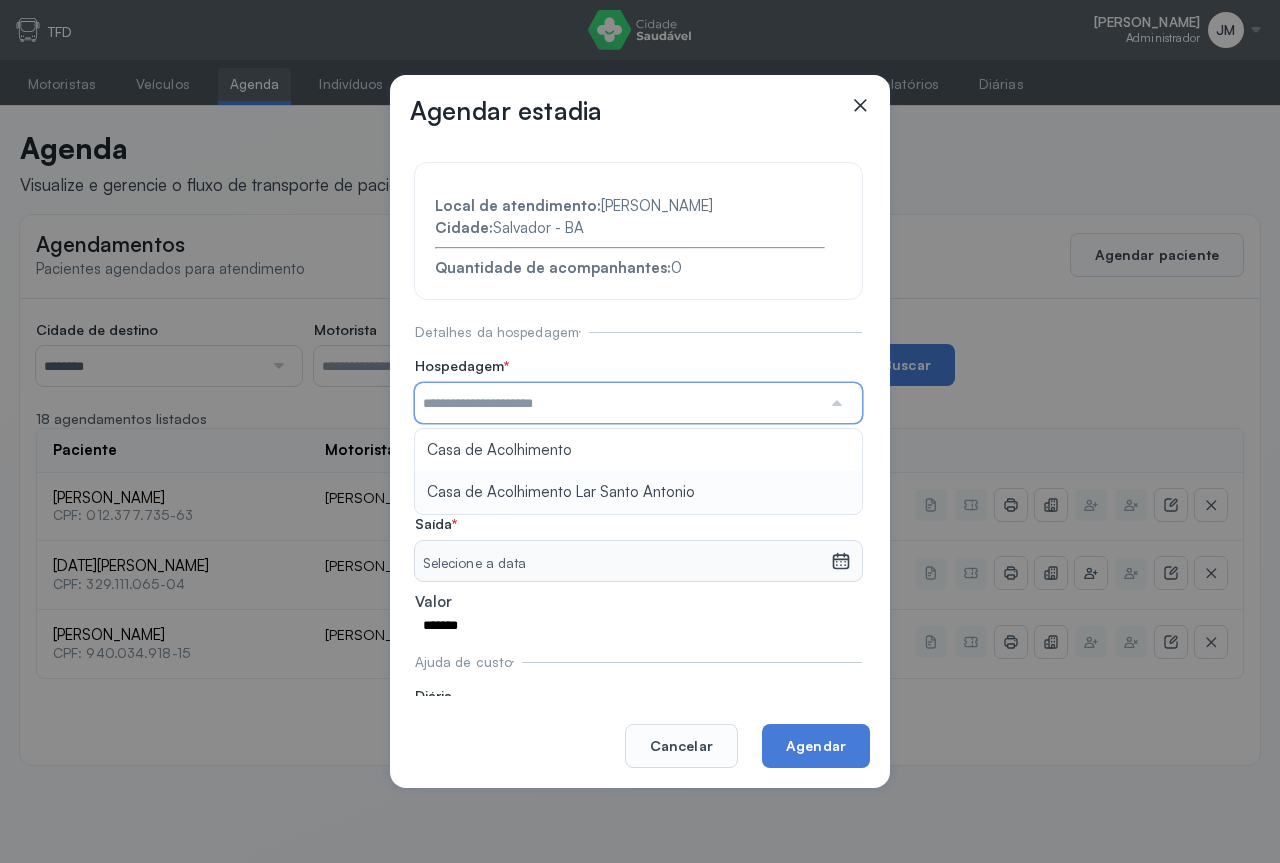 type on "**********" 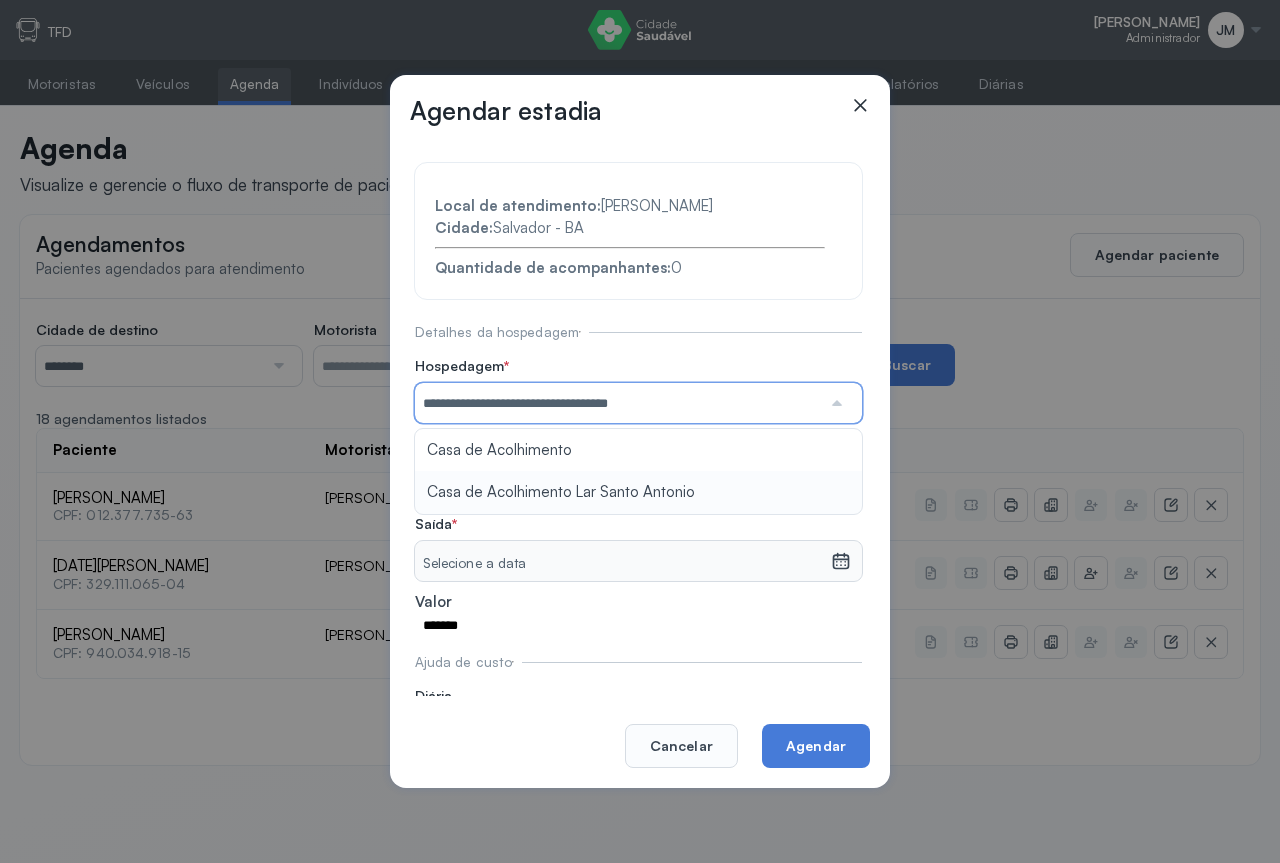 click on "**********" at bounding box center [638, 458] 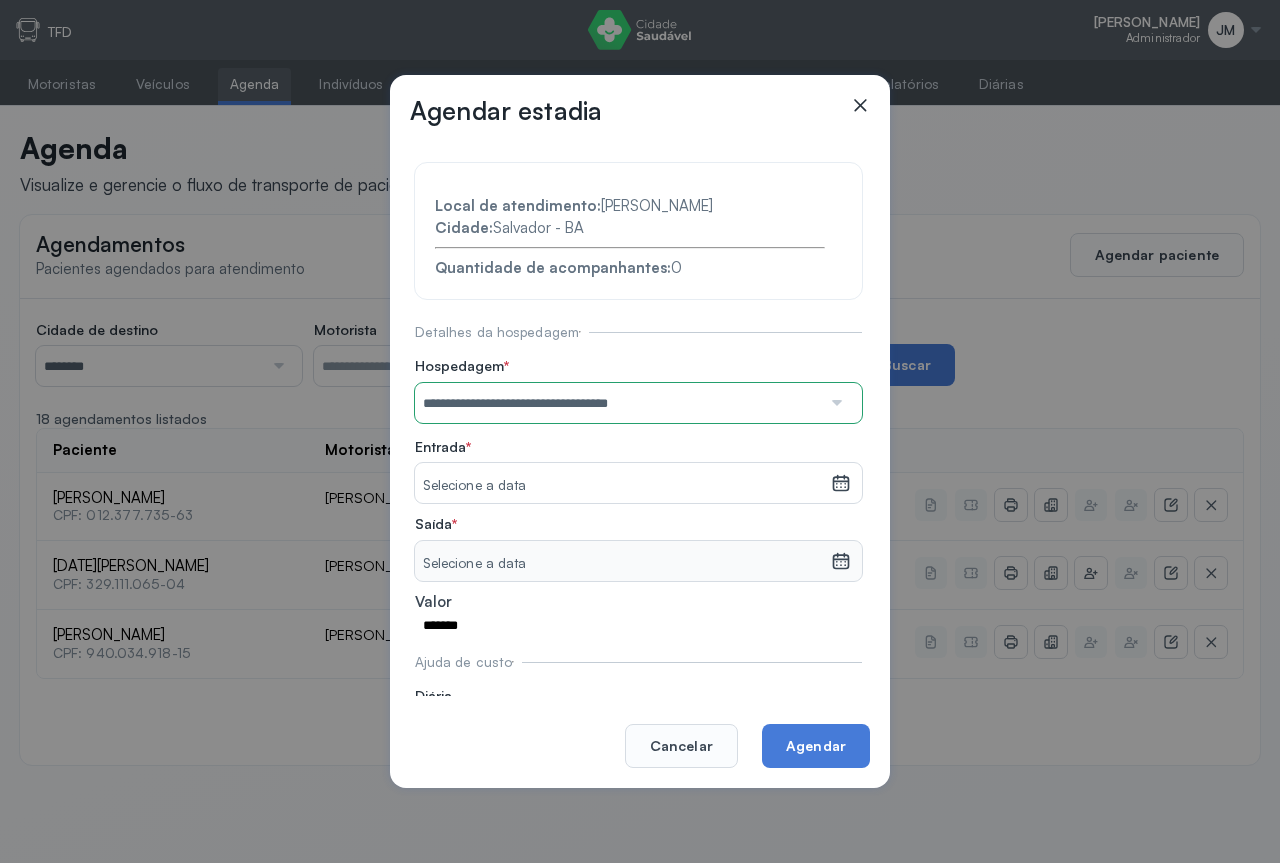 drag, startPoint x: 816, startPoint y: 482, endPoint x: 797, endPoint y: 488, distance: 19.924858 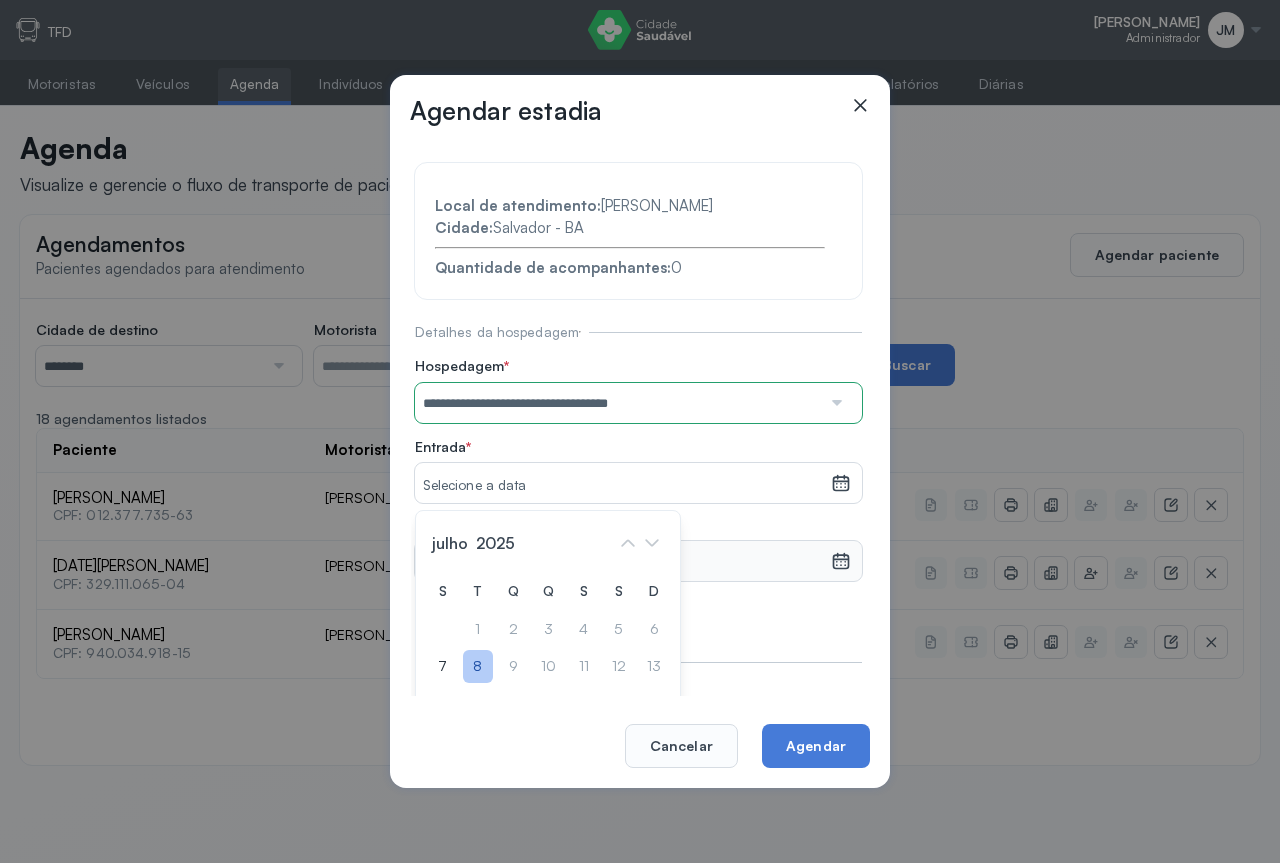 click on "8" 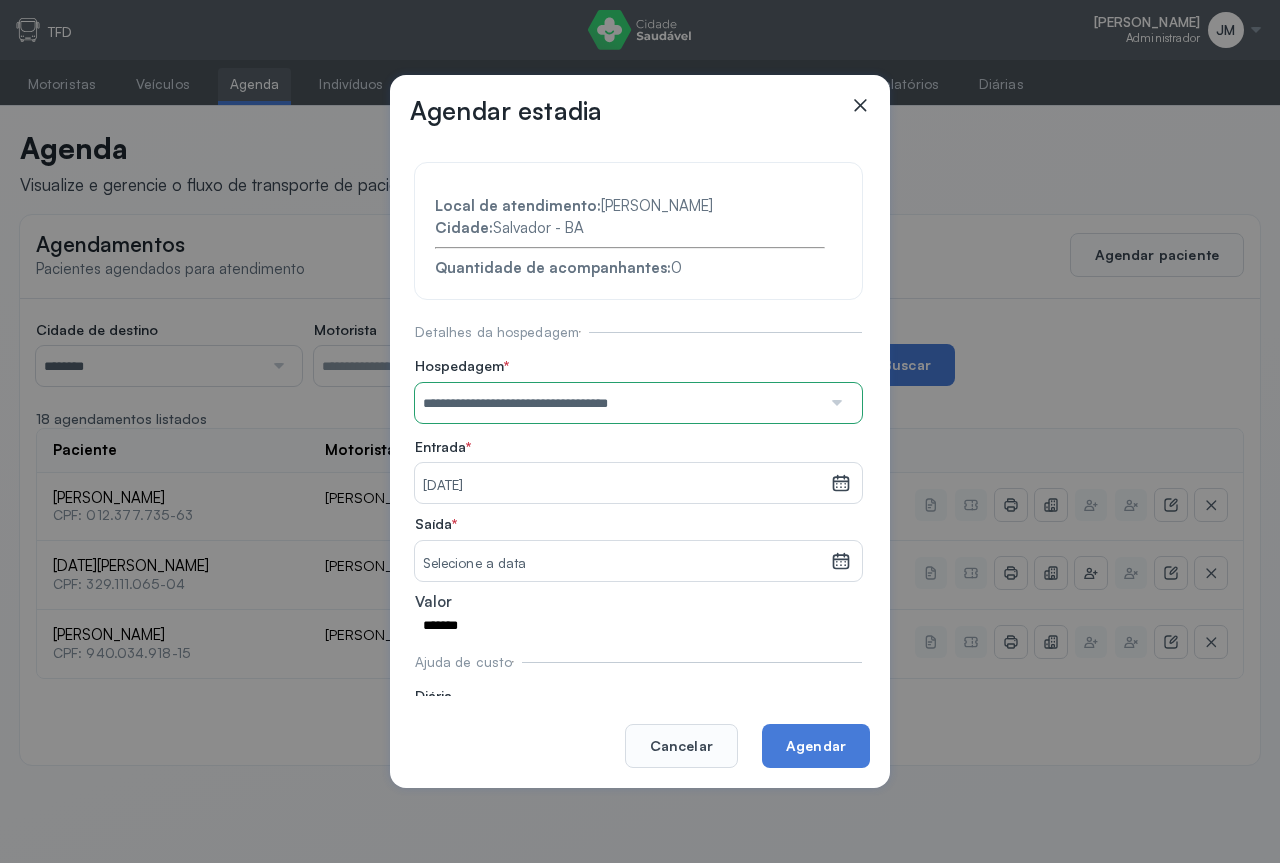 click 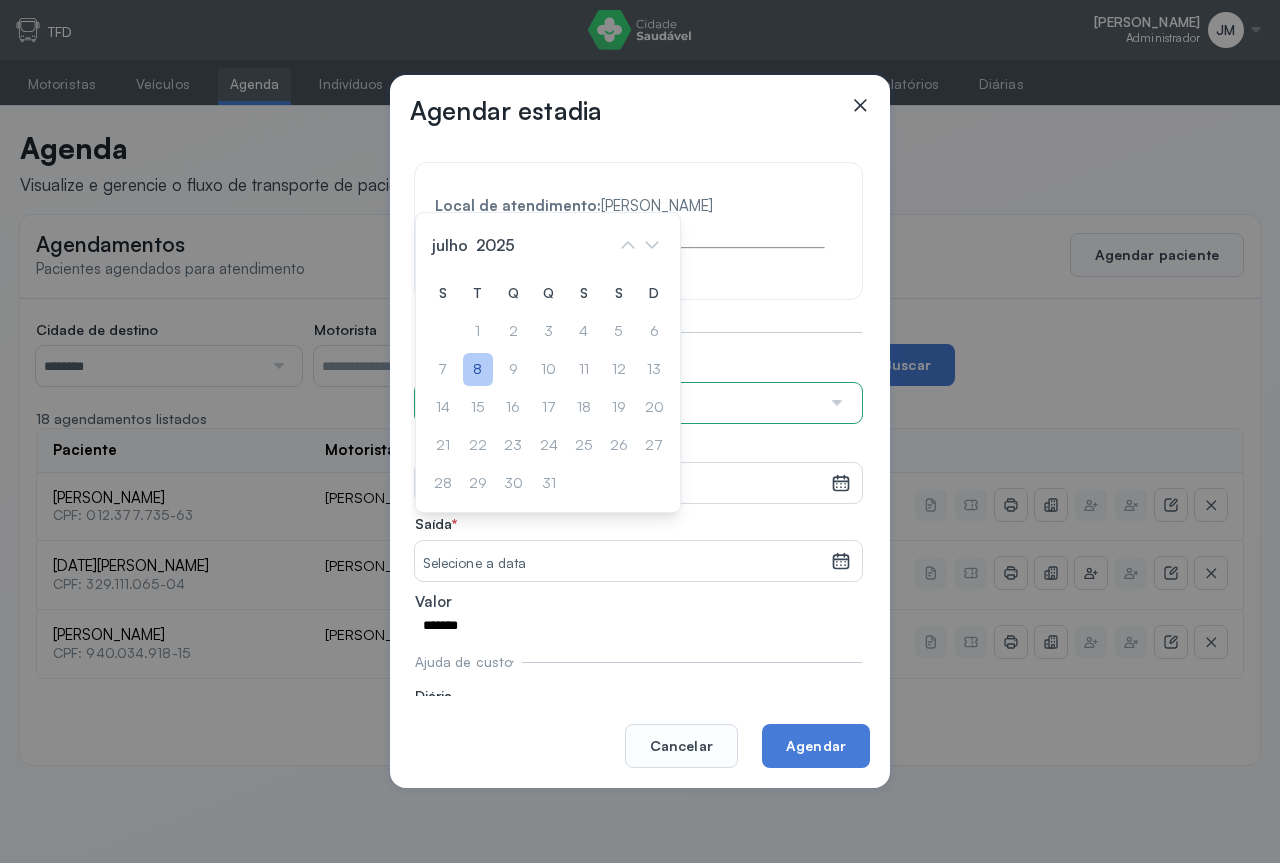 click on "8" 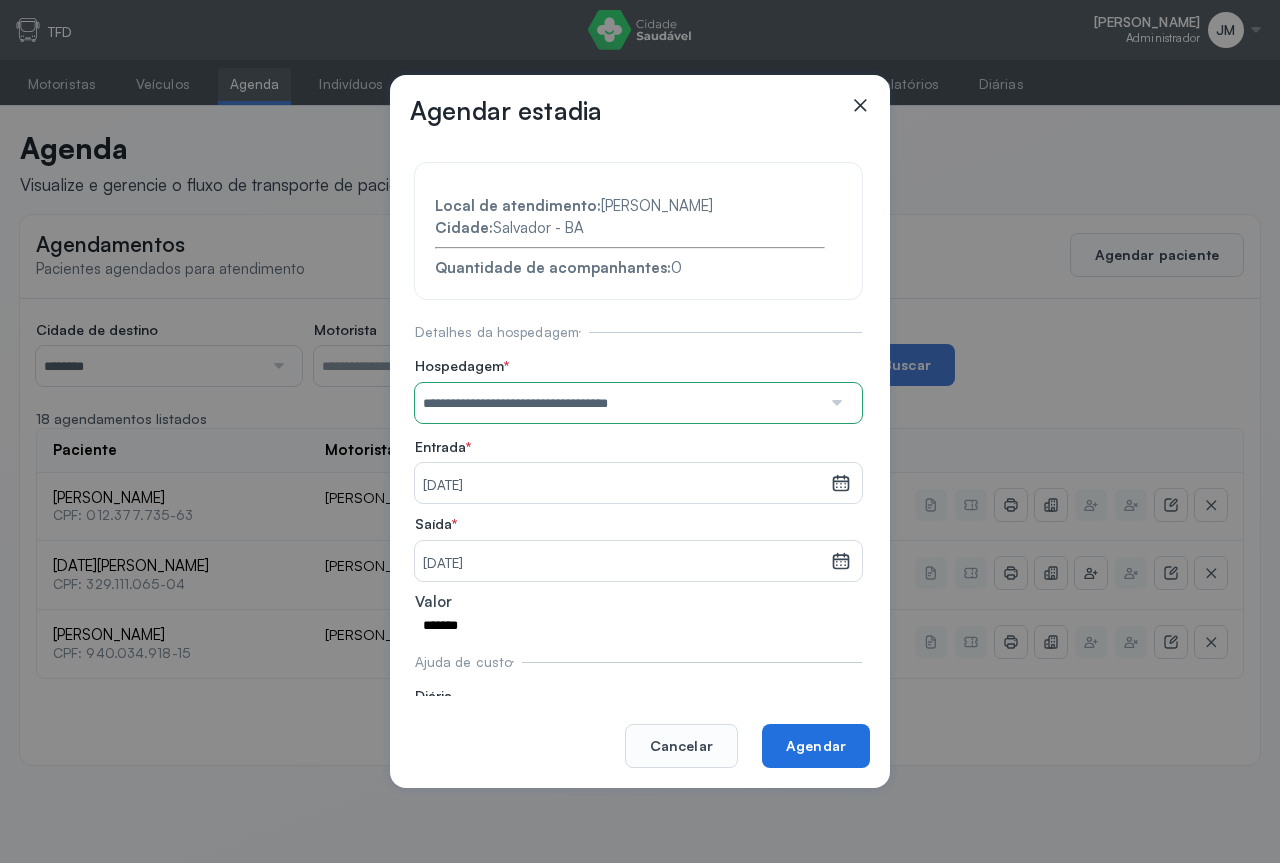 click on "Agendar" 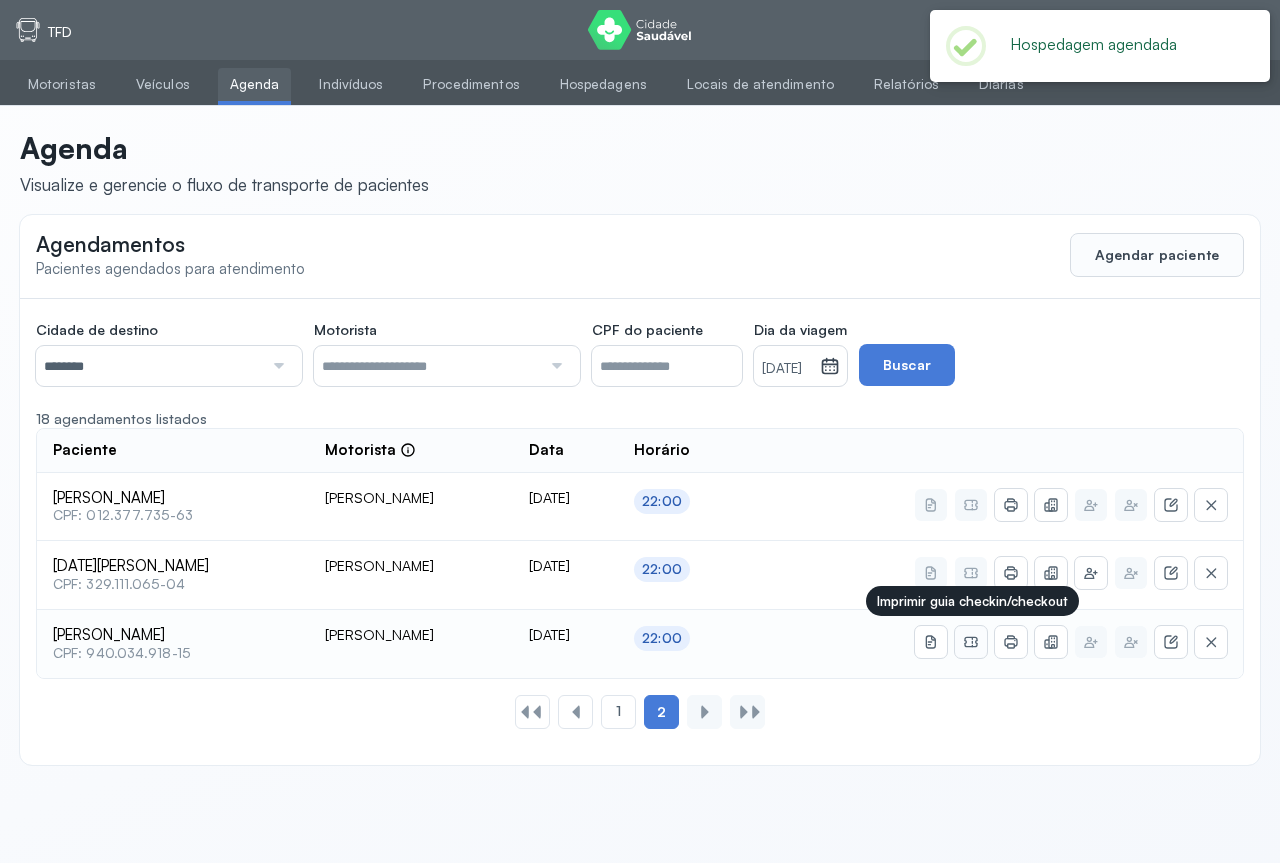 click 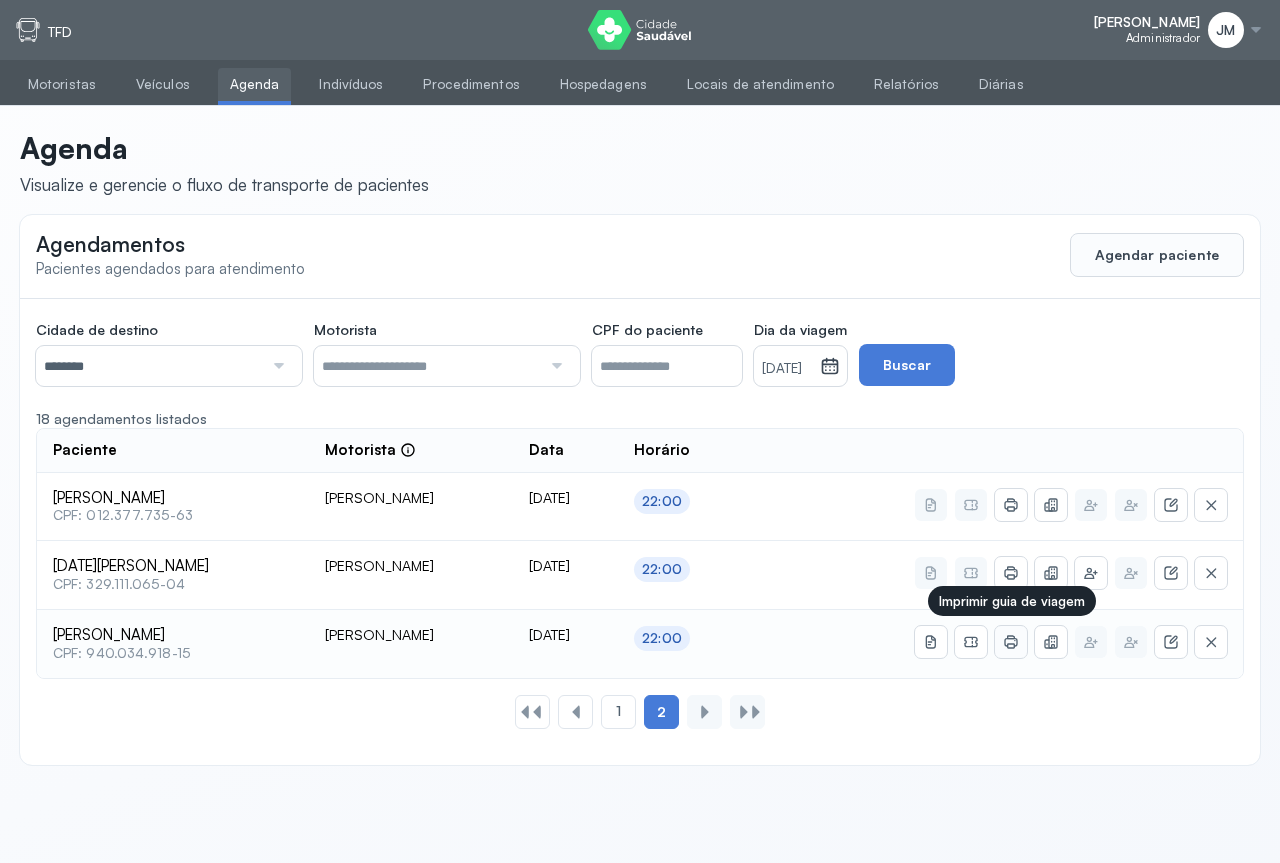 click 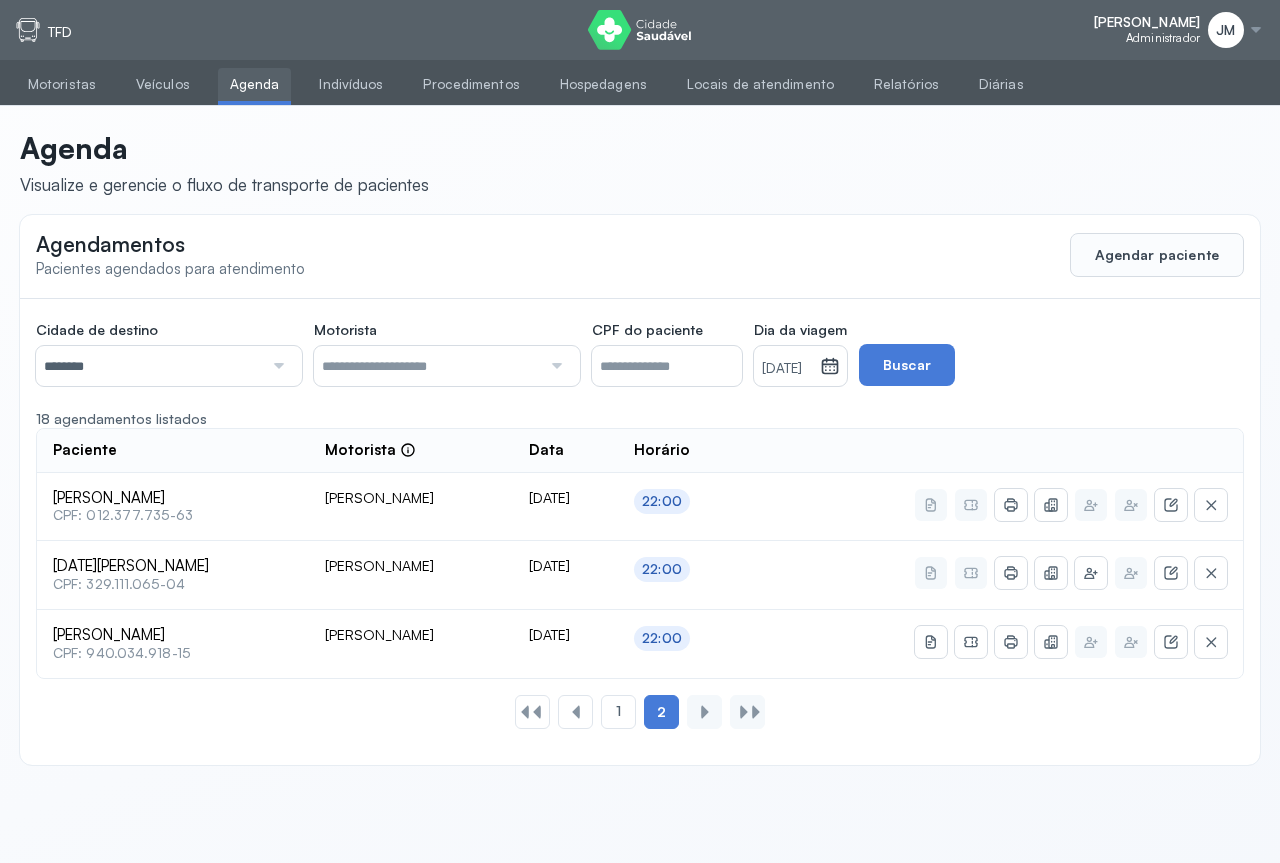 click on "Agenda" at bounding box center [255, 84] 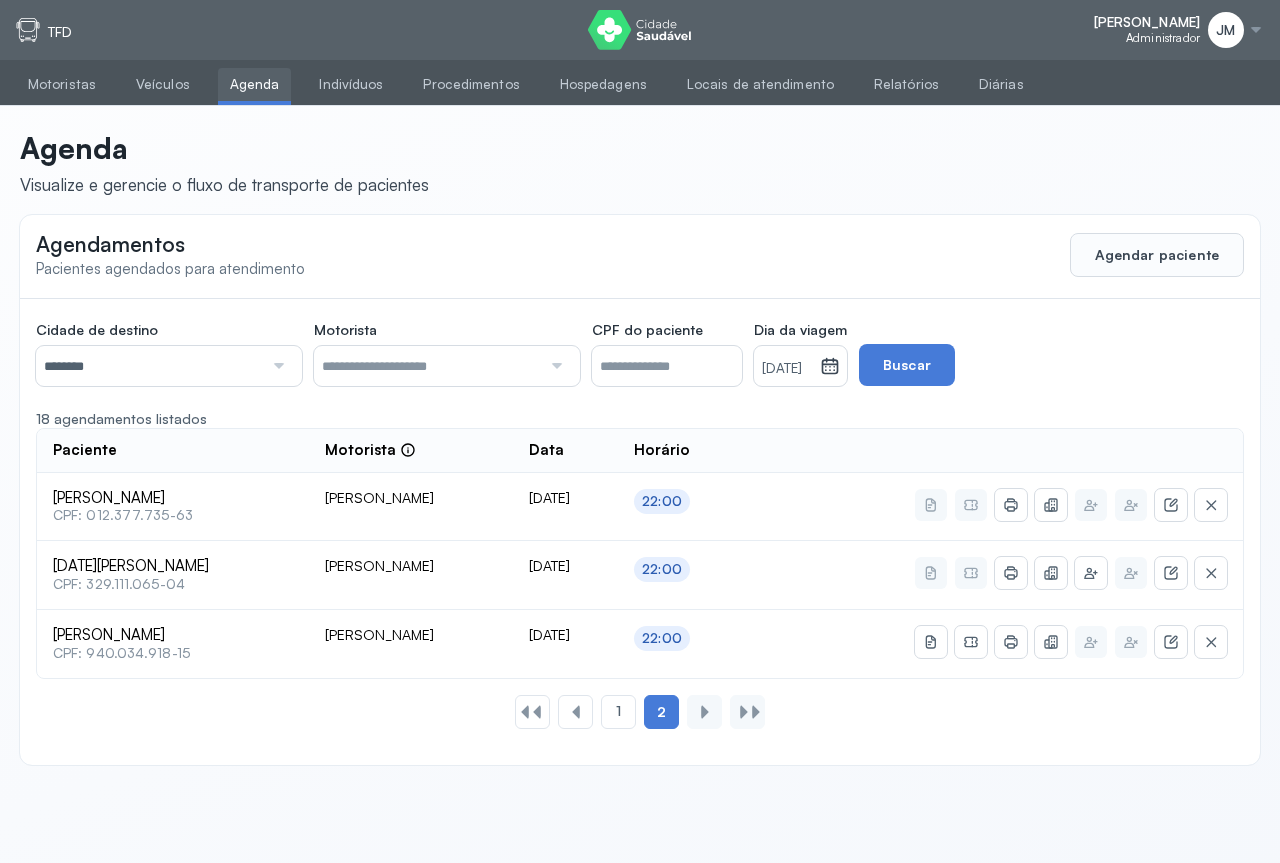 click on "Cidade de destino  ******** Todas as cidades [GEOGRAPHIC_DATA] [GEOGRAPHIC_DATA]" at bounding box center [175, 350] 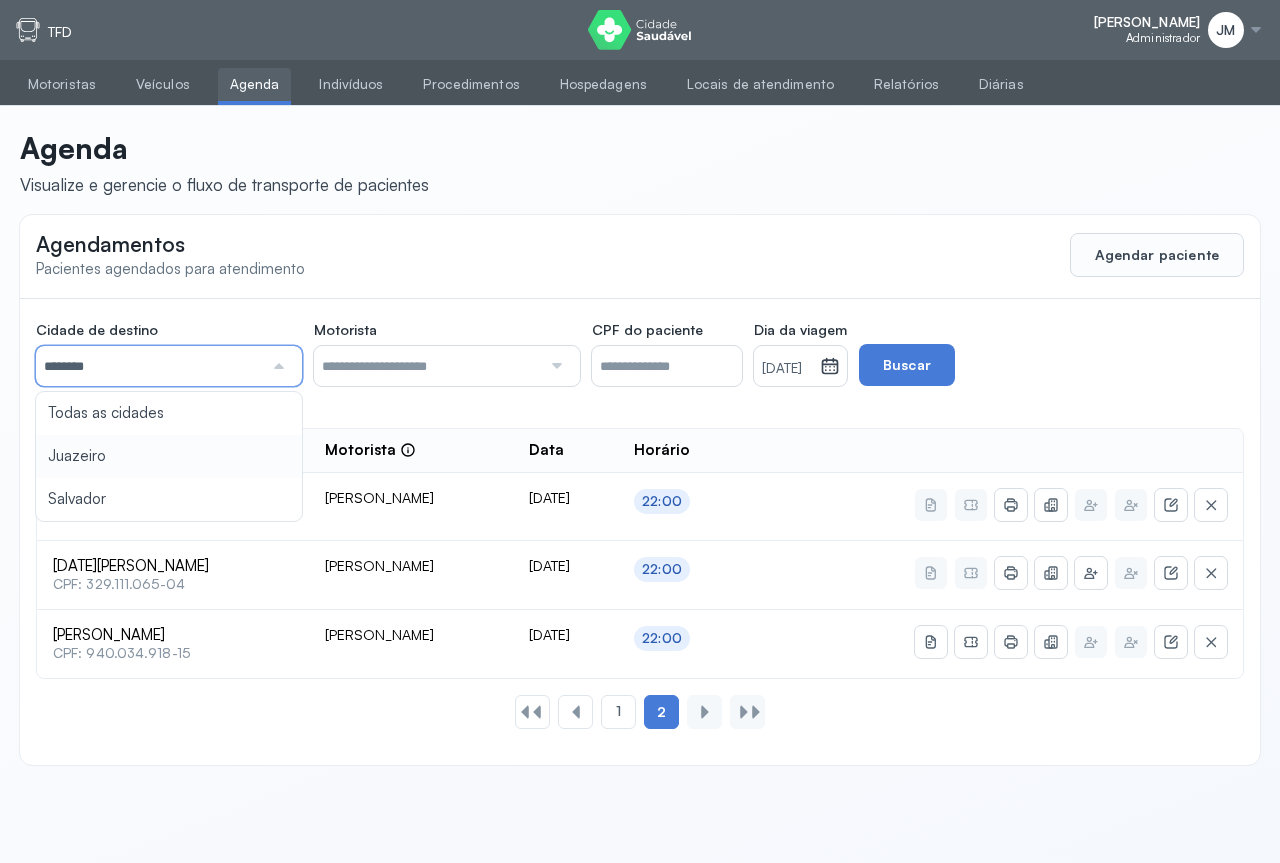 type on "********" 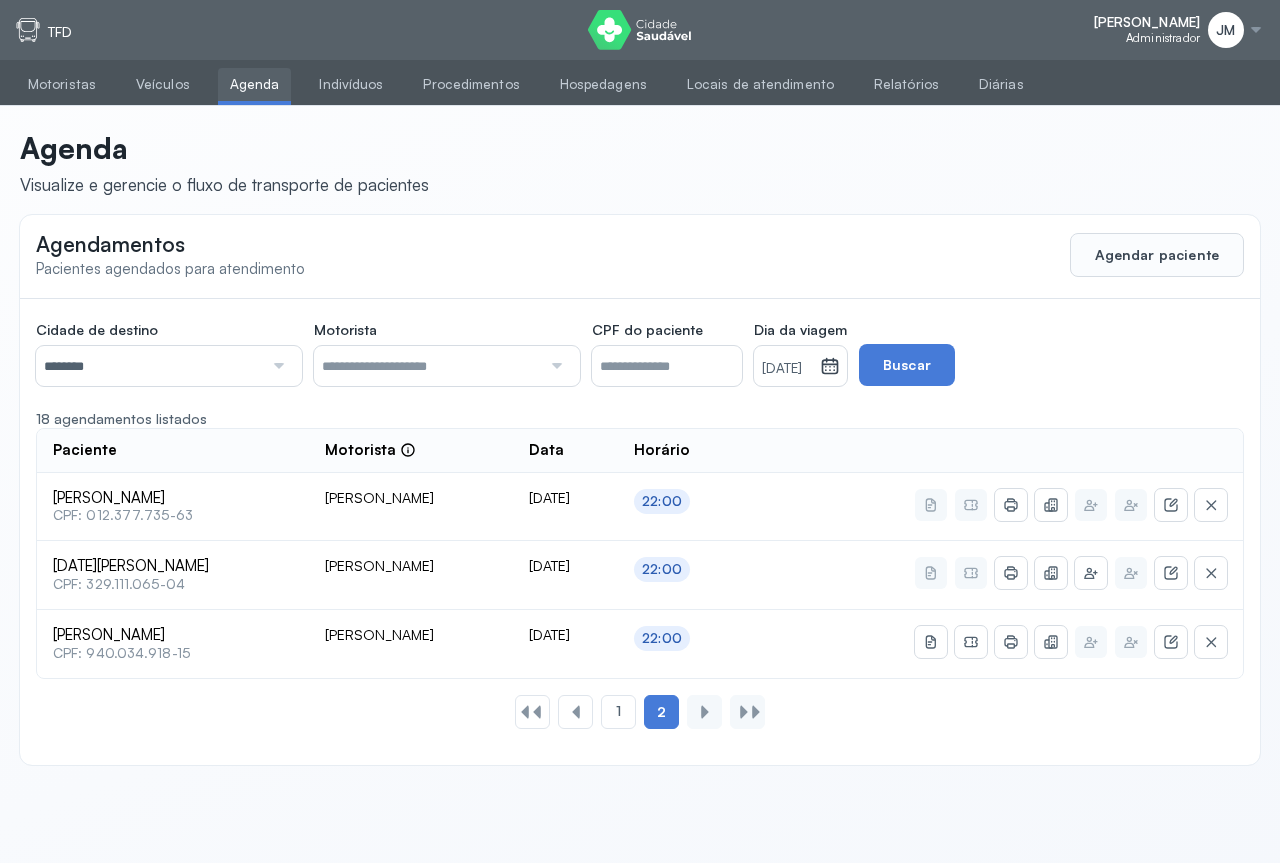 click 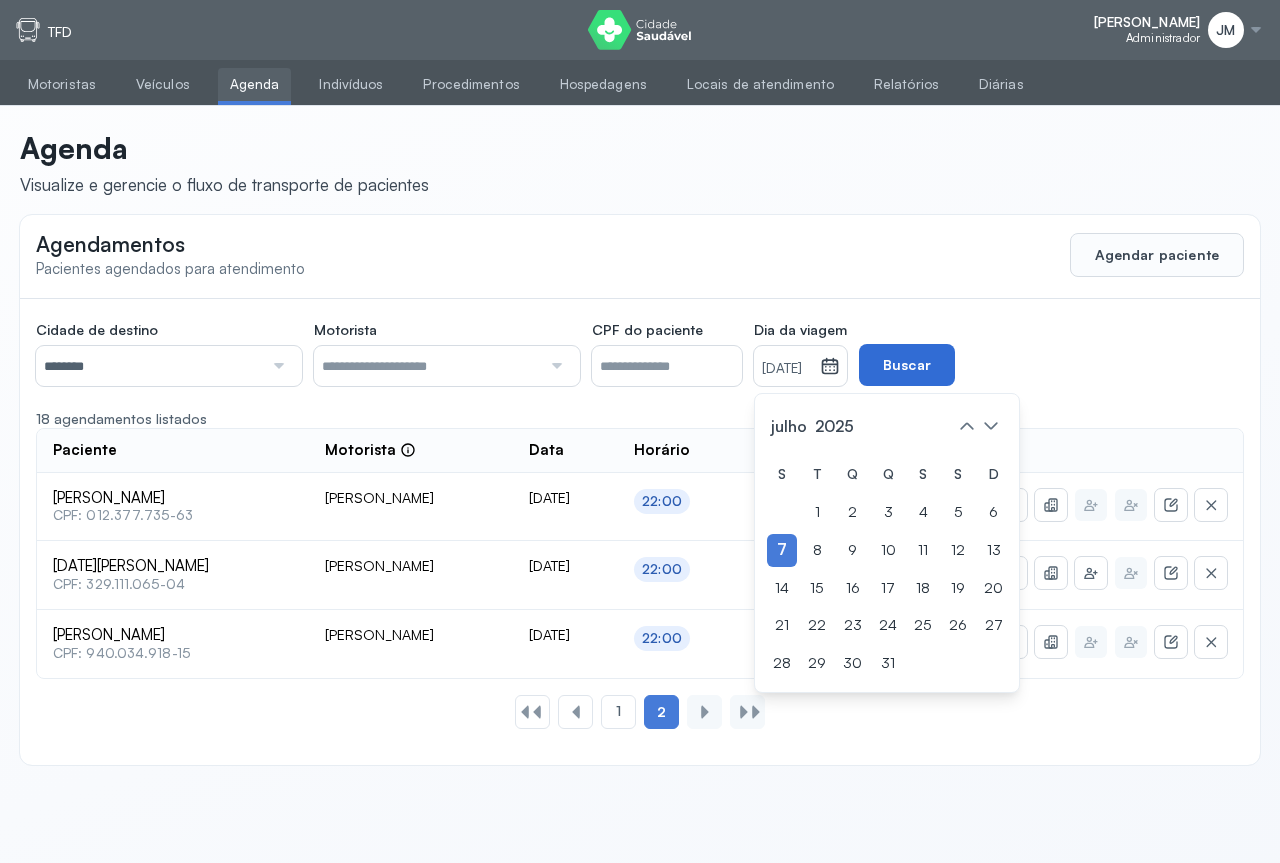 click on "Buscar" at bounding box center (907, 365) 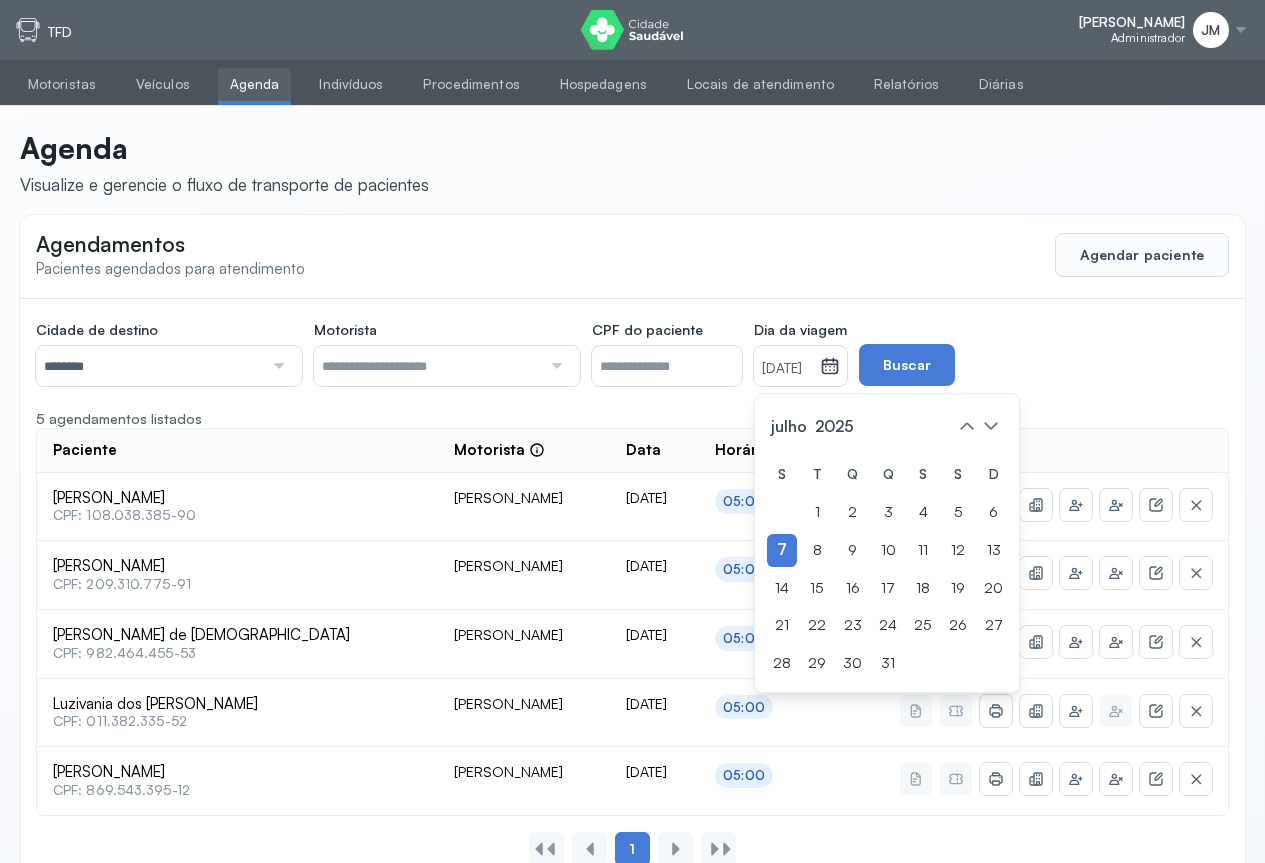 click on "Cidade de destino  ******** Todas as cidades [GEOGRAPHIC_DATA] Salvador Motorista  Todos os motoristas [PERSON_NAME] [PERSON_NAME] [PERSON_NAME] CPF do paciente  Dia da viagem  [DATE] [DATE] S T Q Q S S D 1 2 3 4 5 6 7 8 9 10 11 12 13 14 15 16 17 18 19 20 21 22 23 24 25 26 27 28 29 30 [DATE][PERSON_NAME] mar abr maio jun [DATE] ago set out nov [DATE] 2019 2020 2021 2022 2023 2024 2025 2026 2027 2028 2029  Buscar" at bounding box center (586, 350) 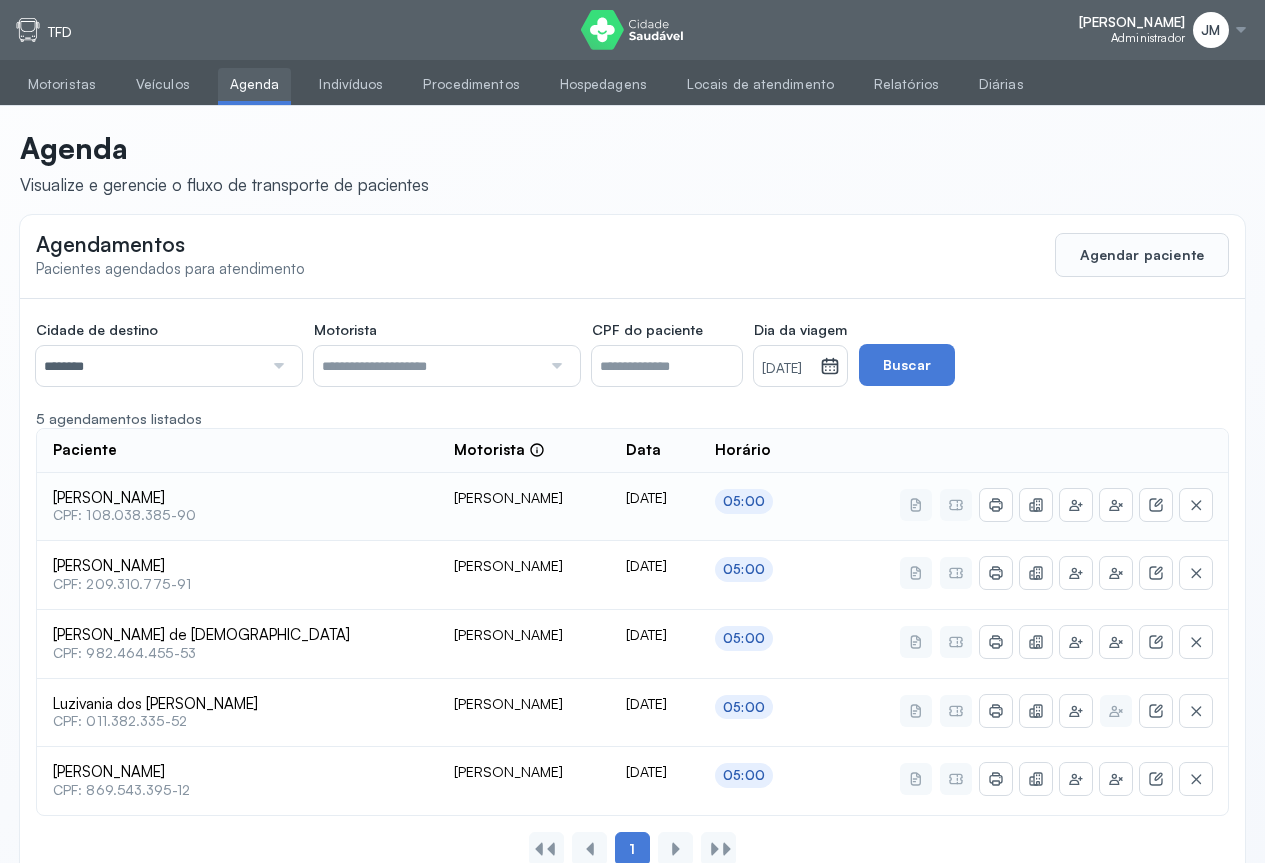 scroll, scrollTop: 55, scrollLeft: 0, axis: vertical 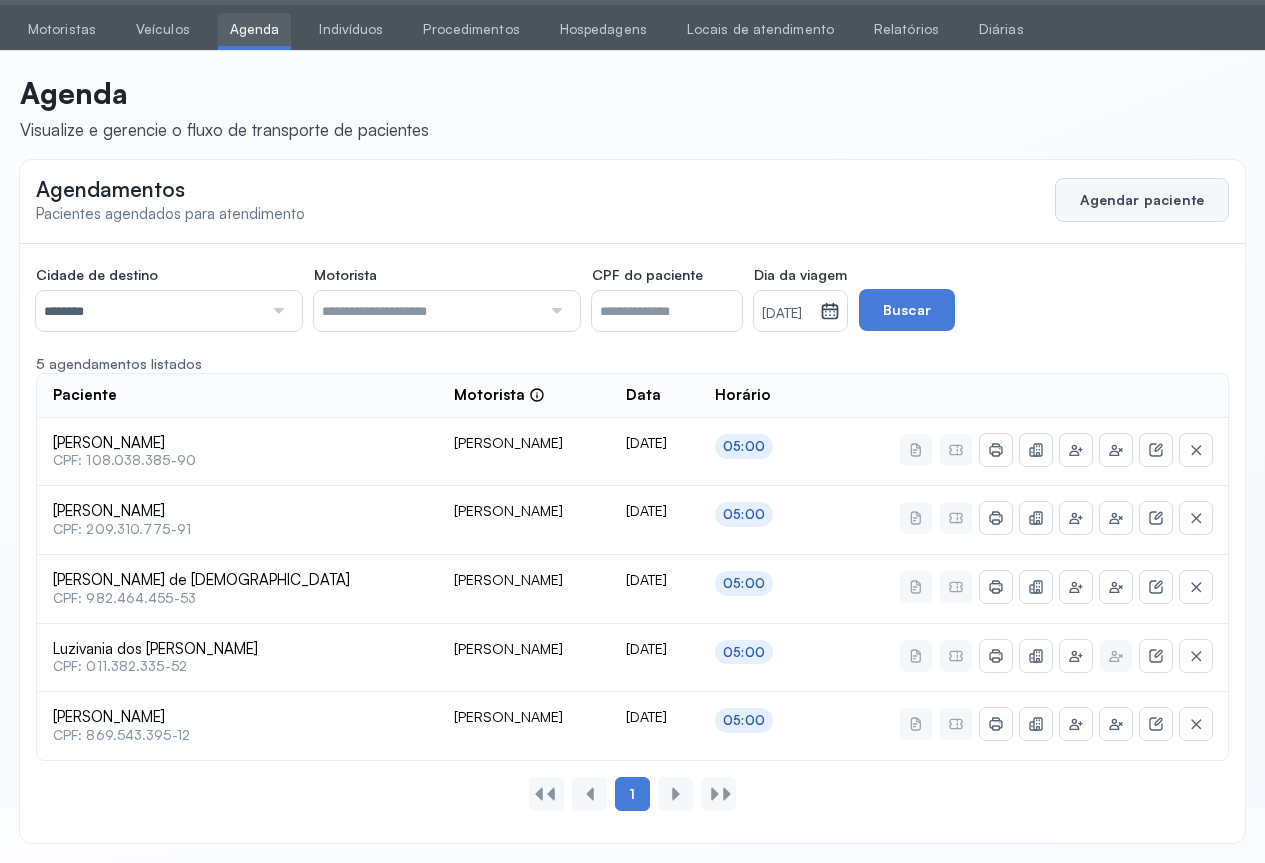 click on "Agendar paciente" 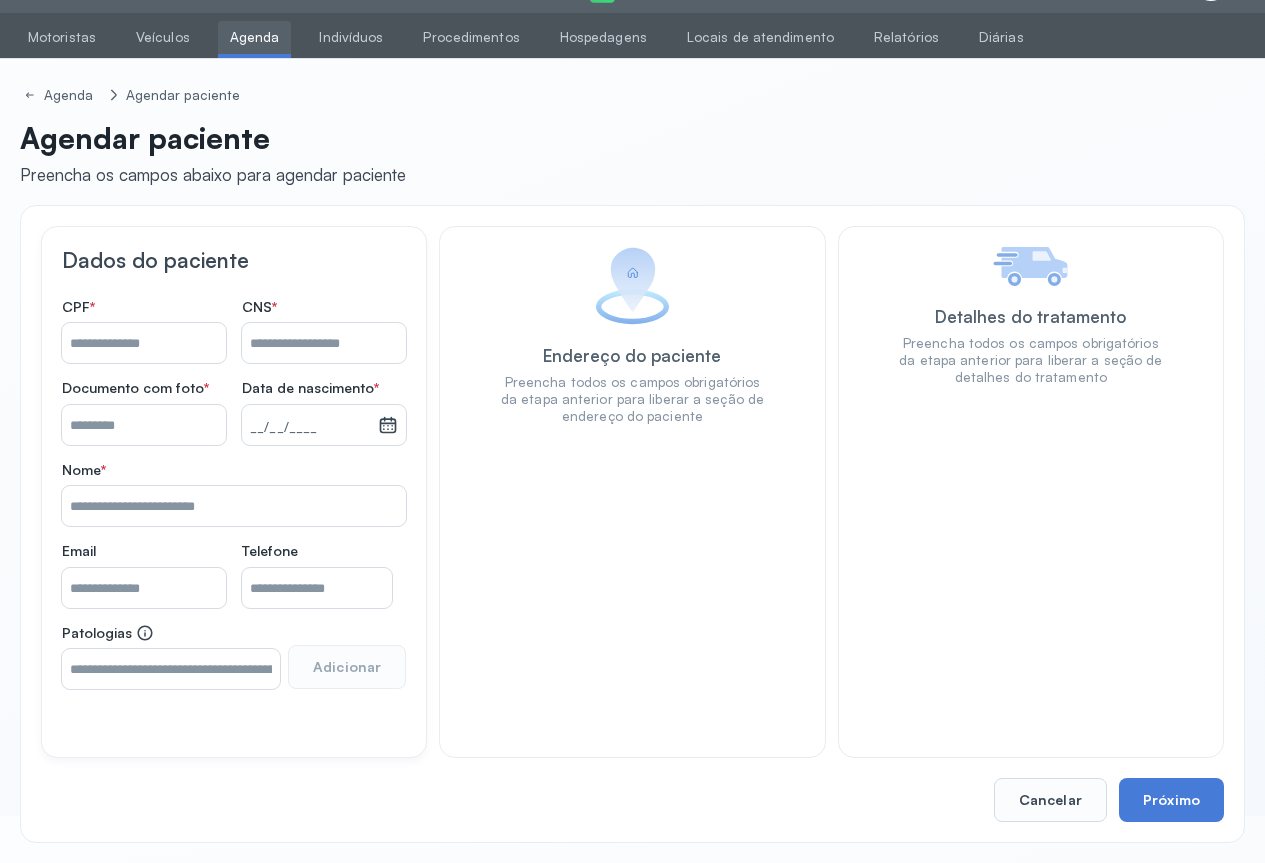 click on "Nome   *" at bounding box center (324, 343) 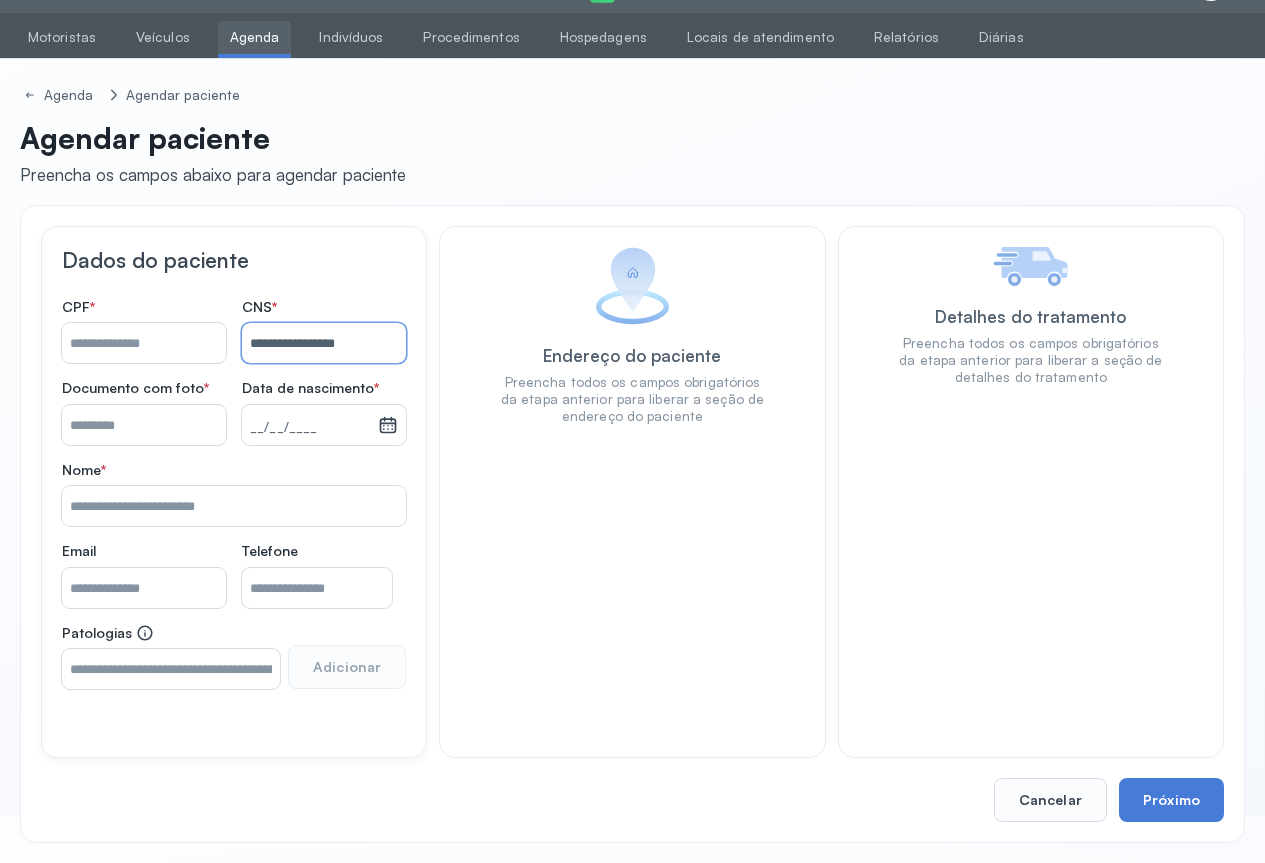 type on "**********" 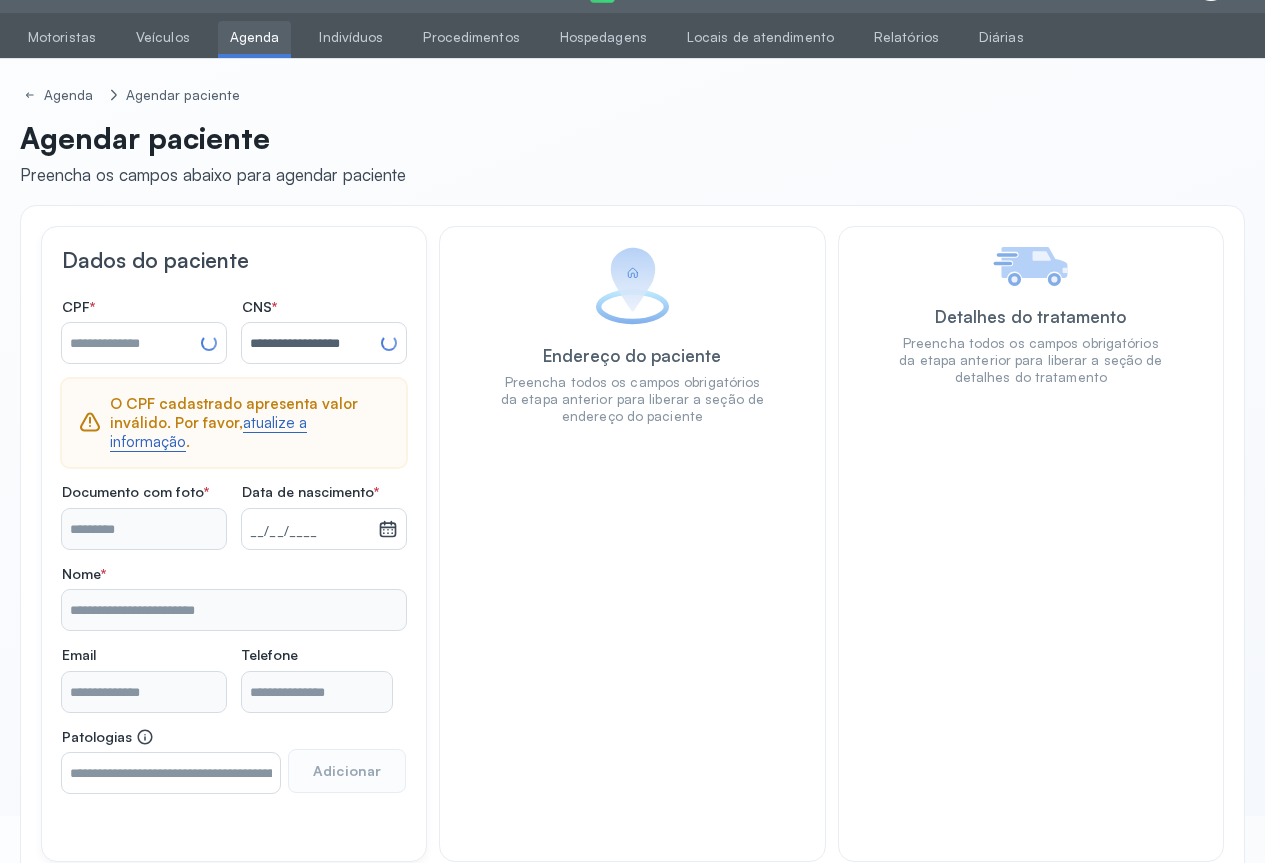 type on "**********" 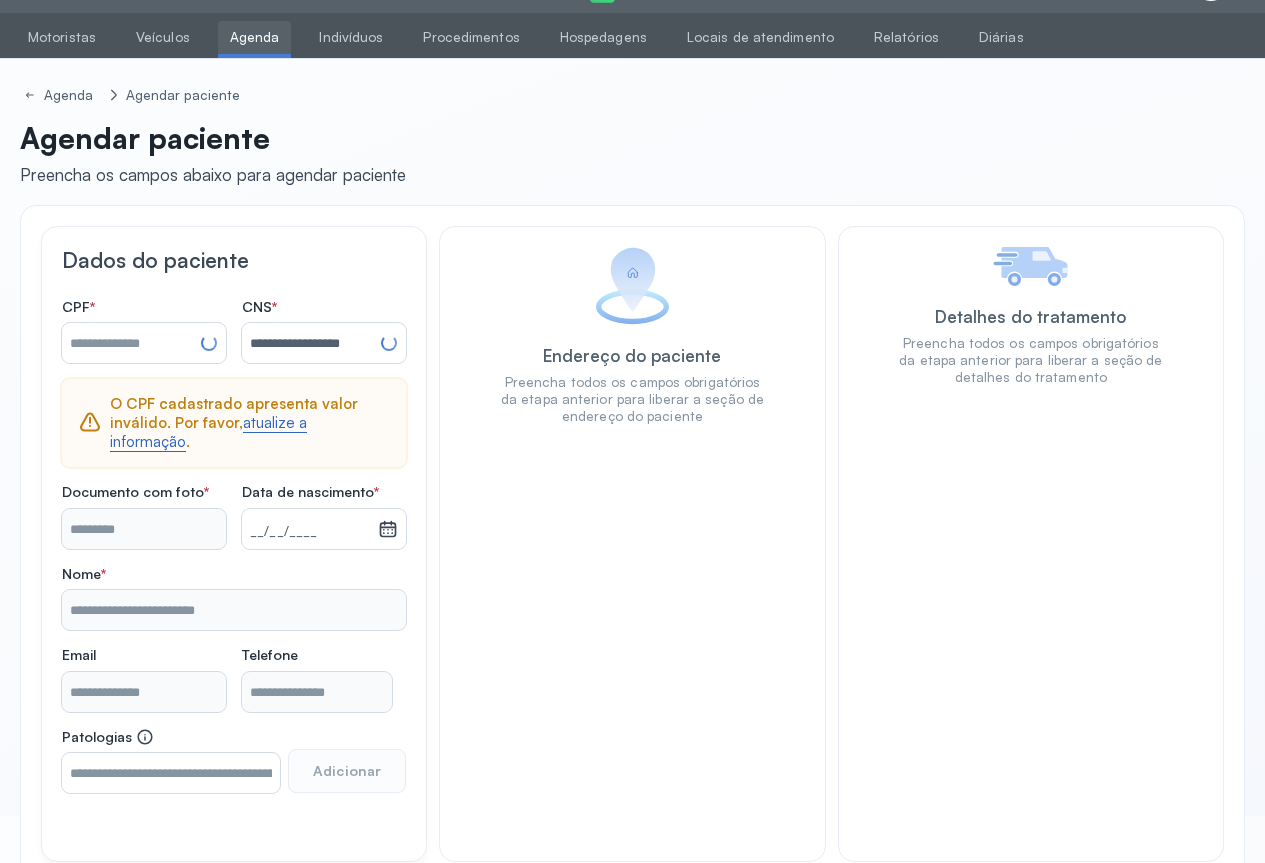 type on "**********" 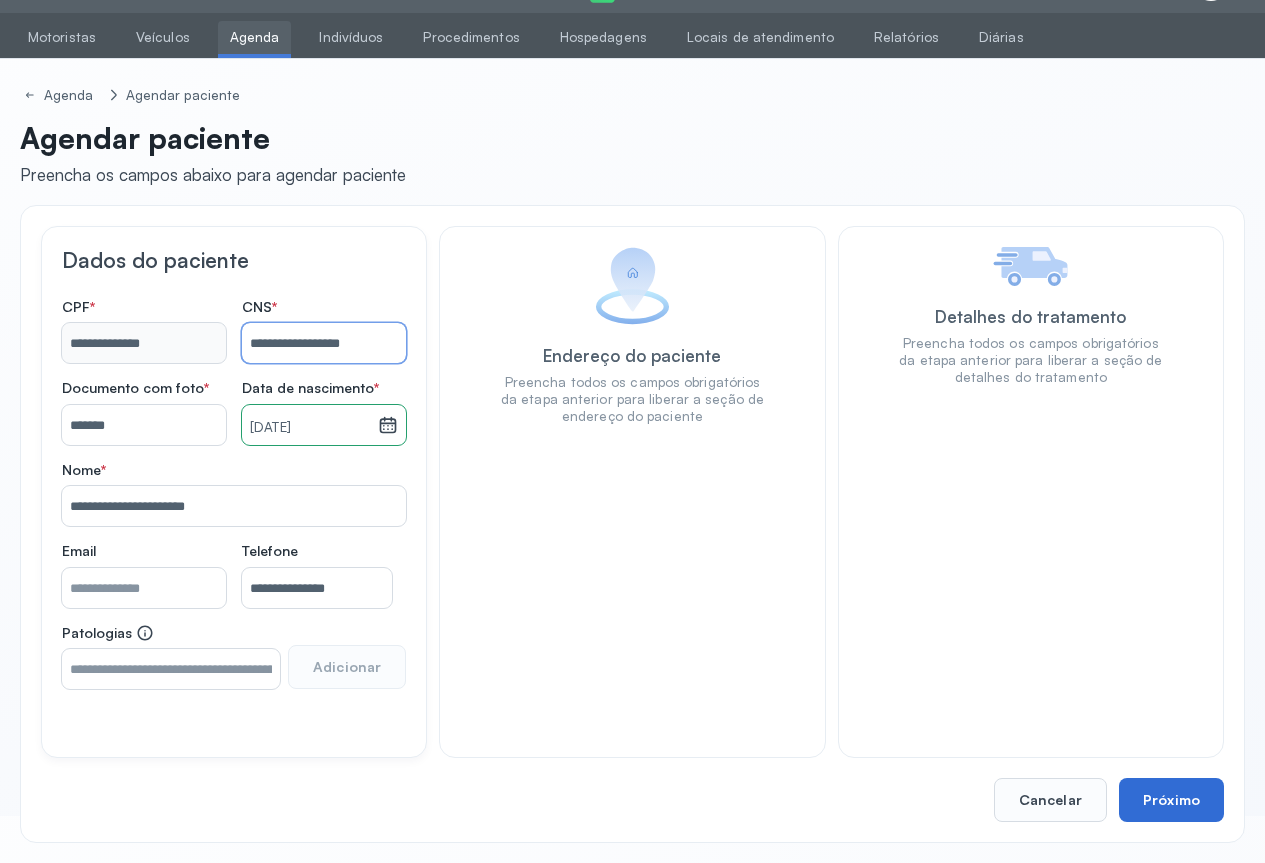type on "**********" 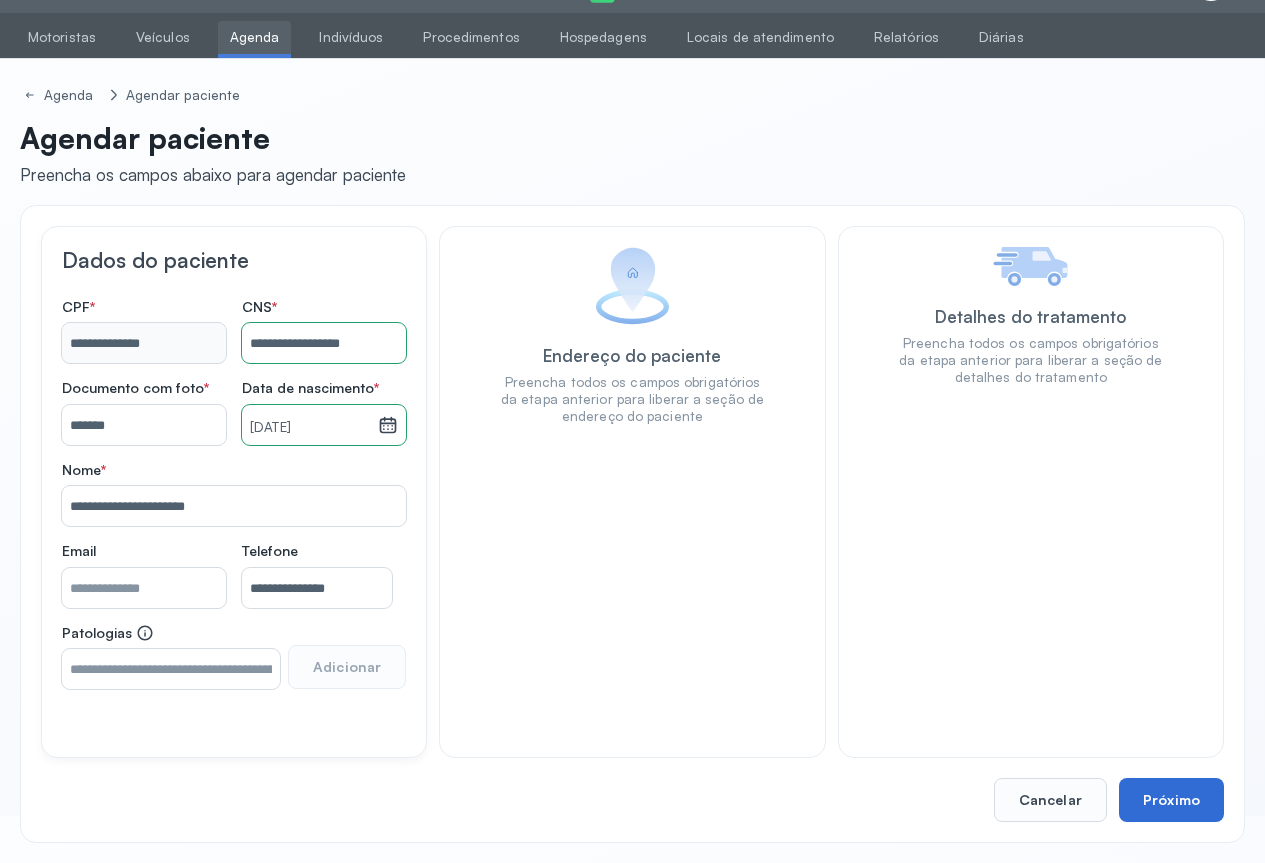 click on "Próximo" at bounding box center (1171, 800) 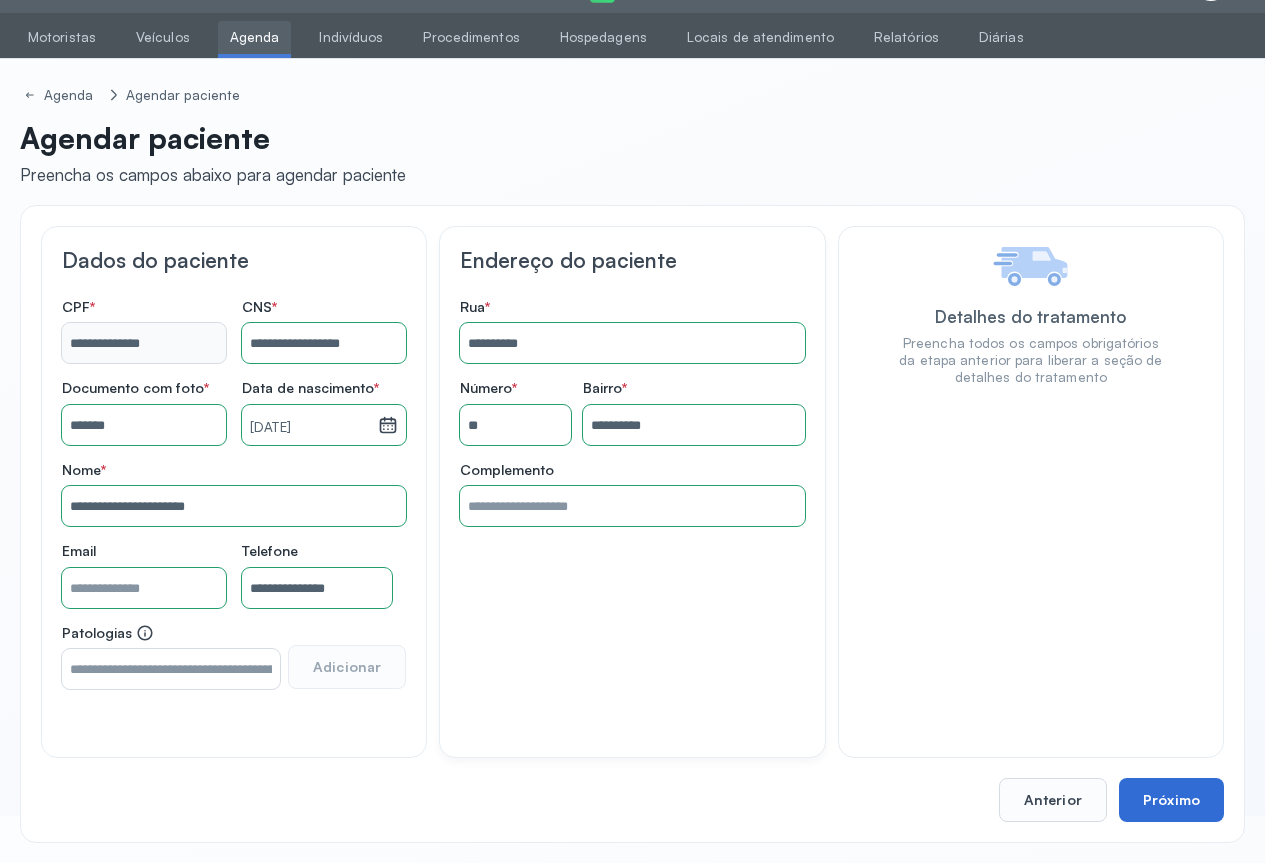click on "Próximo" at bounding box center [1171, 800] 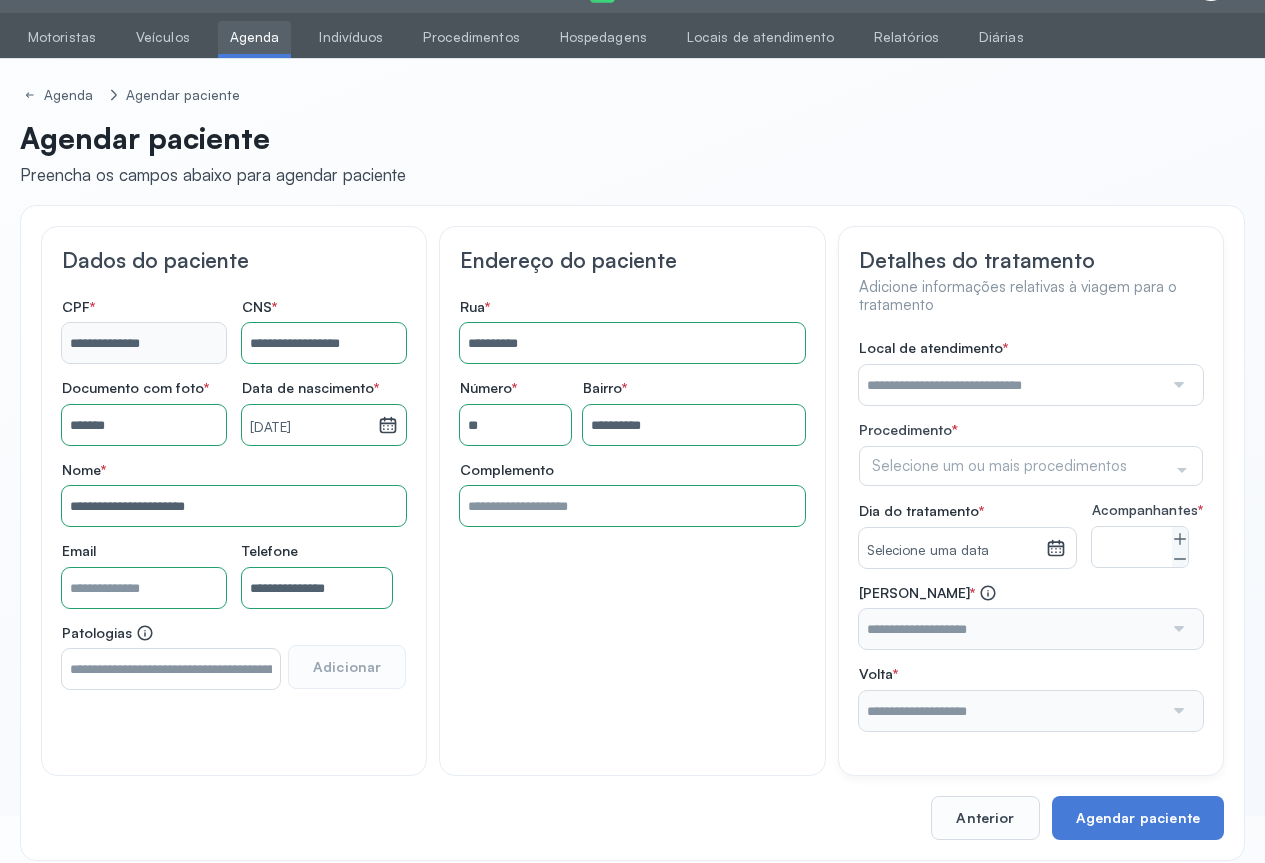 click at bounding box center (1177, 385) 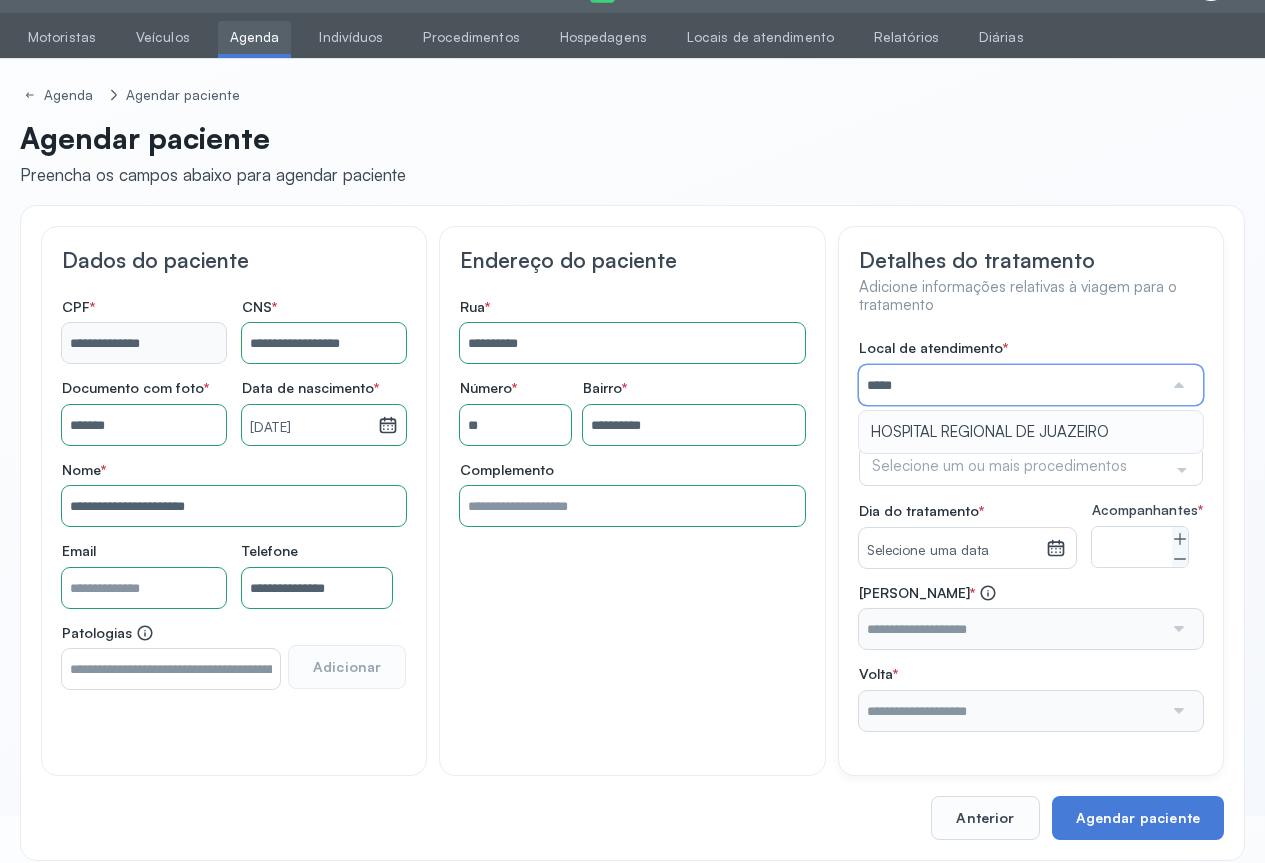 type on "**********" 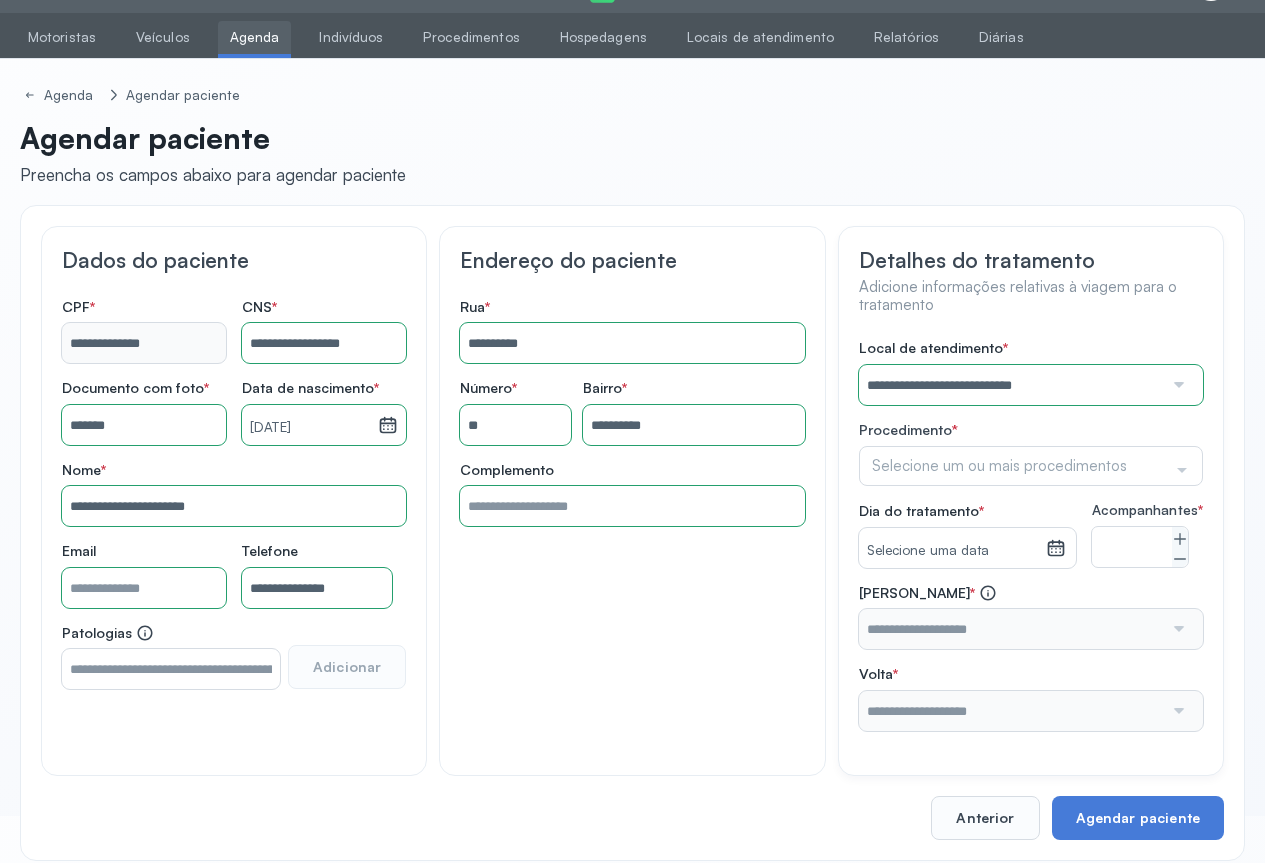 click on "**********" at bounding box center [1031, 535] 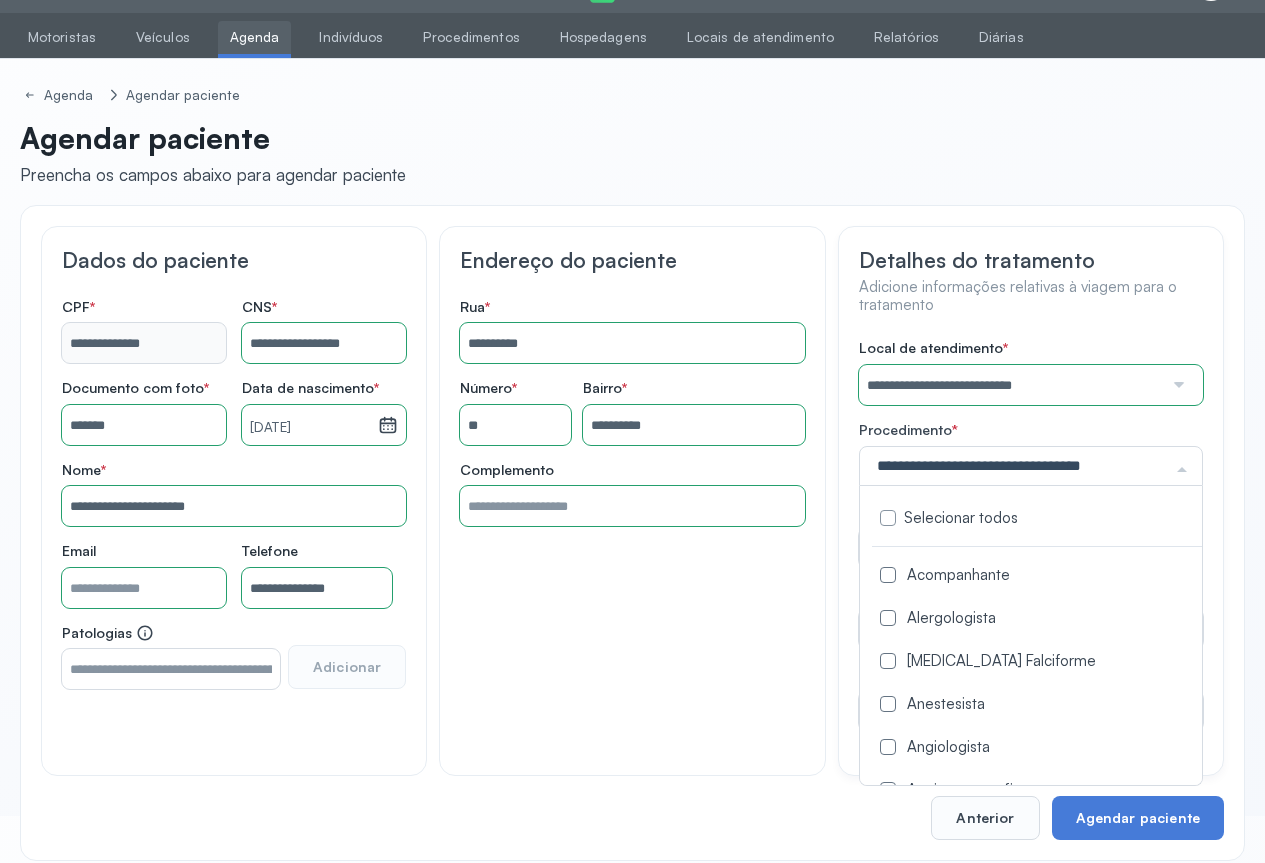 click 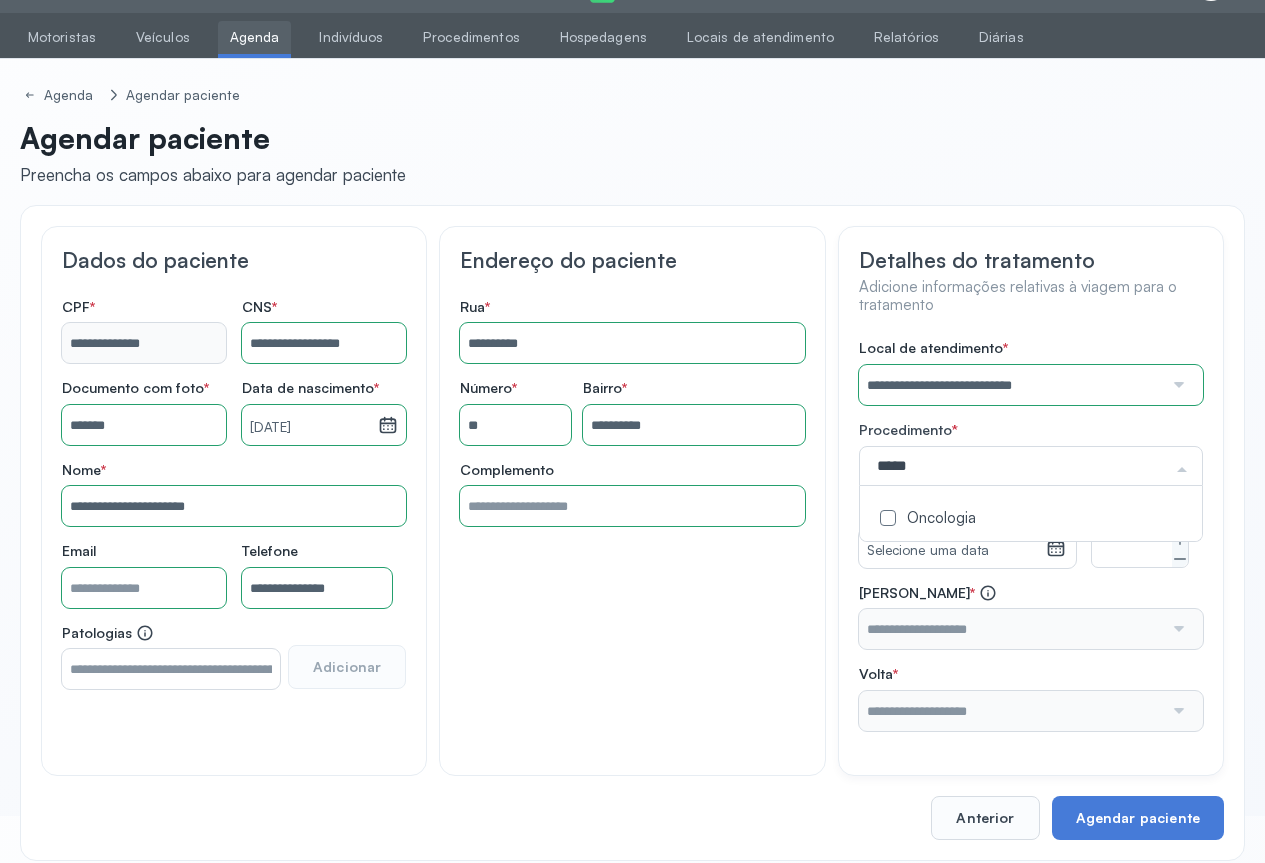 type on "******" 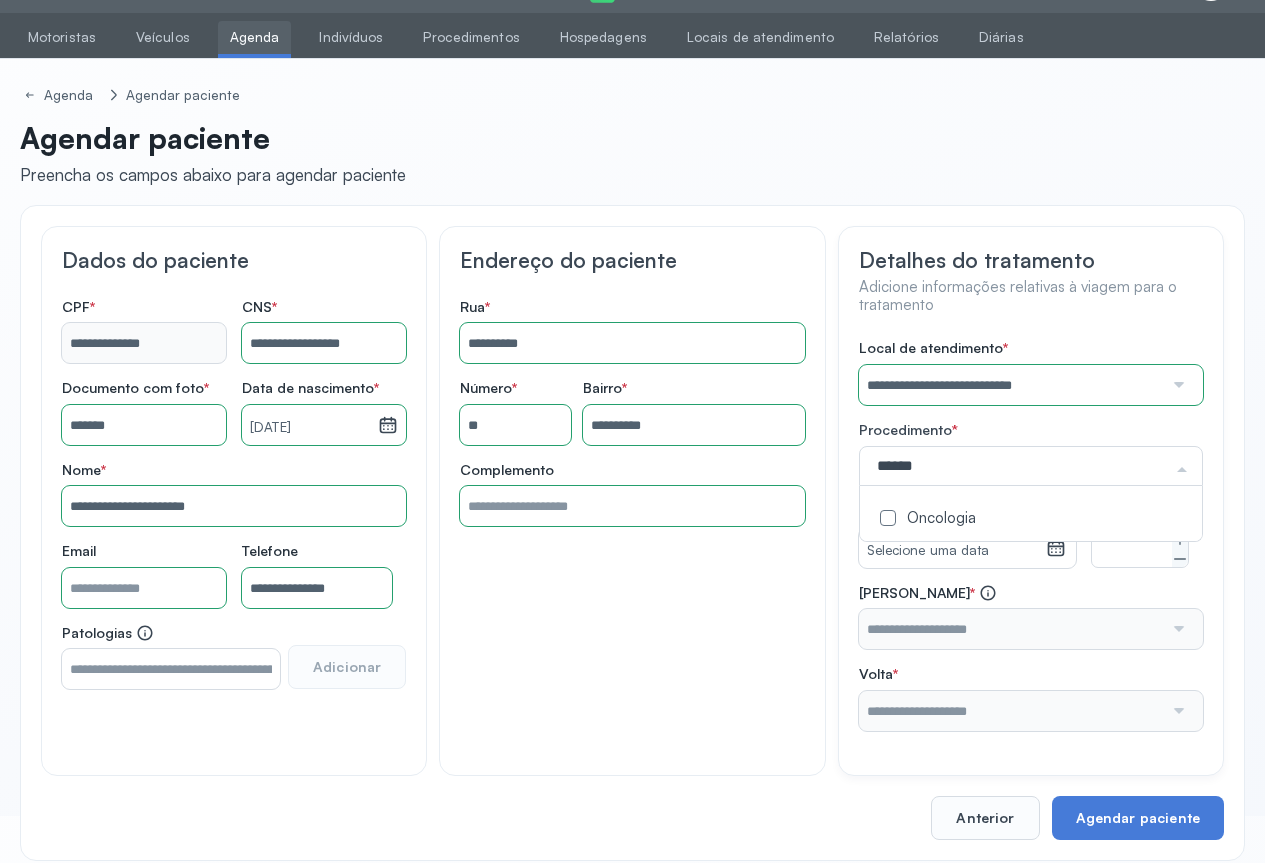 click on "Oncologia" 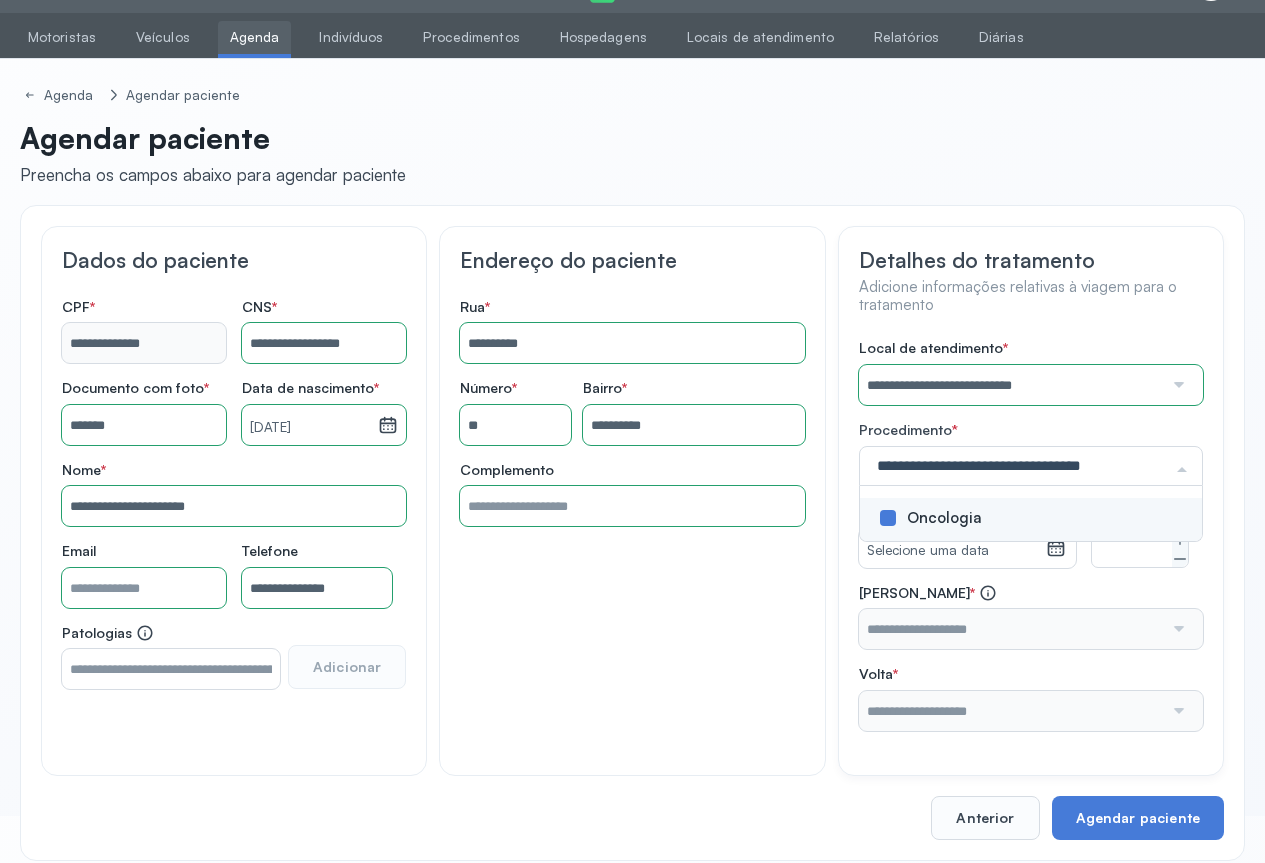 click on "**********" at bounding box center [1031, 535] 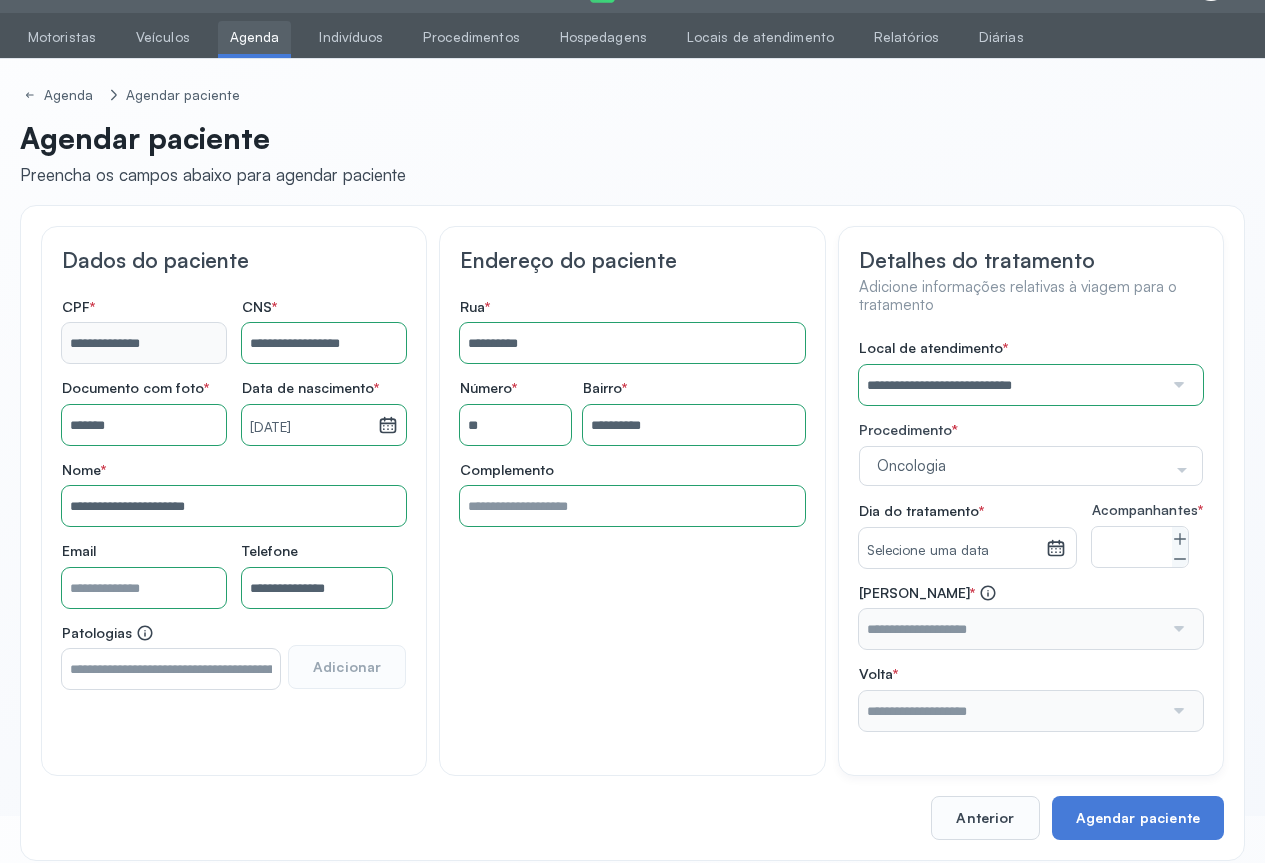 click on "Selecione uma data" 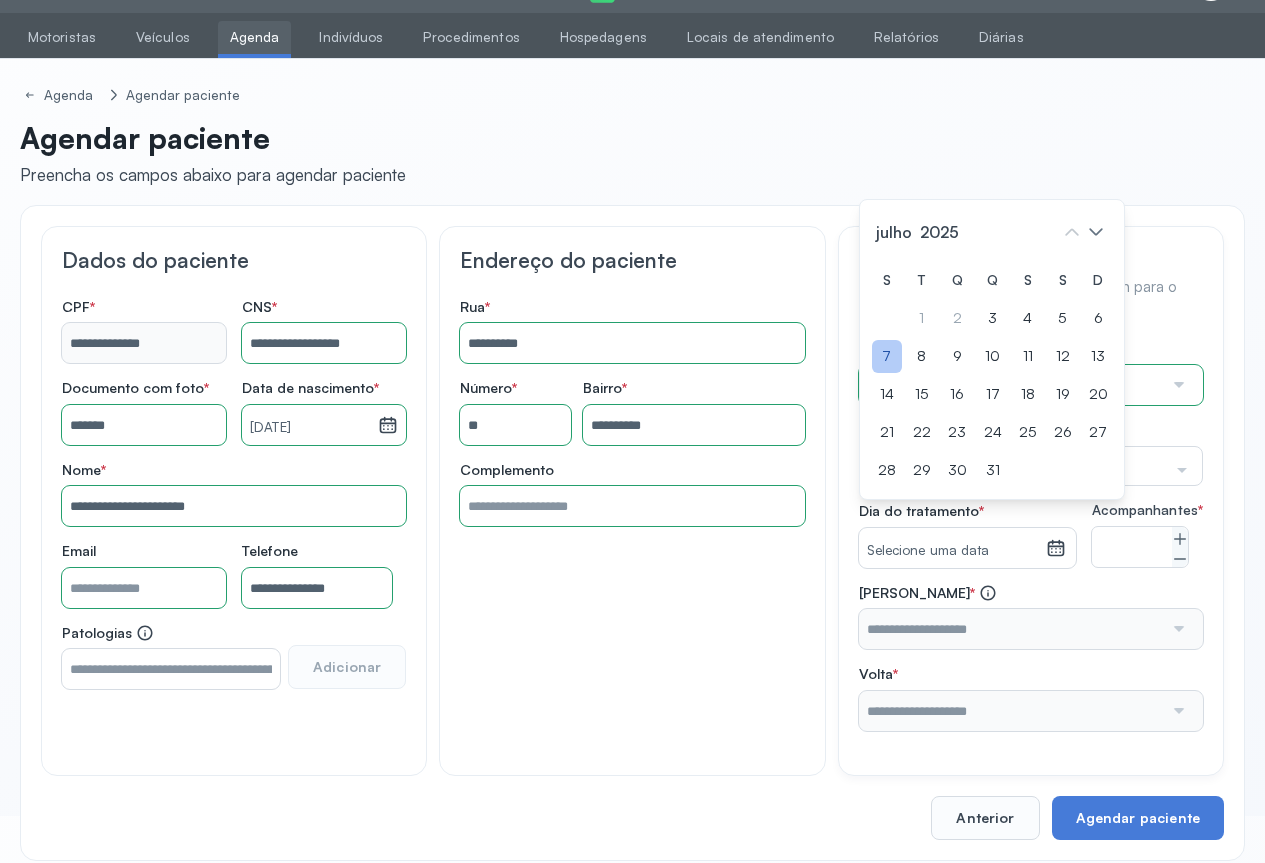 click on "7" 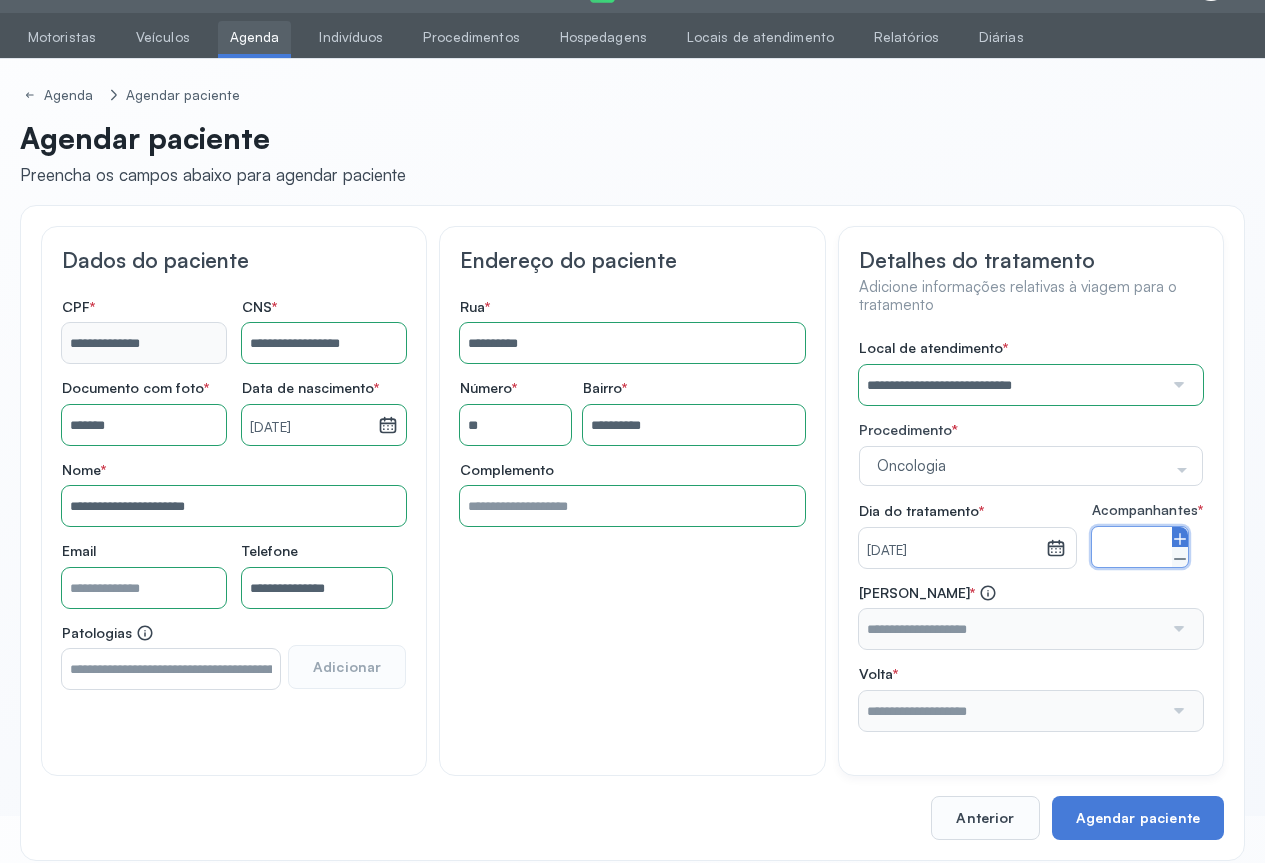 click 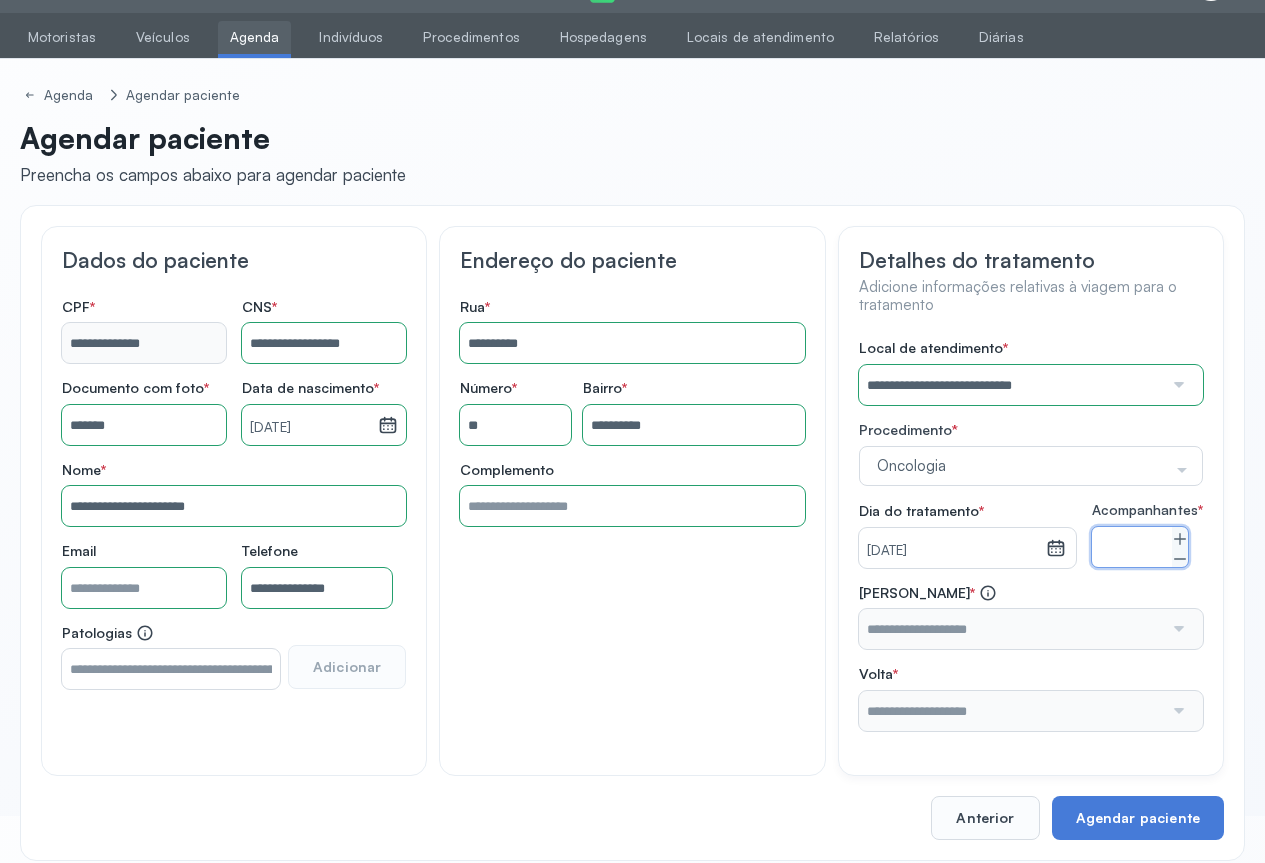 click 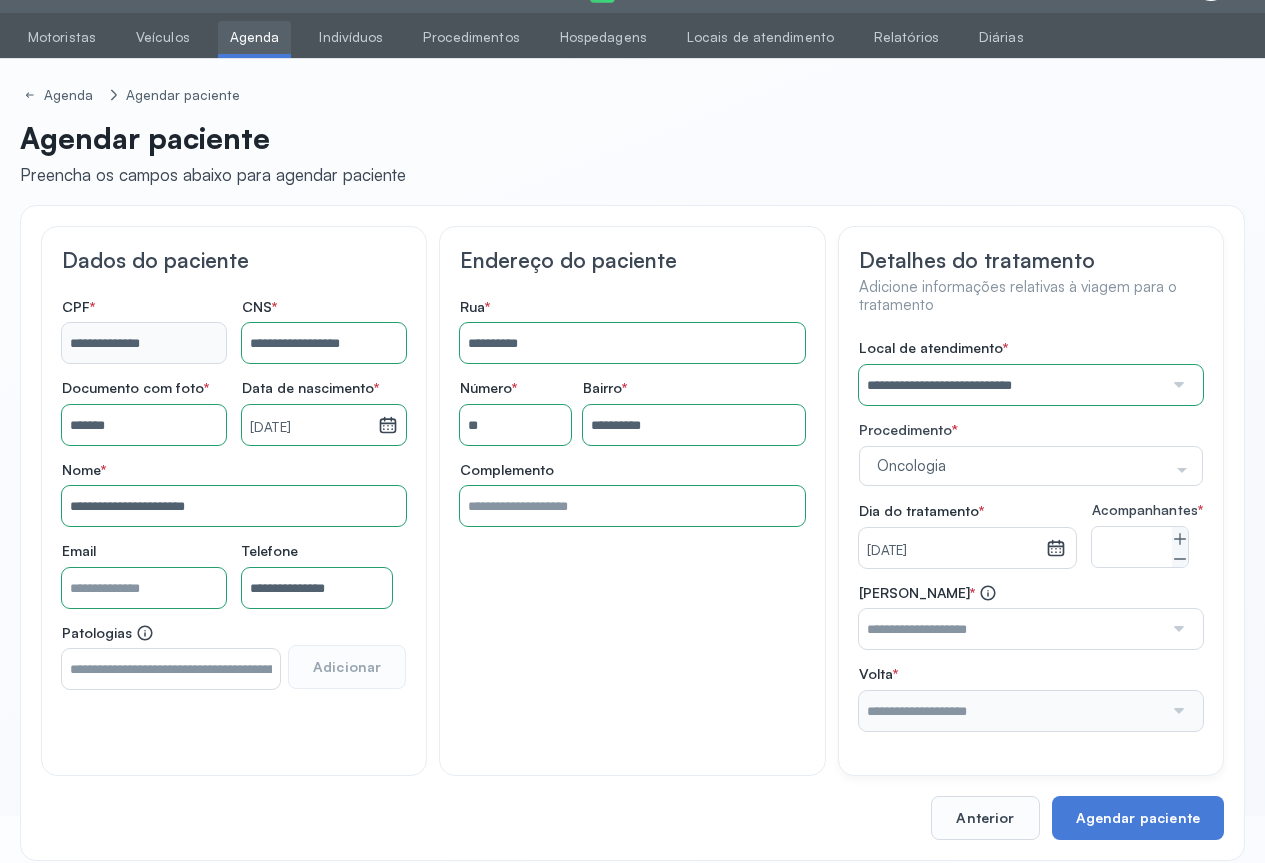 click at bounding box center [1177, 629] 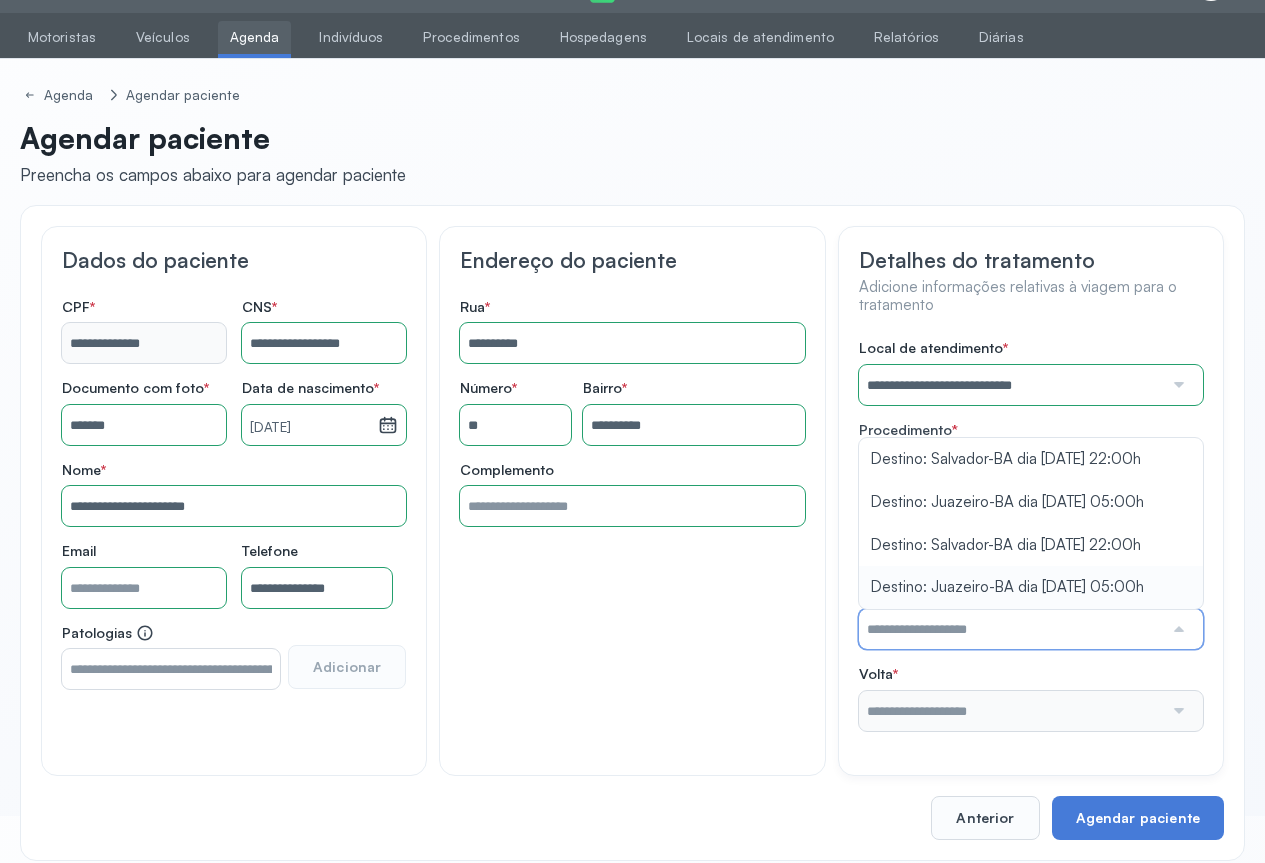 type on "**********" 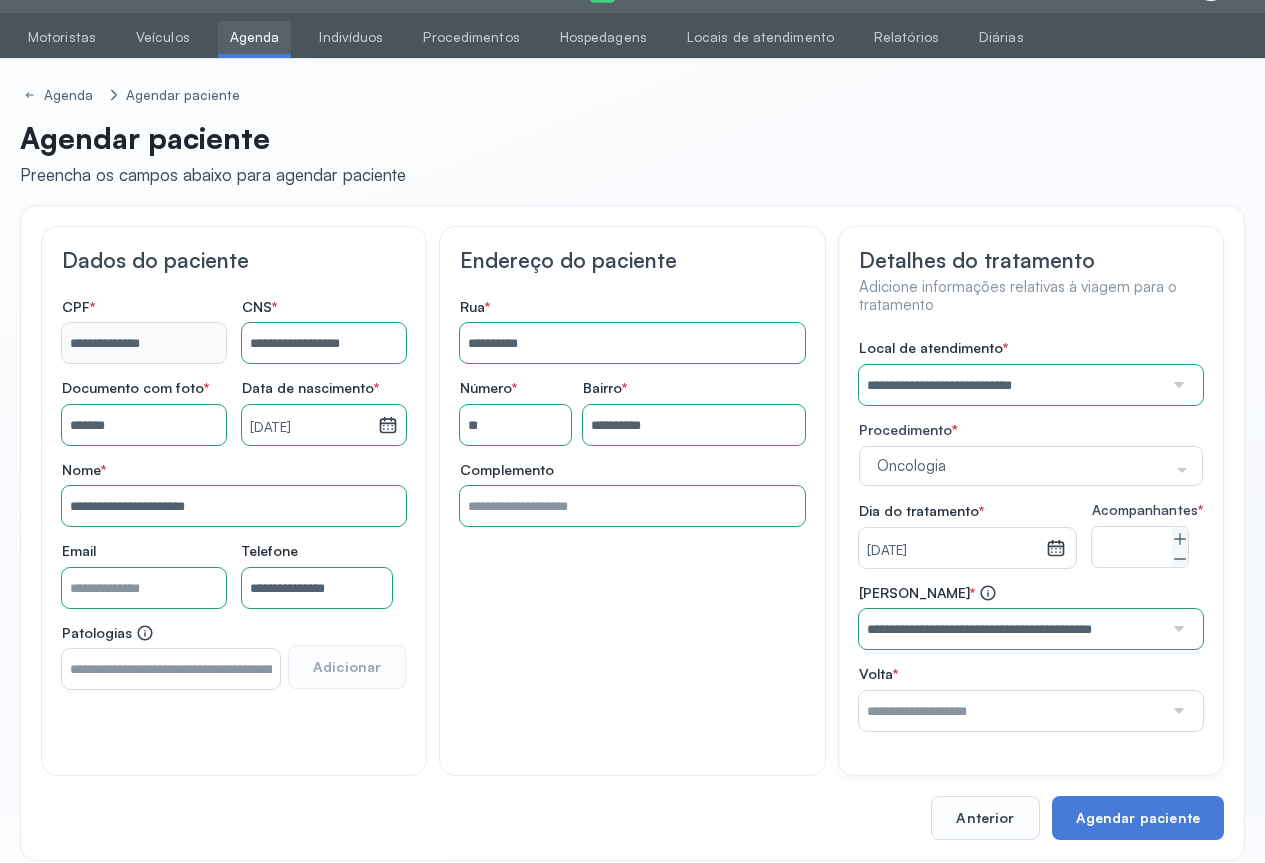 click on "**********" at bounding box center [1031, 535] 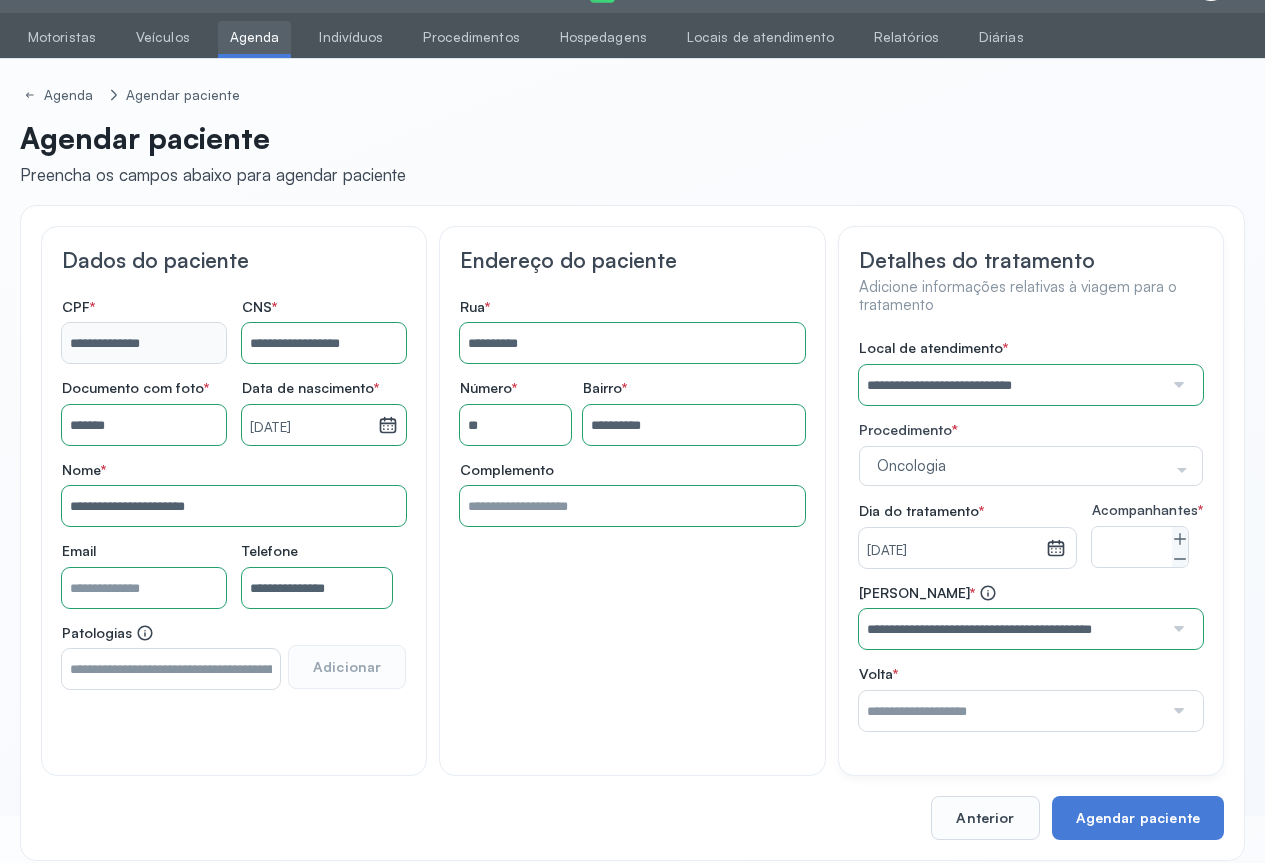 click at bounding box center (1177, 711) 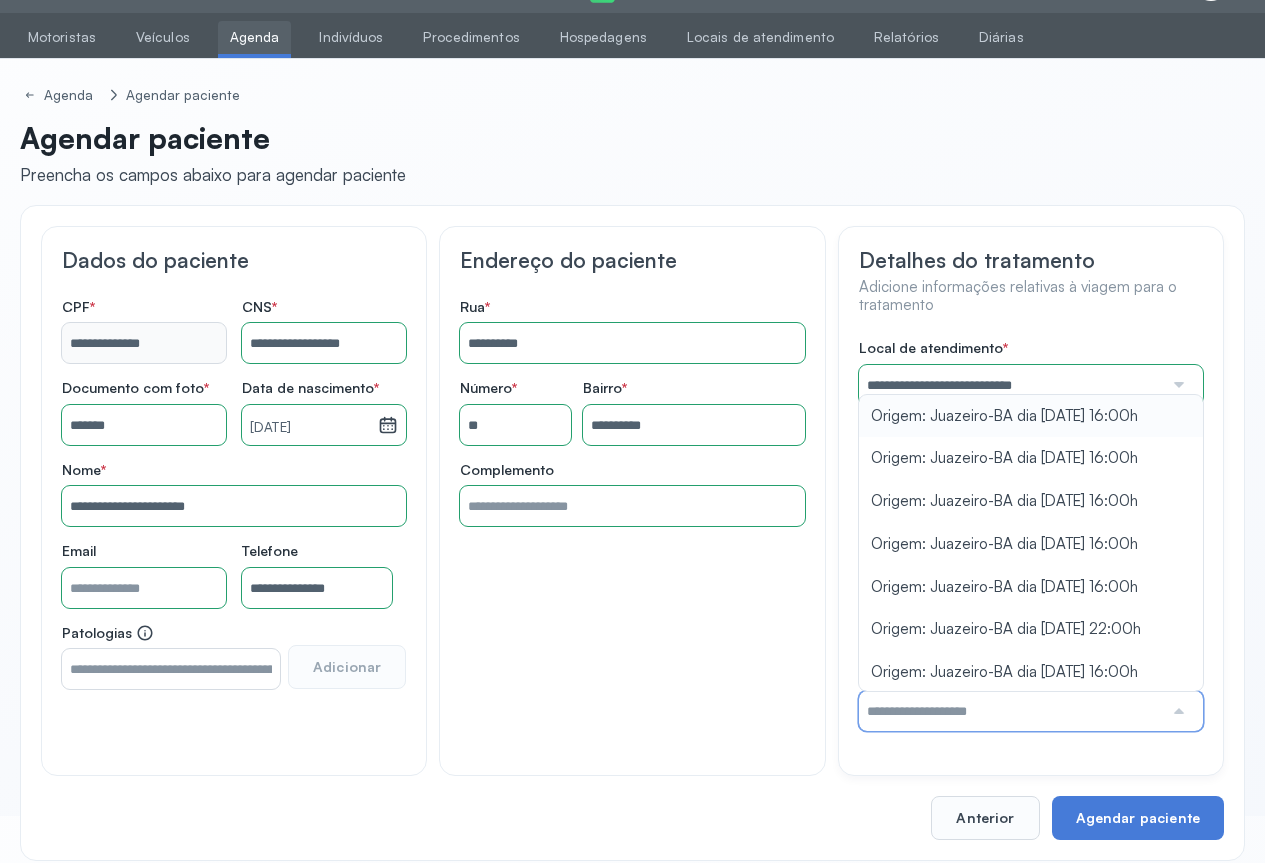 type on "**********" 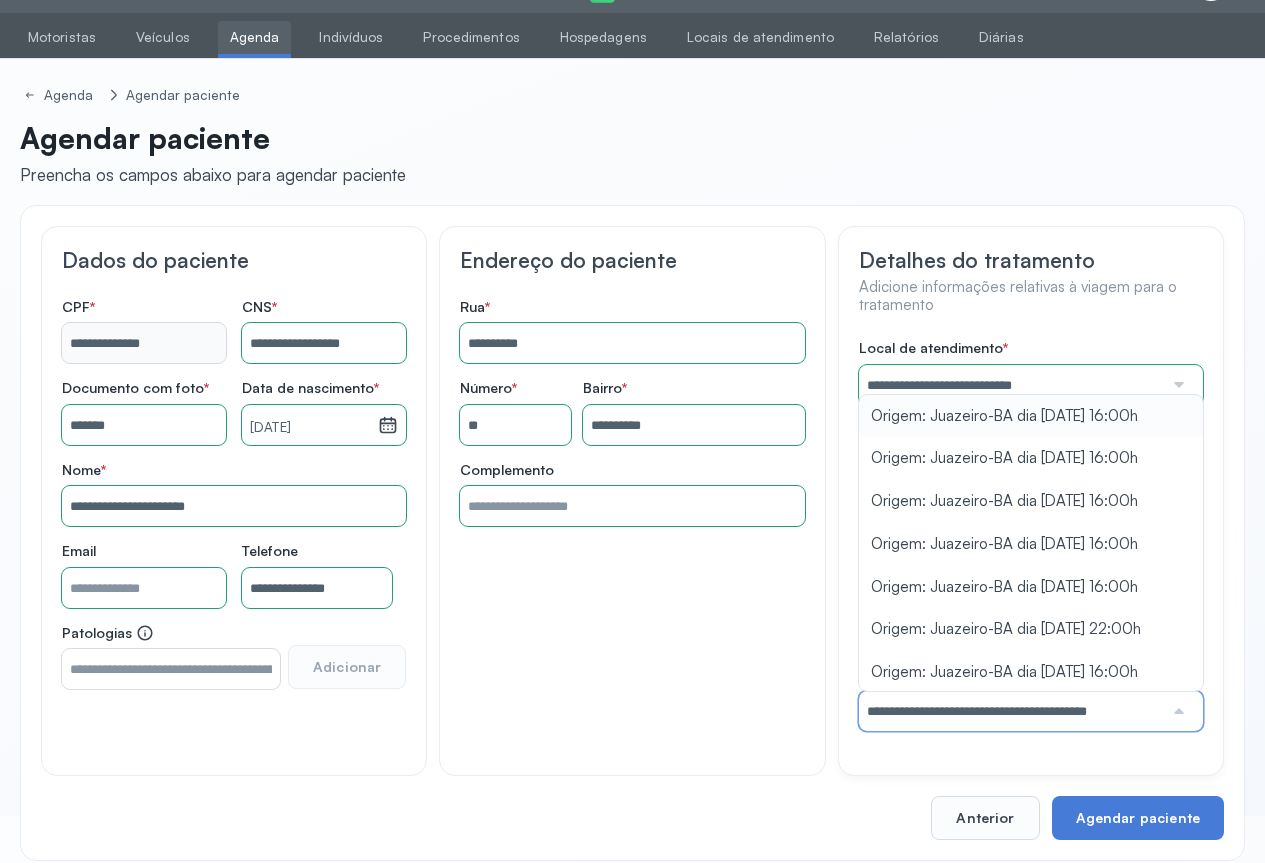 click on "**********" at bounding box center (1031, 535) 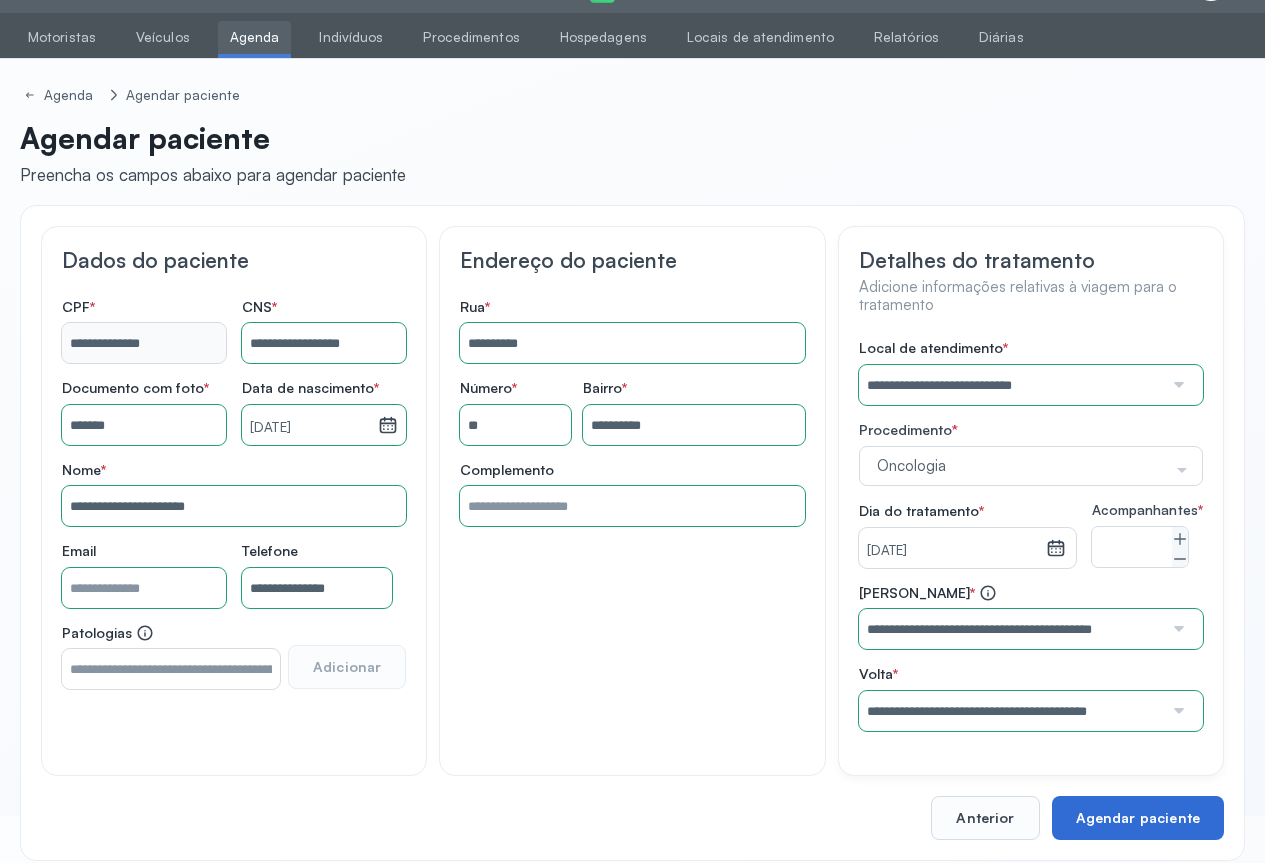 click on "Agendar paciente" at bounding box center [1138, 818] 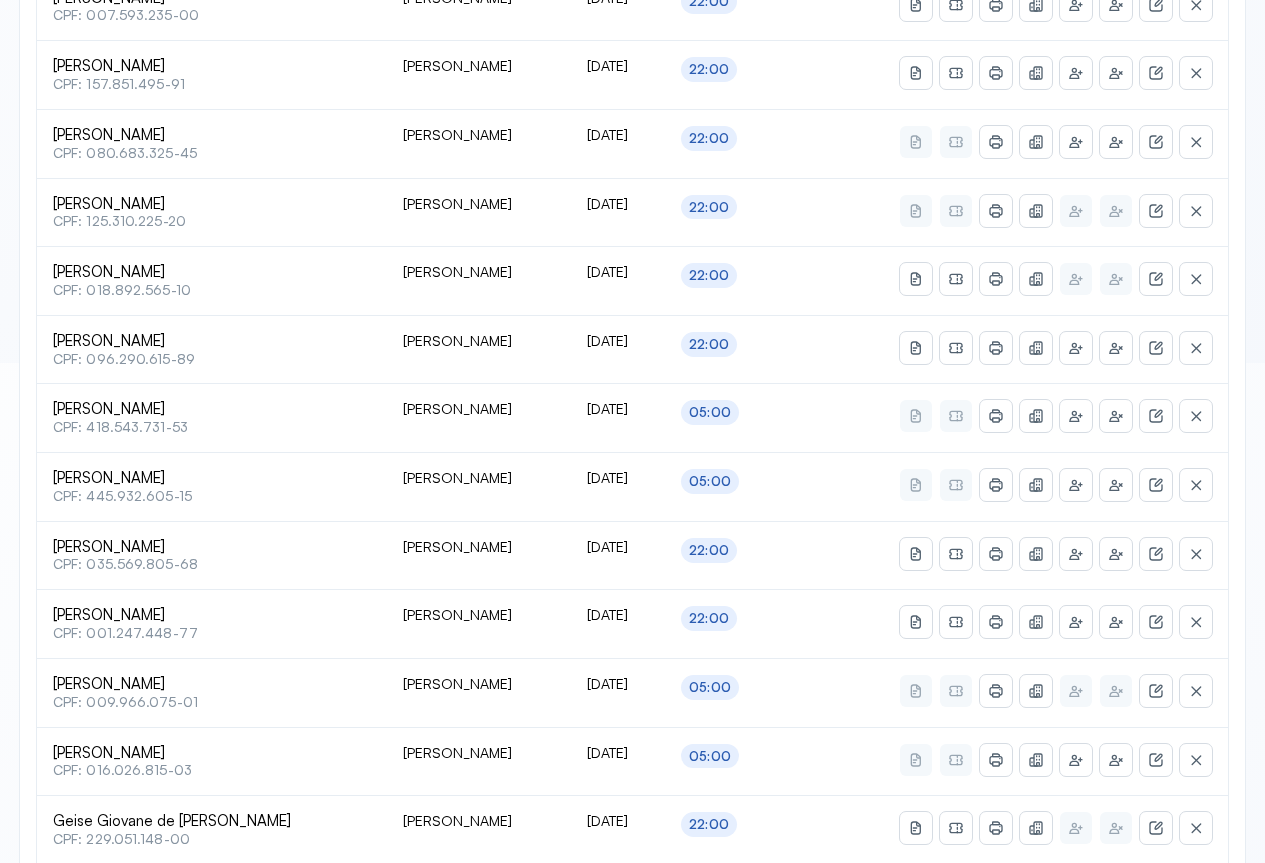 scroll, scrollTop: 741, scrollLeft: 0, axis: vertical 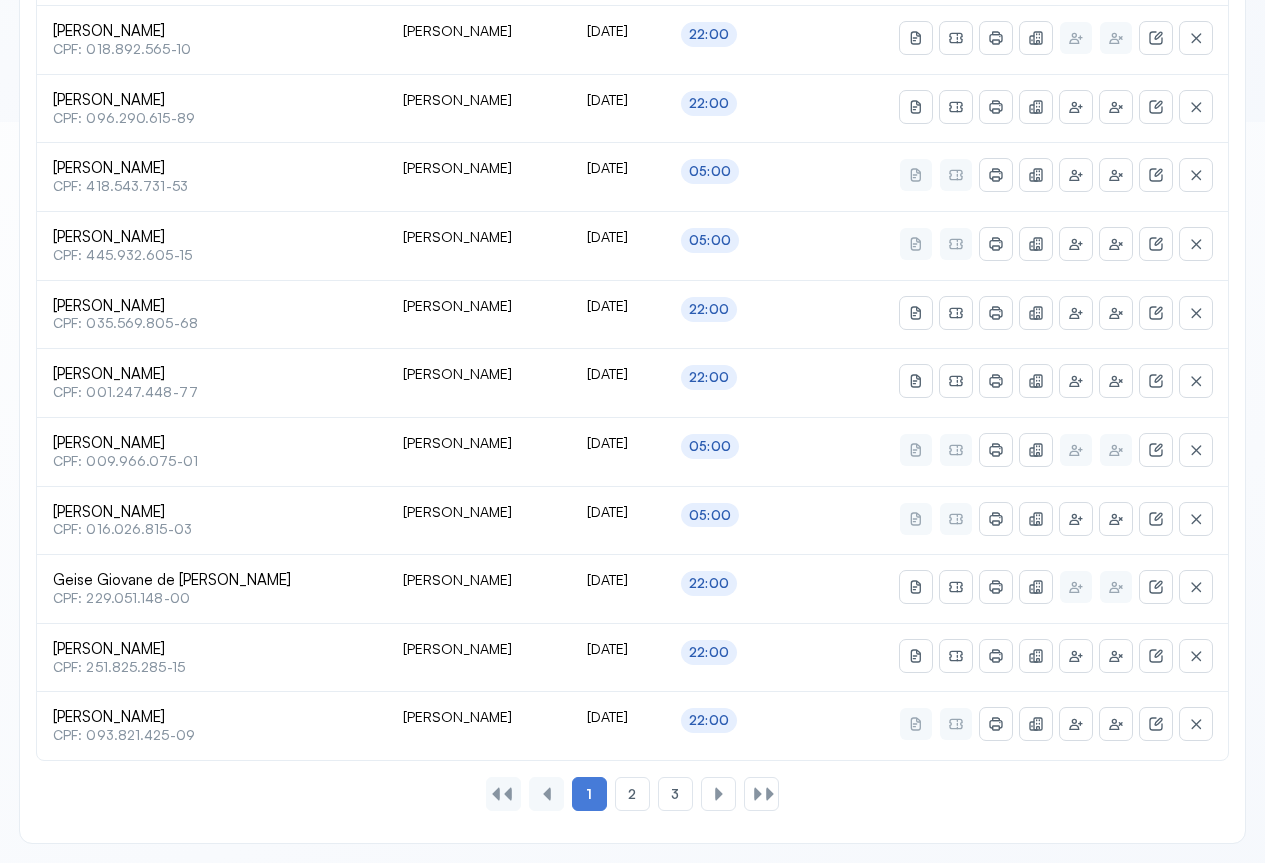 type on "********" 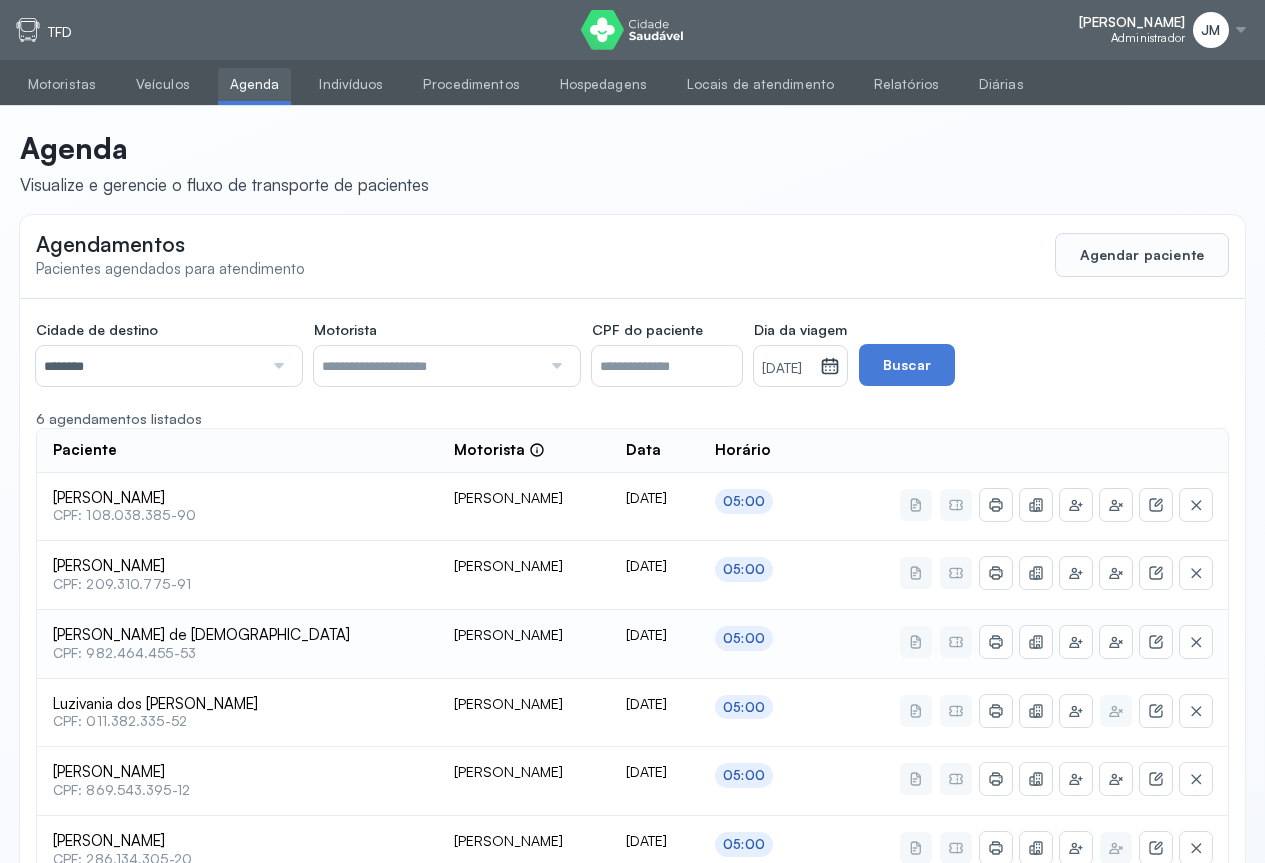 scroll, scrollTop: 123, scrollLeft: 0, axis: vertical 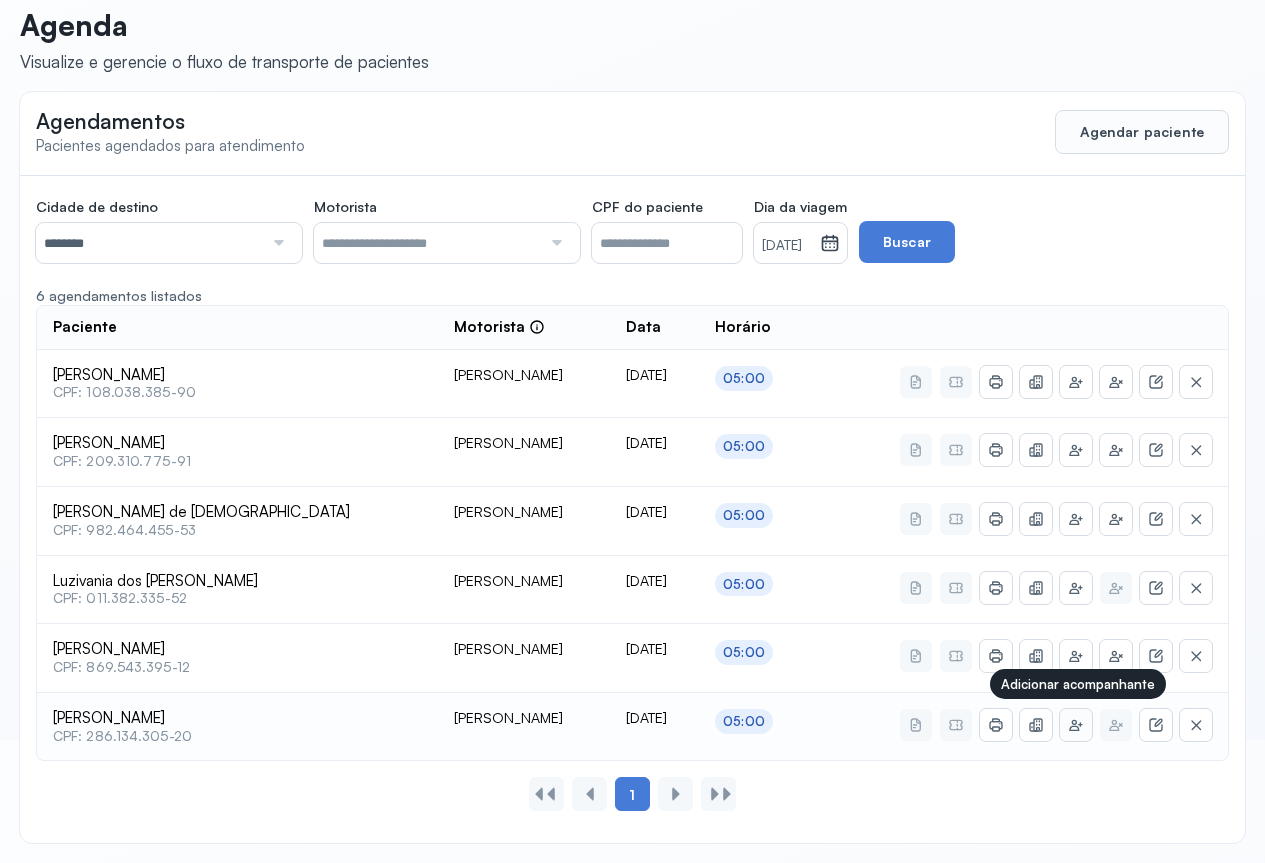 click 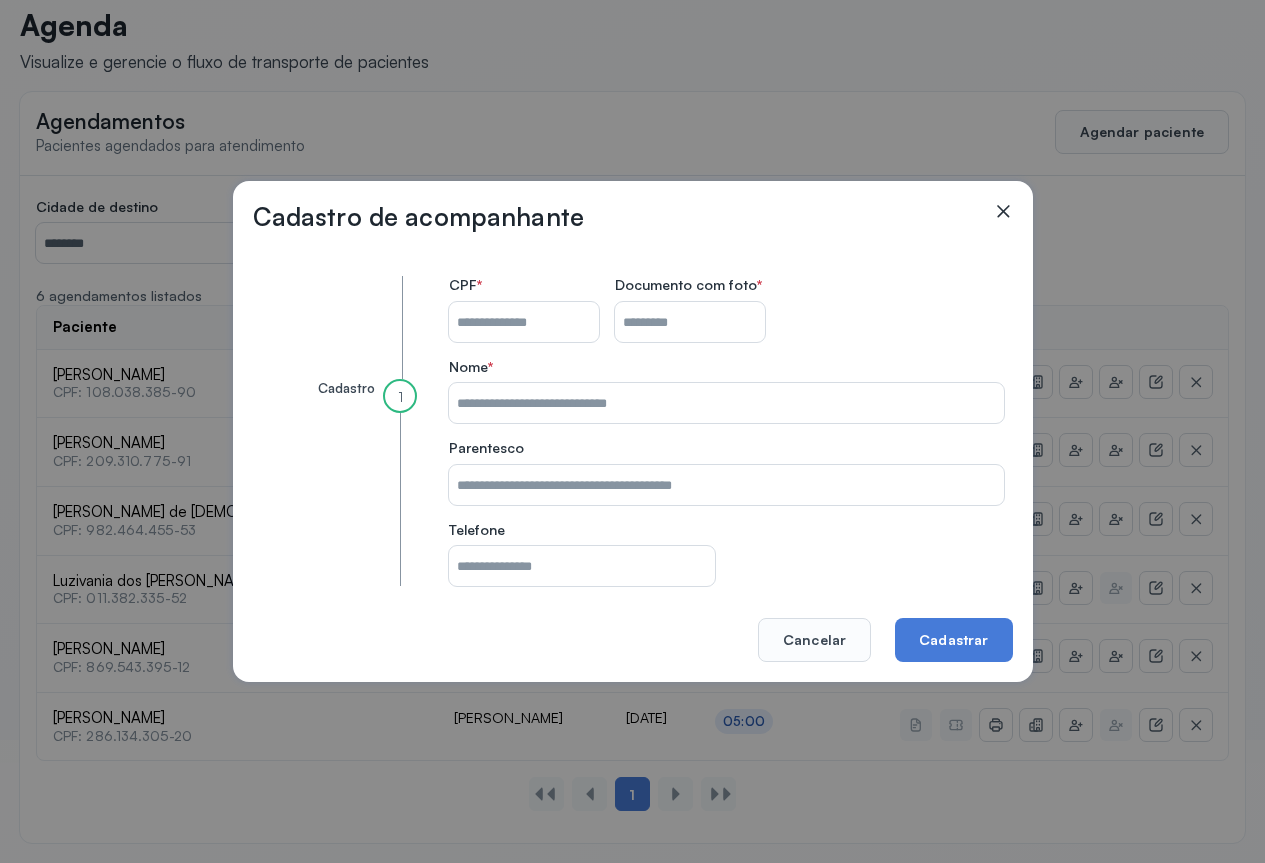 click on "CPF do paciente" at bounding box center (524, 322) 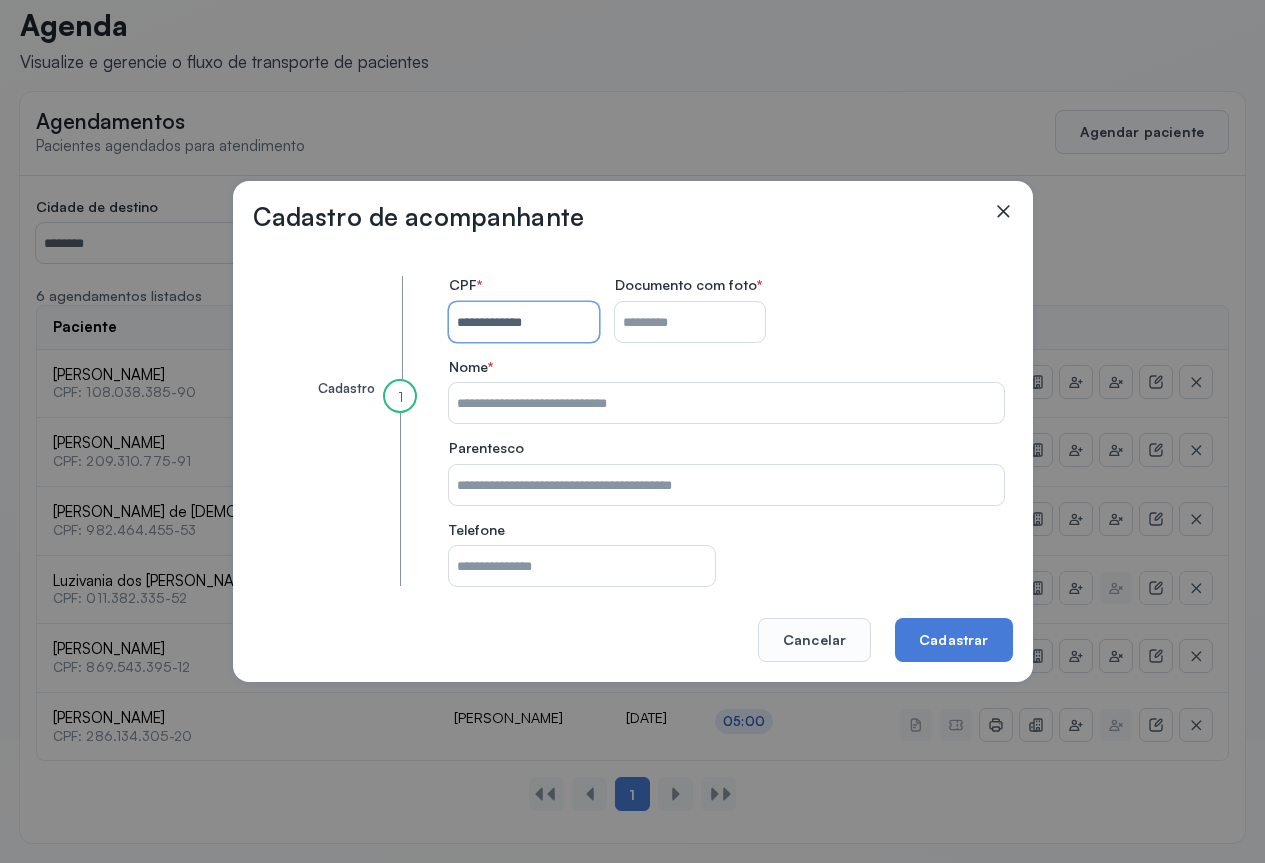 type on "**********" 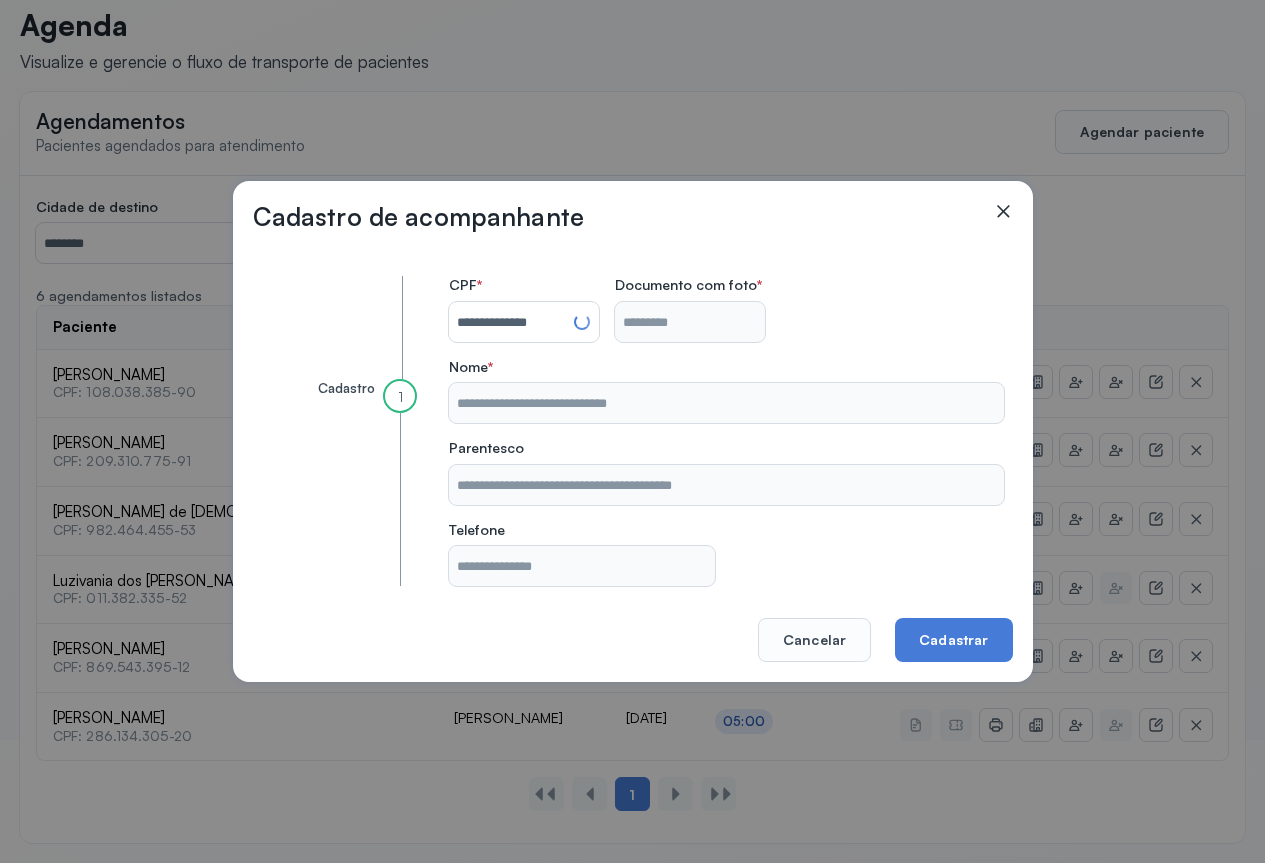 type on "**********" 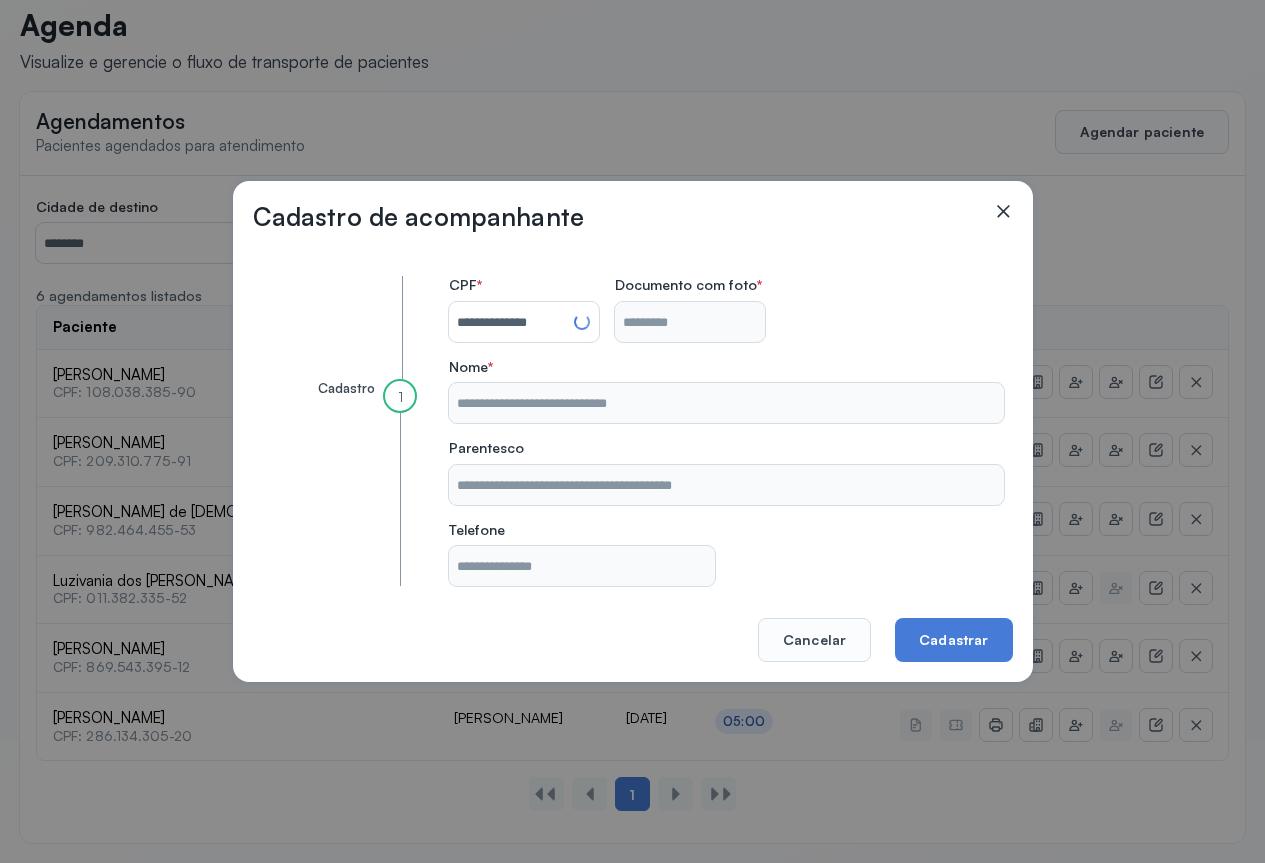 type on "**********" 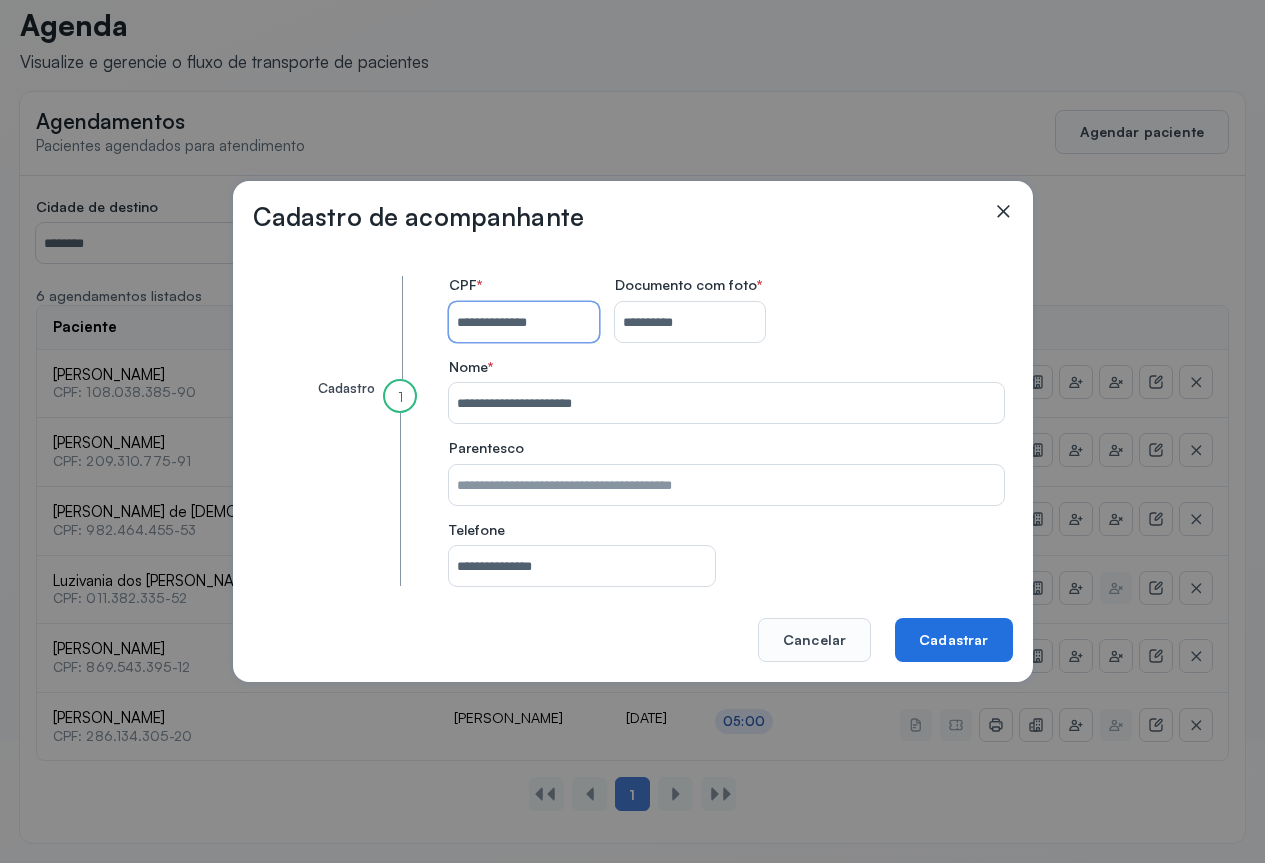 type on "**********" 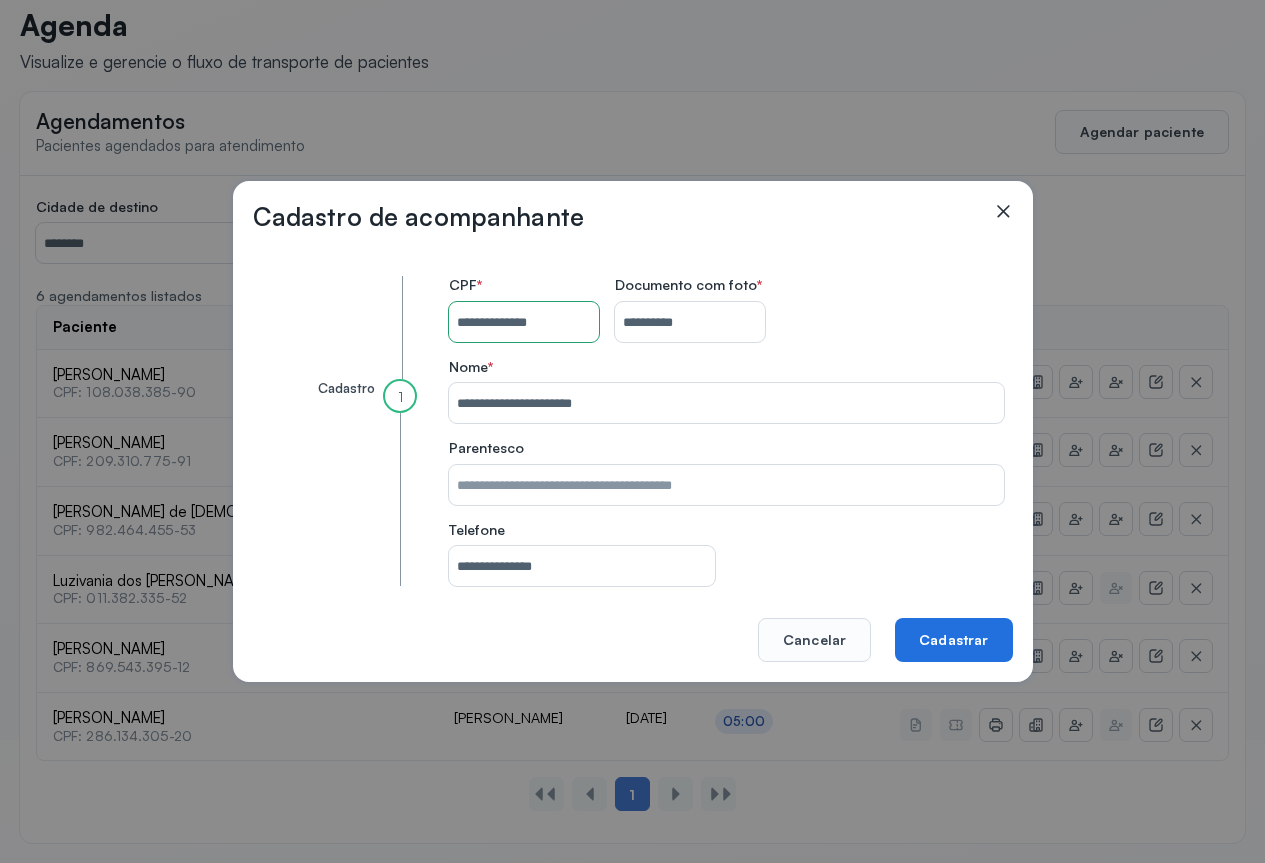 click on "Cadastrar" 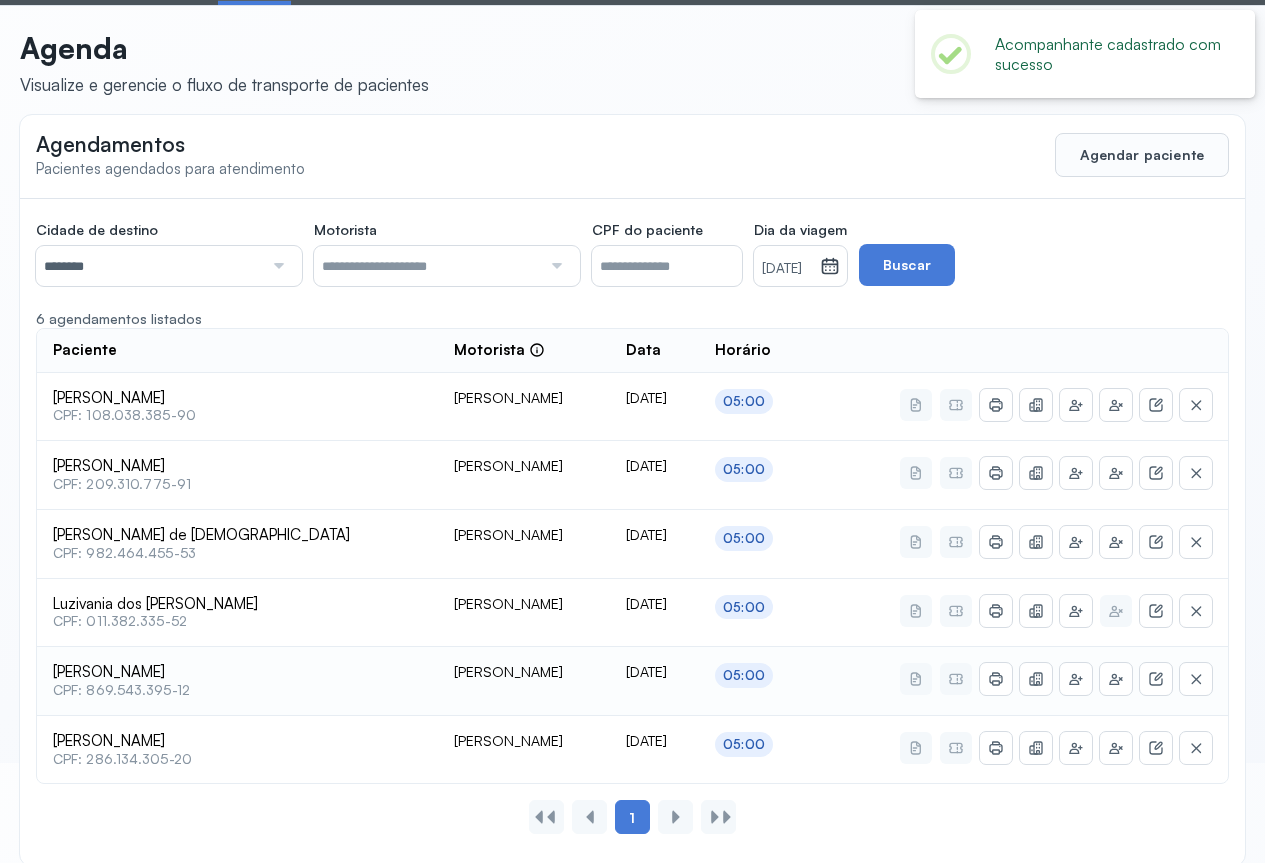 scroll, scrollTop: 123, scrollLeft: 0, axis: vertical 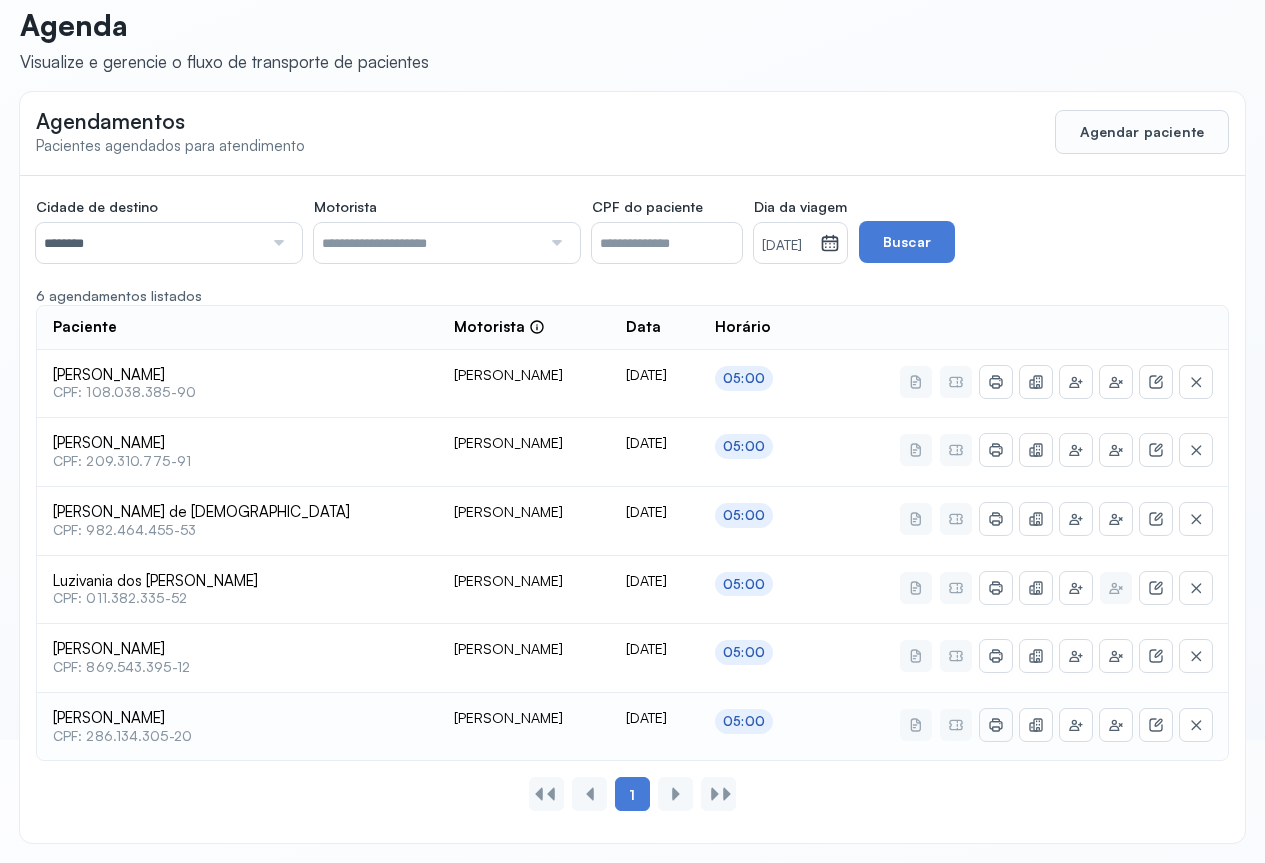click 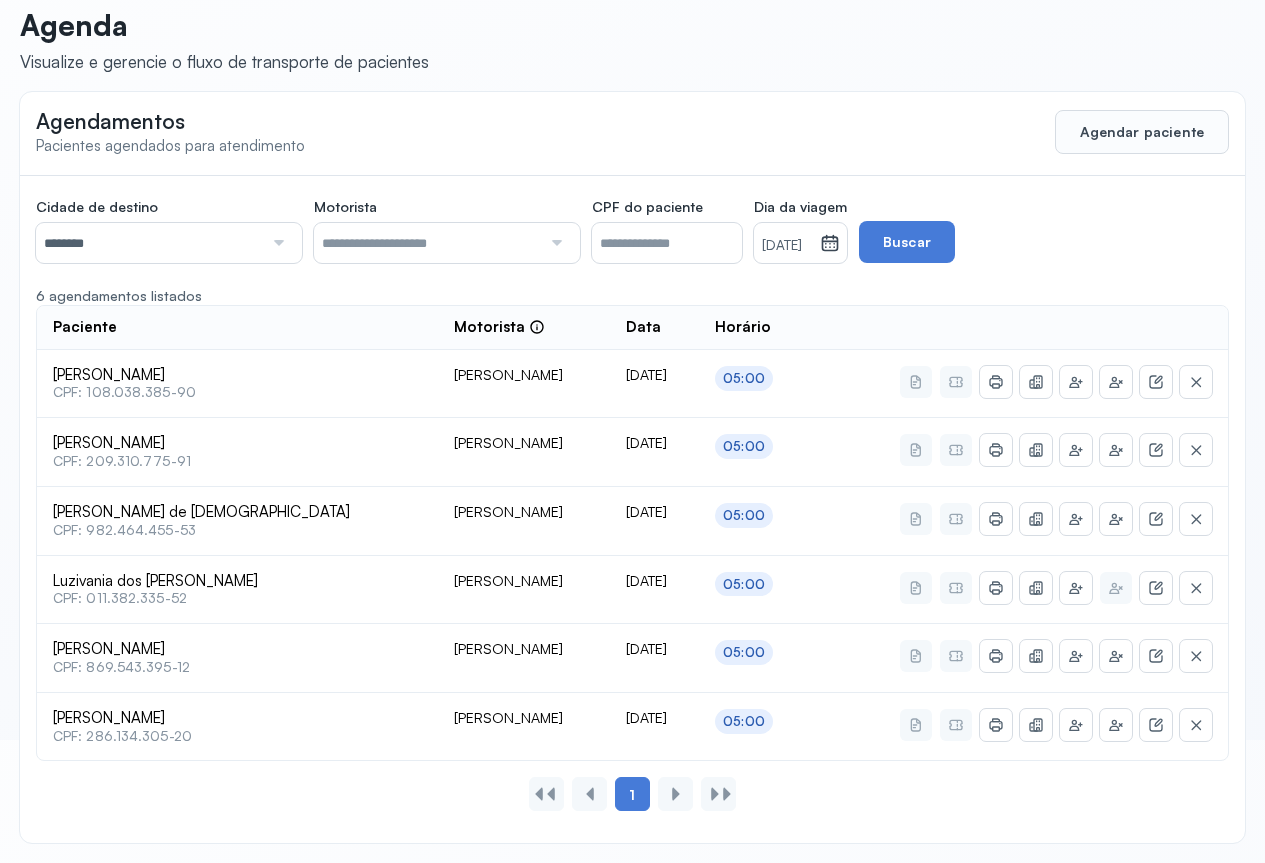 click on "Cidade de destino" 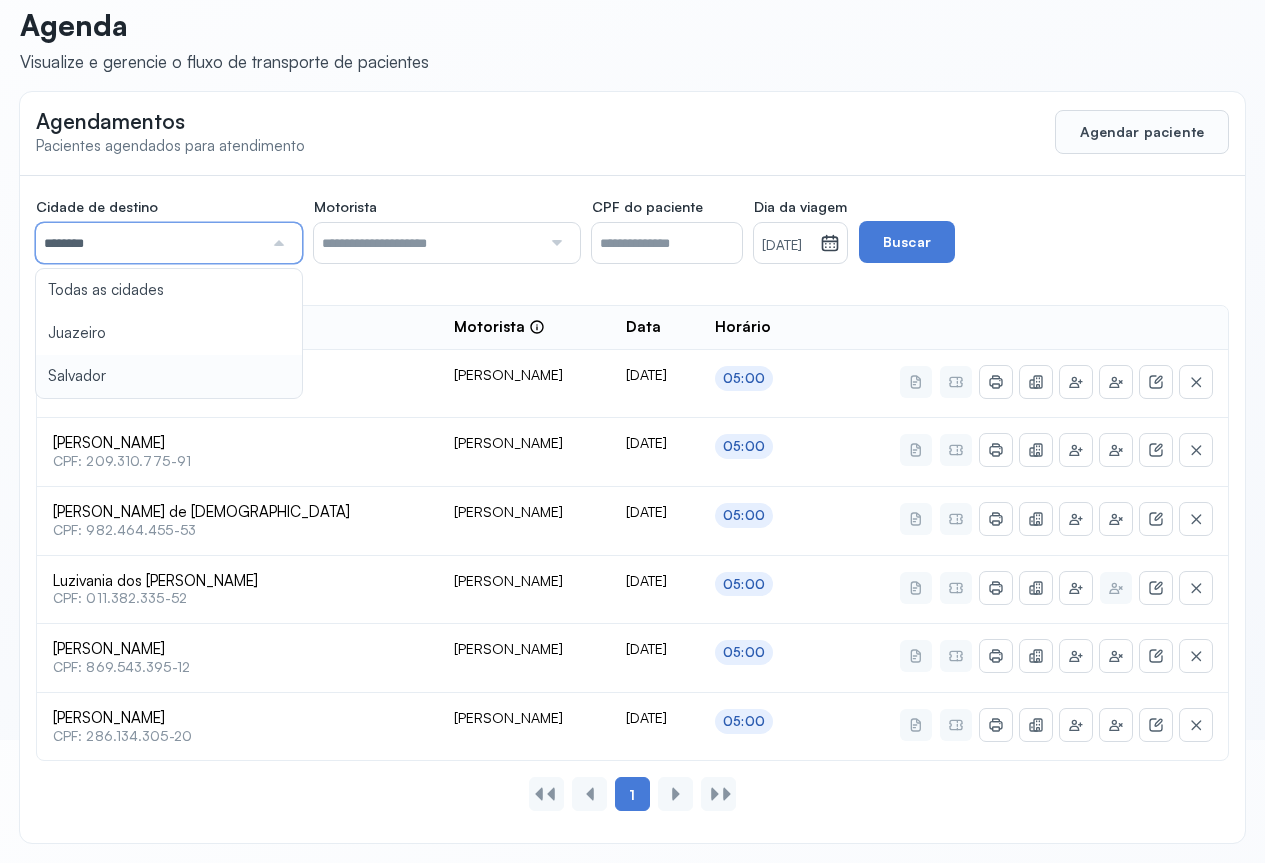 type on "********" 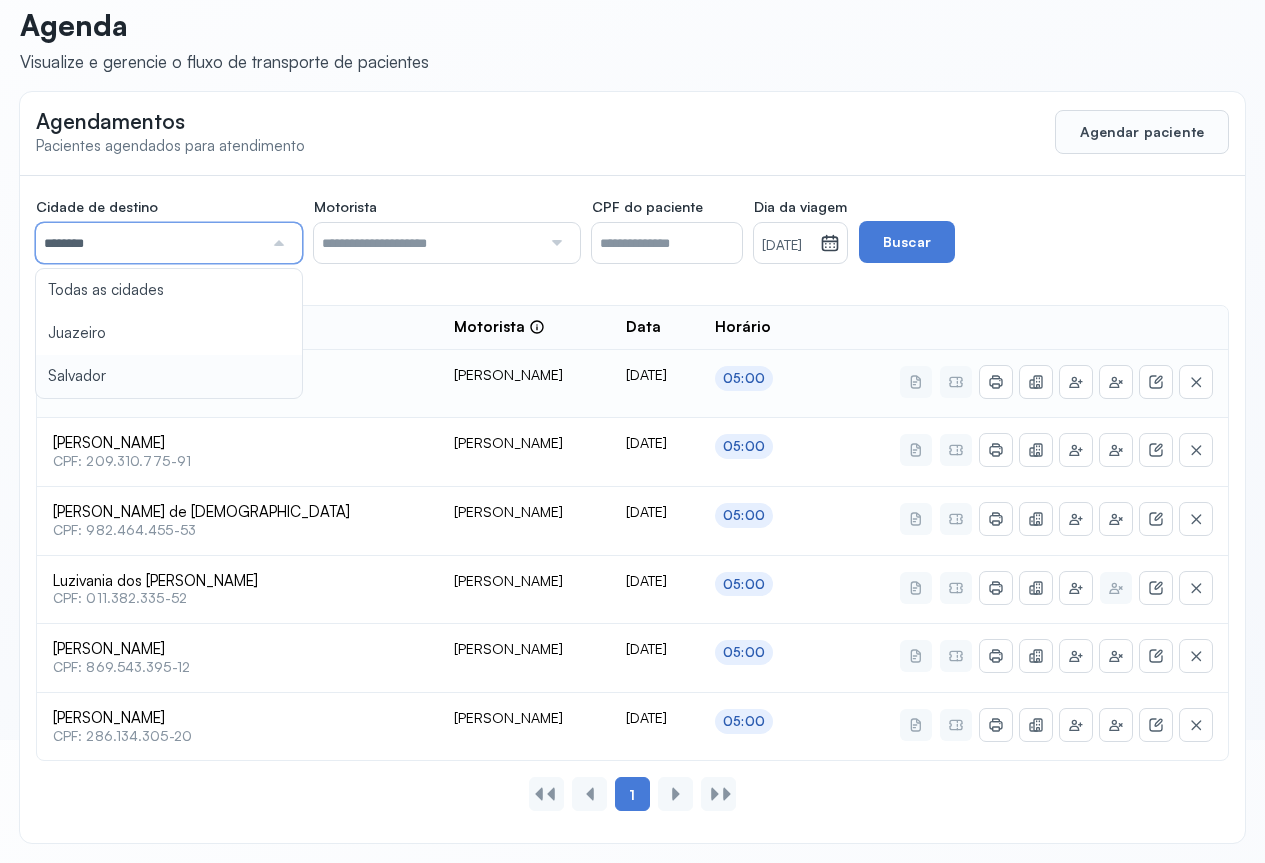 drag, startPoint x: 81, startPoint y: 374, endPoint x: 94, endPoint y: 367, distance: 14.764823 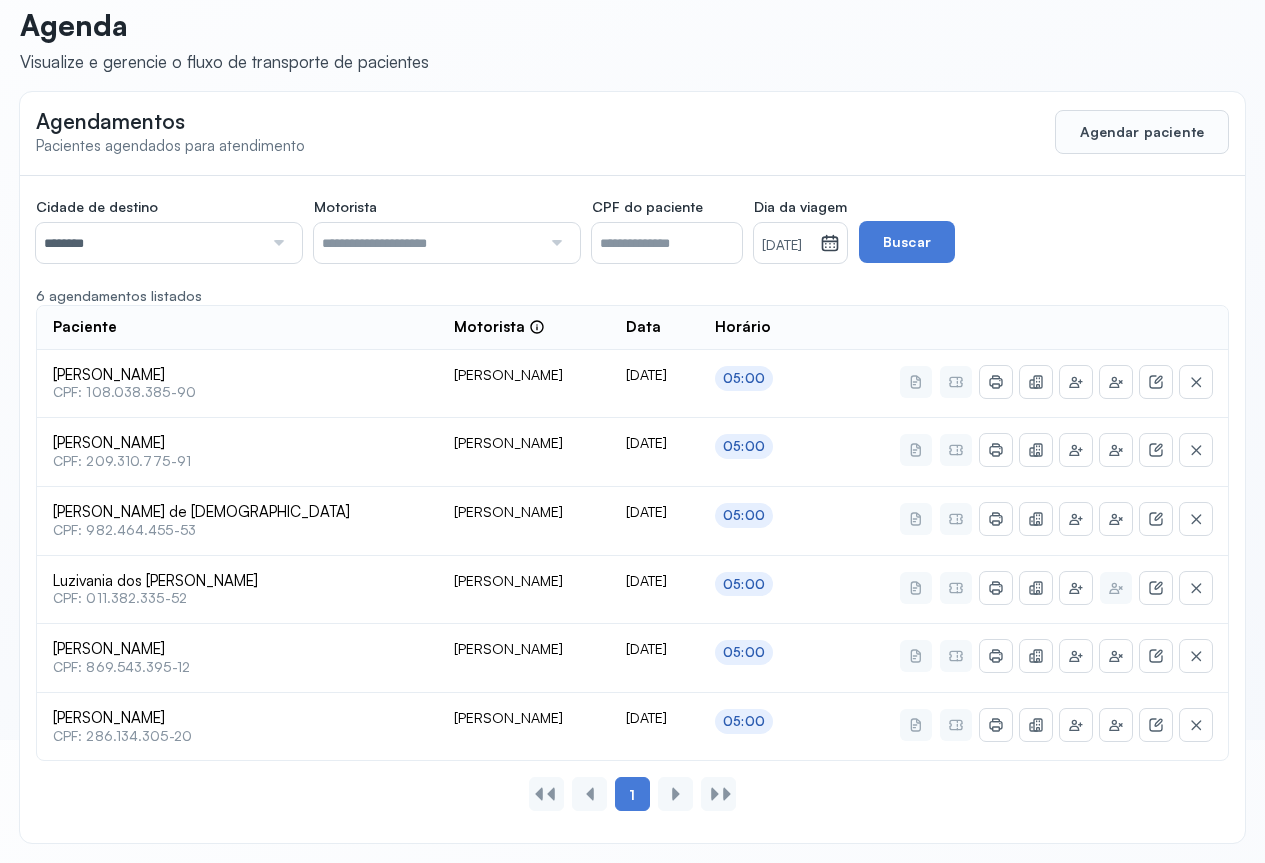 click 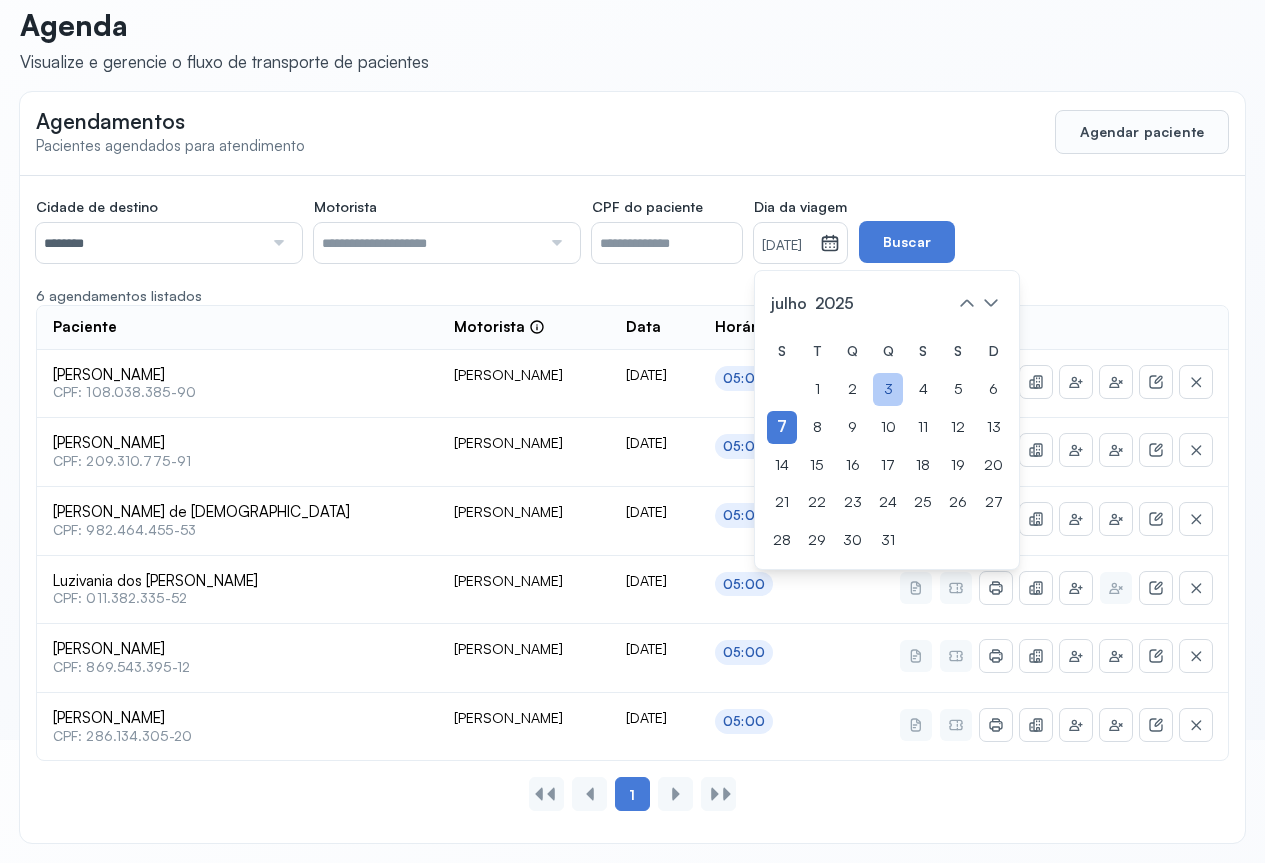 click on "3" 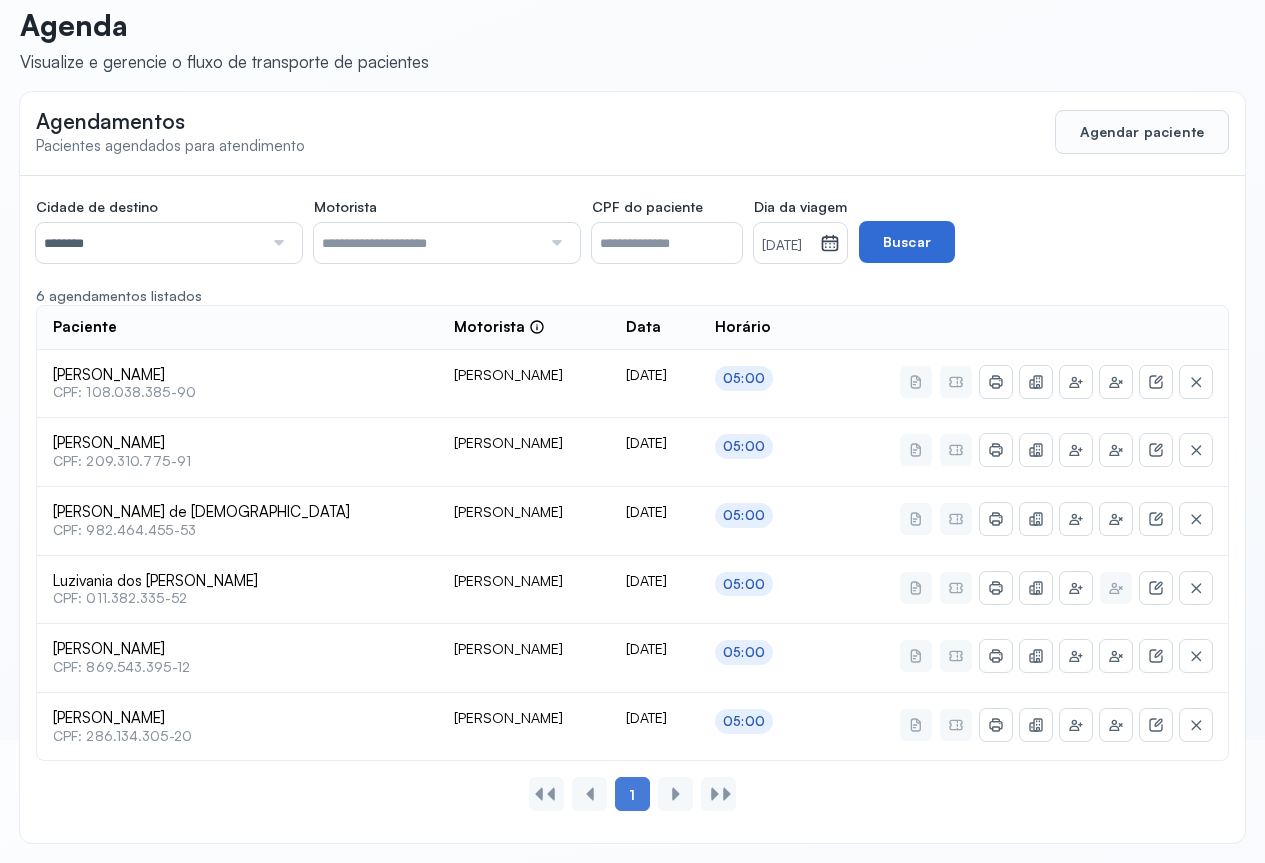 click on "Buscar" at bounding box center [907, 242] 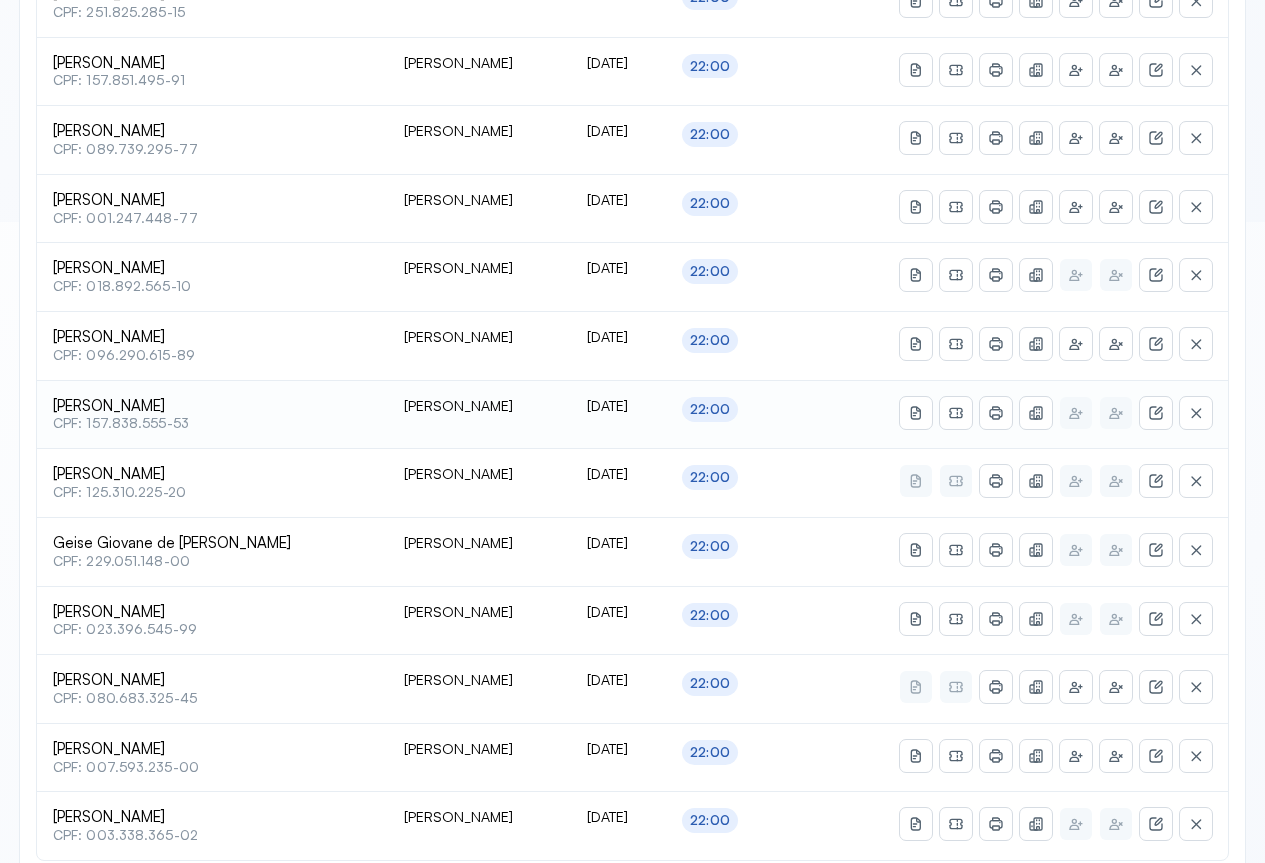scroll, scrollTop: 741, scrollLeft: 0, axis: vertical 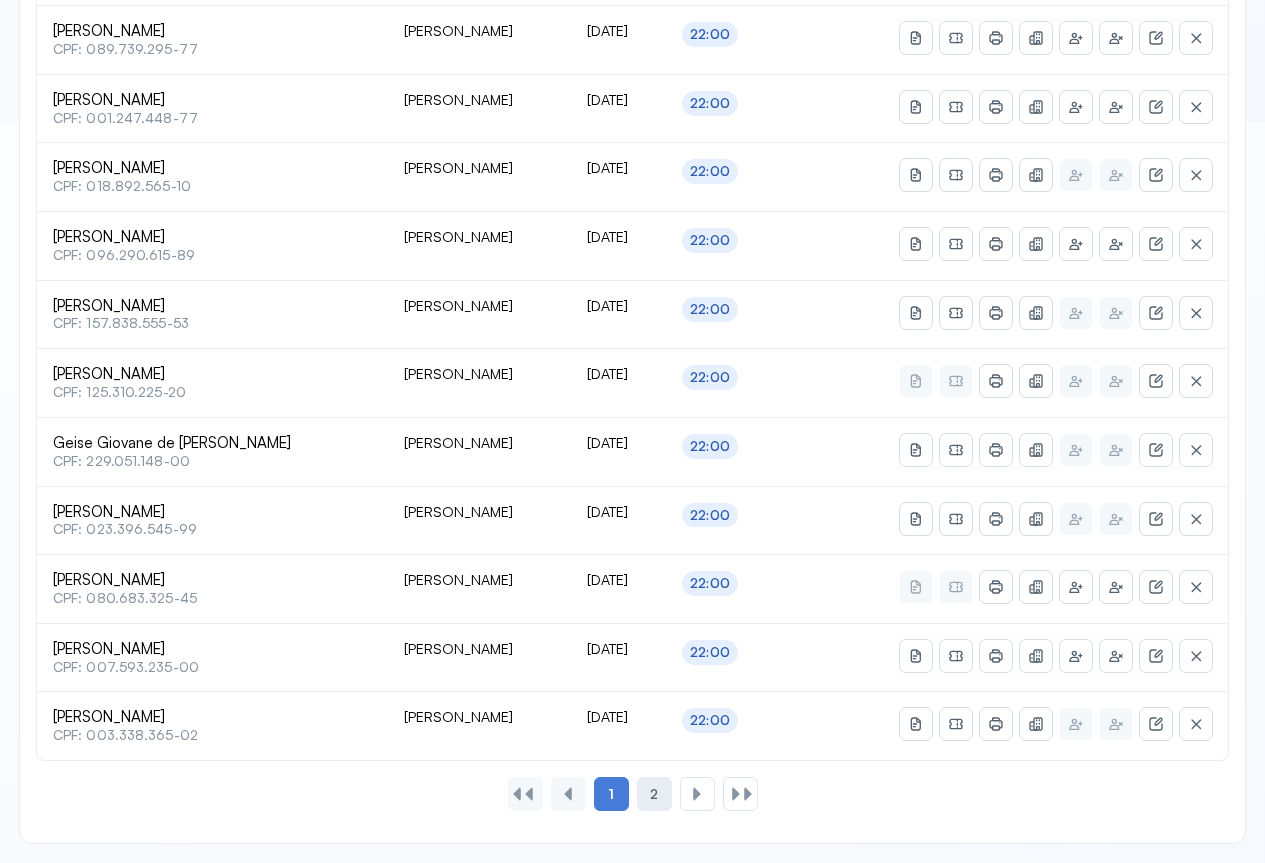 click on "2" at bounding box center [654, 794] 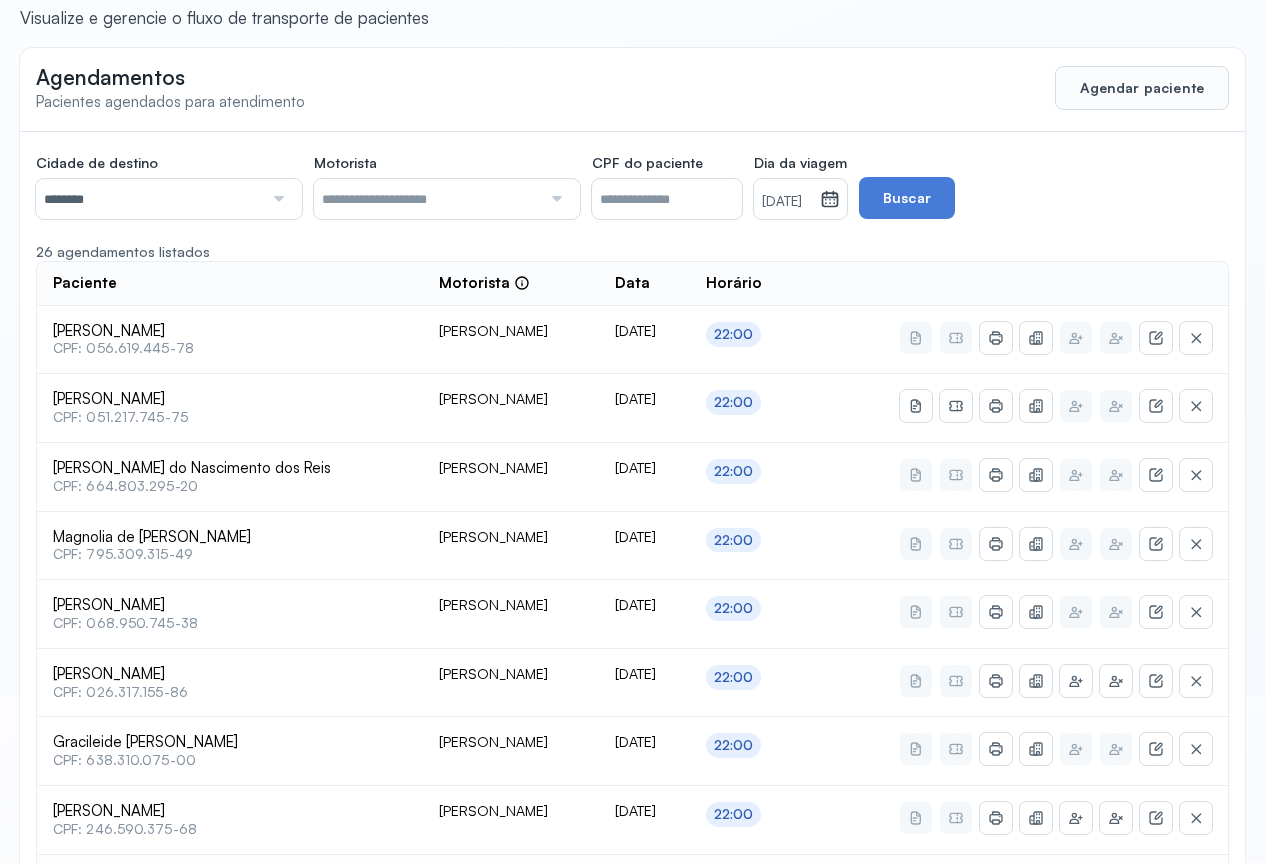 scroll, scrollTop: 467, scrollLeft: 0, axis: vertical 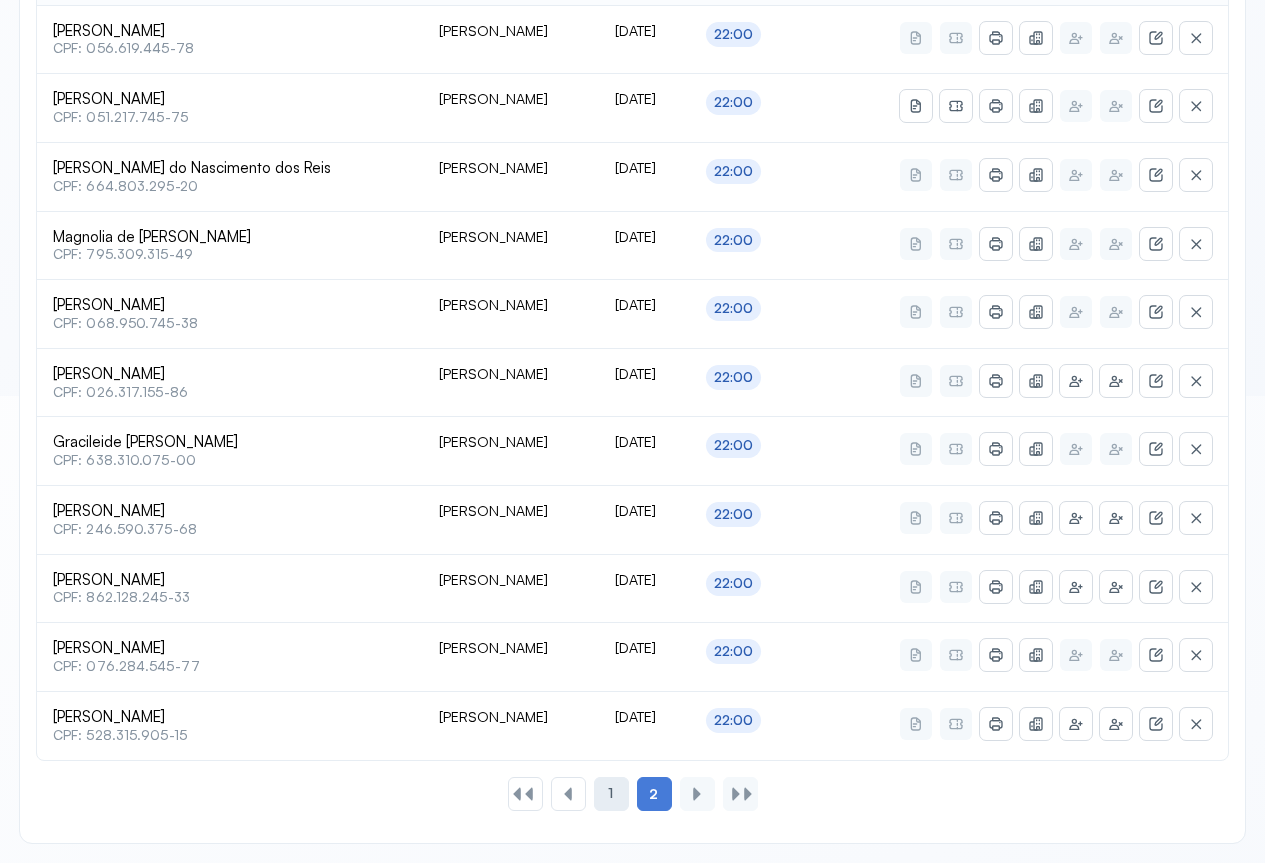 click on "1" at bounding box center (610, 793) 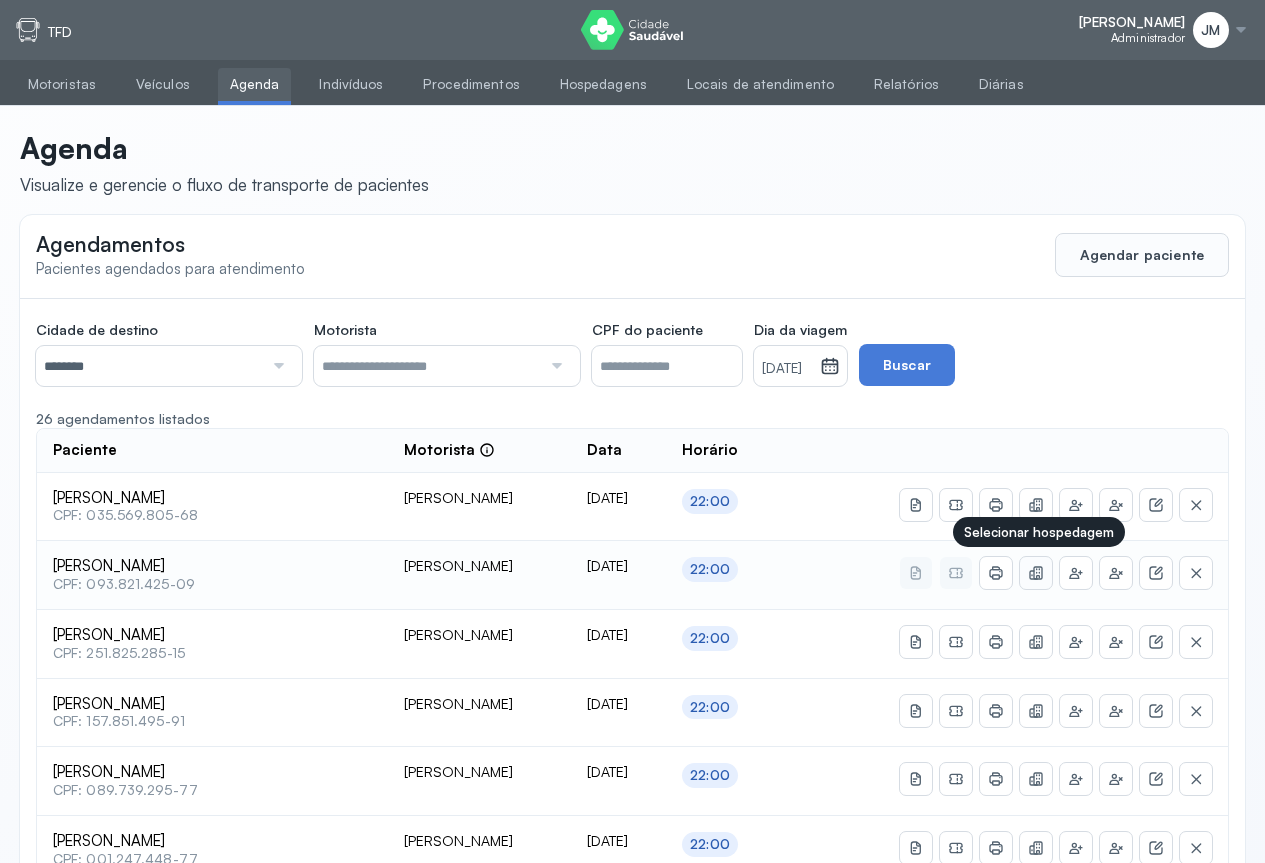 click 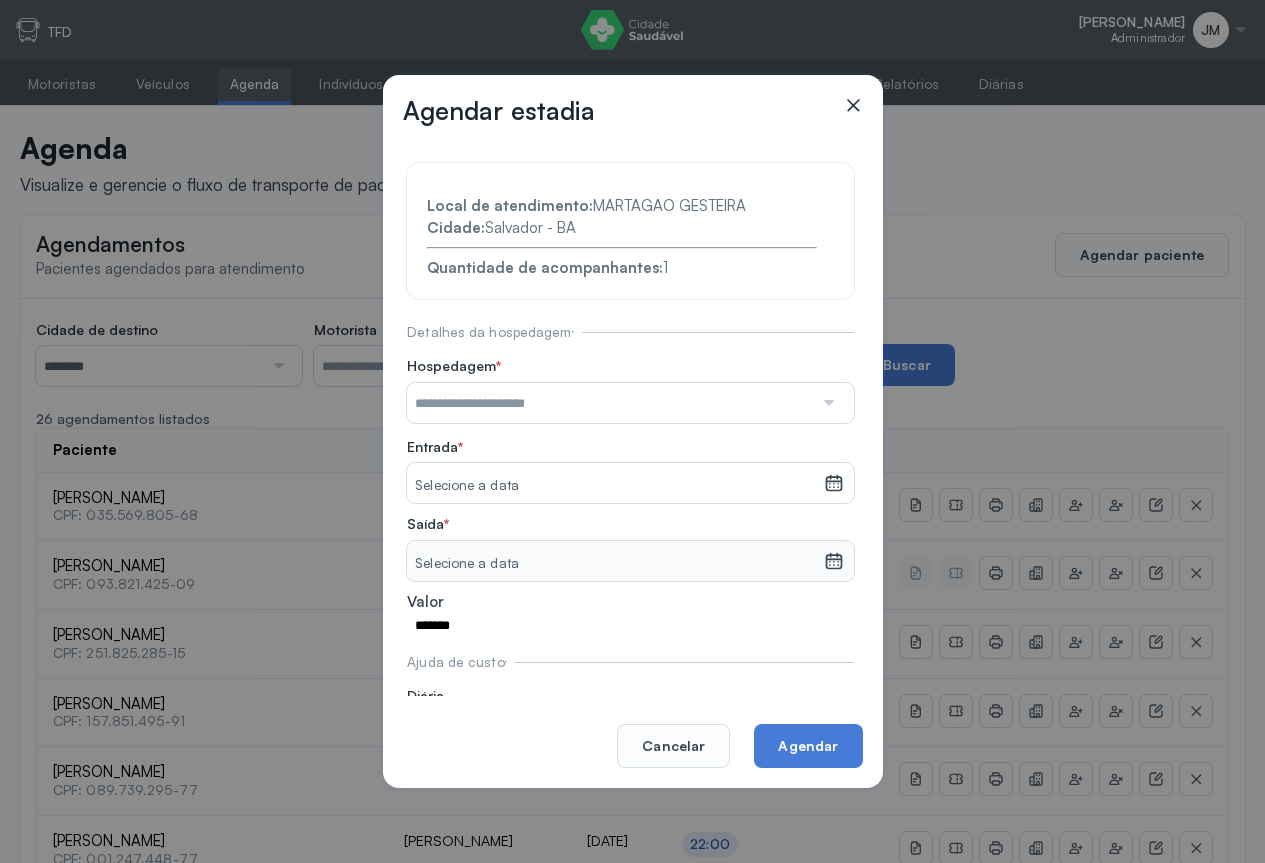 drag, startPoint x: 788, startPoint y: 404, endPoint x: 743, endPoint y: 485, distance: 92.660675 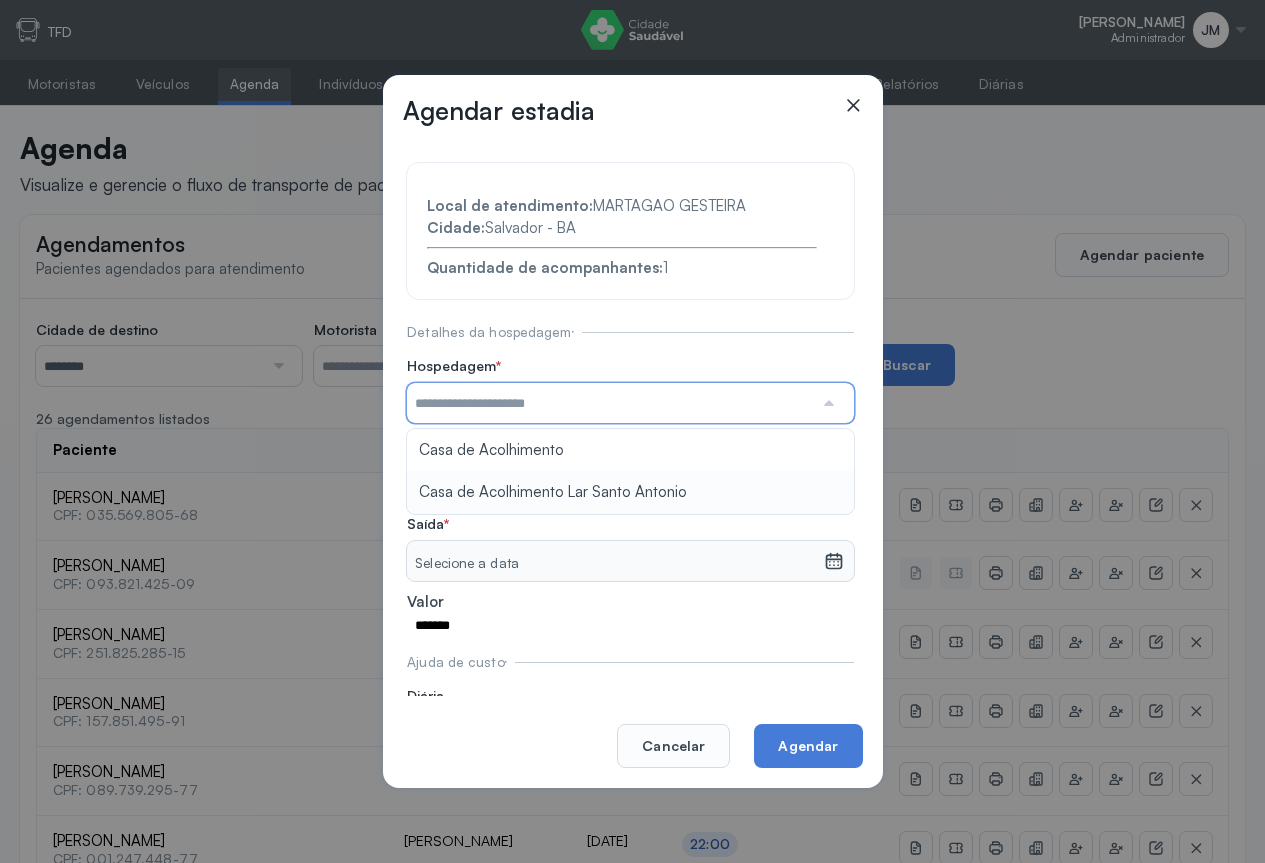 type on "**********" 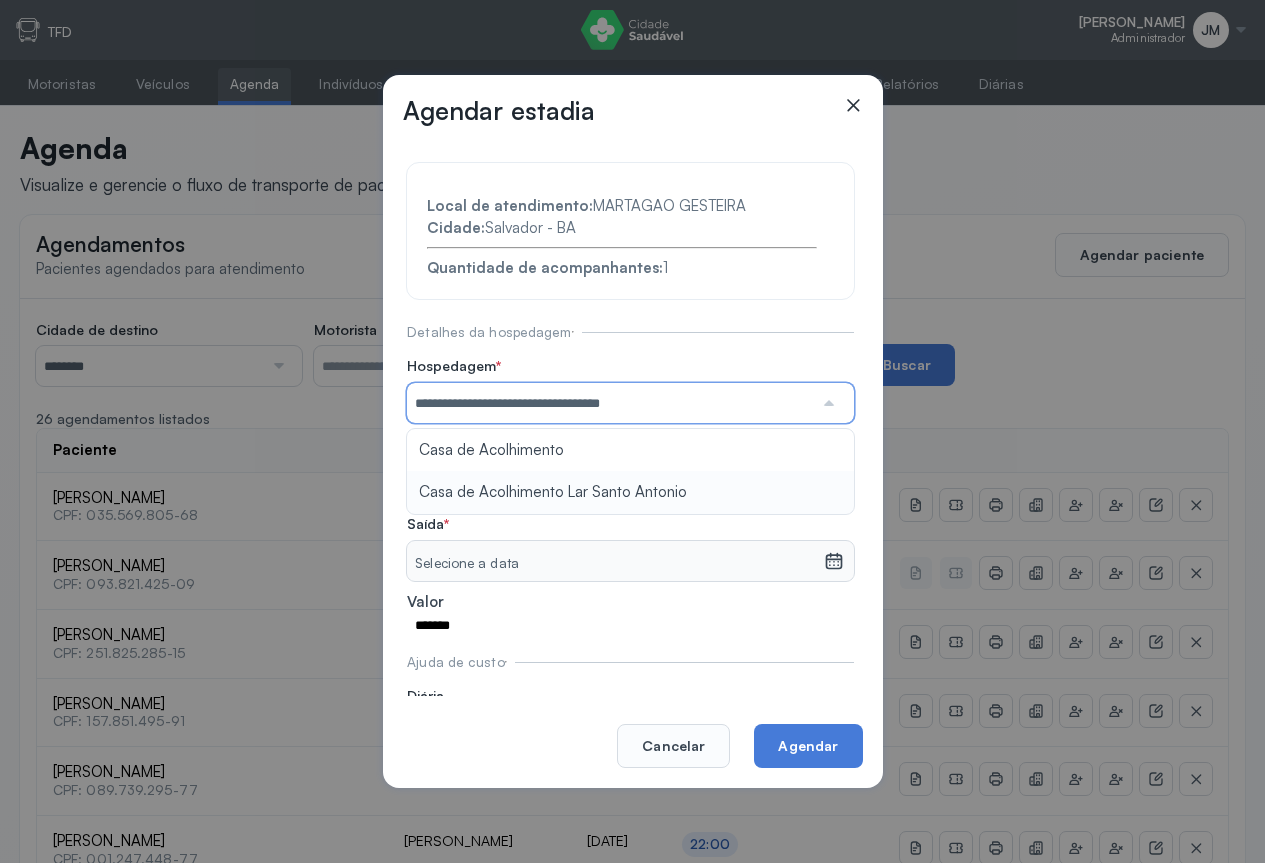 click on "**********" at bounding box center (630, 458) 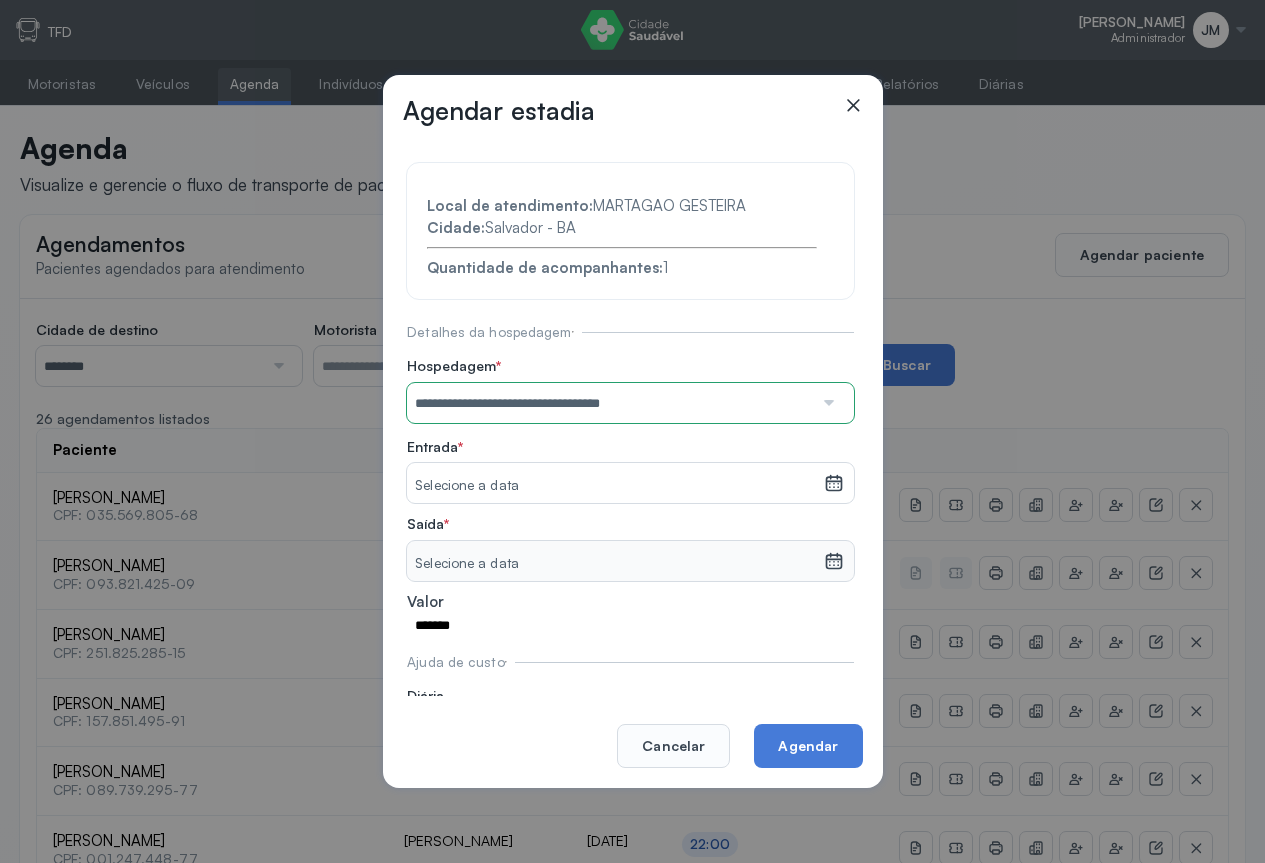 click 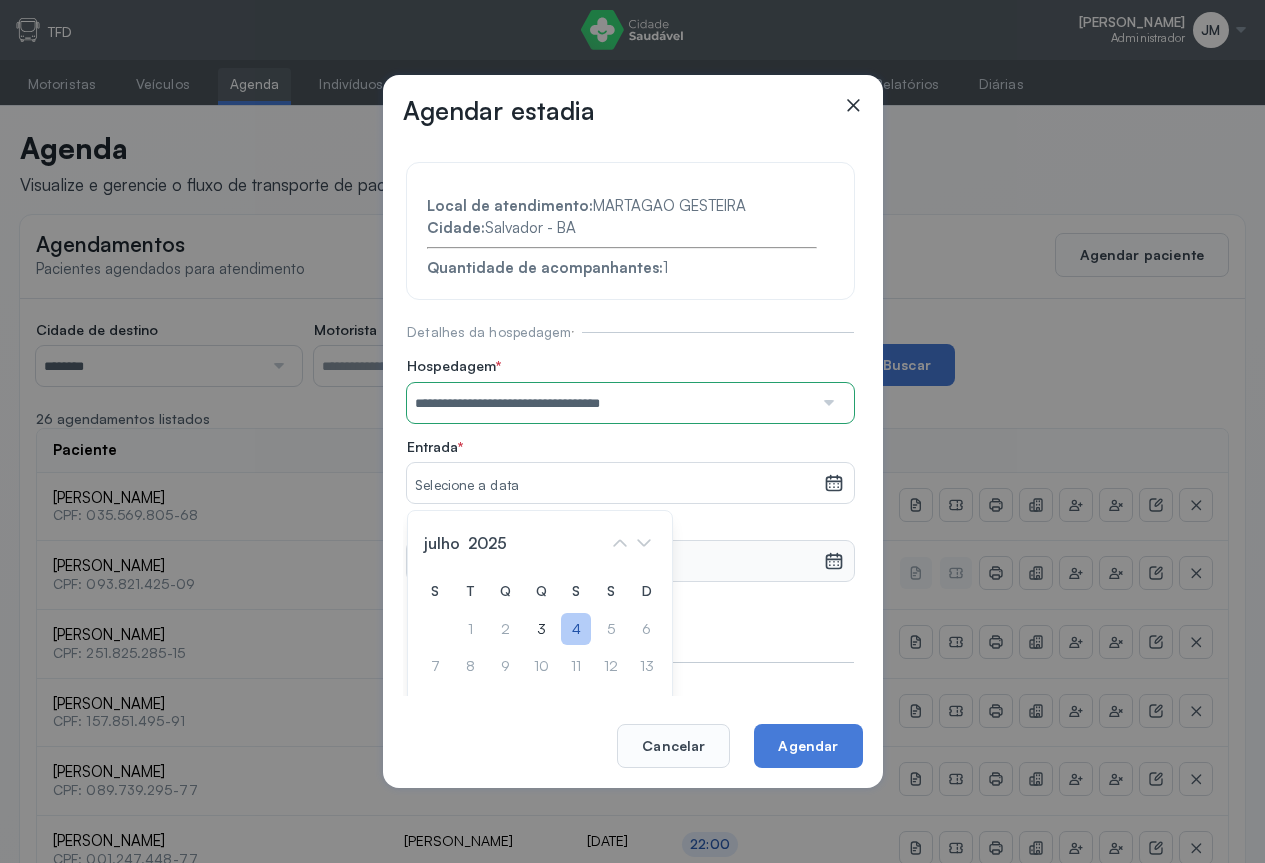 click on "4" 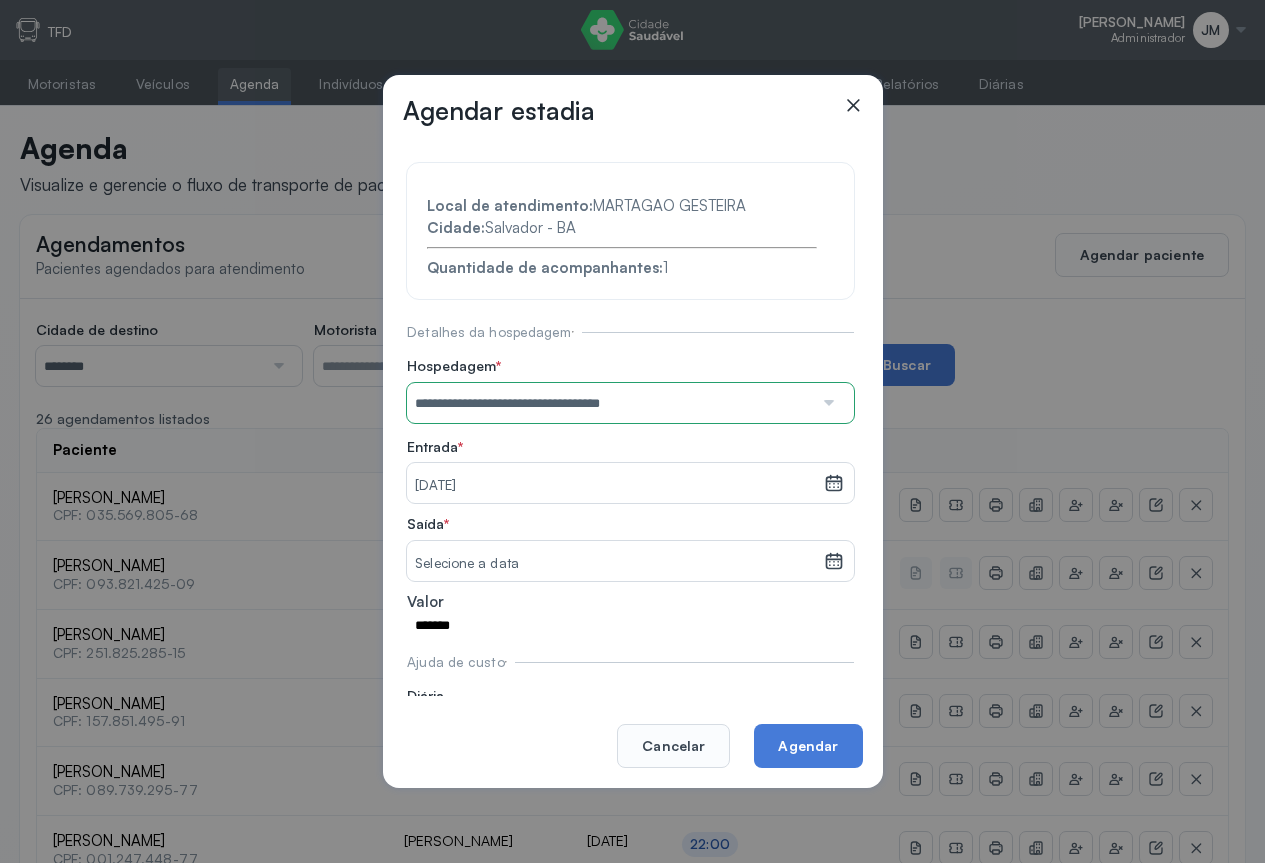 click on "Selecione a data" 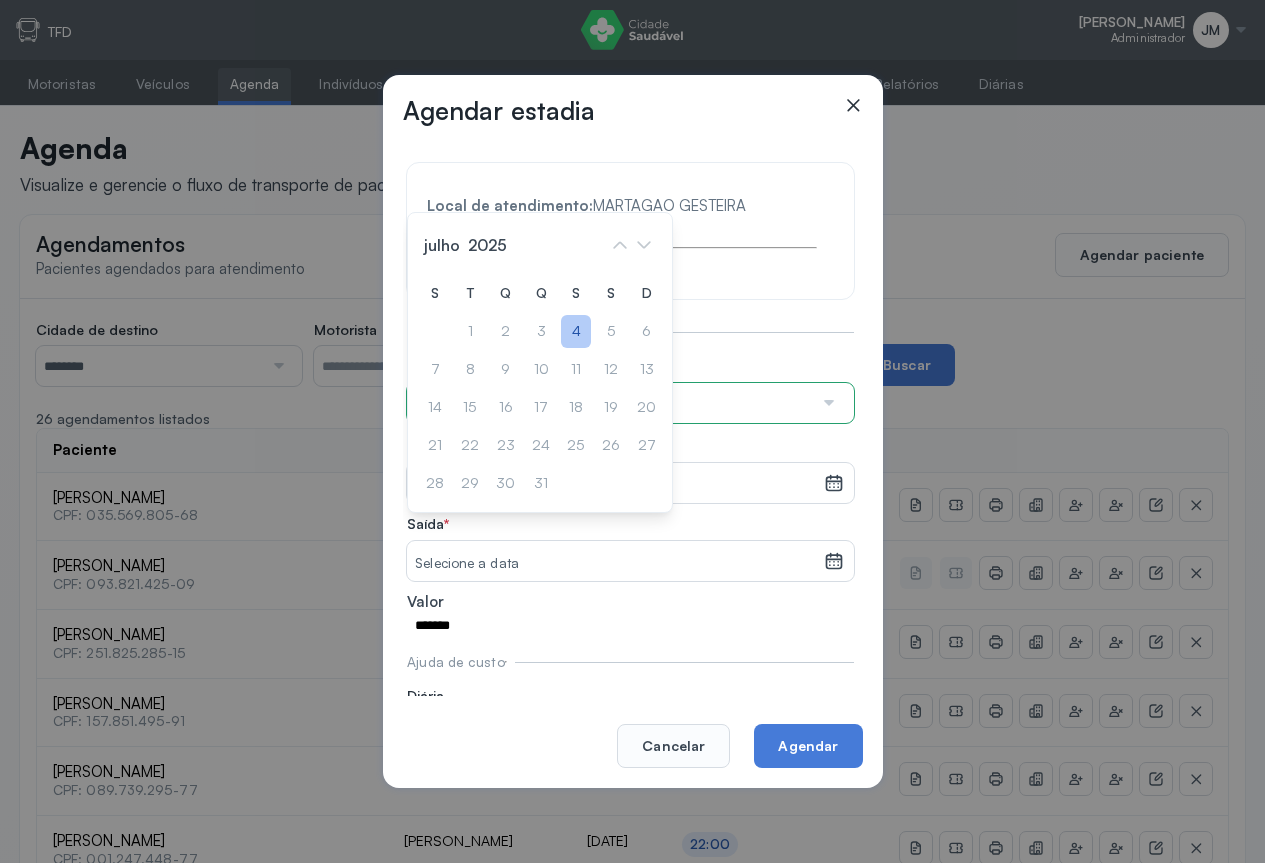 click on "4" 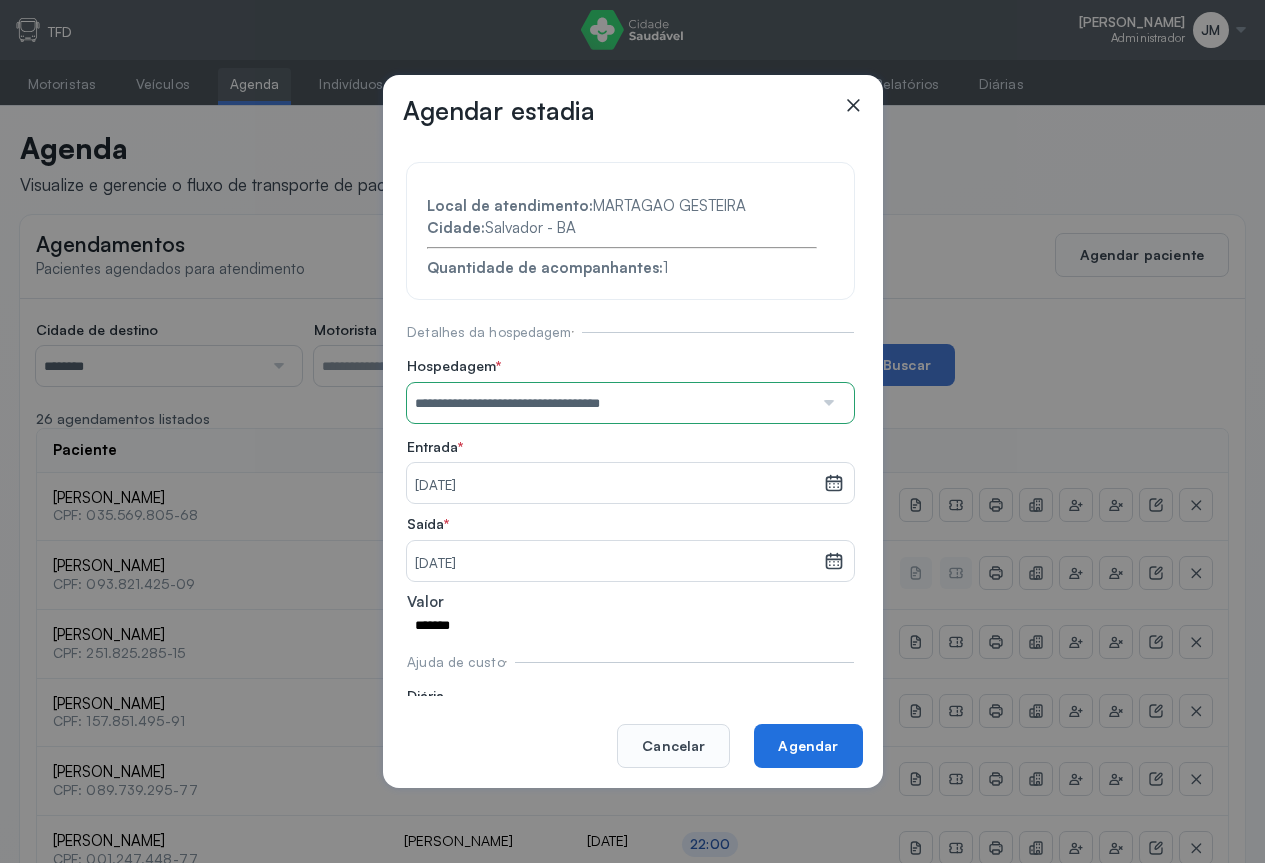 click on "Agendar" 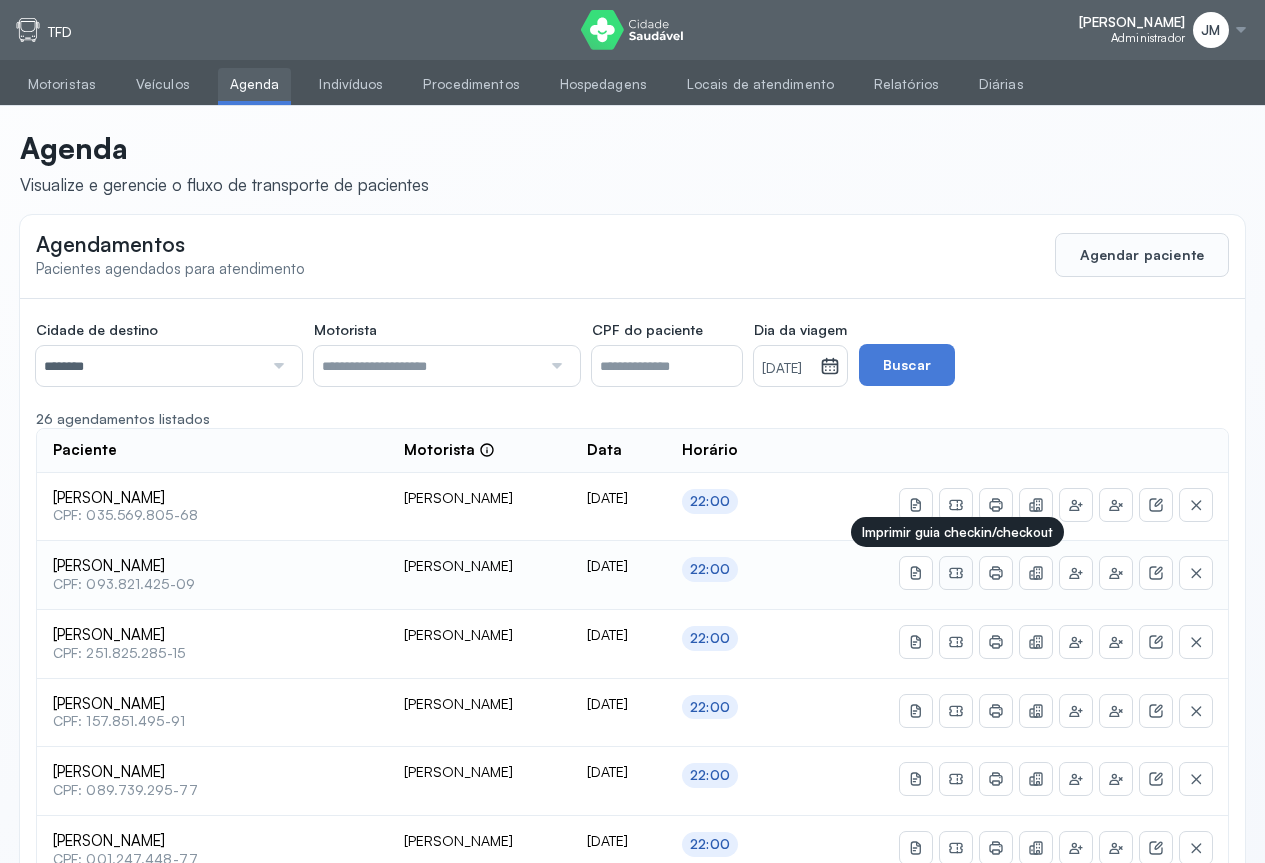 click 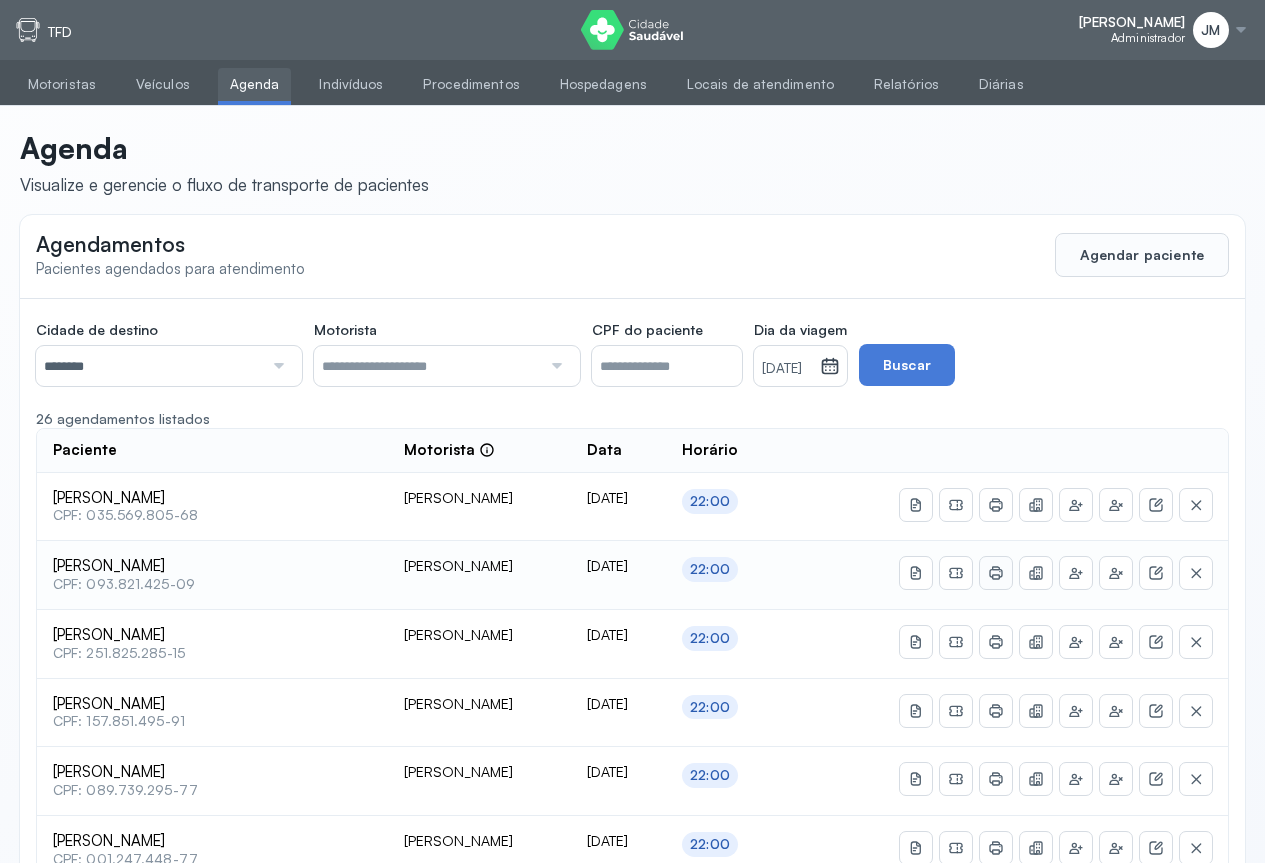 click 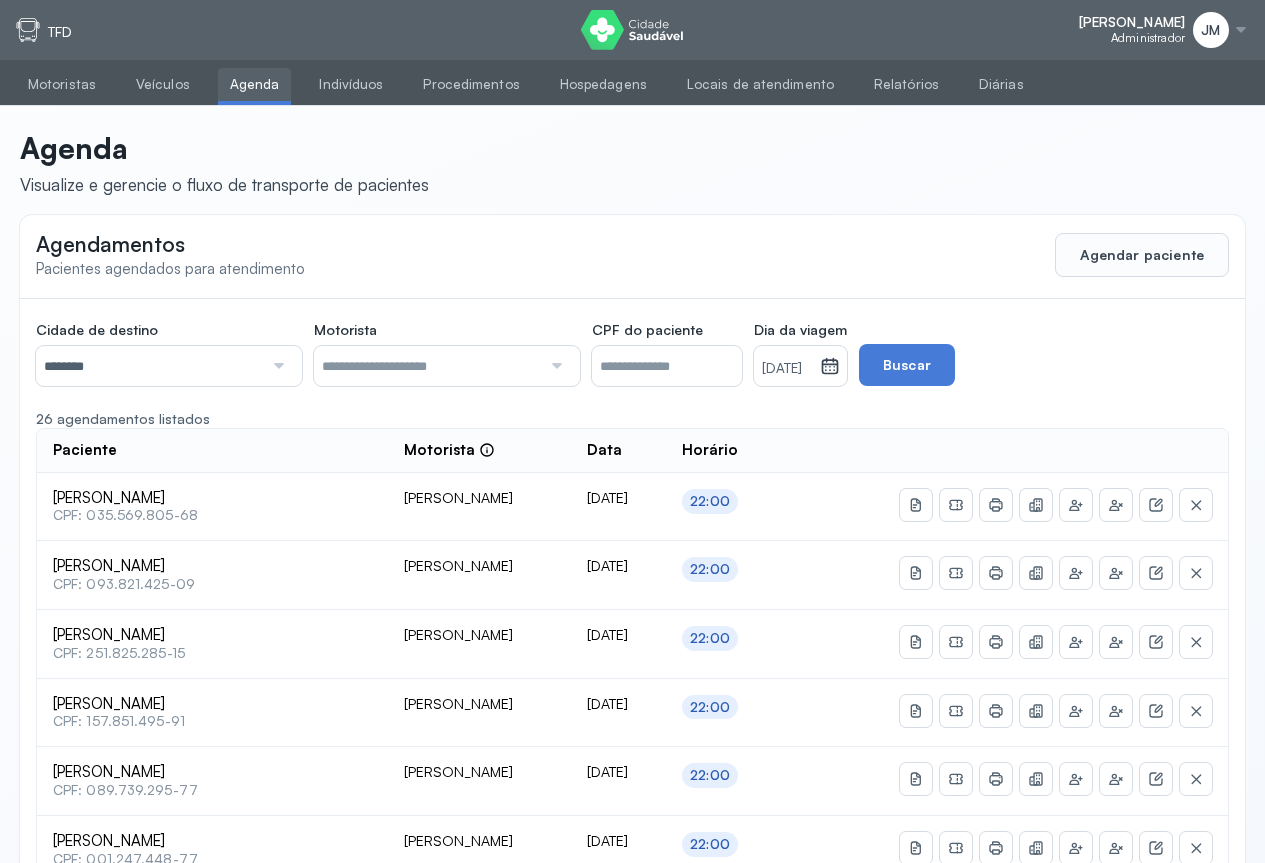 click 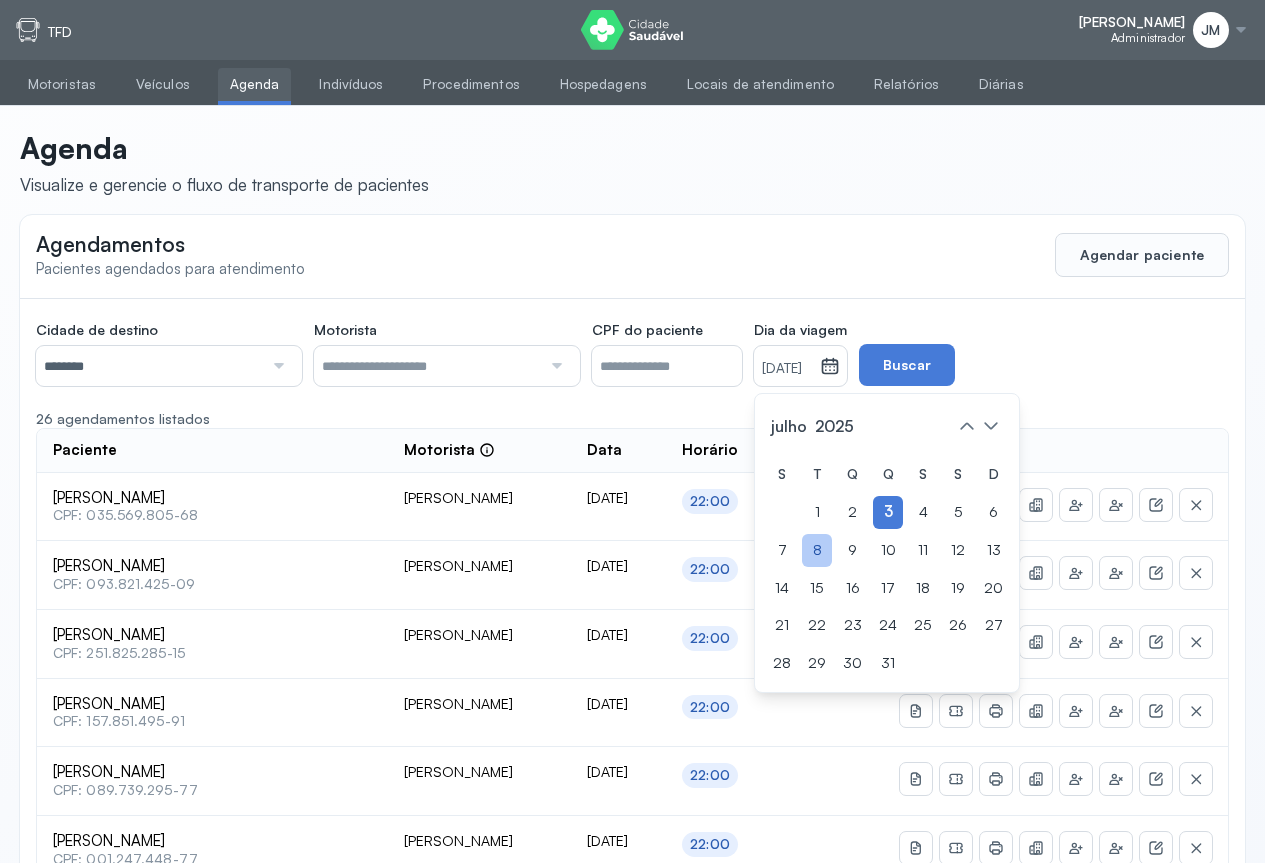 click on "8" 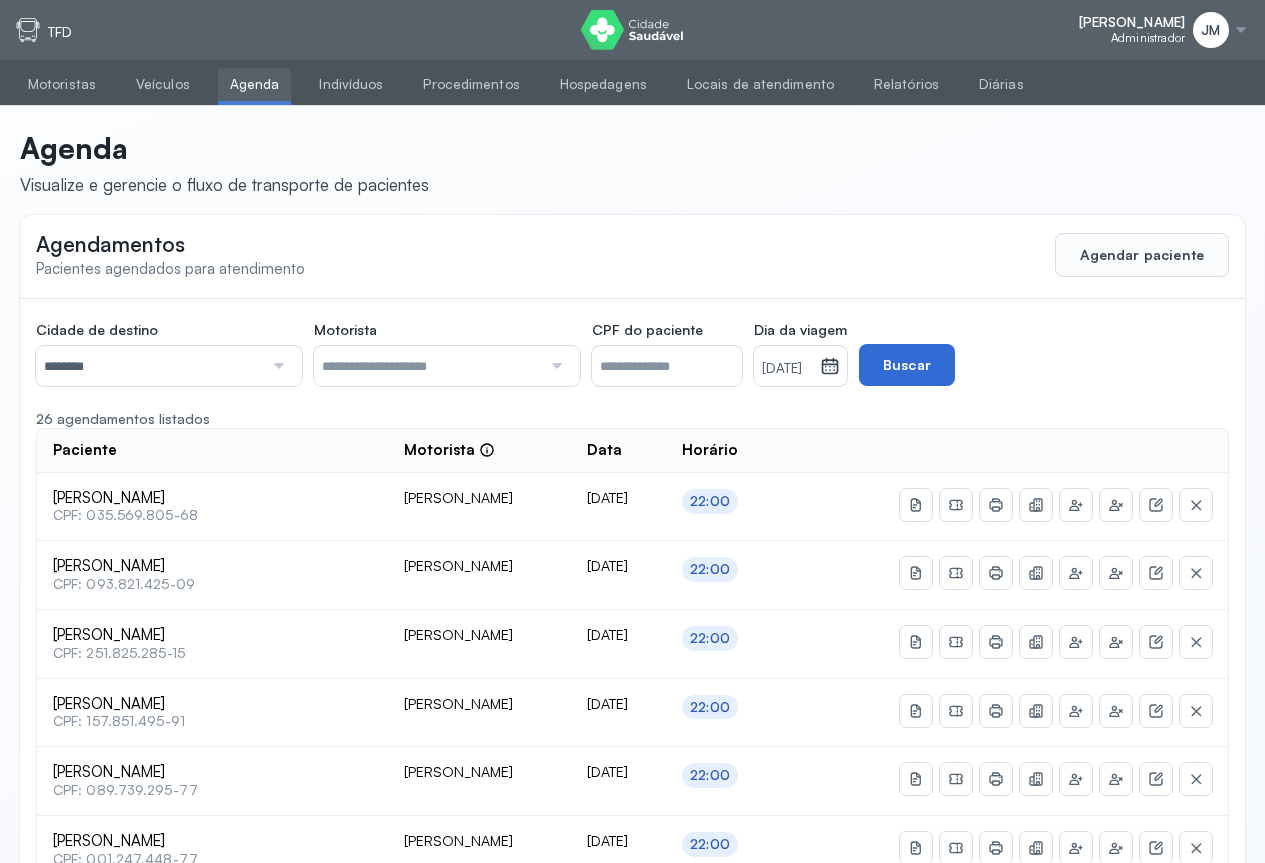 click on "Buscar" at bounding box center (907, 365) 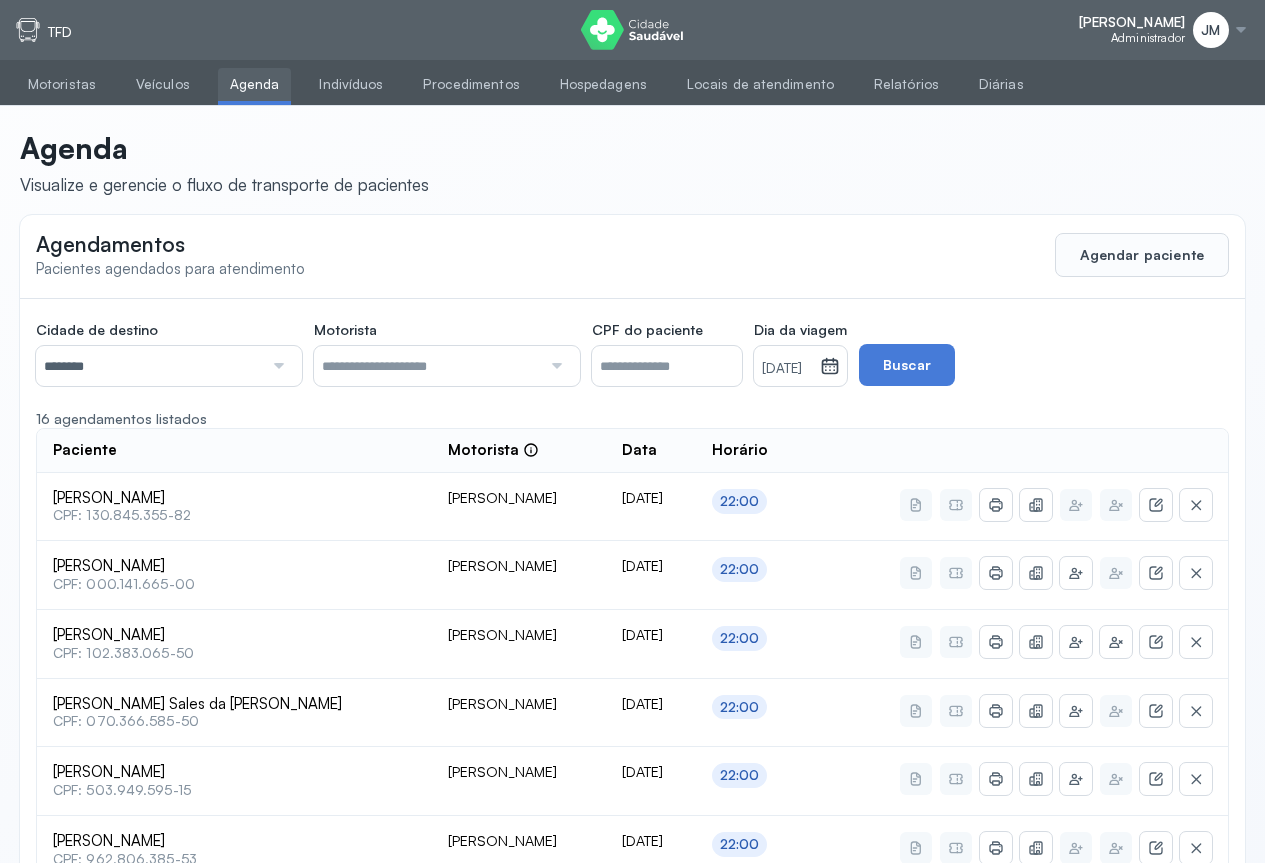 click on "********" at bounding box center [149, 366] 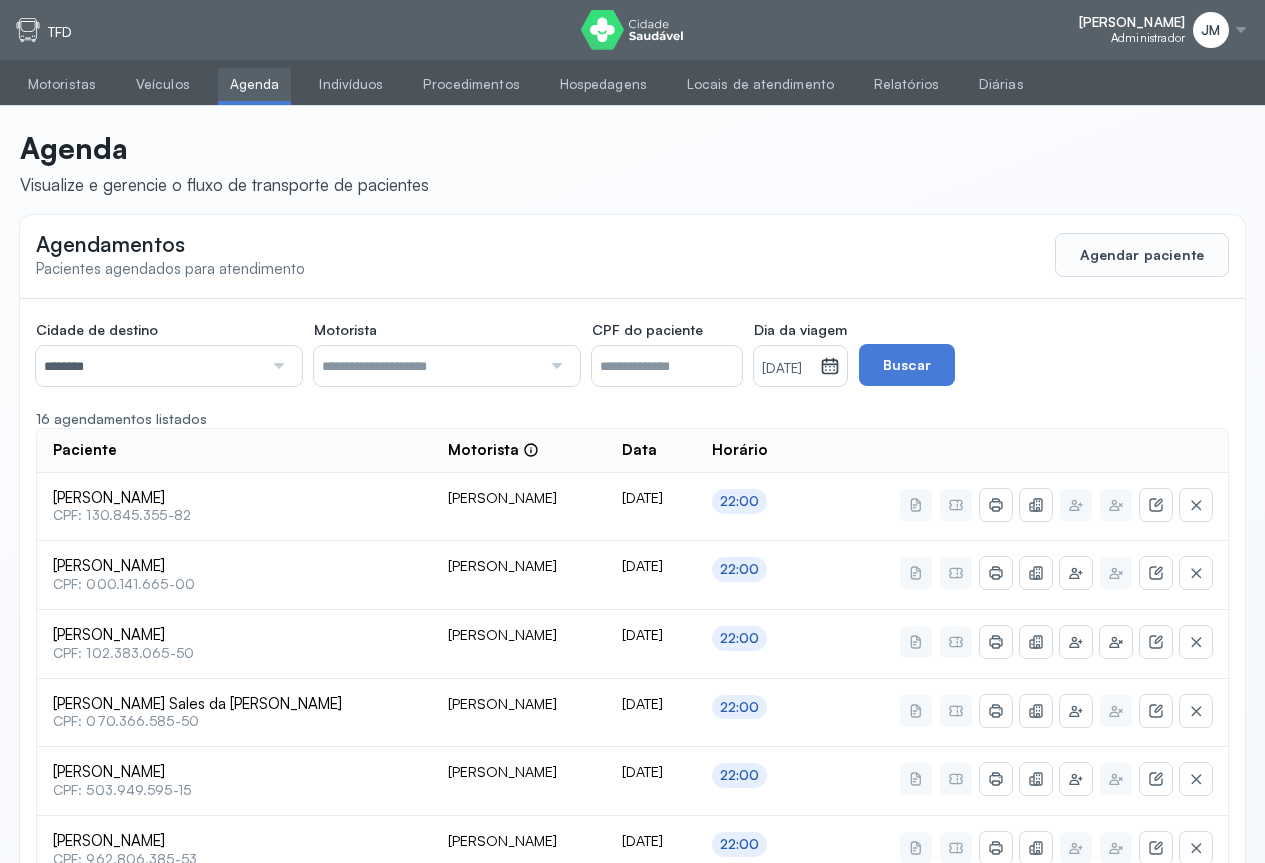 click on "Cidade de destino  ******** Todas as cidades [GEOGRAPHIC_DATA] Salvador Motorista  Todos os motoristas [PERSON_NAME] [PERSON_NAME] [PERSON_NAME] CPF do paciente  Dia da viagem  [DATE] [DATE] S T Q Q S S D 1 2 3 4 5 6 7 8 9 10 11 12 13 14 15 16 17 18 19 20 21 22 23 24 25 26 27 28 29 30 [DATE][PERSON_NAME] mar abr maio jun [DATE] ago set out nov [DATE] 2019 2020 2021 2022 2023 2024 2025 2026 2027 2028 2029  Buscar  16 agendamentos listados Paciente  Motorista  Data [PERSON_NAME]  CPF: 130.845.355-82 [PERSON_NAME] [DATE] 22:00 [PERSON_NAME]  CPF: 000.141.665-00 [PERSON_NAME] [DATE] 22:00 [PERSON_NAME]  CPF: 102.383.065-50 [PERSON_NAME] [DATE] 22:00 Benilson Sales da Gama  CPF: 070.366.585-50 [PERSON_NAME] [DATE] 22:00 [PERSON_NAME]  CPF: 503.949.595-15 [PERSON_NAME] [DATE] 22:00 22:00" 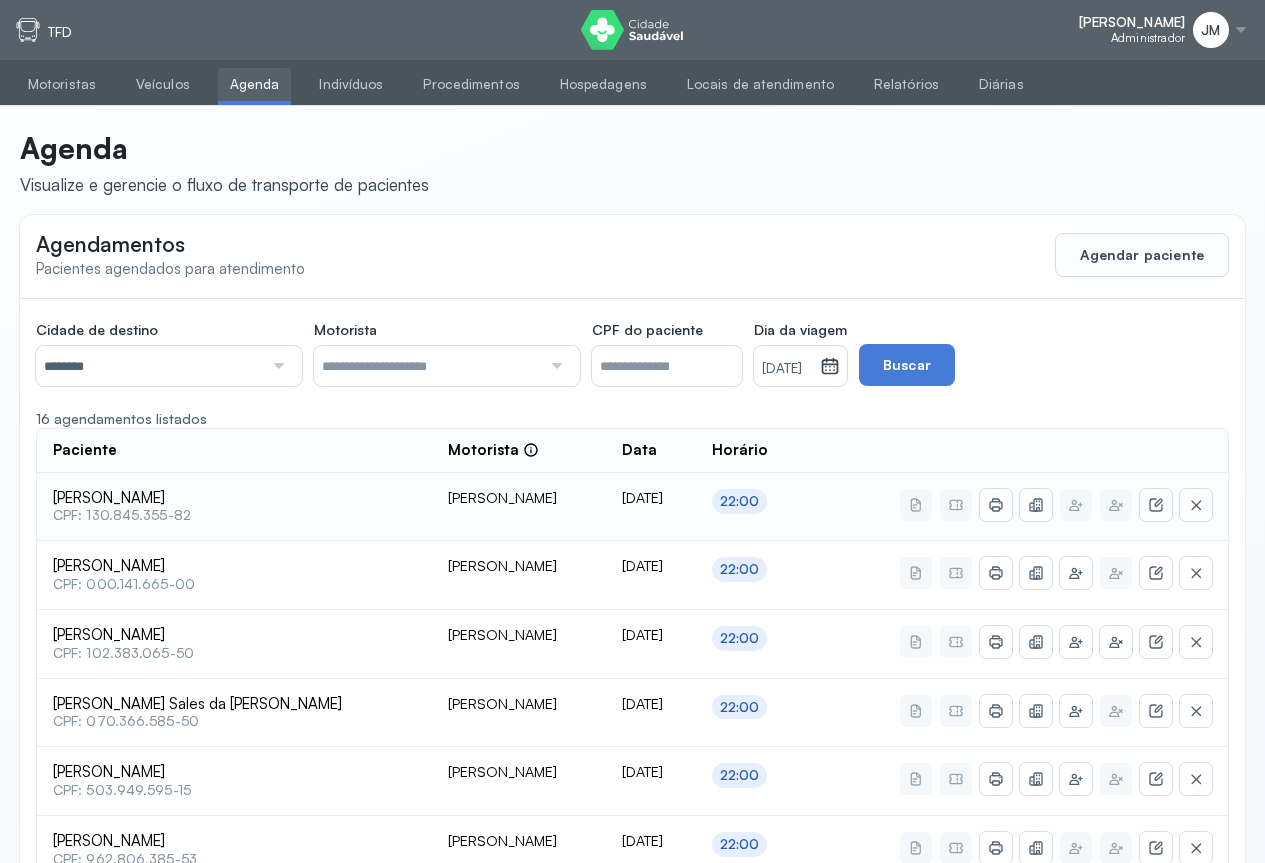 scroll, scrollTop: 100, scrollLeft: 0, axis: vertical 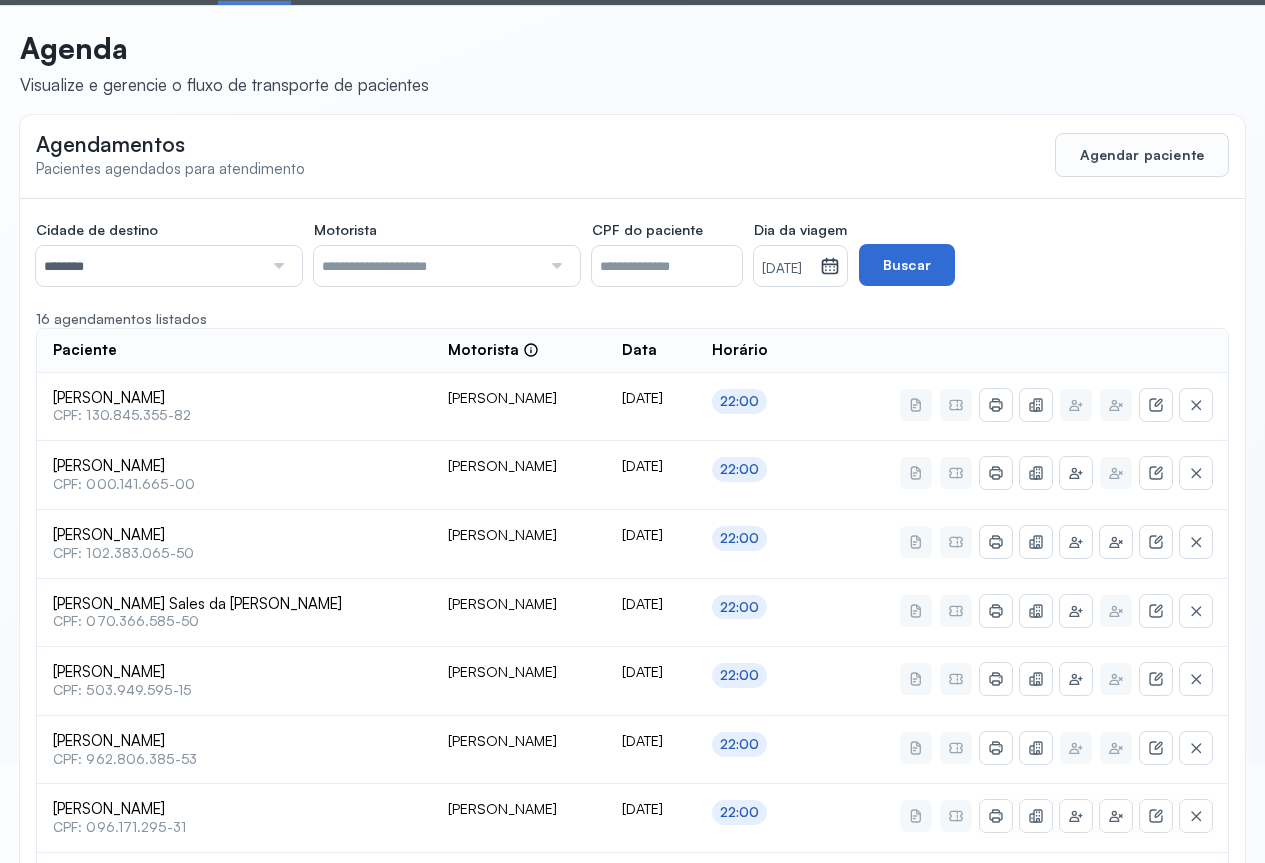 click on "Buscar" at bounding box center [907, 265] 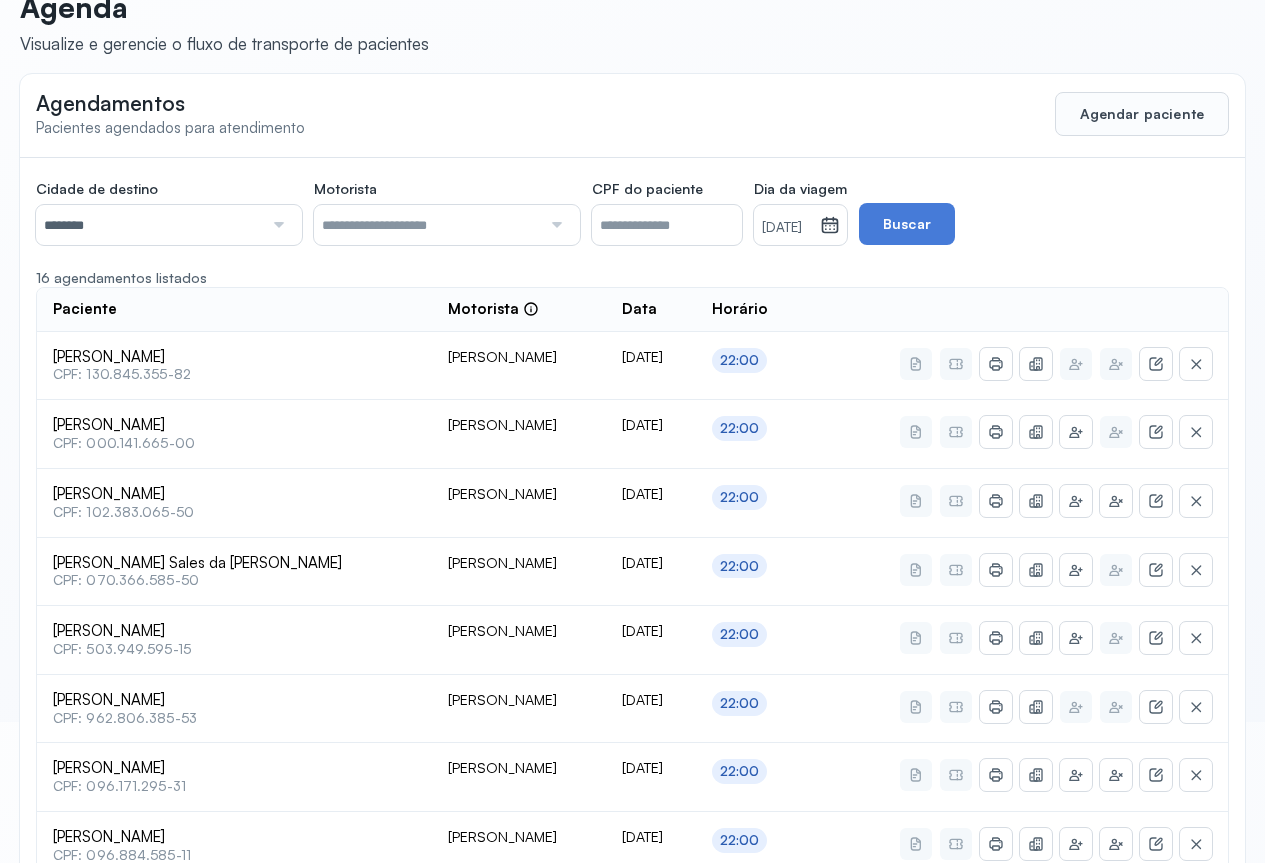 scroll, scrollTop: 0, scrollLeft: 0, axis: both 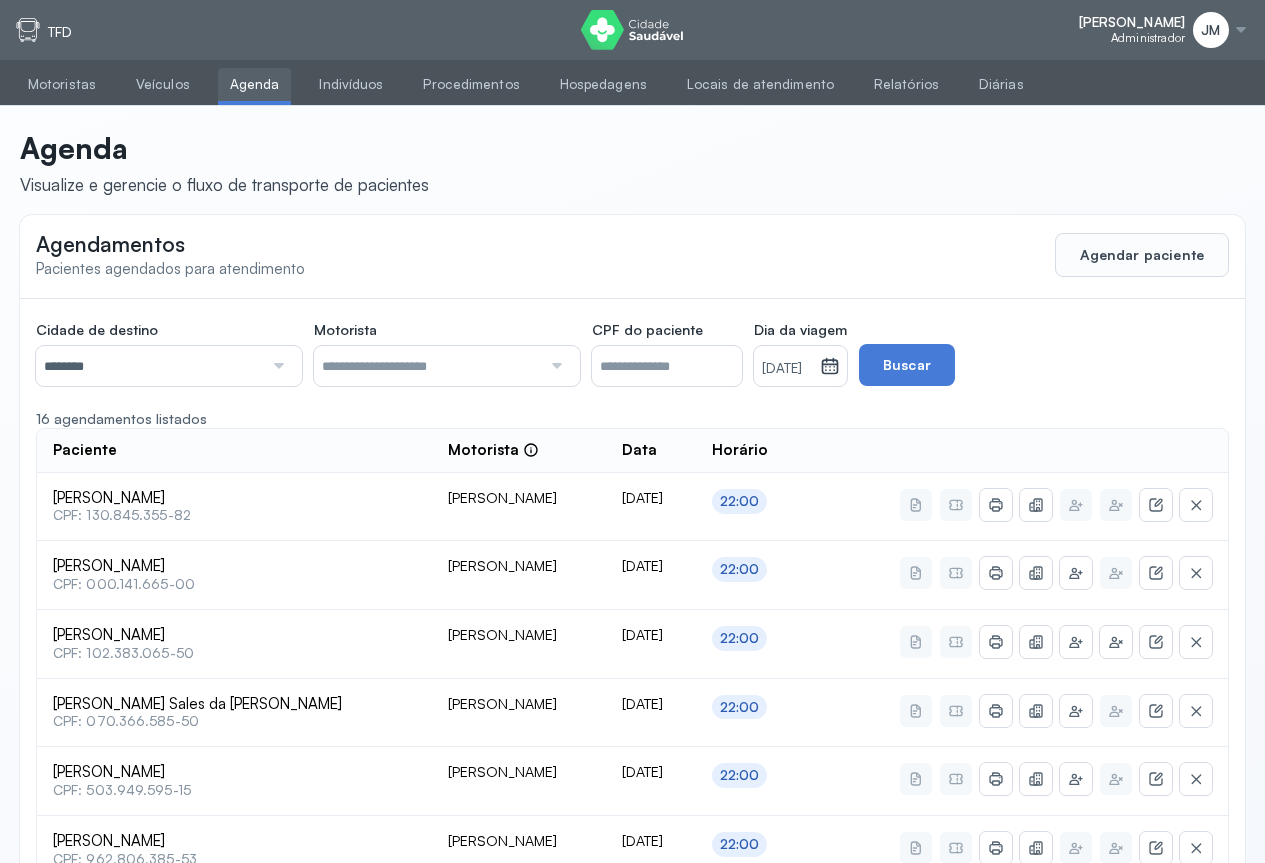 click on "Agendamentos Pacientes agendados para atendimento  Agendar paciente" 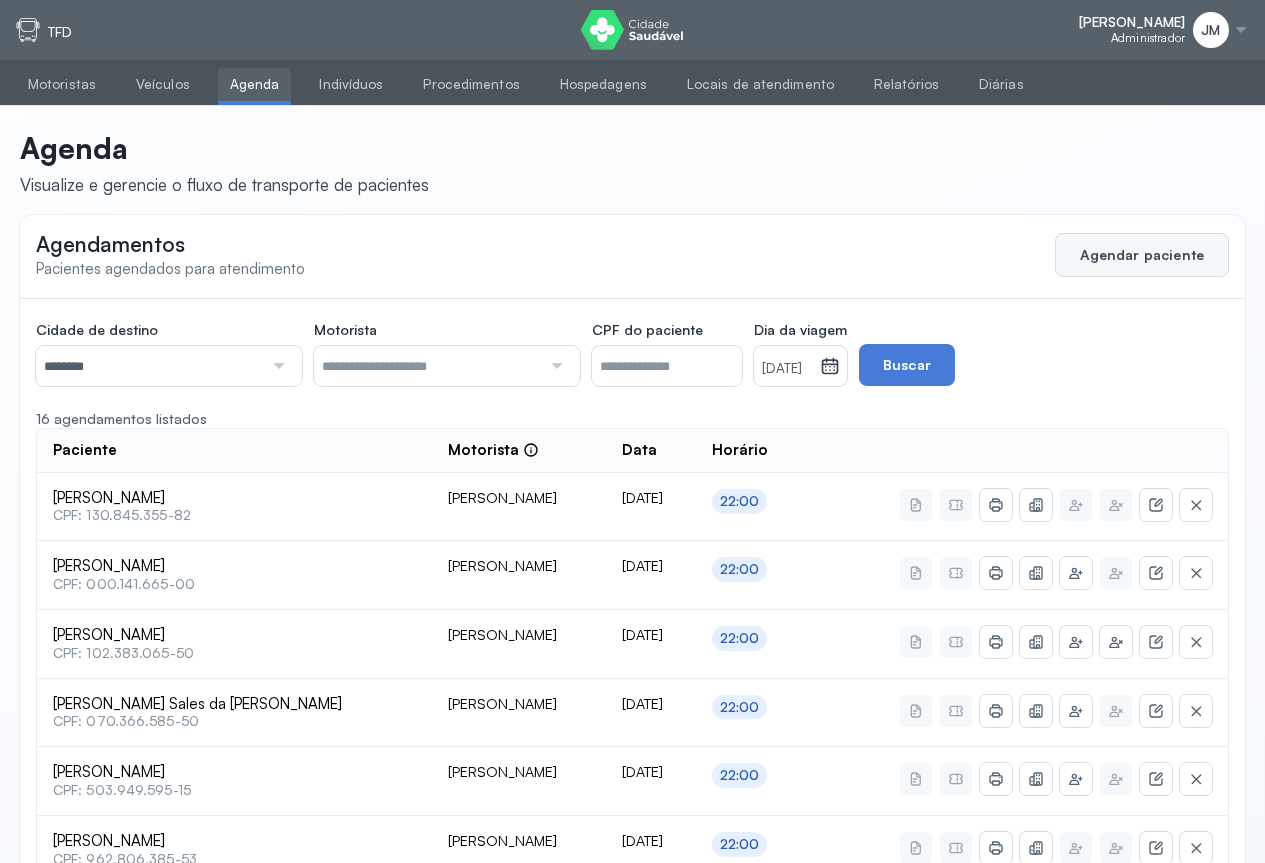 click on "Agendar paciente" 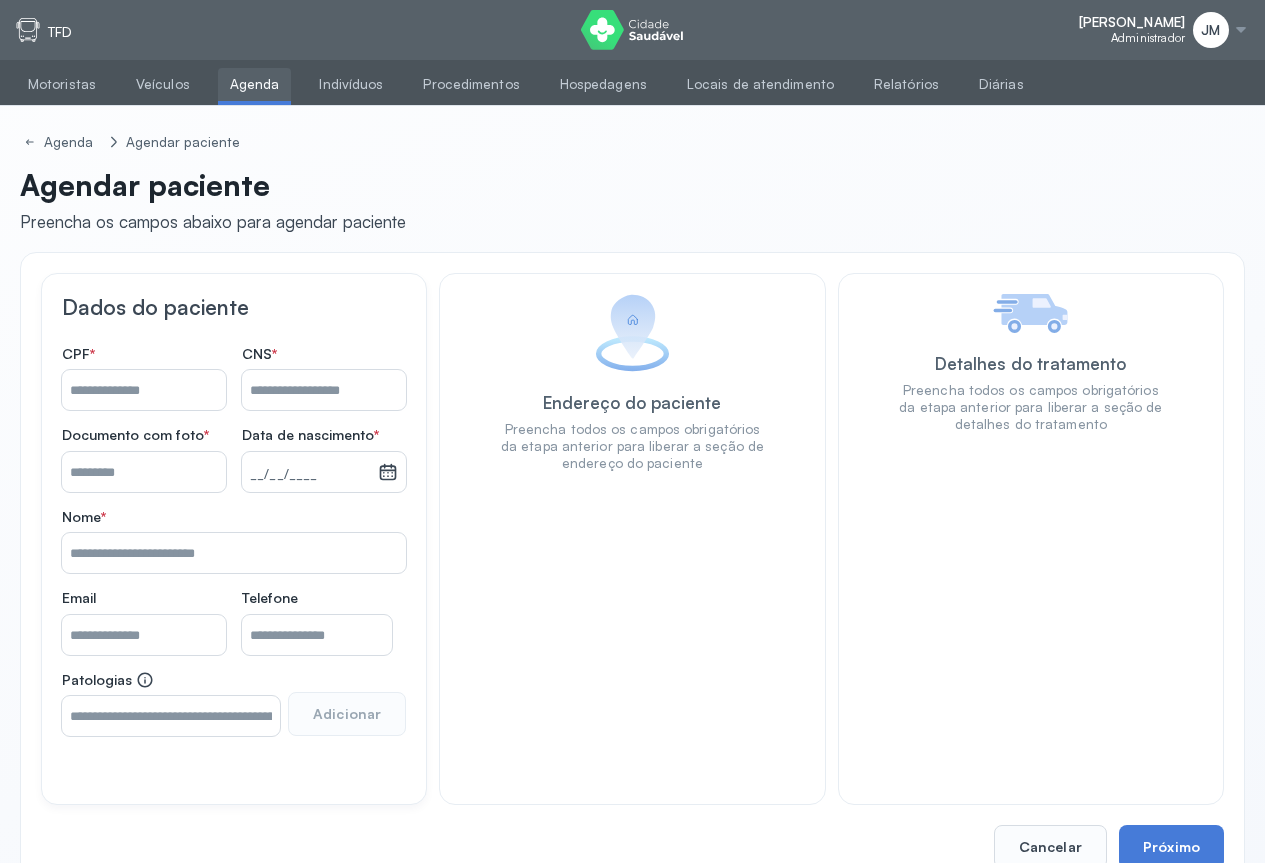 click on "Nome   *" at bounding box center (324, 390) 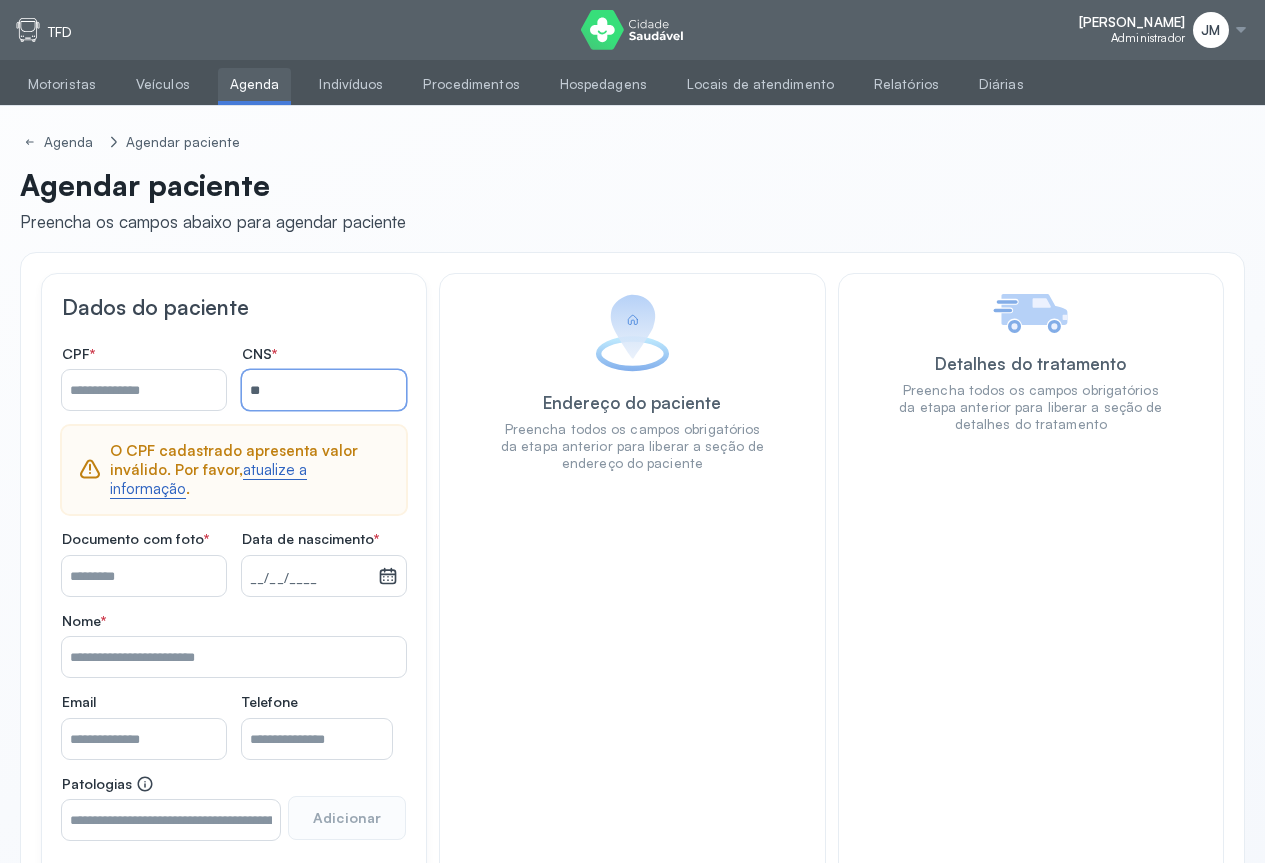 type on "*" 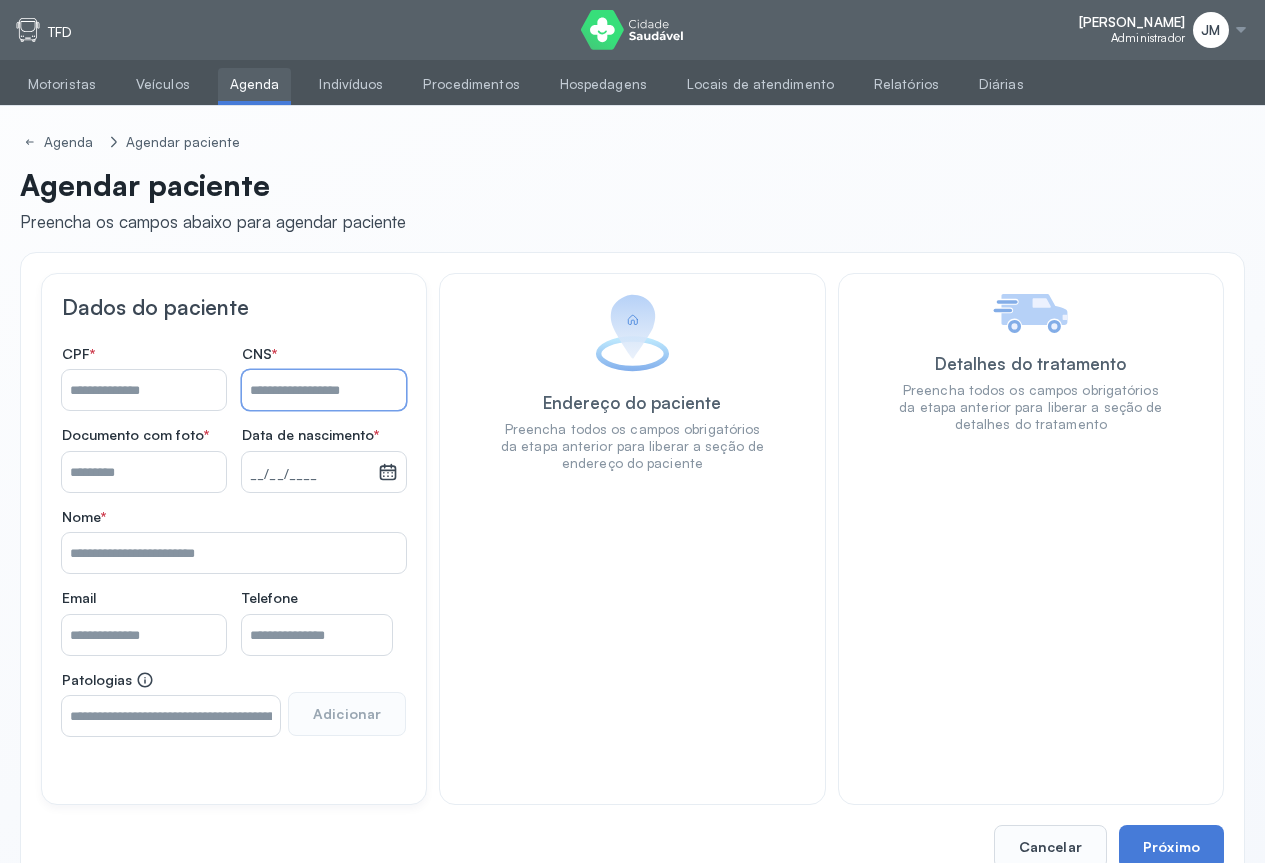 click on "Nome   *" at bounding box center (324, 390) 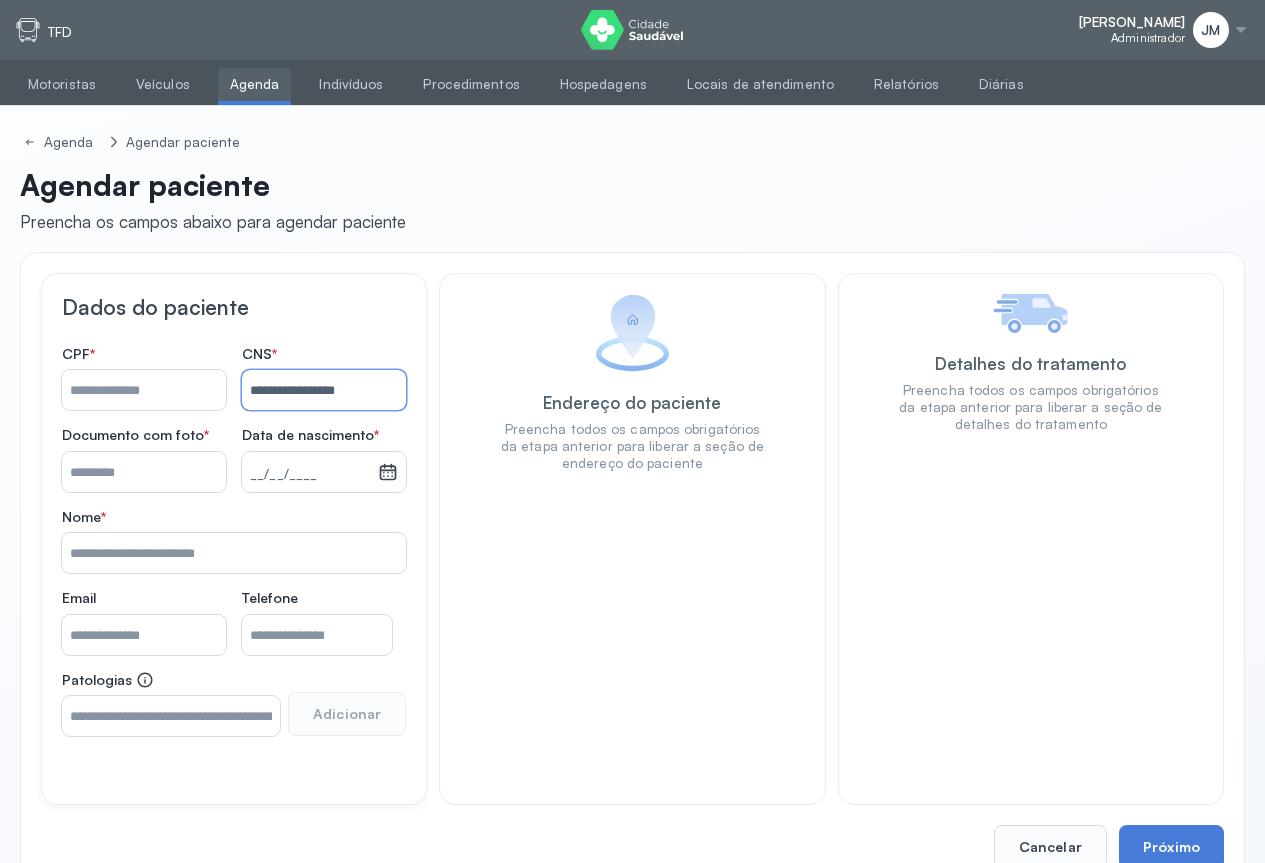 type on "**********" 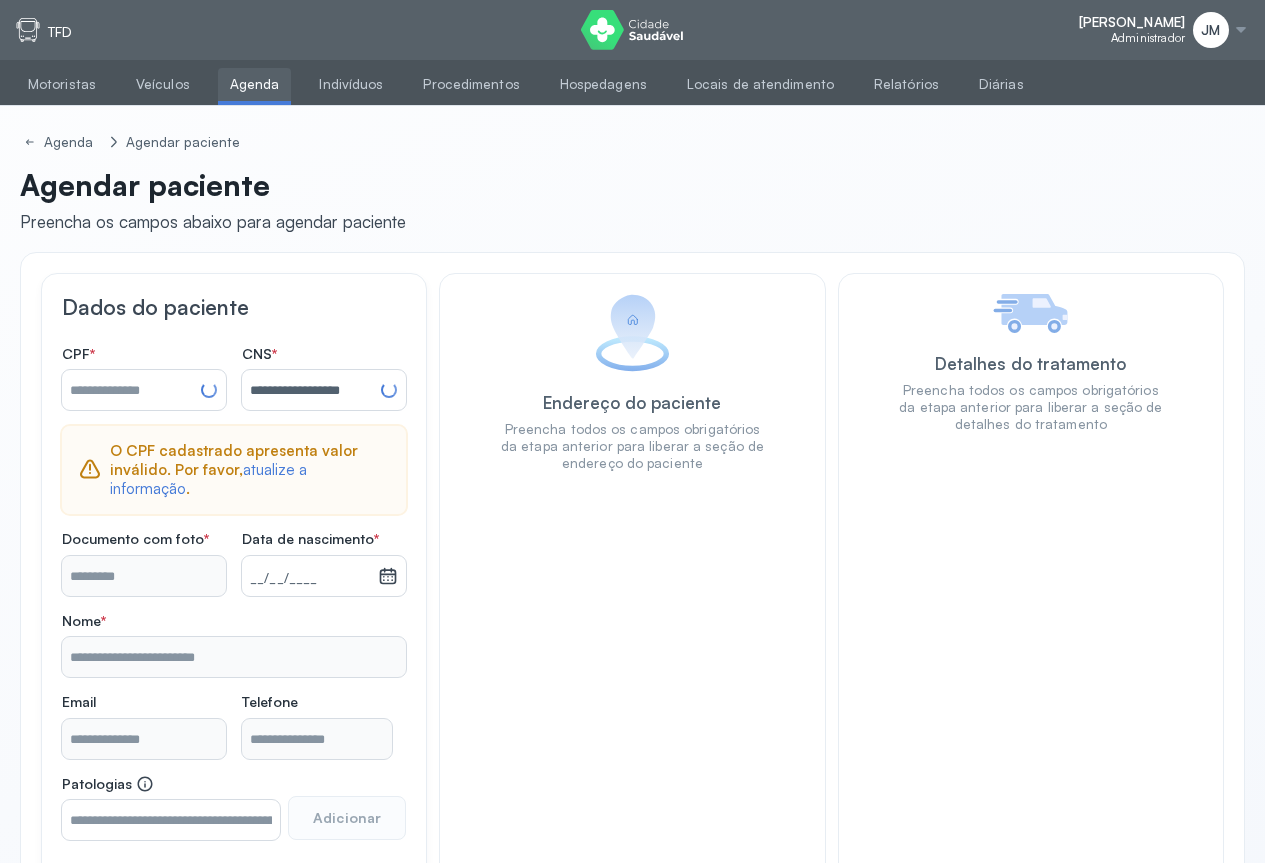 type on "**********" 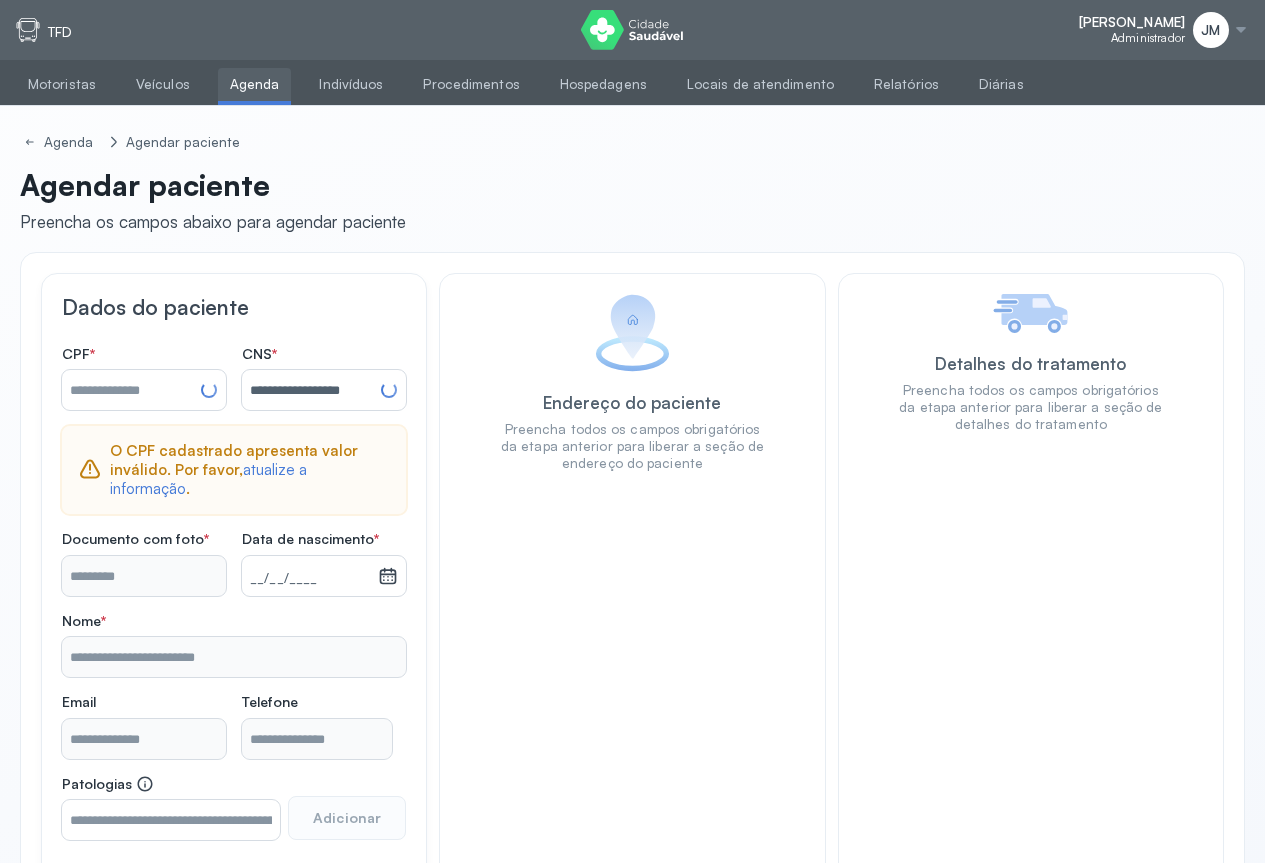 type on "**********" 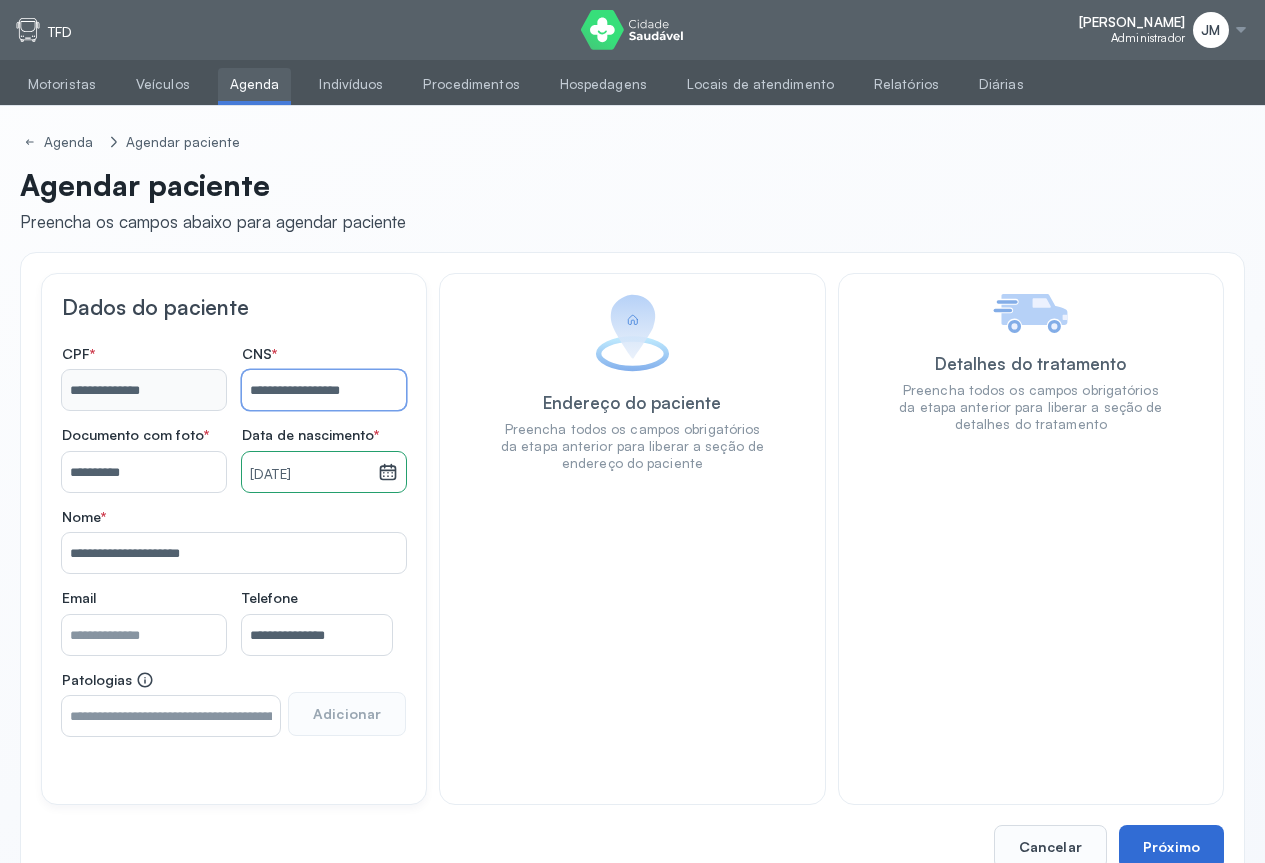 type on "**********" 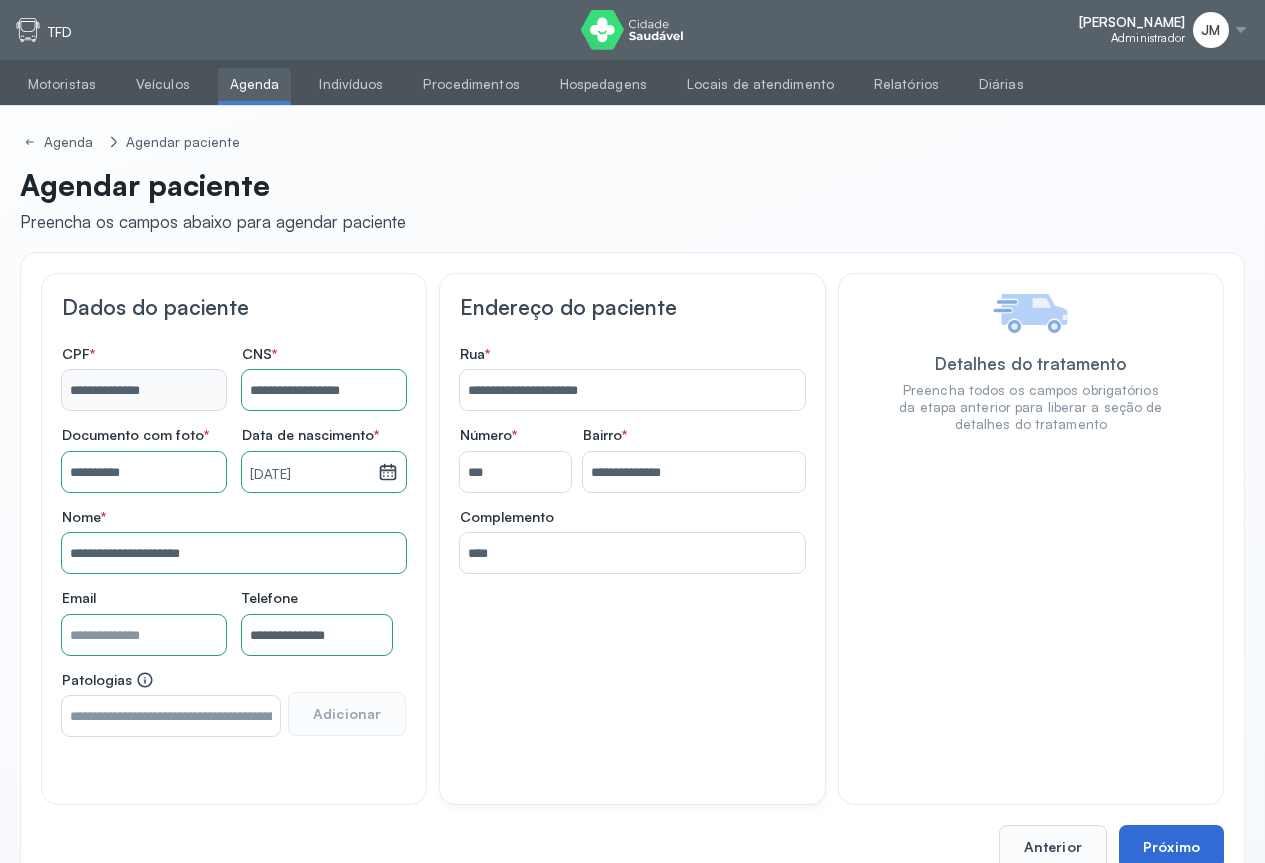 click on "Próximo" at bounding box center [1171, 847] 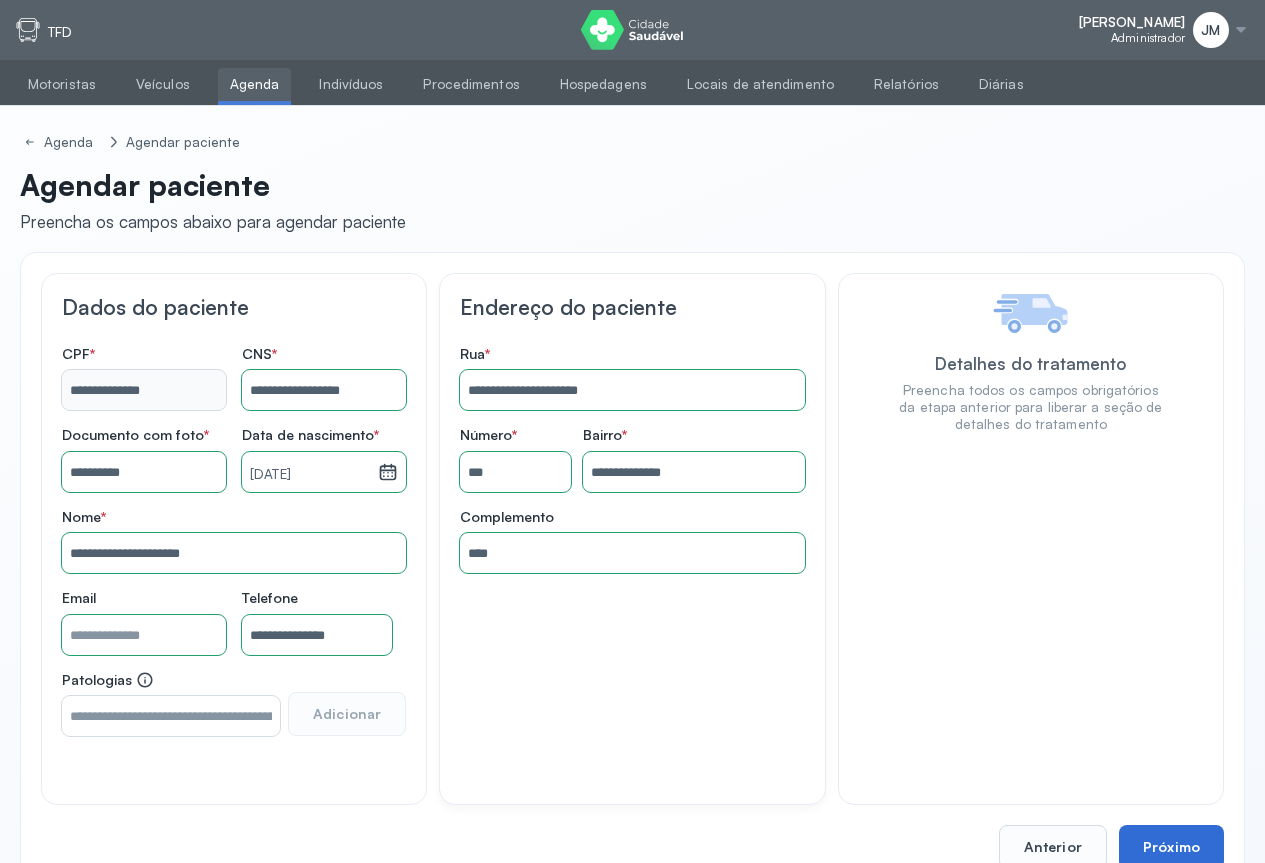 click on "Próximo" at bounding box center [1171, 847] 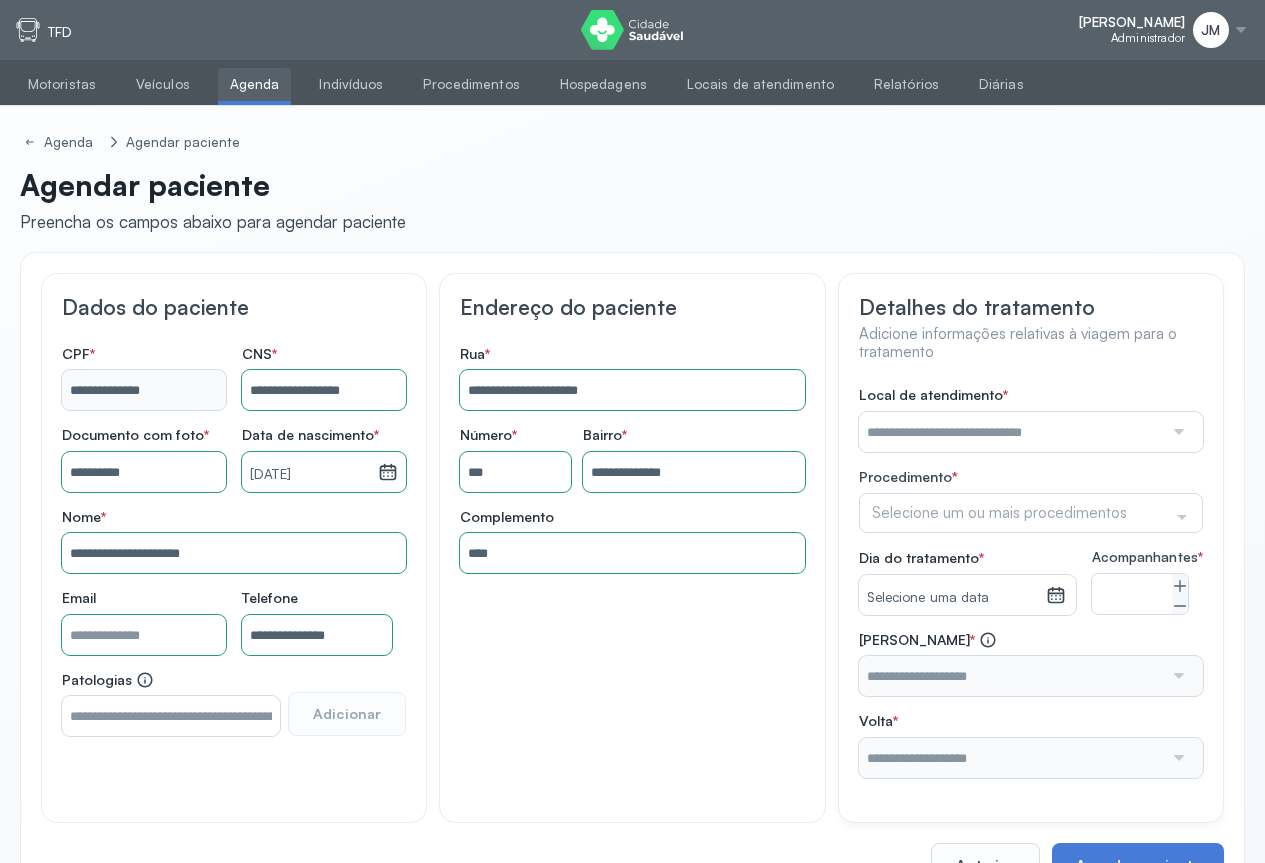 click at bounding box center (1177, 432) 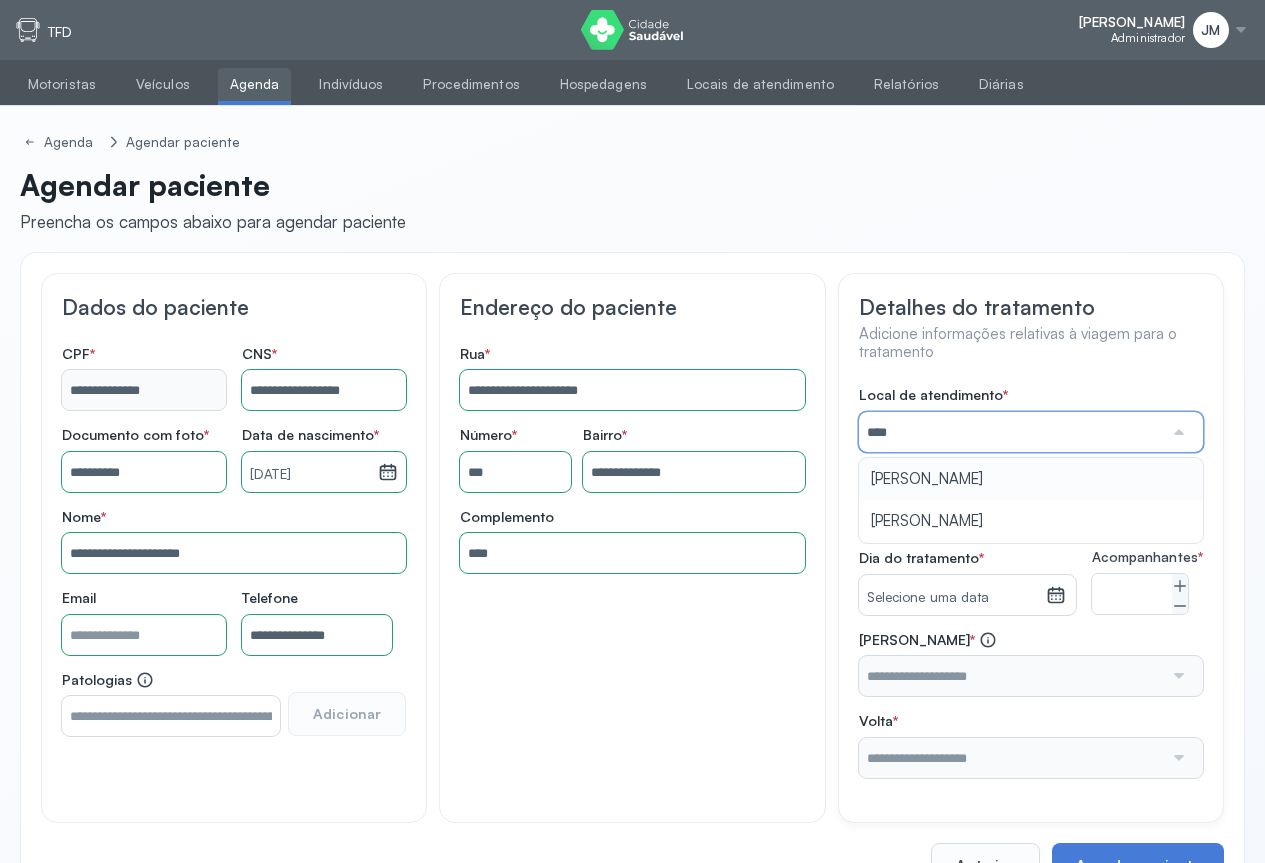 type on "**********" 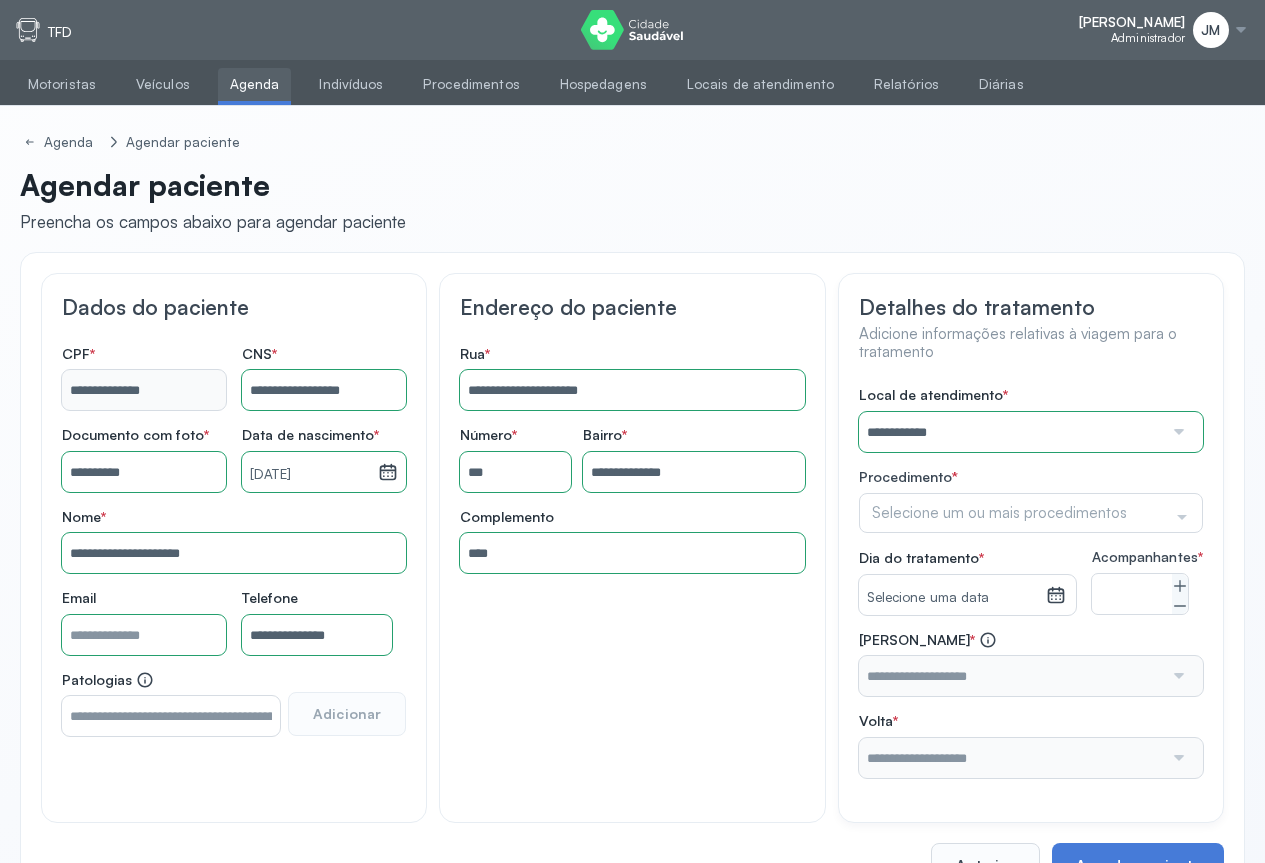 click on "**********" at bounding box center (1031, 582) 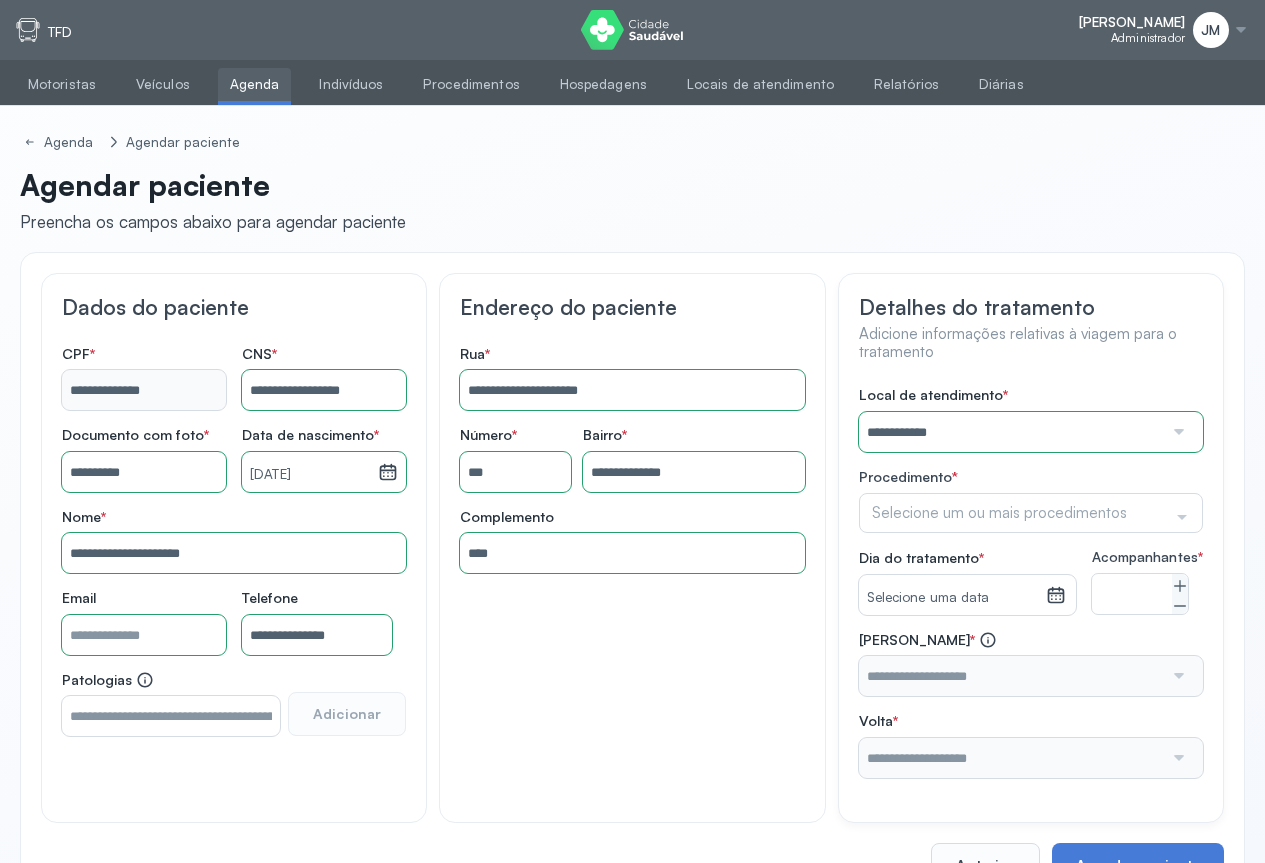 click 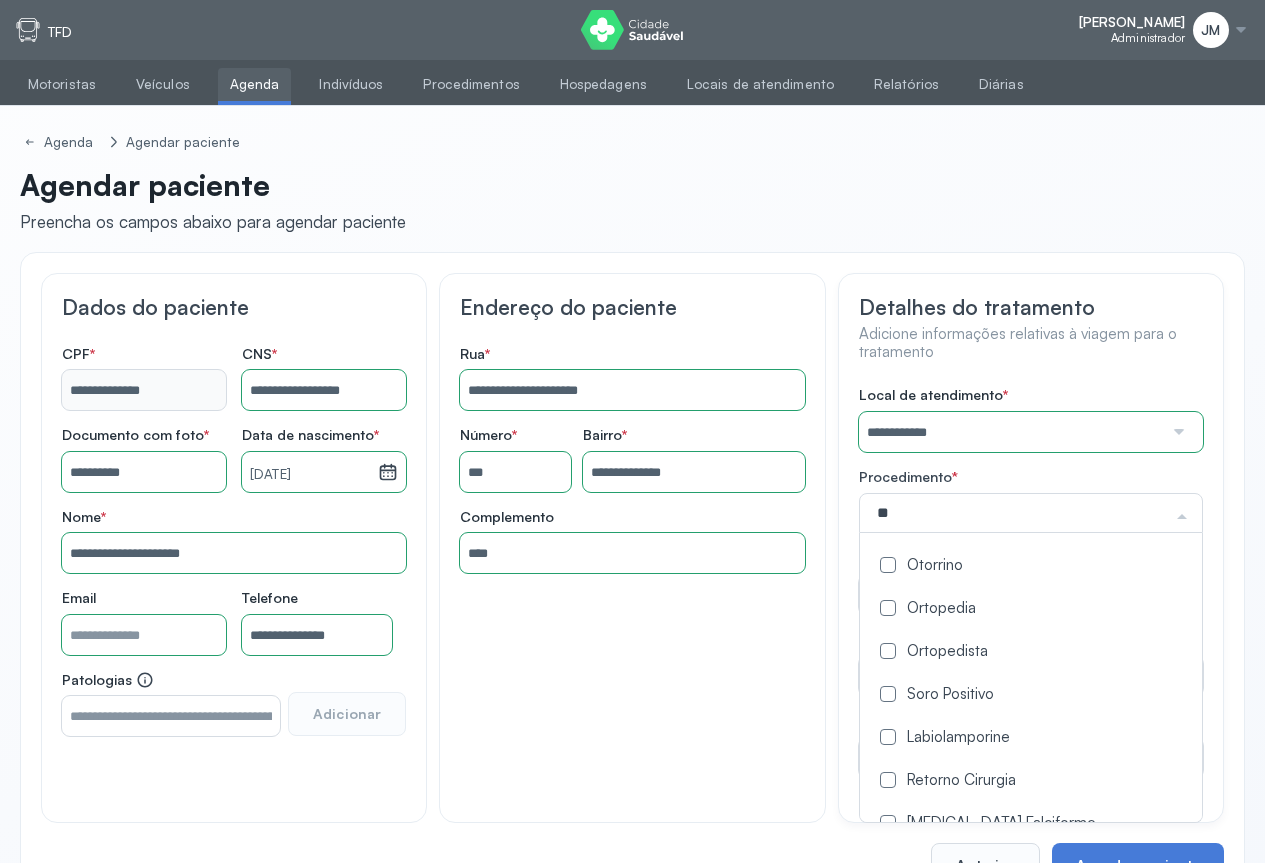 type on "***" 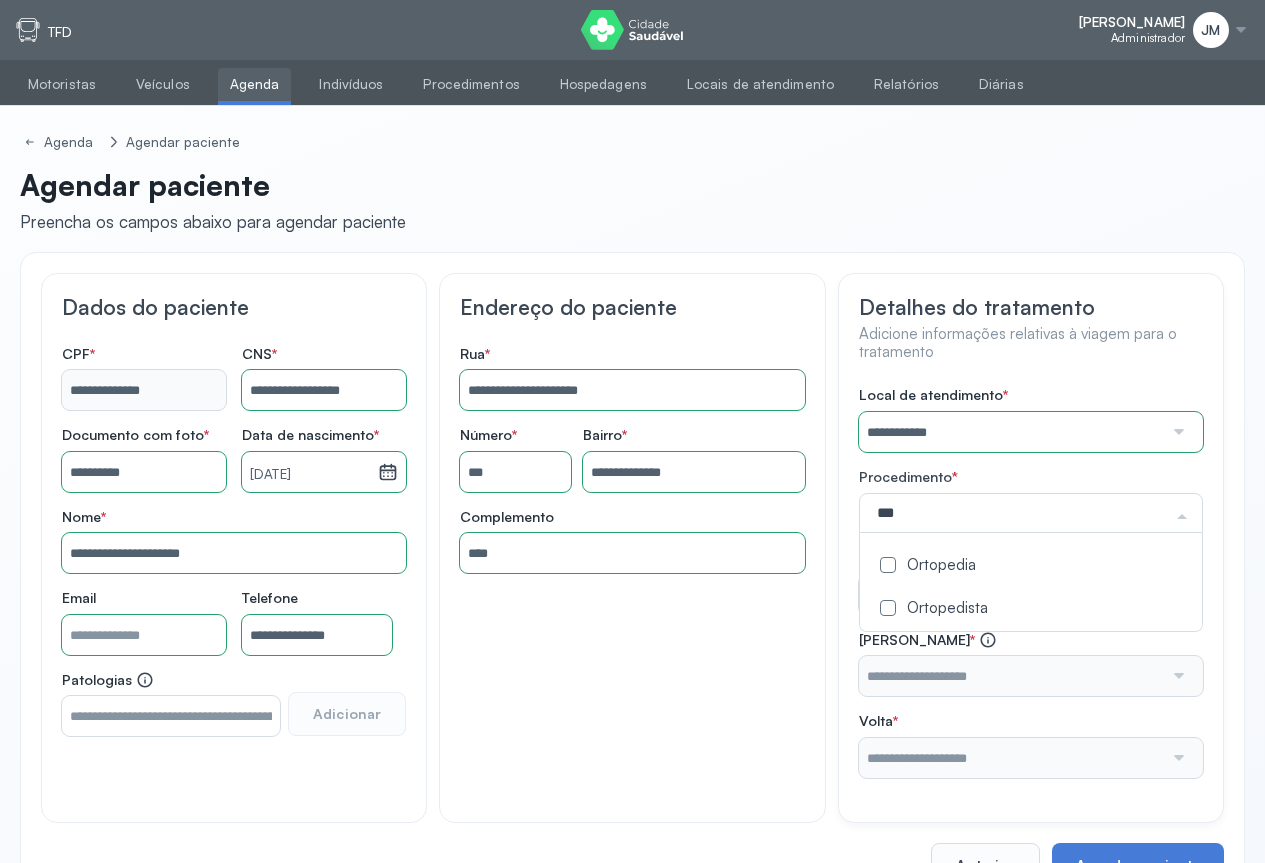 drag, startPoint x: 947, startPoint y: 570, endPoint x: 1123, endPoint y: 584, distance: 176.55594 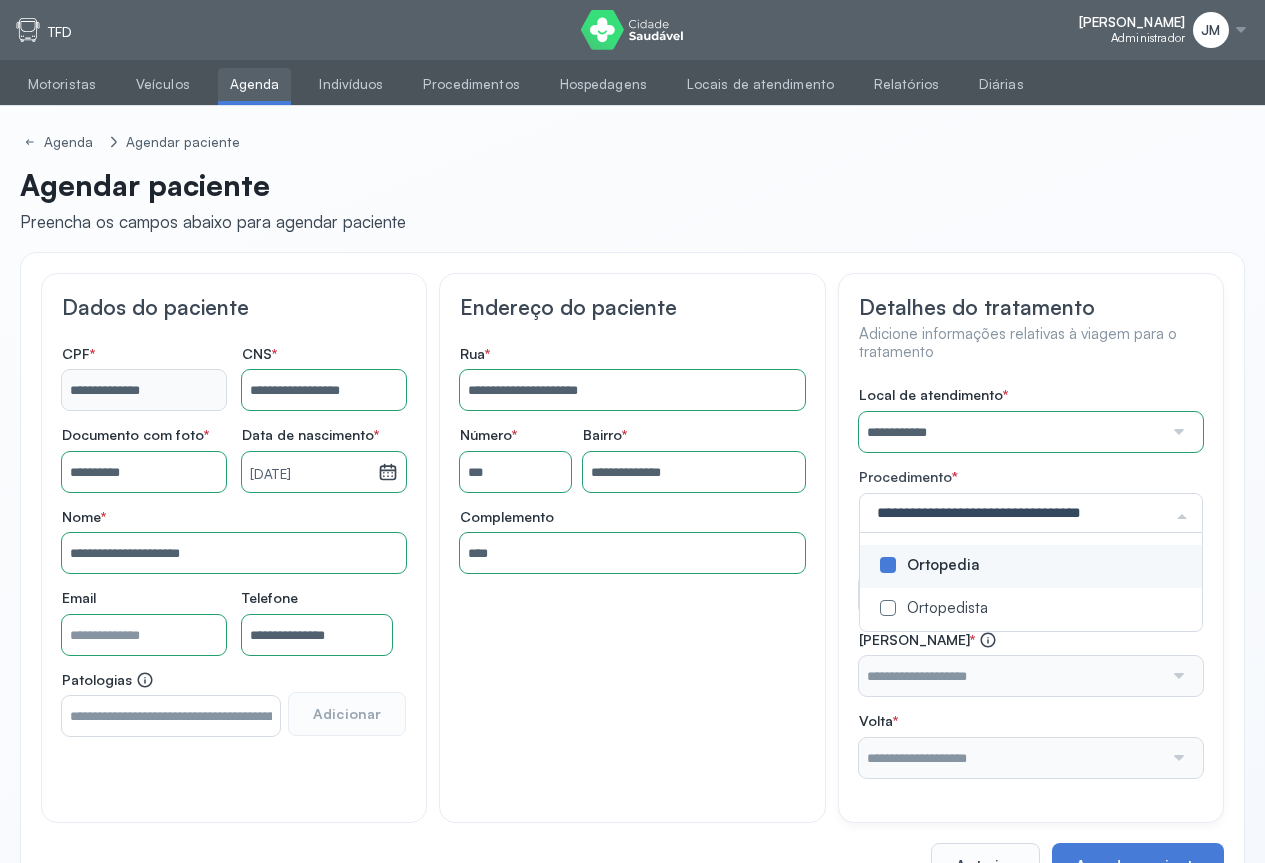 click on "**********" 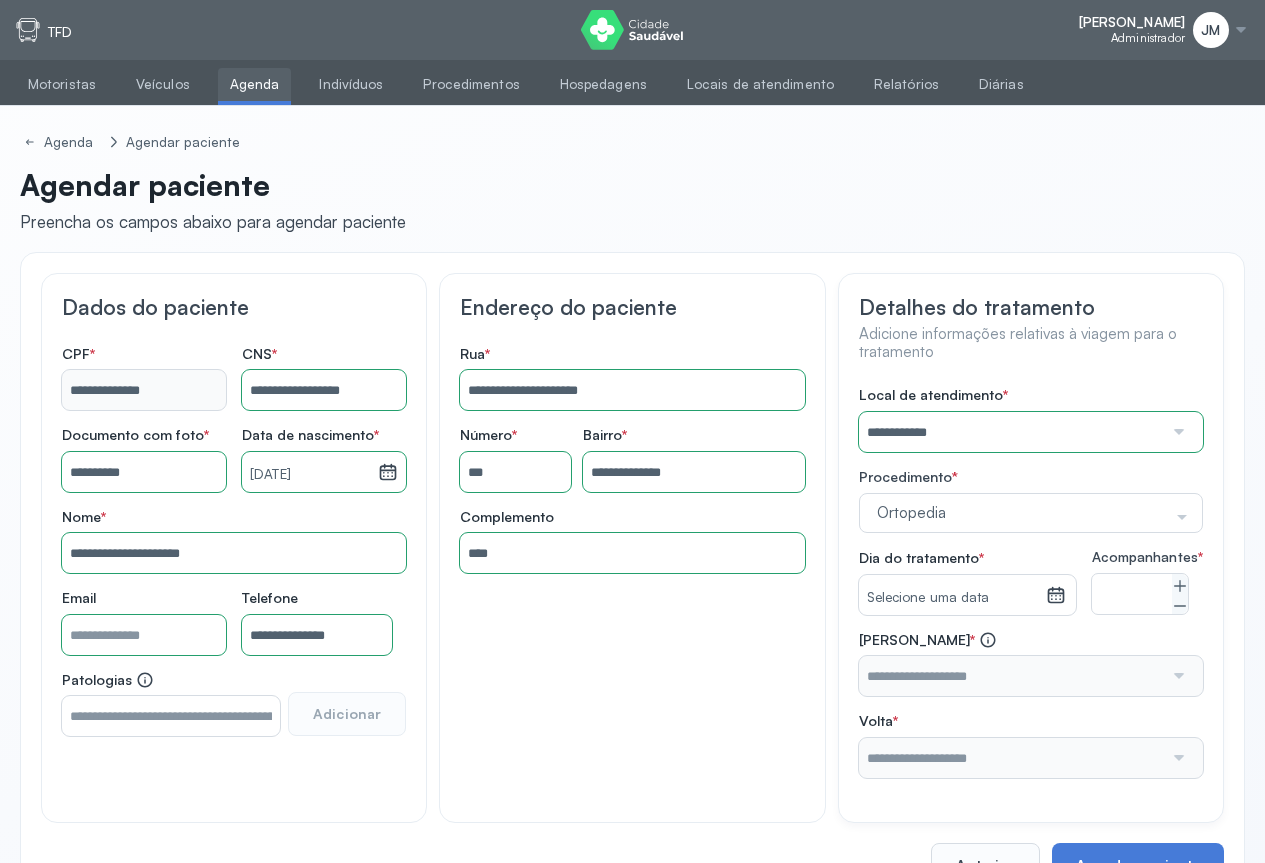 click 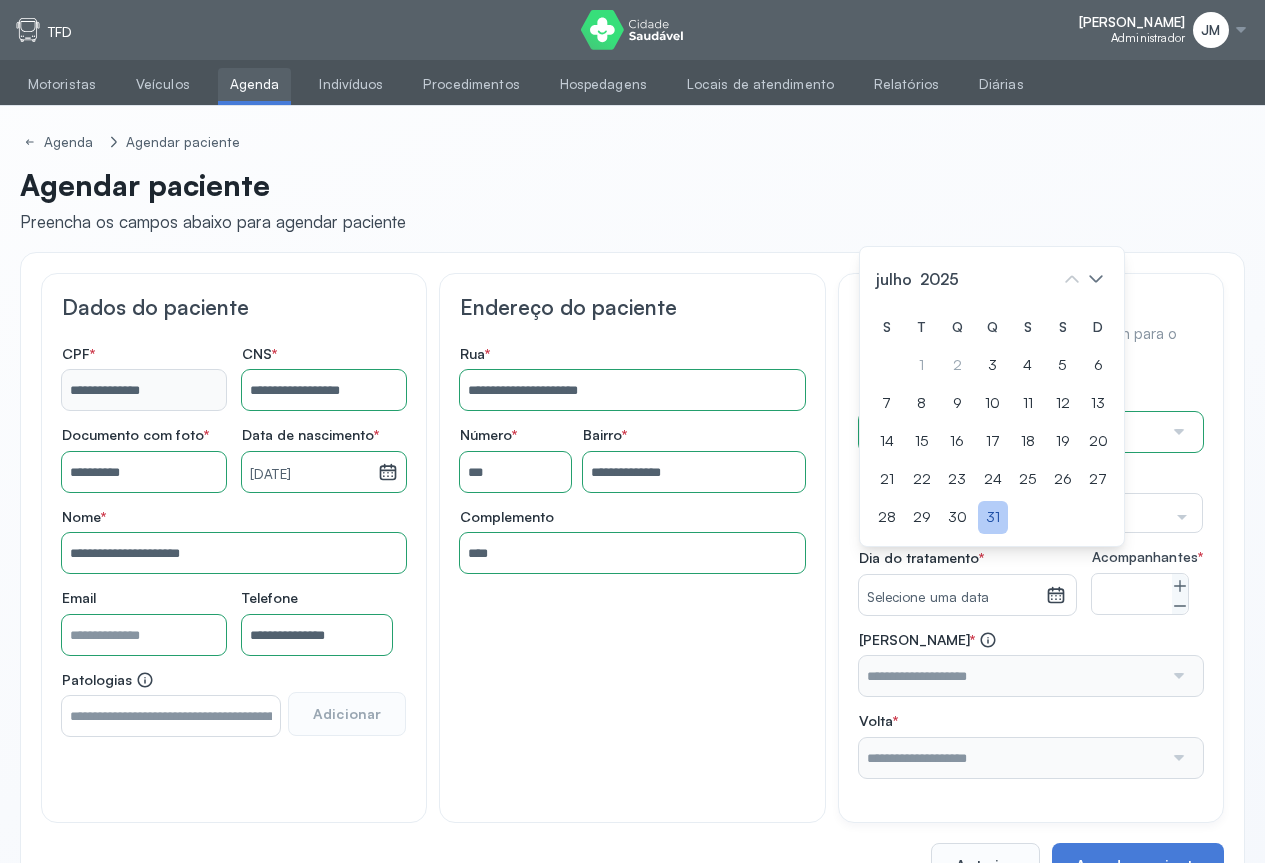 drag, startPoint x: 924, startPoint y: 421, endPoint x: 1004, endPoint y: 520, distance: 127.28315 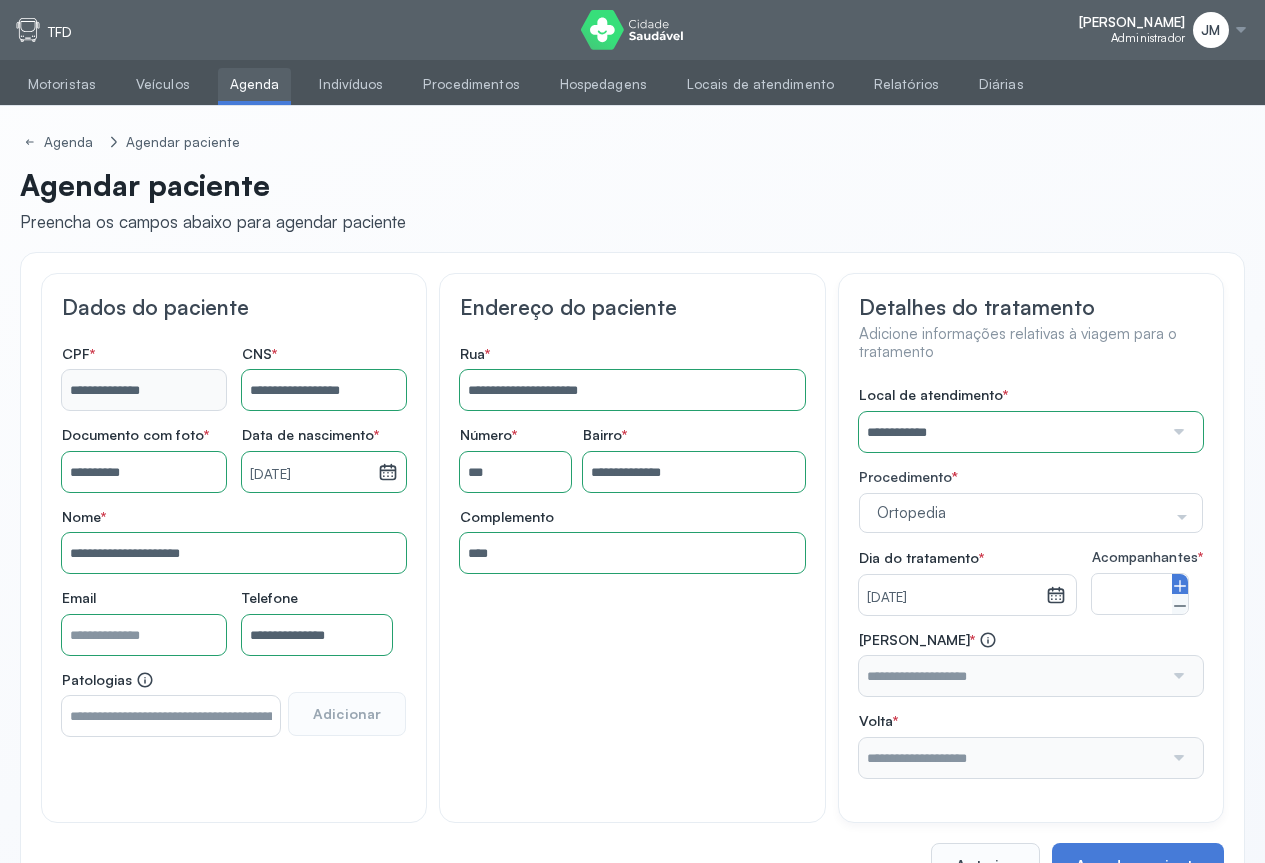 click 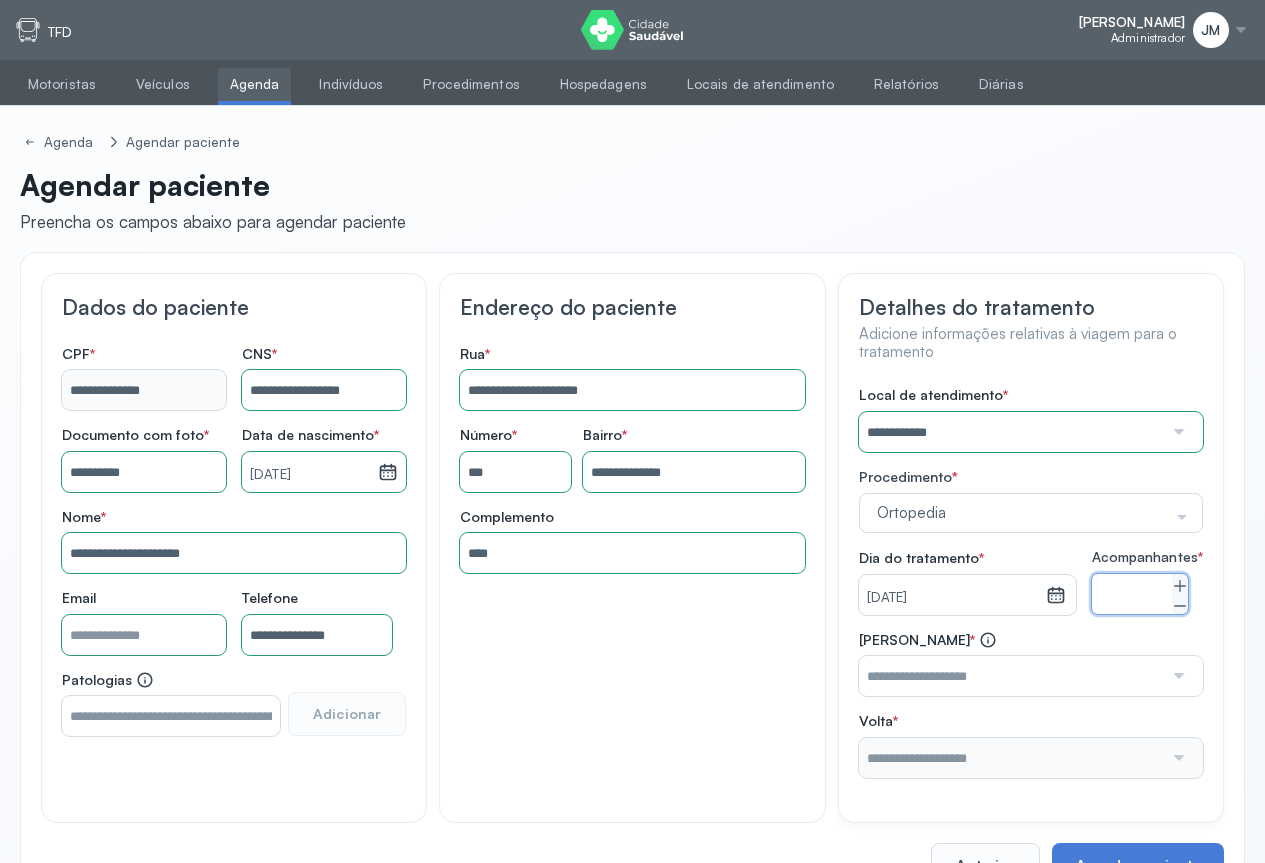 click at bounding box center [1177, 676] 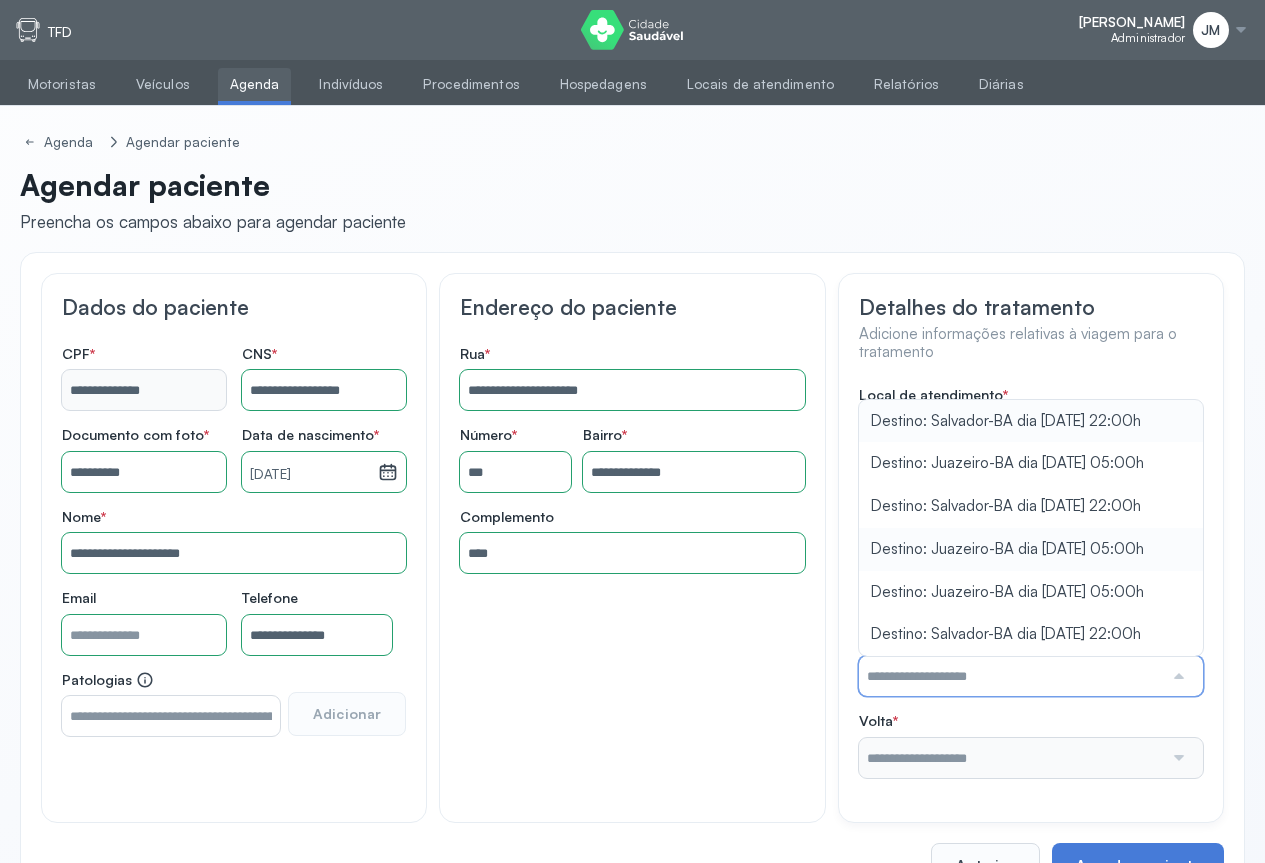 scroll, scrollTop: 73, scrollLeft: 0, axis: vertical 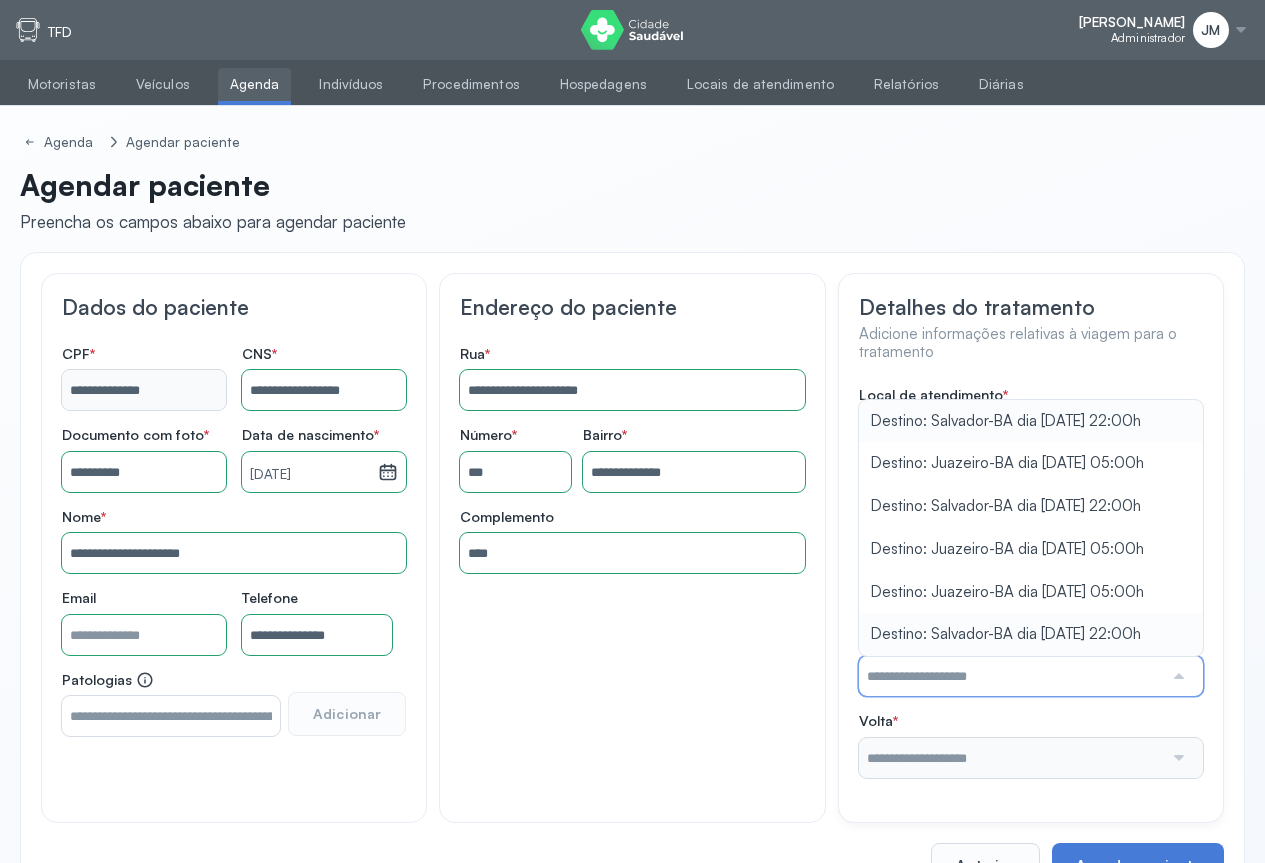 type on "**********" 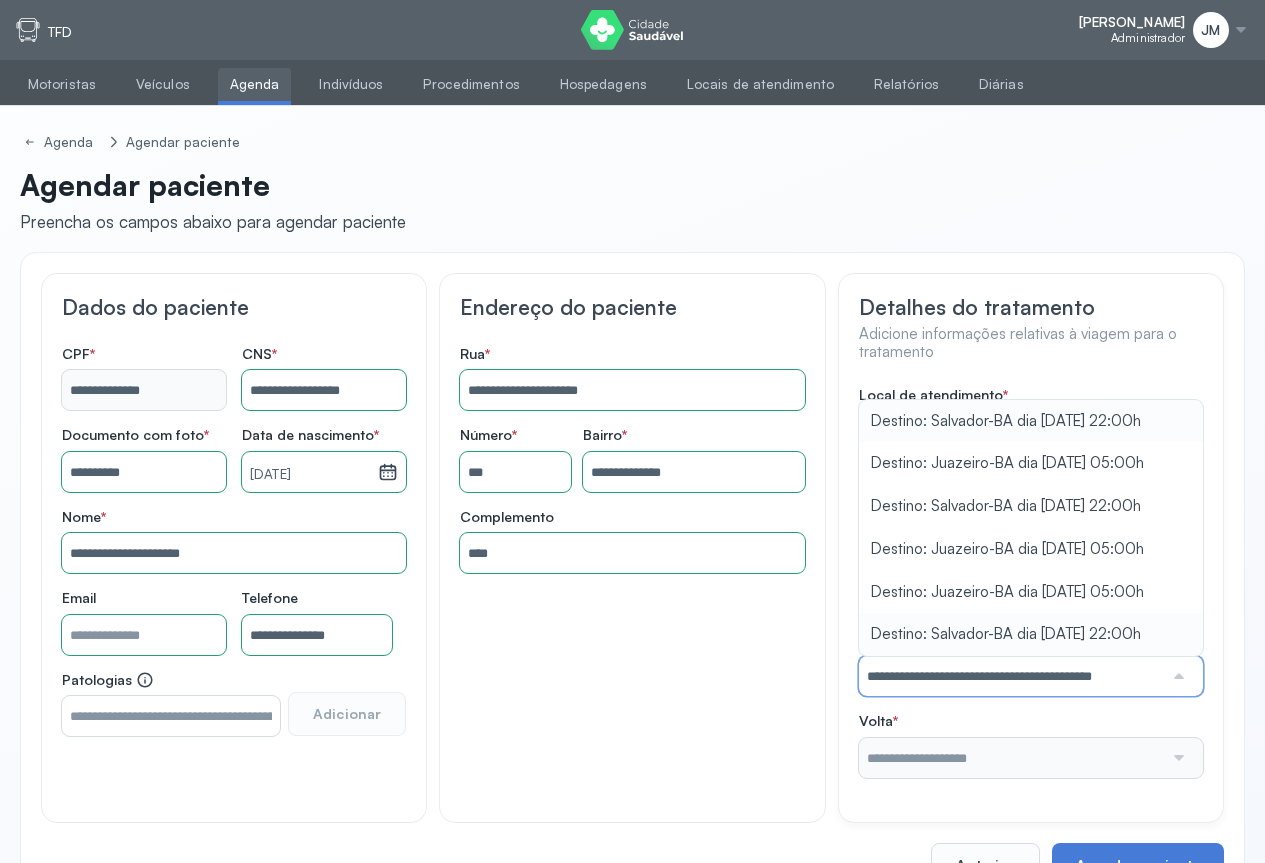 click on "**********" at bounding box center [1031, 582] 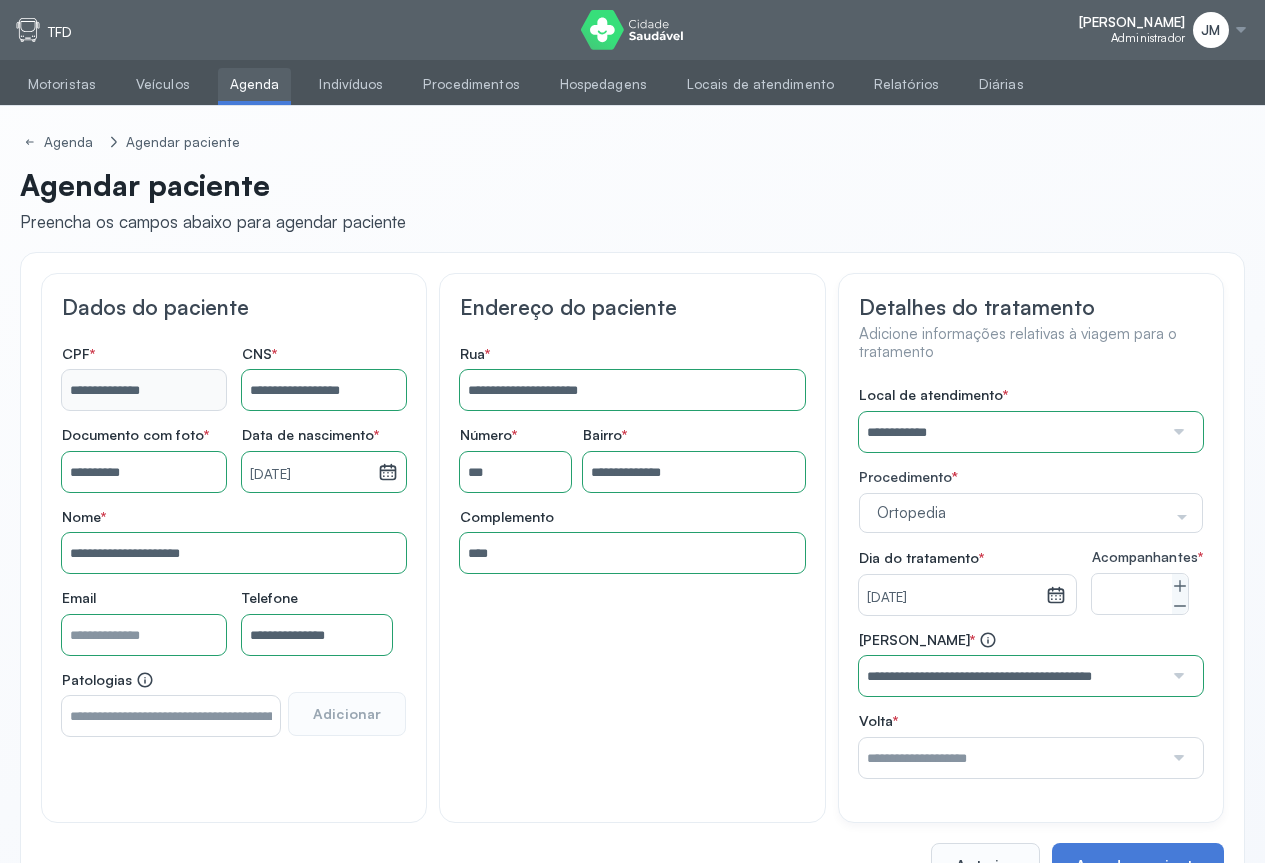 click 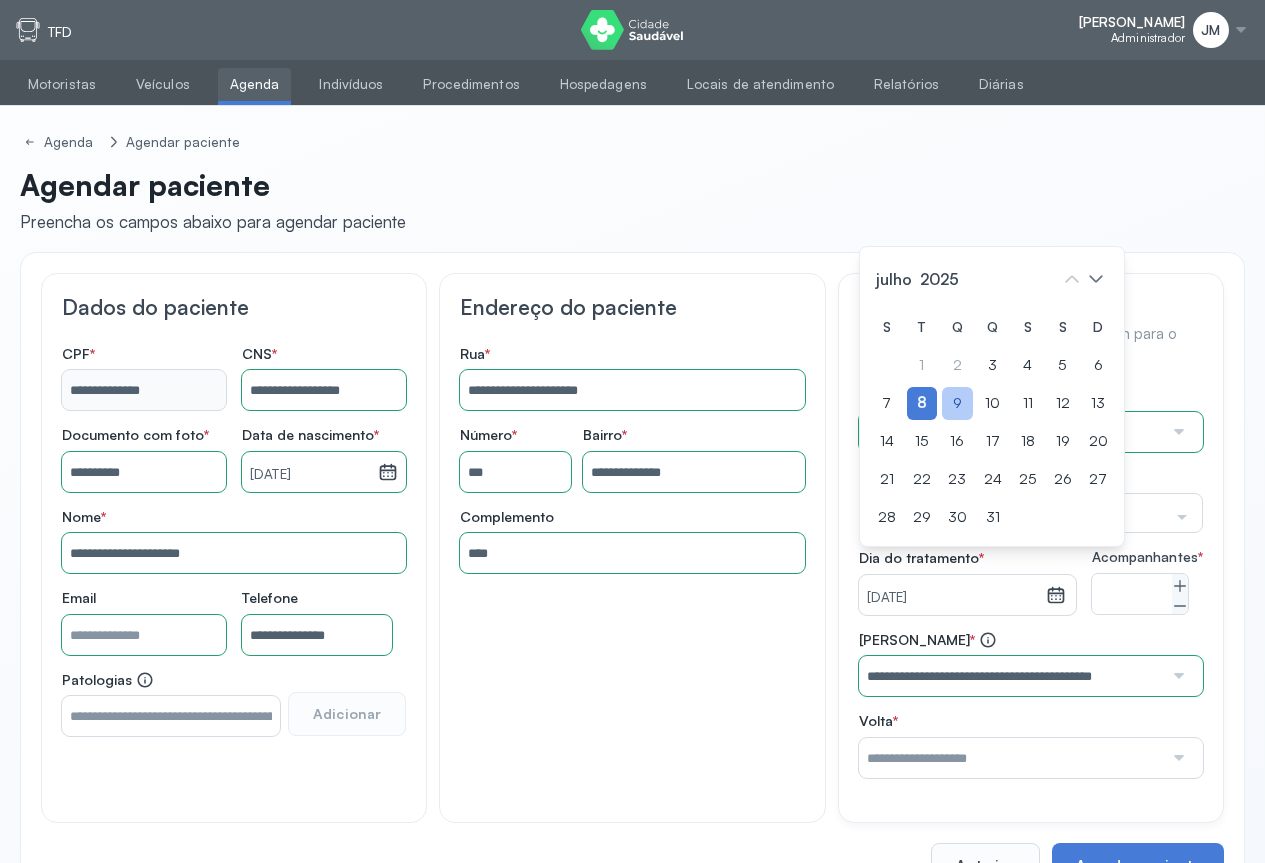 click on "9" 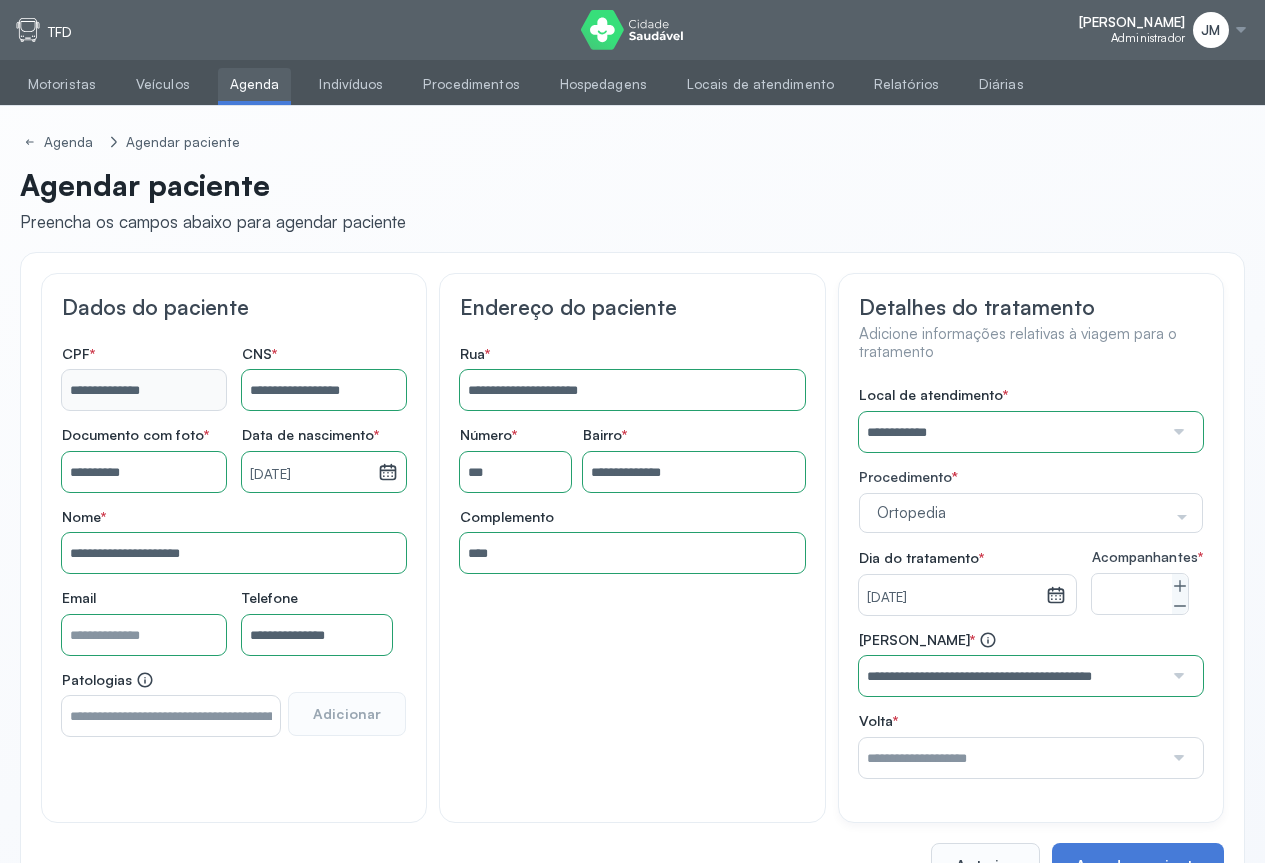 click at bounding box center (1177, 758) 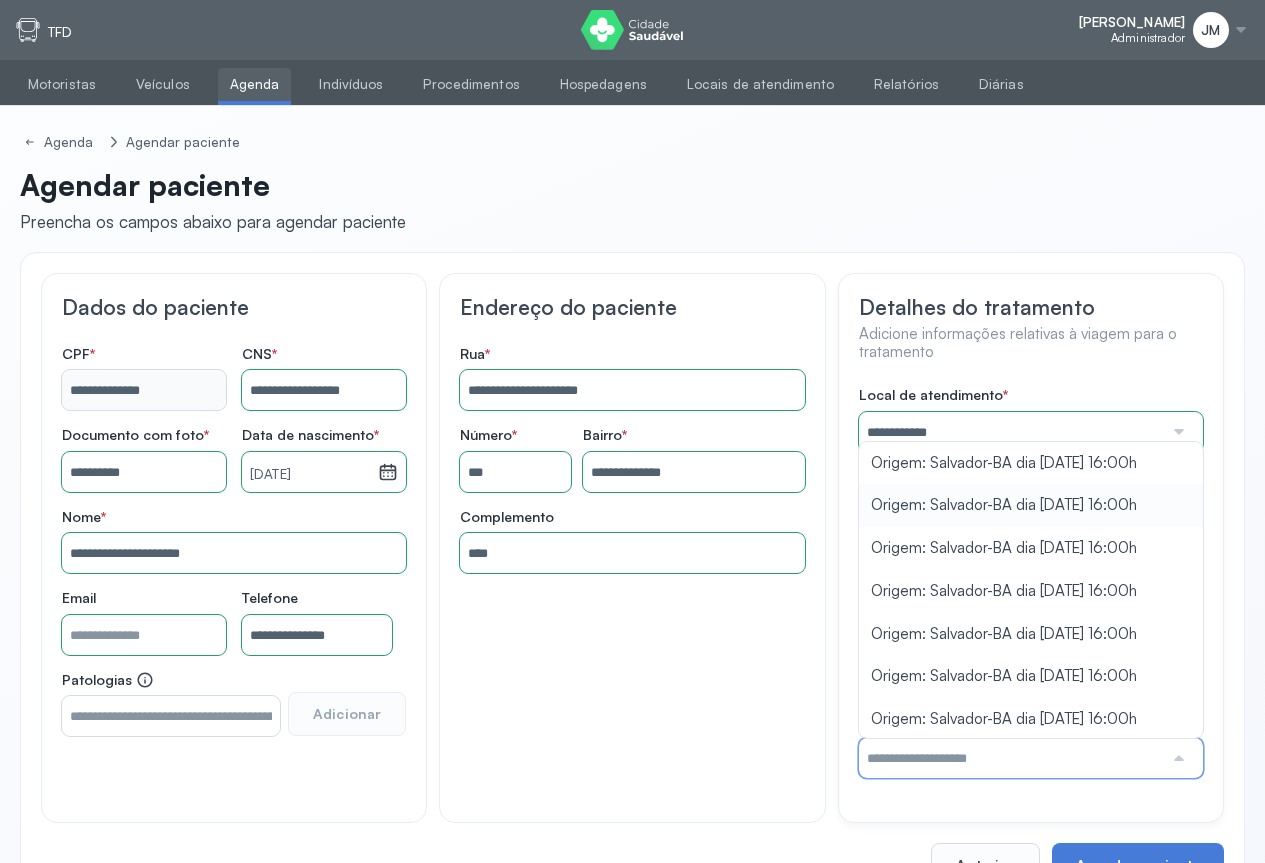type on "**********" 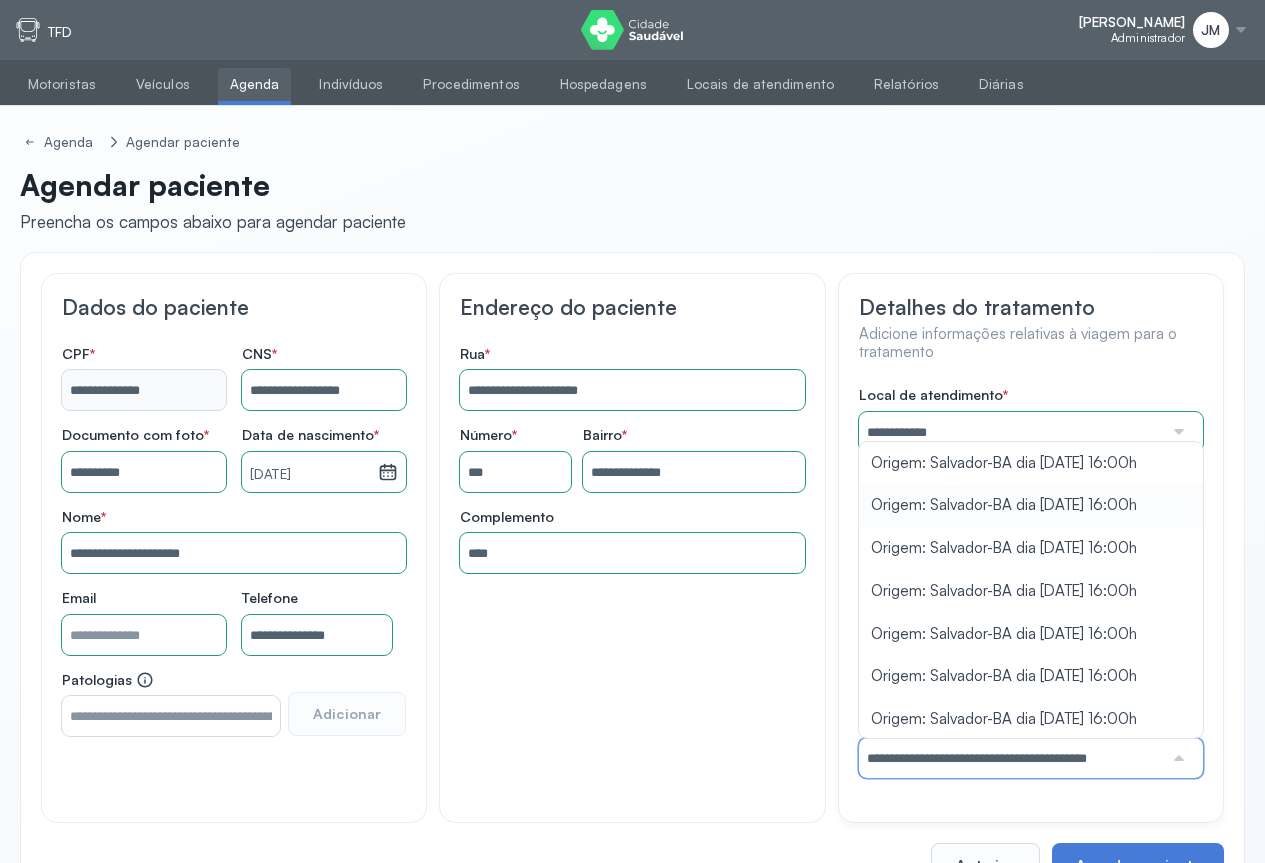 click on "**********" at bounding box center (1031, 582) 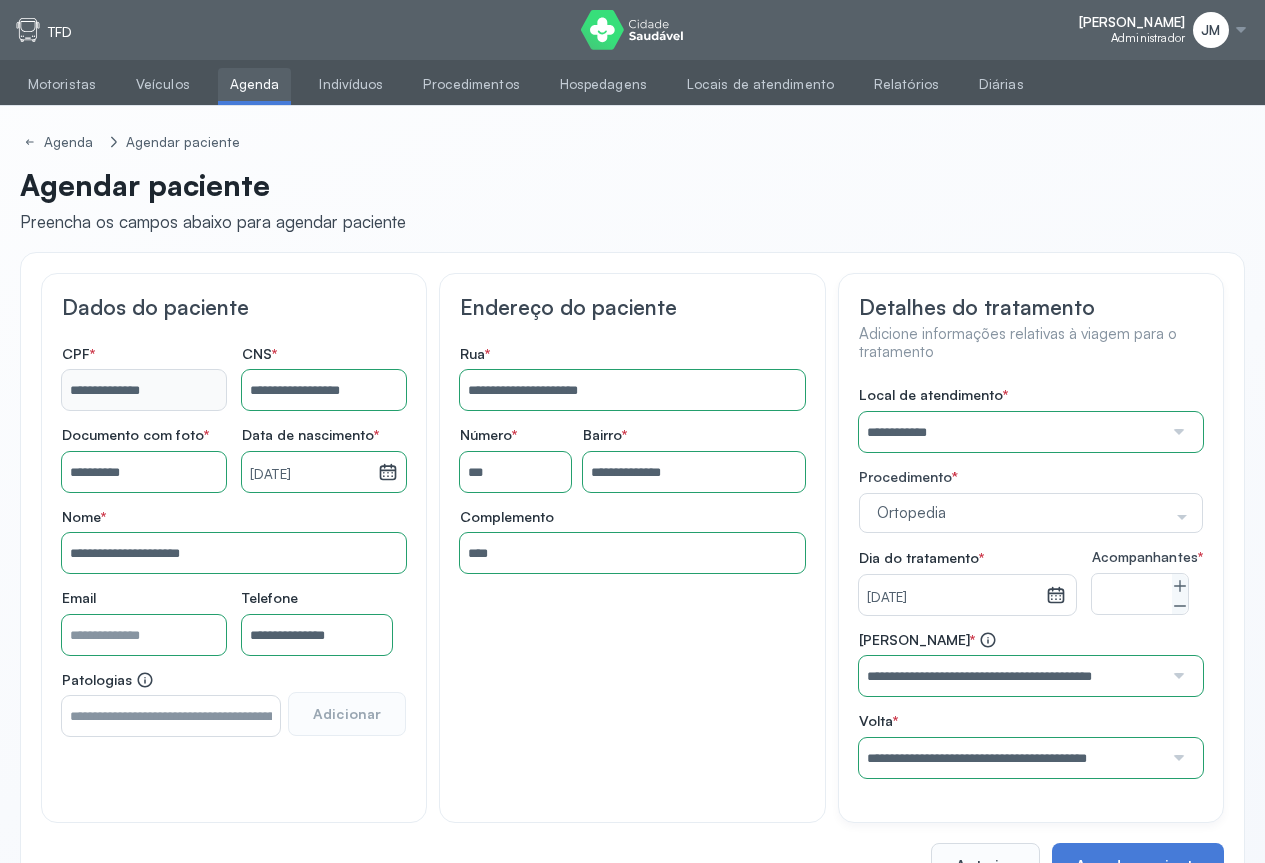 scroll, scrollTop: 81, scrollLeft: 0, axis: vertical 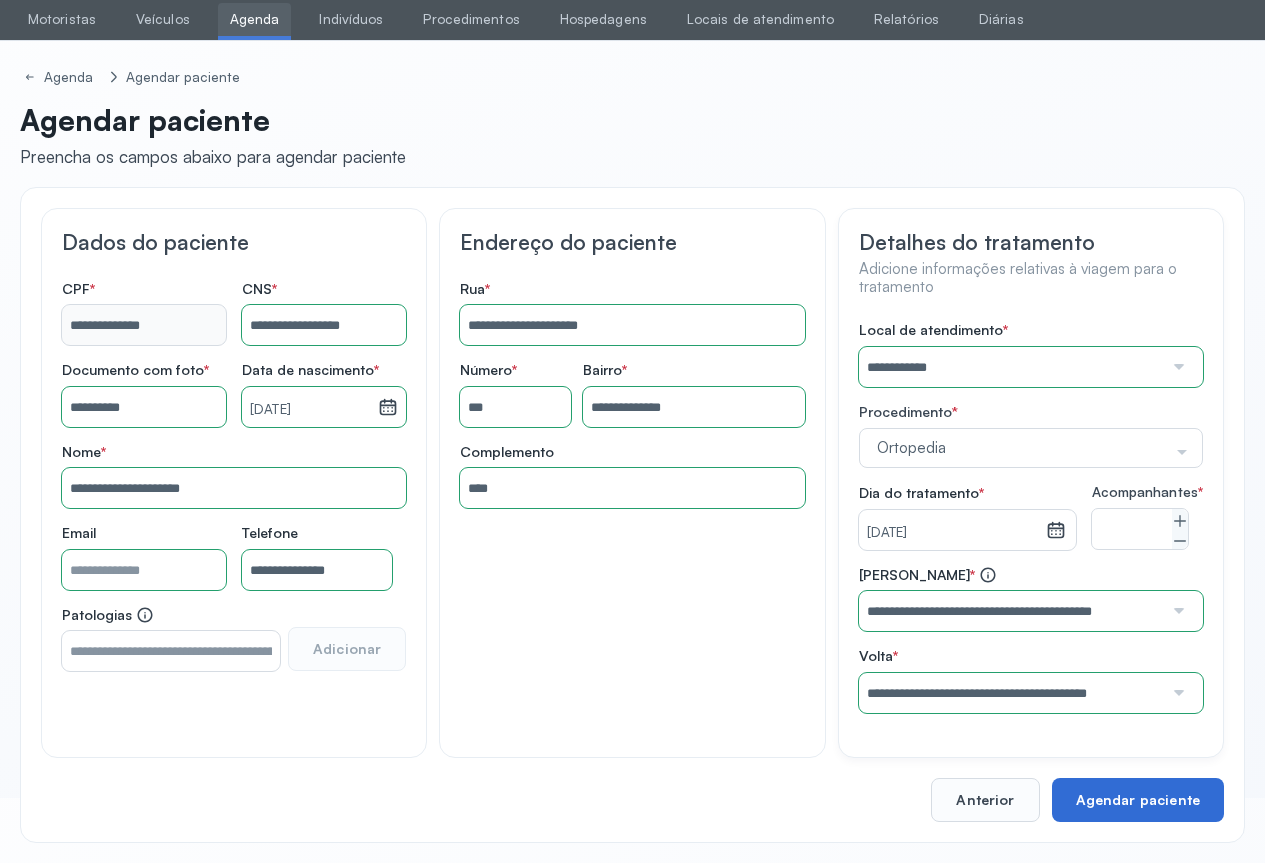 click on "Agendar paciente" at bounding box center [1138, 800] 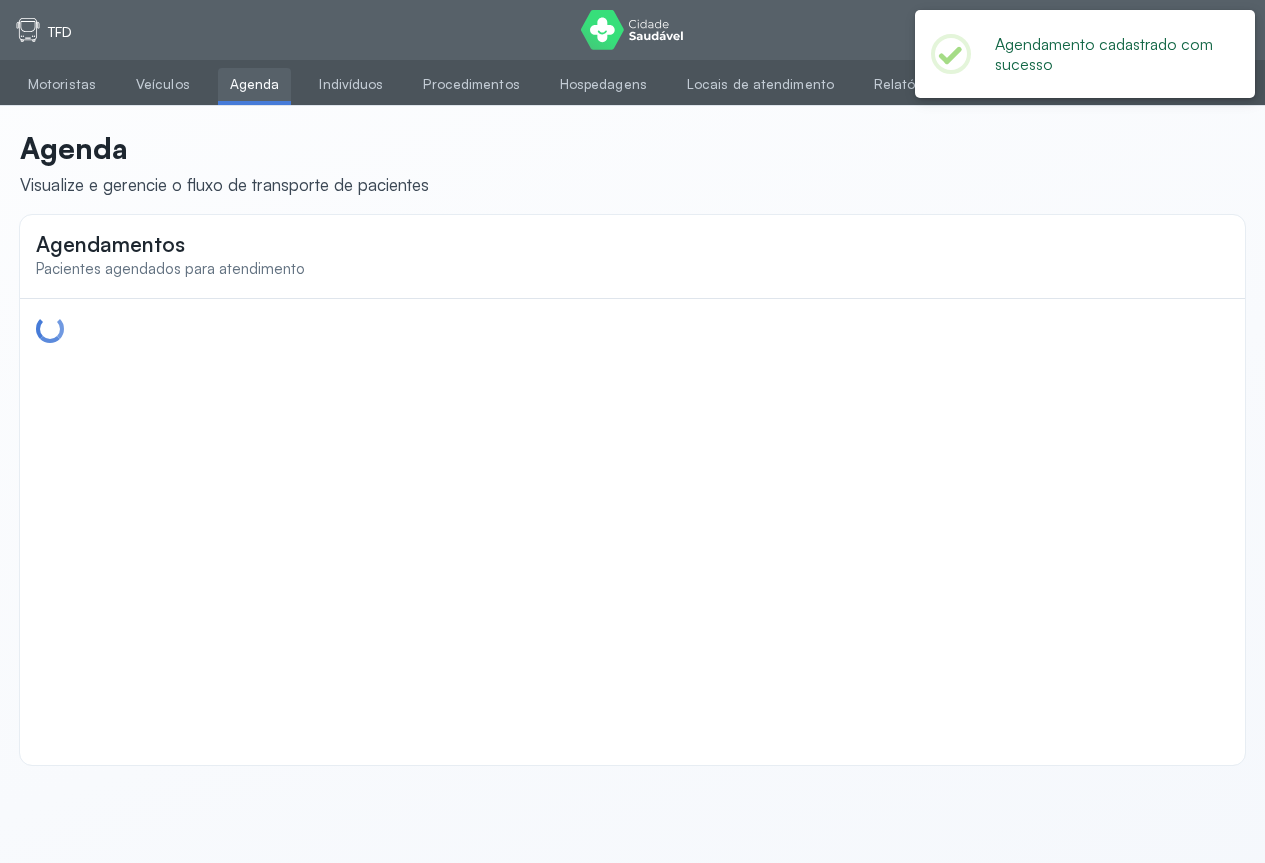 scroll, scrollTop: 0, scrollLeft: 0, axis: both 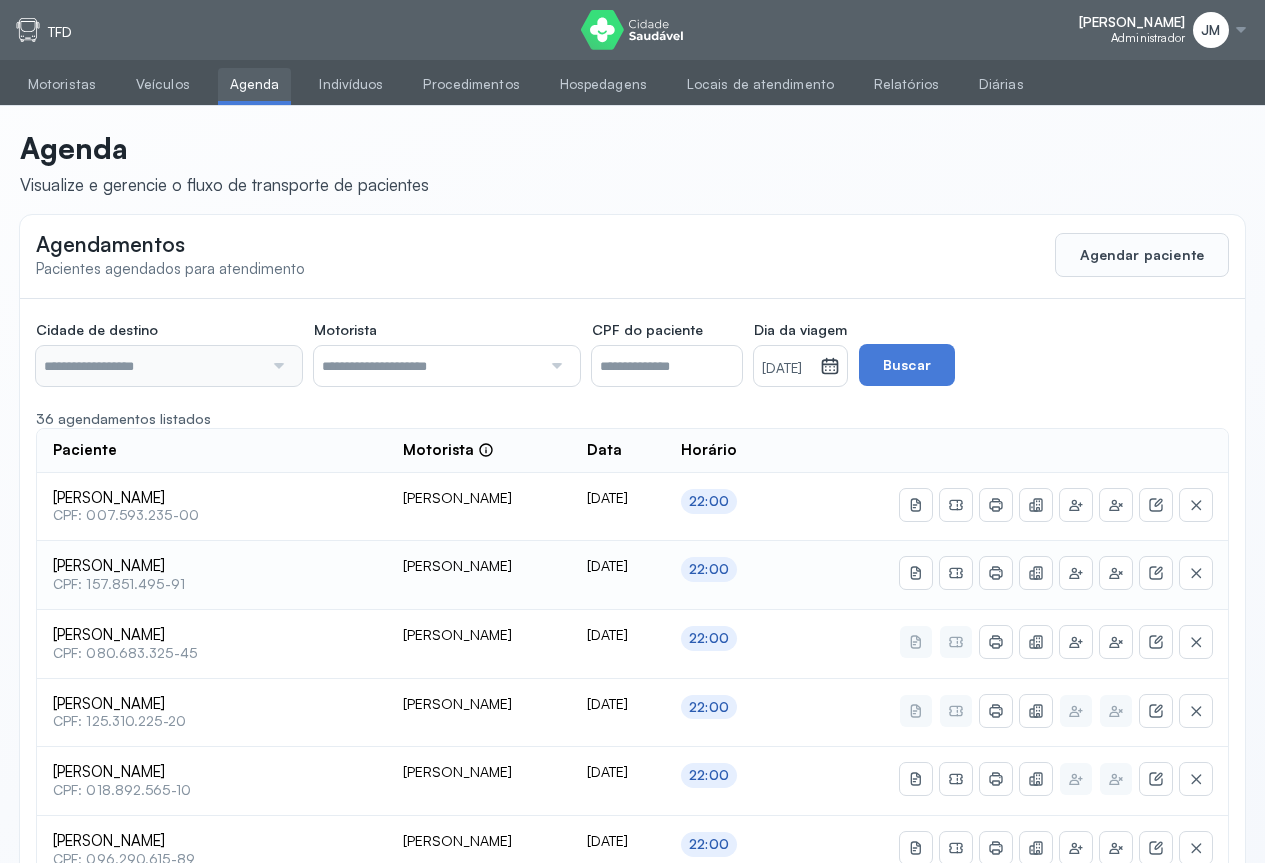 type on "********" 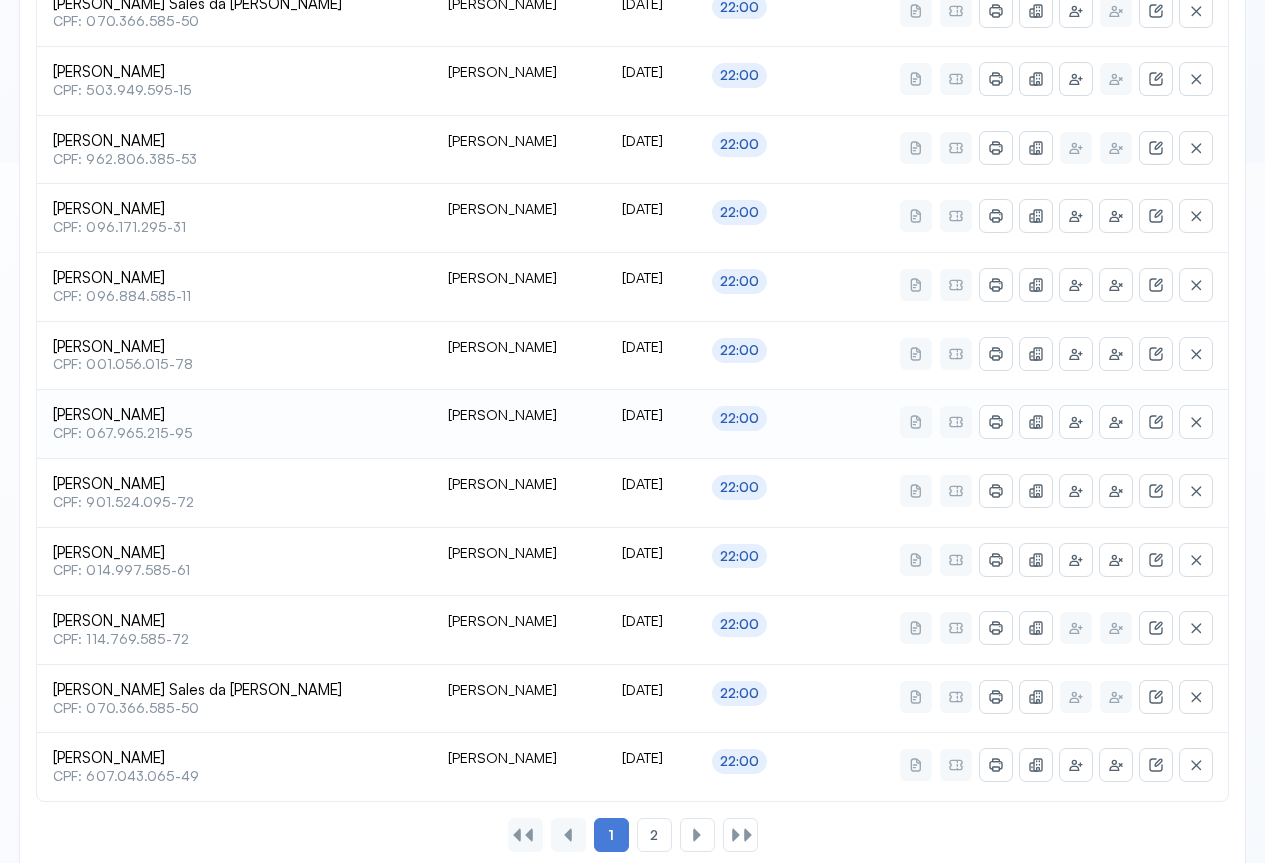 scroll, scrollTop: 741, scrollLeft: 0, axis: vertical 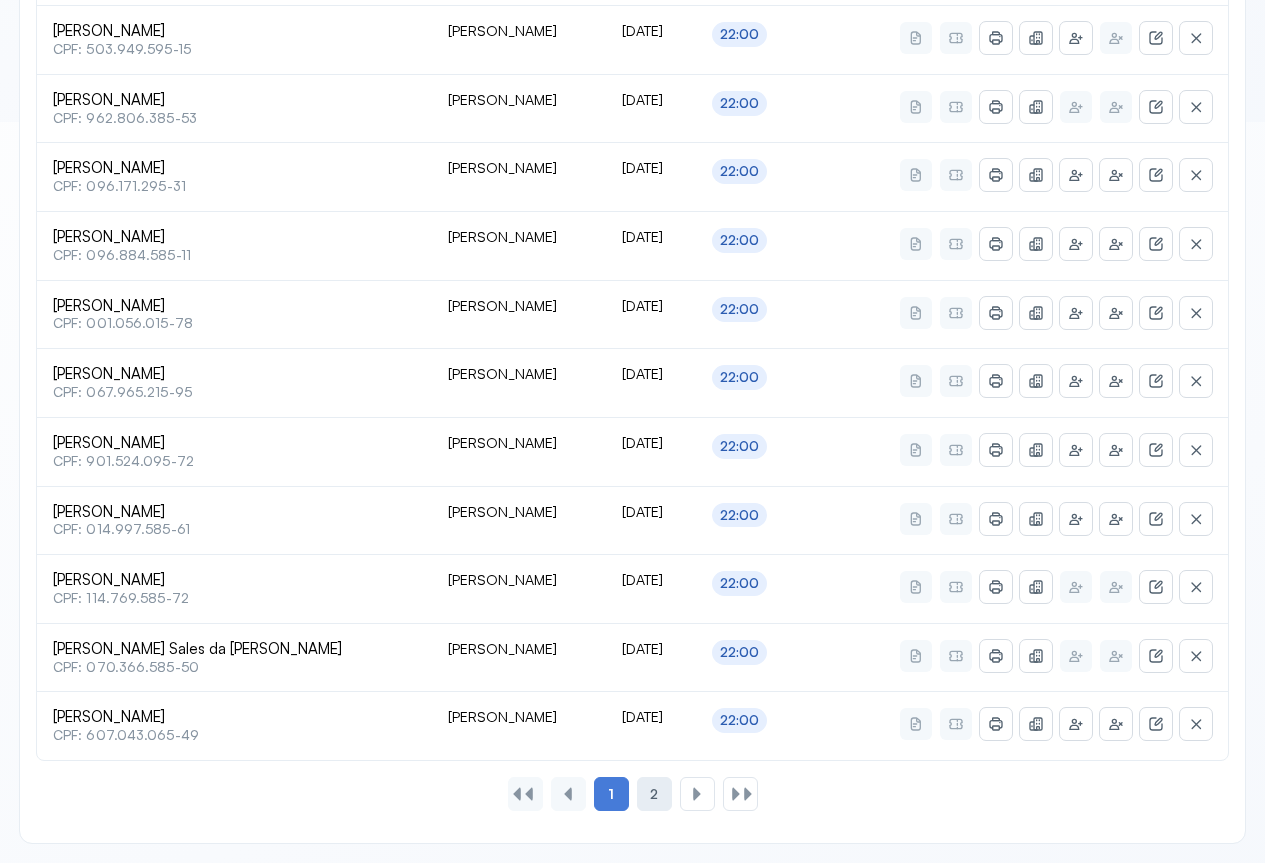 click on "2" at bounding box center (654, 794) 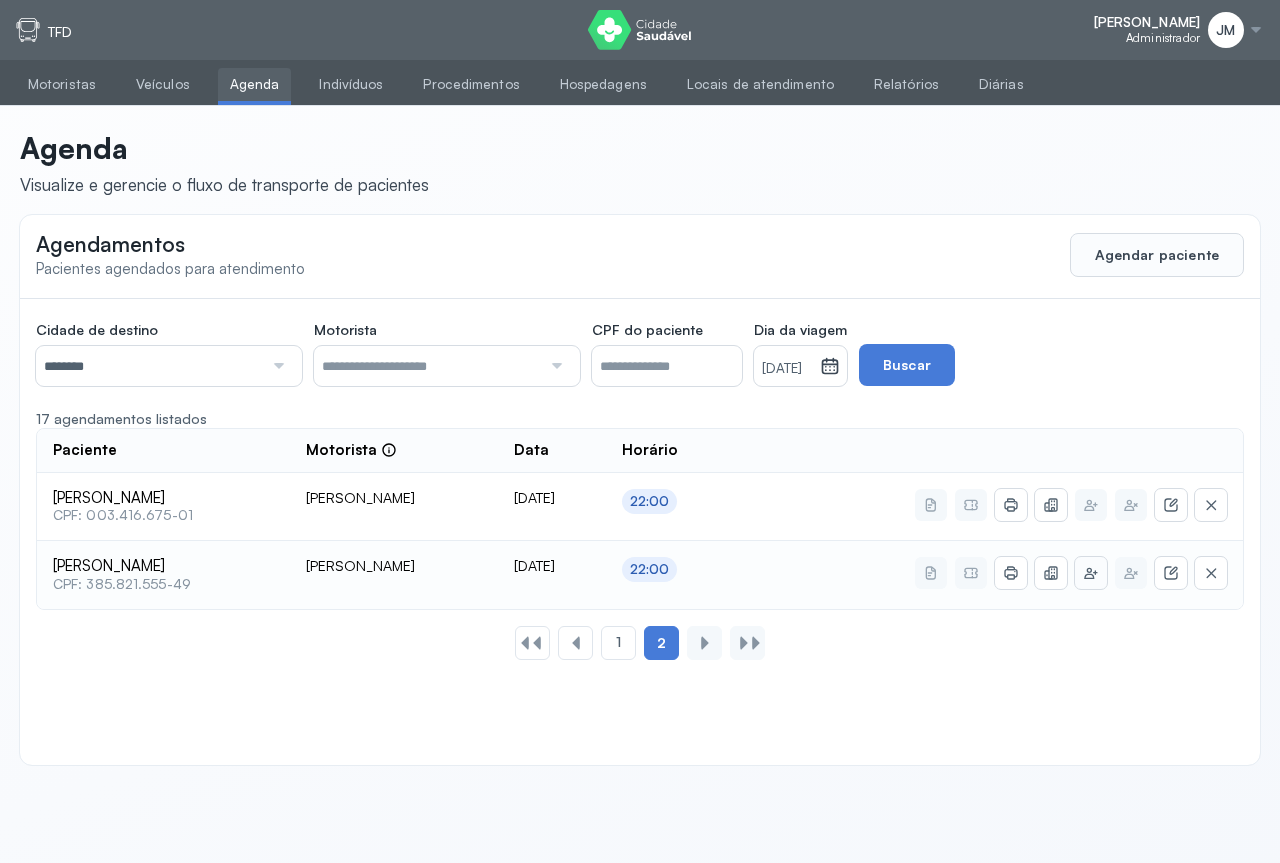 click 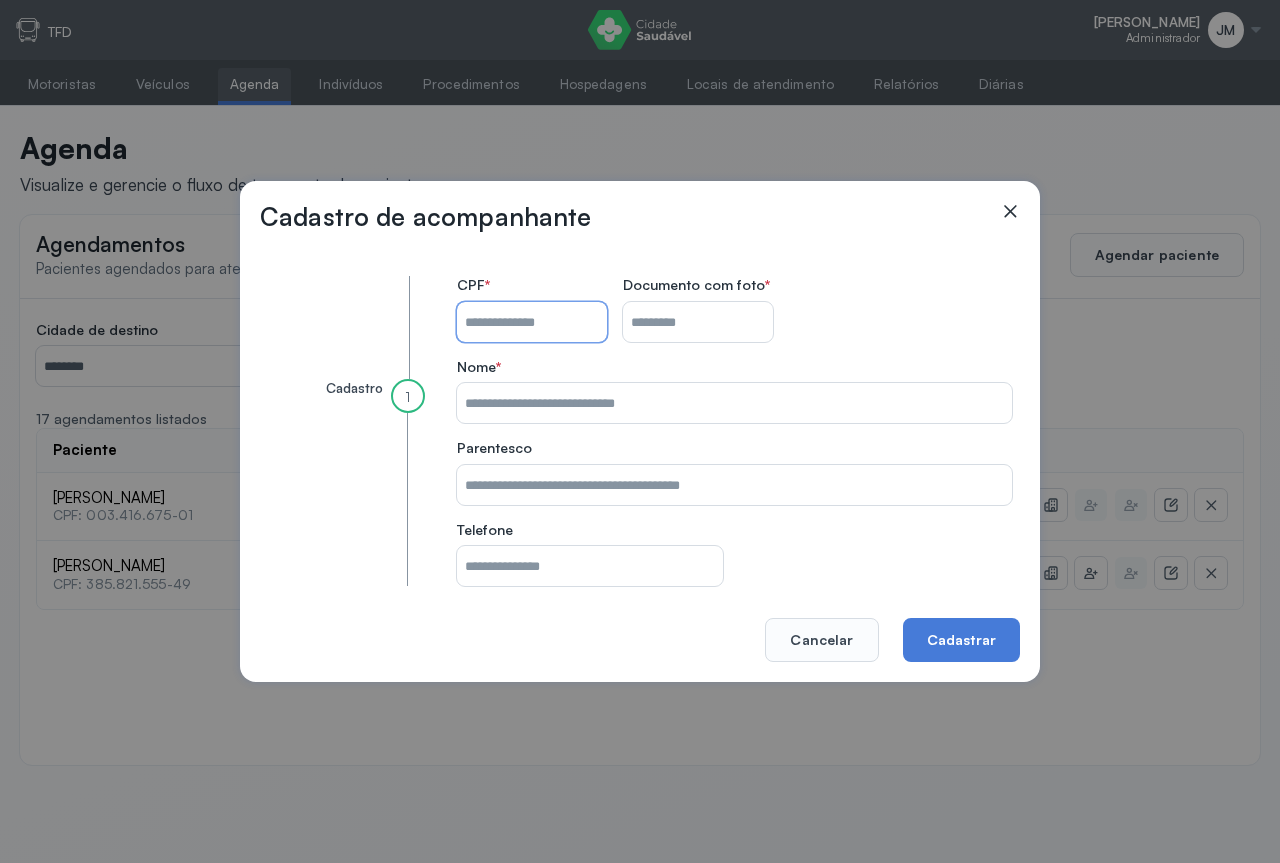click on "CPF do paciente" at bounding box center [532, 322] 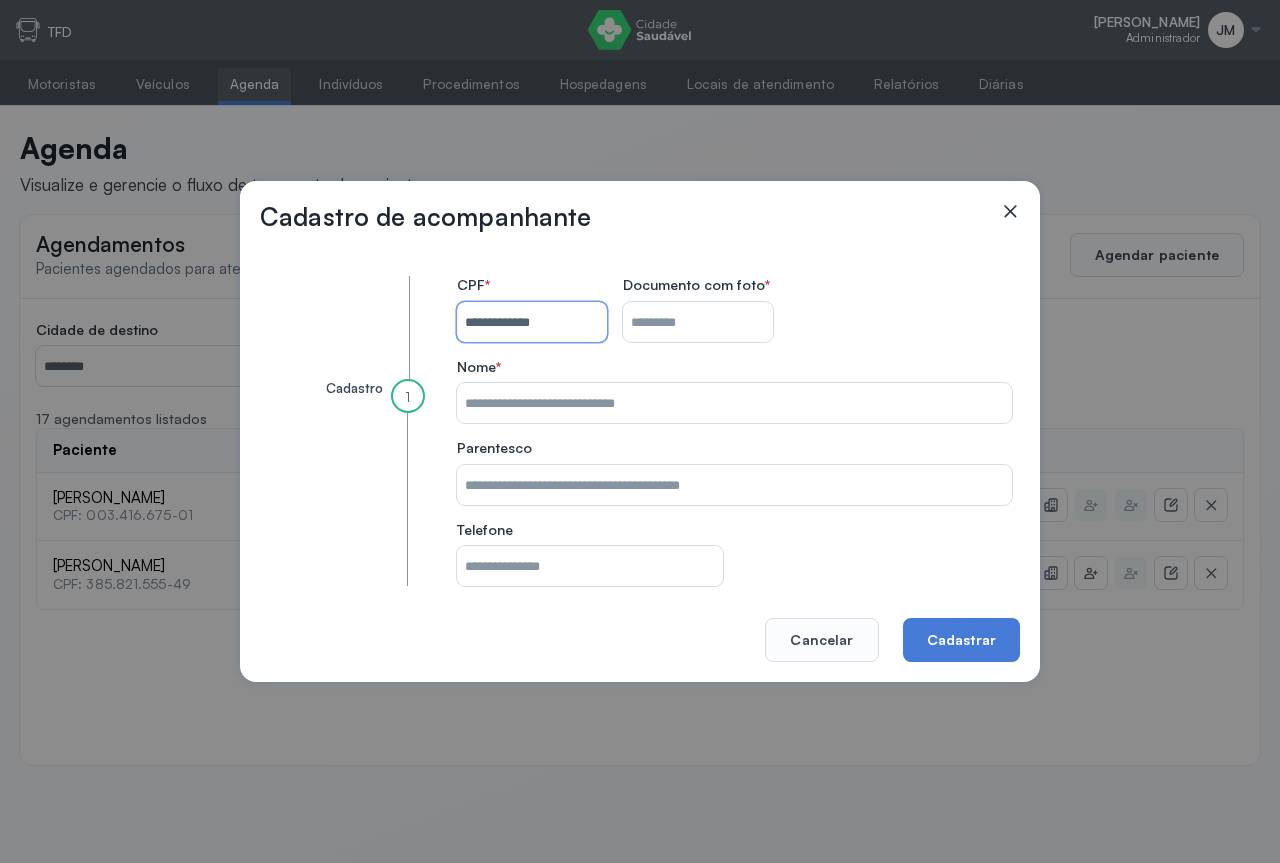 type on "**********" 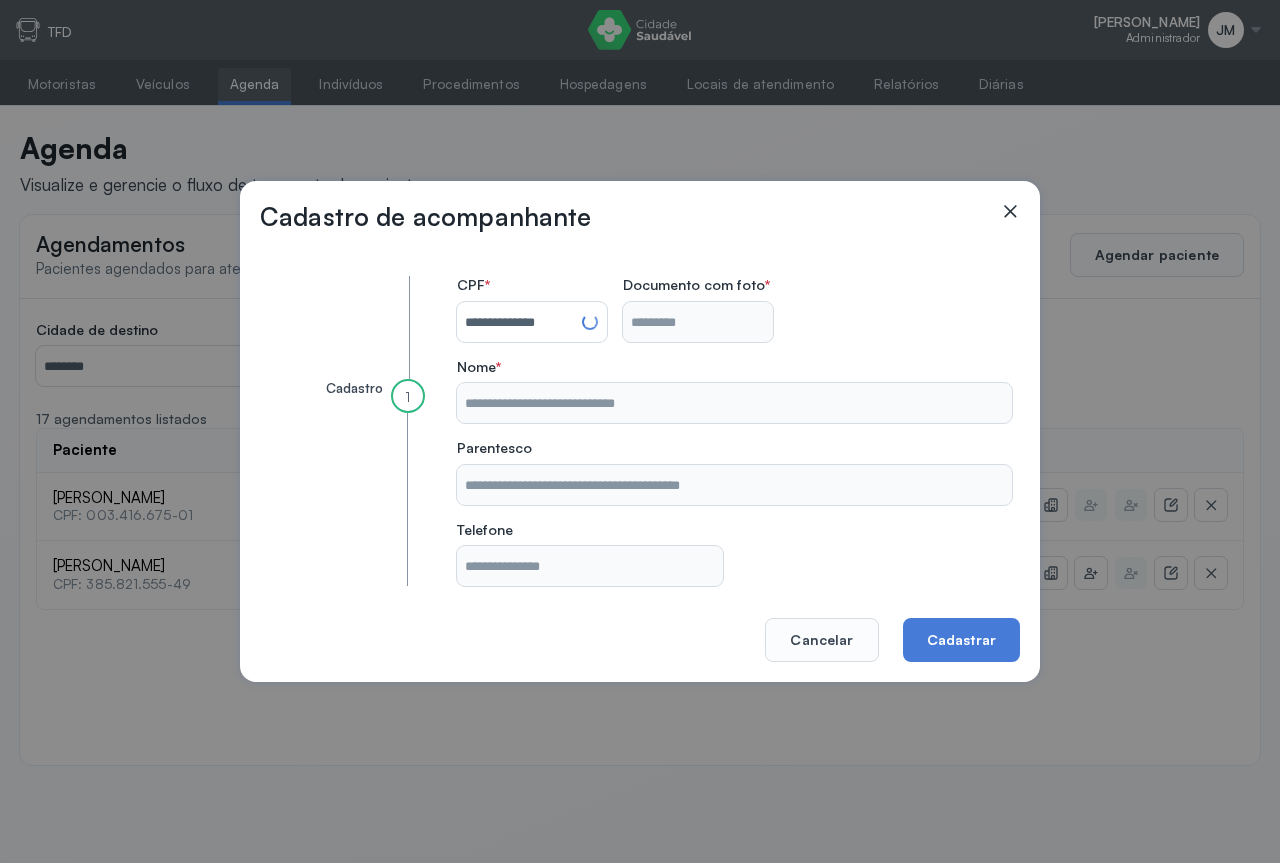 type on "*********" 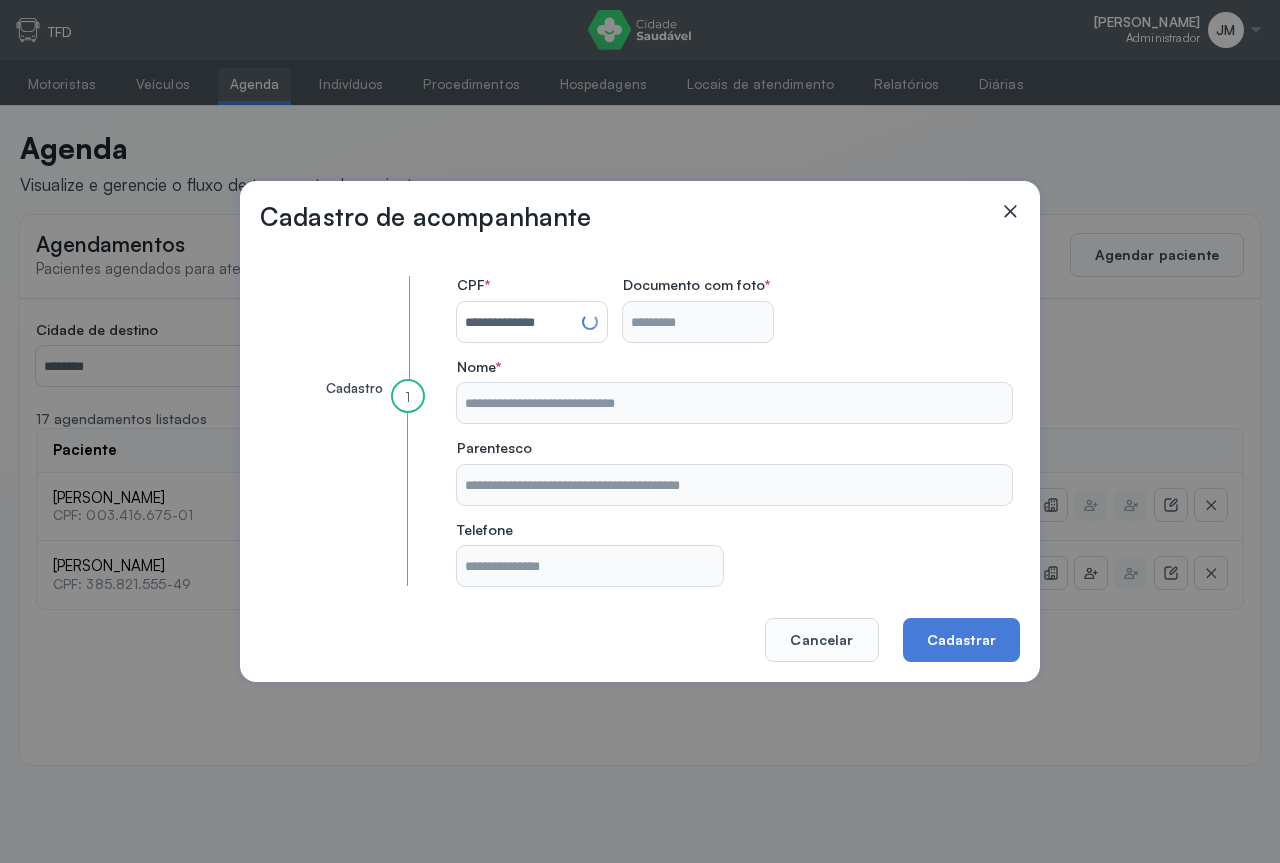 type on "**********" 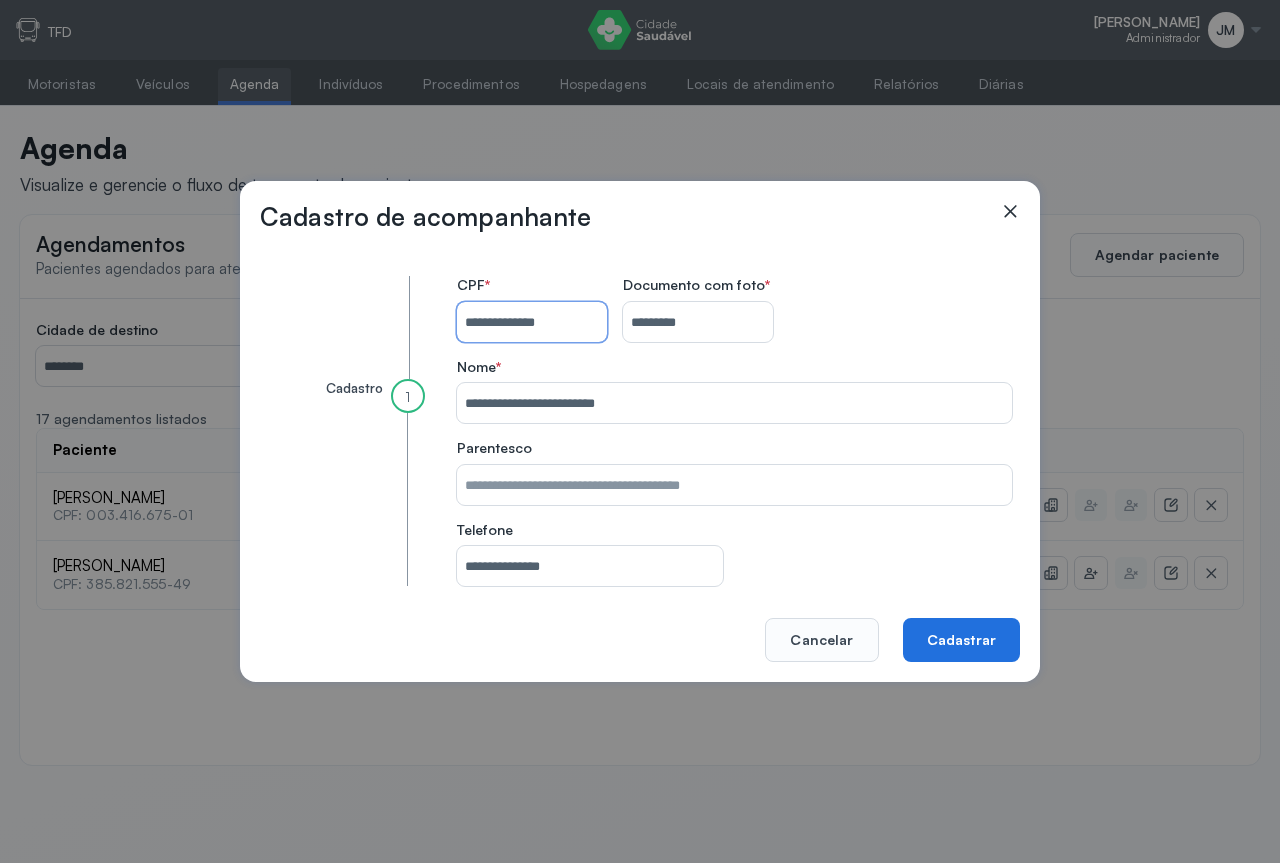 type on "**********" 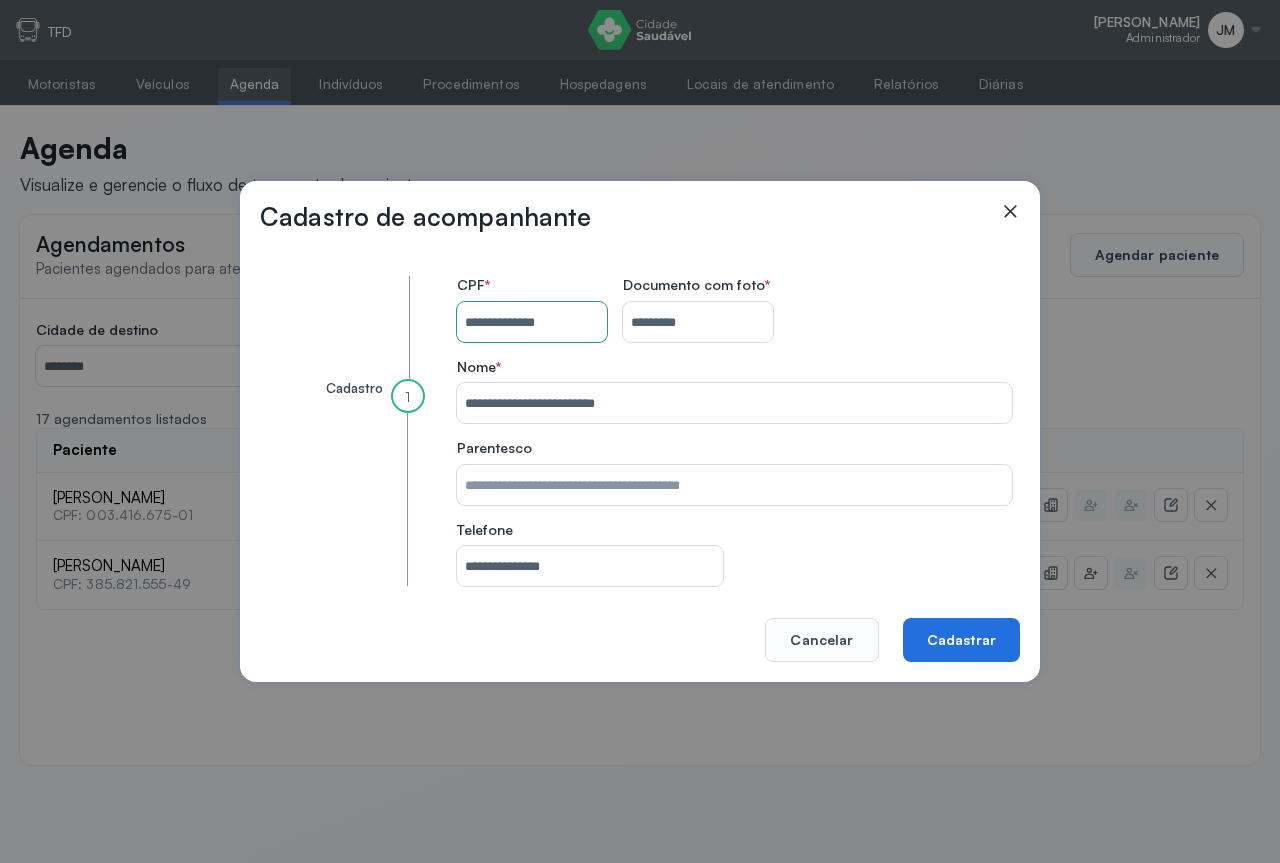 click on "Cadastrar" 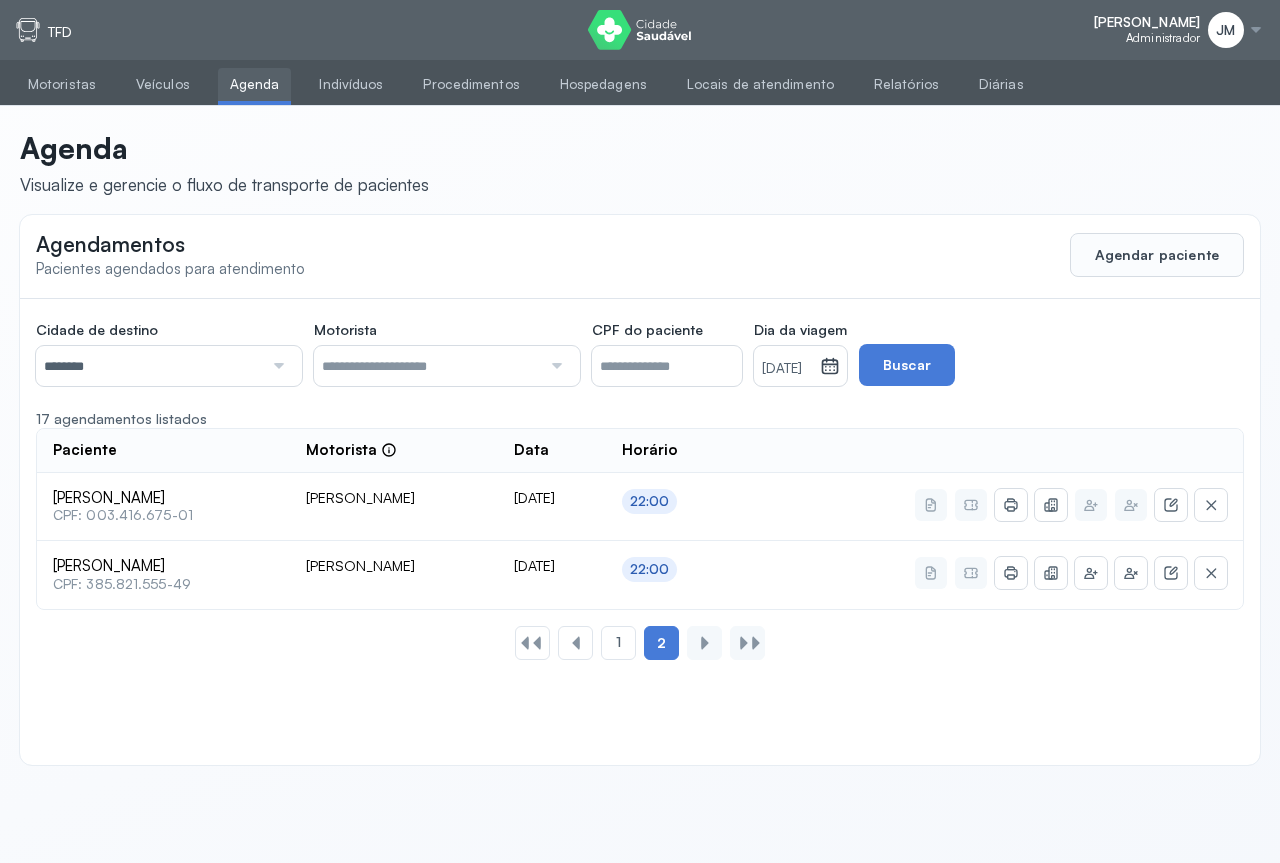 click at bounding box center [276, 366] 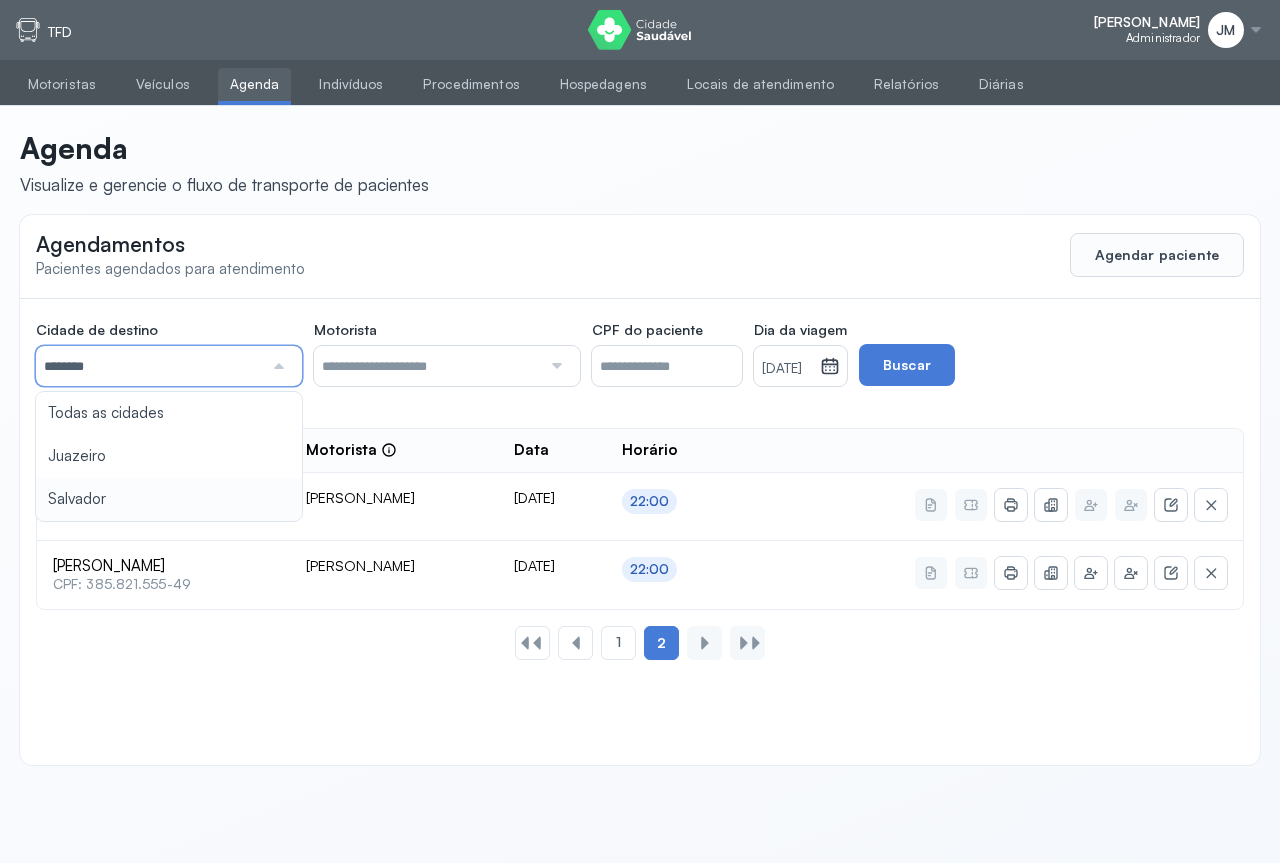 click on "Cidade de destino  ******** Todas as cidades [GEOGRAPHIC_DATA] Salvador Motorista  Todos os motoristas [PERSON_NAME] [PERSON_NAME] [PERSON_NAME] CPF do paciente  Dia da viagem  [DATE] [DATE] S T Q Q S S D 1 2 3 4 5 6 7 8 9 10 11 12 13 14 15 16 17 18 19 20 21 22 23 24 25 26 27 28 29 30 [DATE][PERSON_NAME] mar abr maio jun [DATE] ago set out nov [DATE] 2019 2020 2021 2022 2023 2024 2025 2026 2027 2028 2029  Buscar  17 agendamentos listados Paciente  Motorista  Data Horário [PERSON_NAME]  CPF: 003.416.675-01 [PERSON_NAME] [DATE] 22:00 [PERSON_NAME]  CPF: 385.821.555-49 [PERSON_NAME] [DATE] 22:00 1 2" 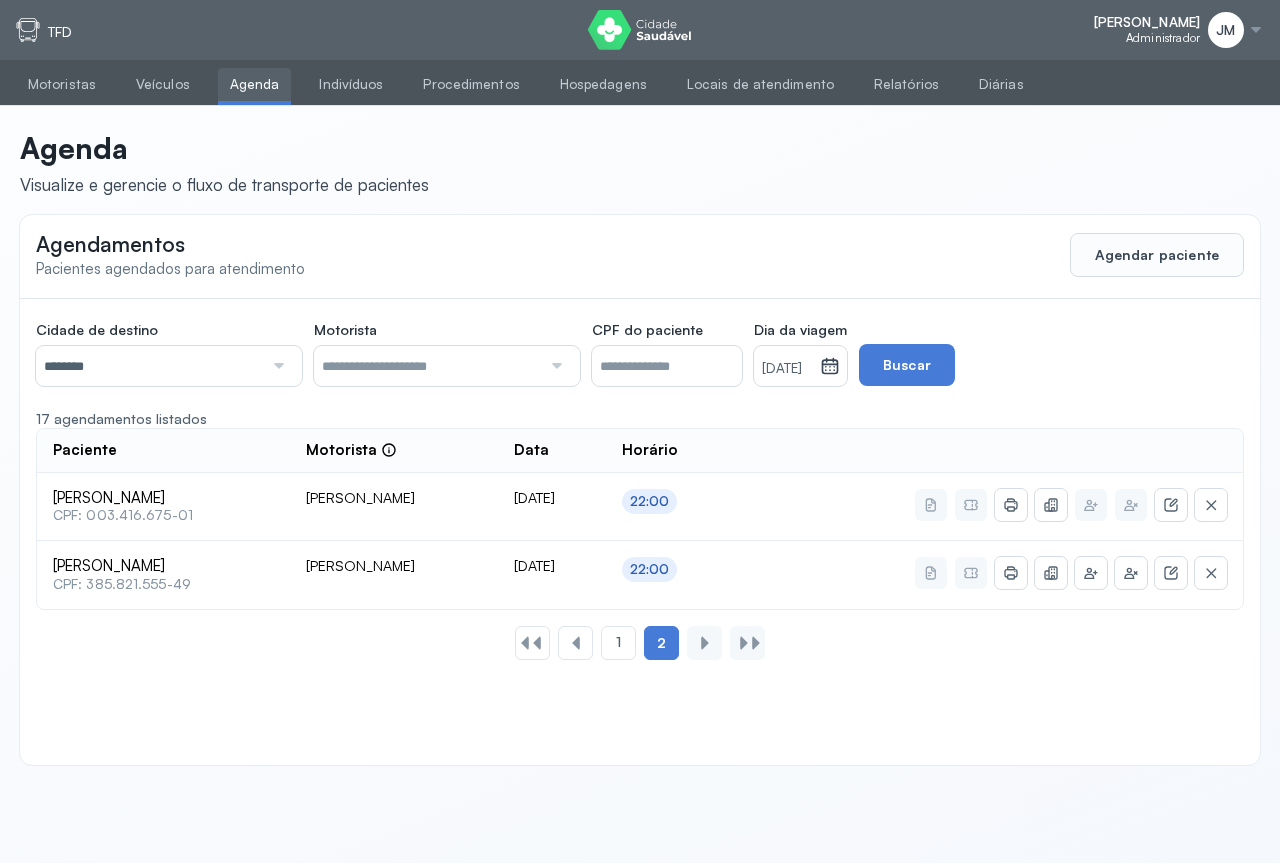 click on "********" 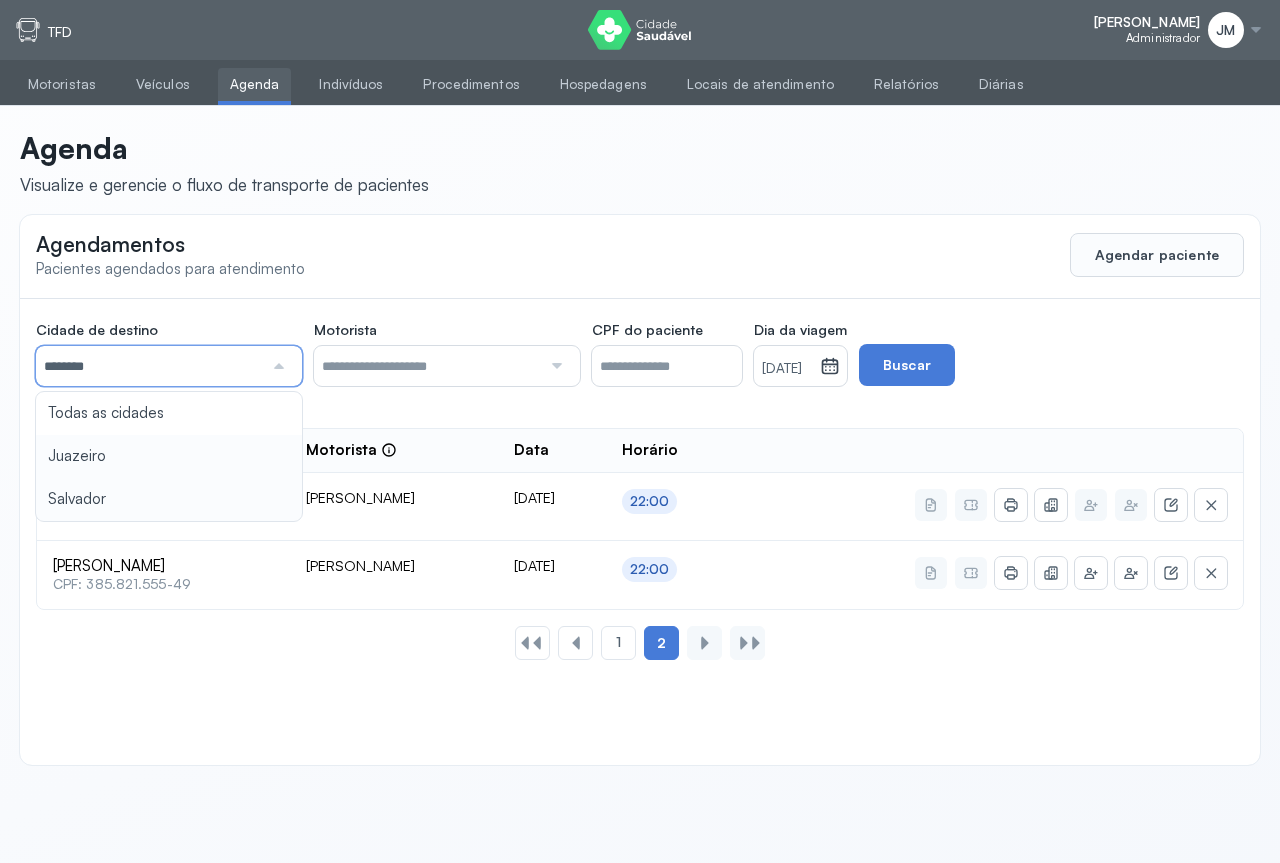 type on "********" 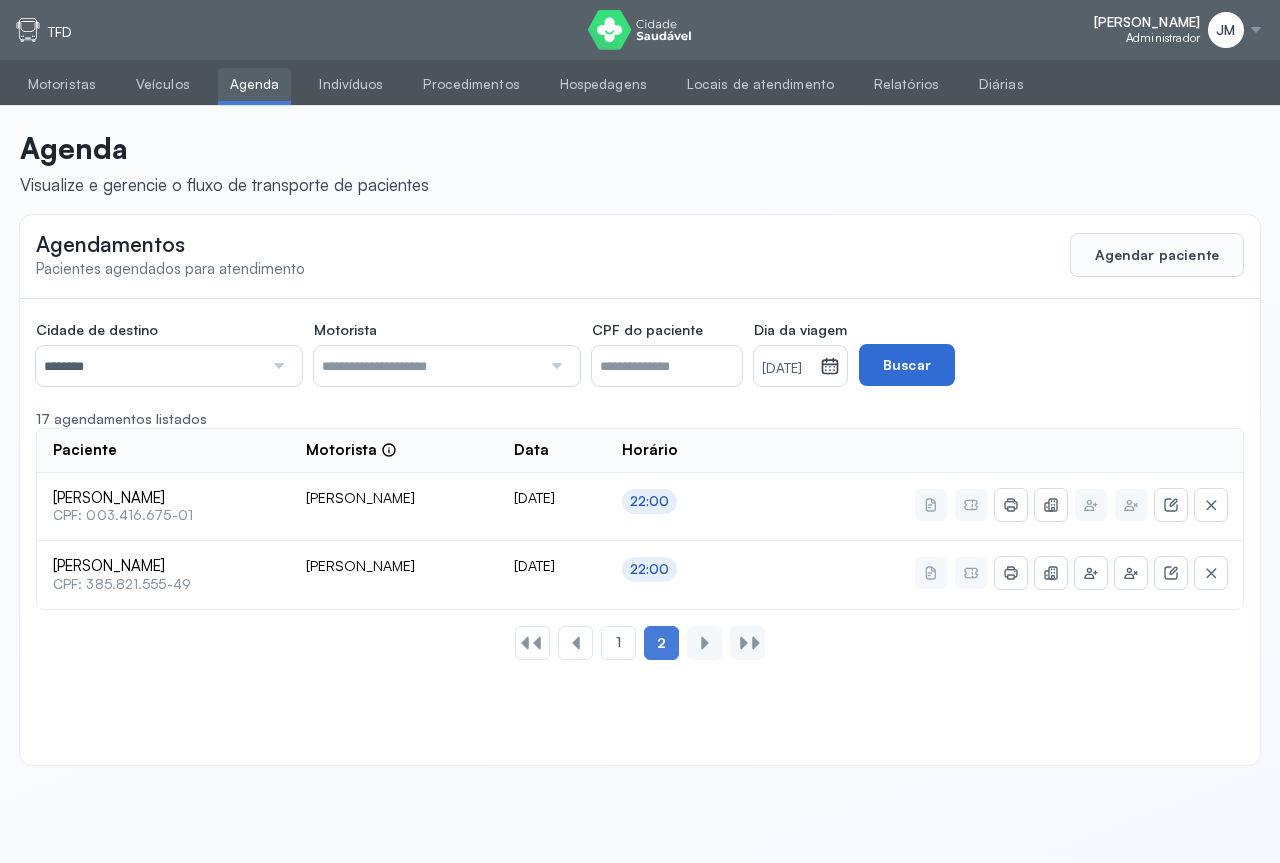 click on "Buscar" at bounding box center (907, 365) 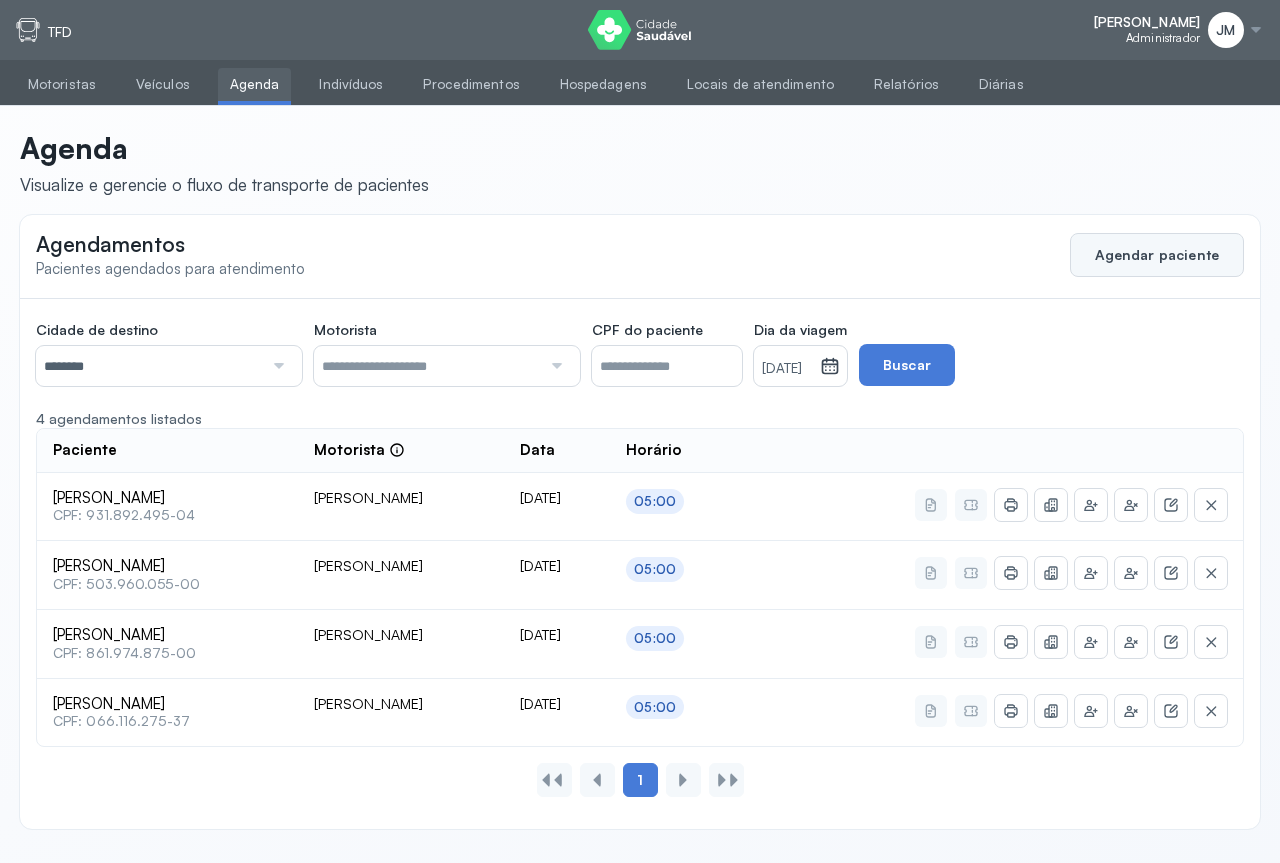 click on "Agendar paciente" 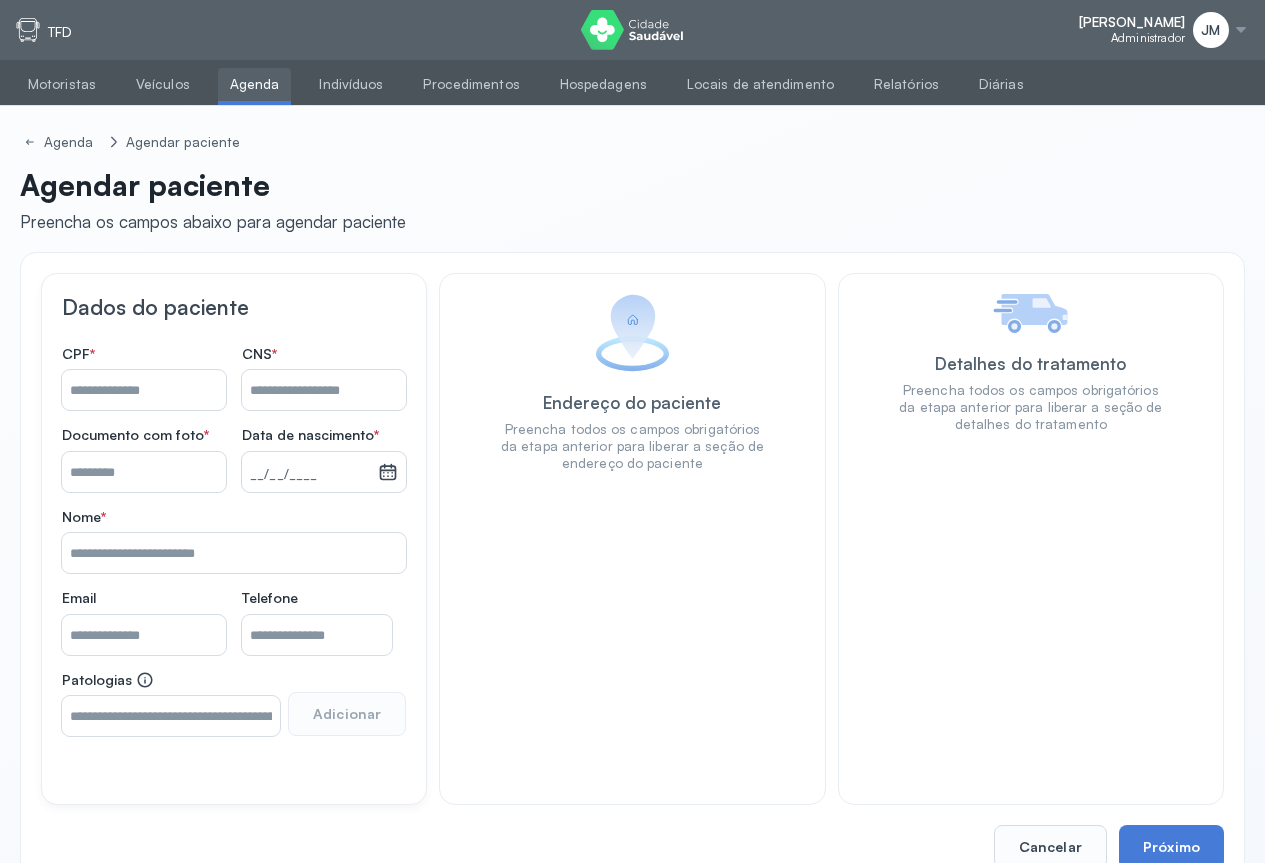 click on "Nome   *" at bounding box center (324, 390) 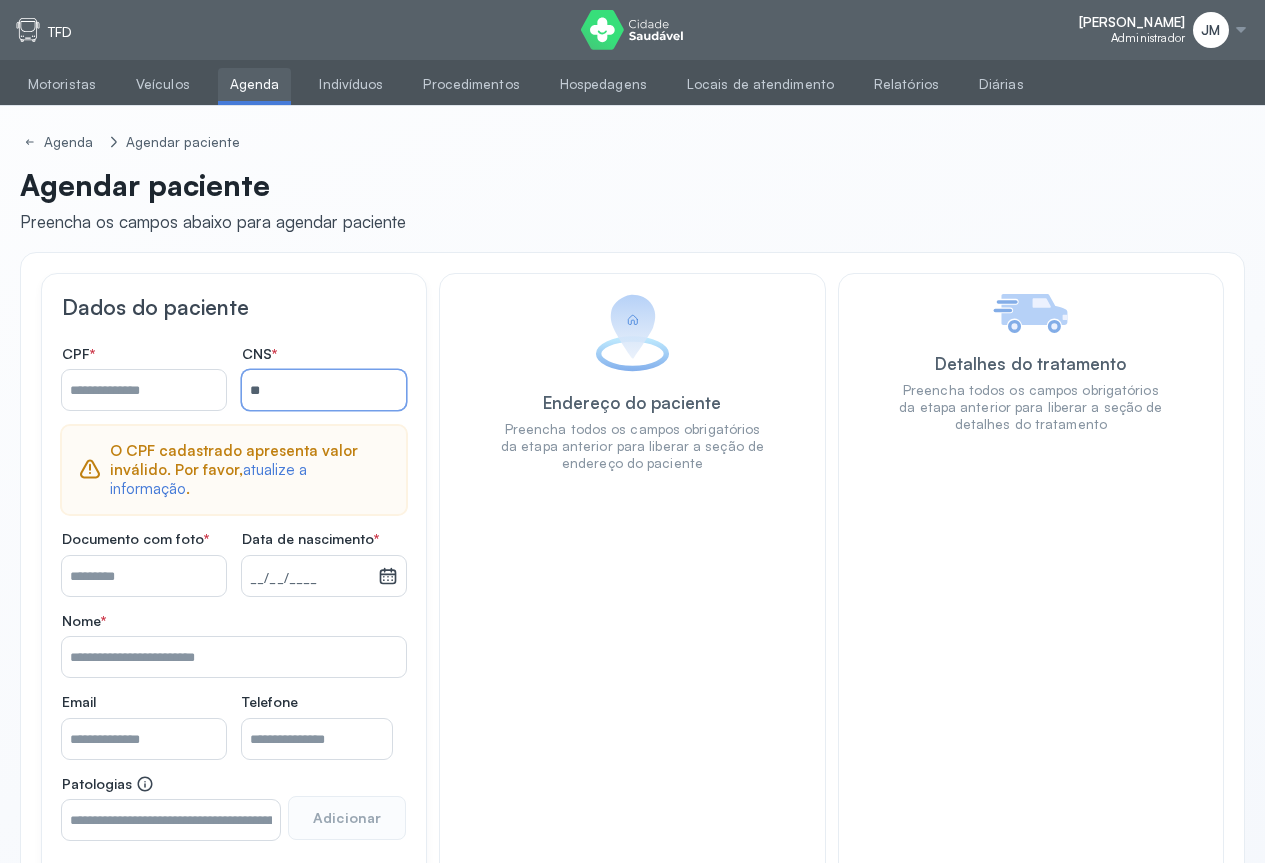 type on "*" 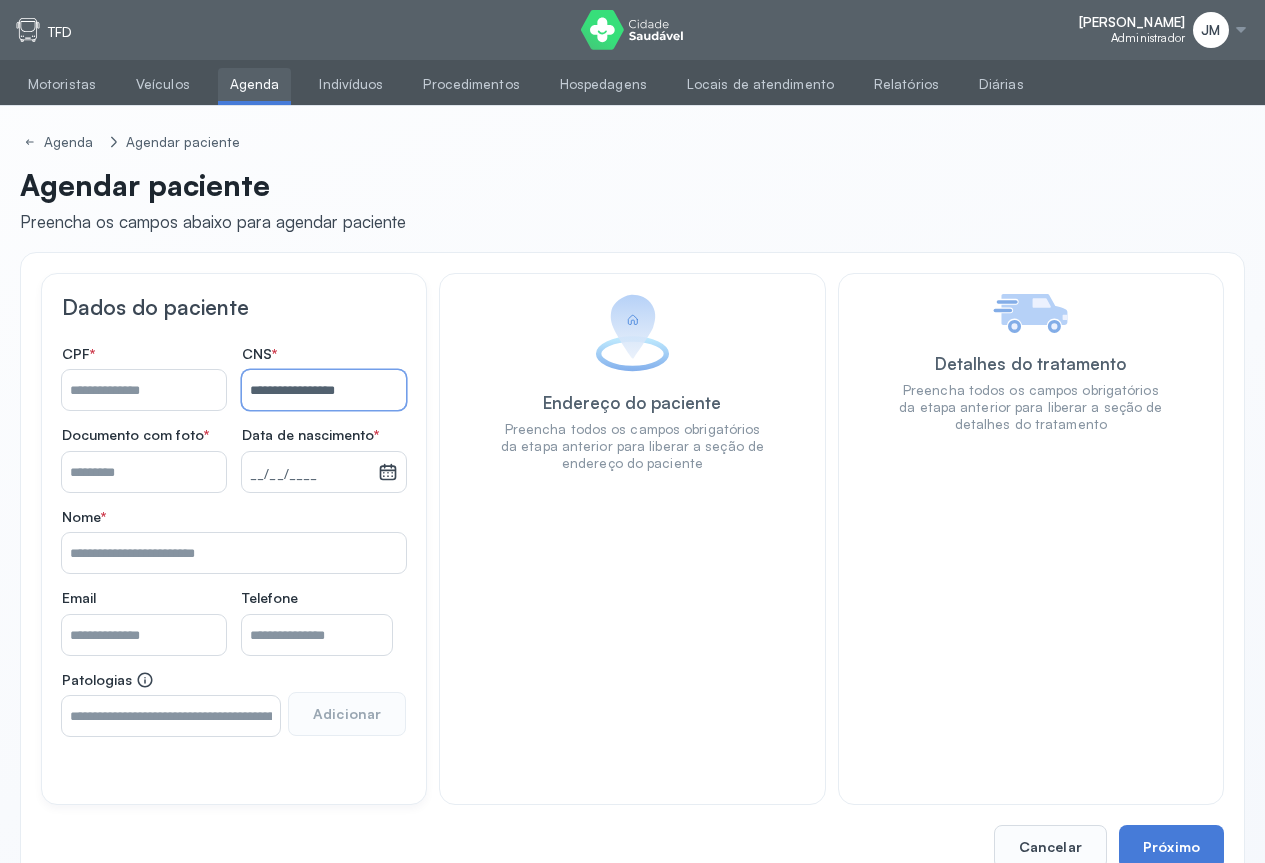 type on "**********" 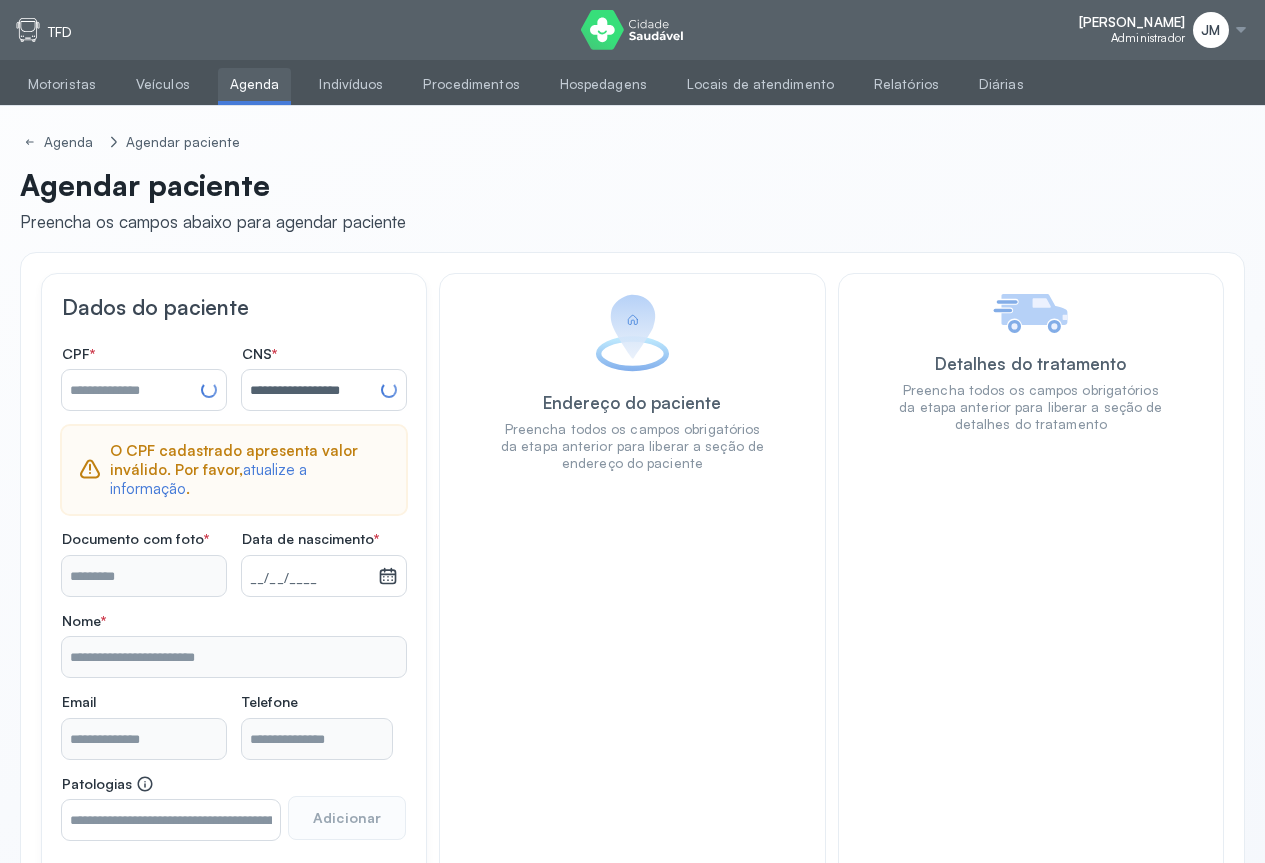 type on "**********" 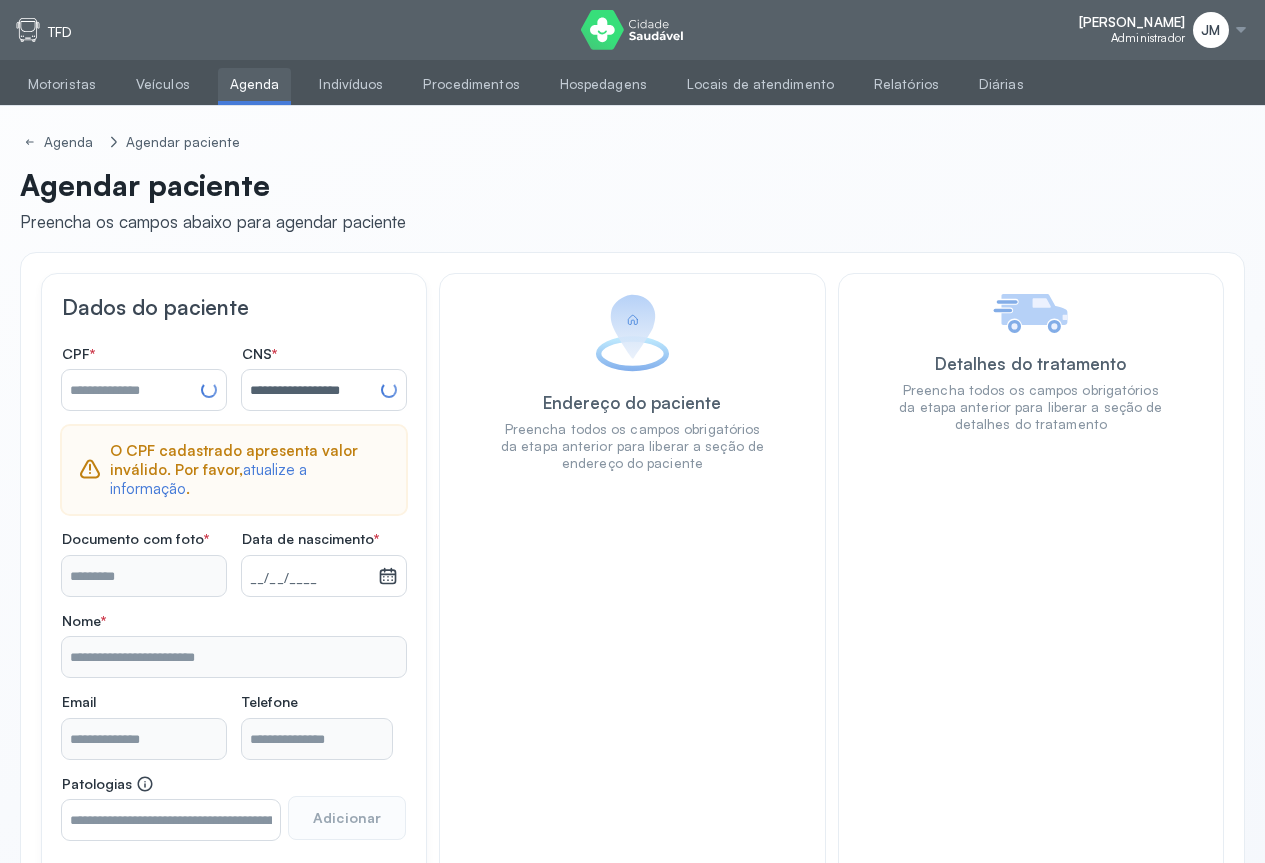 type on "**********" 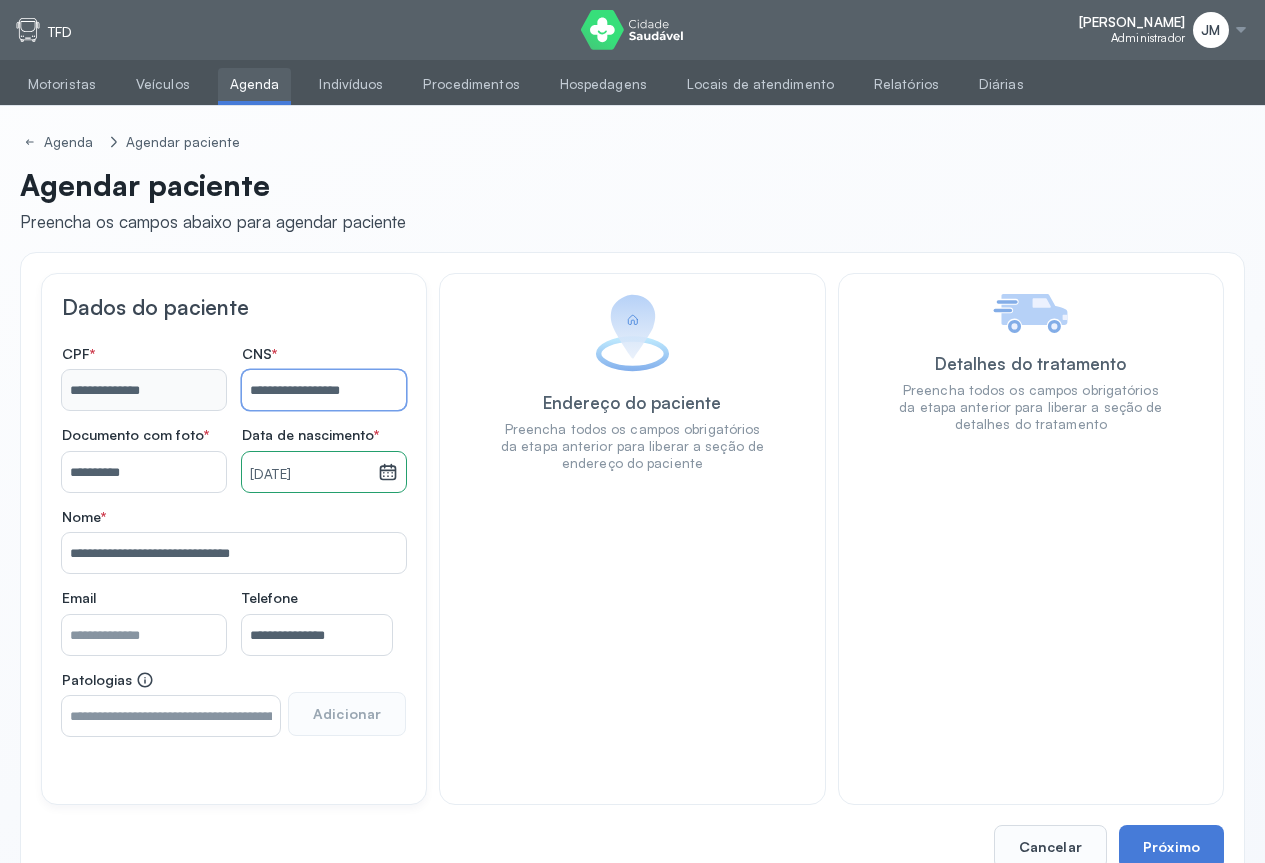 scroll, scrollTop: 47, scrollLeft: 0, axis: vertical 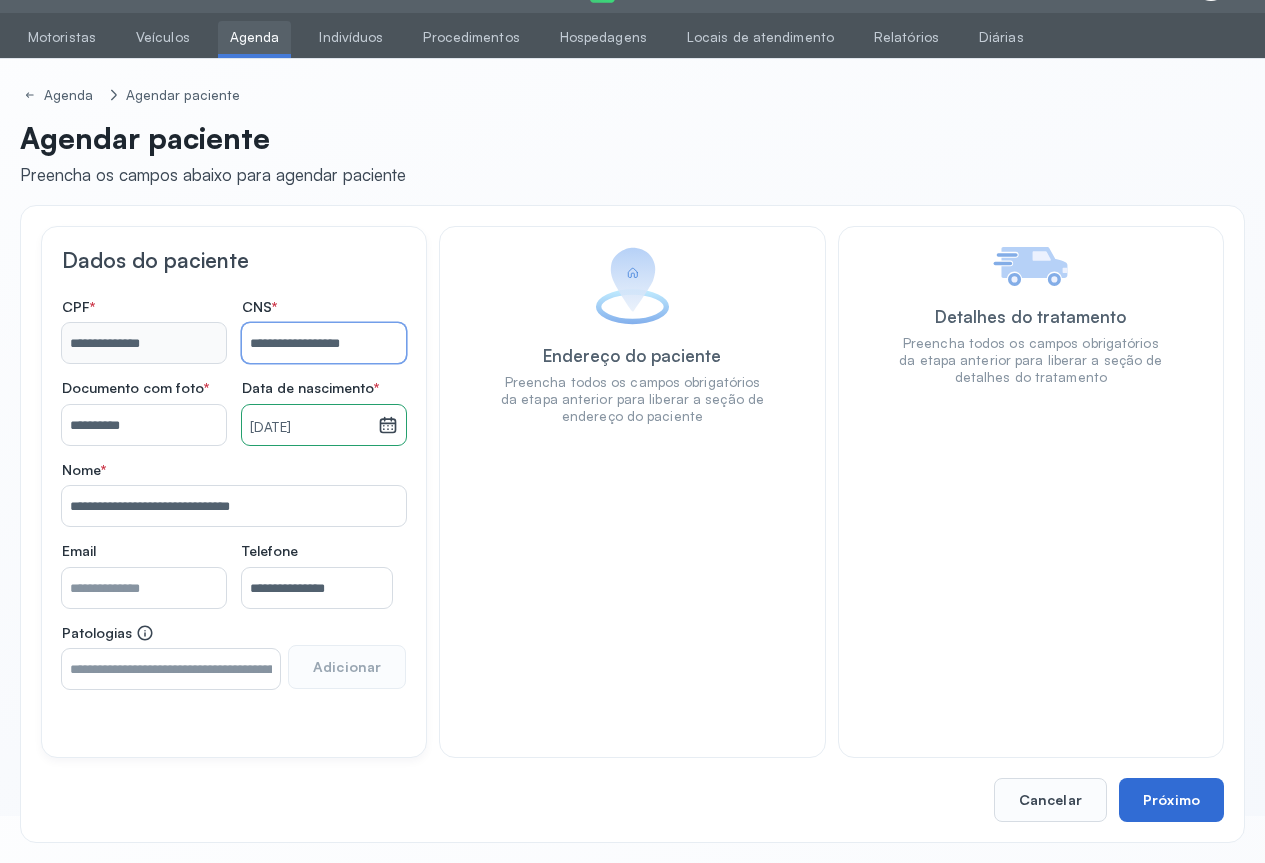 type on "**********" 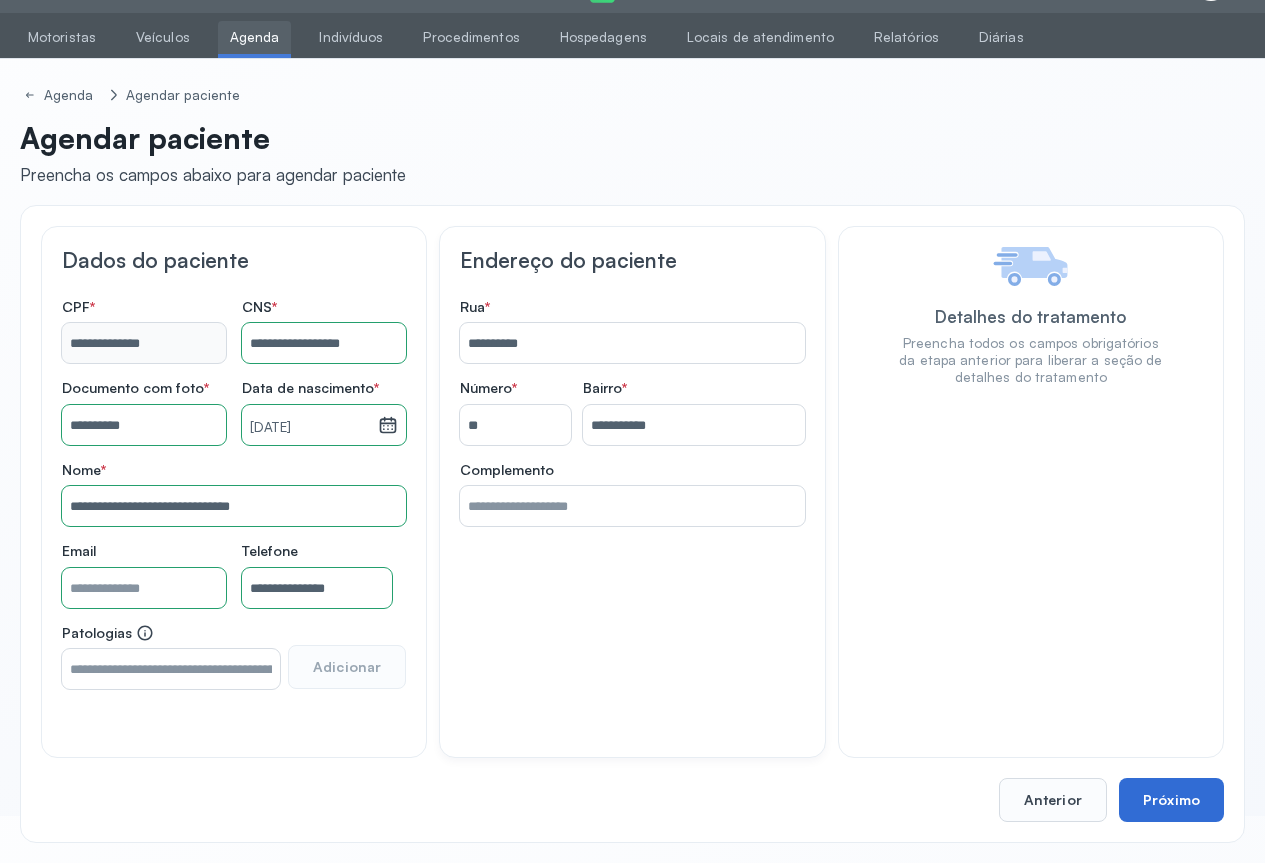 click on "Próximo" at bounding box center [1171, 800] 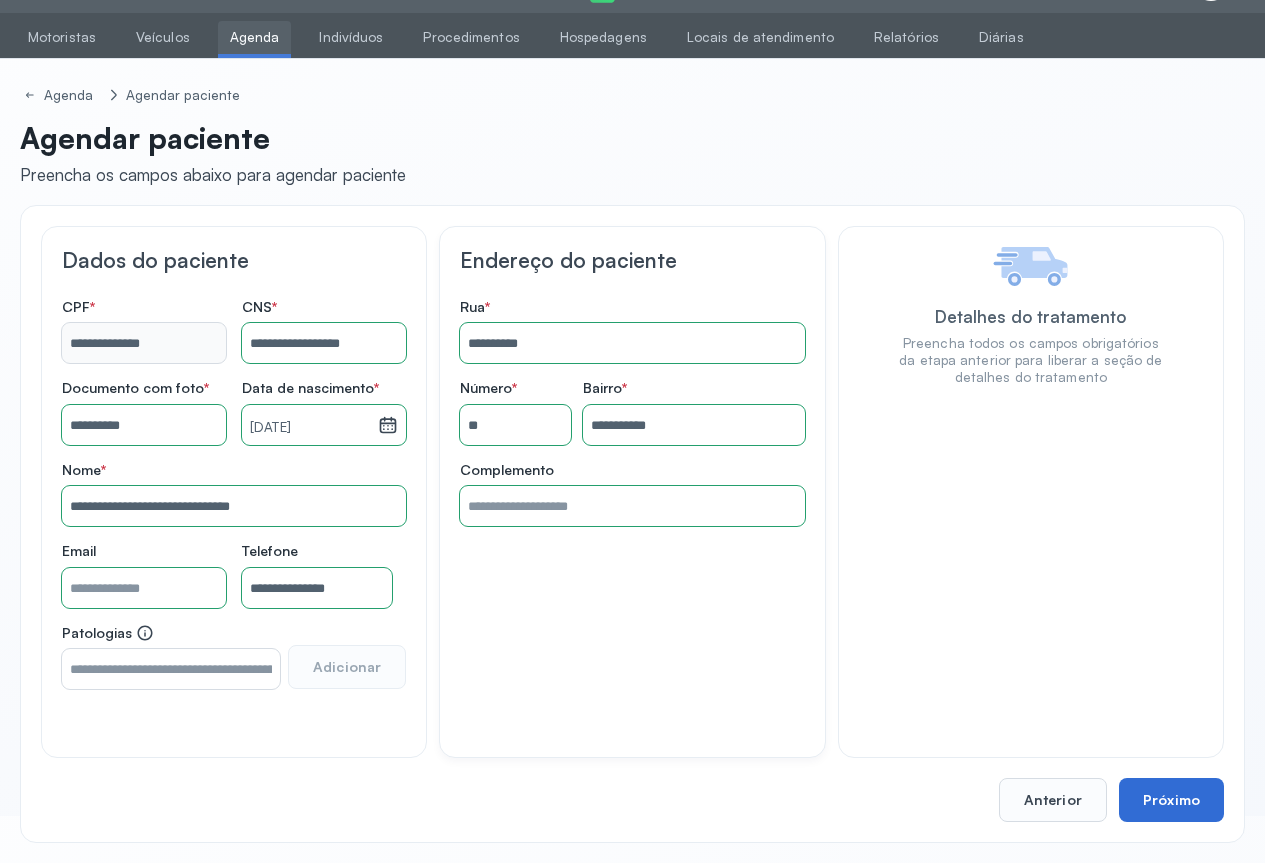click on "Próximo" at bounding box center [1171, 800] 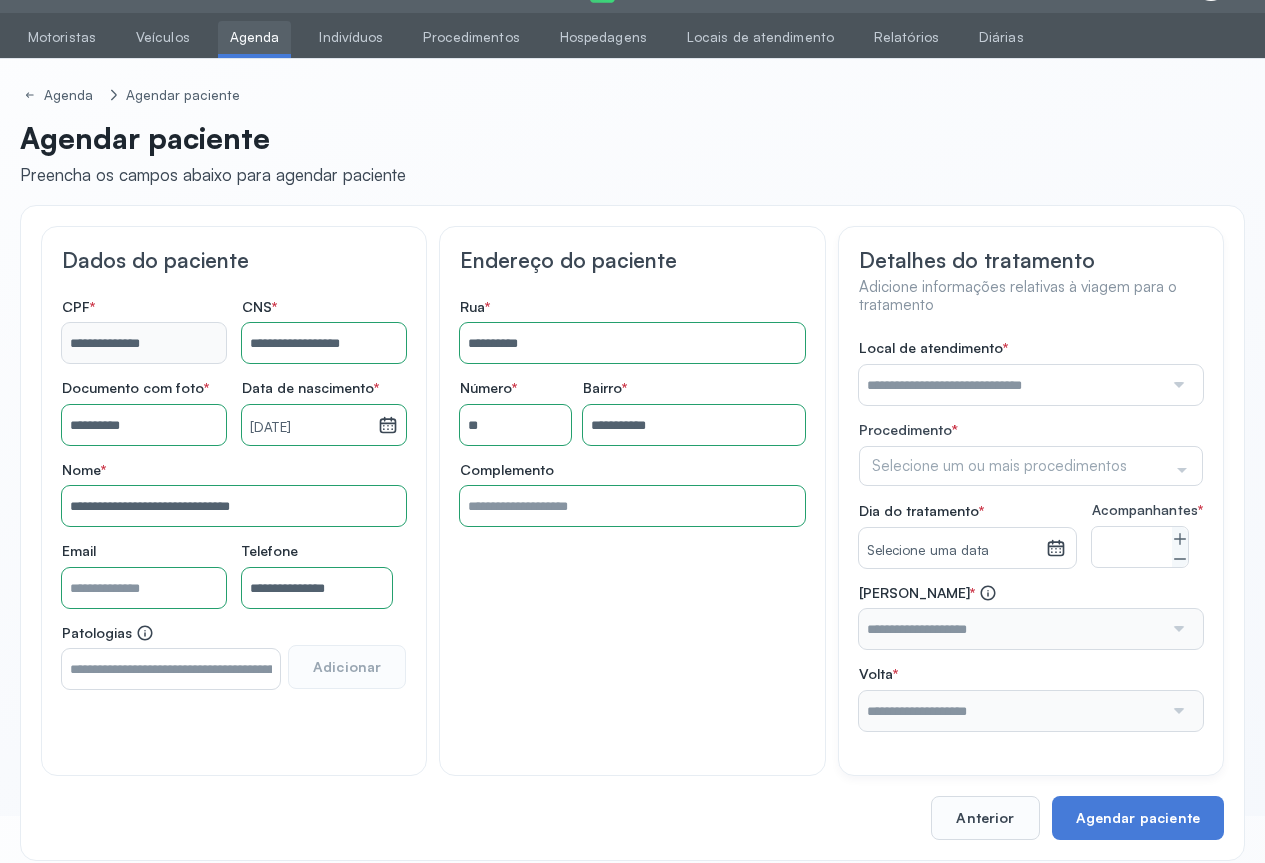 click at bounding box center (1011, 385) 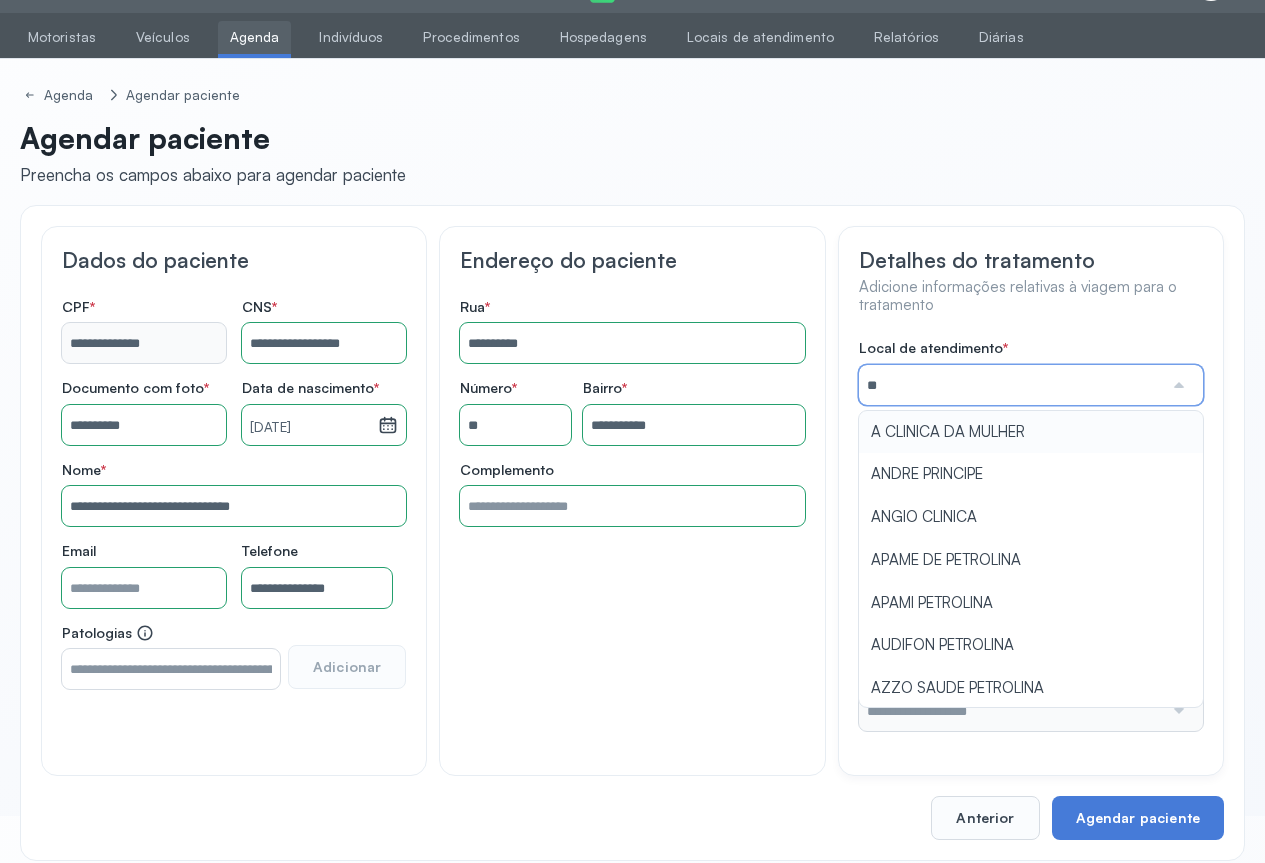type on "*" 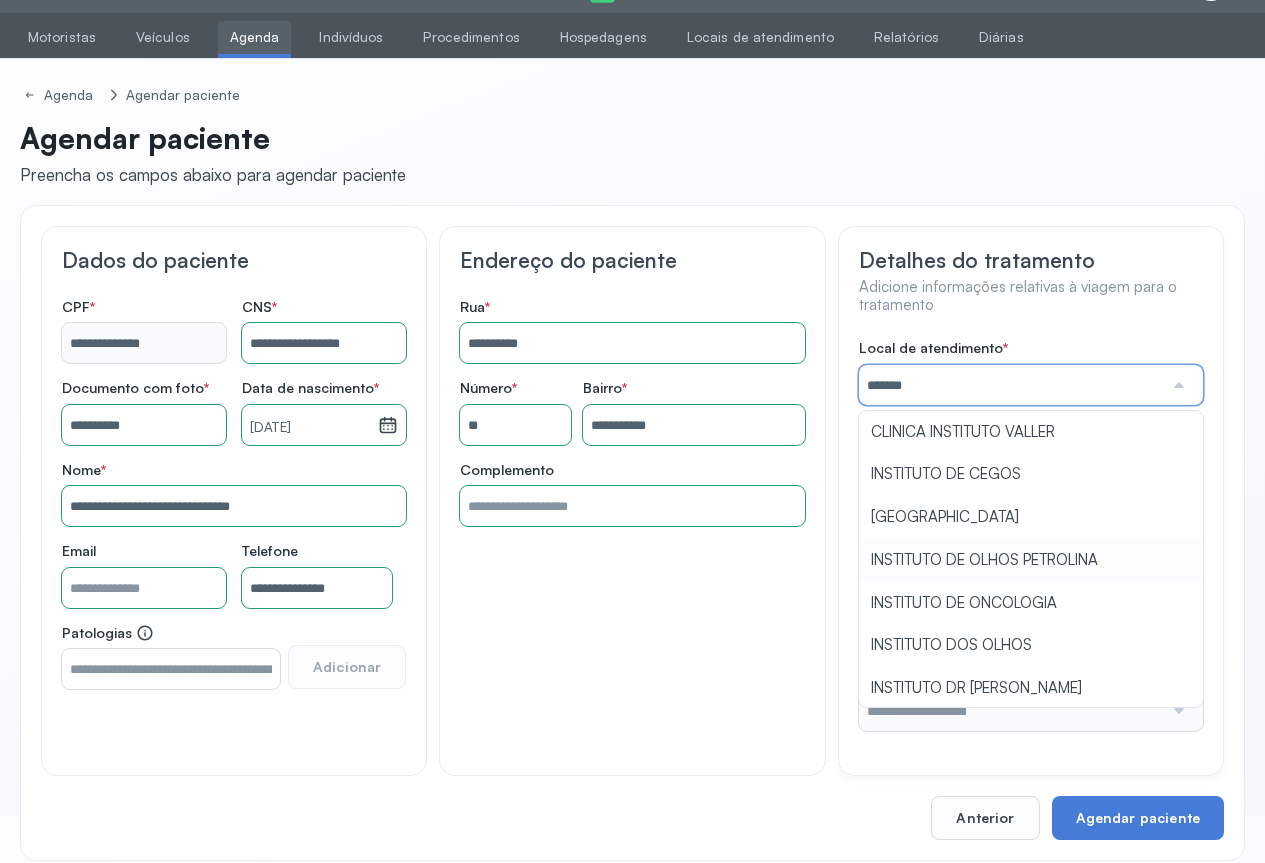 type on "**********" 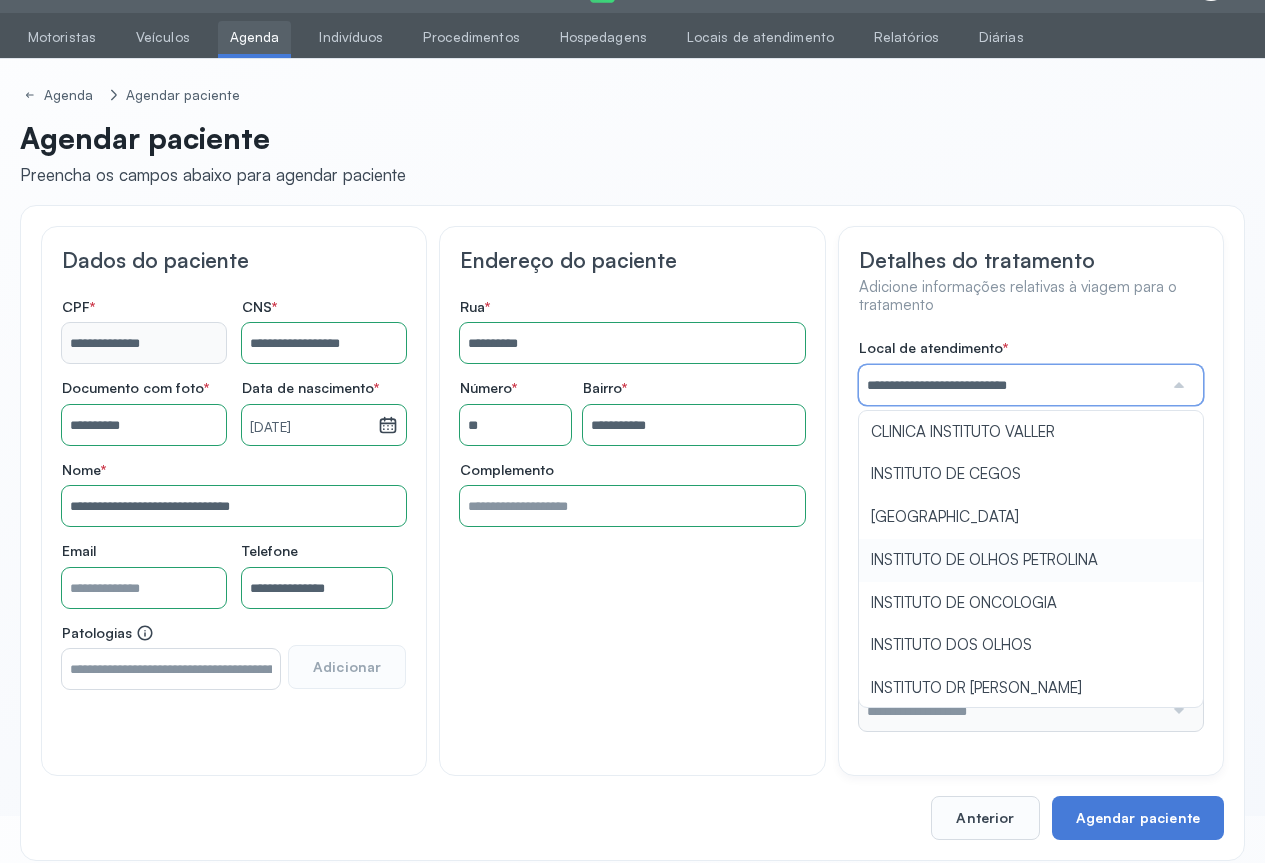 click on "**********" at bounding box center [1031, 535] 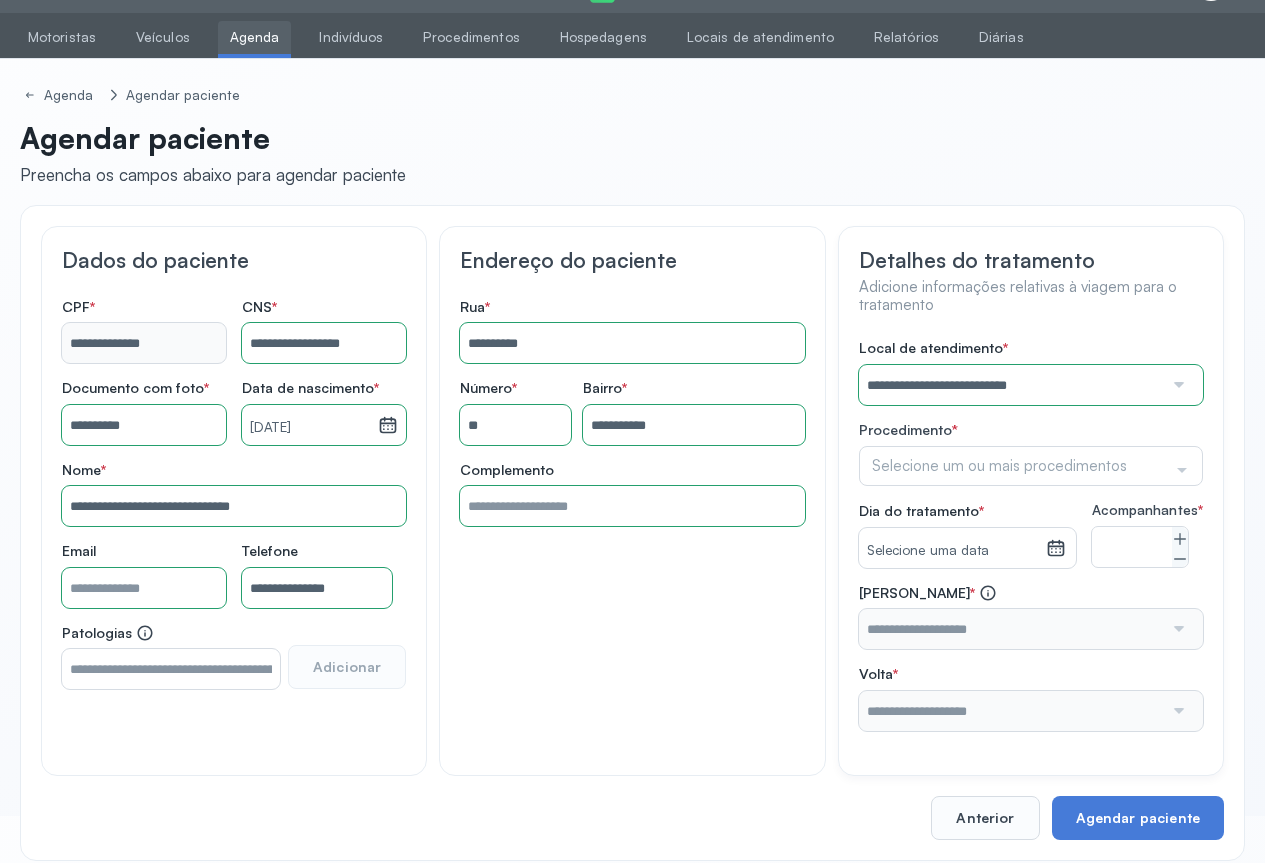 click on "Selecione um ou mais procedimentos" 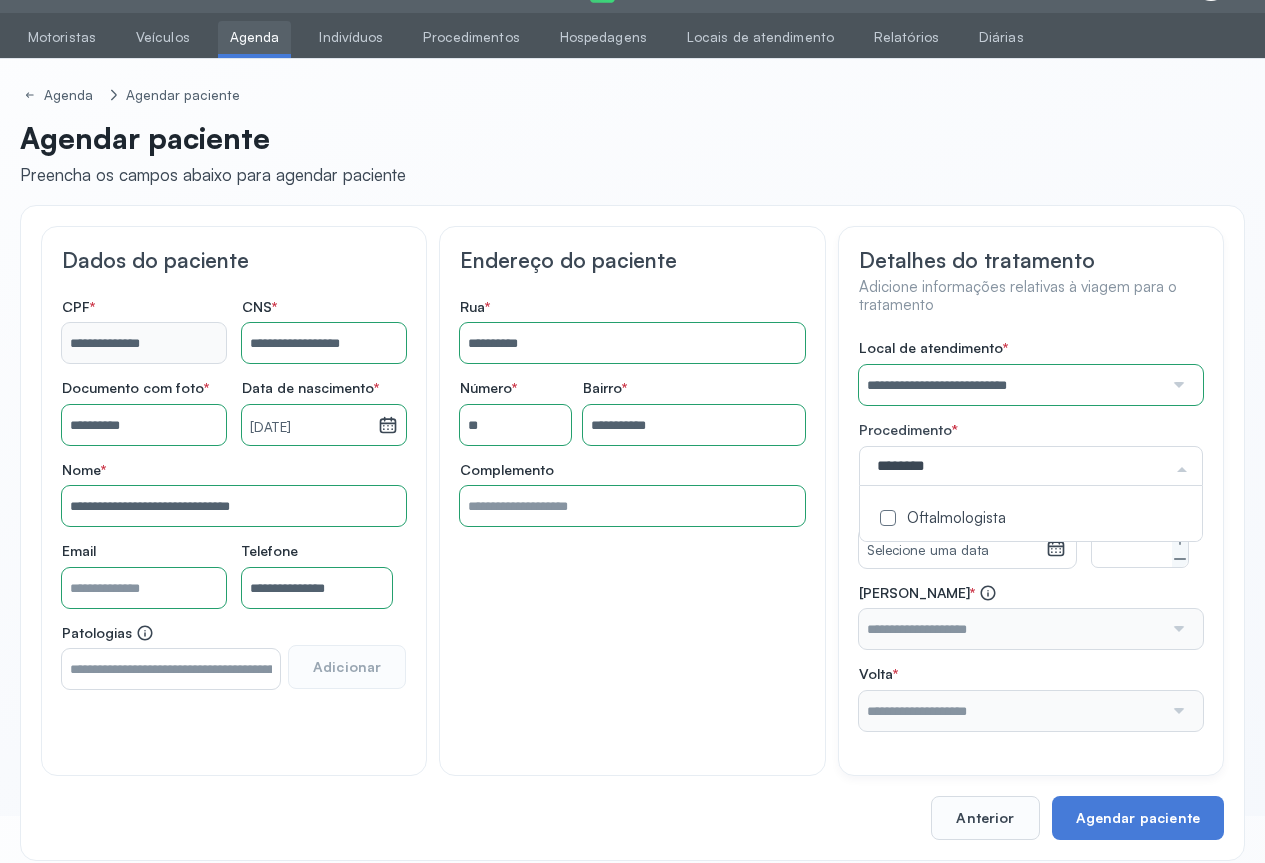 type on "*********" 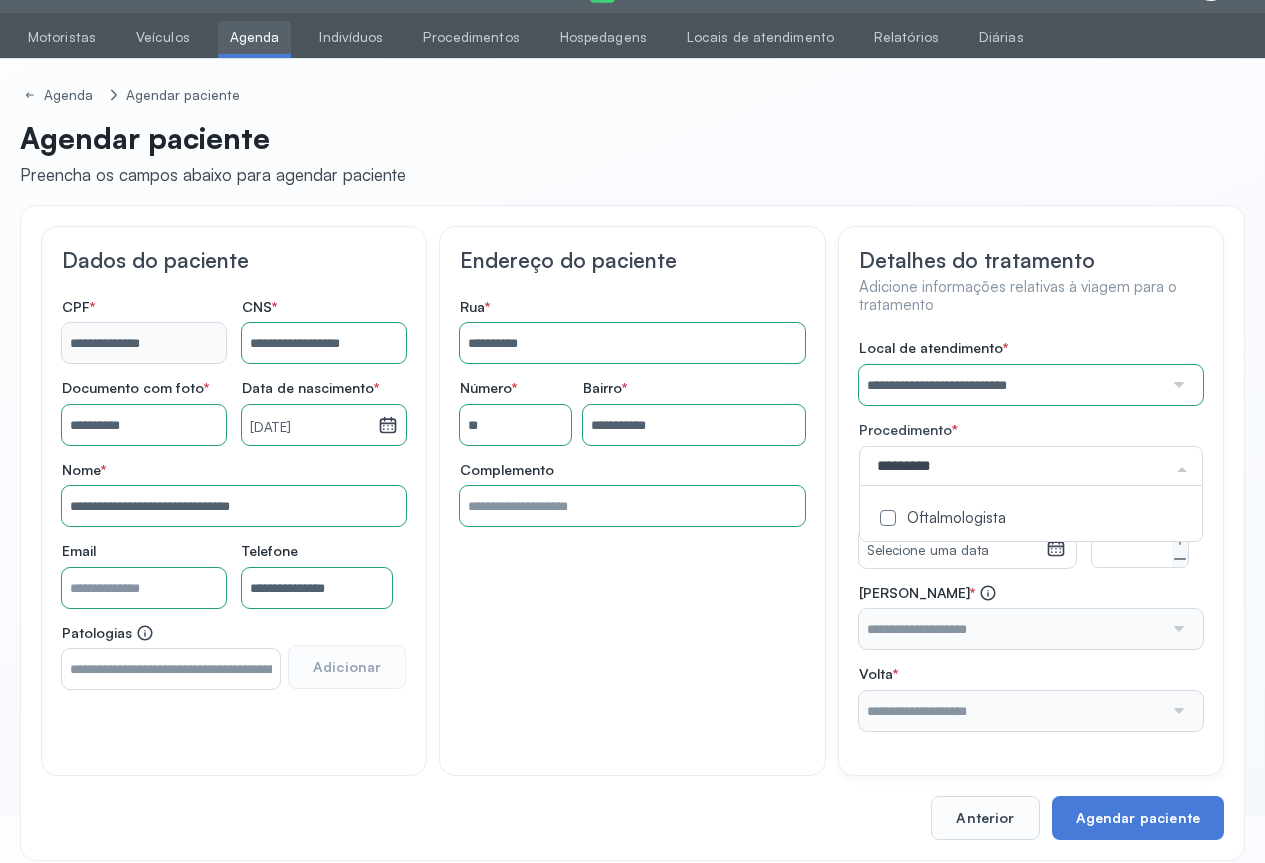 drag, startPoint x: 921, startPoint y: 524, endPoint x: 1023, endPoint y: 585, distance: 118.84864 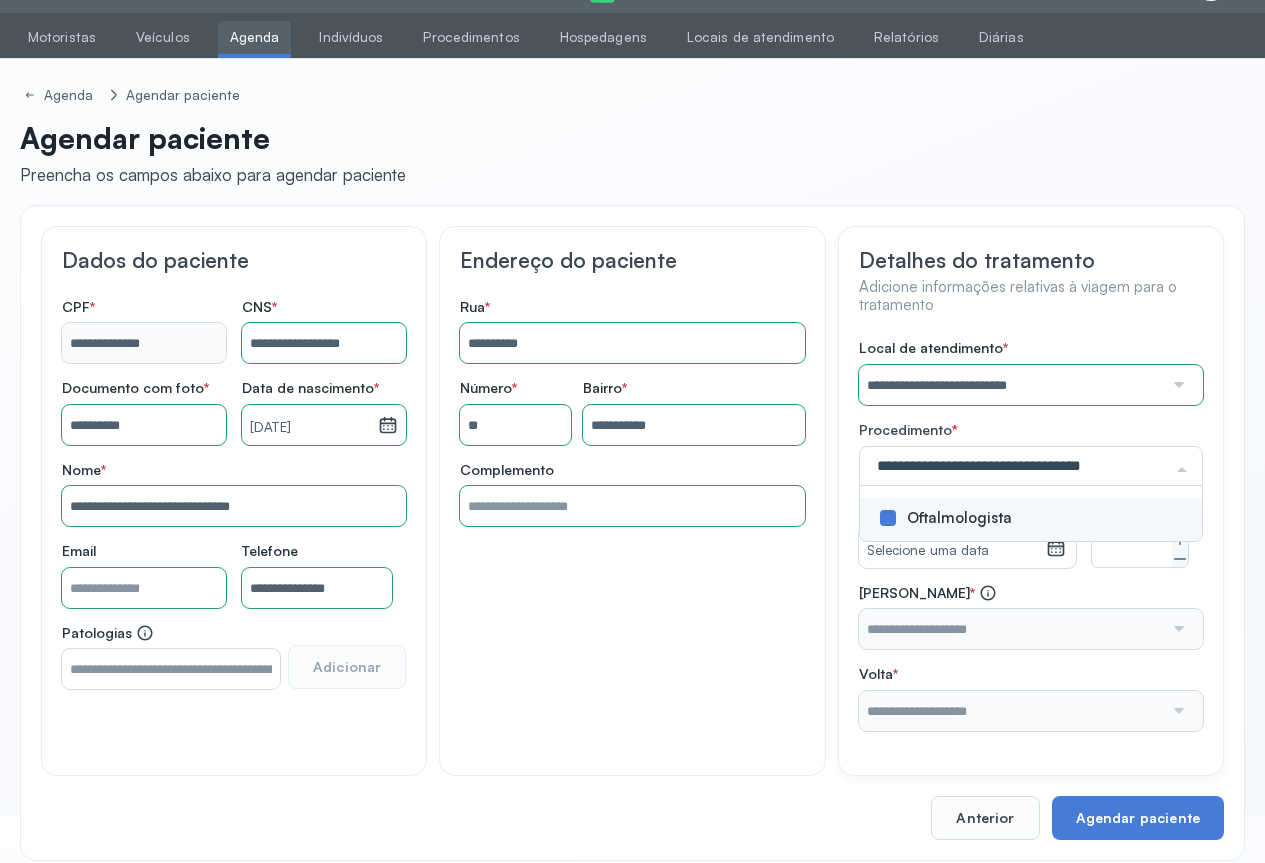 click on "**********" at bounding box center [1031, 535] 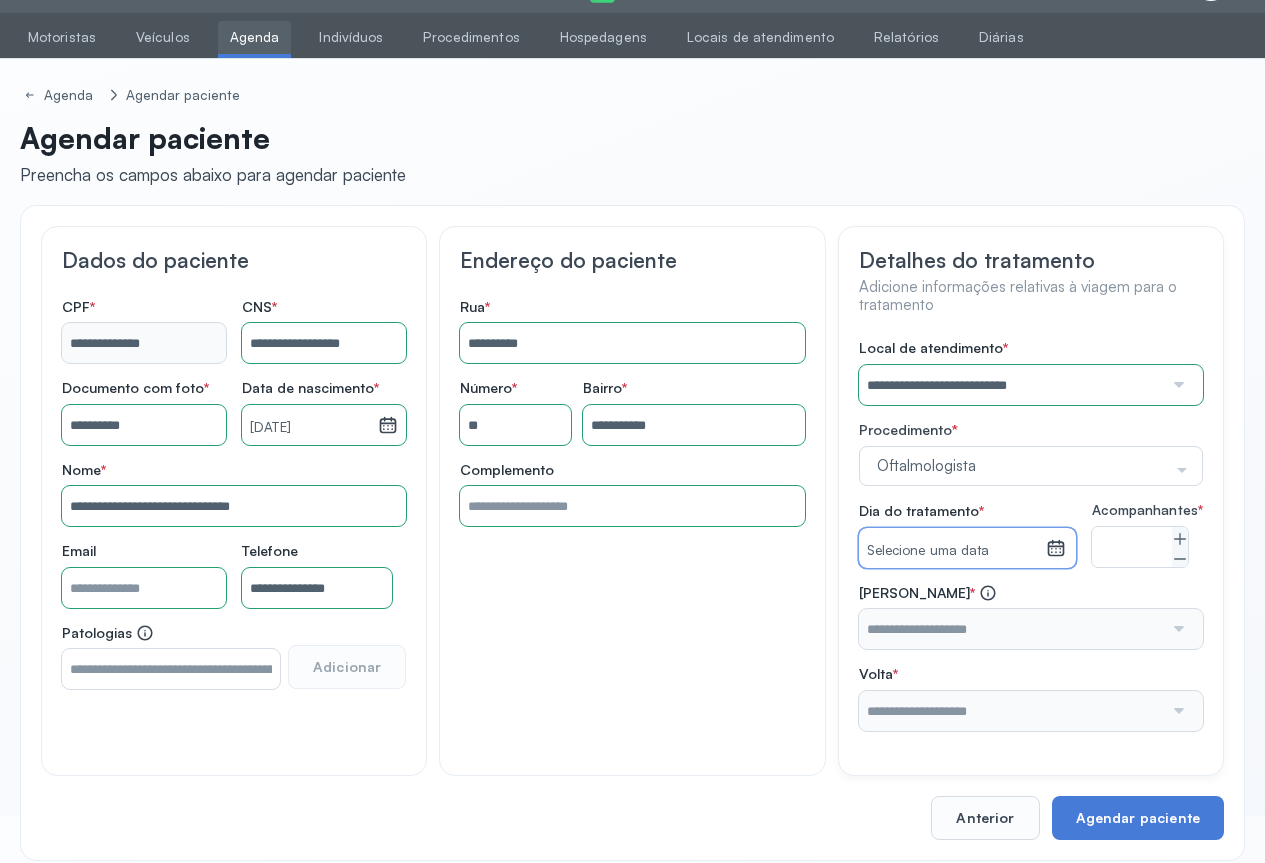 click on "Selecione uma data" at bounding box center (953, 548) 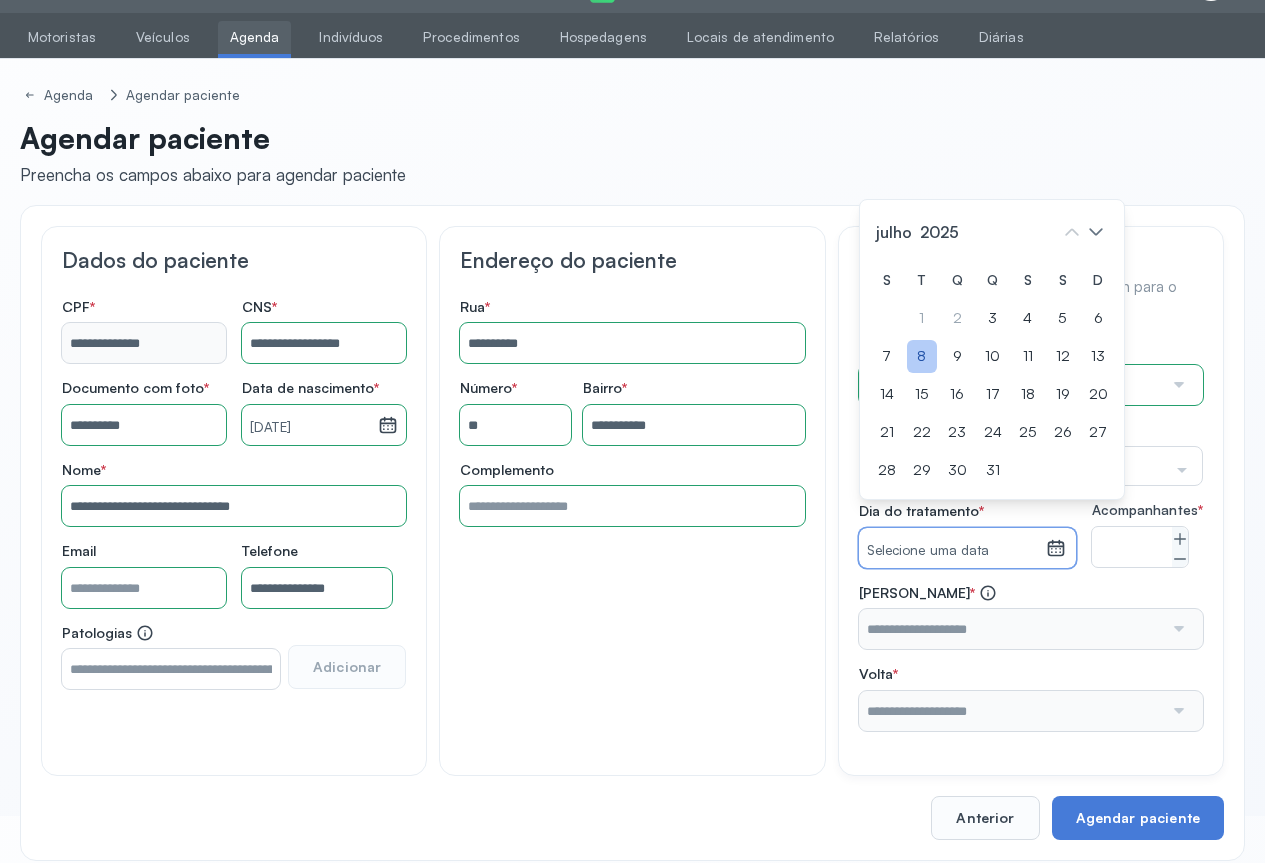 click on "8" 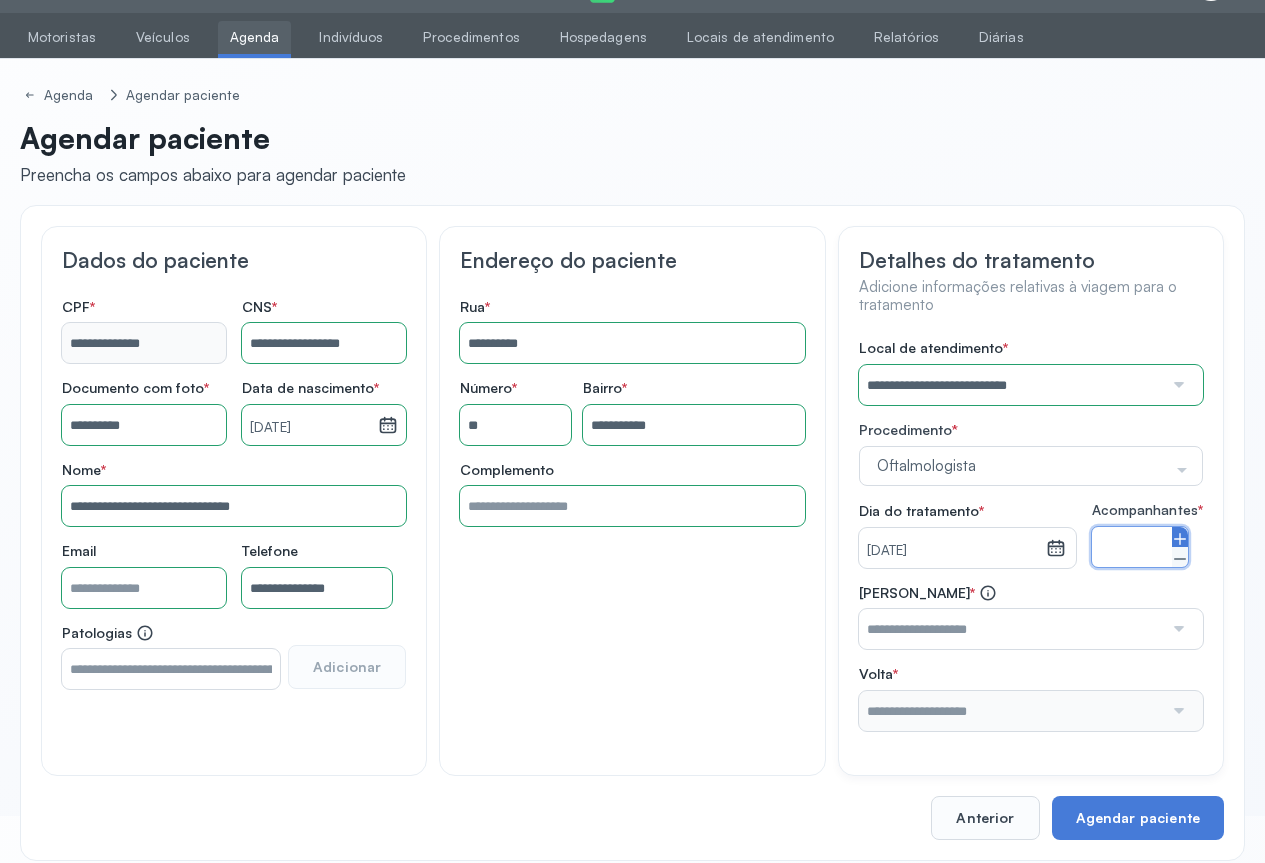 click at bounding box center (1180, 537) 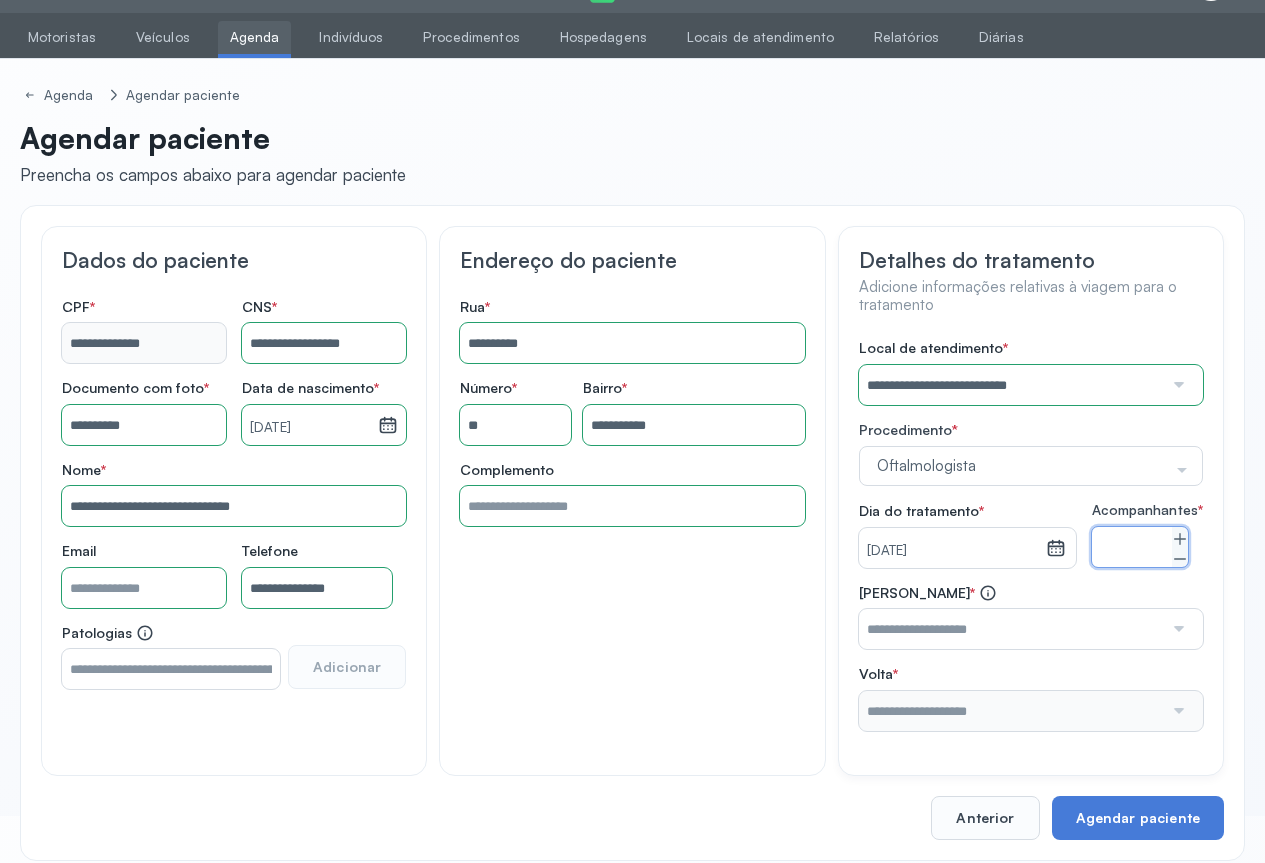 click at bounding box center (1177, 629) 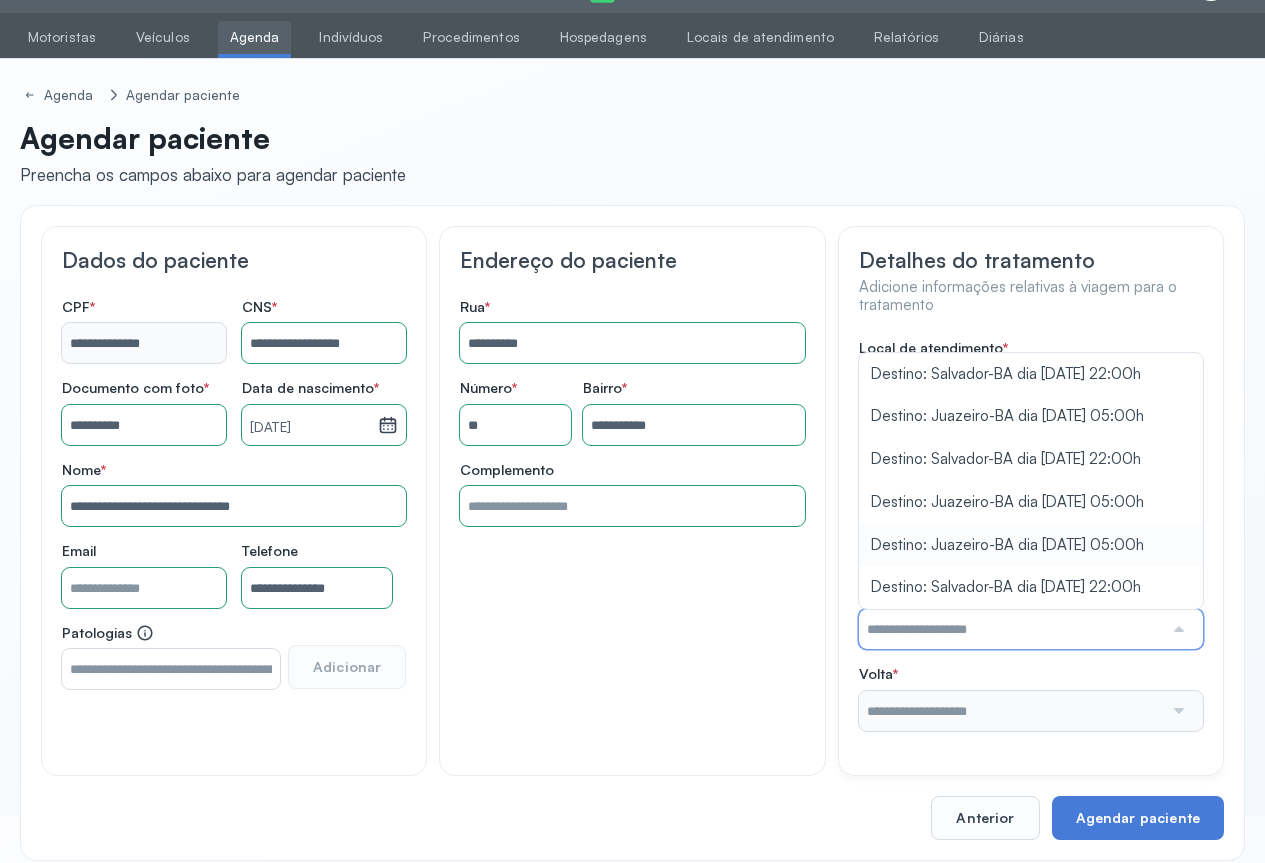 type on "**********" 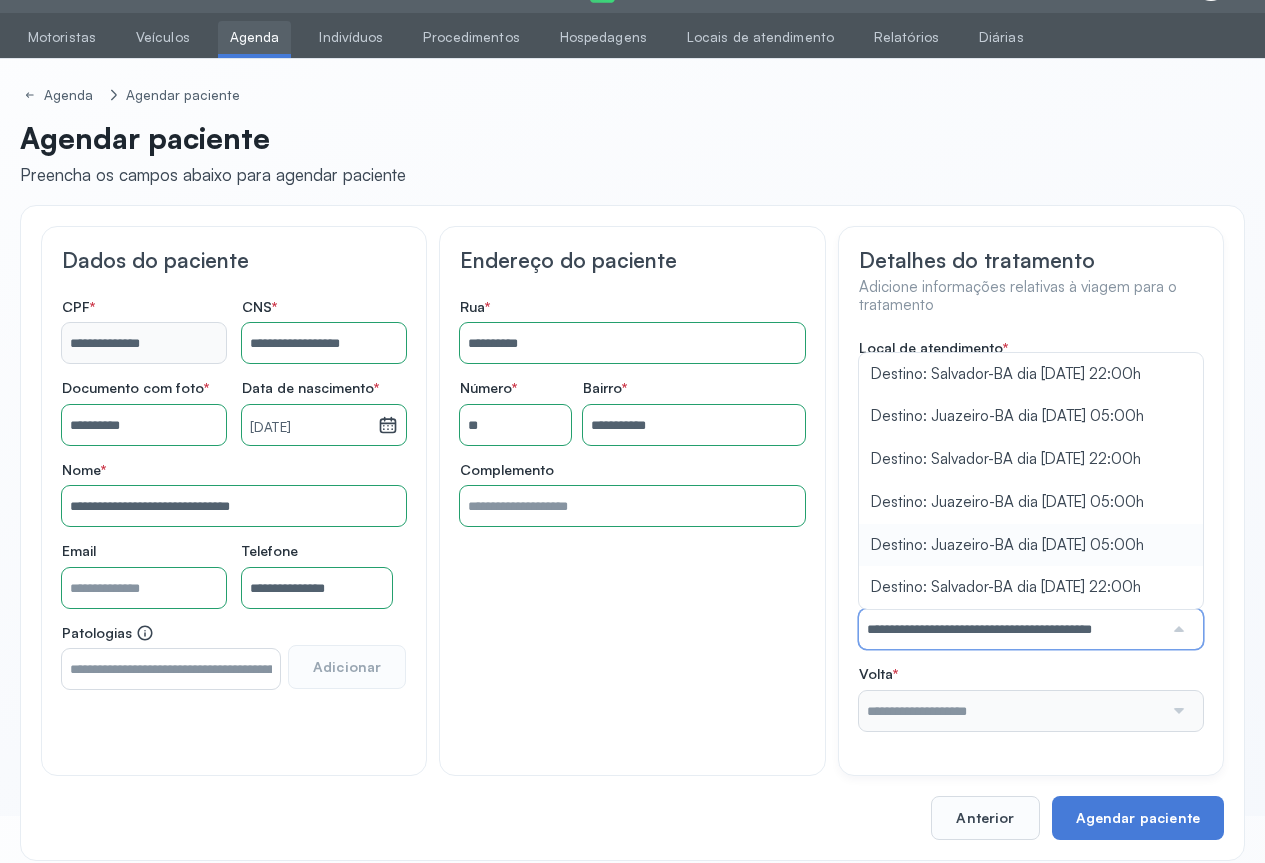 click on "**********" at bounding box center [1031, 617] 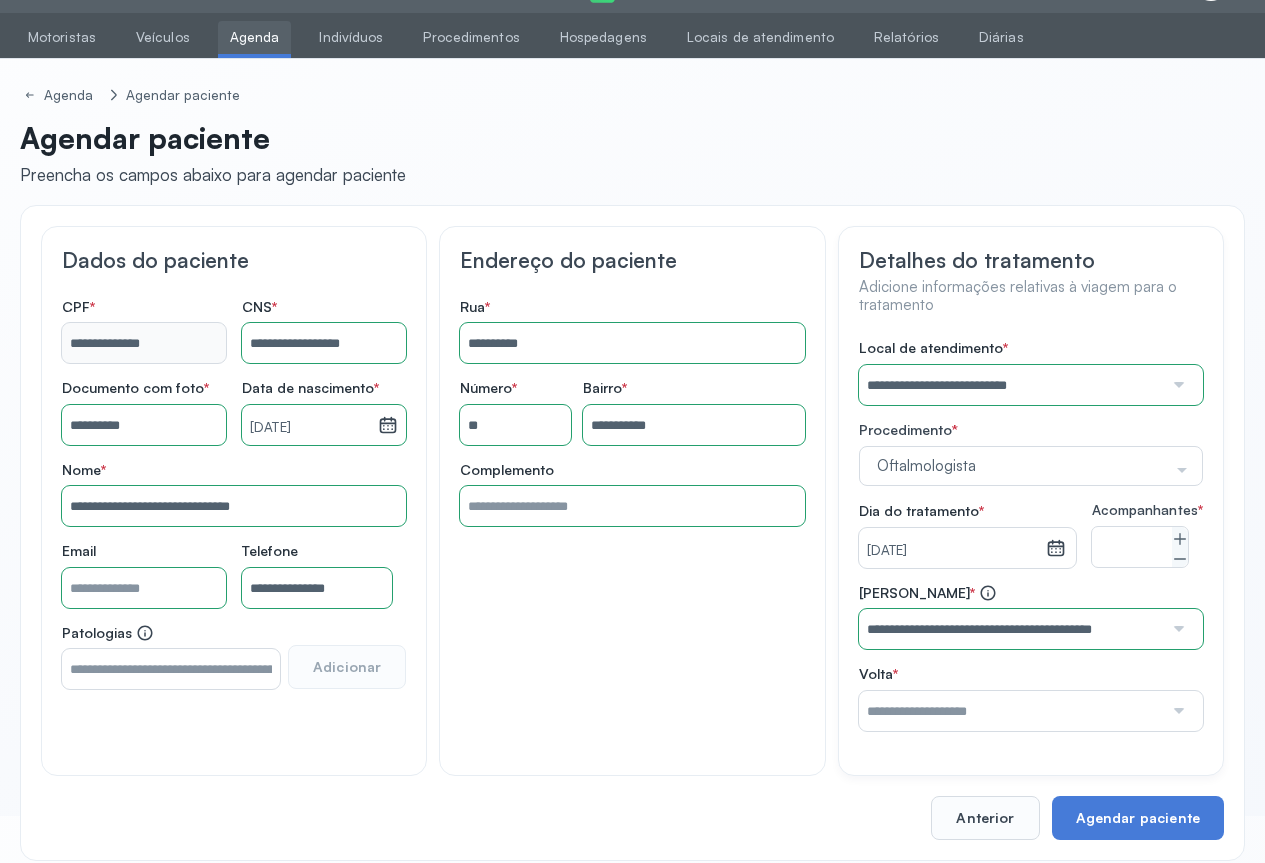 click at bounding box center [1177, 711] 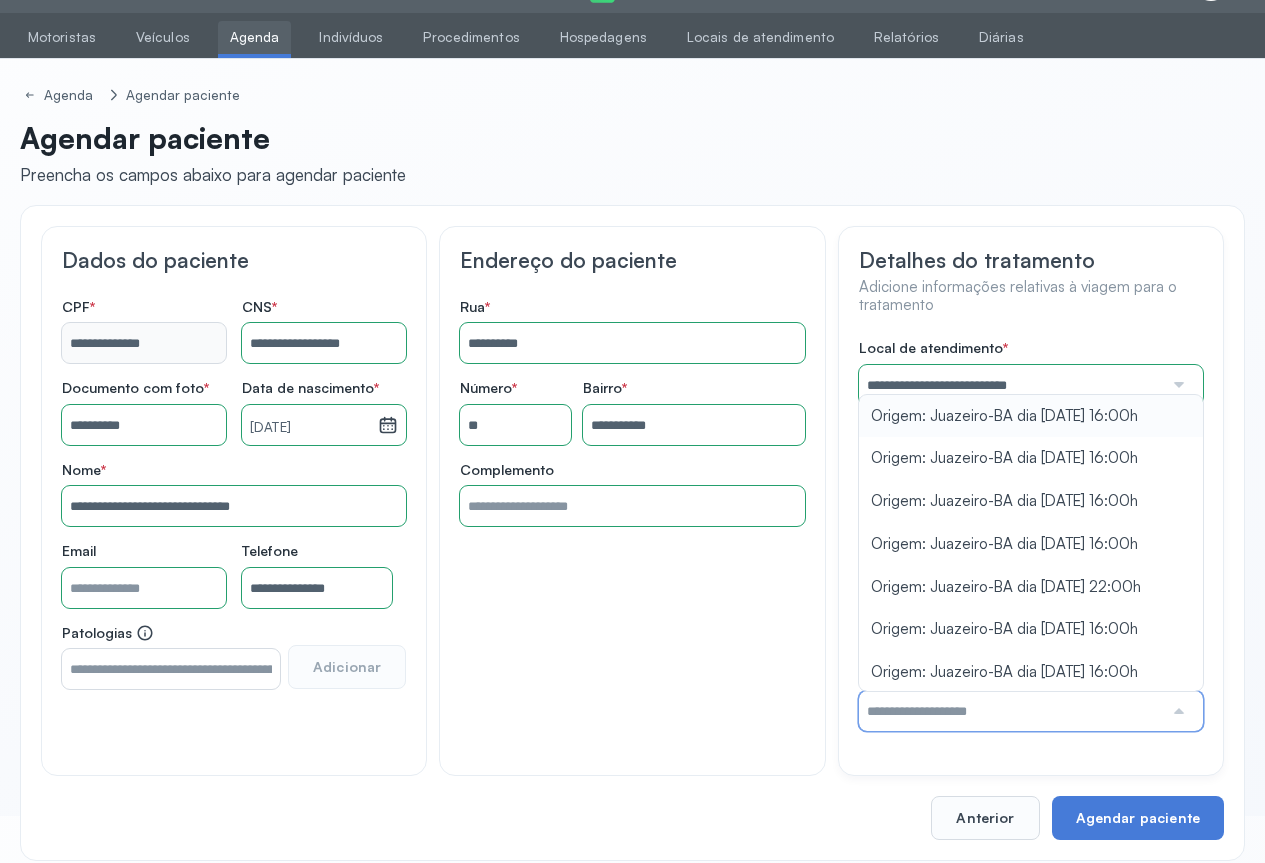 type on "**********" 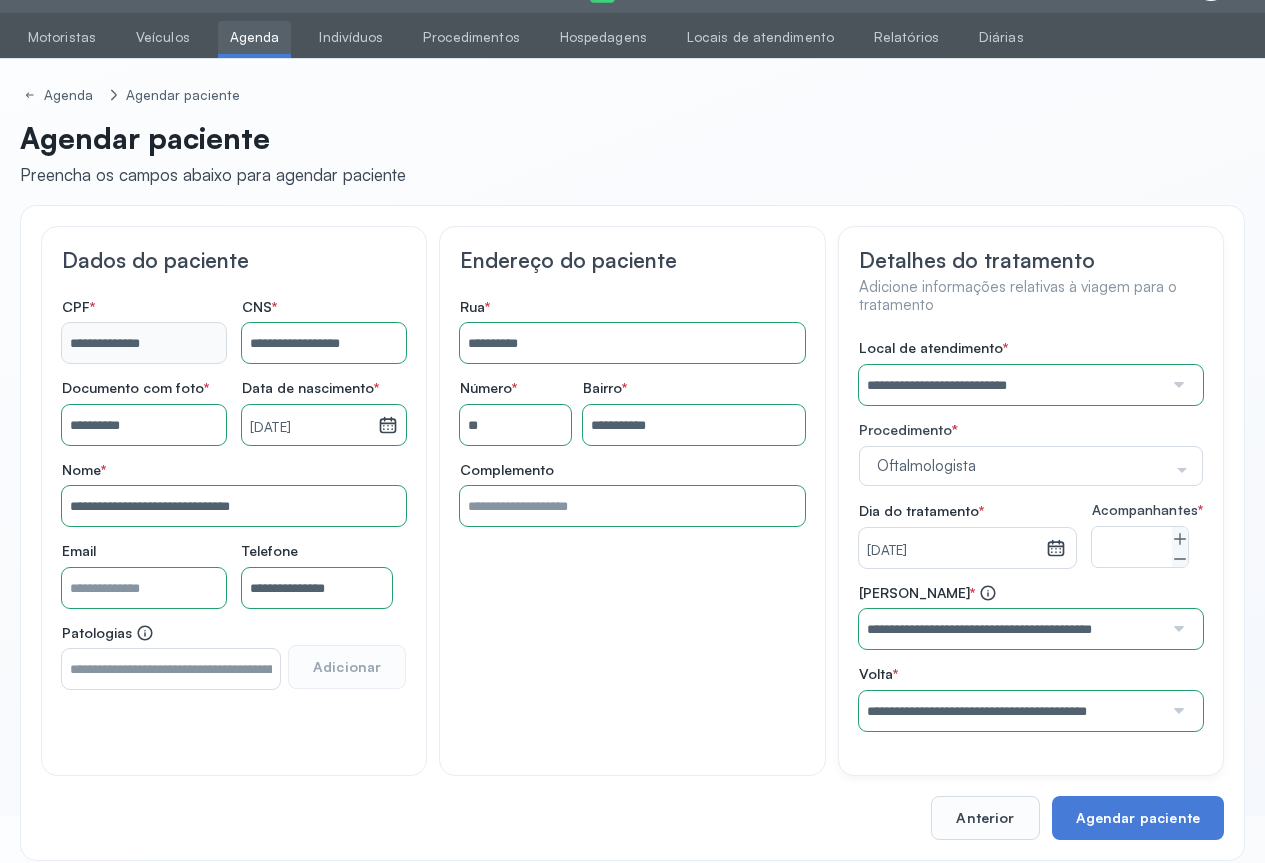 click on "**********" at bounding box center (1031, 535) 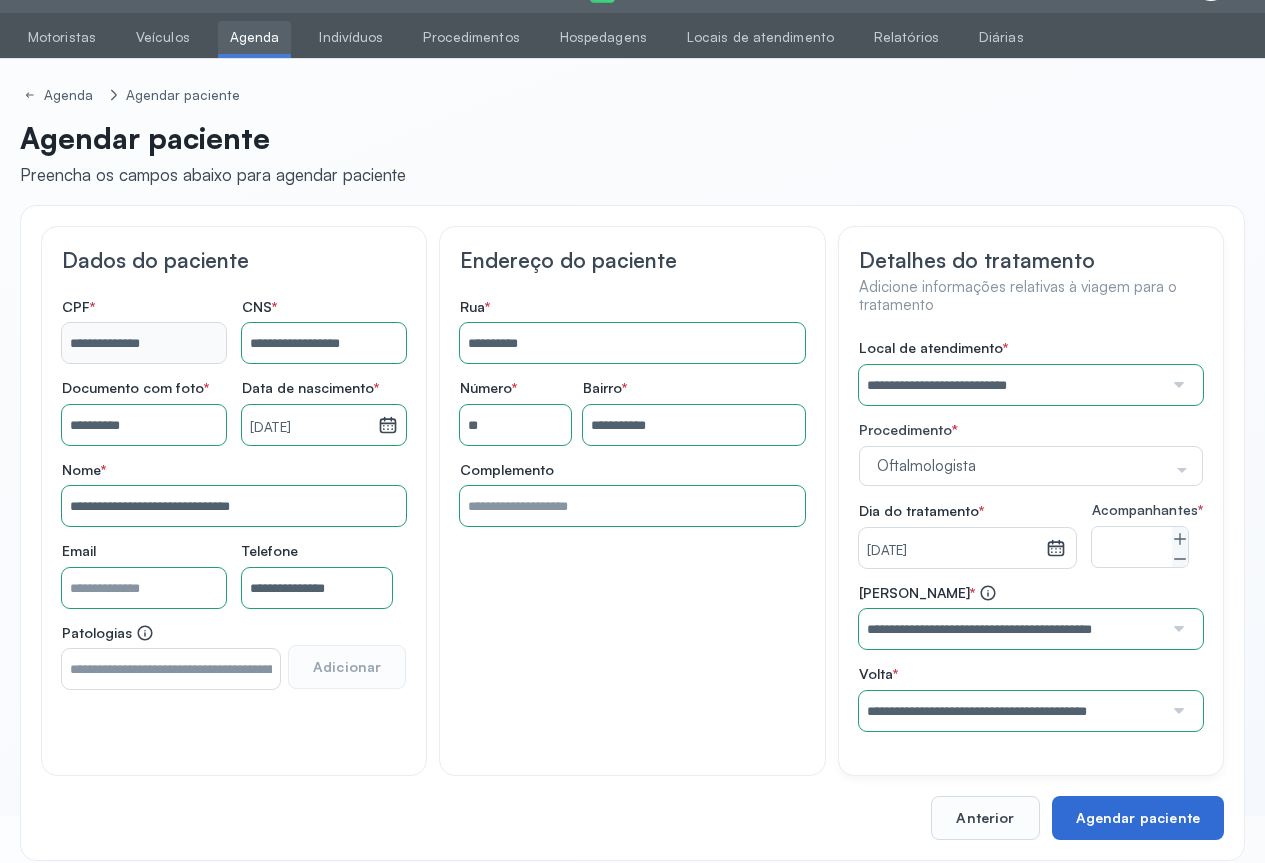 click on "Agendar paciente" at bounding box center [1138, 818] 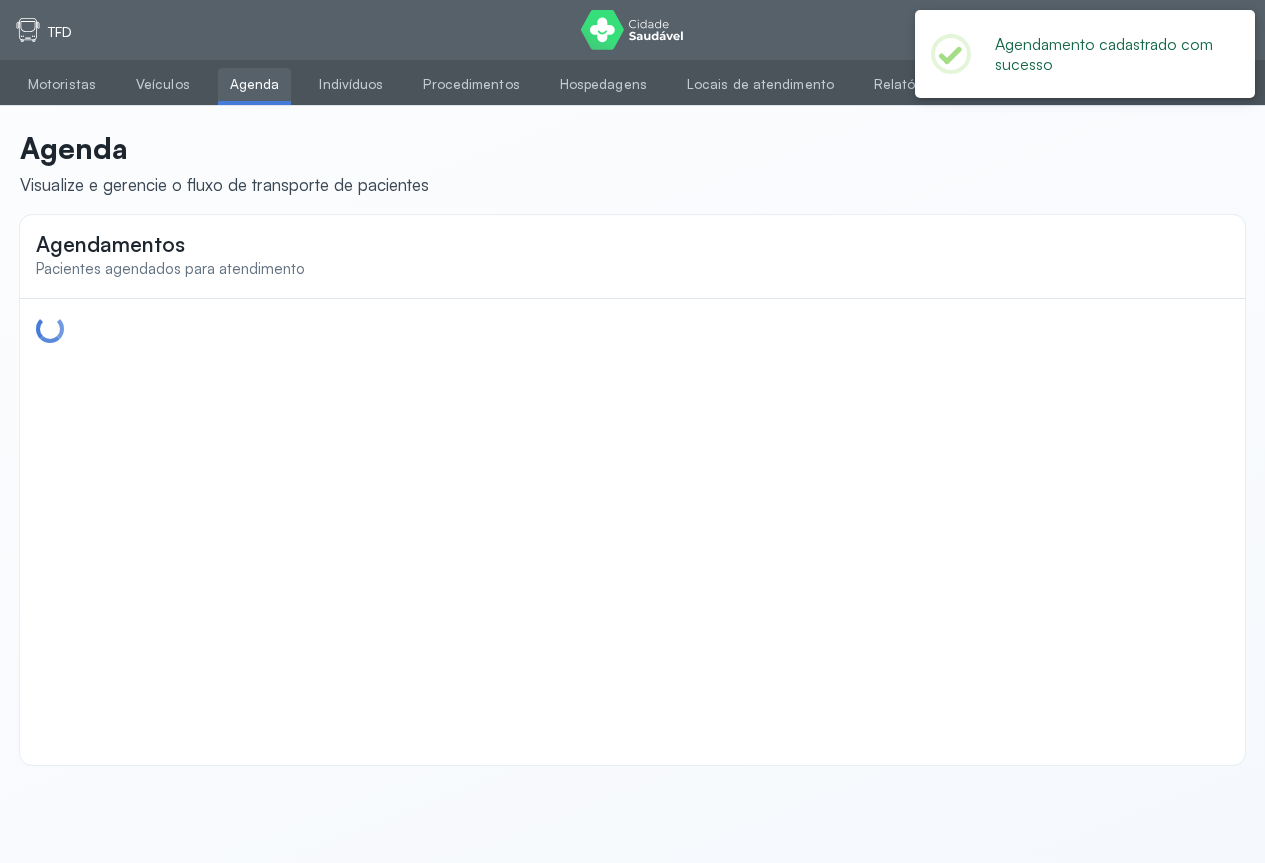 scroll, scrollTop: 0, scrollLeft: 0, axis: both 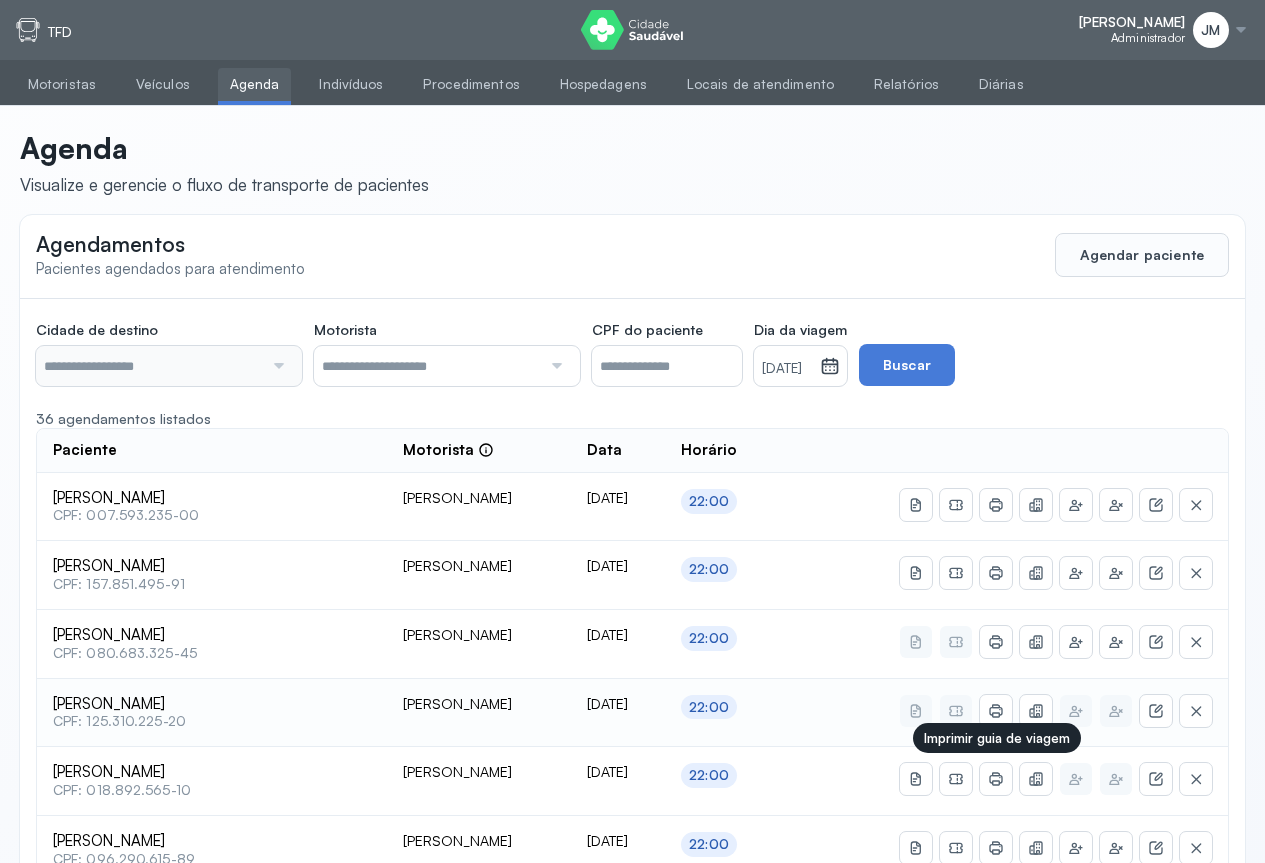 type on "********" 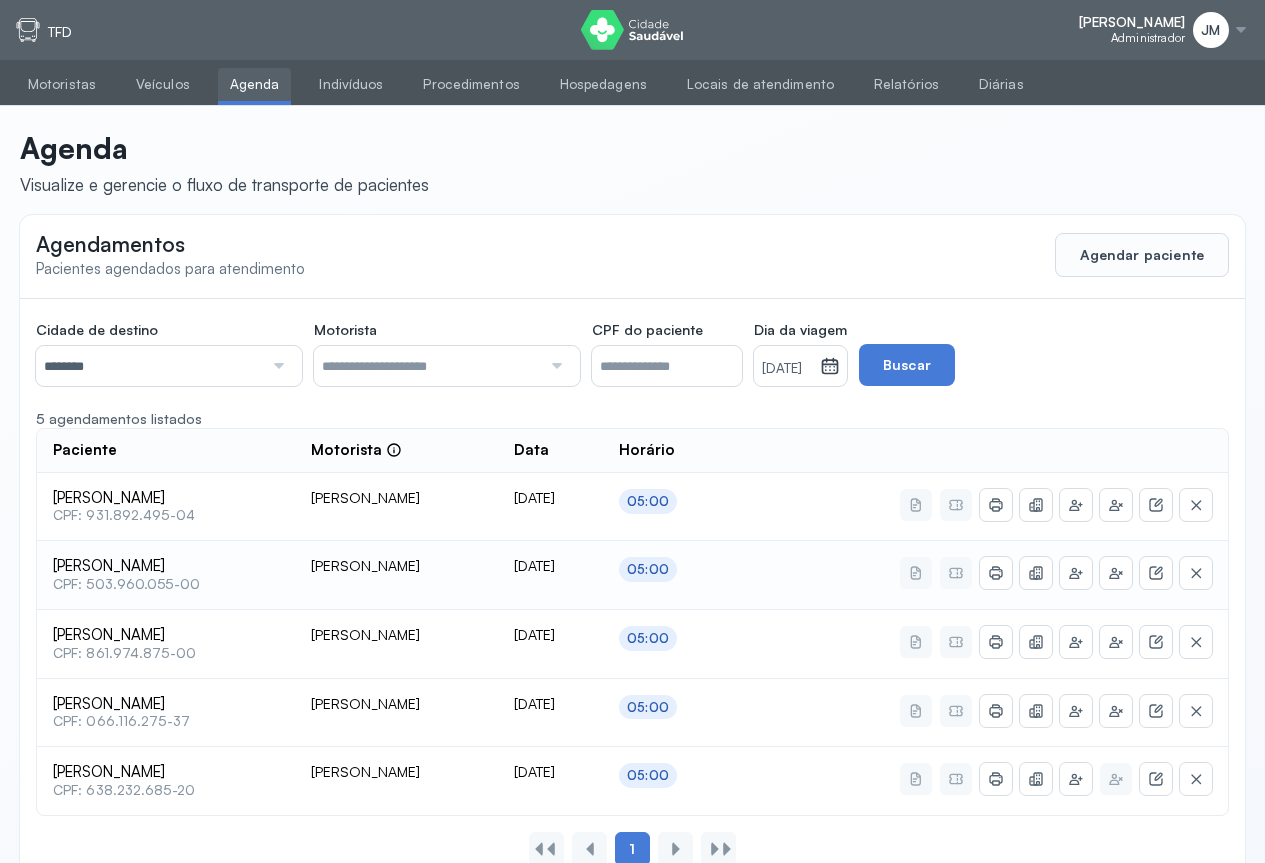 scroll, scrollTop: 55, scrollLeft: 0, axis: vertical 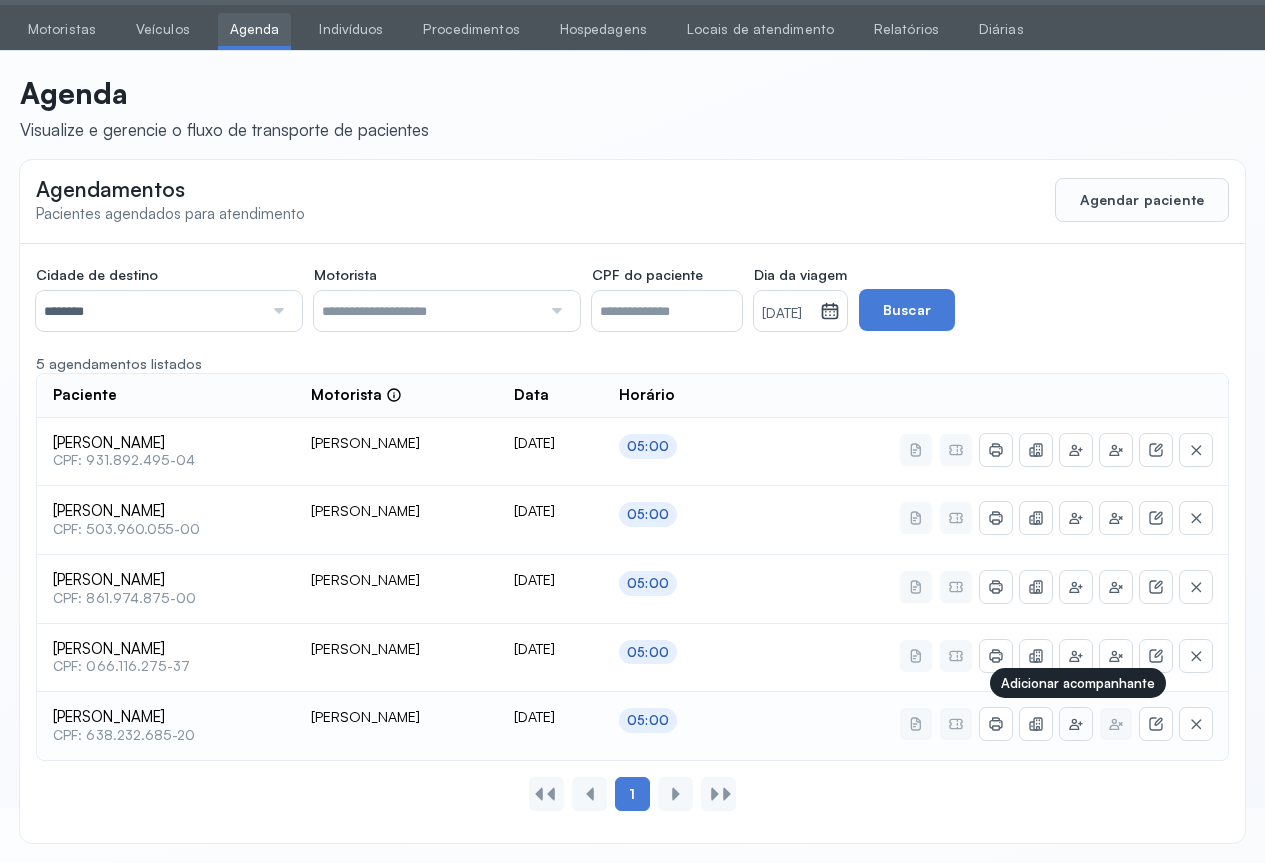 click 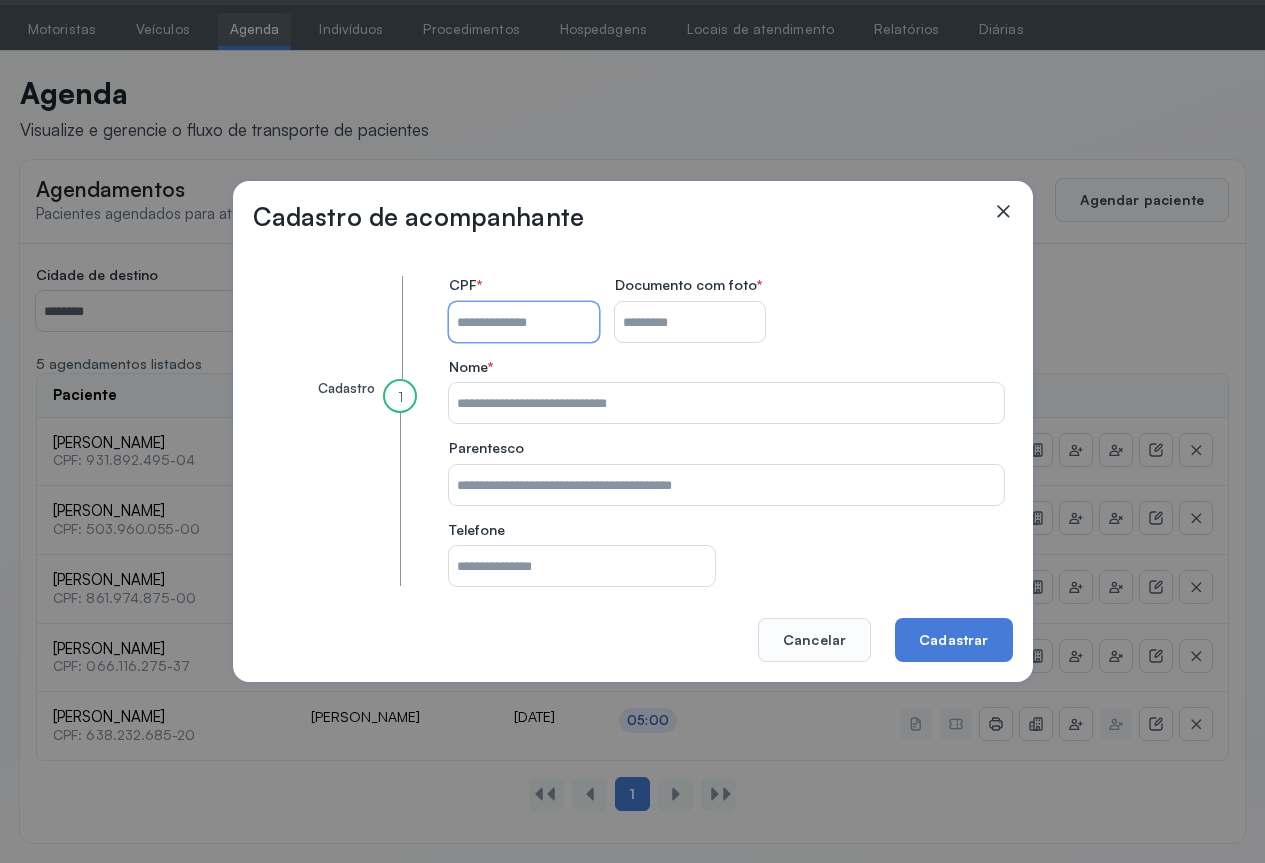 click on "CPF do paciente" at bounding box center [524, 322] 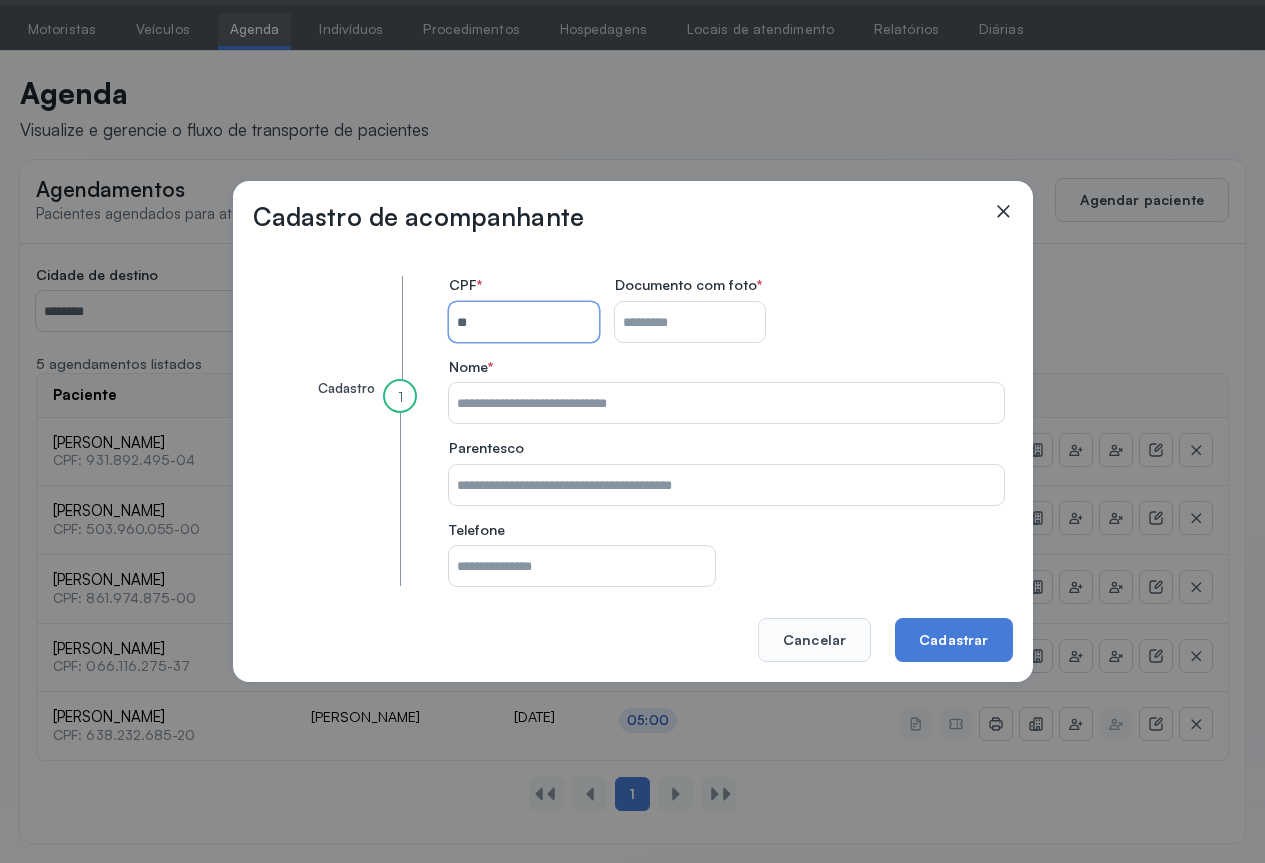 type on "*" 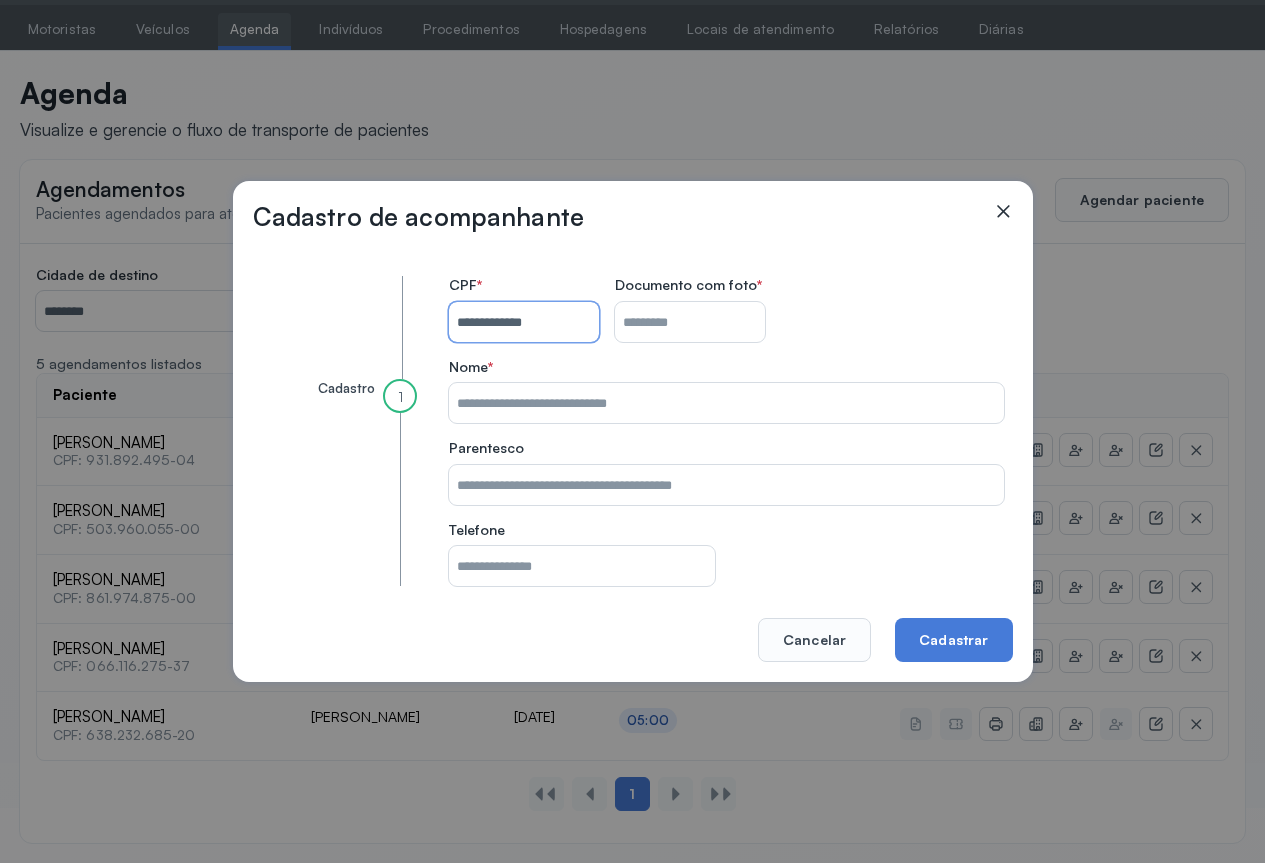 type on "**********" 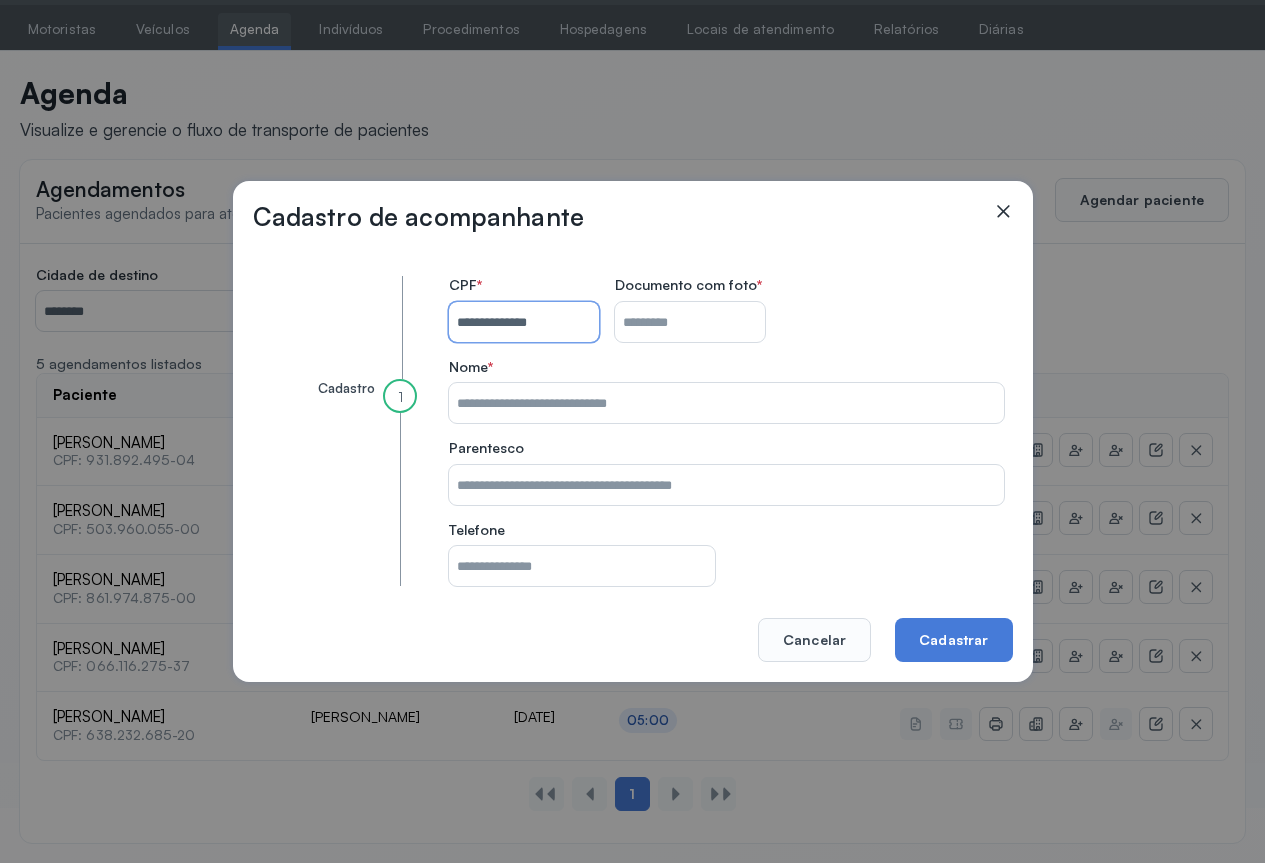 type on "*********" 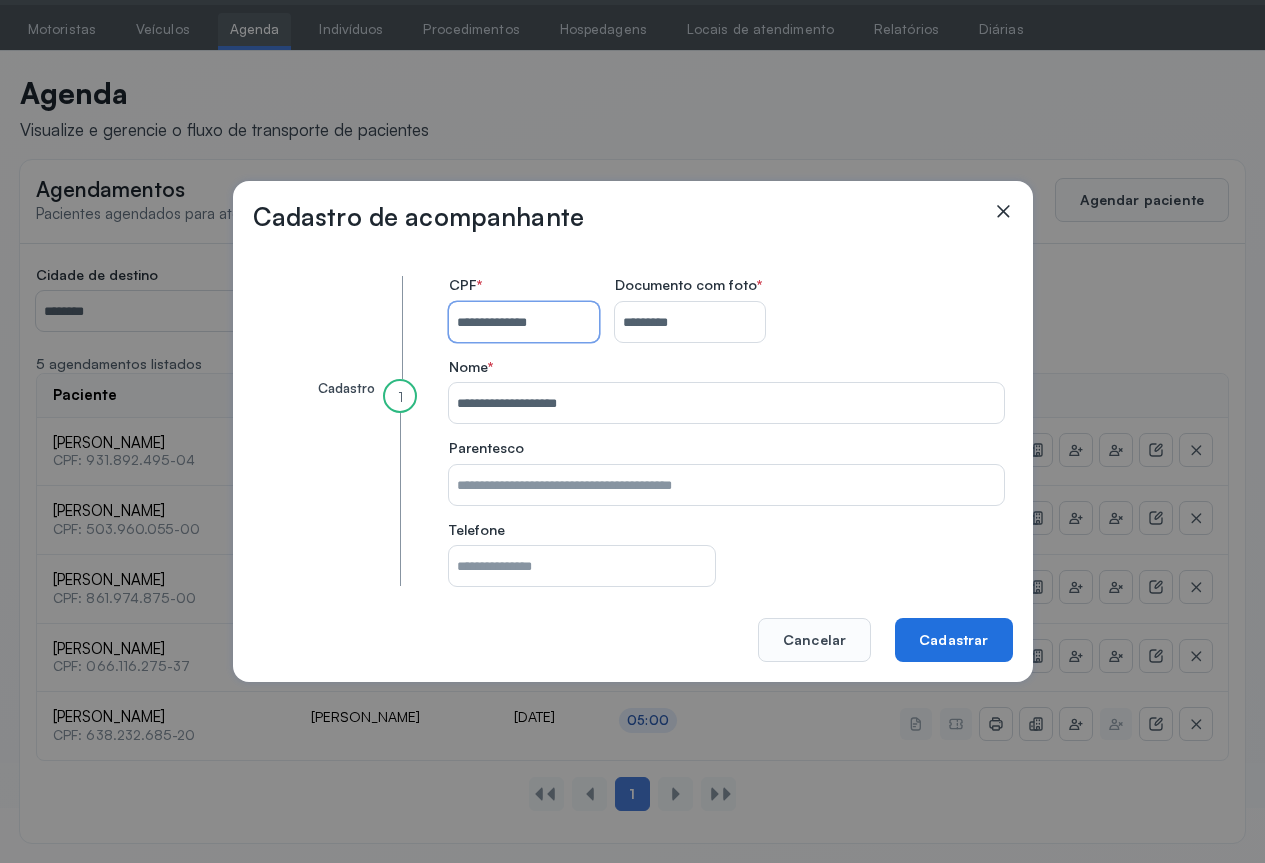 type 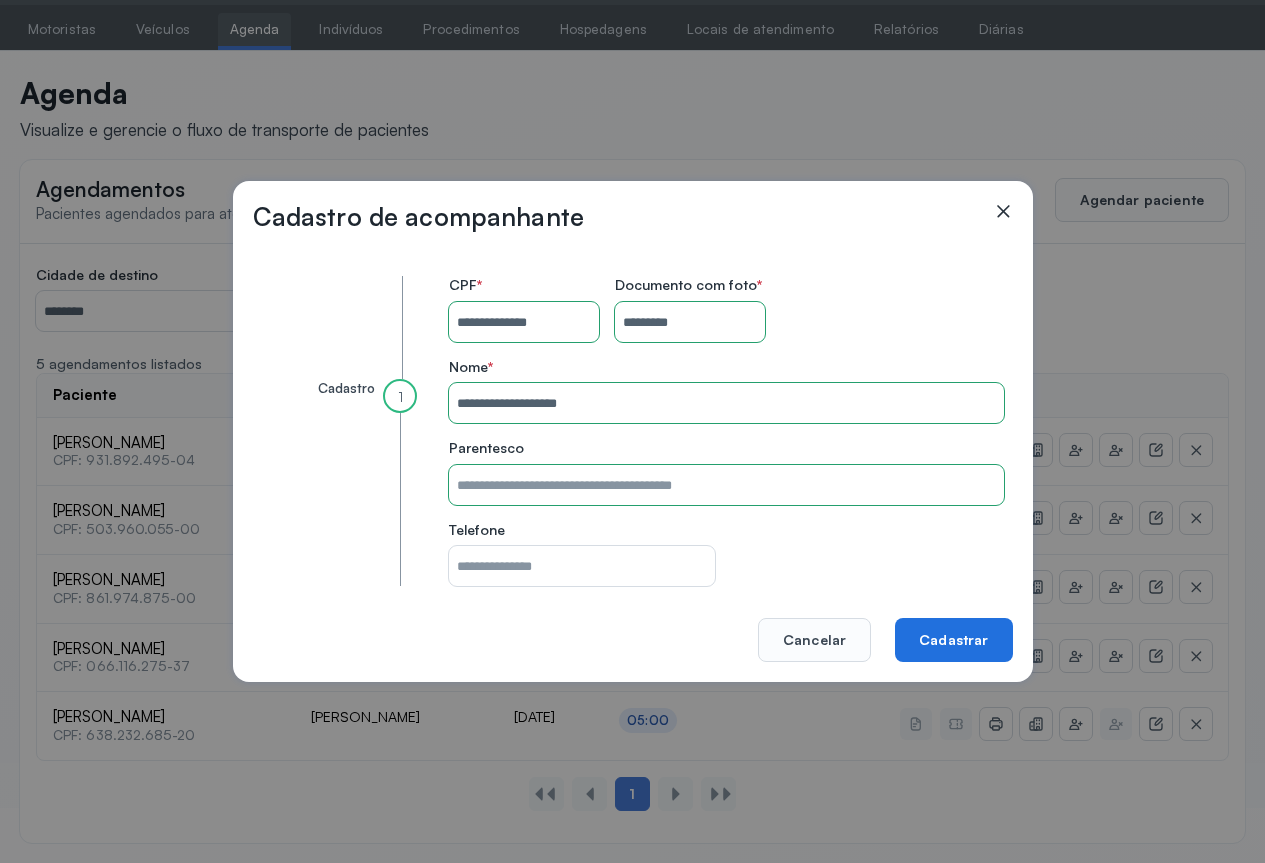 scroll, scrollTop: 0, scrollLeft: 0, axis: both 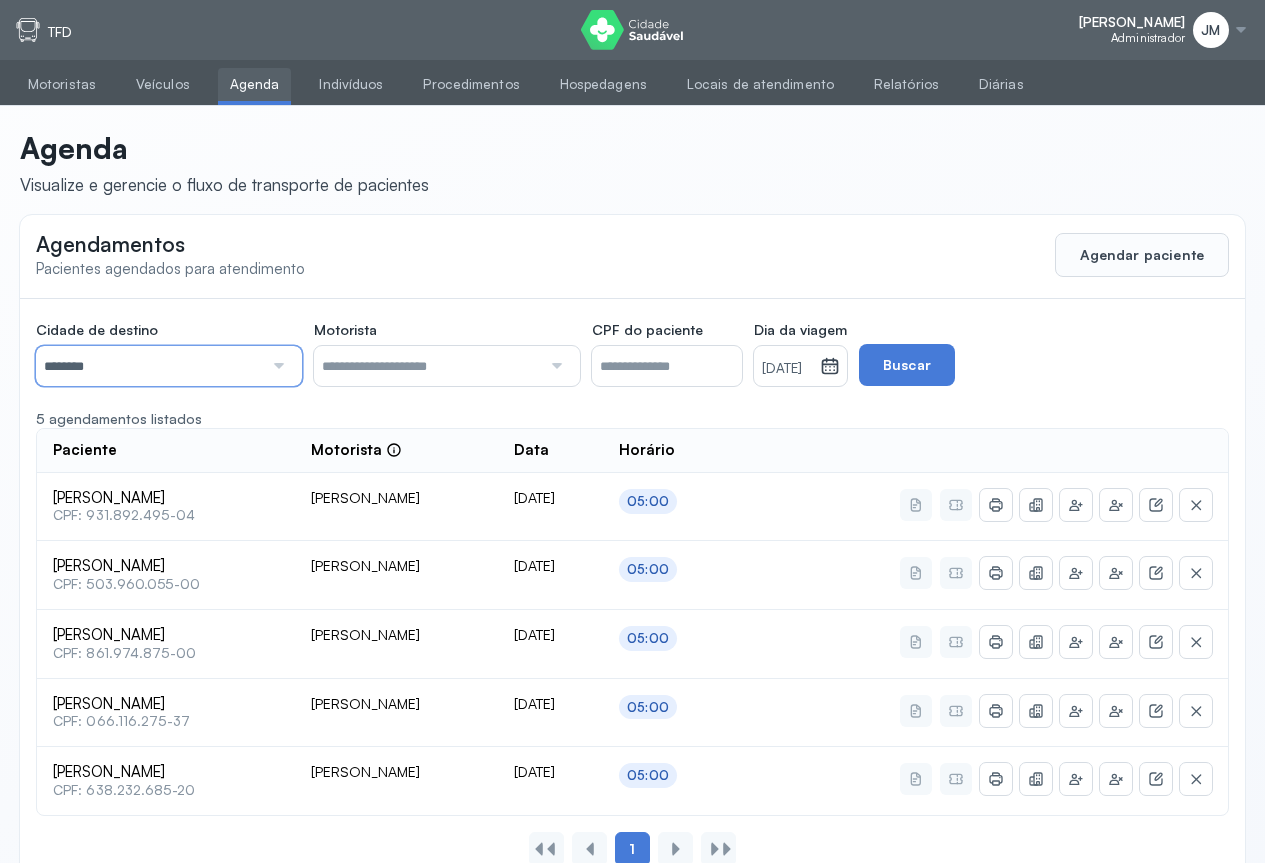 click on "********" at bounding box center [149, 366] 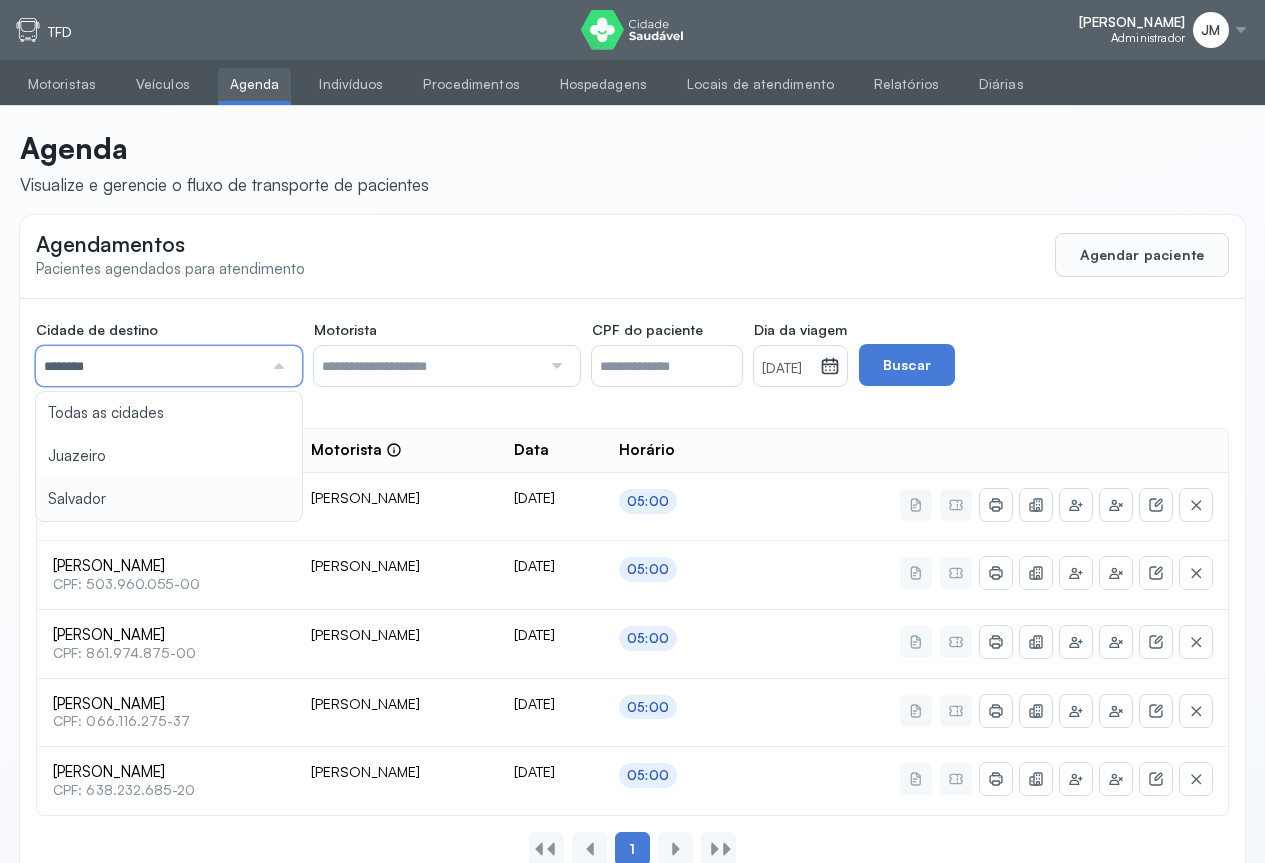 type on "********" 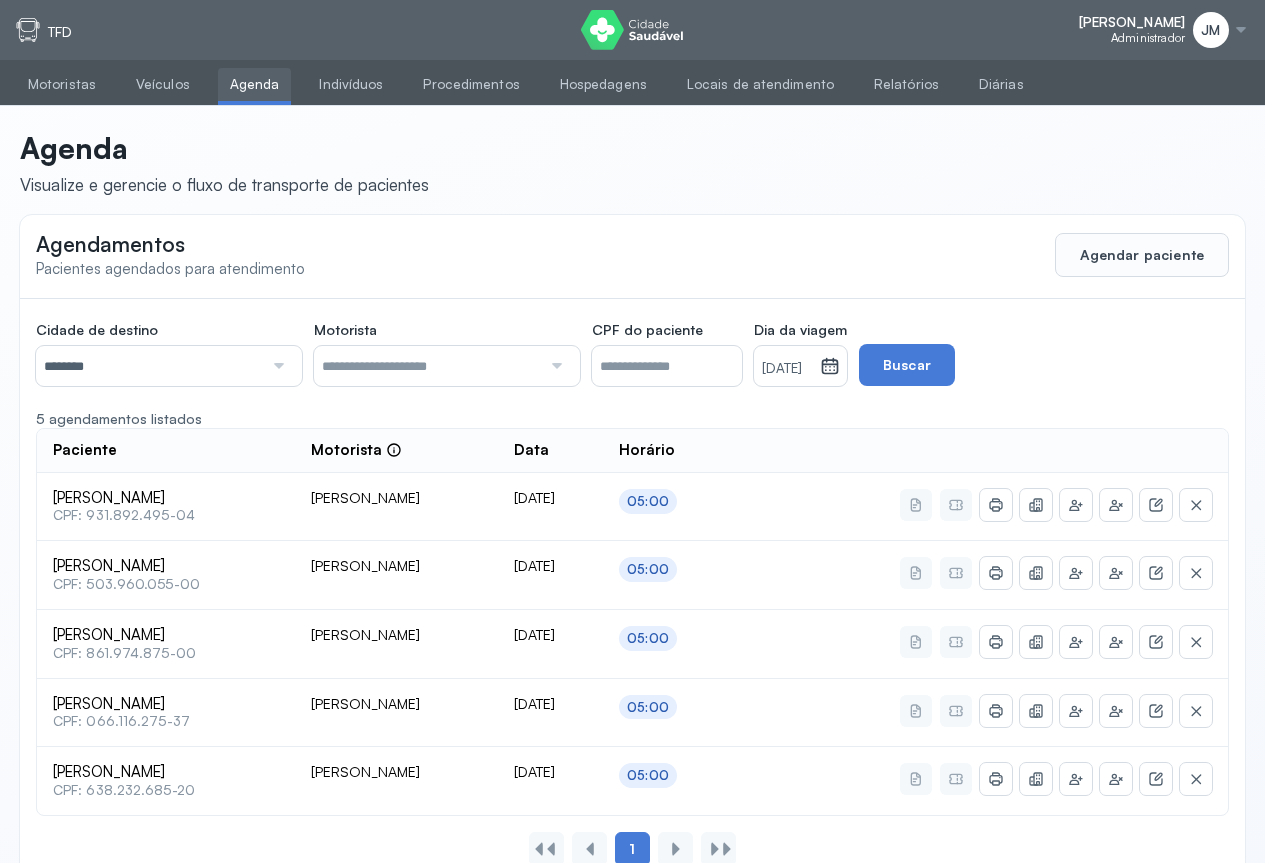 click on "[DATE]" 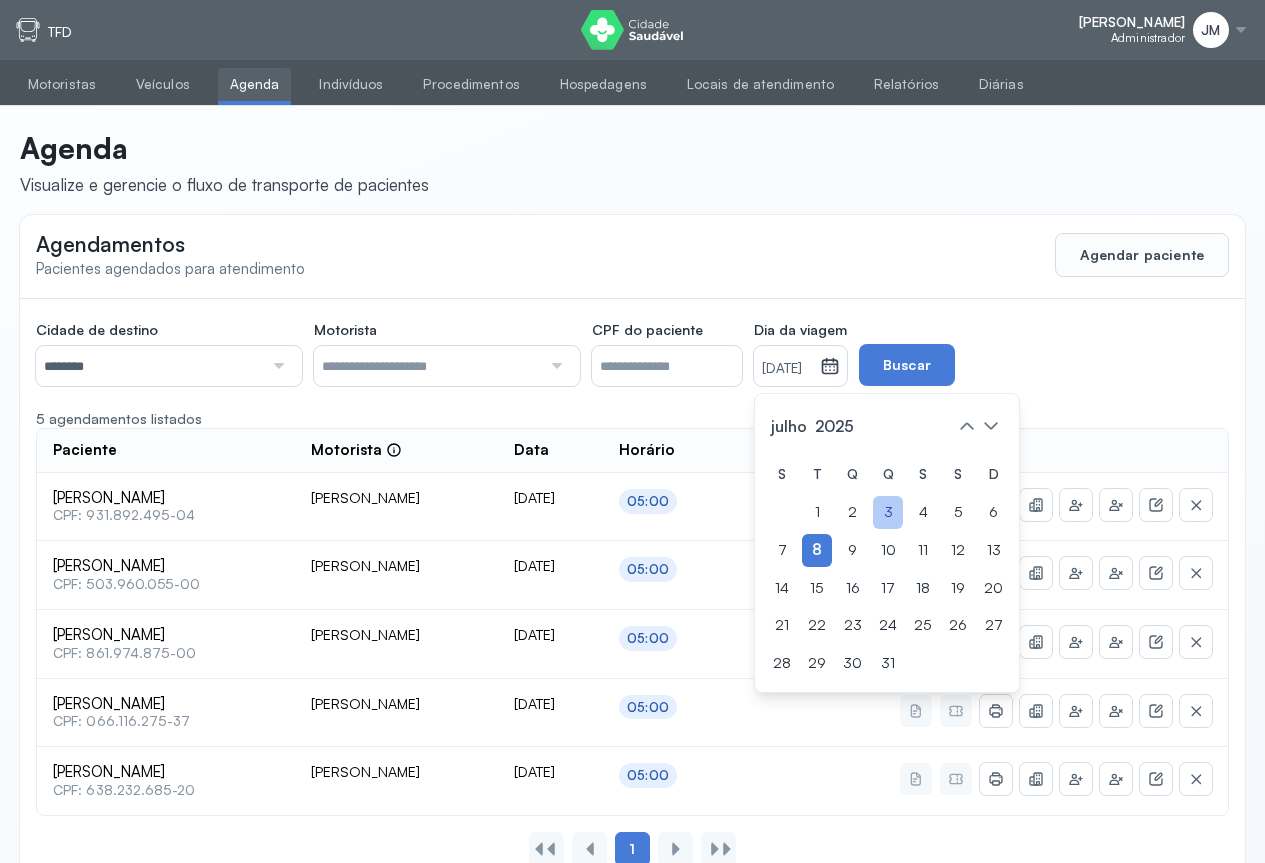 click on "3" 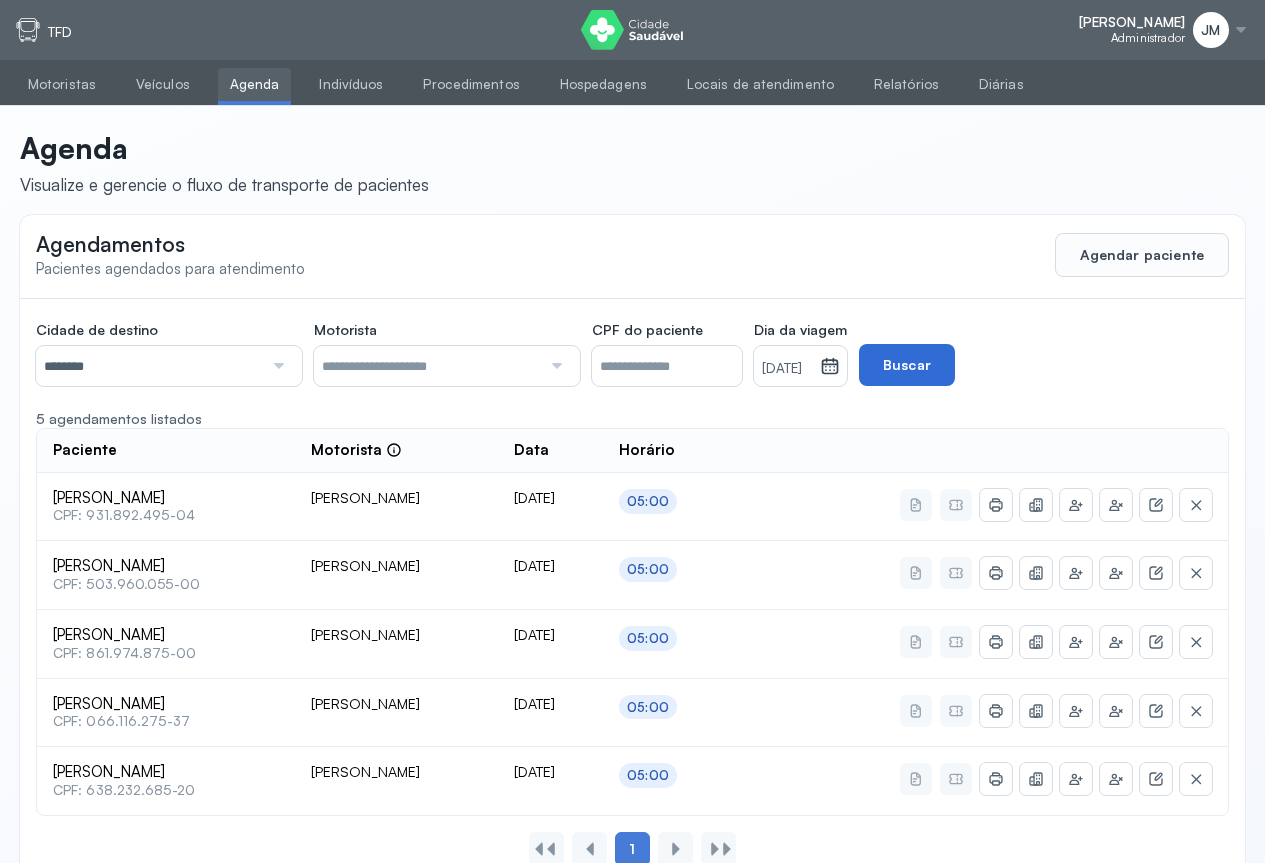 click on "Buscar" at bounding box center (907, 365) 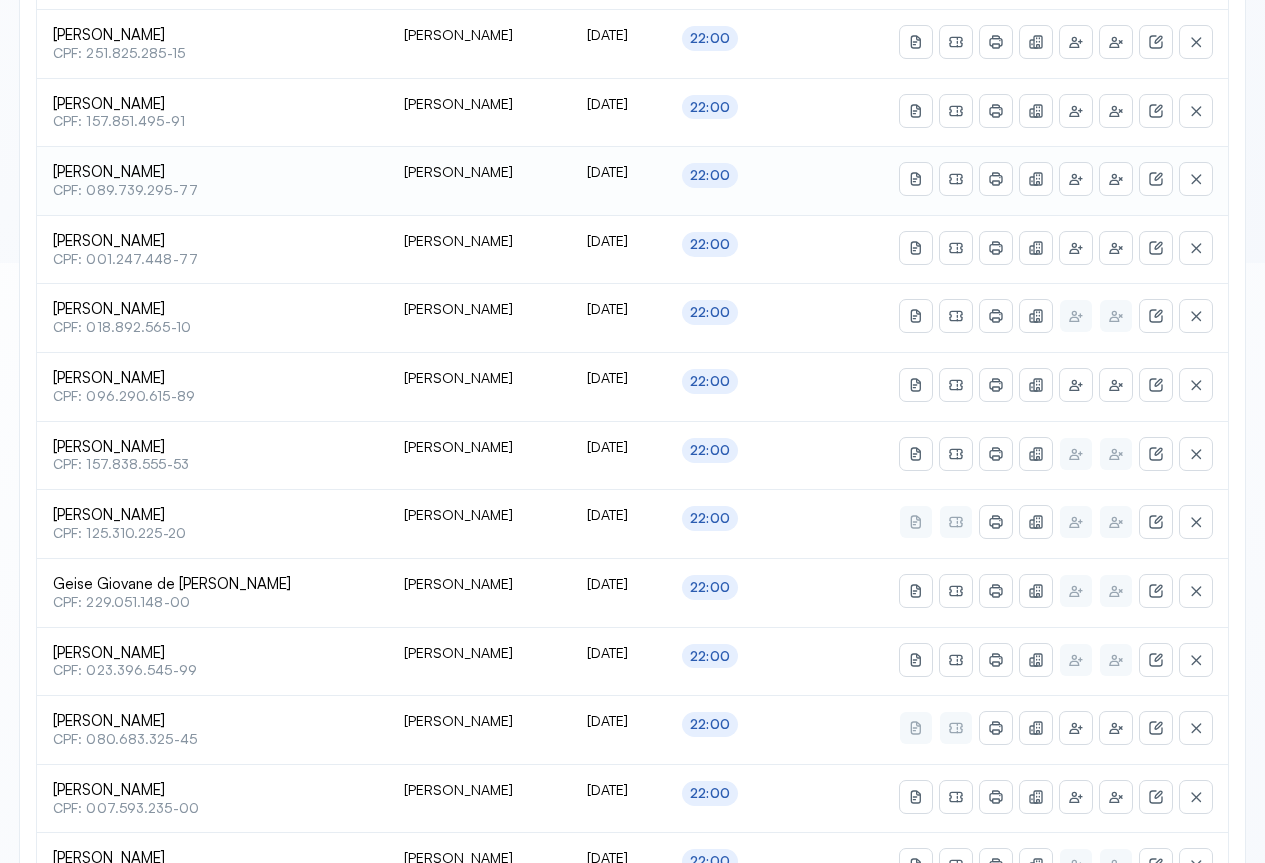 scroll, scrollTop: 741, scrollLeft: 0, axis: vertical 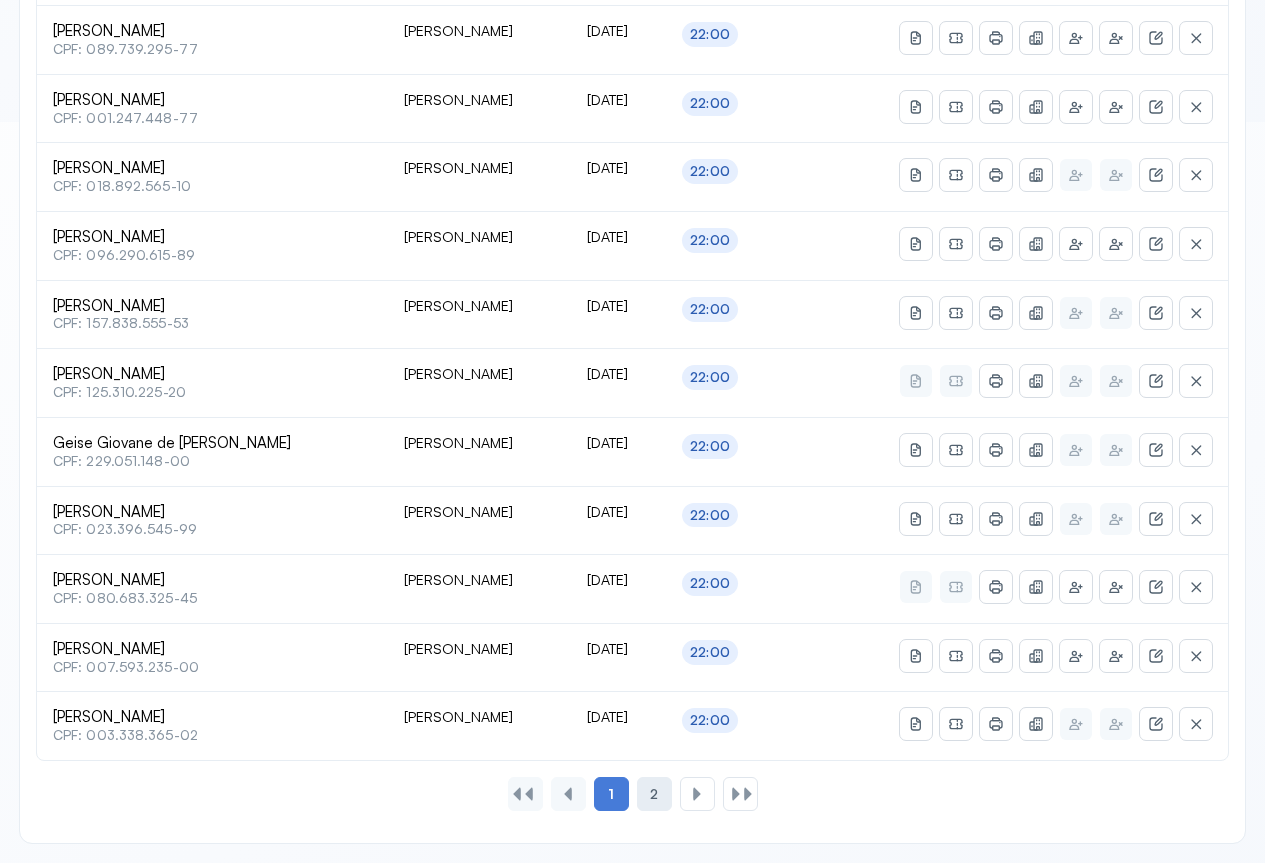 click on "2" at bounding box center [654, 794] 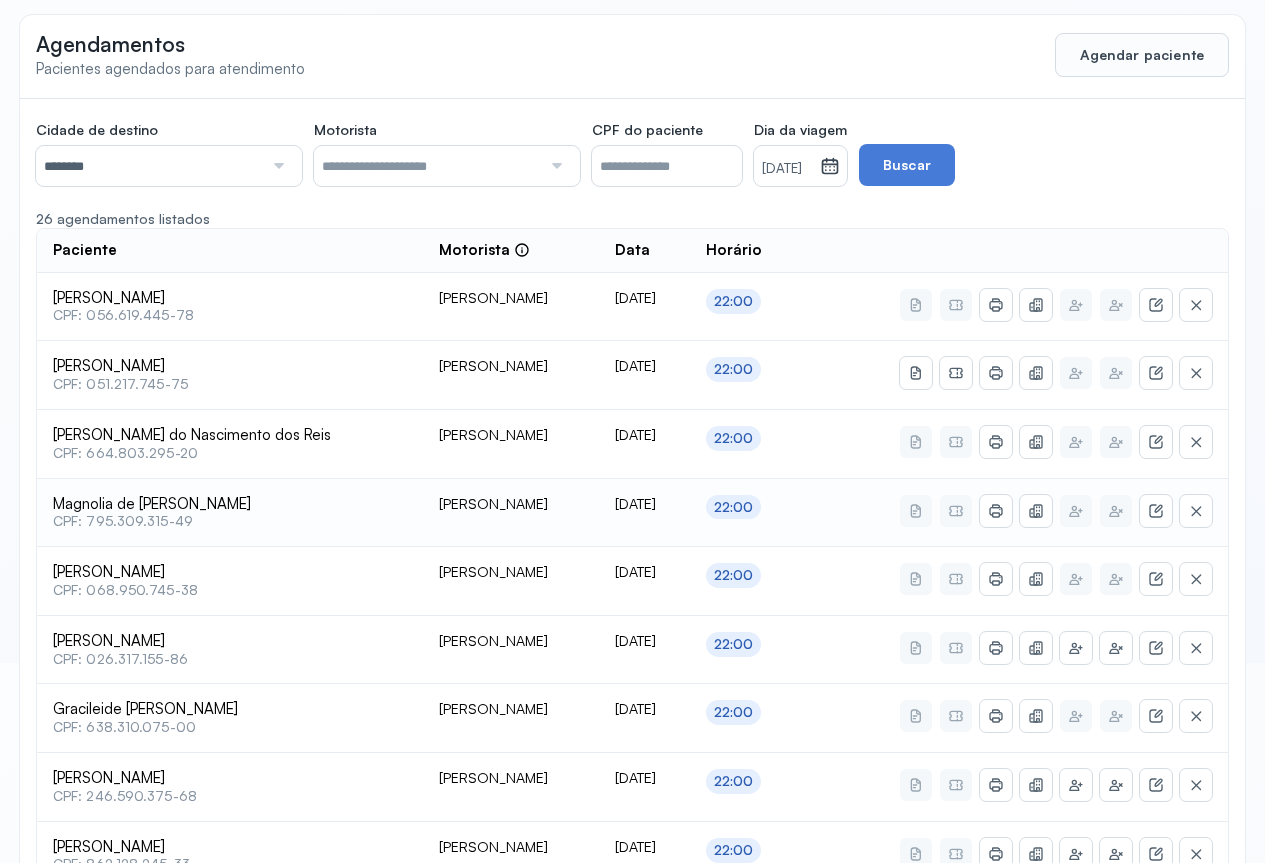 scroll, scrollTop: 300, scrollLeft: 0, axis: vertical 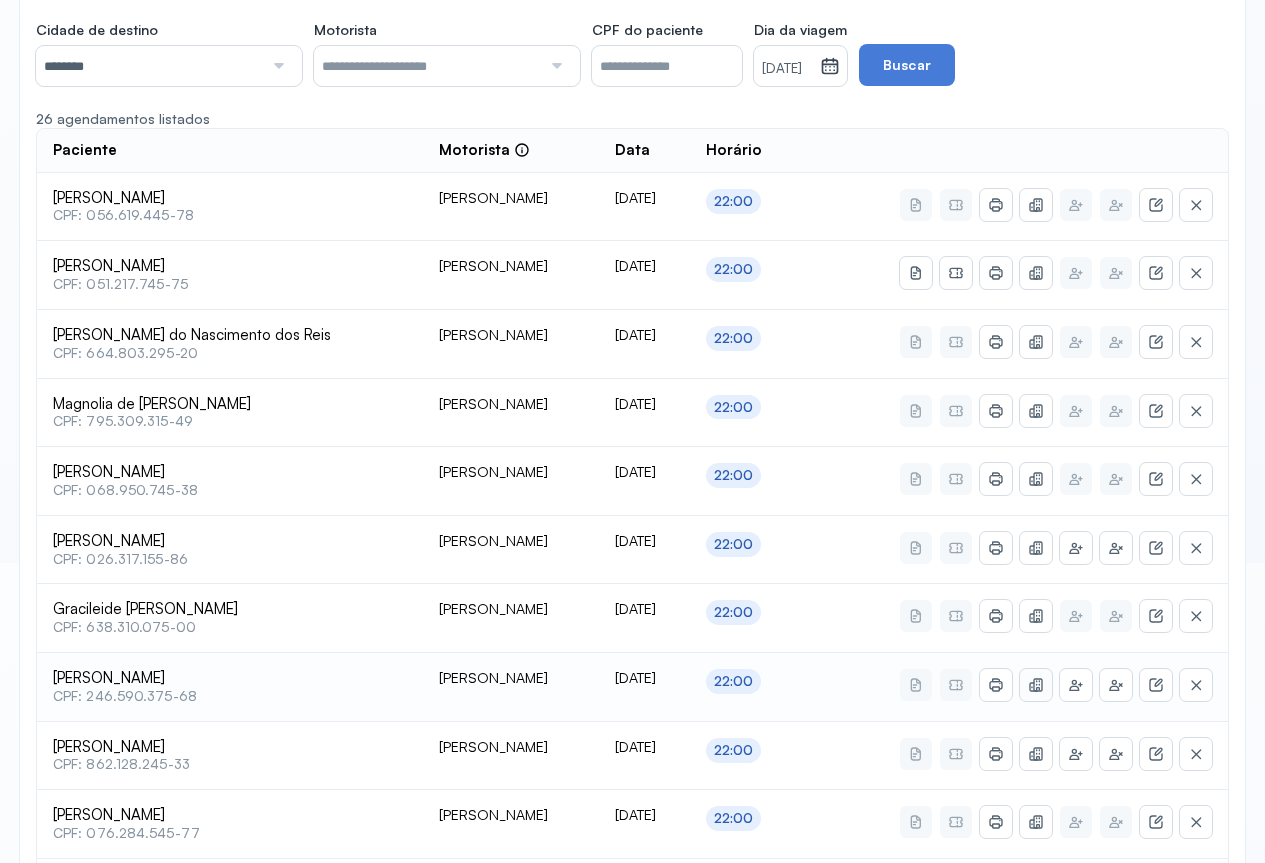 click 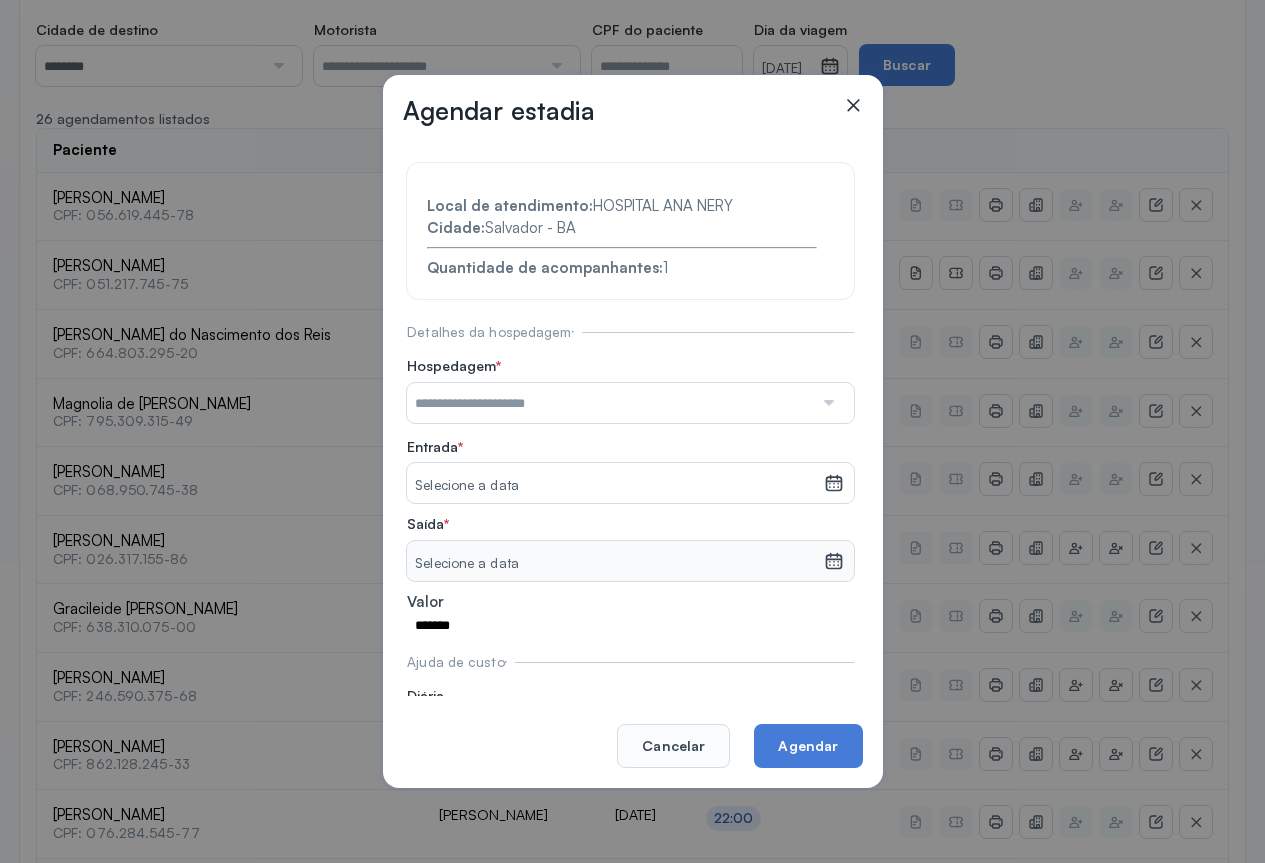 click at bounding box center (827, 403) 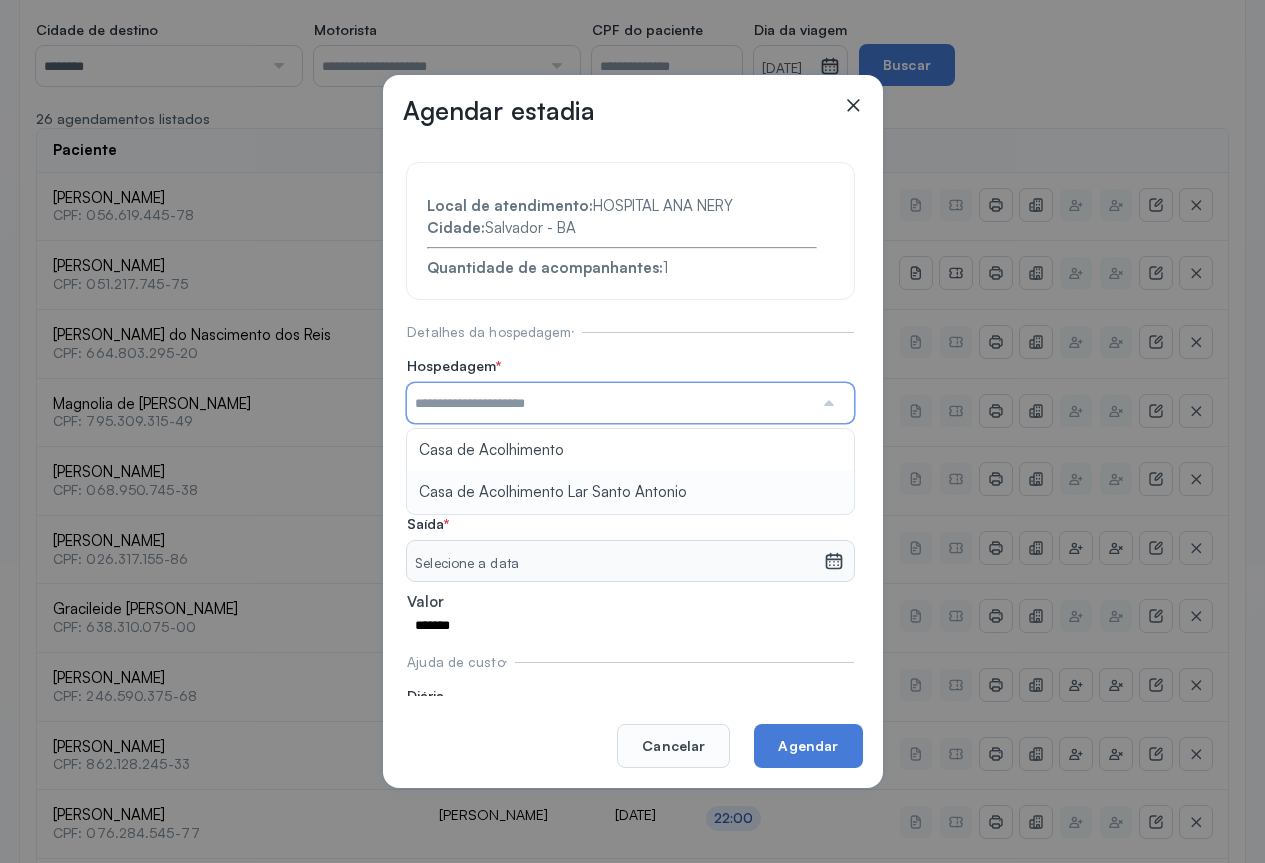 type on "**********" 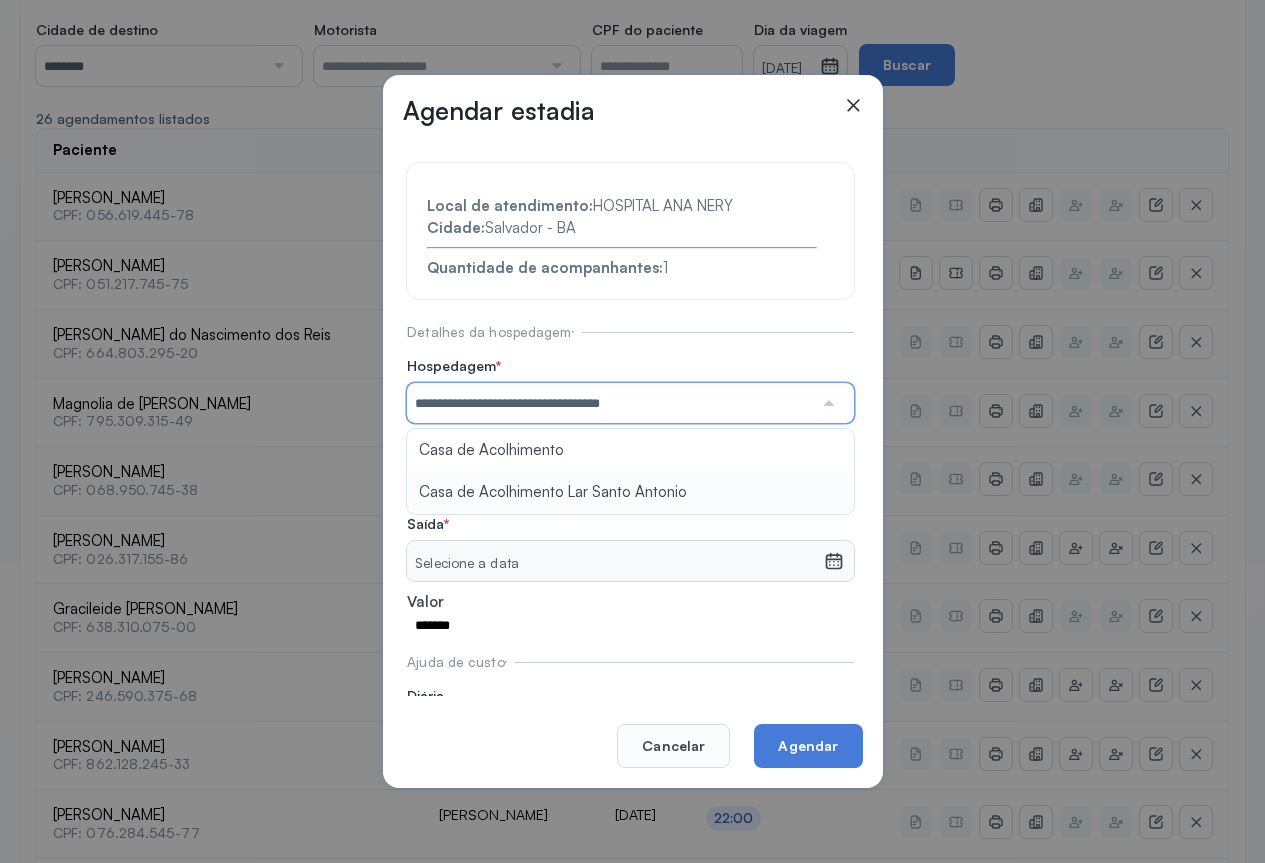 click on "**********" at bounding box center [630, 458] 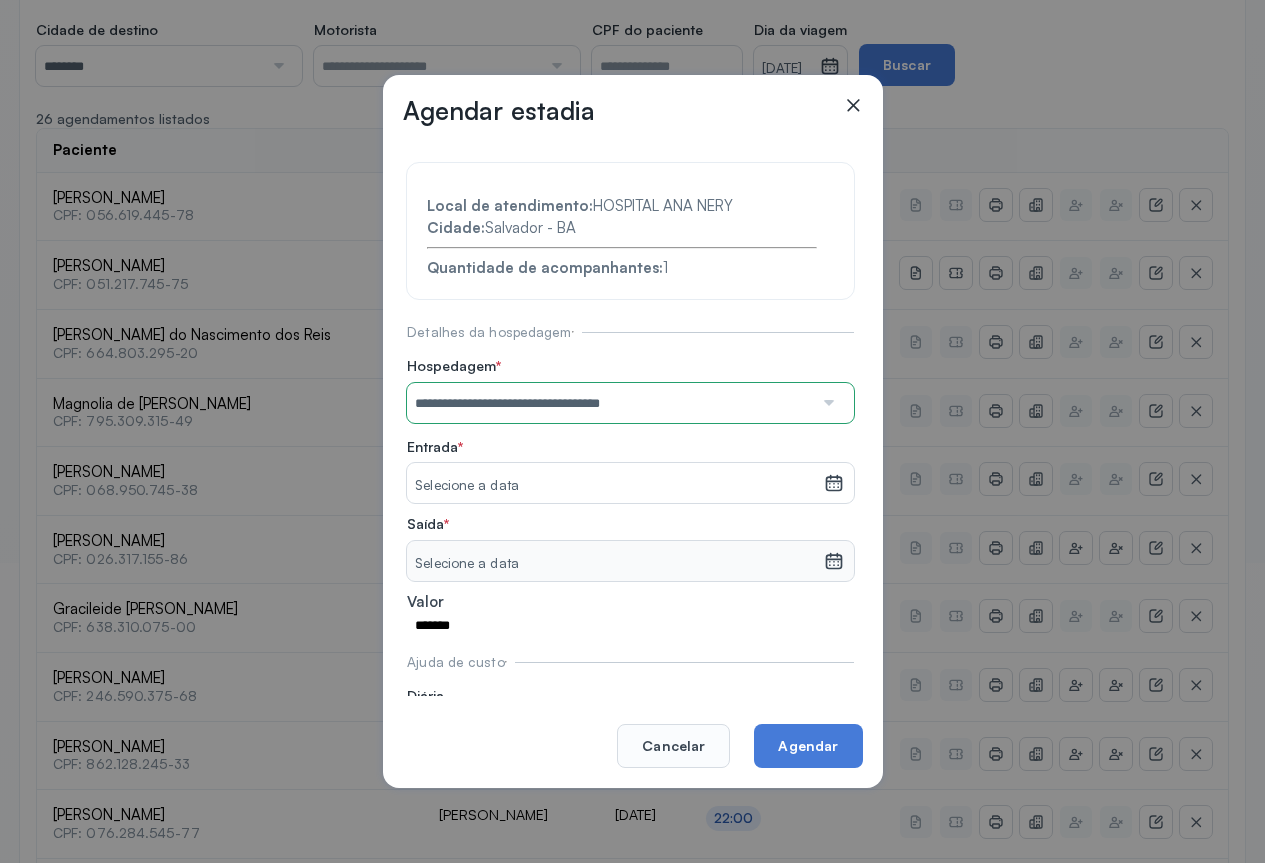 click on "Selecione a data" at bounding box center [615, 486] 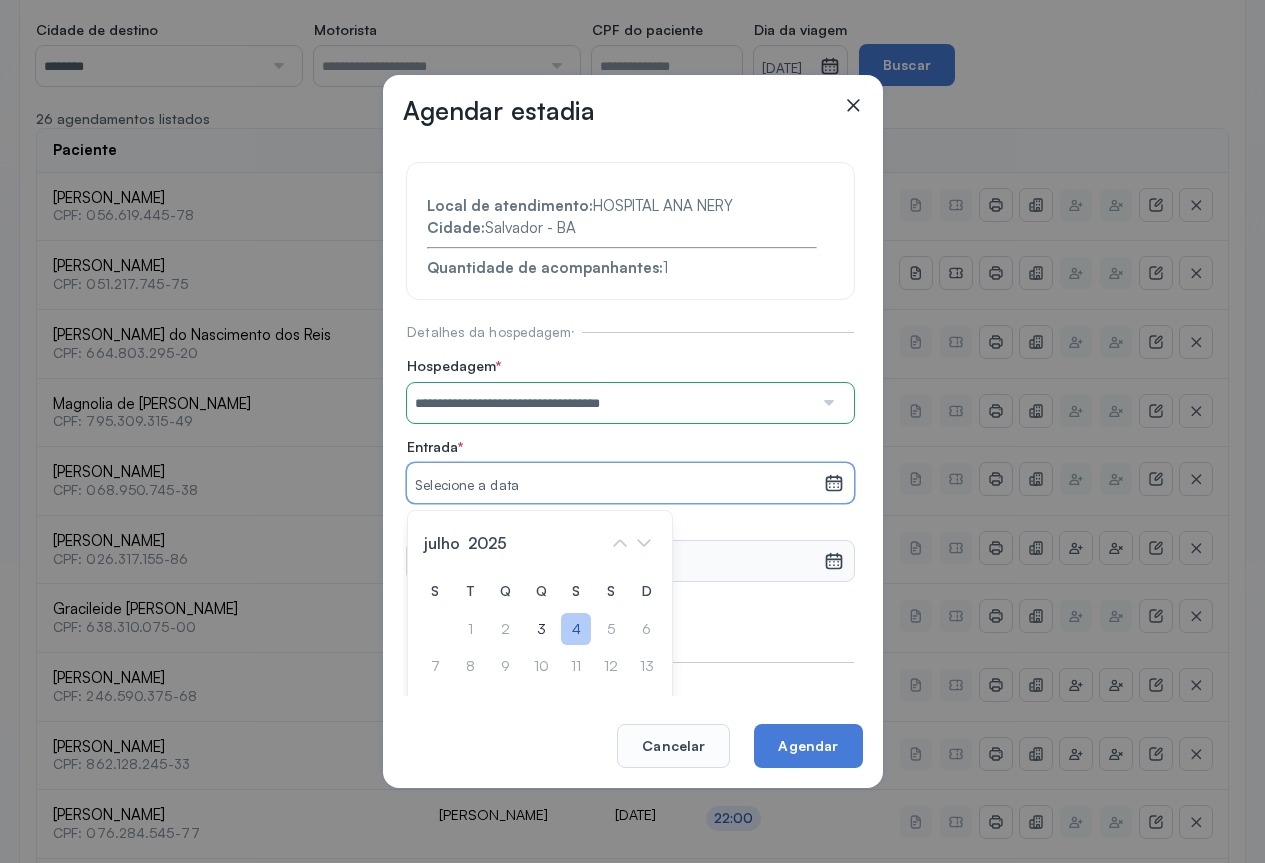 click on "4" 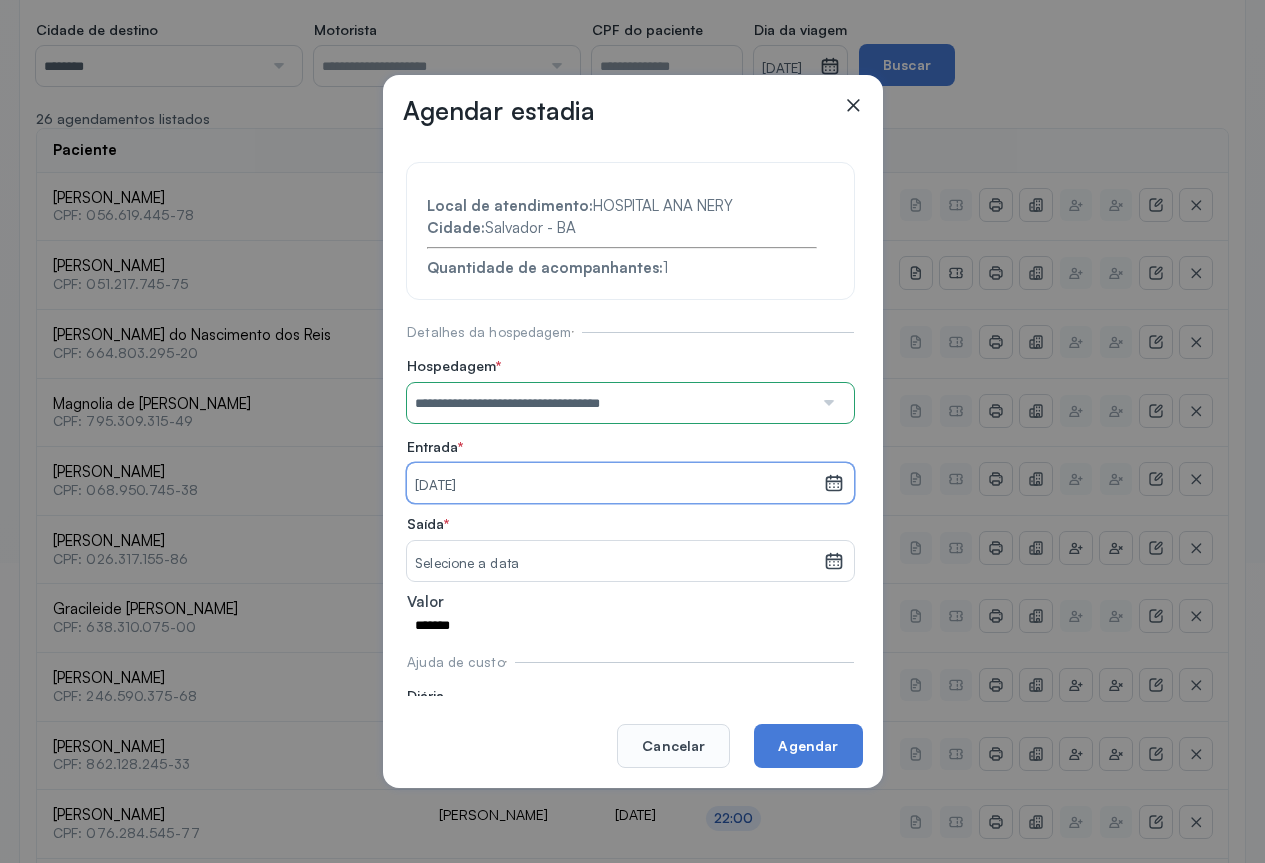 click 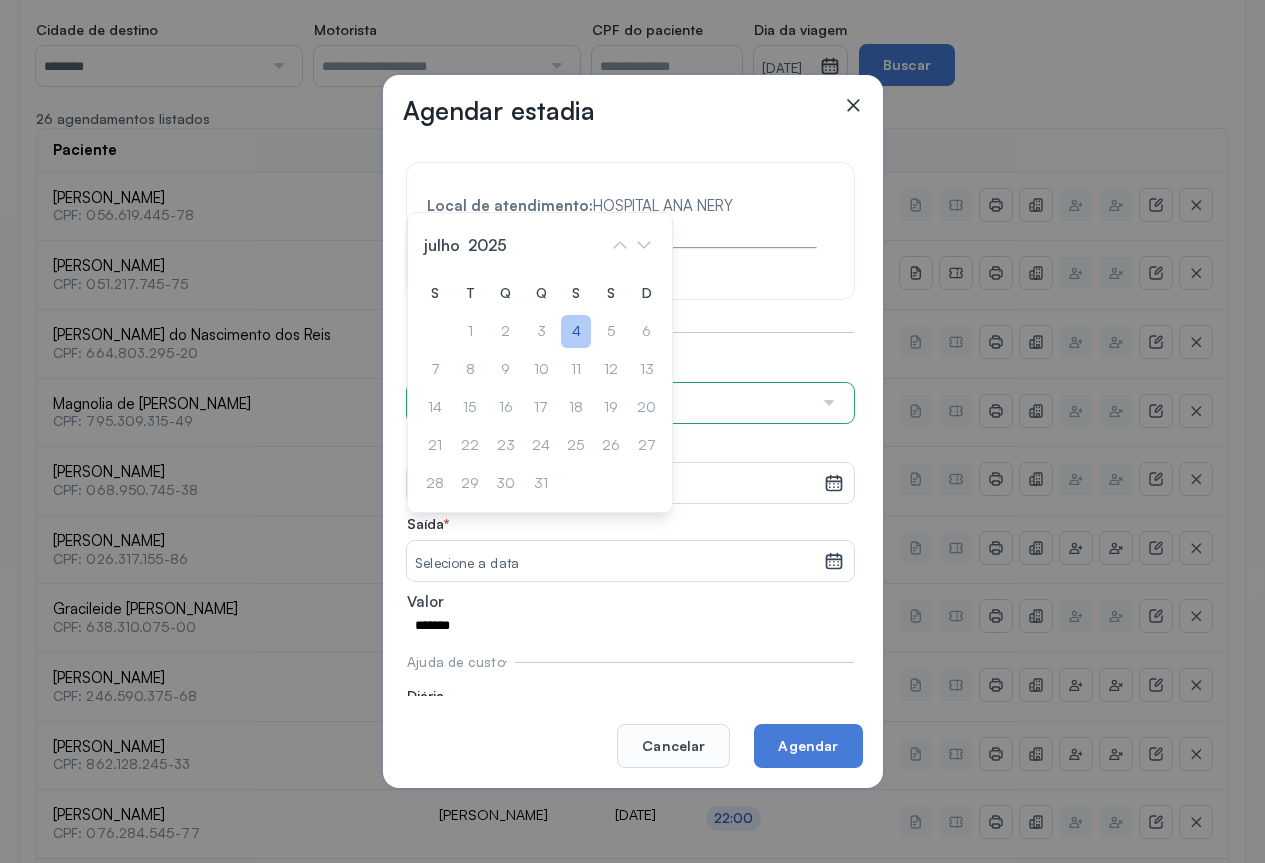 click on "4" 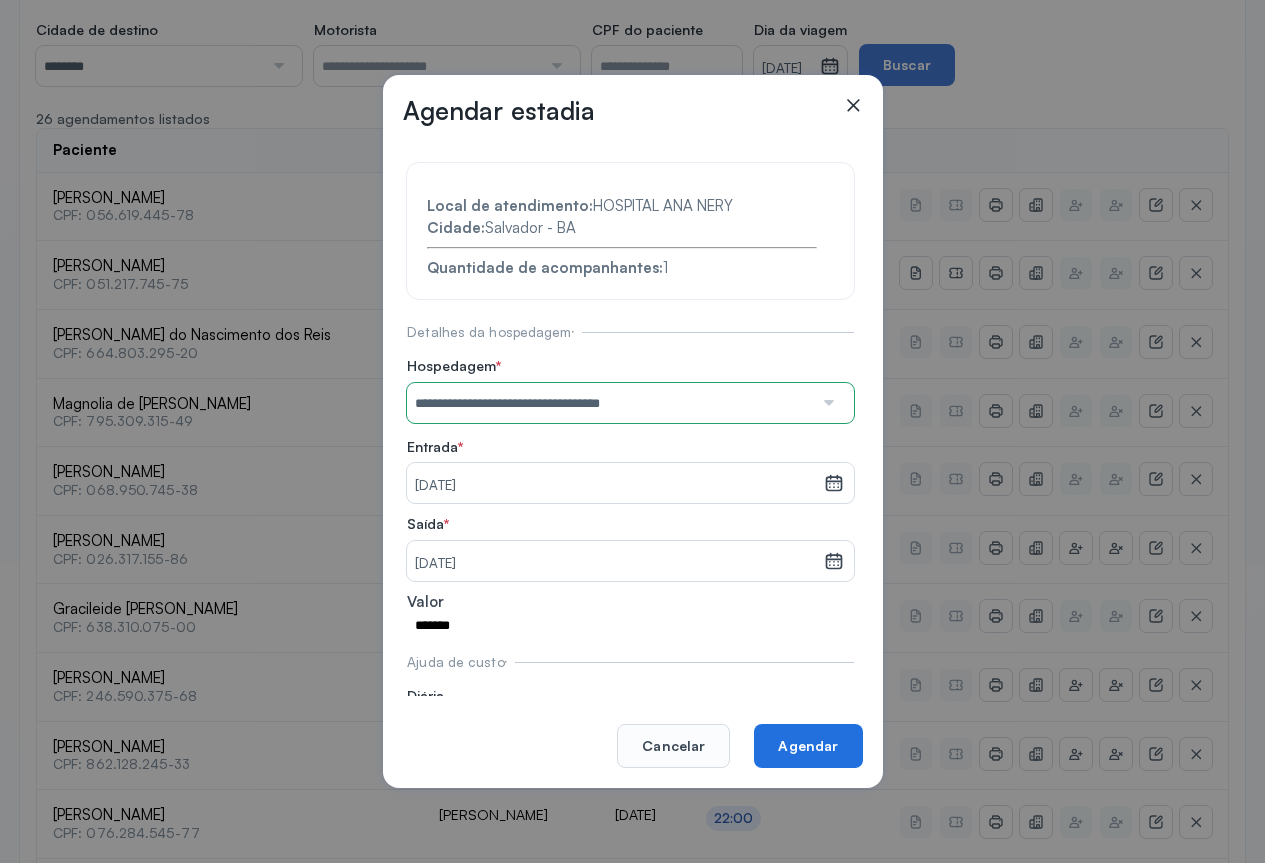 click on "Agendar" 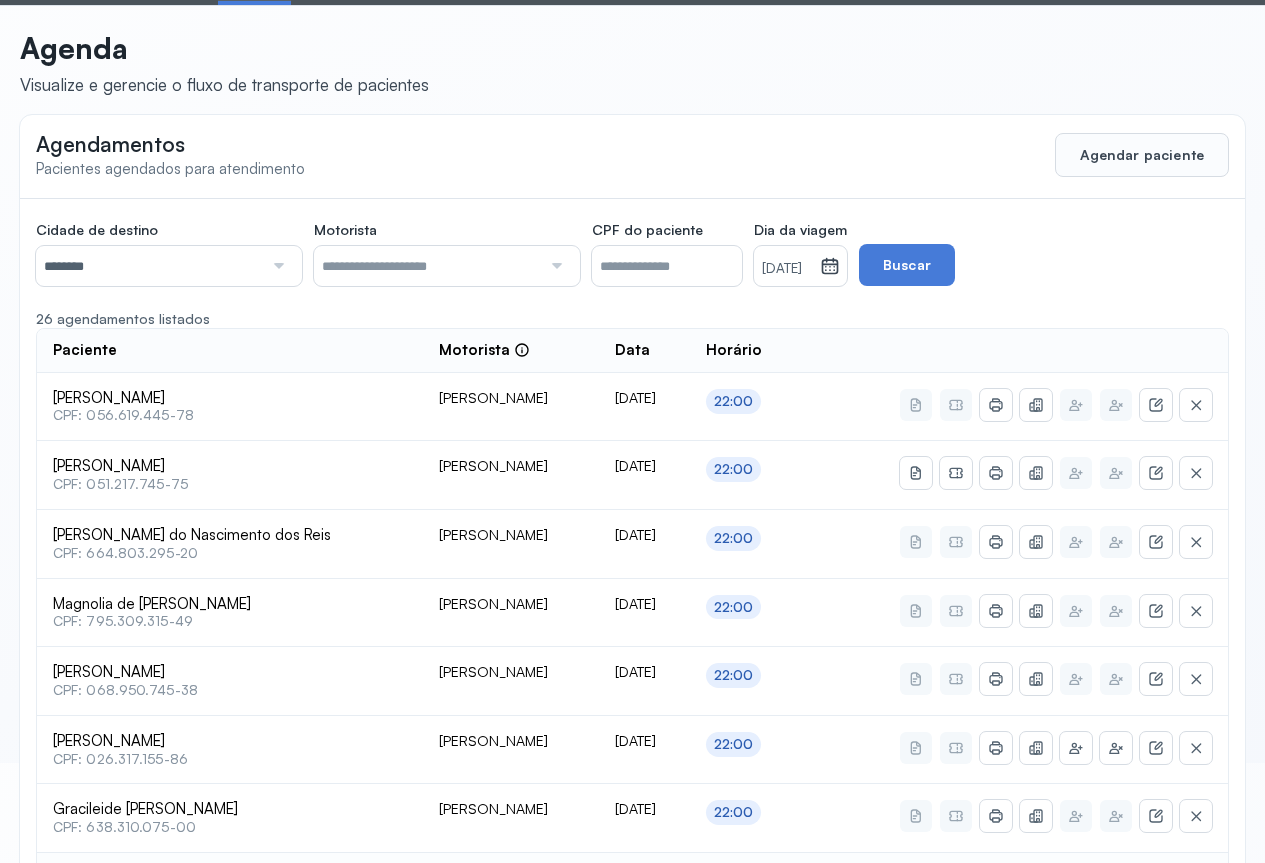 scroll, scrollTop: 300, scrollLeft: 0, axis: vertical 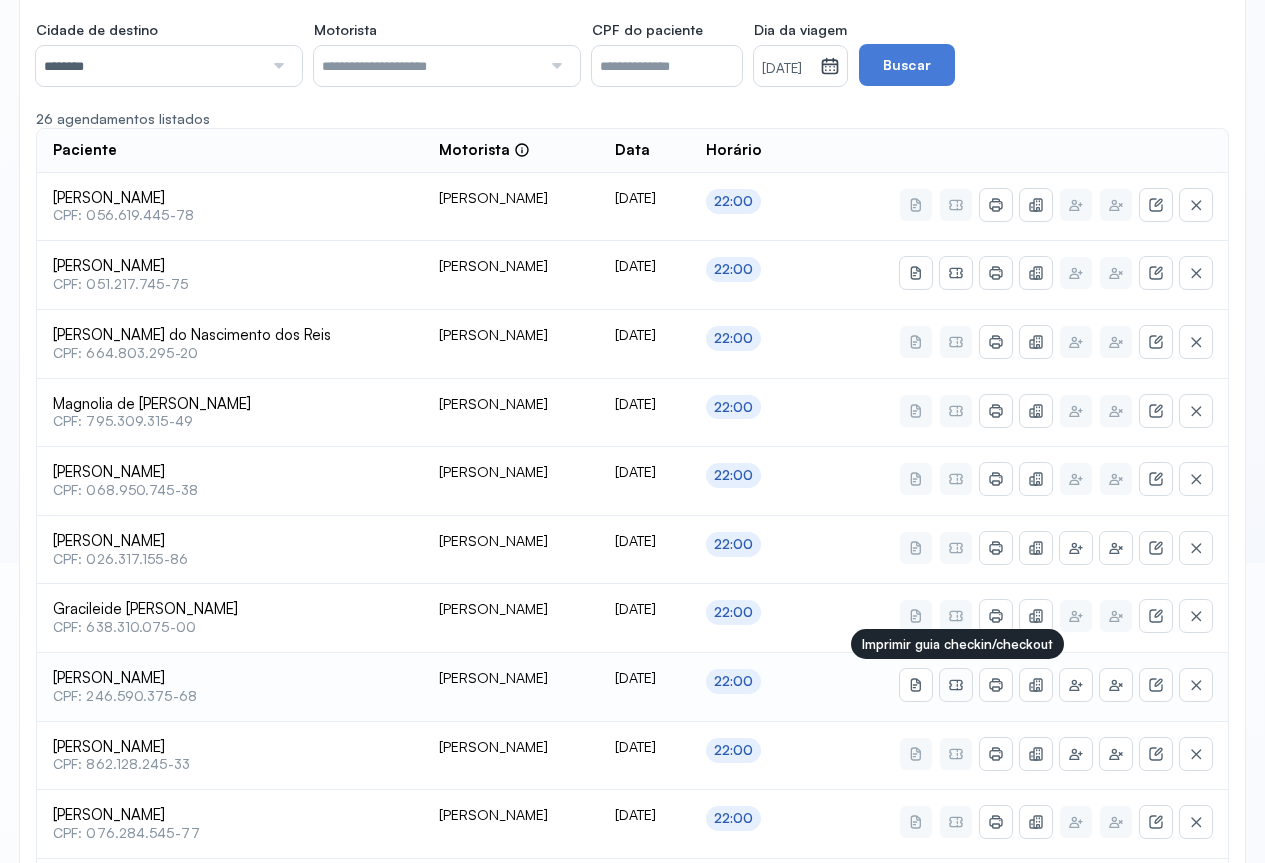 click 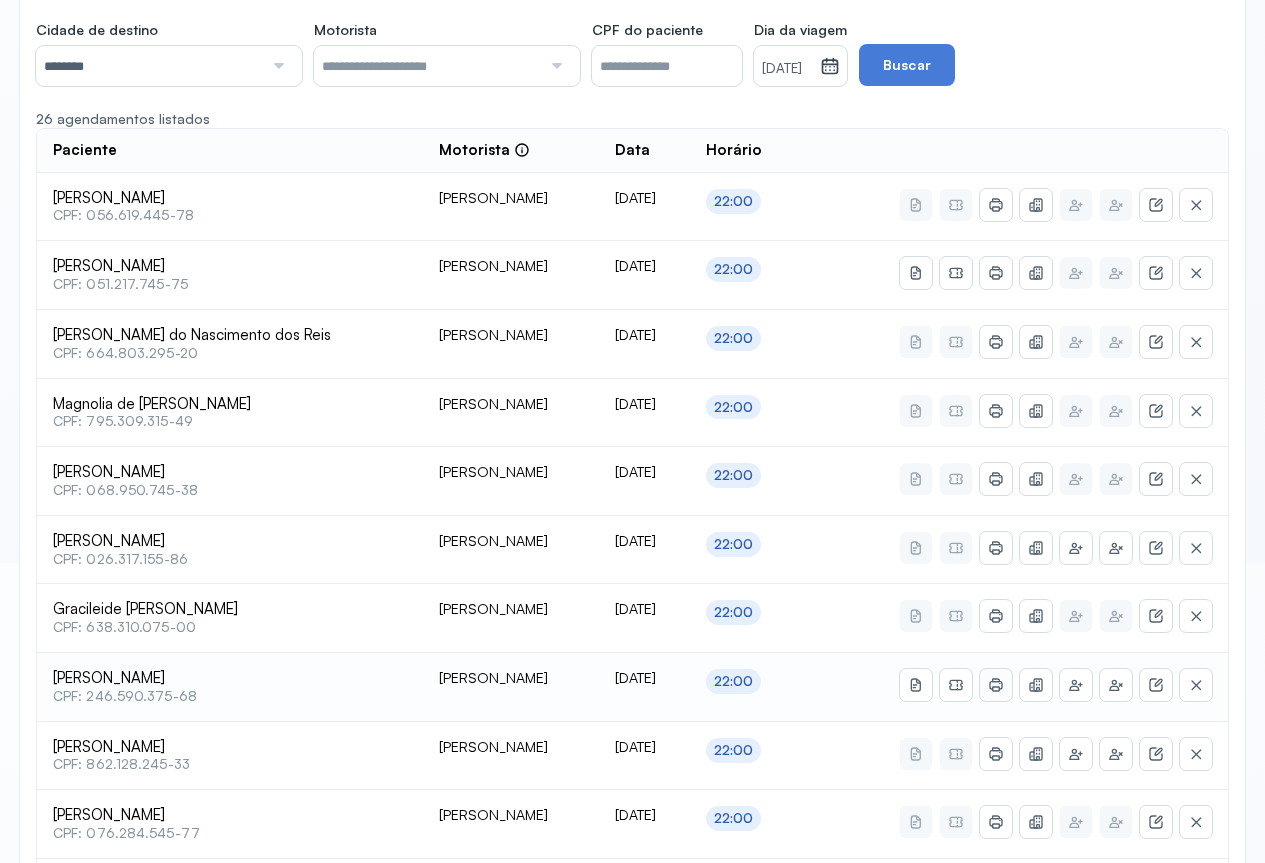 click 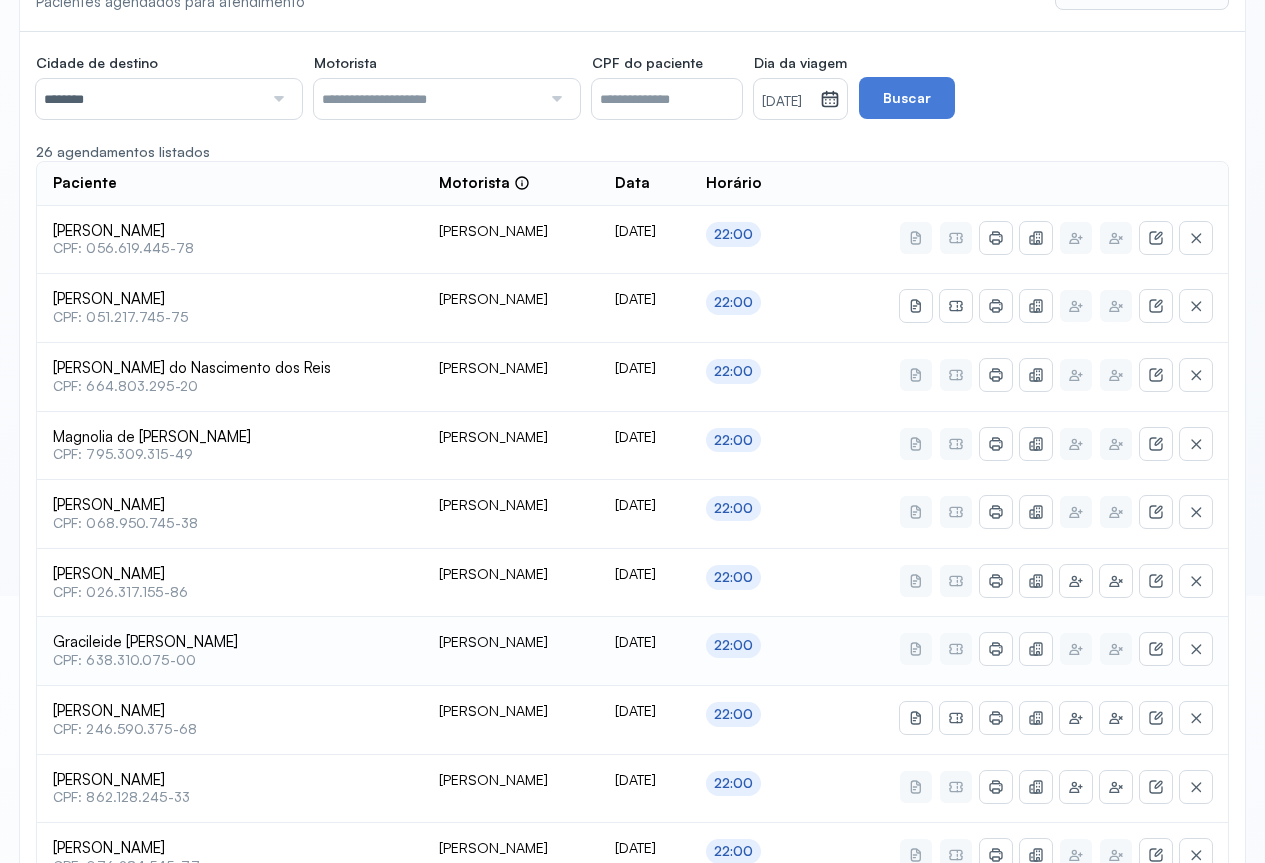 scroll, scrollTop: 467, scrollLeft: 0, axis: vertical 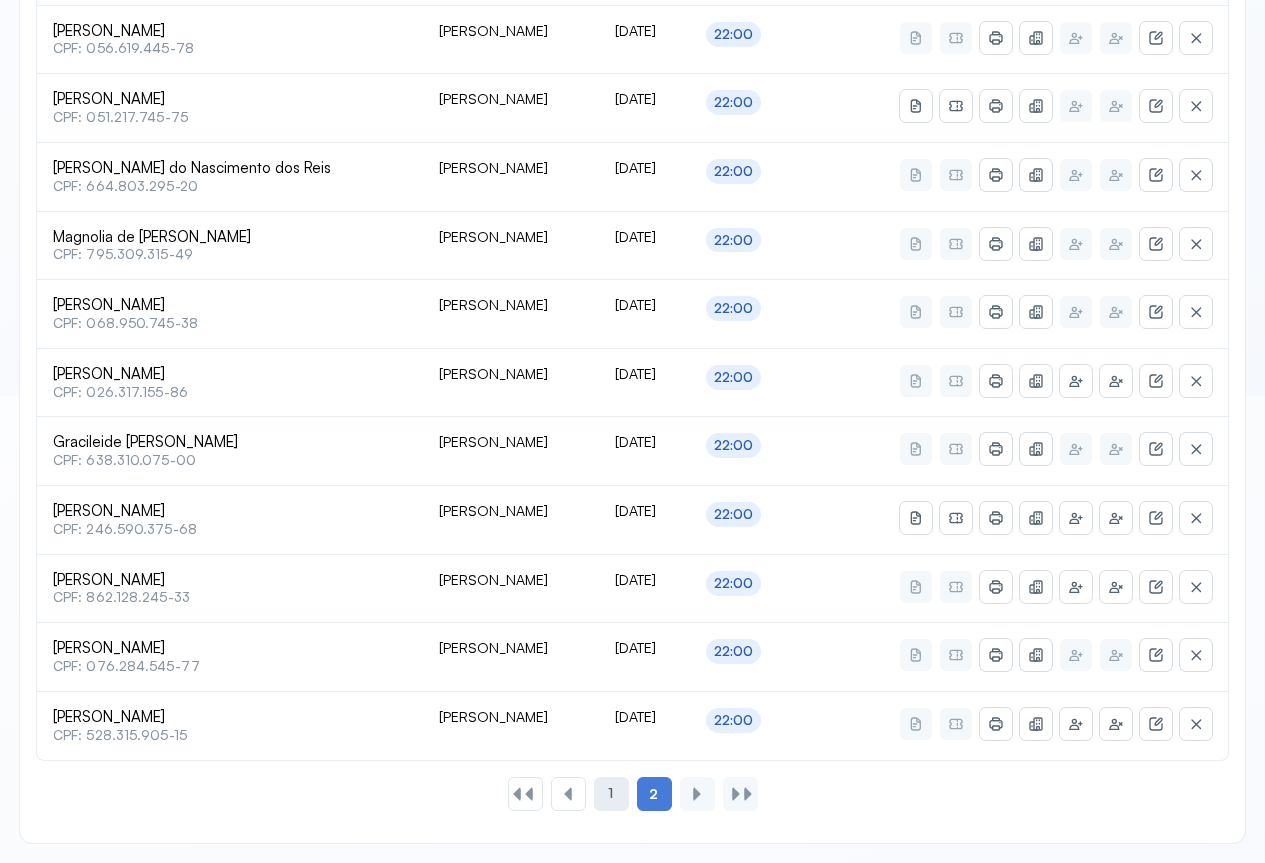 click on "1" at bounding box center (610, 793) 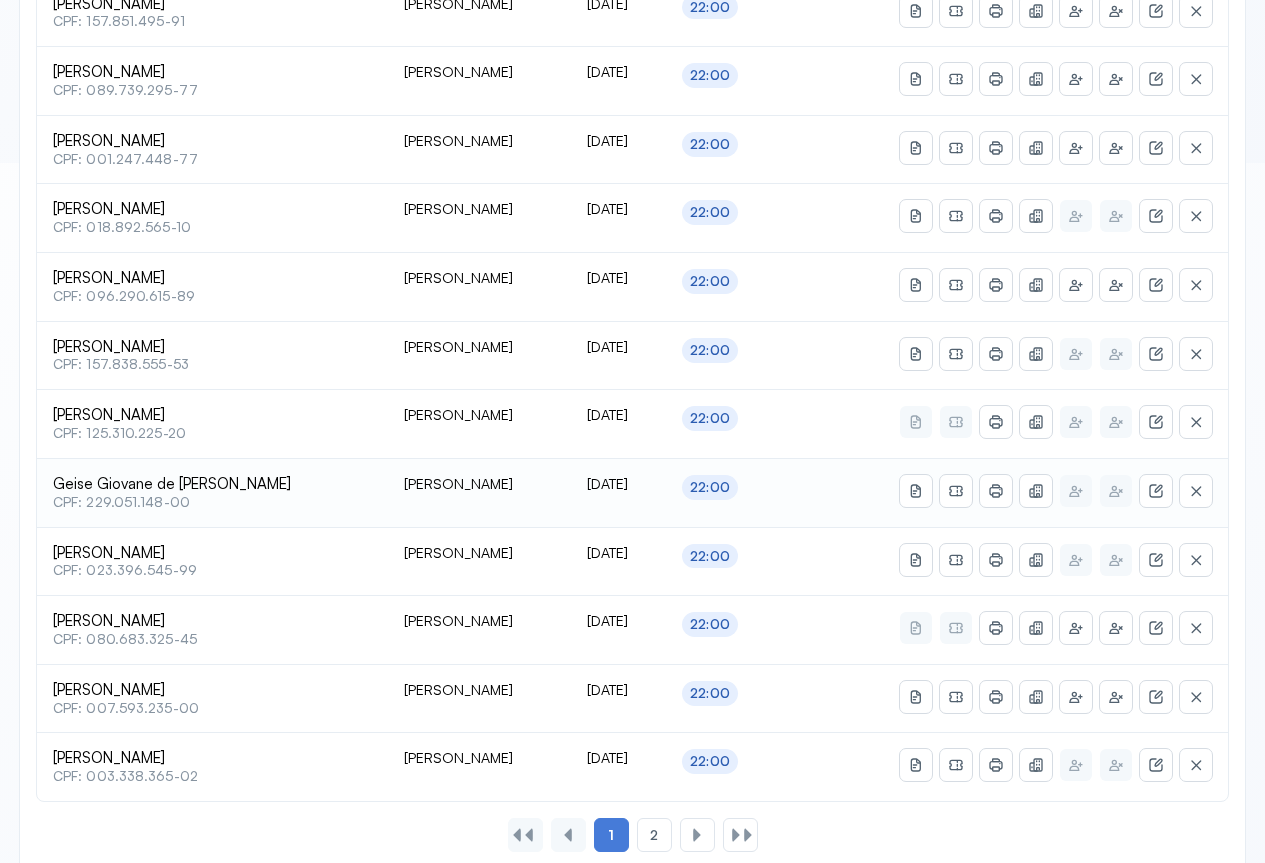 scroll, scrollTop: 741, scrollLeft: 0, axis: vertical 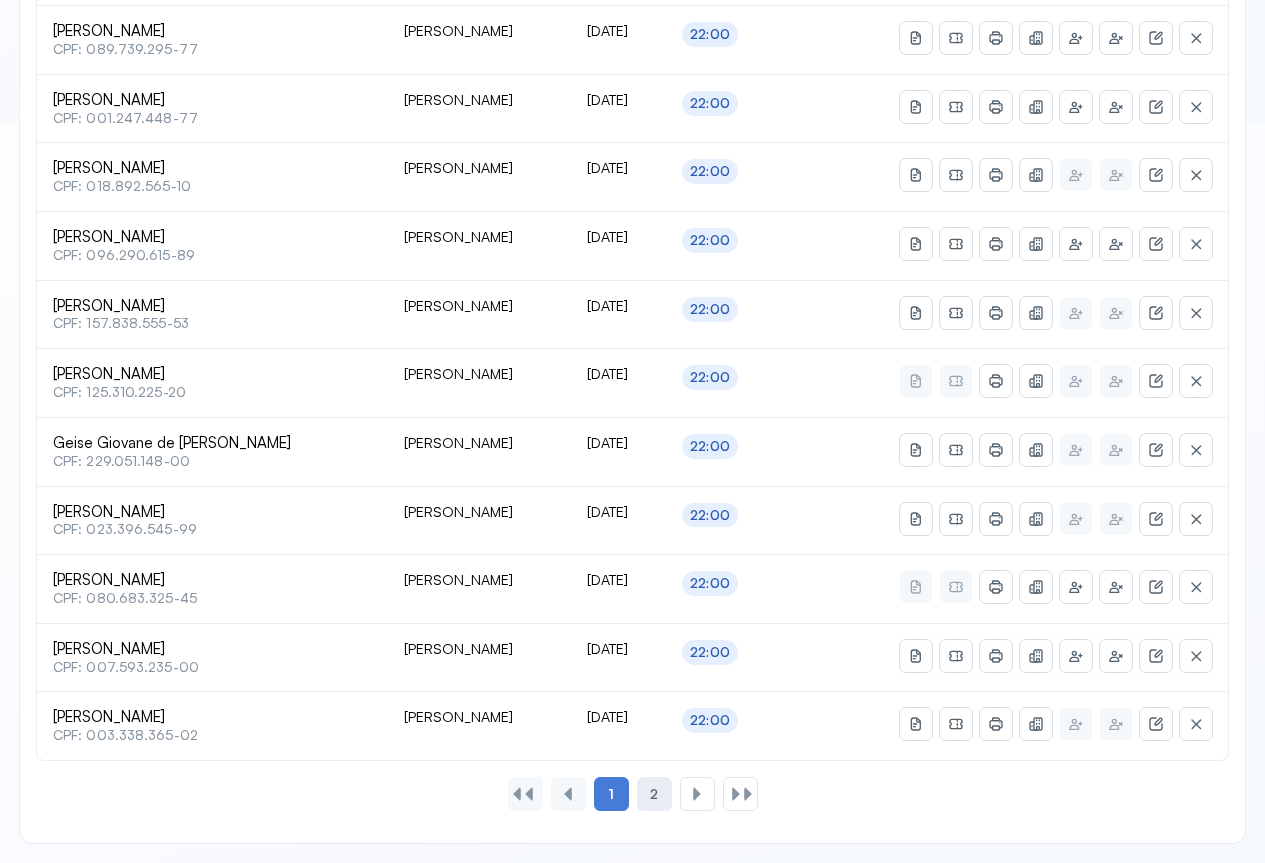 click on "2" at bounding box center (654, 794) 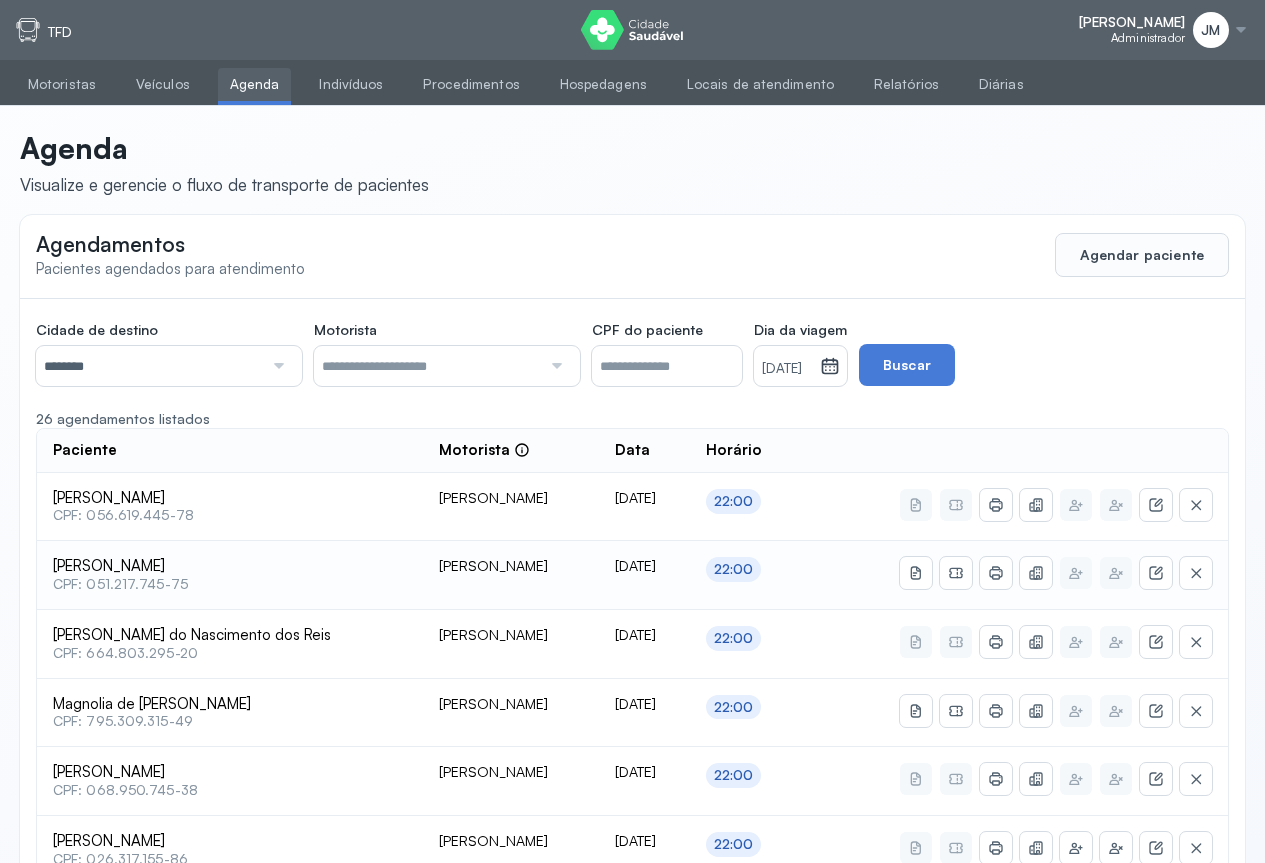 scroll, scrollTop: 100, scrollLeft: 0, axis: vertical 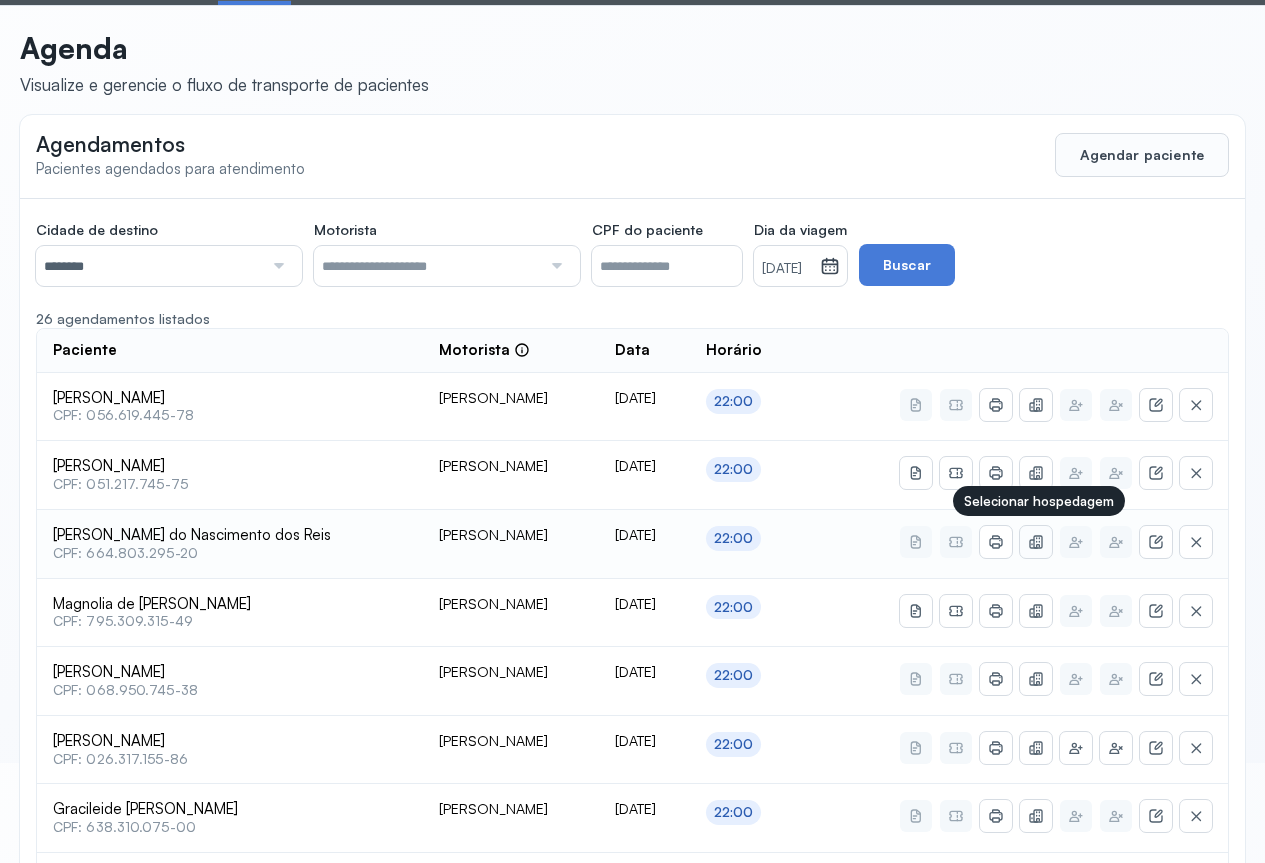 click 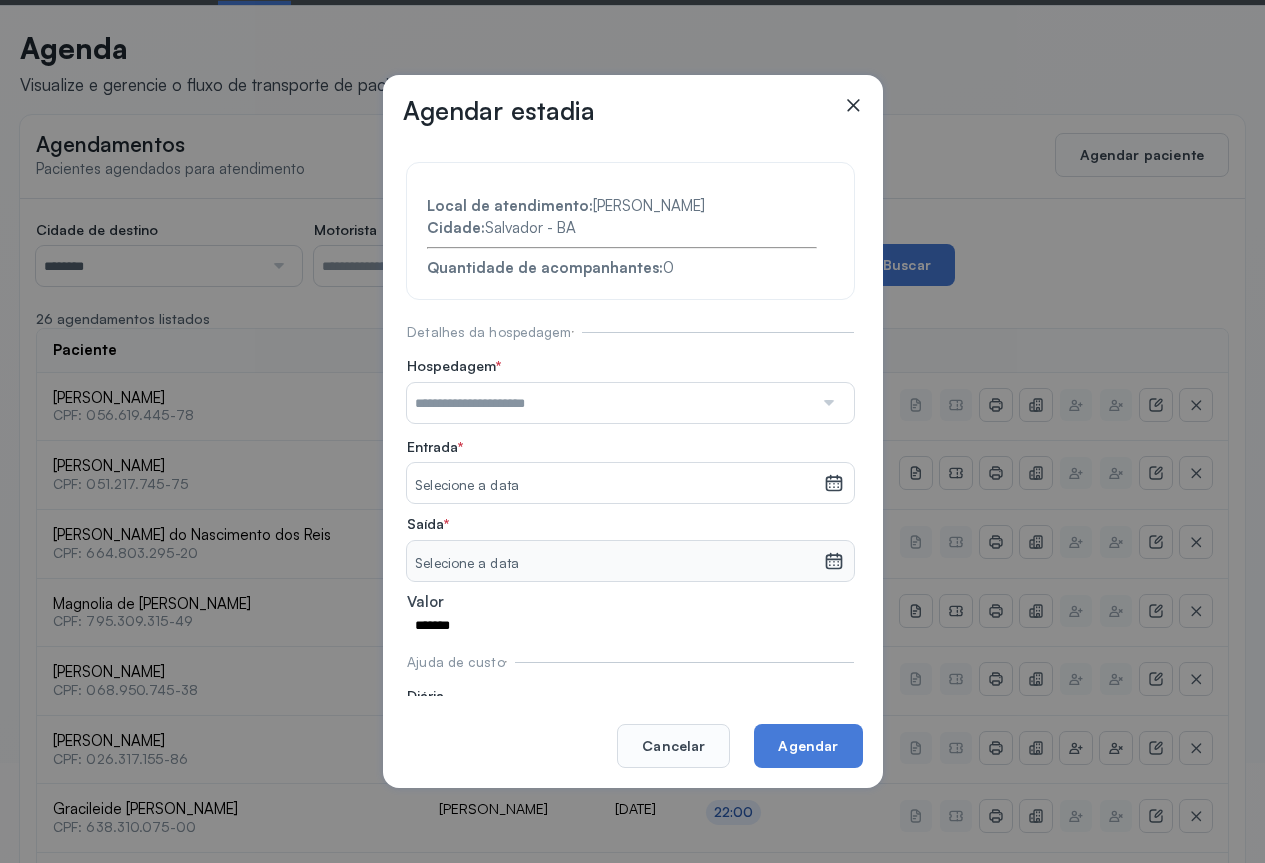 click at bounding box center (610, 403) 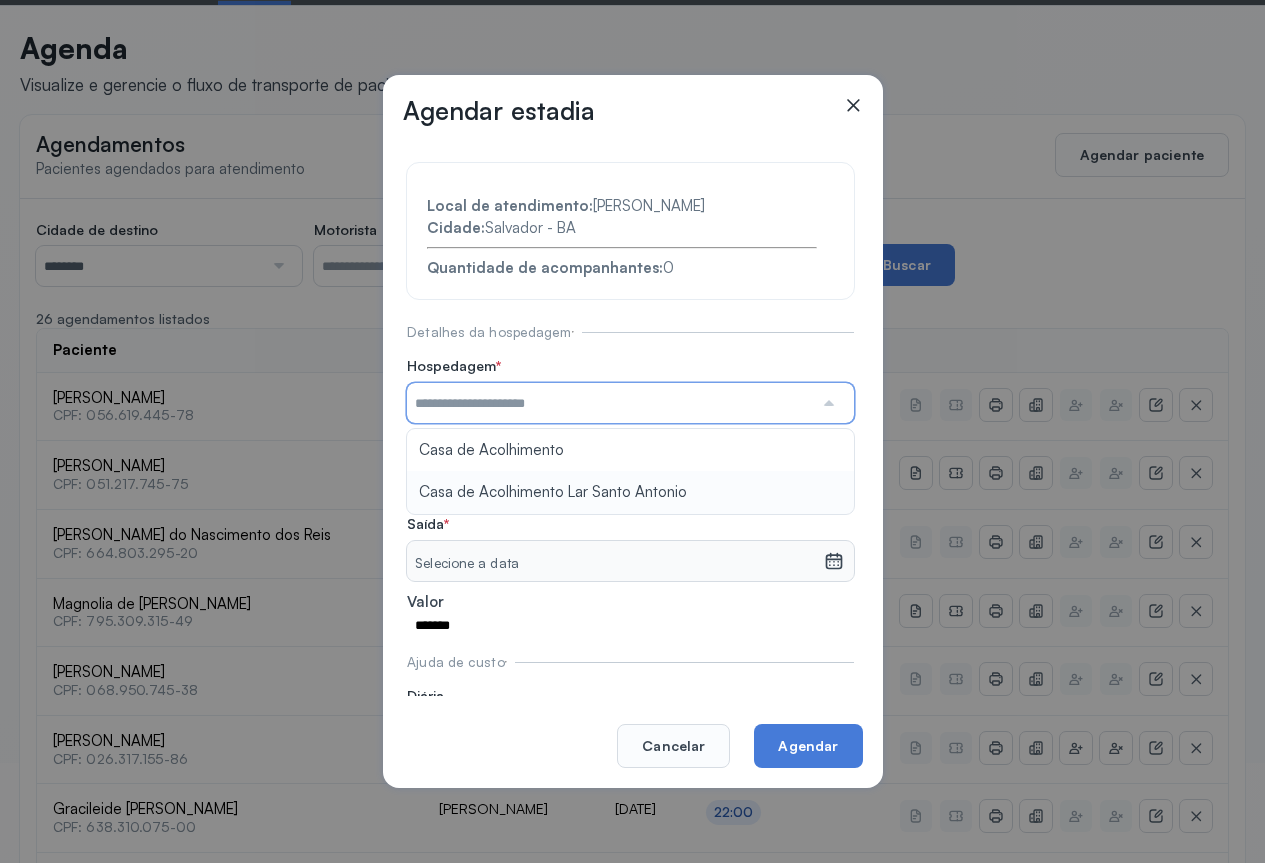 type on "**********" 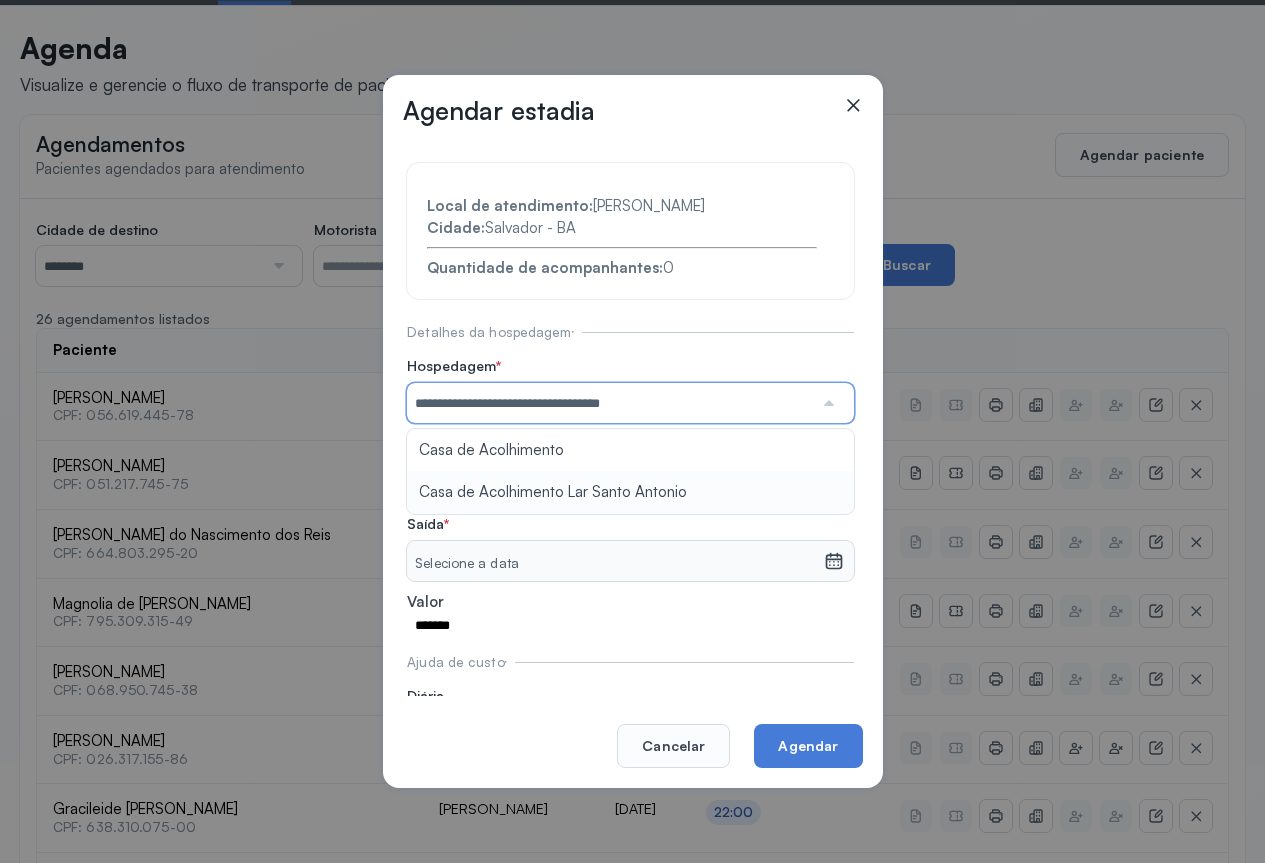 click on "**********" at bounding box center [630, 458] 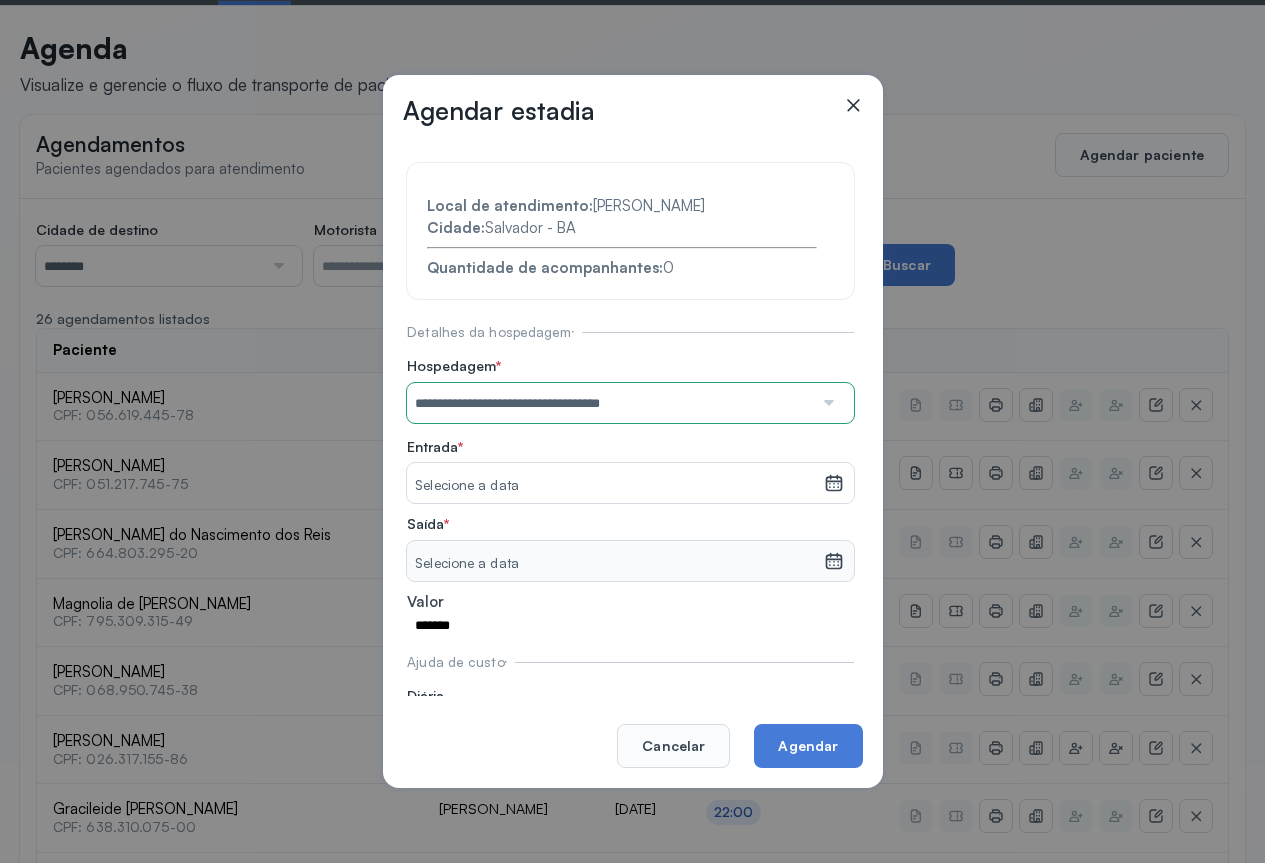 click at bounding box center [833, 483] 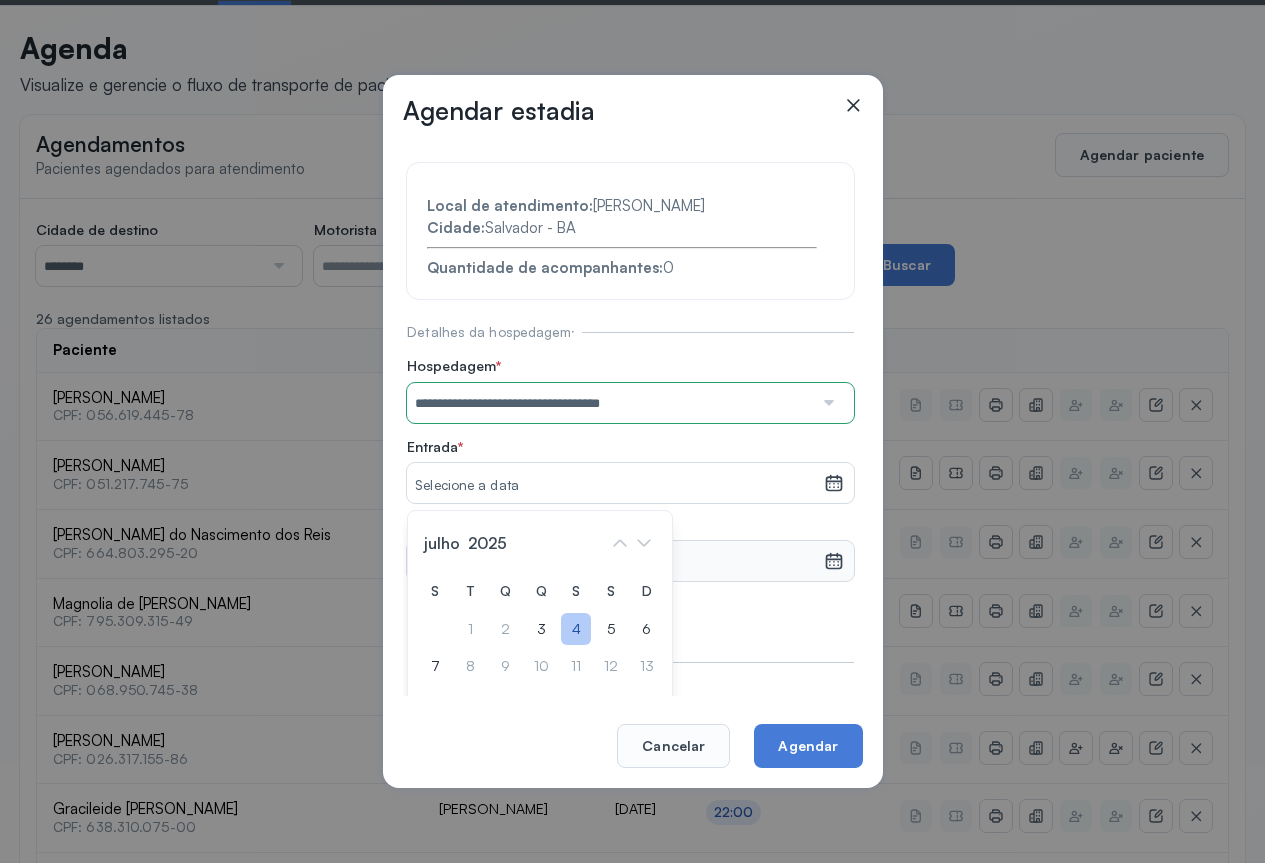click on "4" 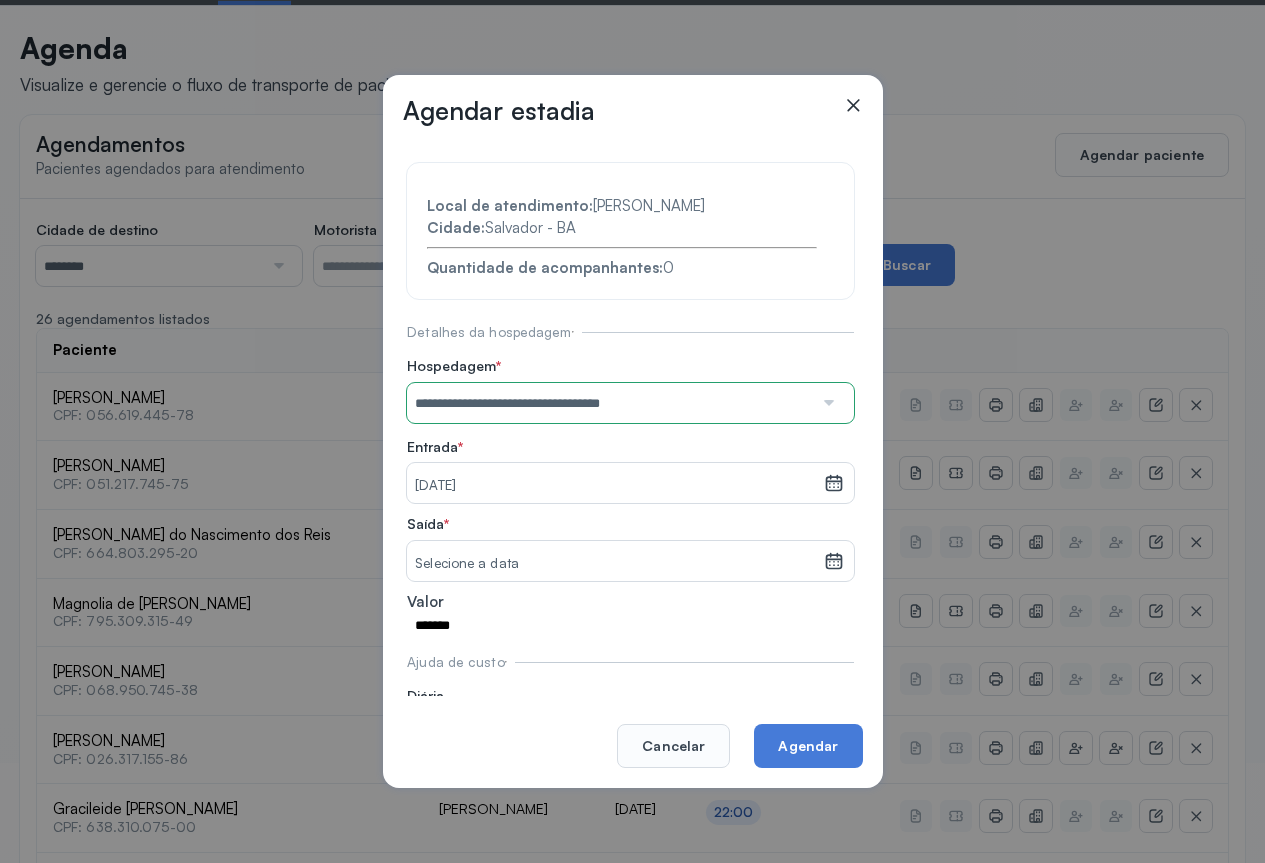 click 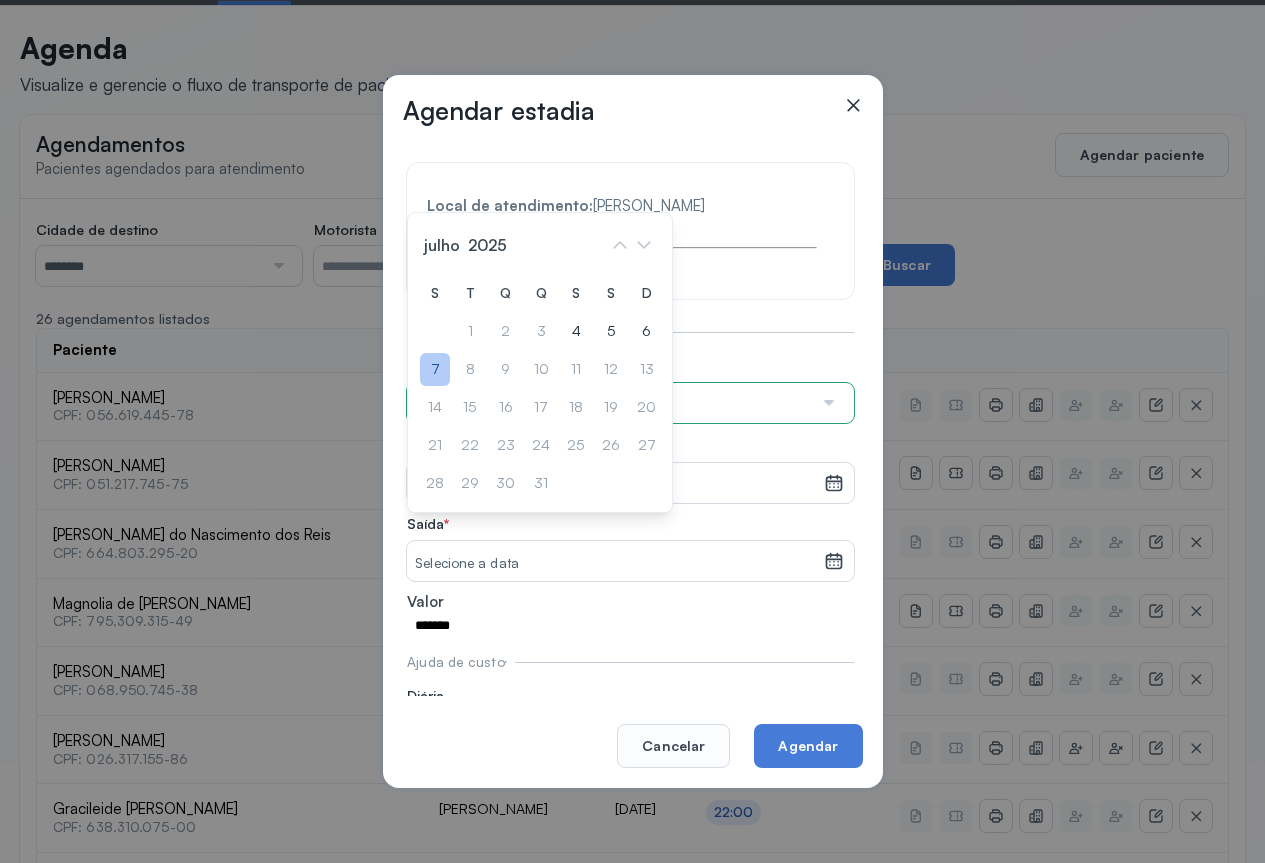 click on "7" 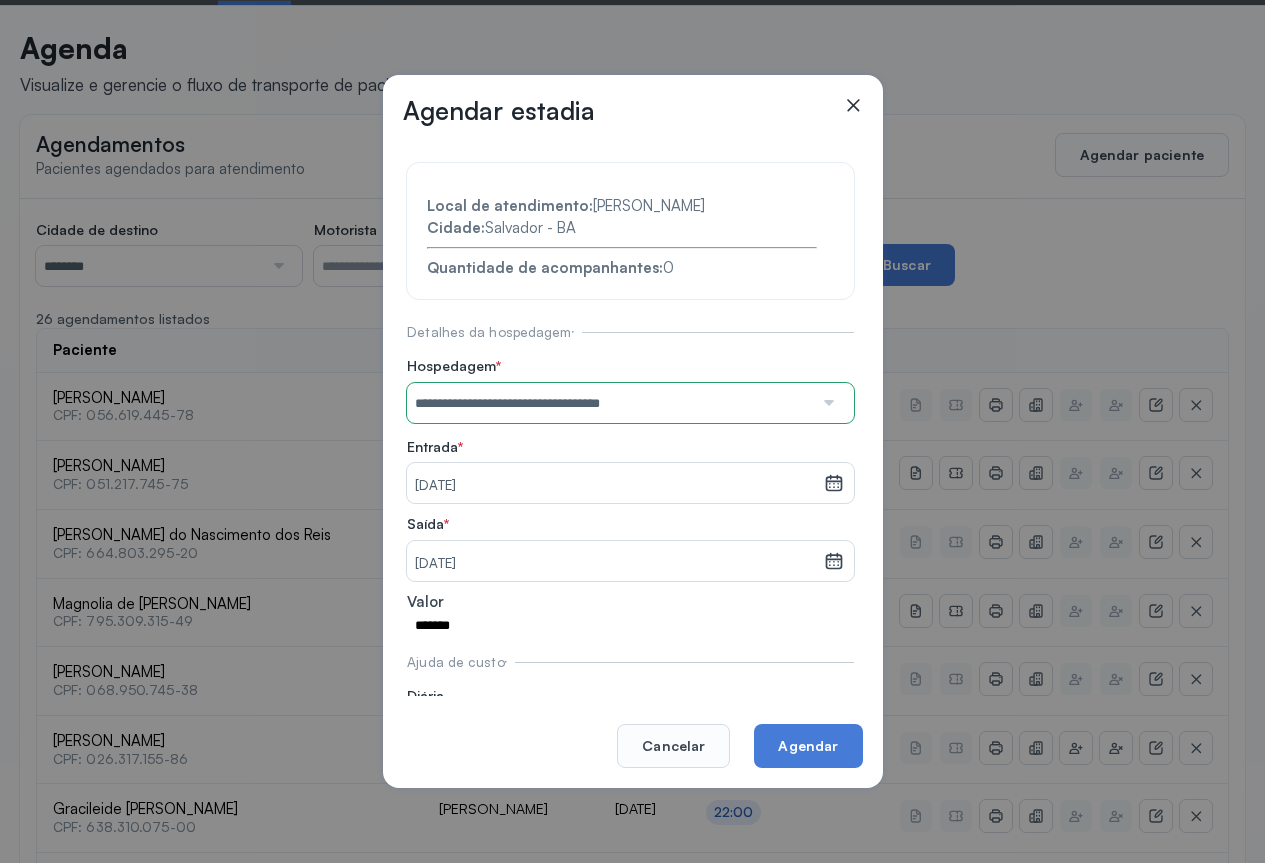 click 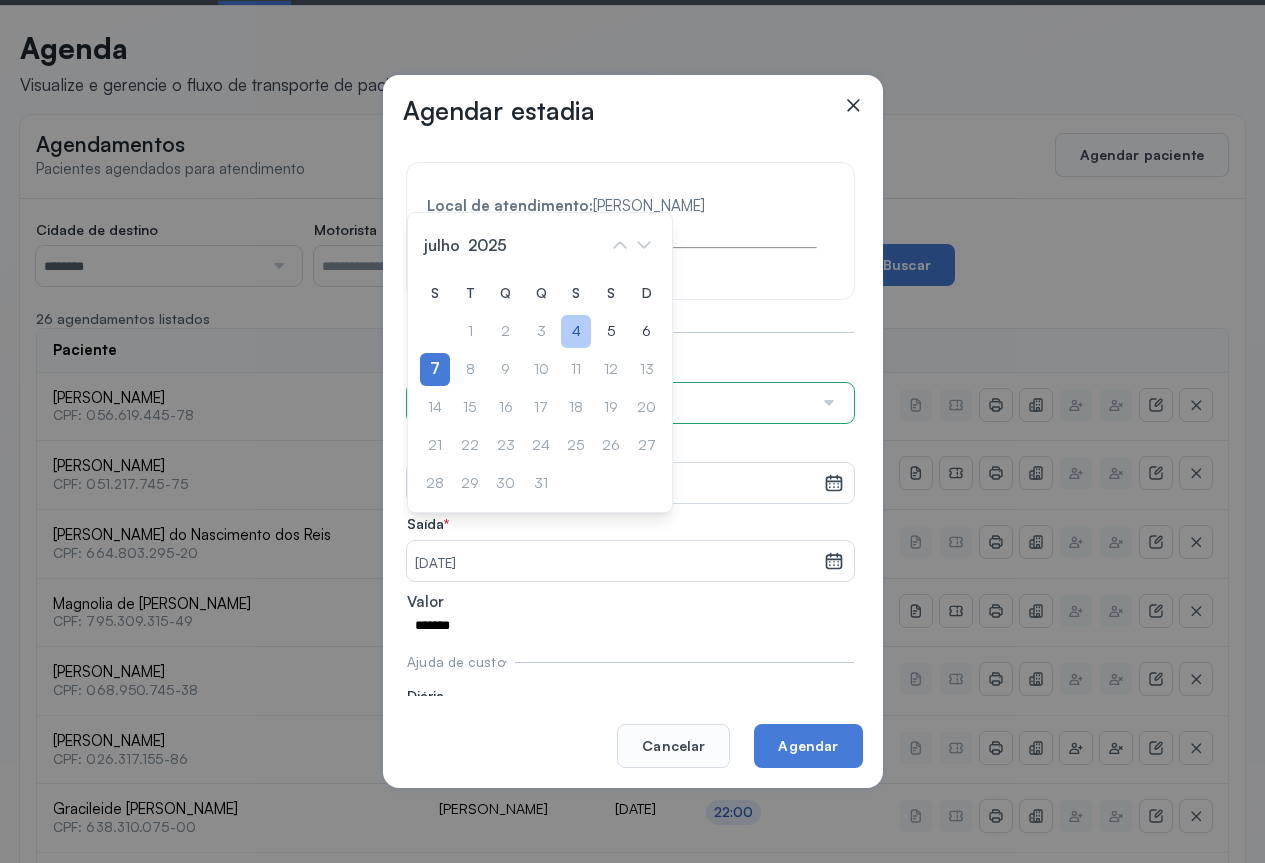 click on "4" 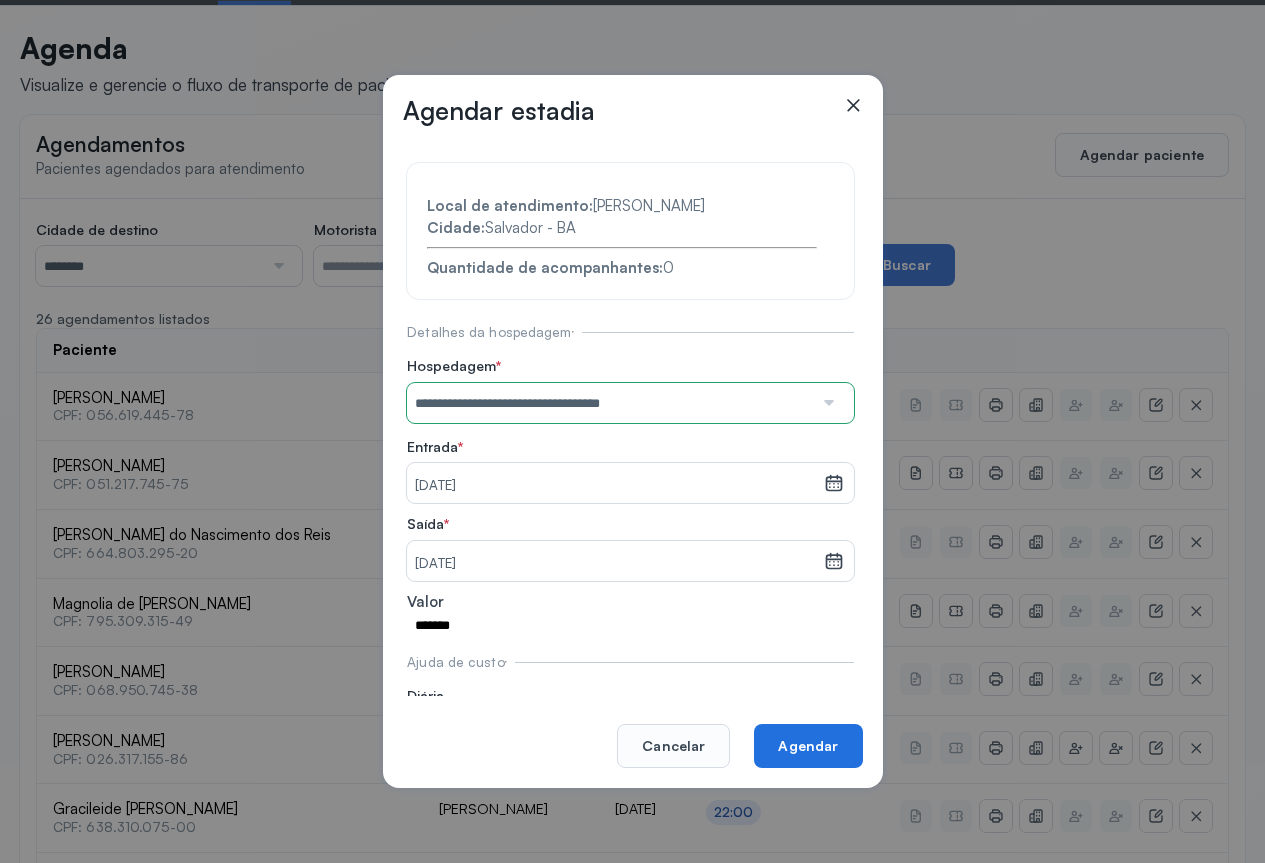 click on "Agendar" 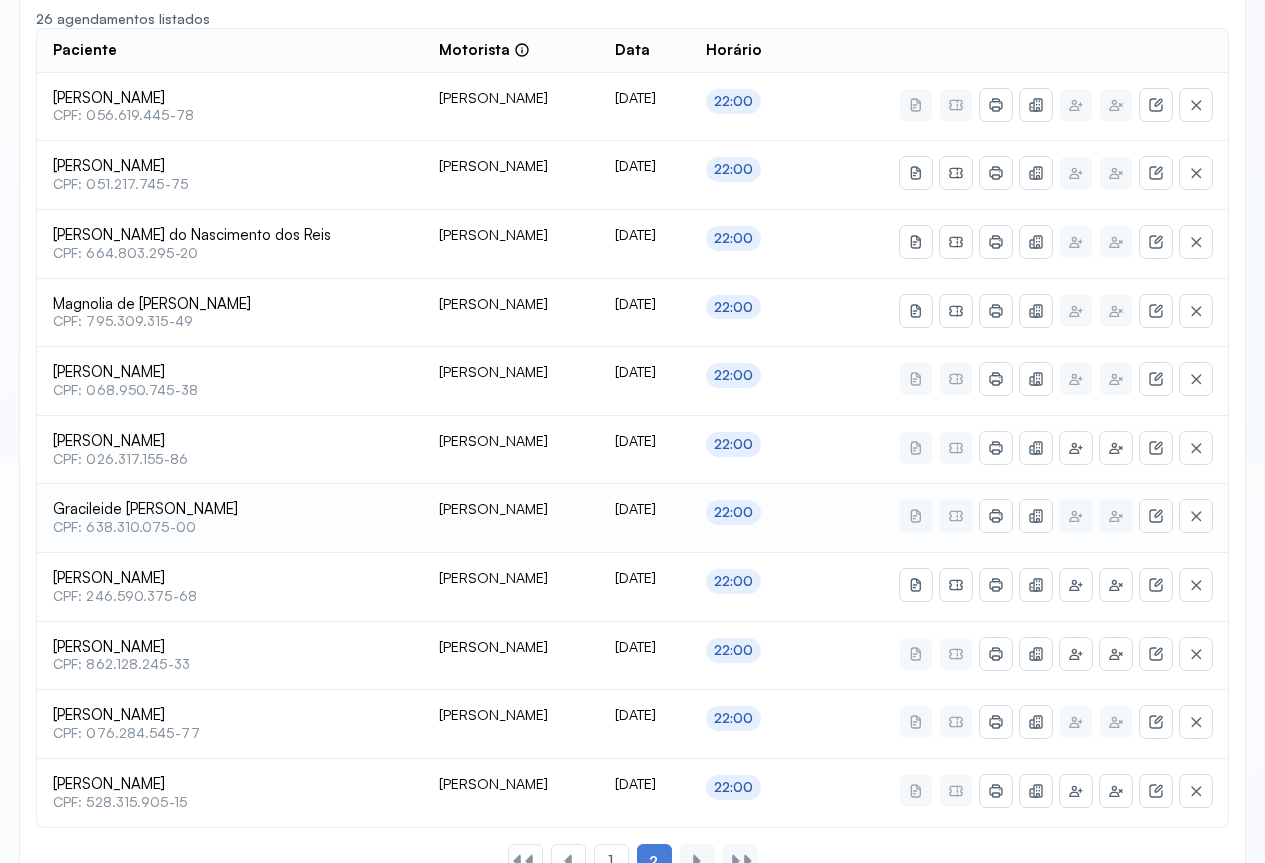 scroll, scrollTop: 300, scrollLeft: 0, axis: vertical 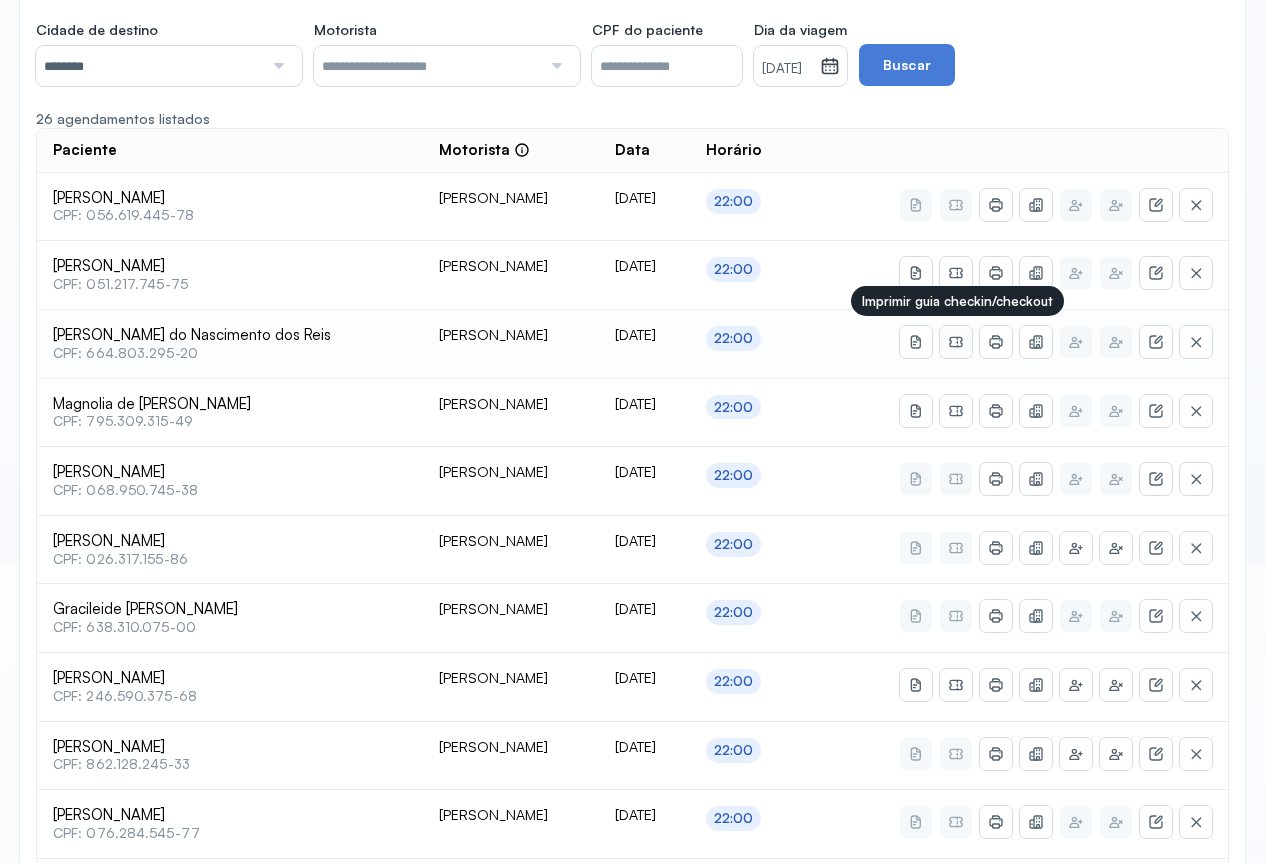 click 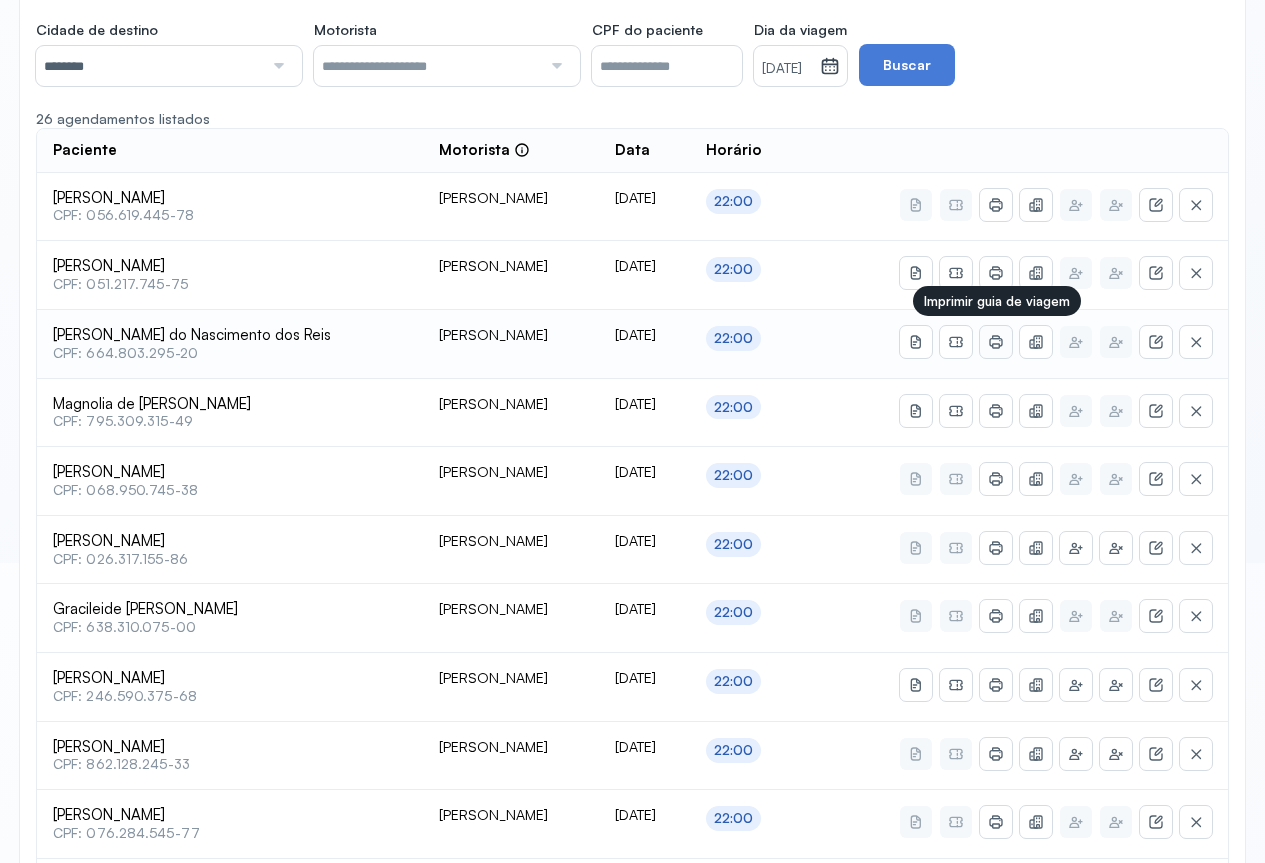 click 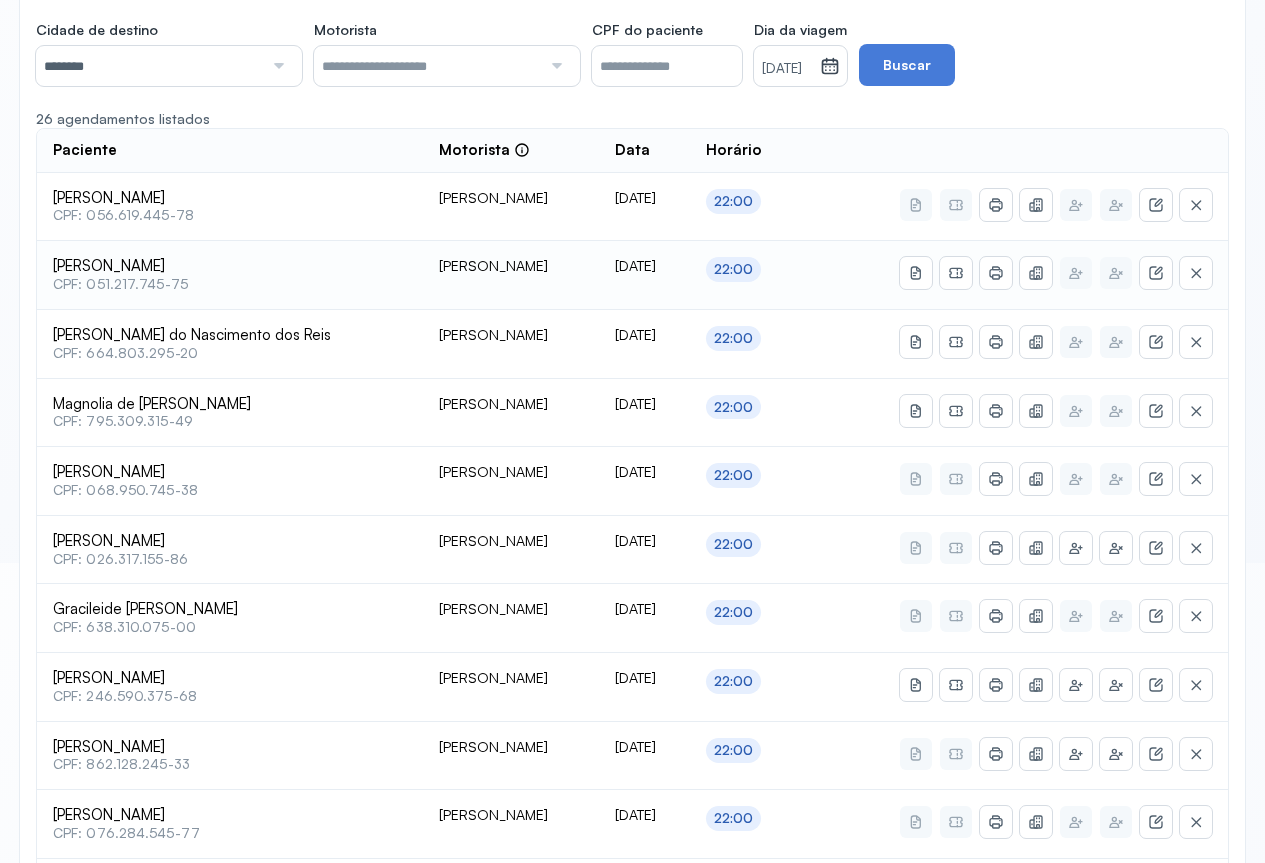 scroll, scrollTop: 100, scrollLeft: 0, axis: vertical 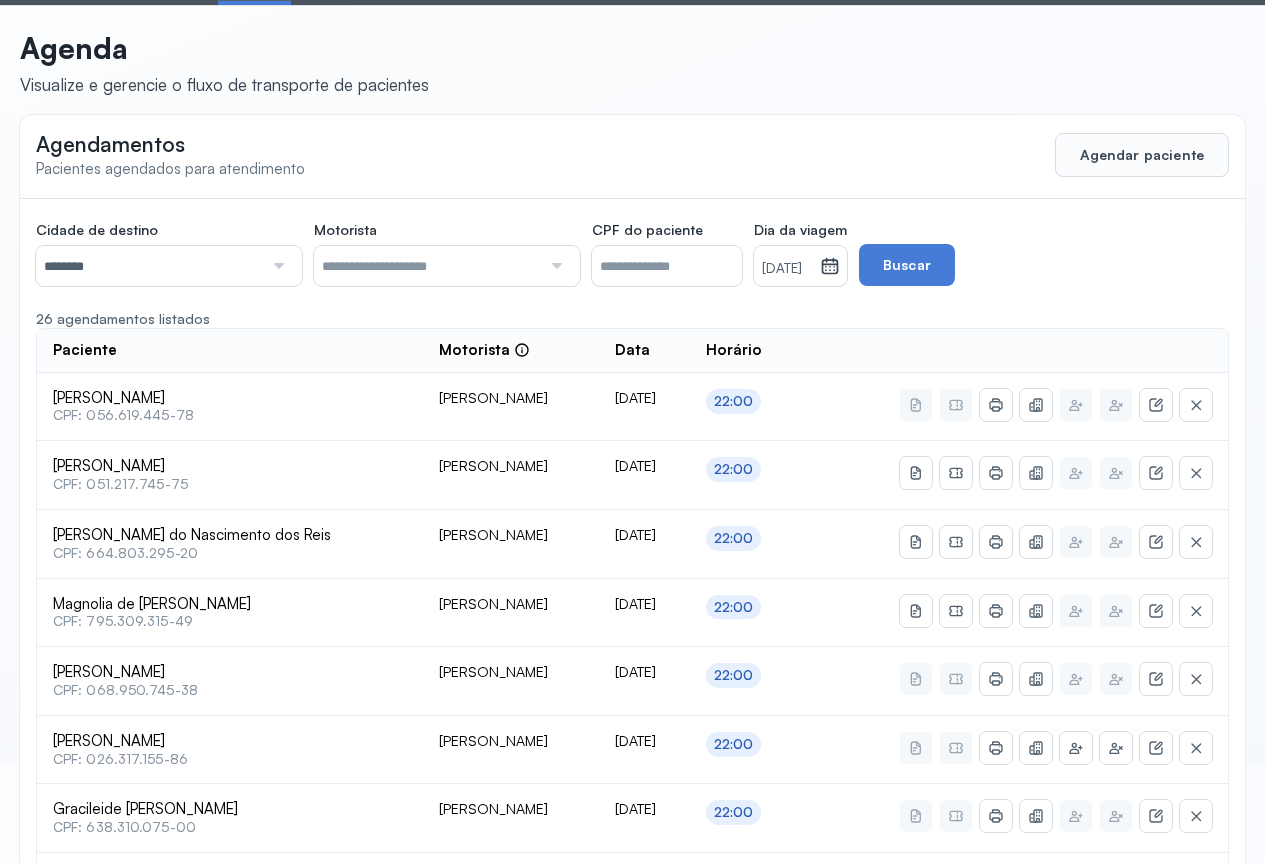 click 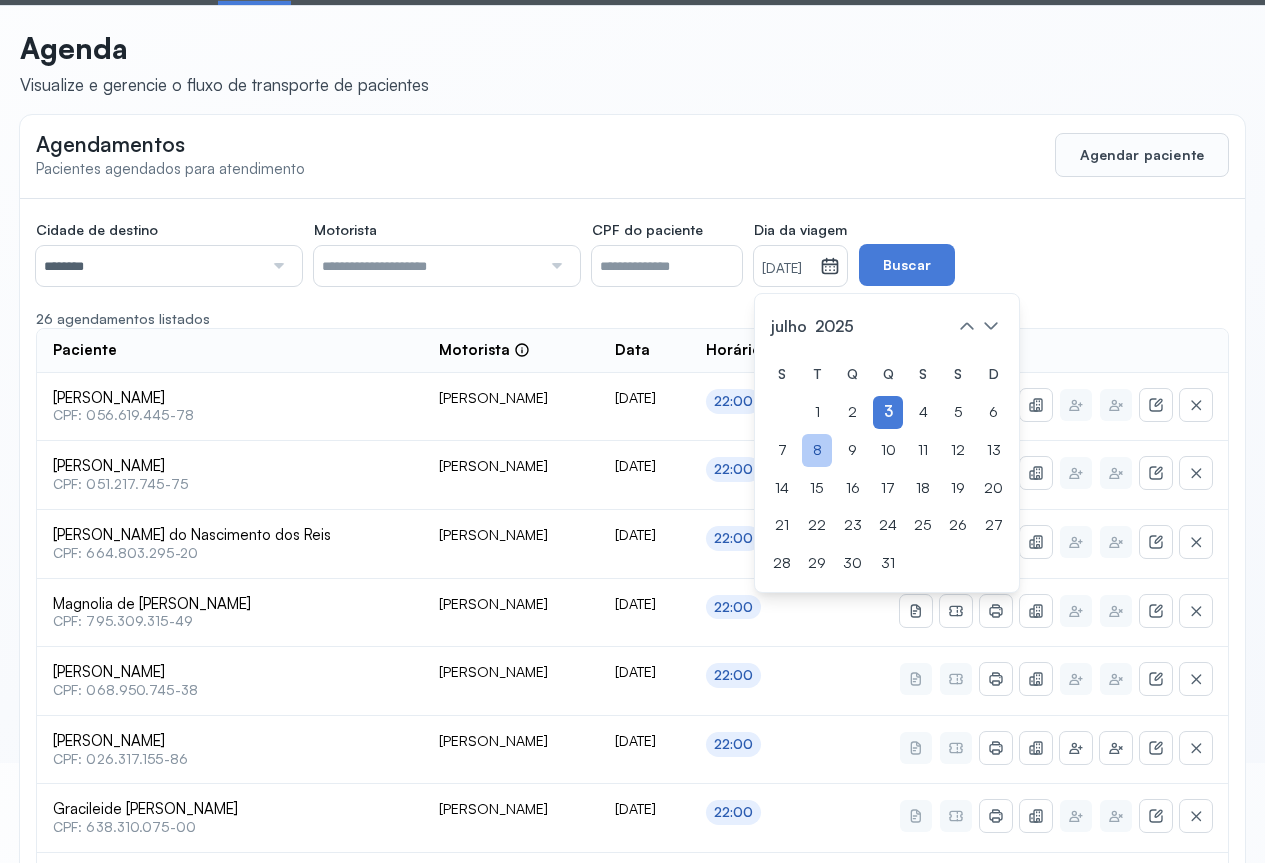 click on "8" 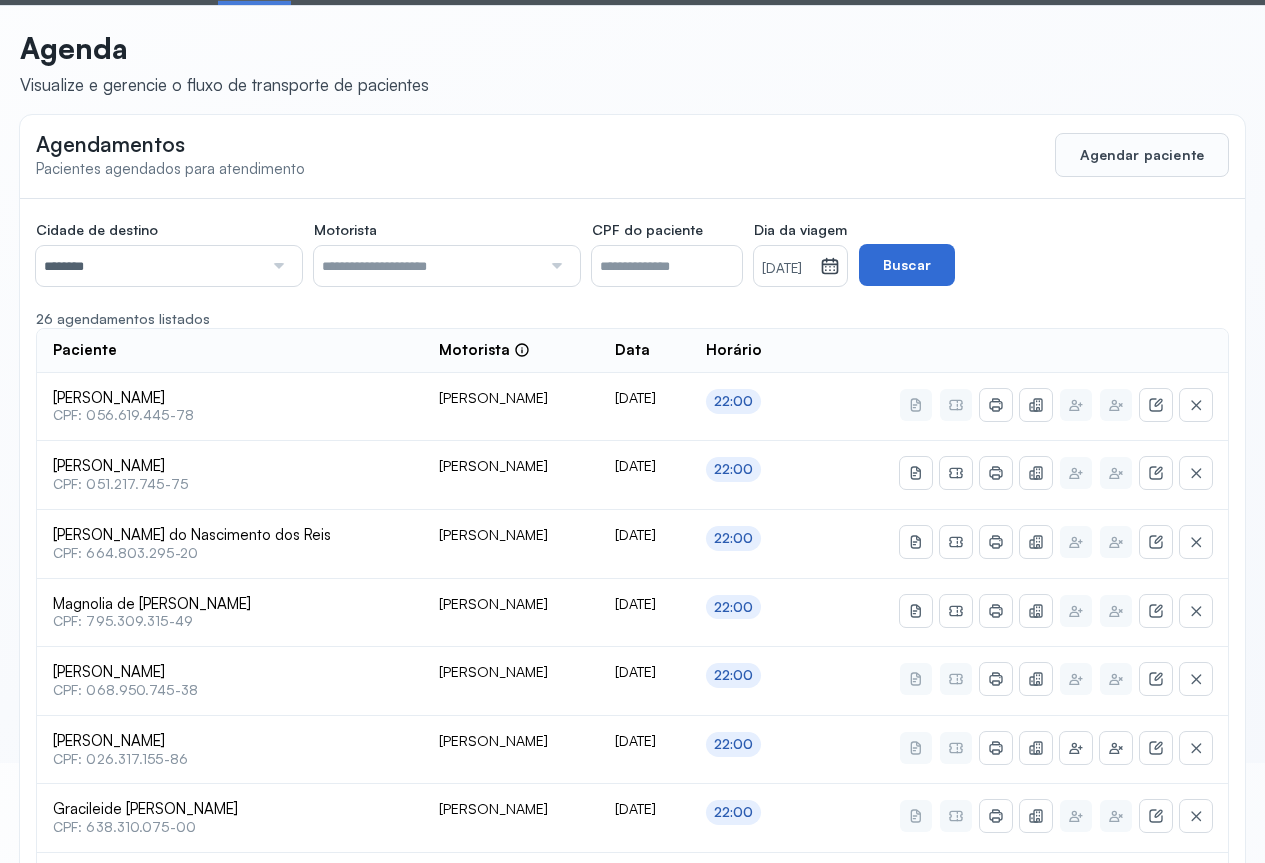 click on "Buscar" at bounding box center (907, 265) 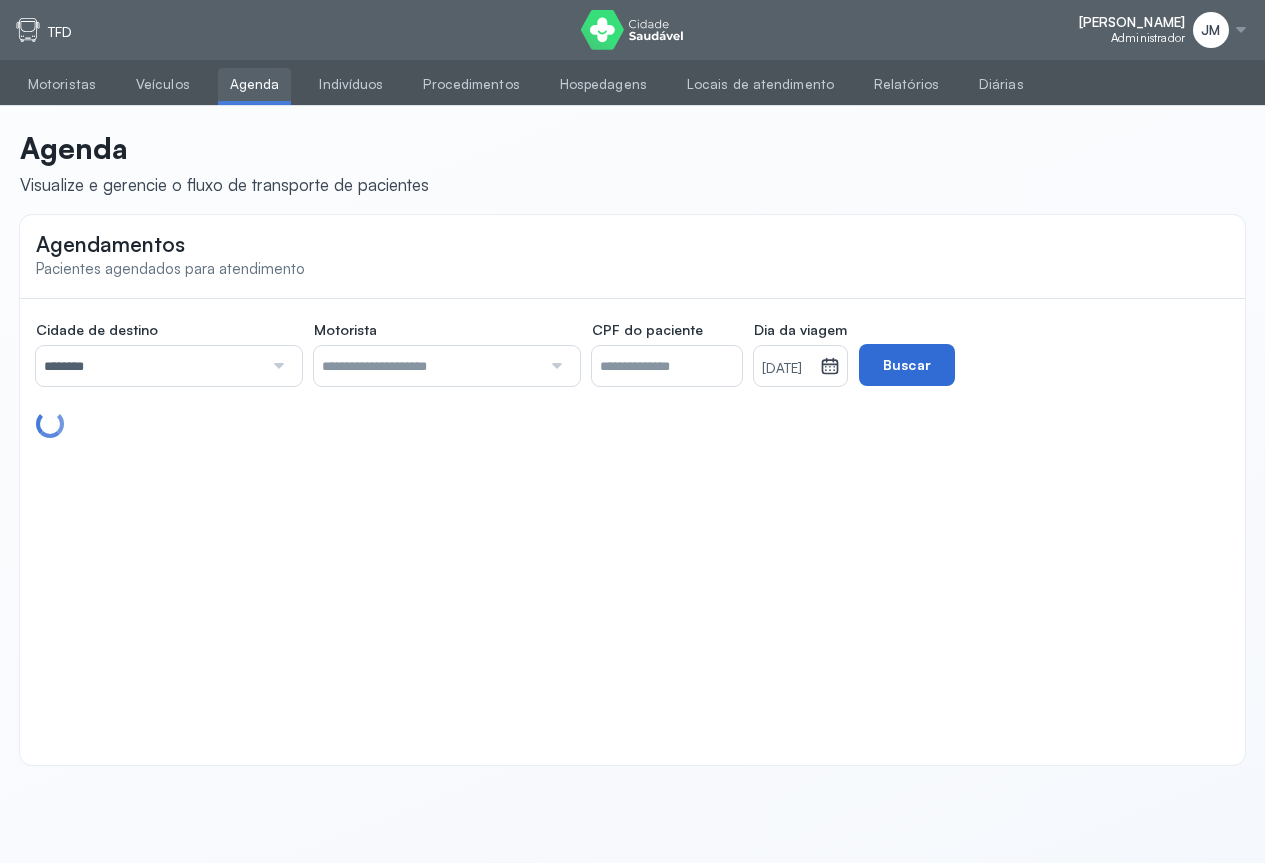 scroll, scrollTop: 0, scrollLeft: 0, axis: both 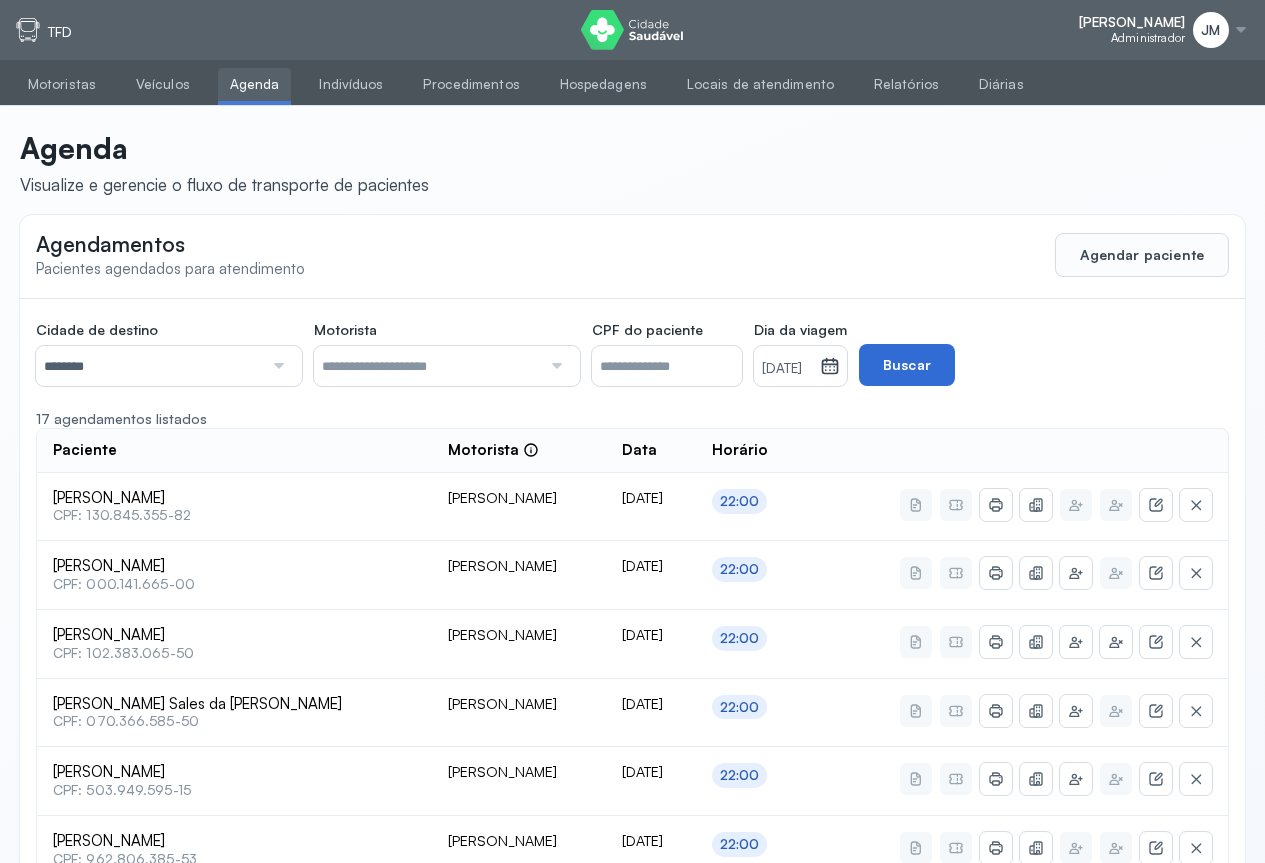 click on "Buscar" at bounding box center (907, 365) 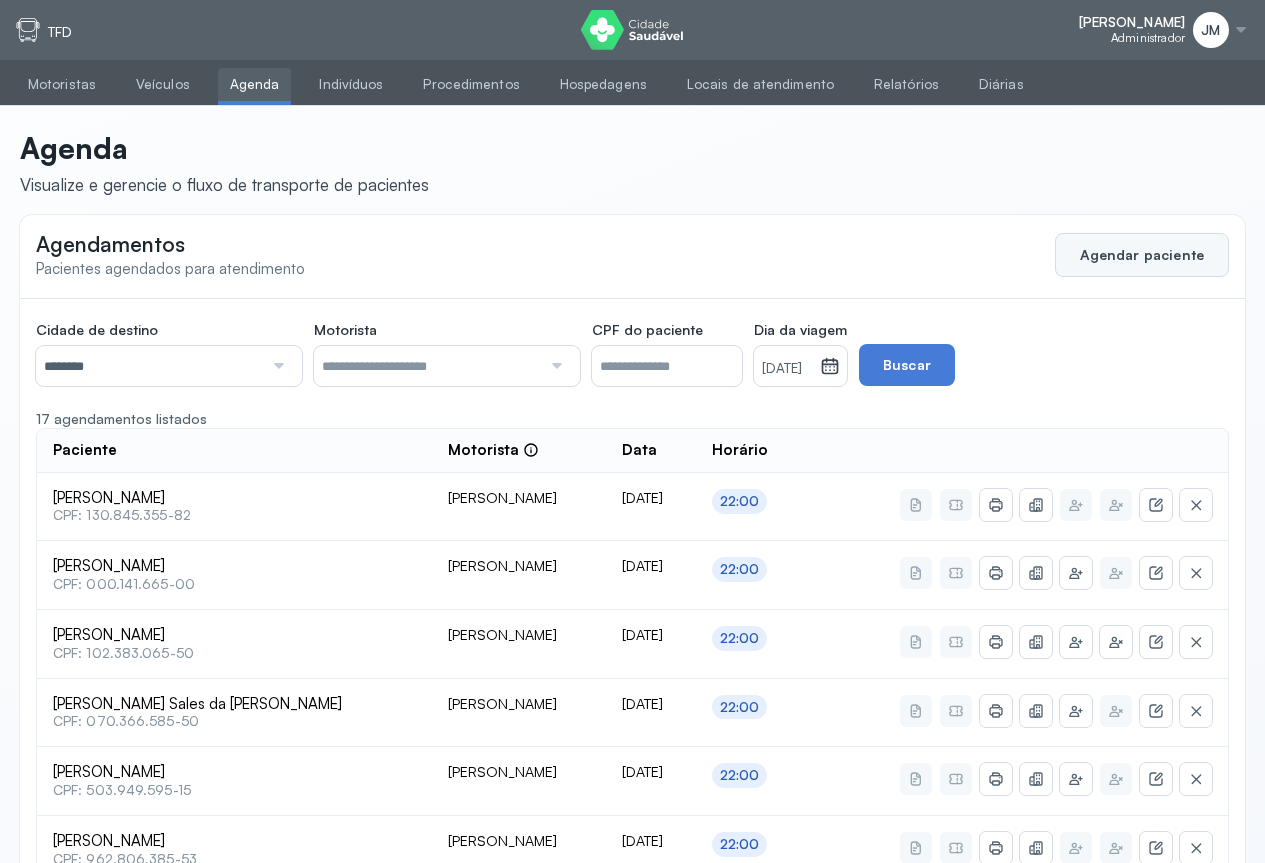 click on "Agendar paciente" 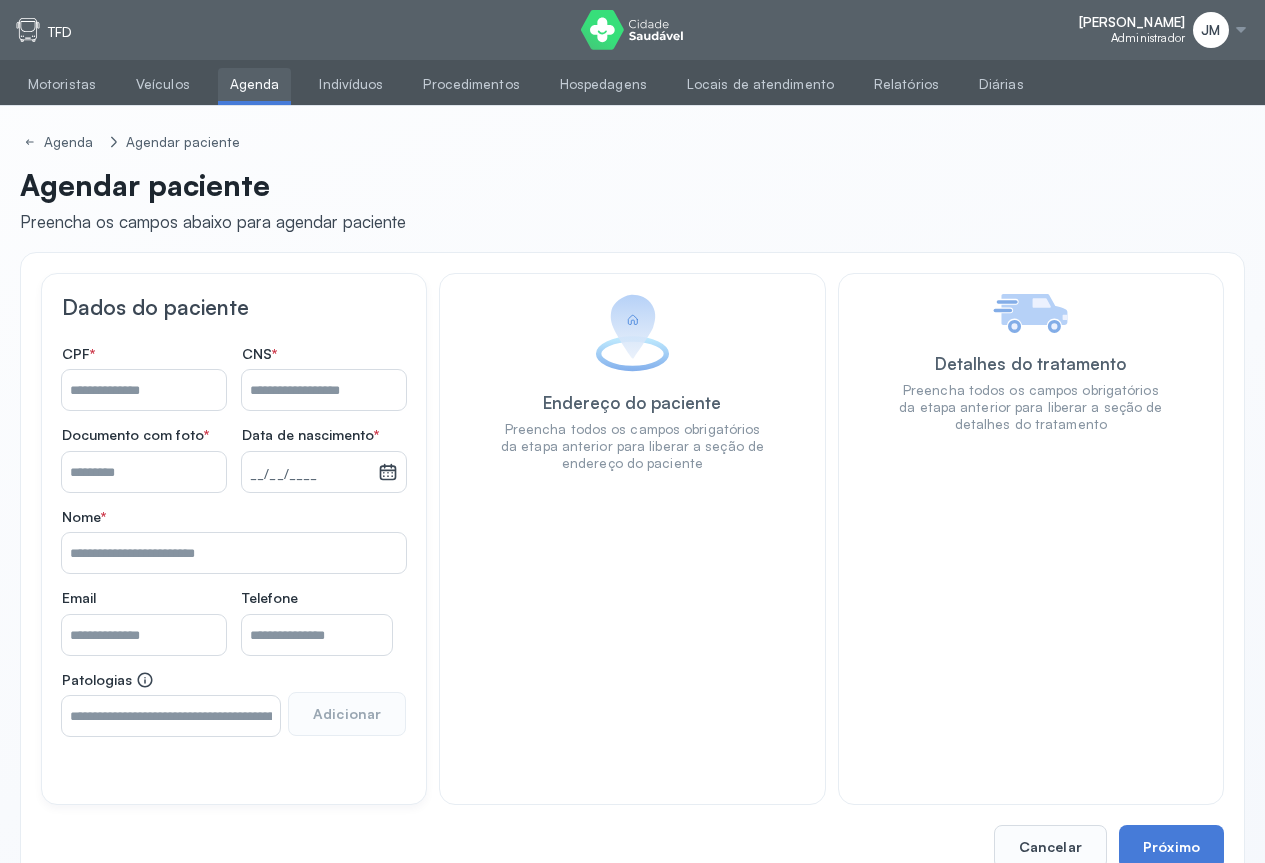 click on "Nome   *" at bounding box center [324, 390] 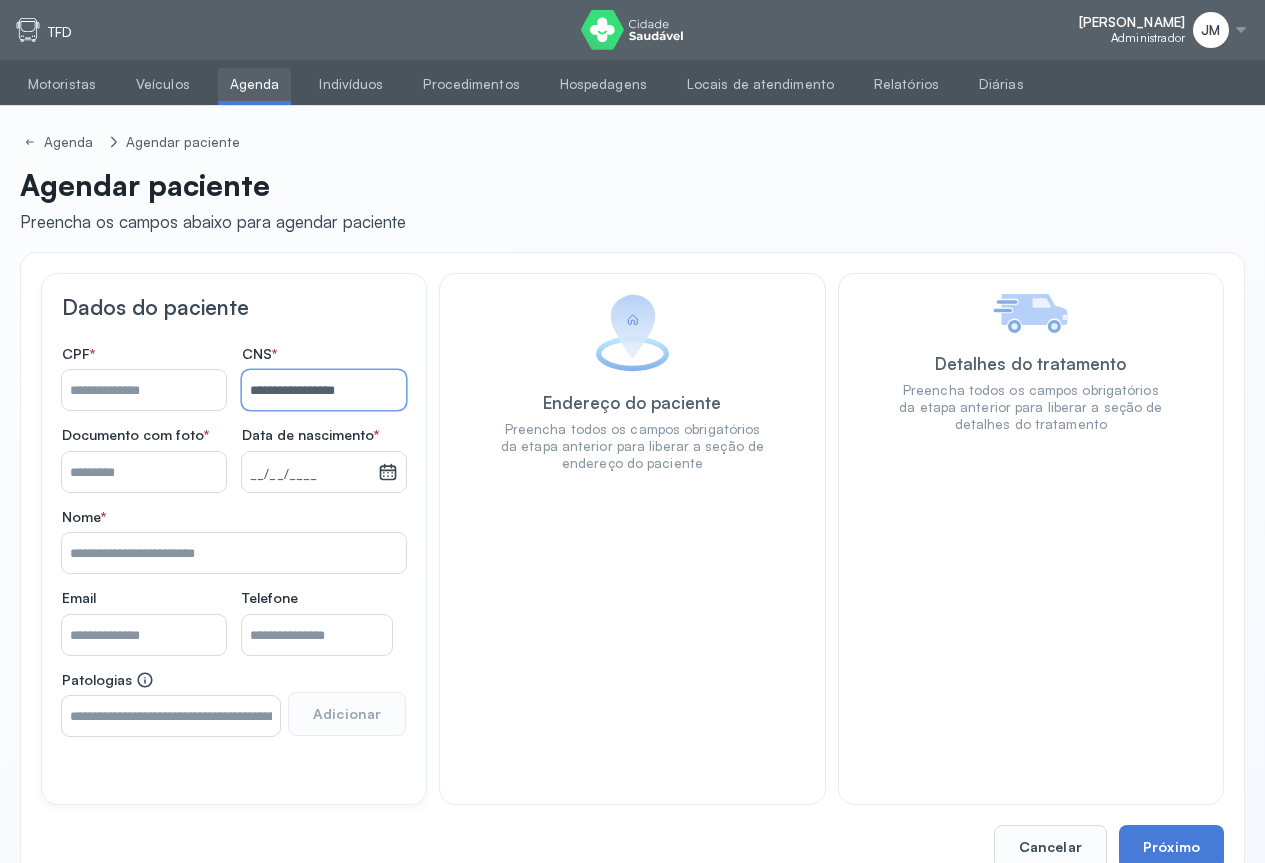 type on "**********" 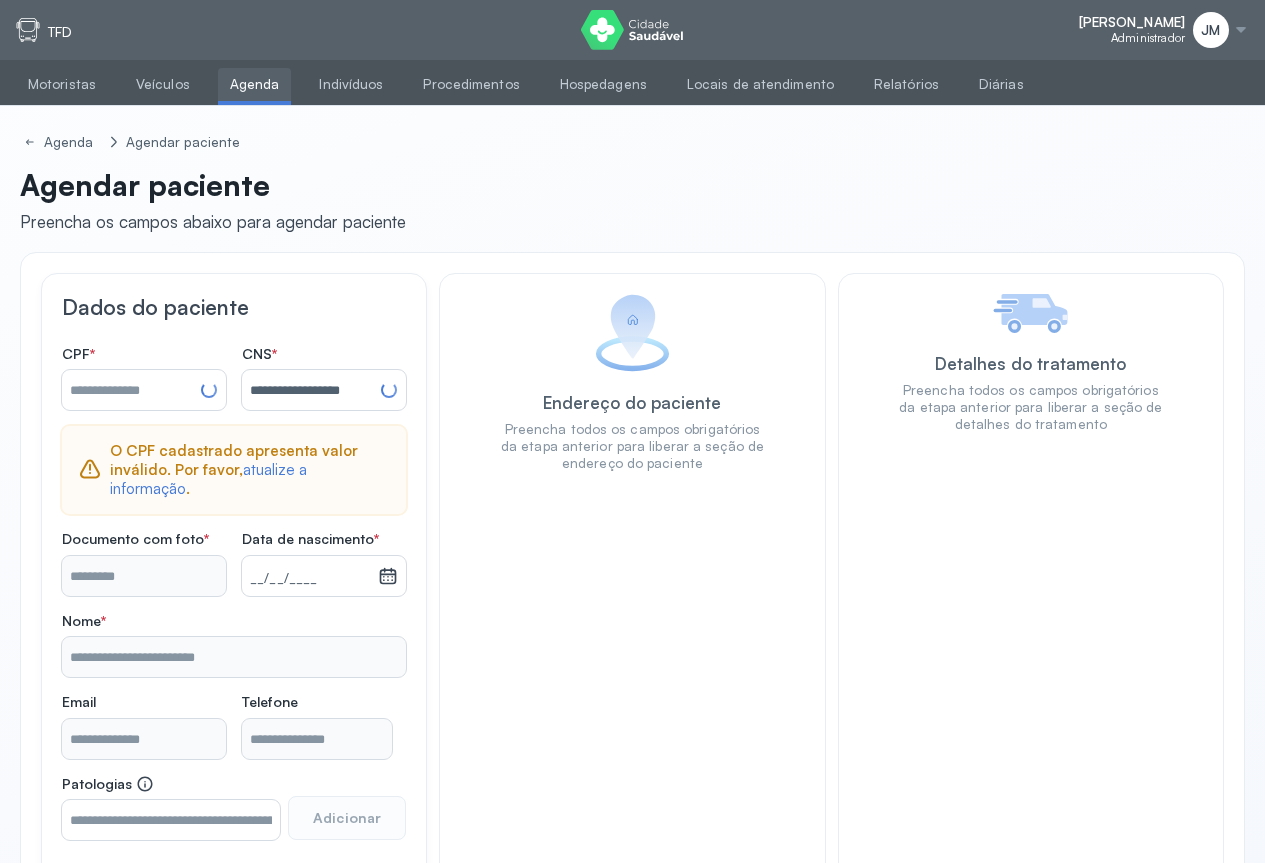 type on "**********" 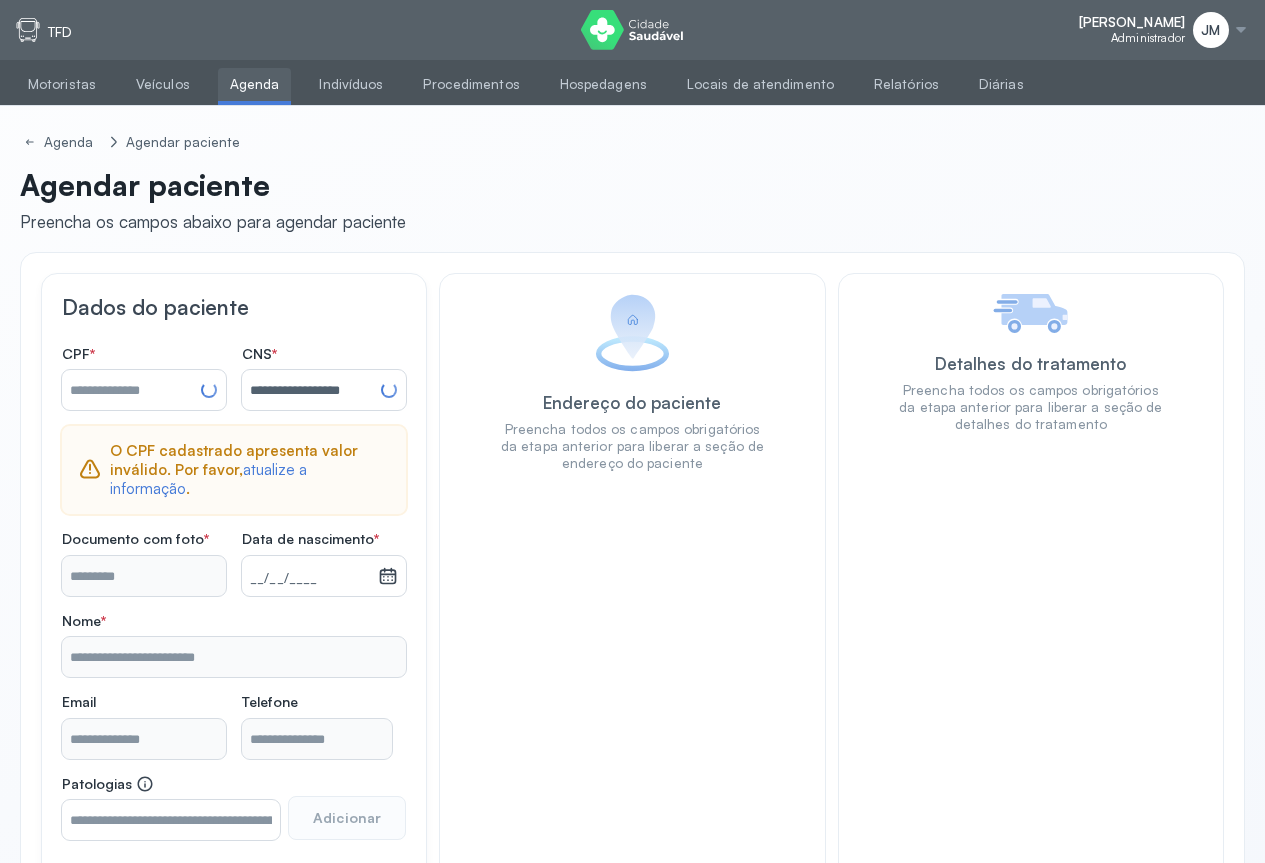 type on "**********" 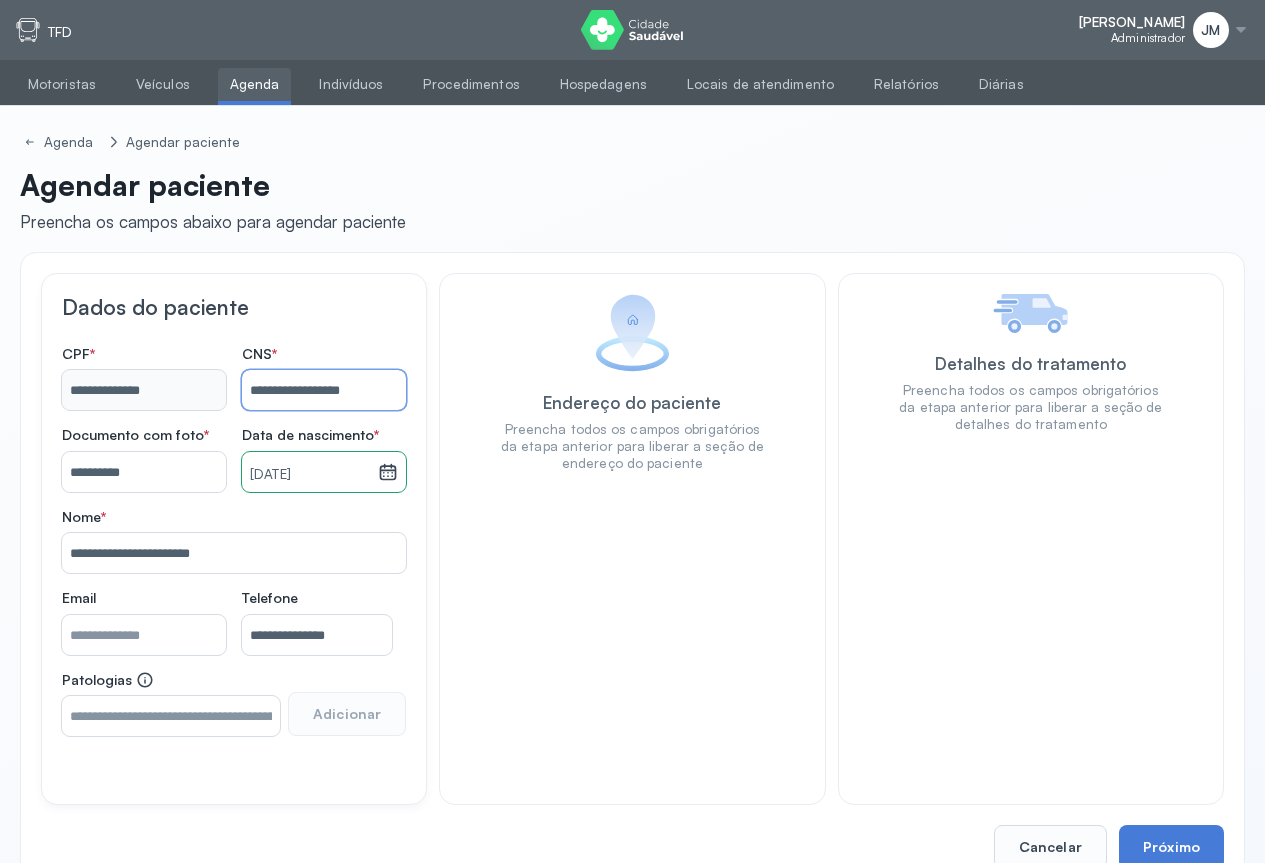 scroll, scrollTop: 47, scrollLeft: 0, axis: vertical 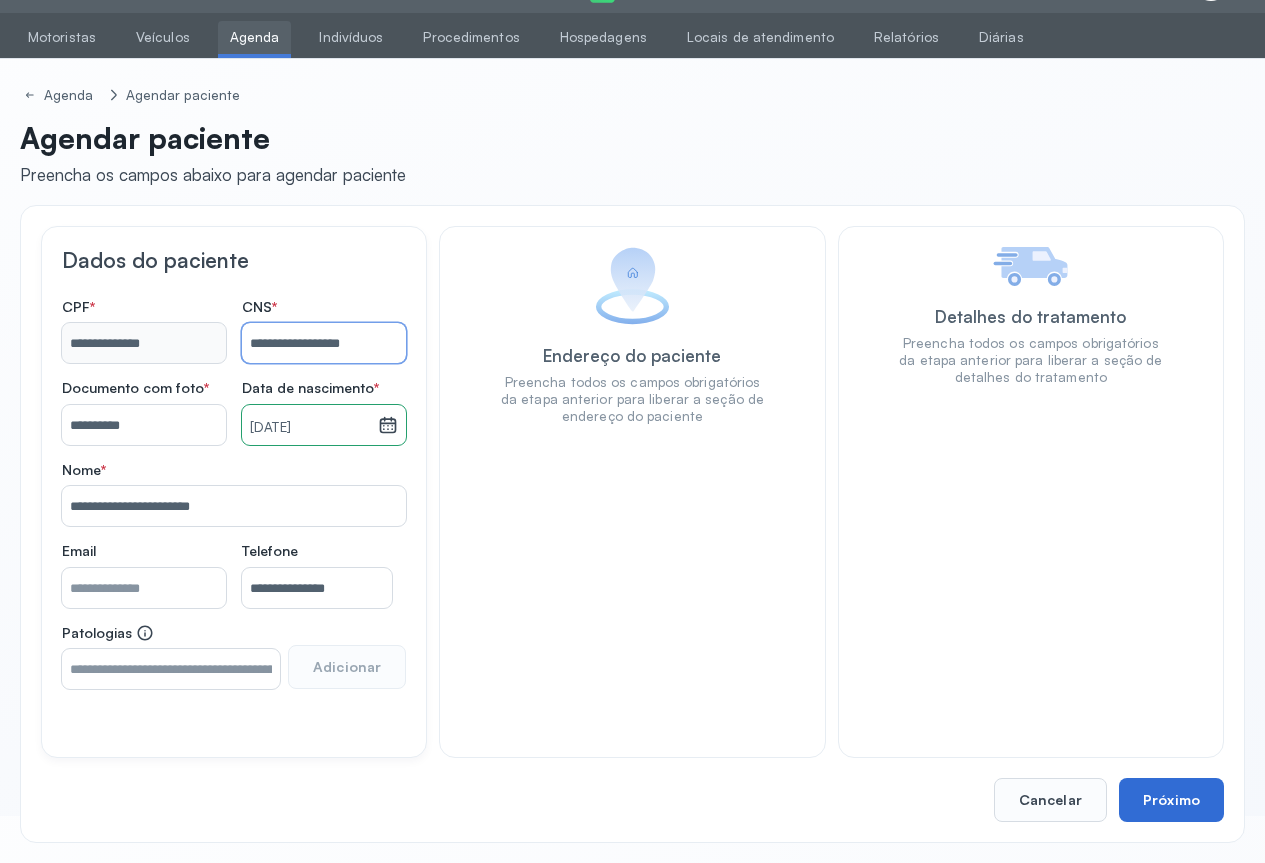 type on "**********" 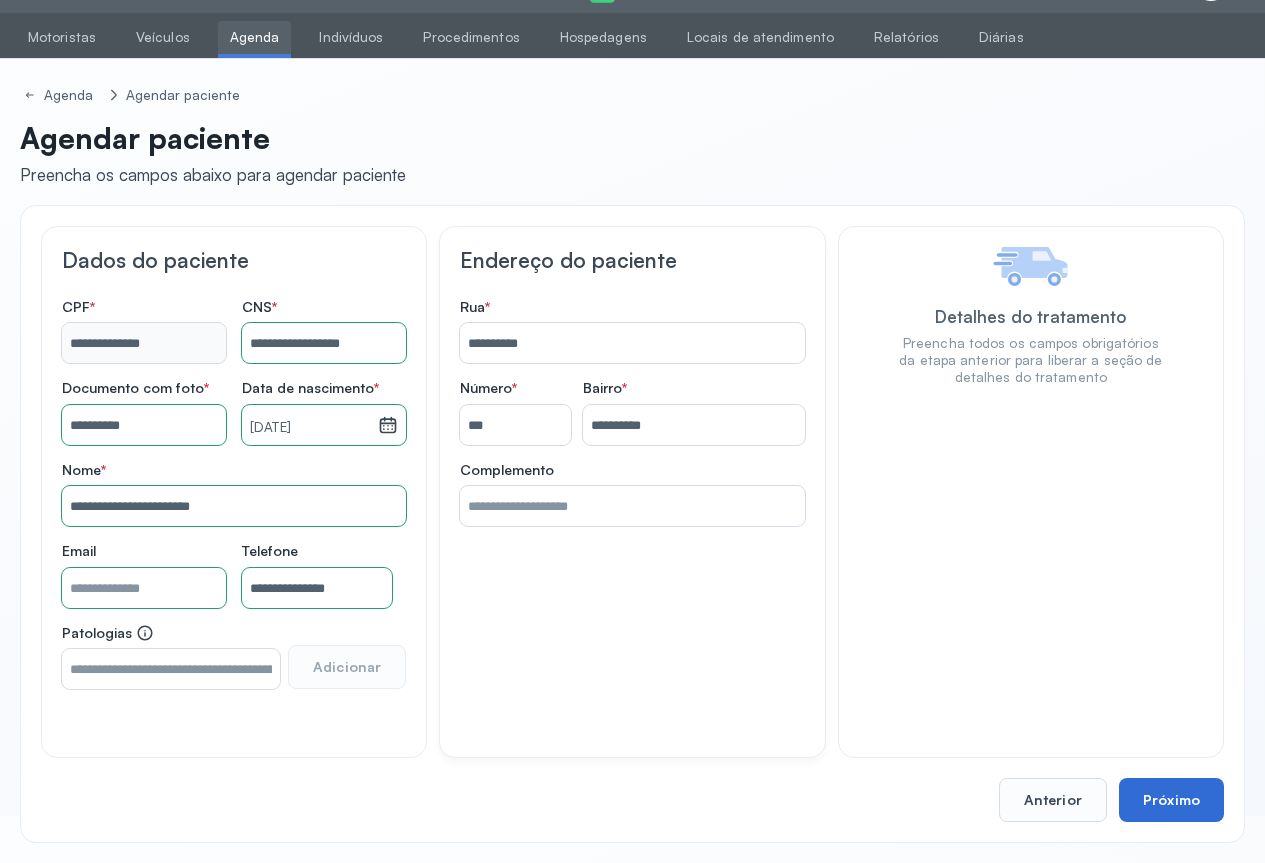 click on "Próximo" at bounding box center (1171, 800) 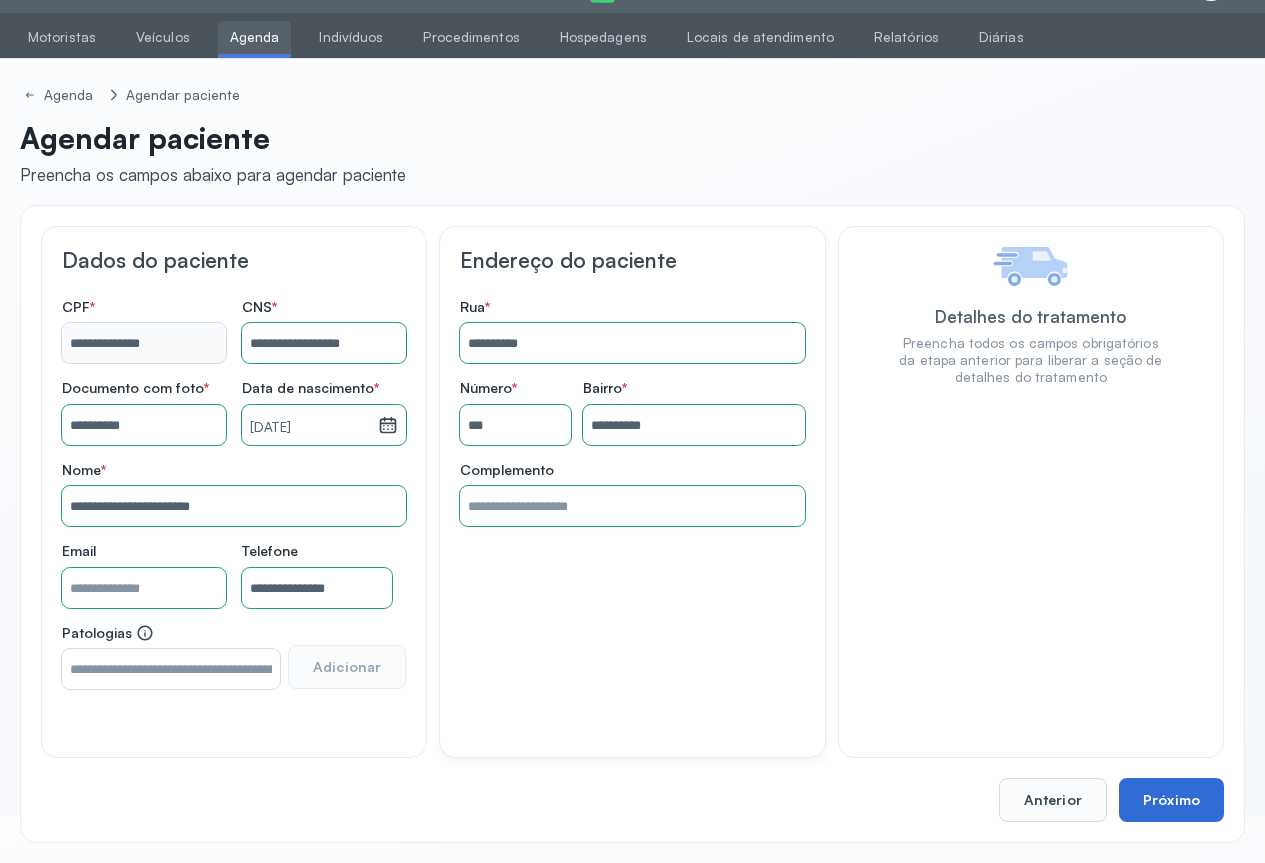click on "Próximo" at bounding box center (1171, 800) 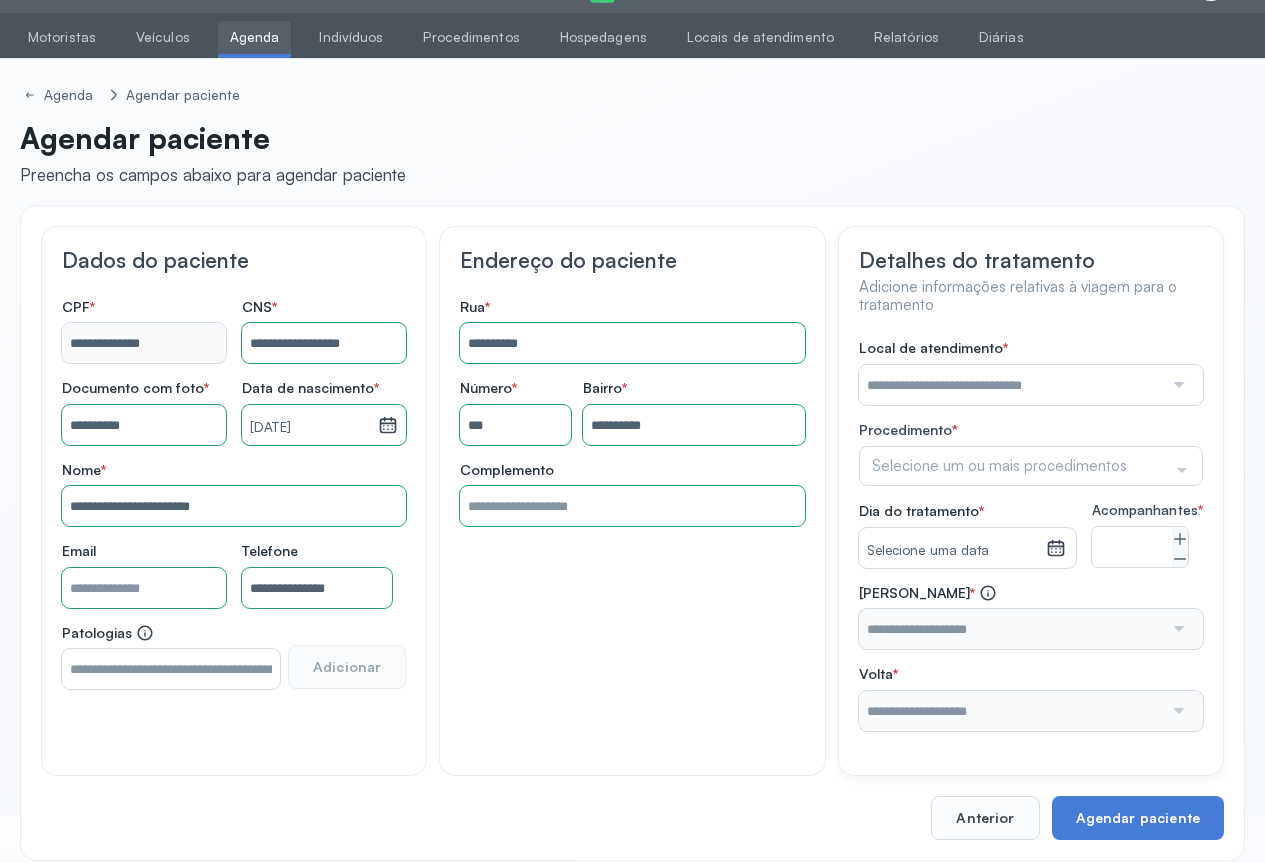 click at bounding box center [1177, 385] 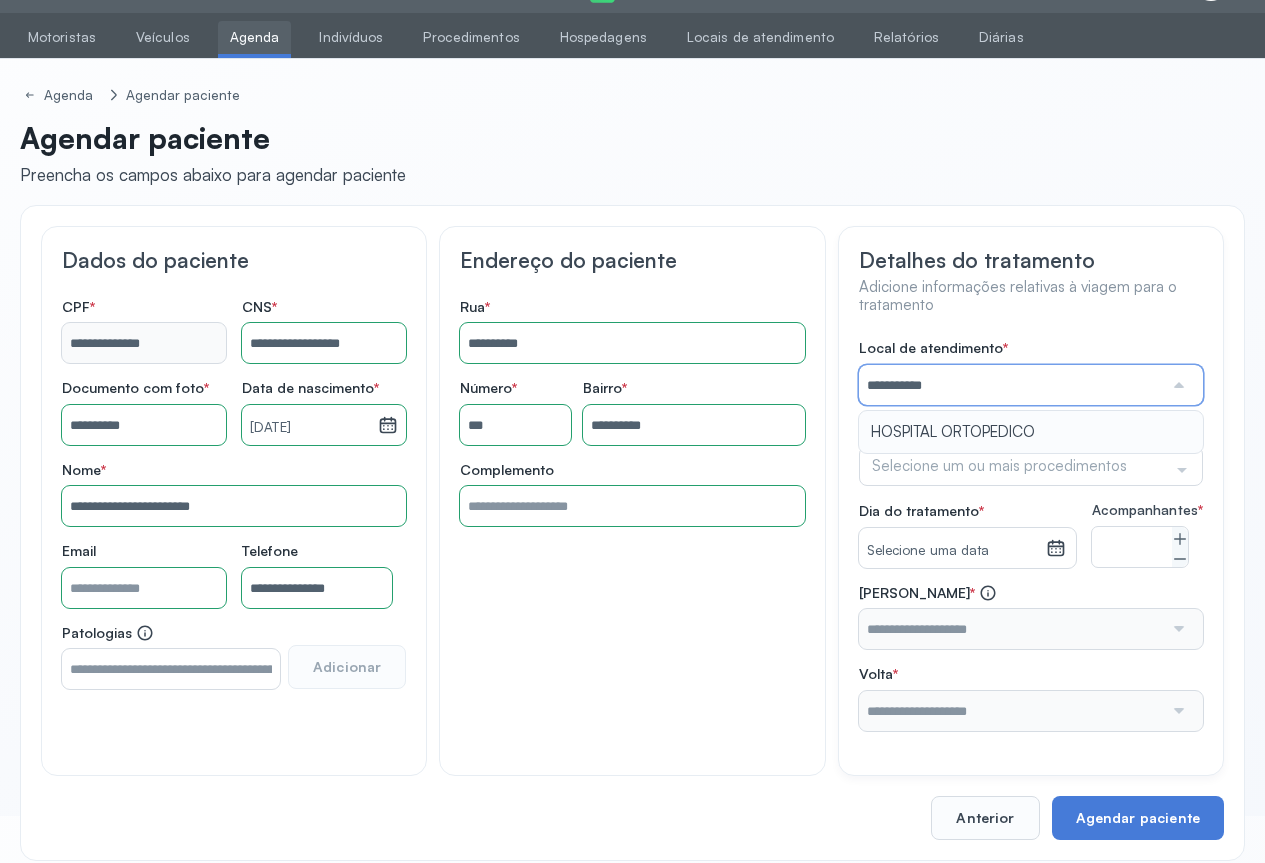 type on "**********" 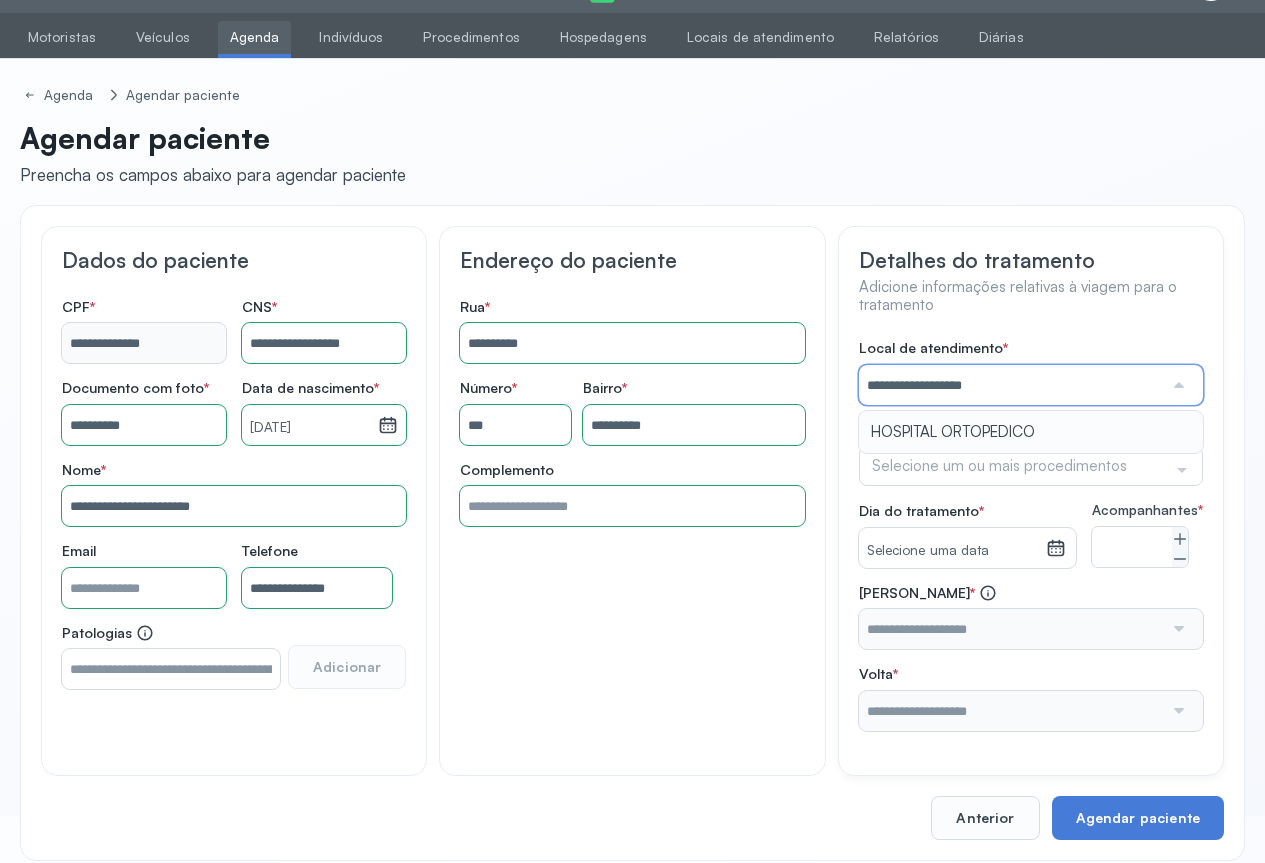 click on "**********" at bounding box center (1031, 535) 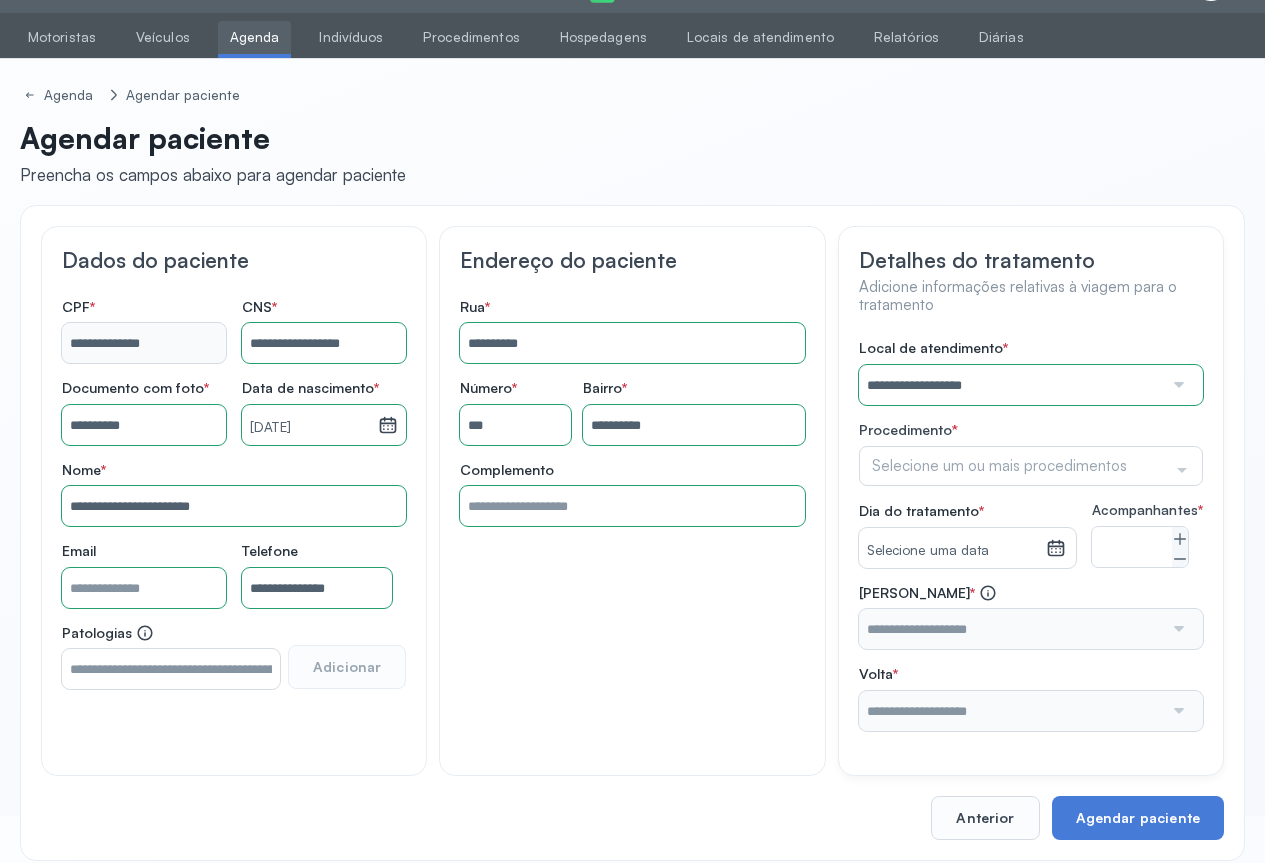 click on "**********" at bounding box center (1031, 535) 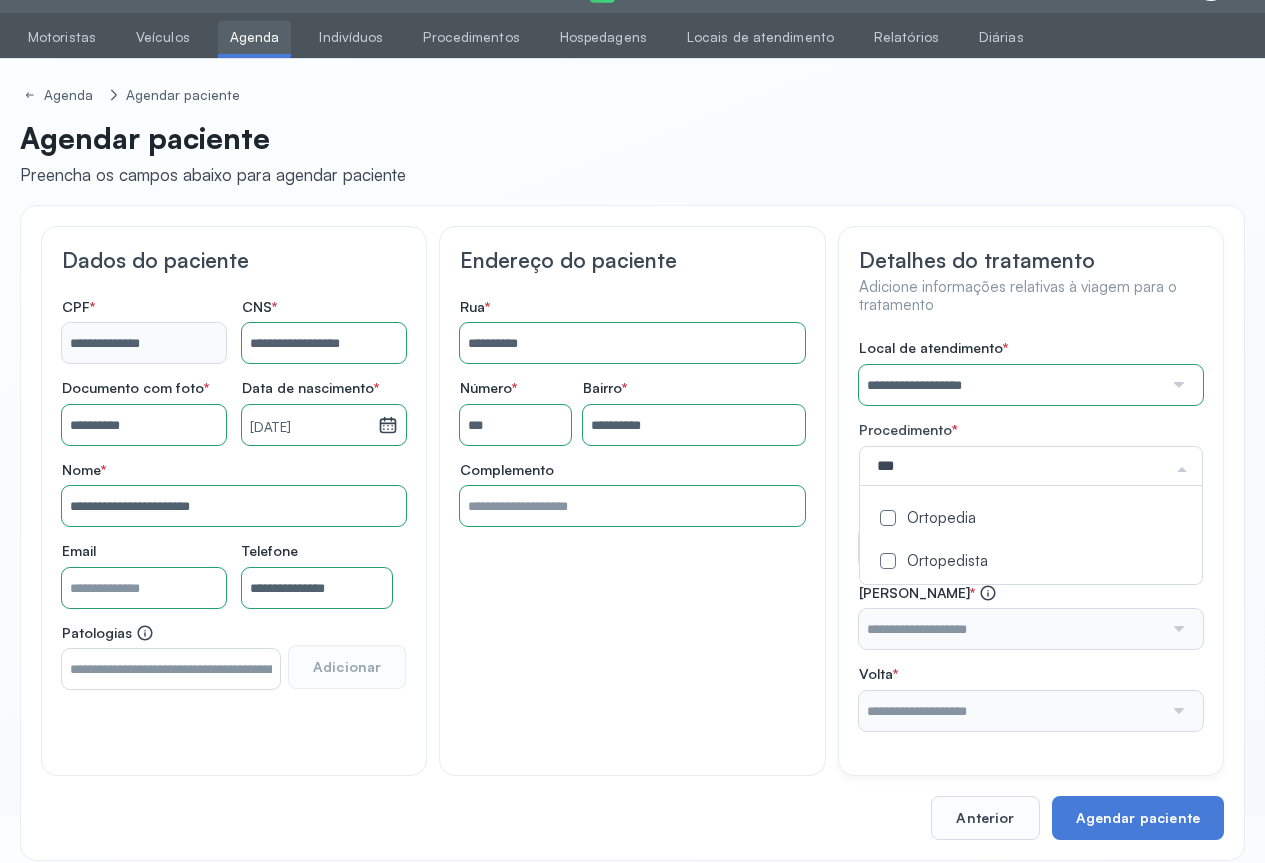 type on "****" 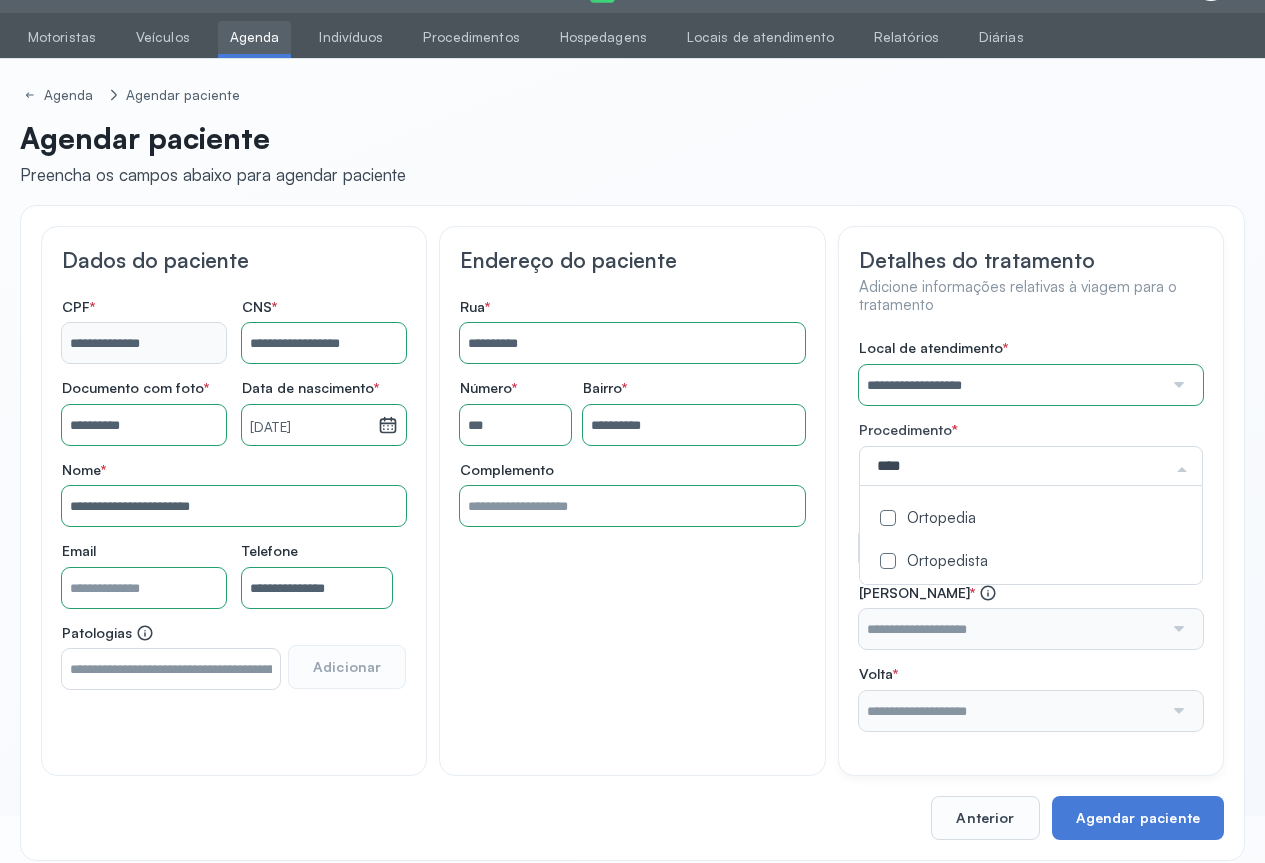 click on "Ortopedia" 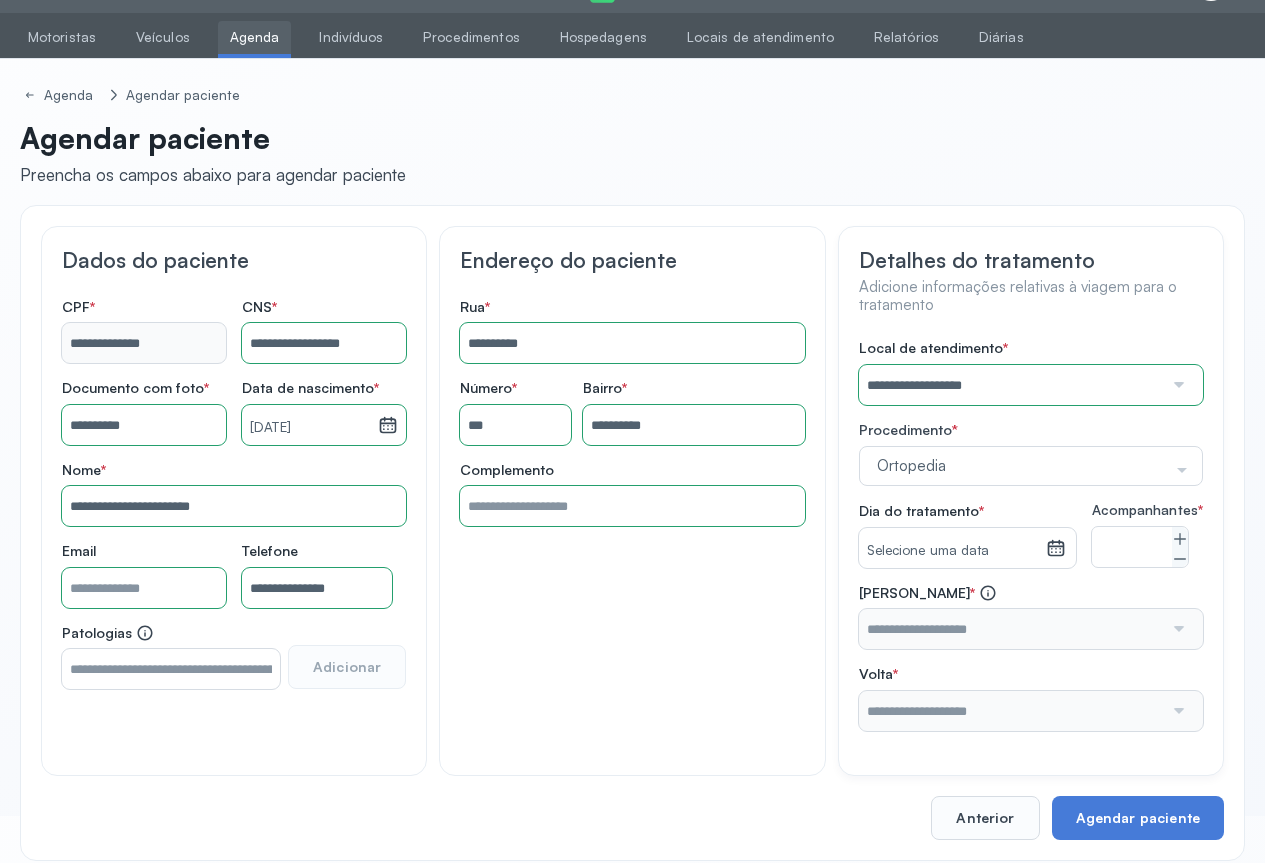 click on "**********" at bounding box center [632, 532] 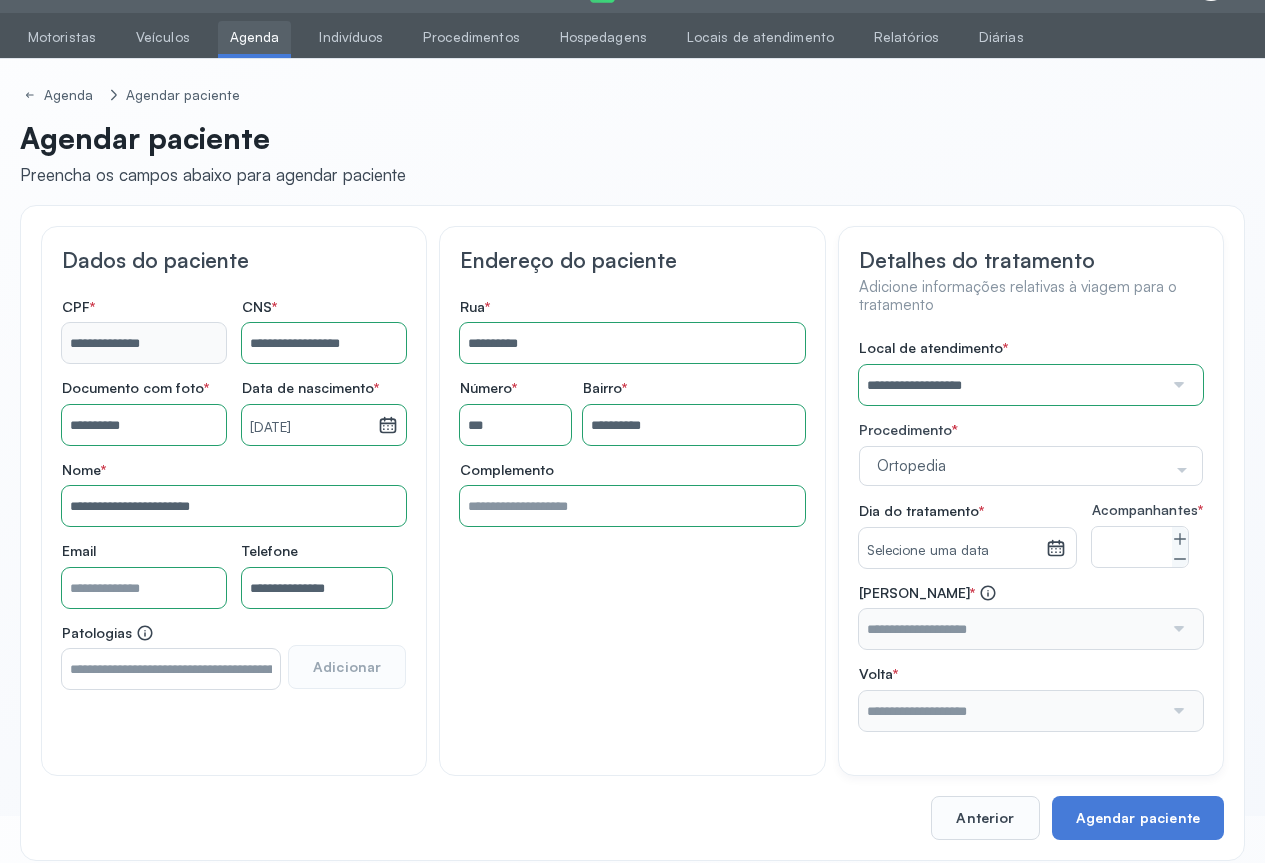 click 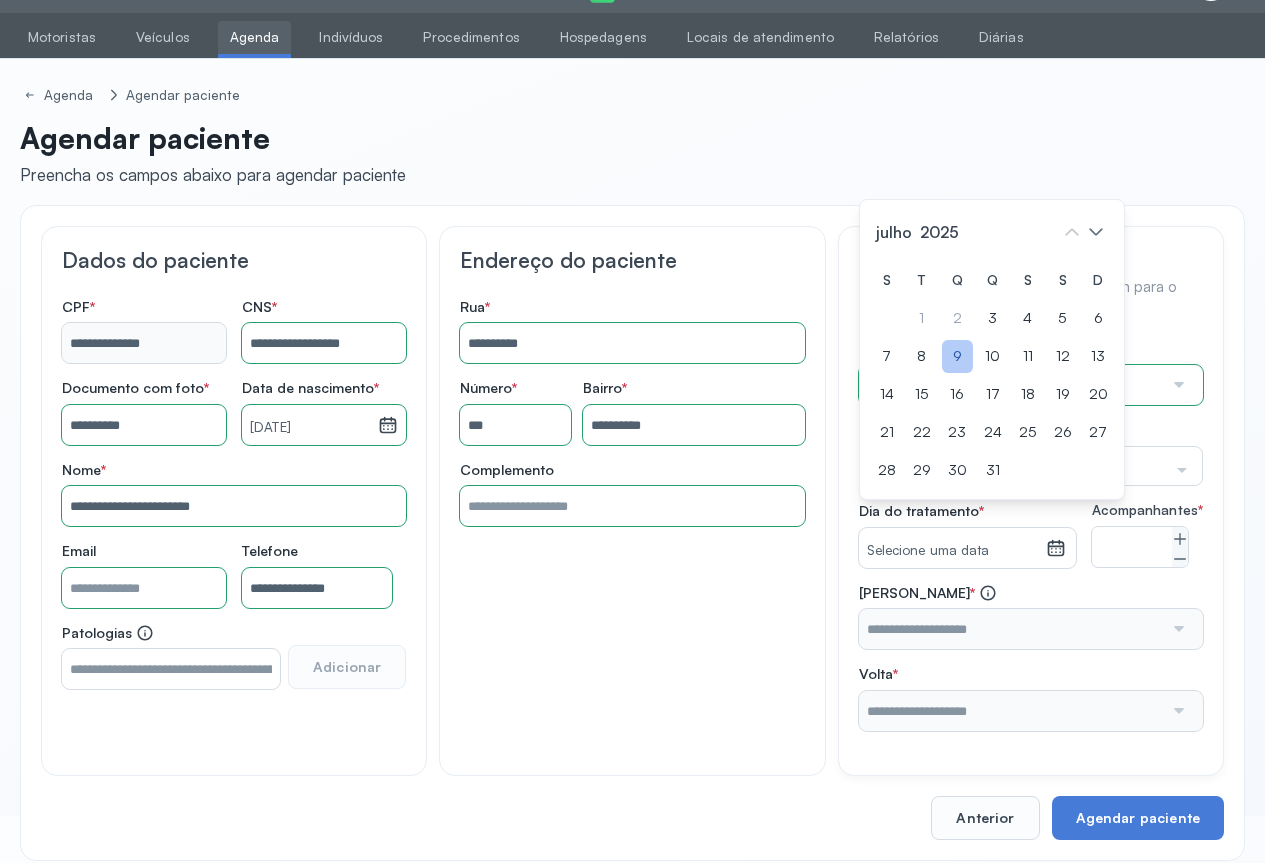 click on "9" 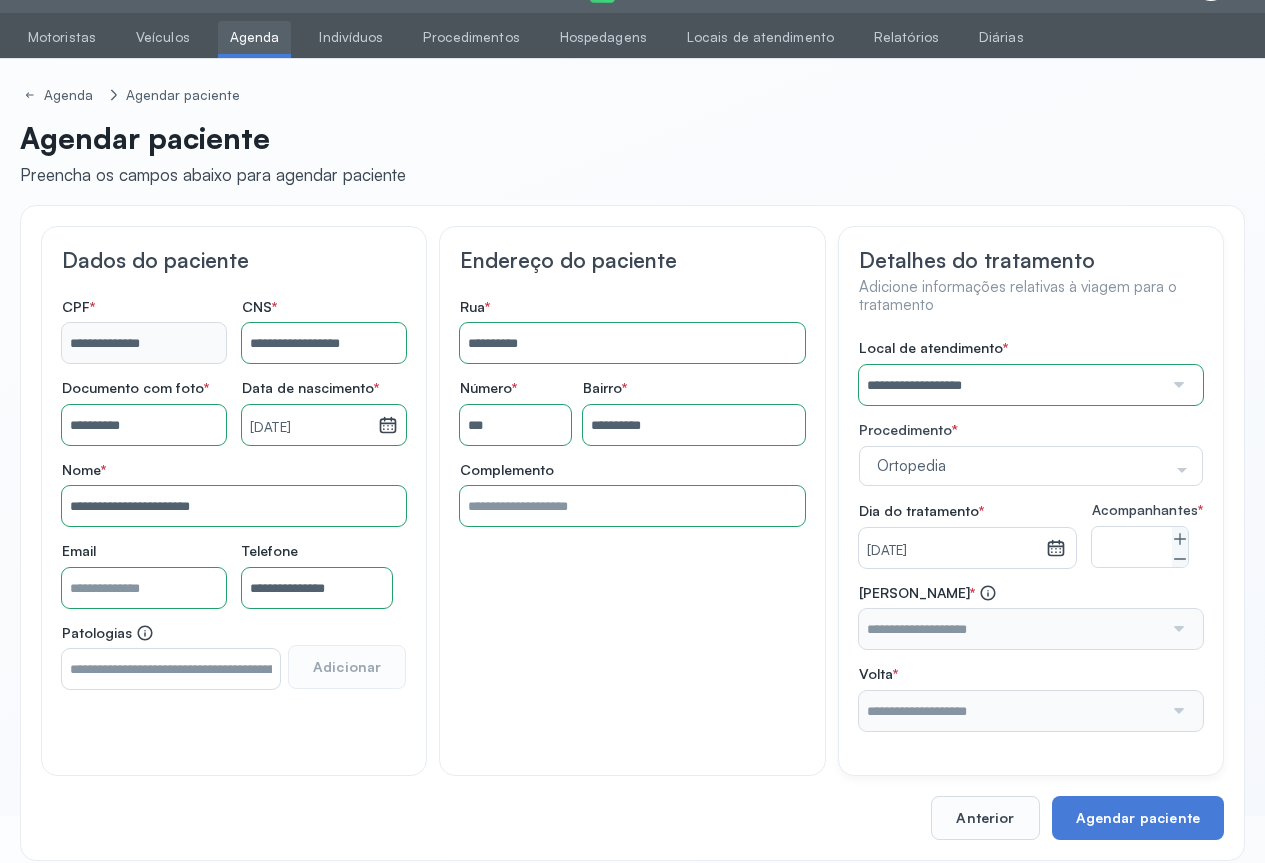 click at bounding box center (1177, 629) 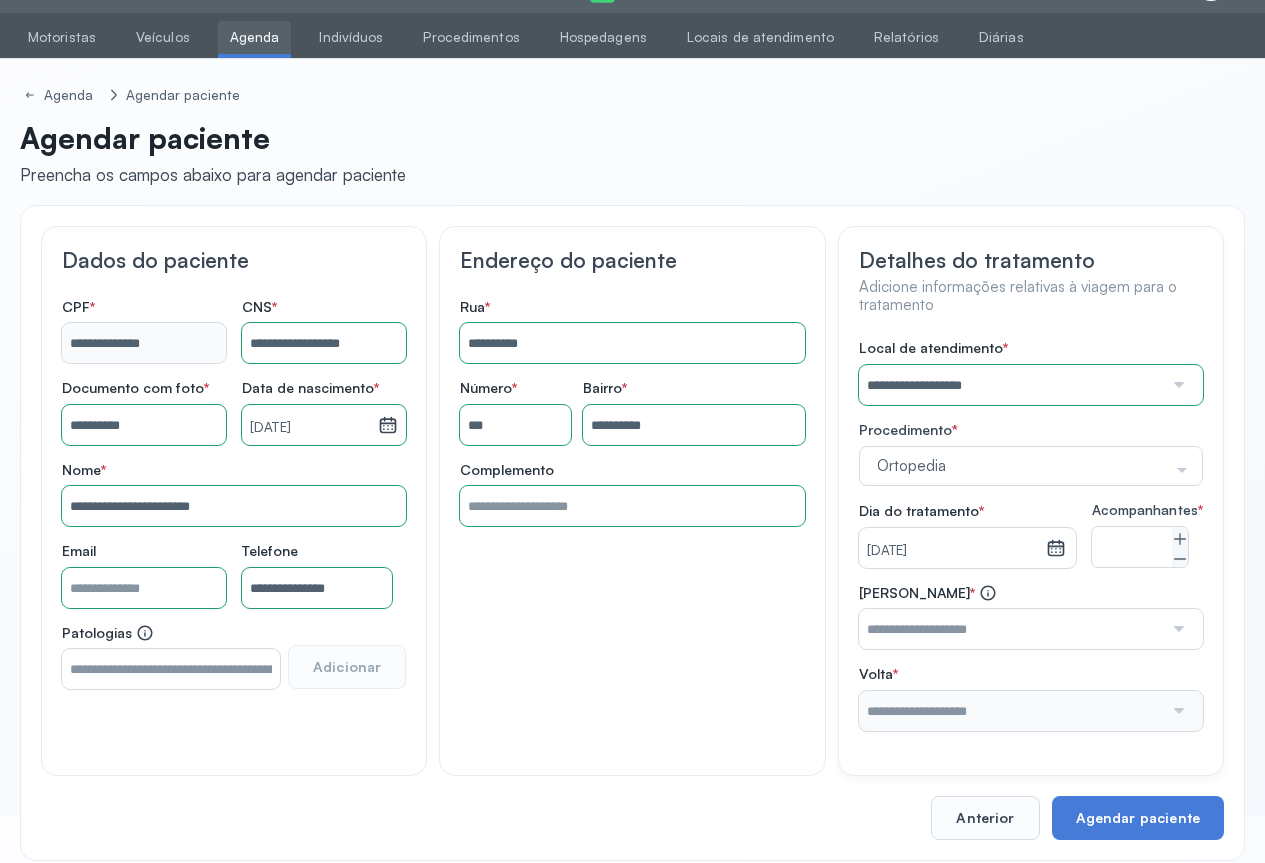 click at bounding box center (1177, 629) 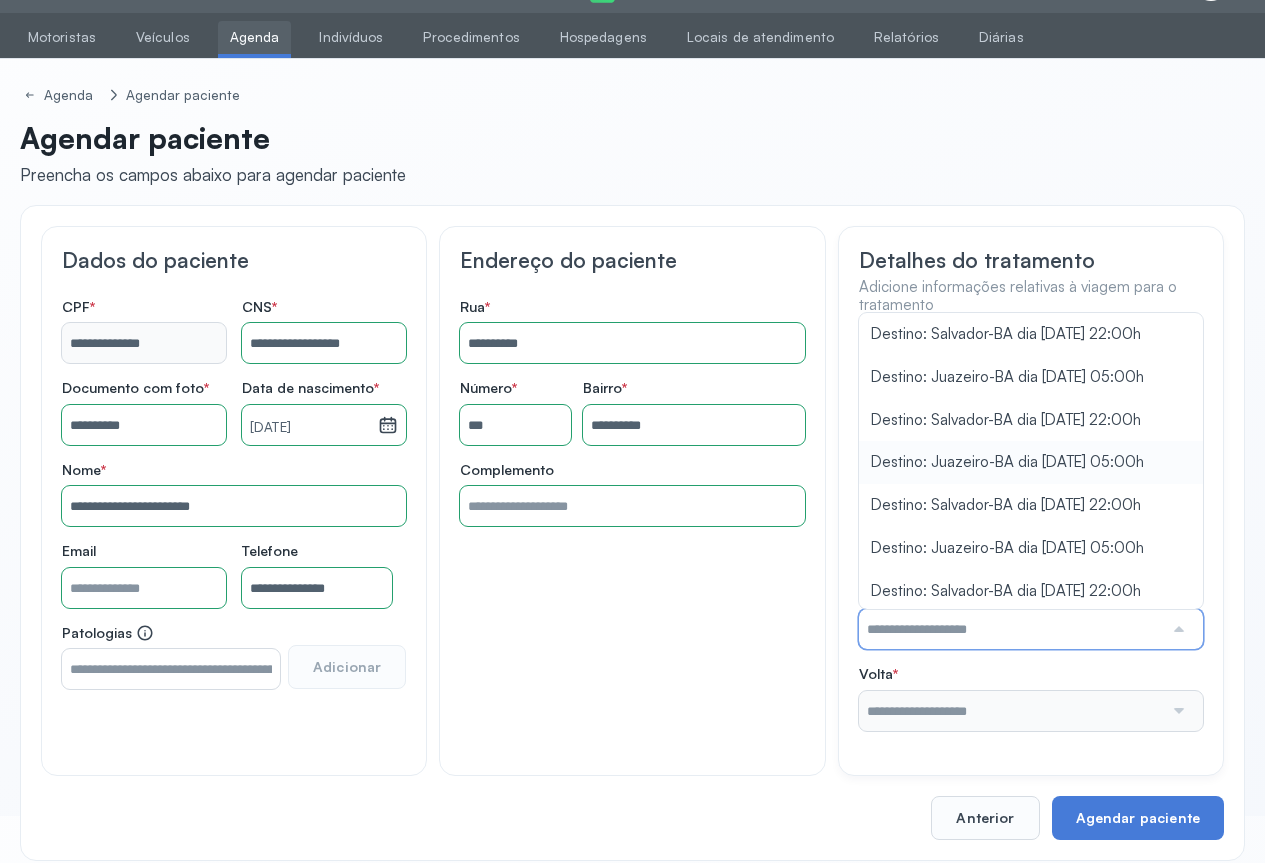 scroll, scrollTop: 200, scrollLeft: 0, axis: vertical 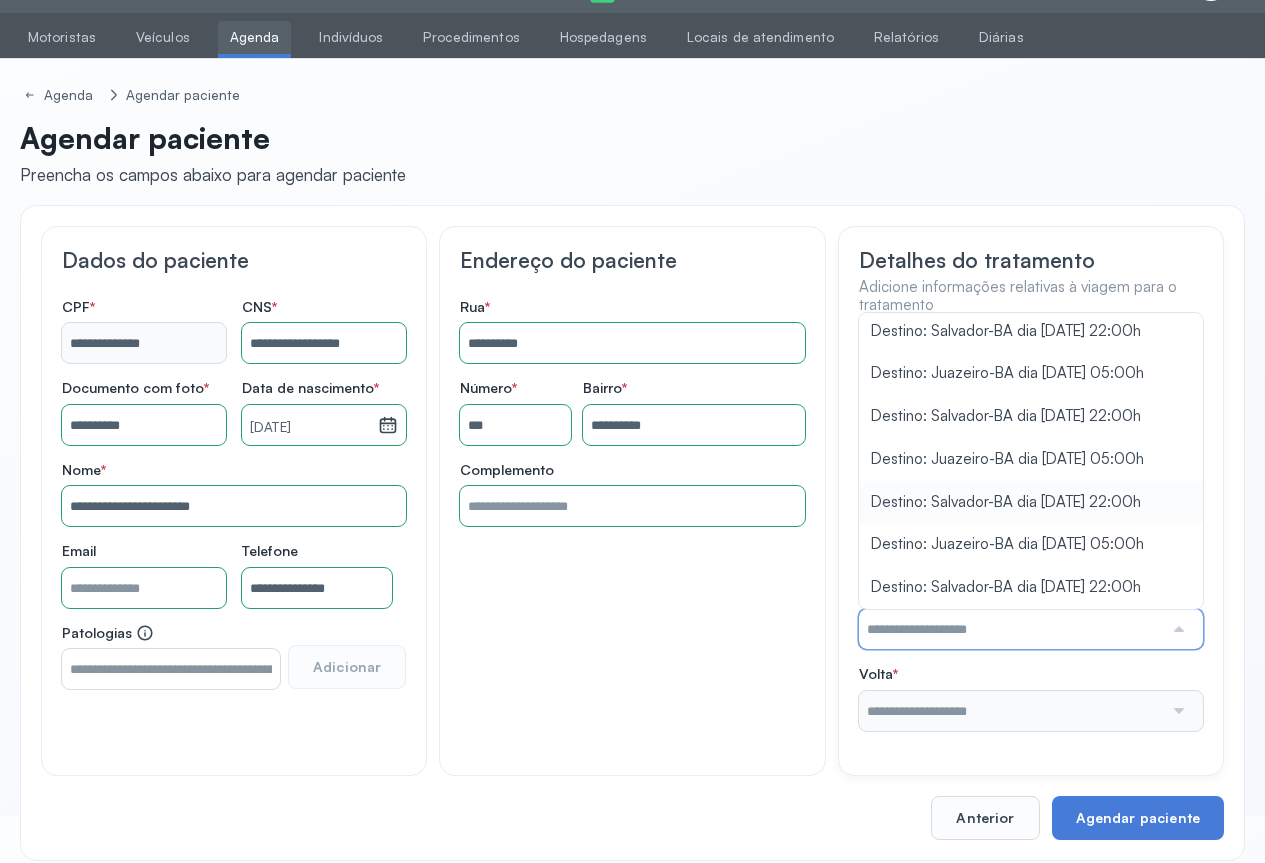 type on "**********" 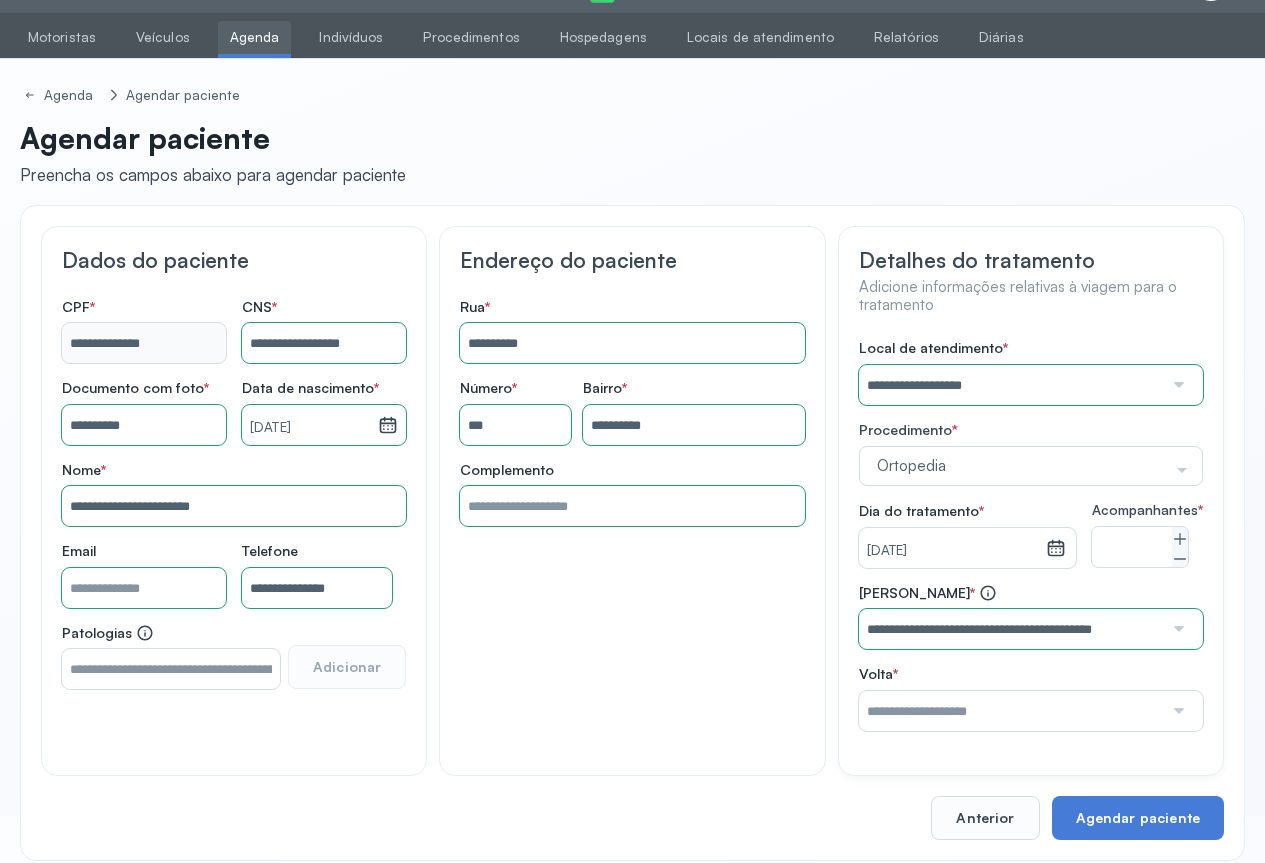 click on "**********" at bounding box center [1031, 535] 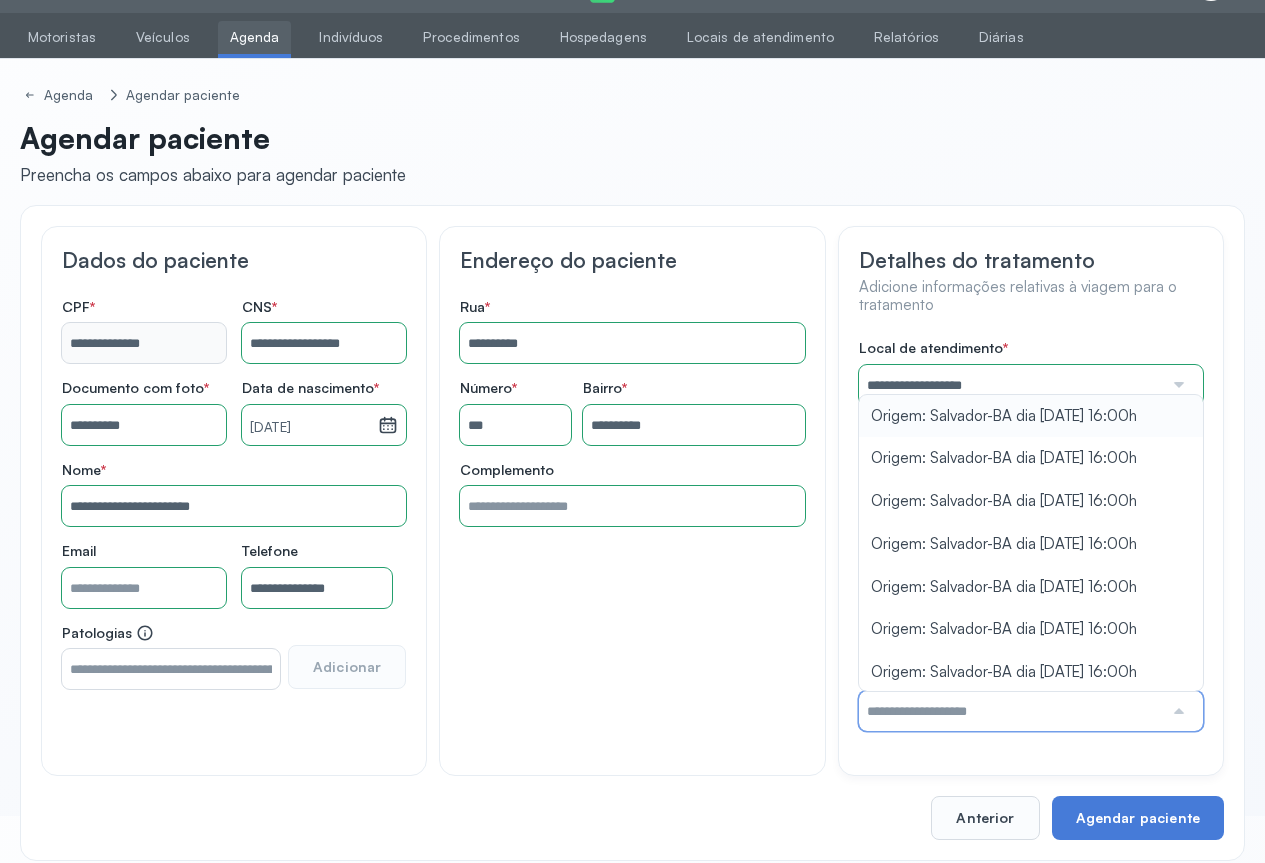 type on "**********" 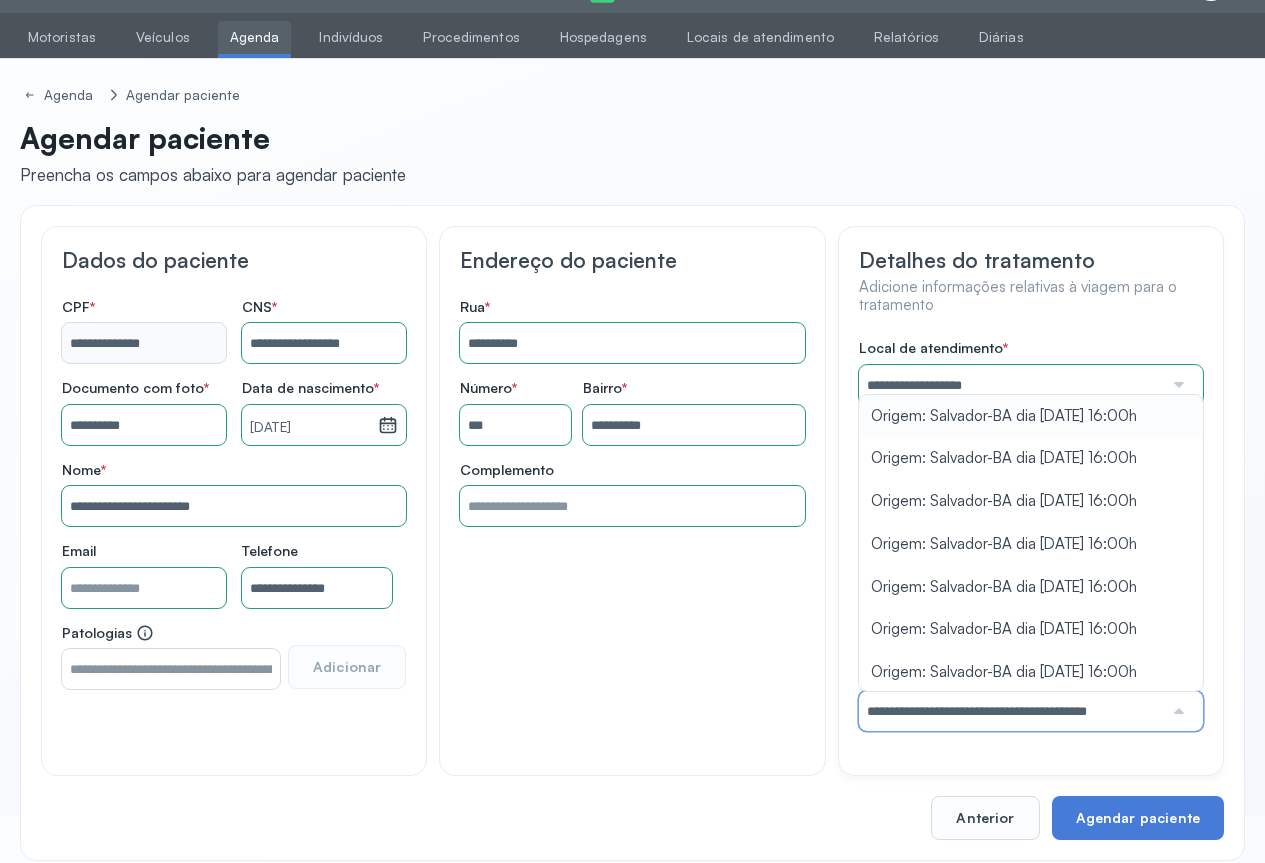 click on "**********" at bounding box center (1031, 535) 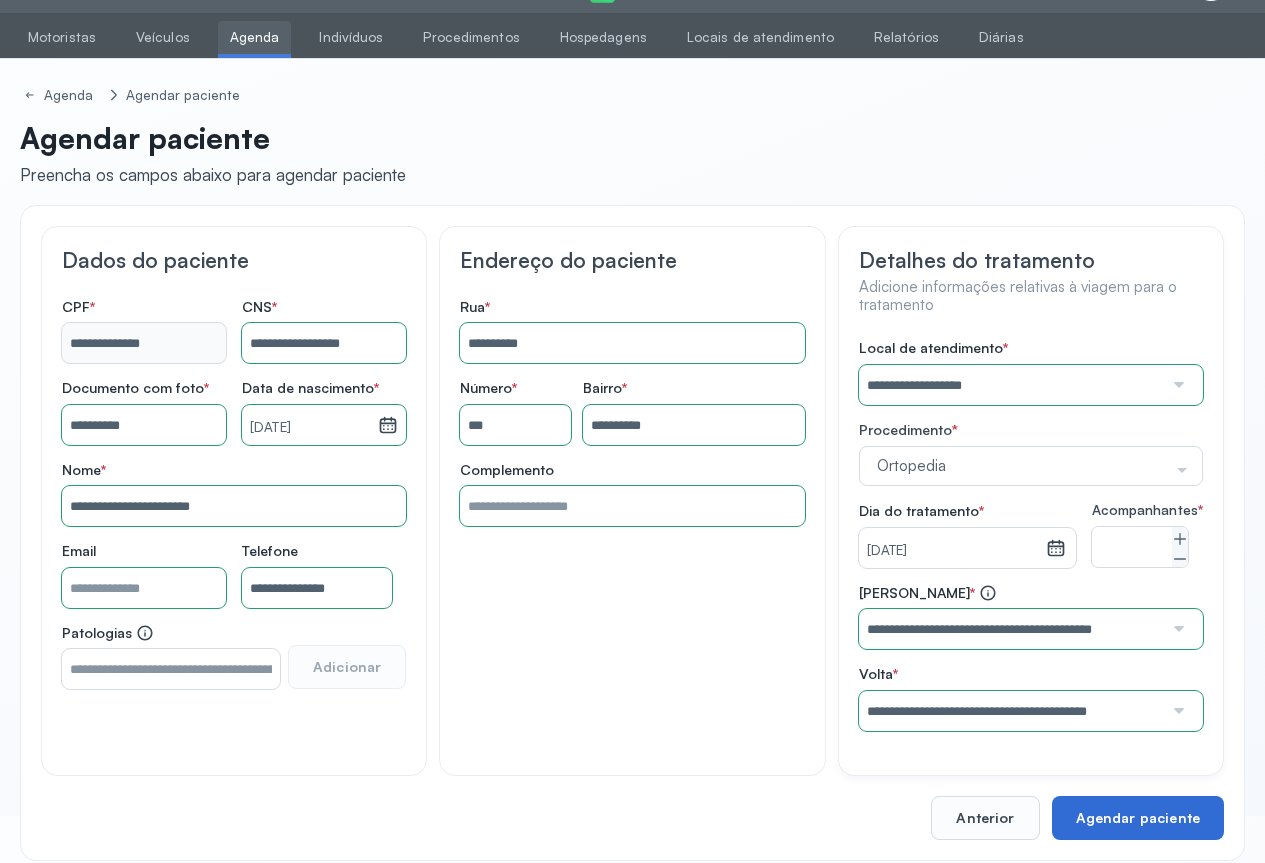click on "Agendar paciente" at bounding box center [1138, 818] 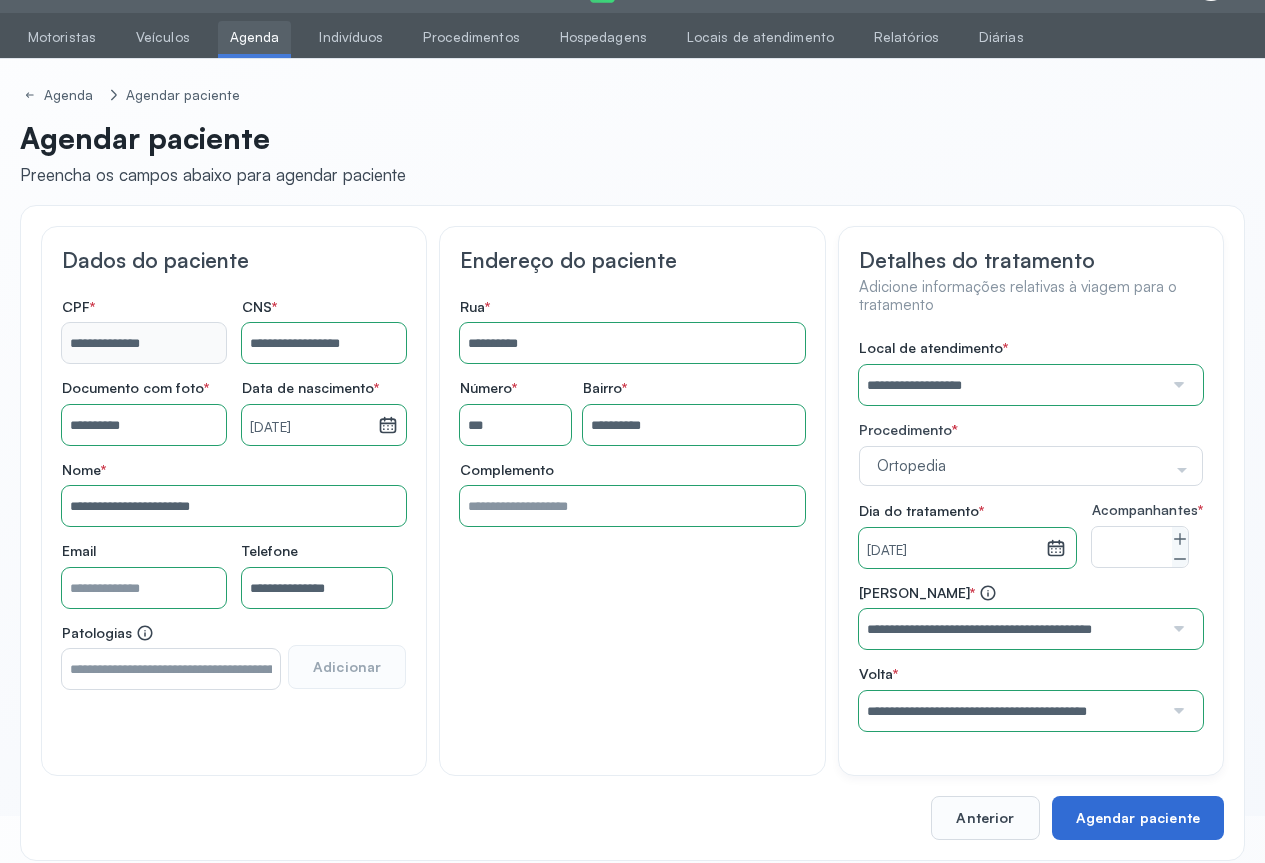 scroll, scrollTop: 0, scrollLeft: 0, axis: both 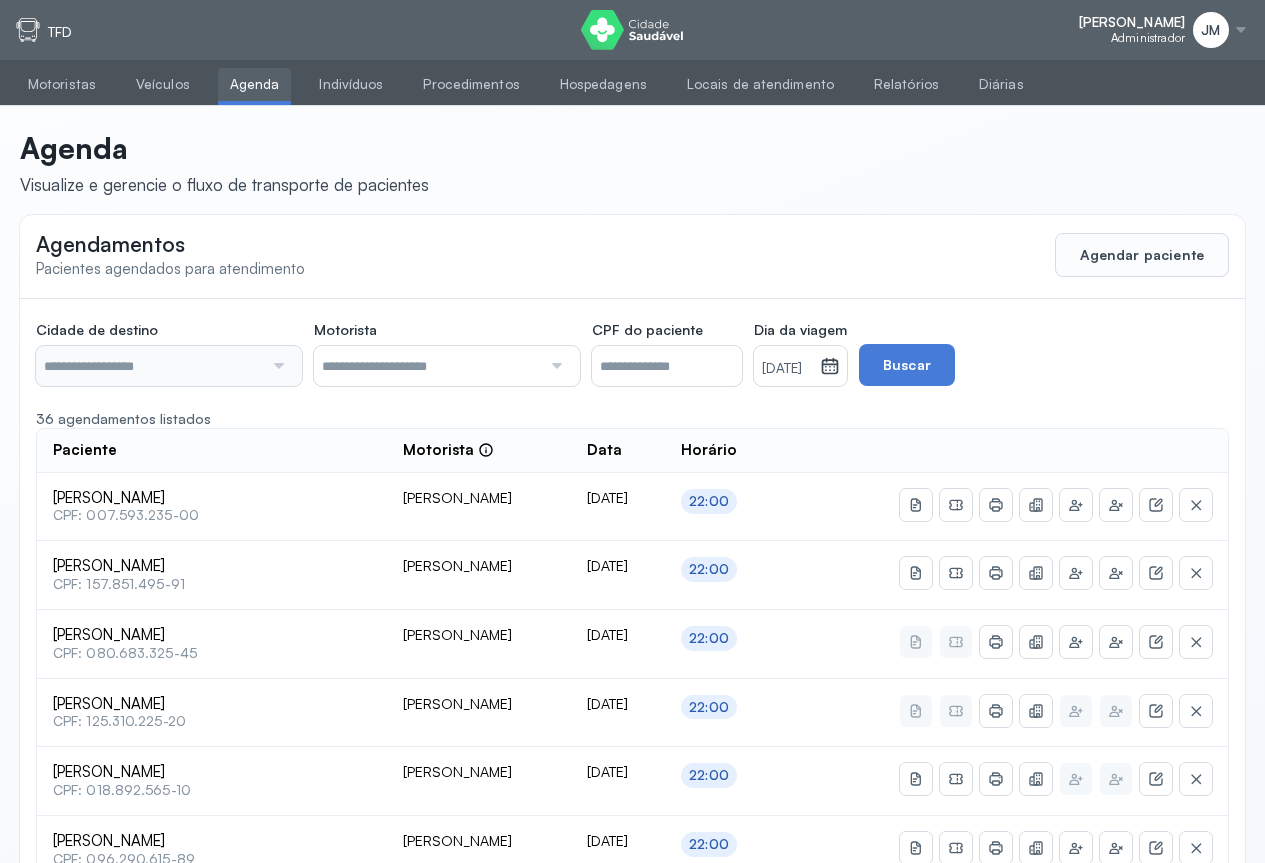 type on "********" 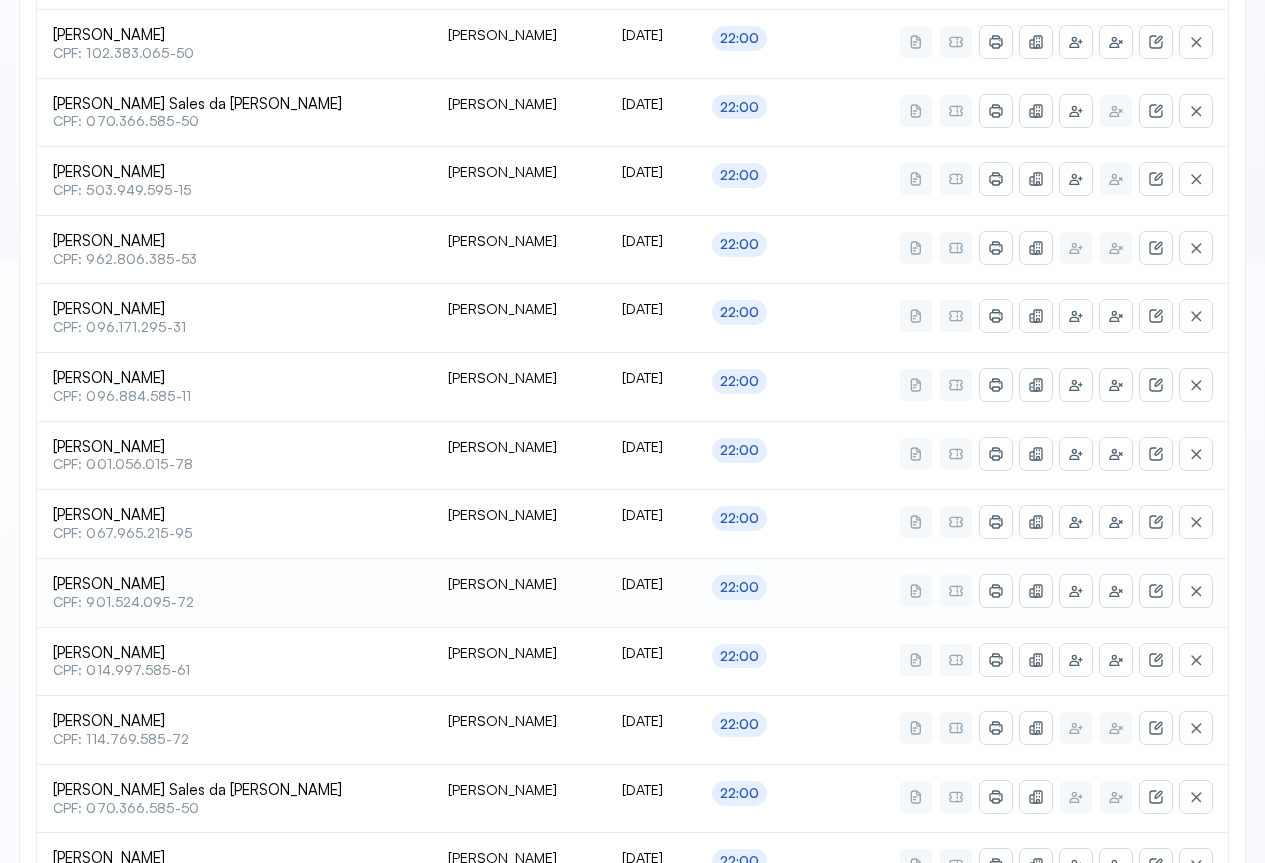 scroll, scrollTop: 741, scrollLeft: 0, axis: vertical 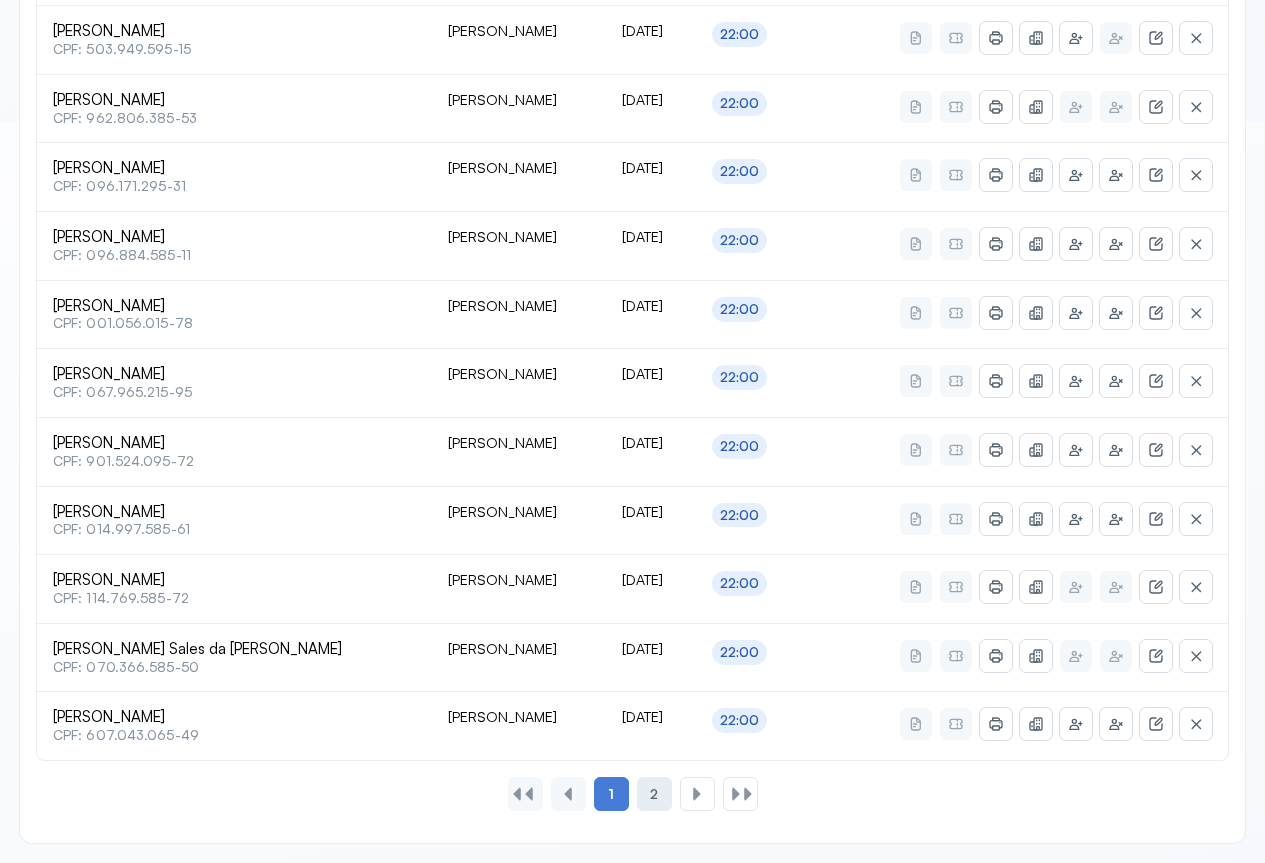 click on "2" at bounding box center (654, 794) 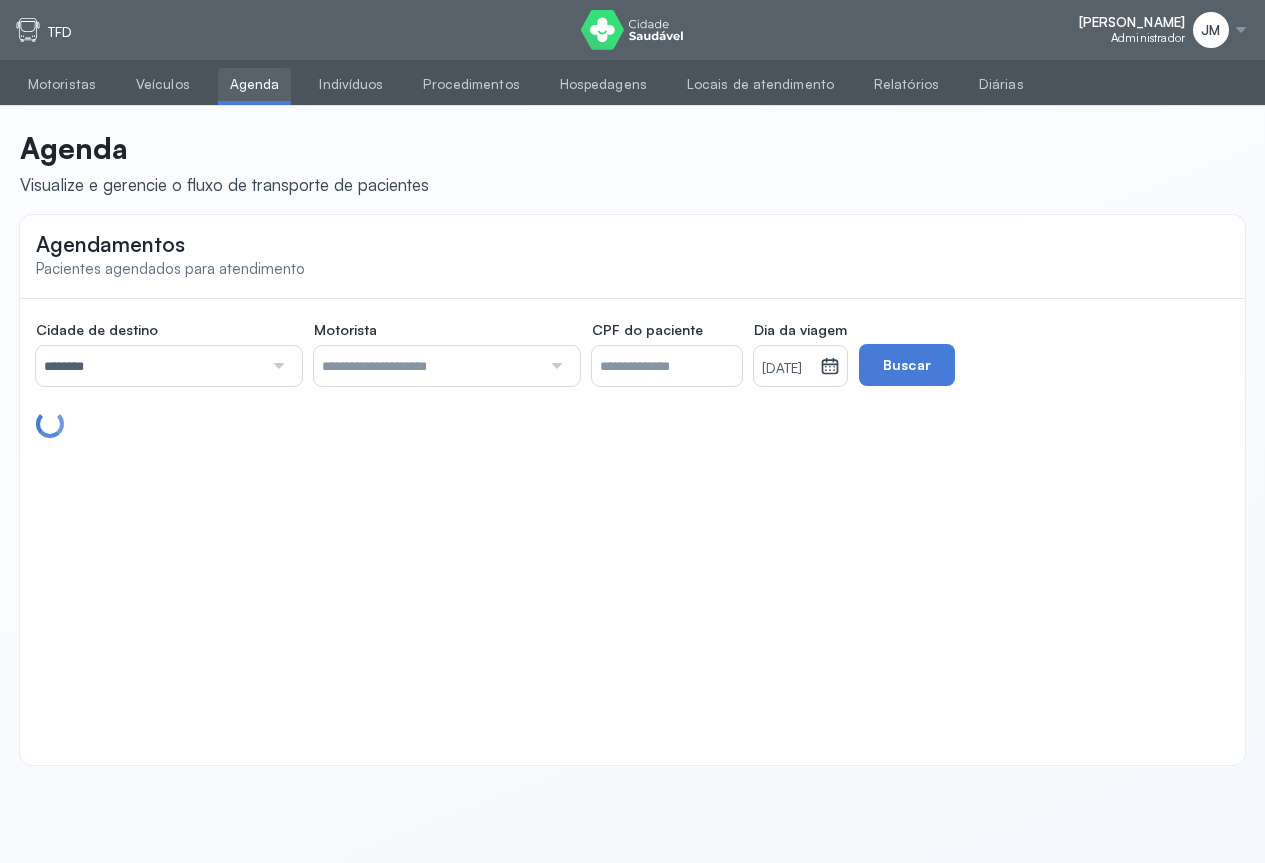 scroll, scrollTop: 0, scrollLeft: 0, axis: both 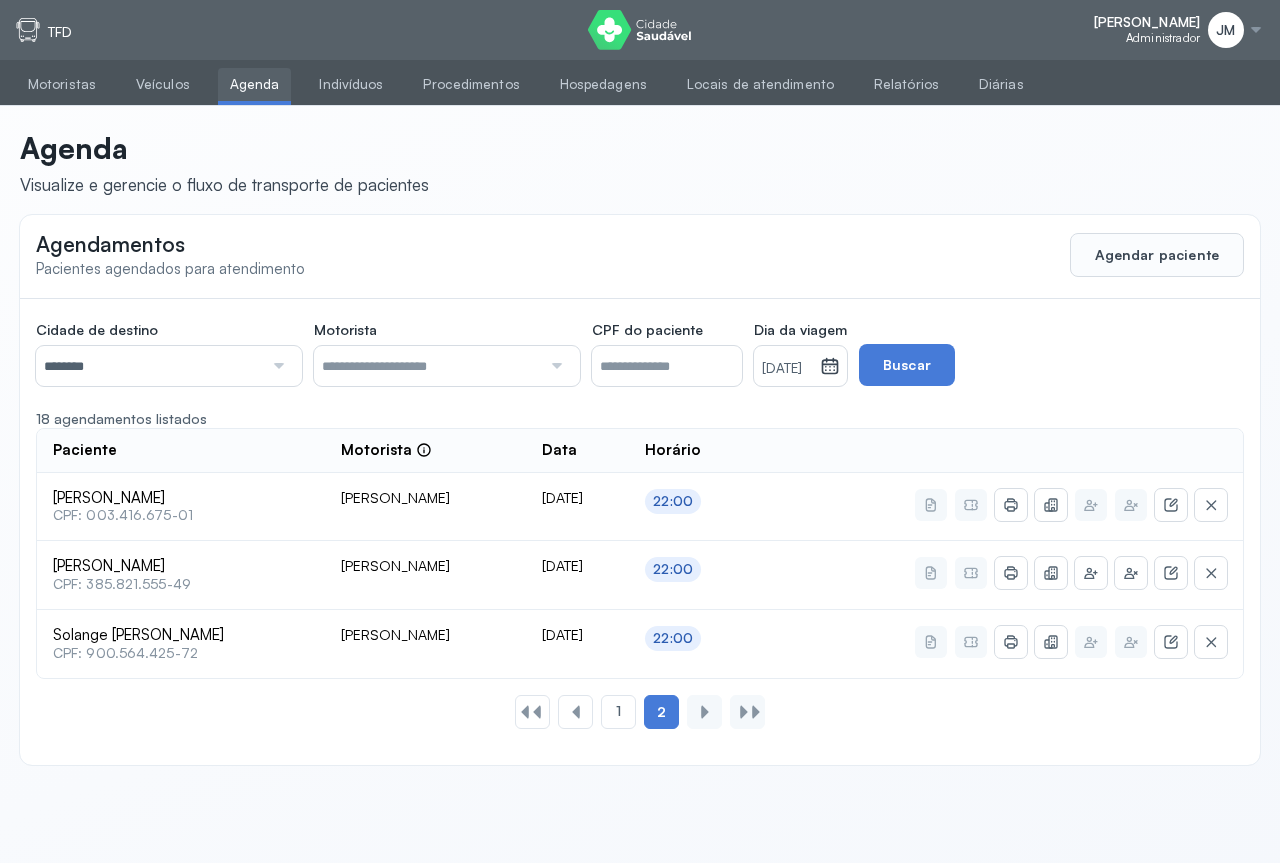 click 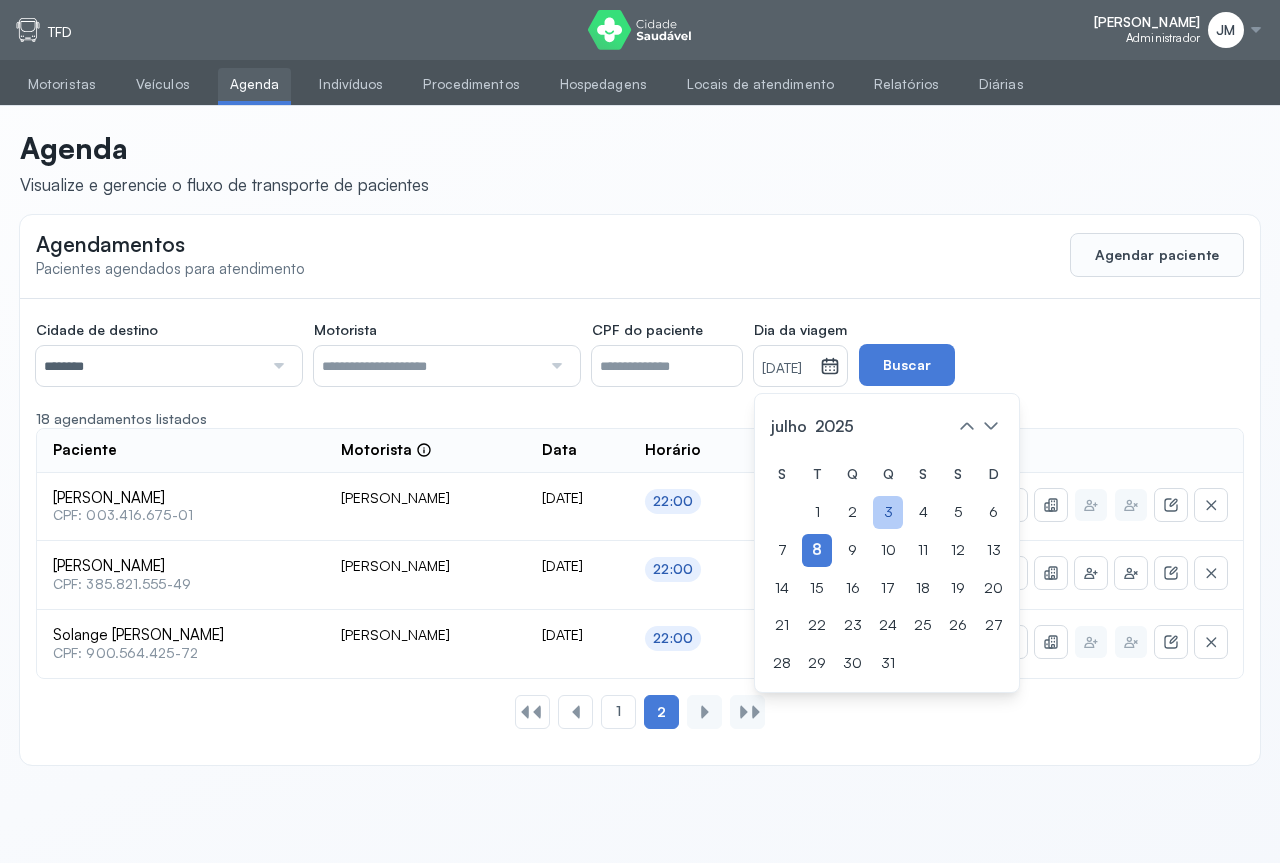 click on "3" 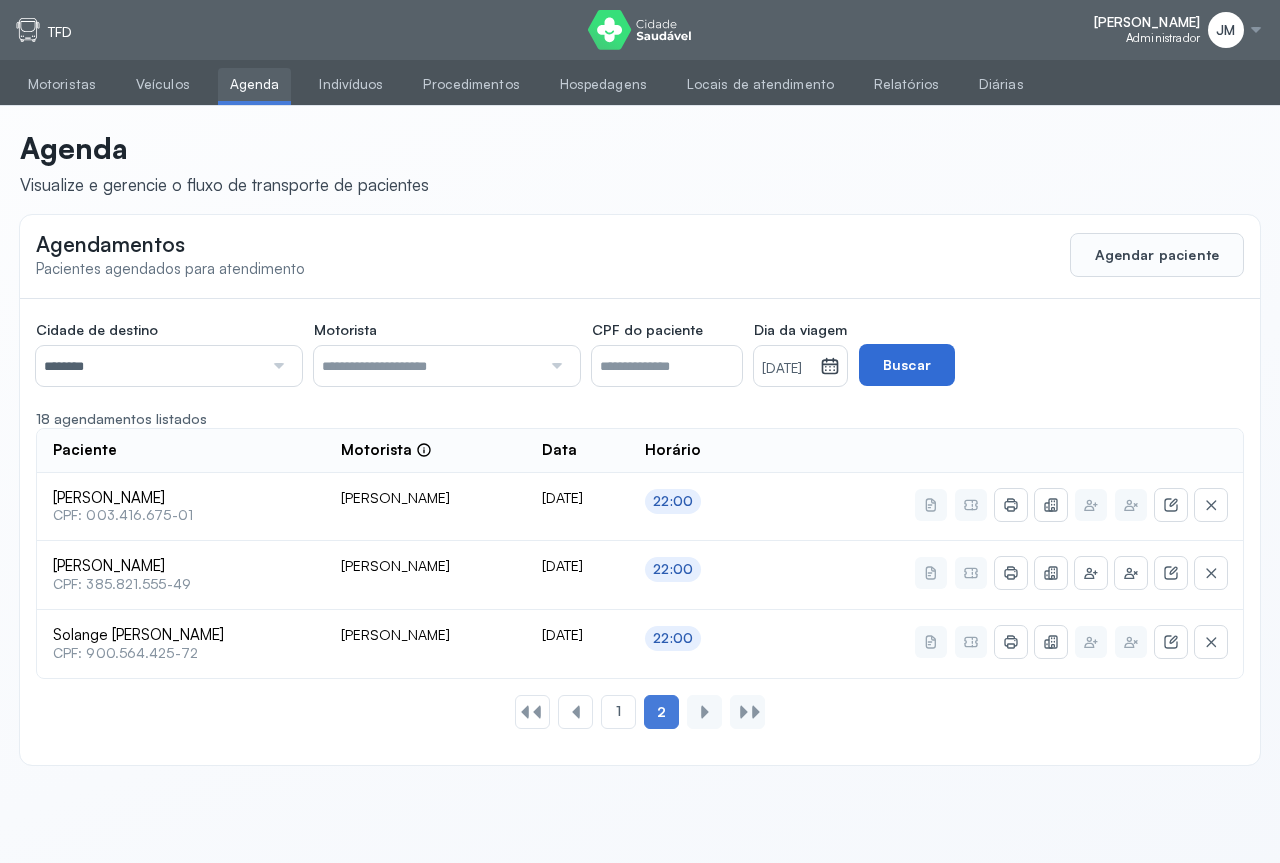 click on "Buscar" at bounding box center [907, 365] 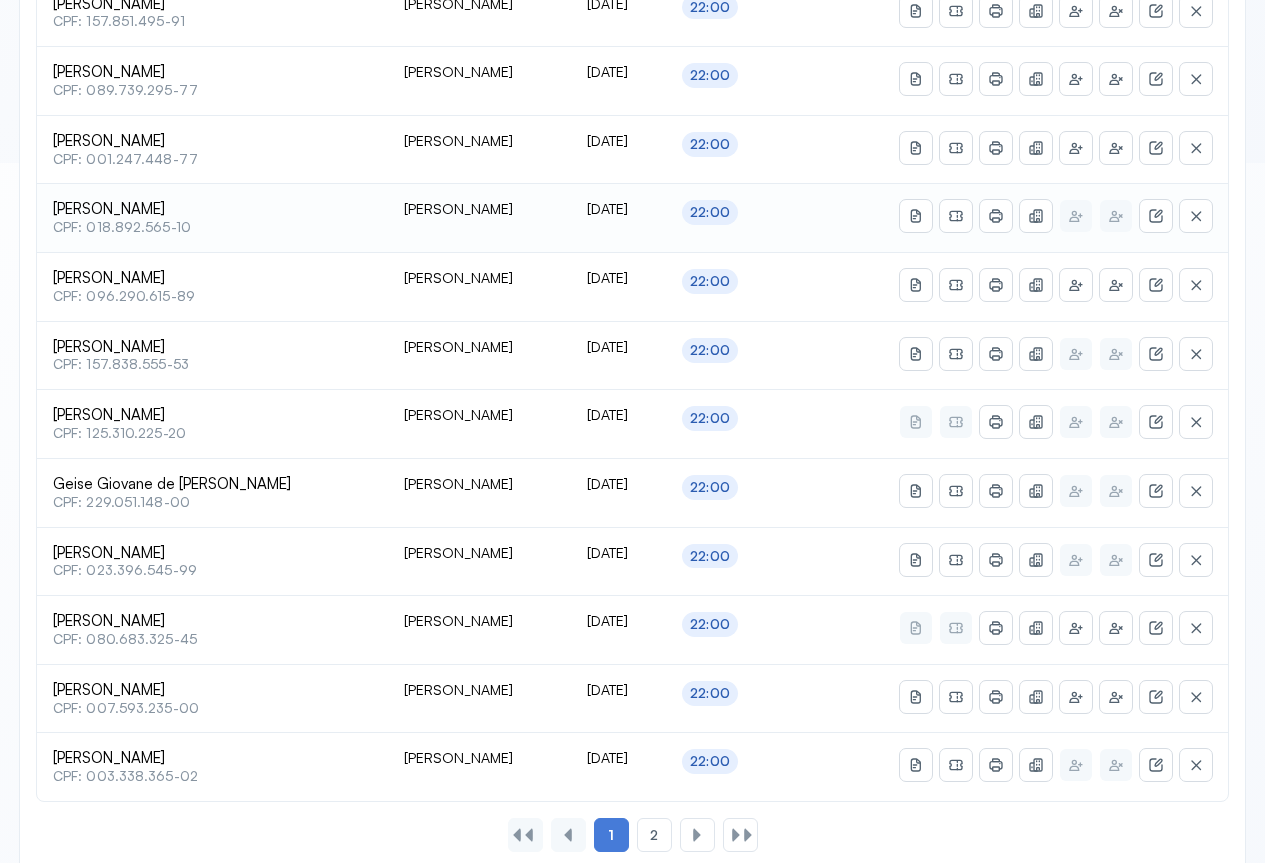 scroll, scrollTop: 741, scrollLeft: 0, axis: vertical 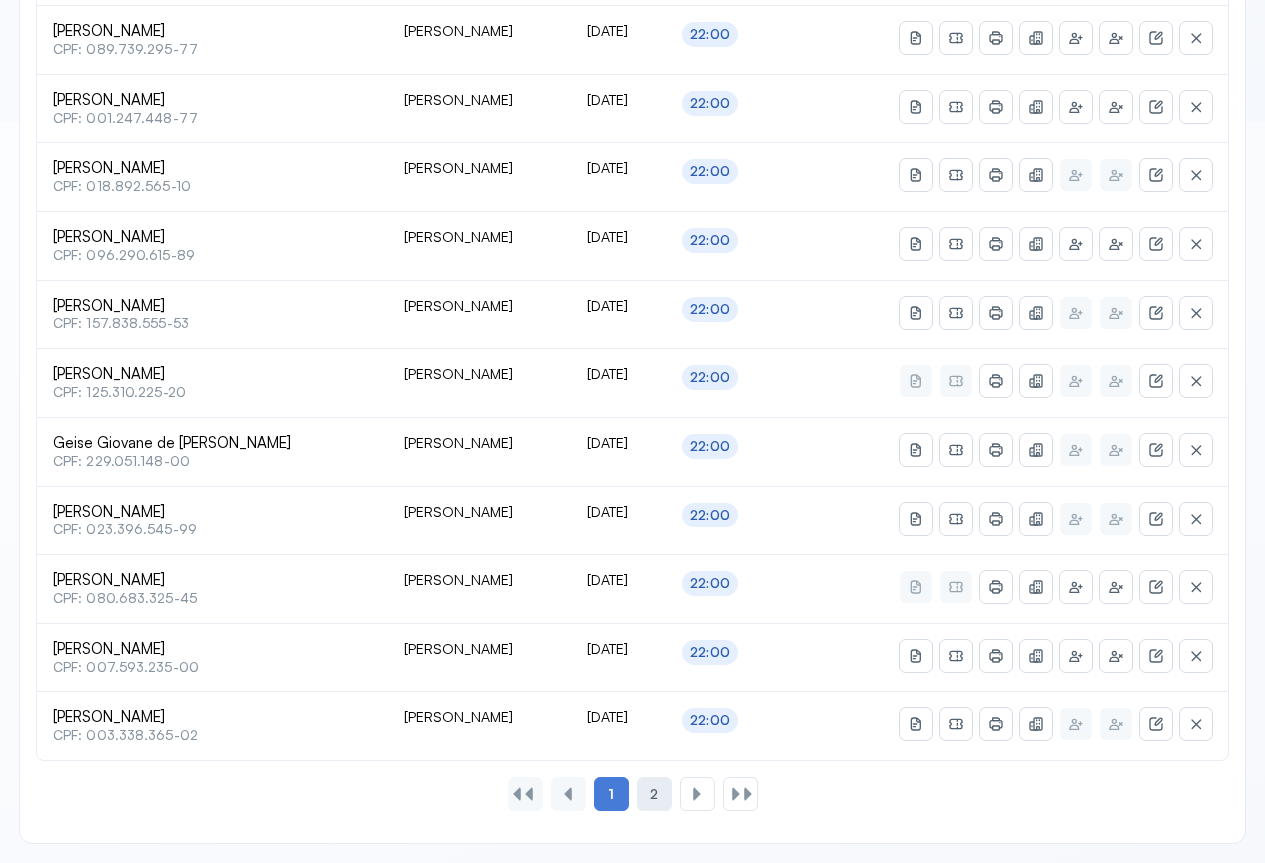 click on "2" at bounding box center [654, 794] 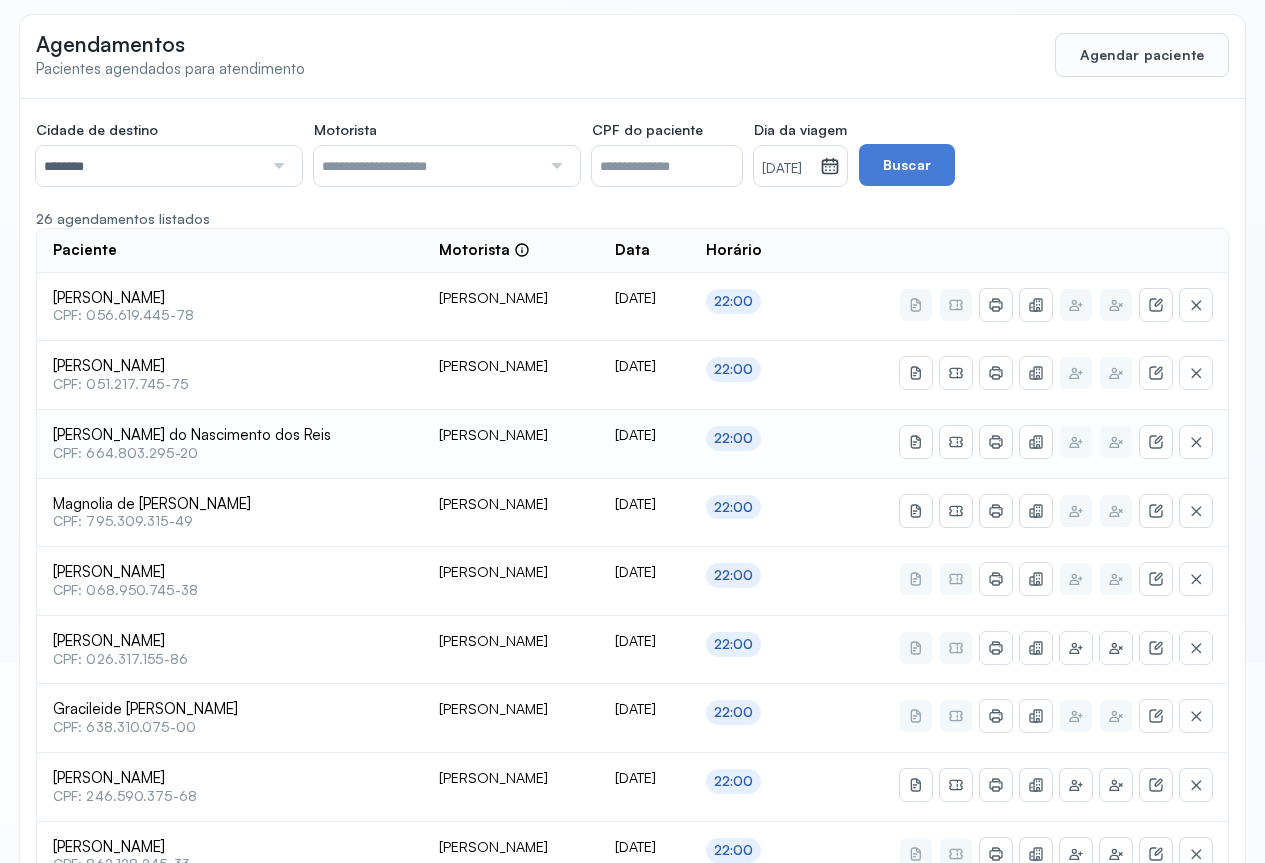 scroll, scrollTop: 300, scrollLeft: 0, axis: vertical 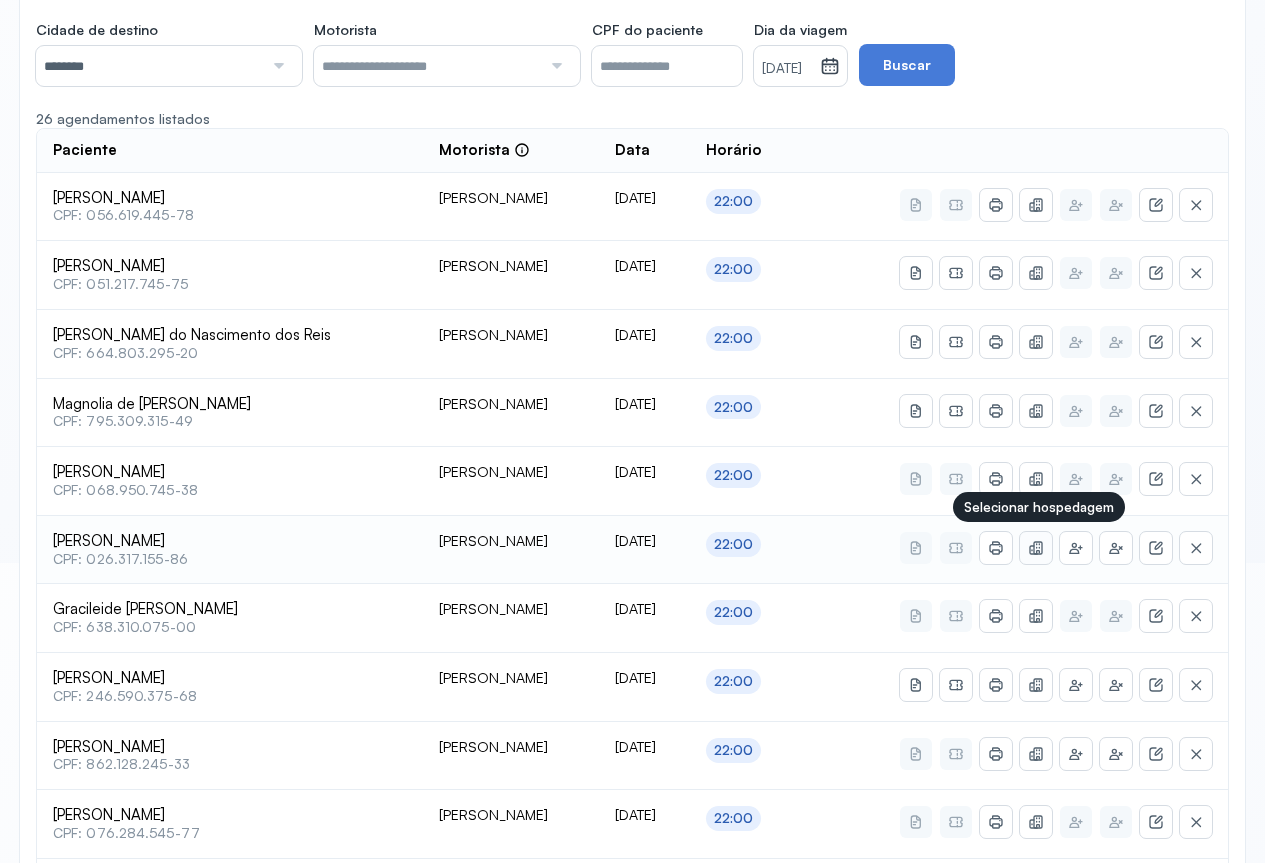 click 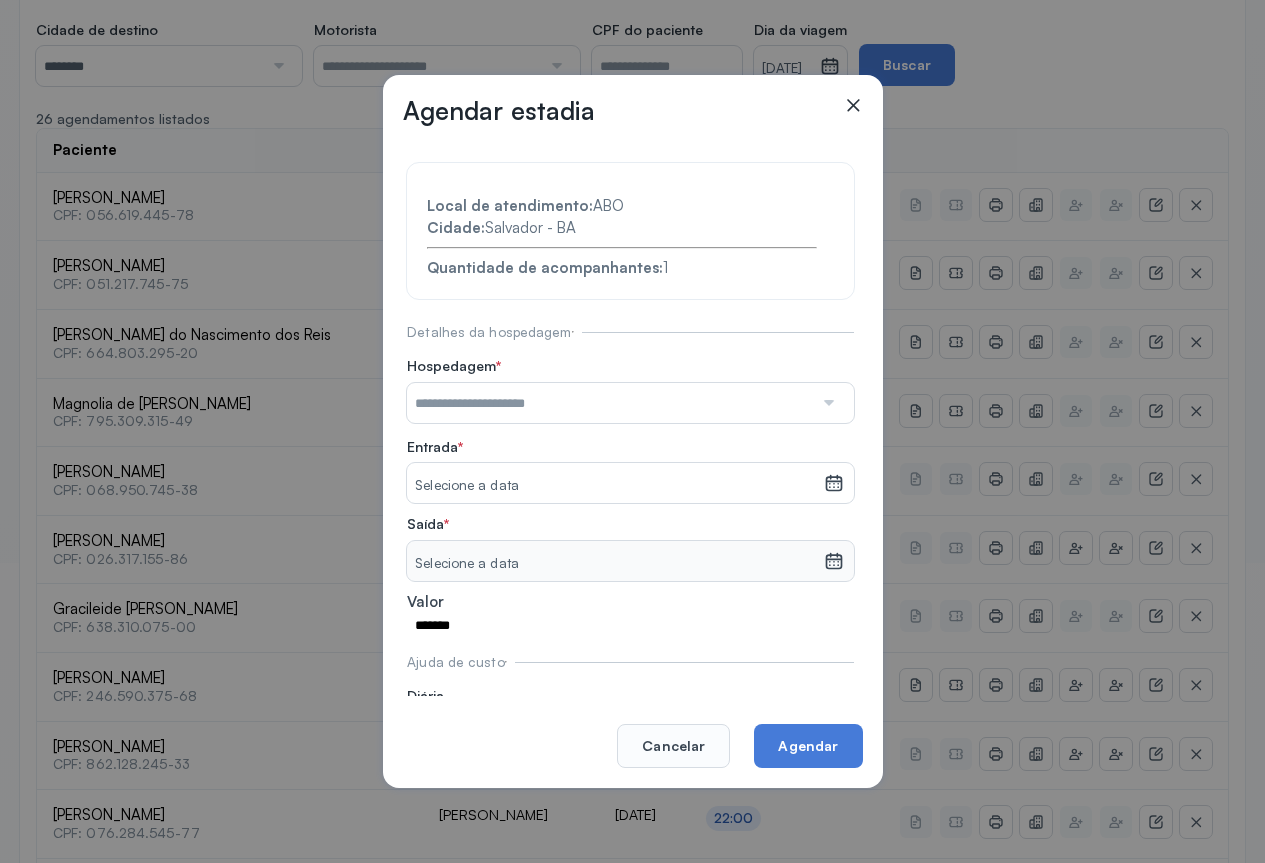 click at bounding box center (610, 403) 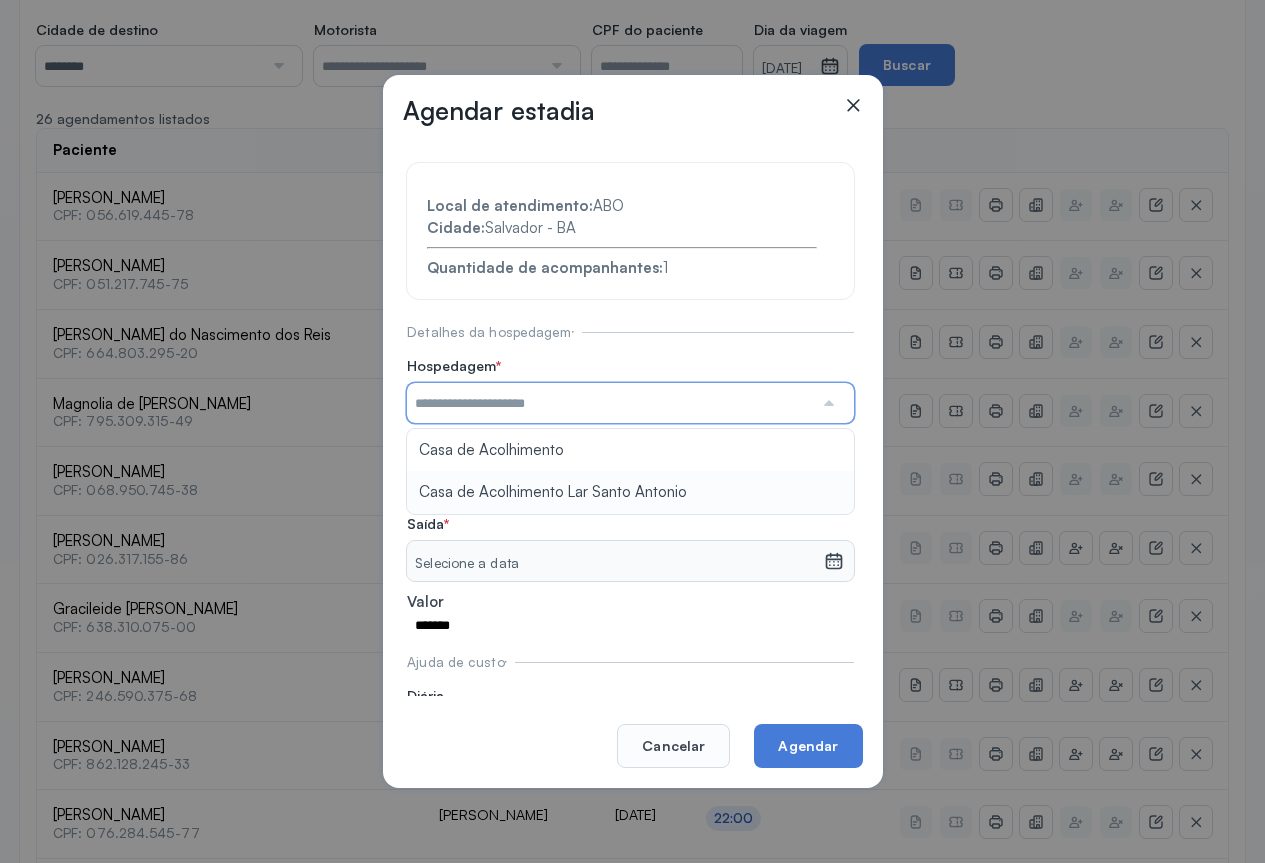type on "**********" 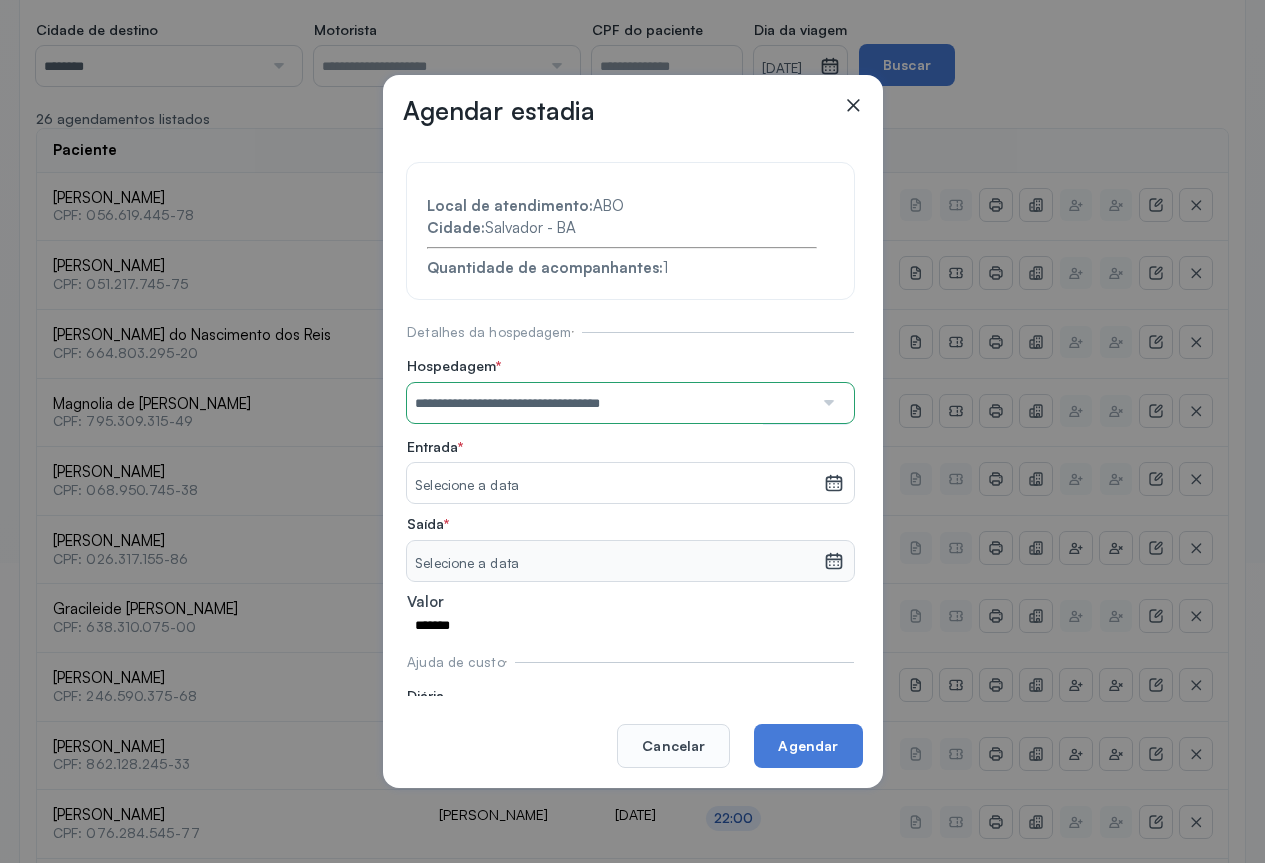click on "**********" at bounding box center [630, 458] 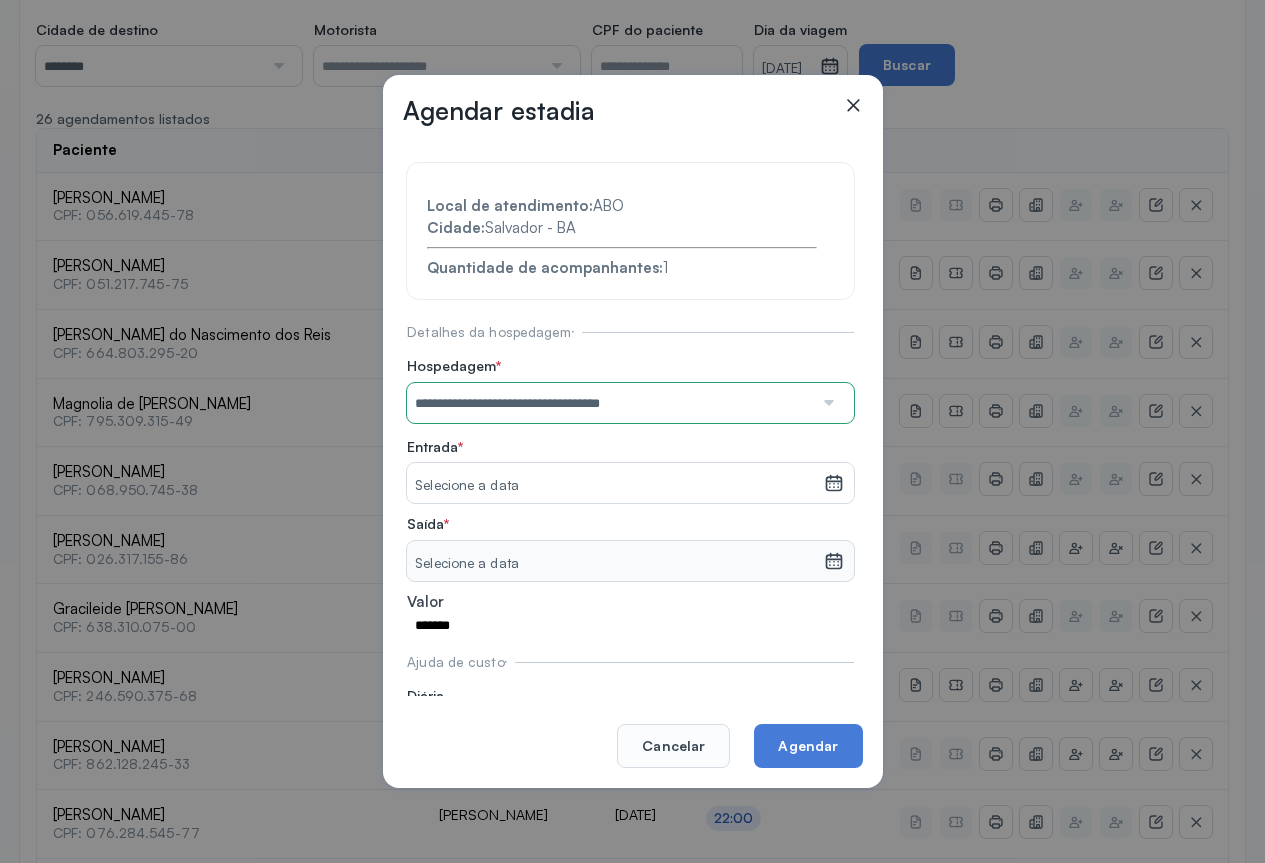 click on "Selecione a data" at bounding box center [615, 486] 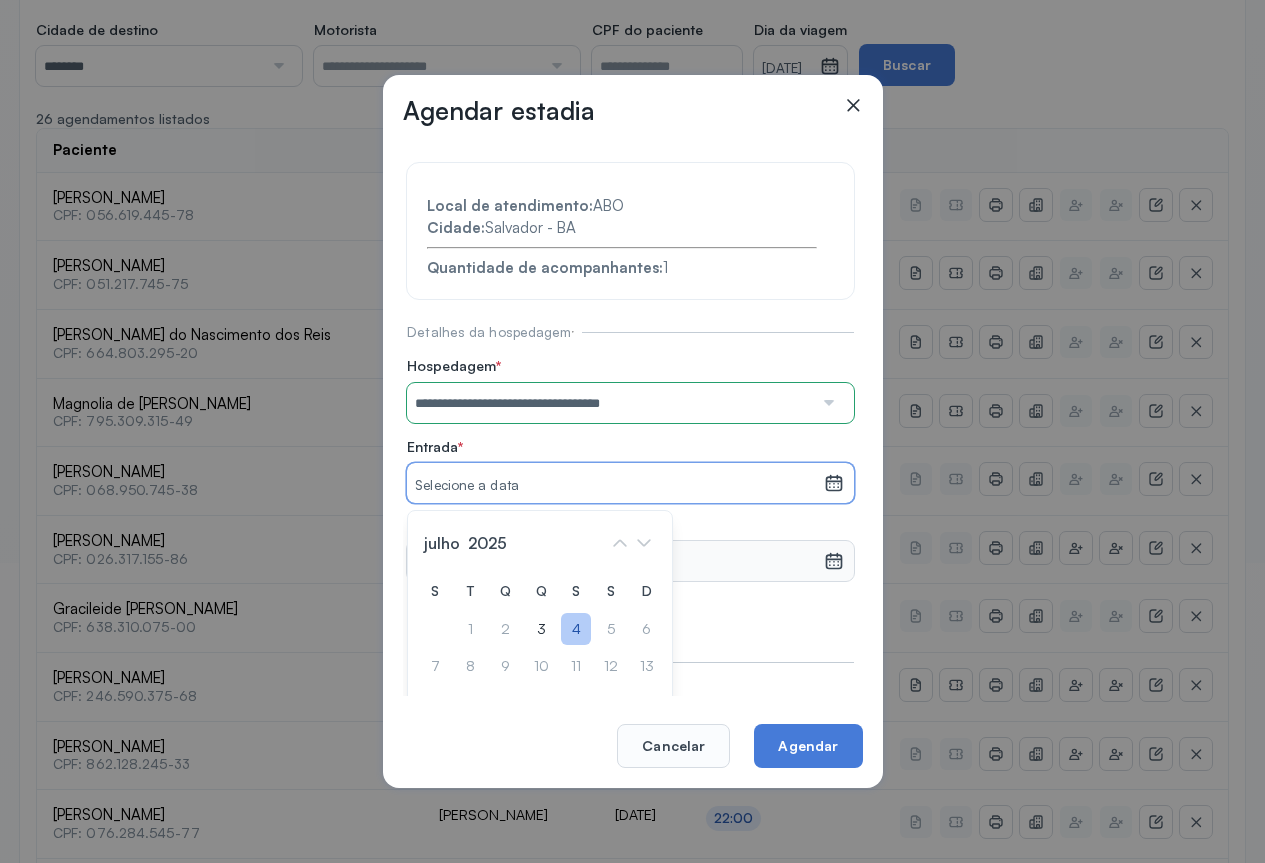 click on "4" 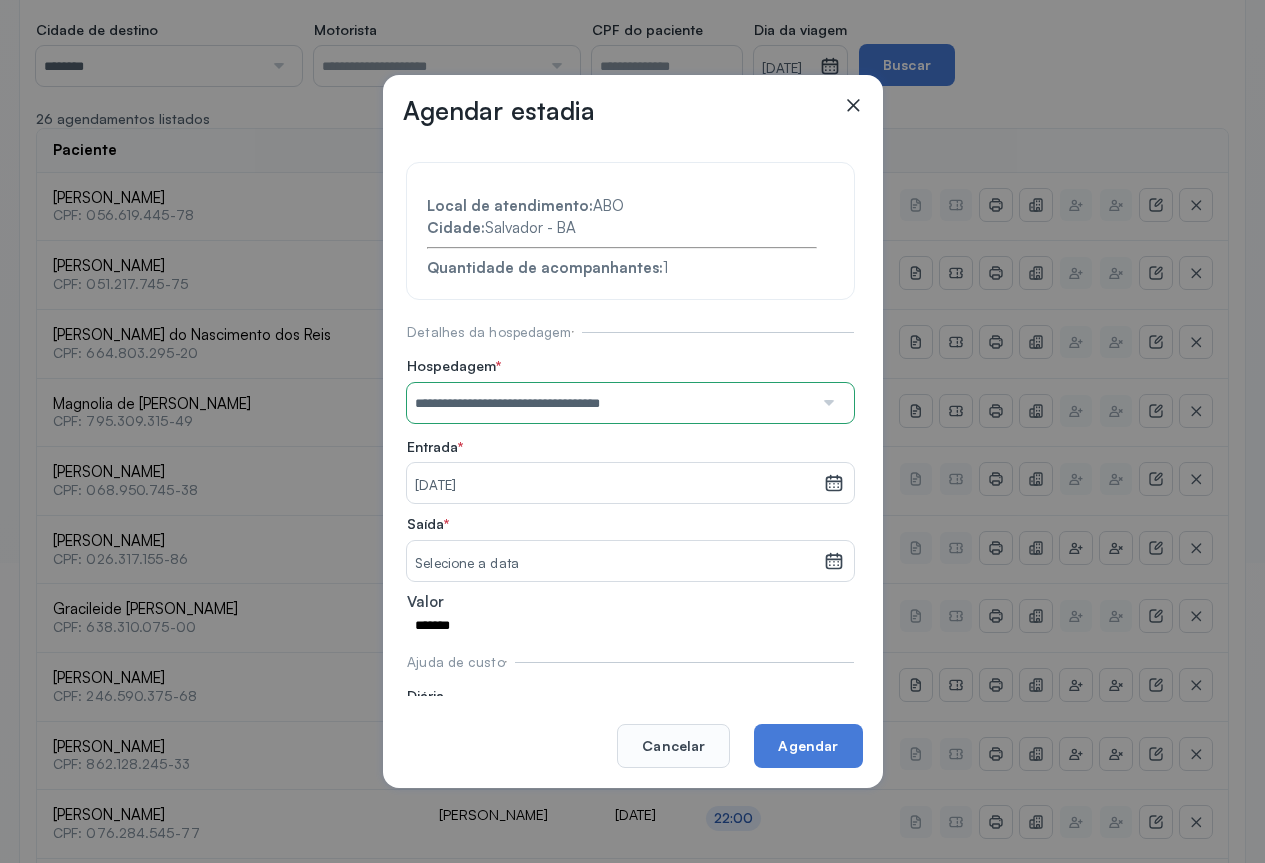 click 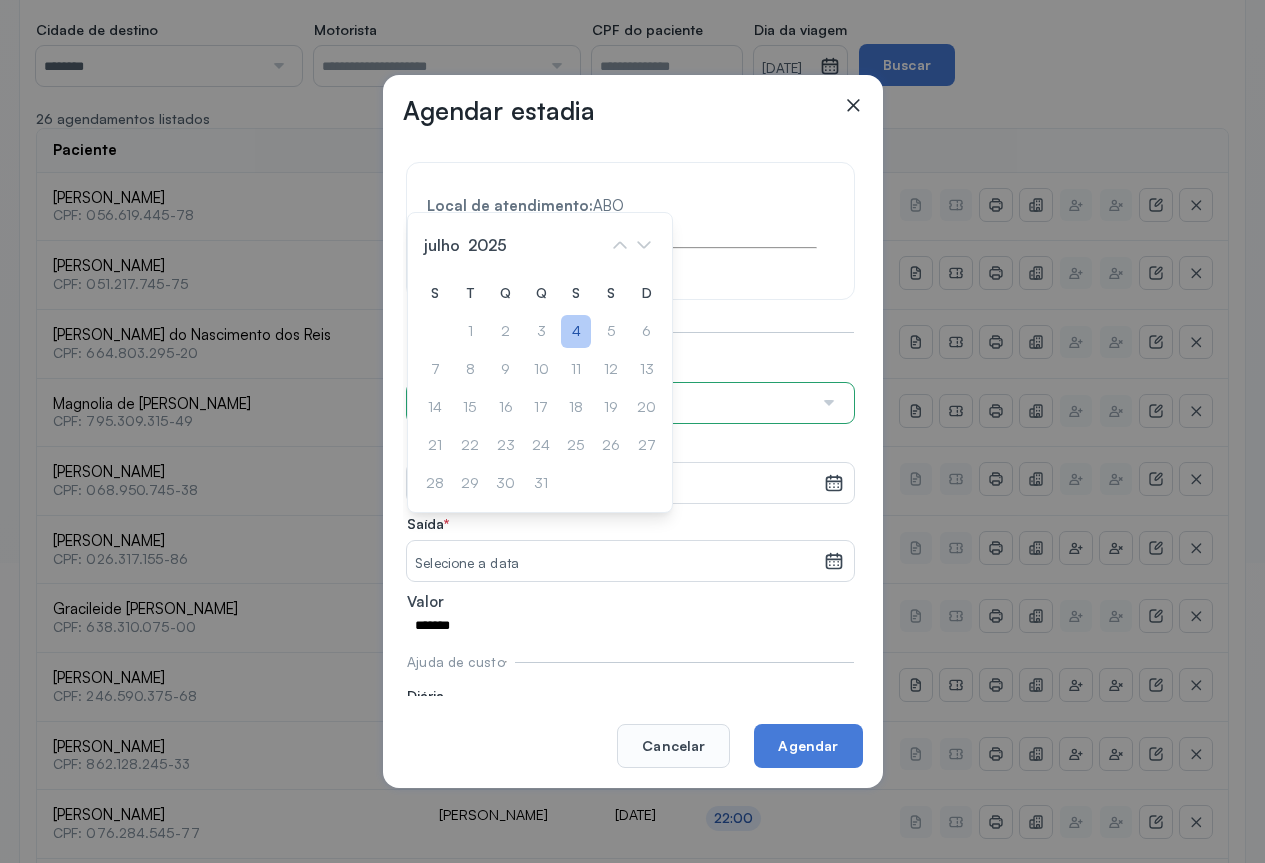 click on "4" 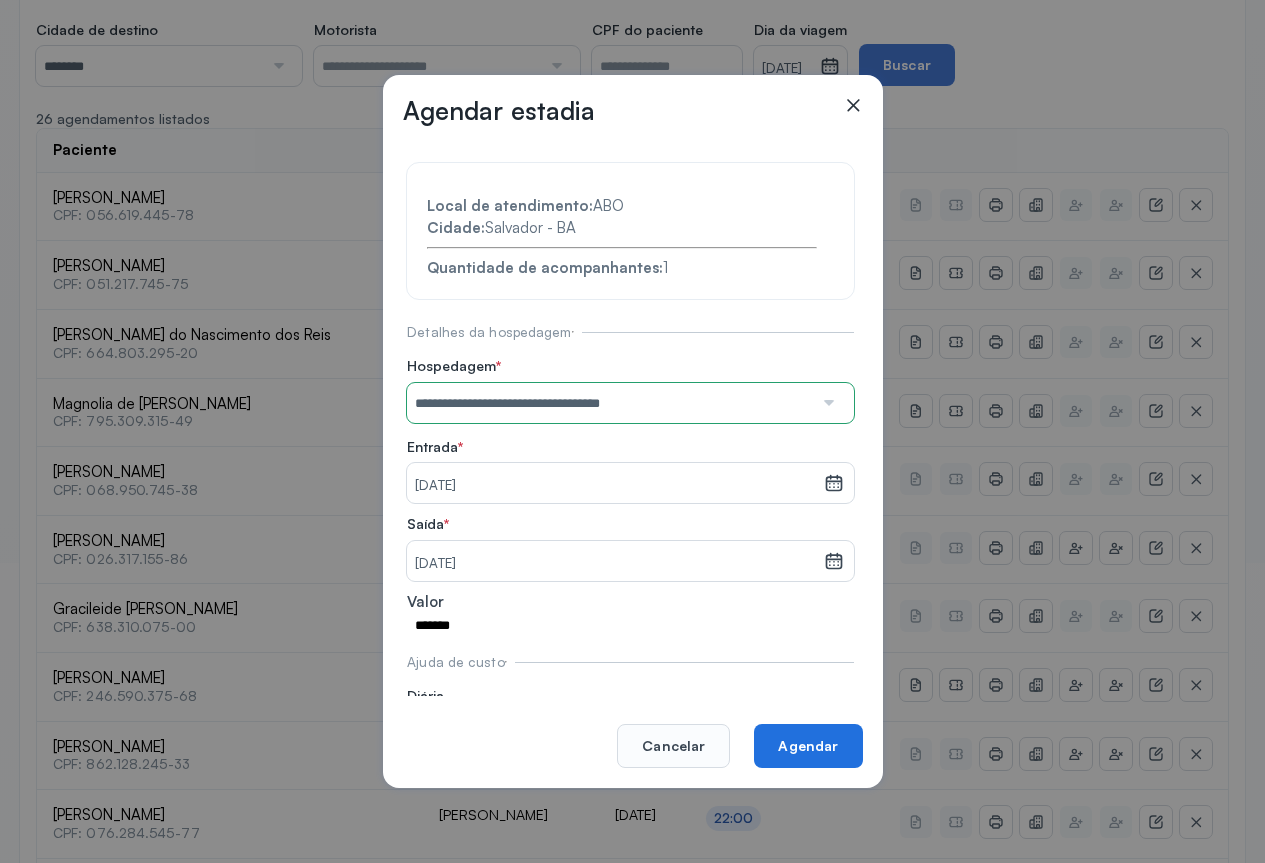 click on "Agendar" 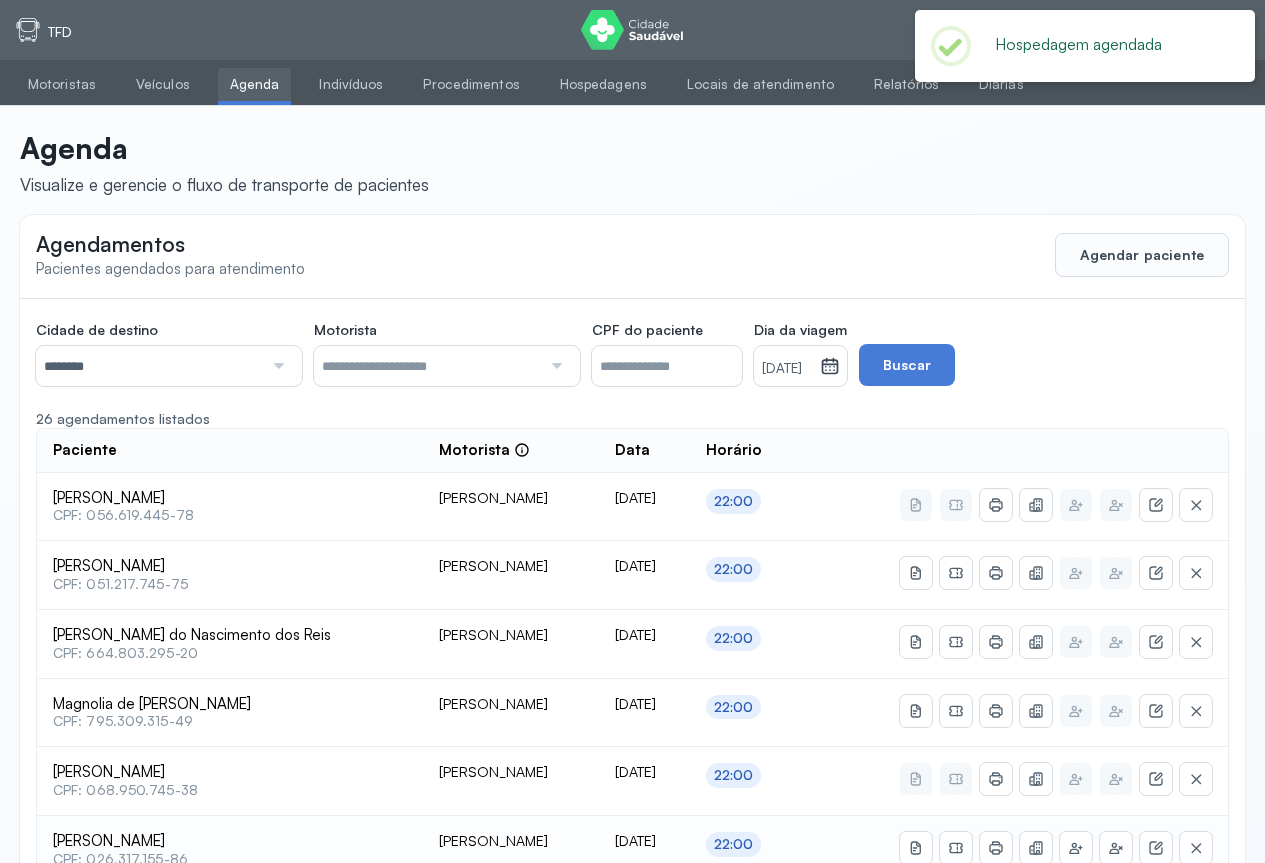 scroll, scrollTop: 200, scrollLeft: 0, axis: vertical 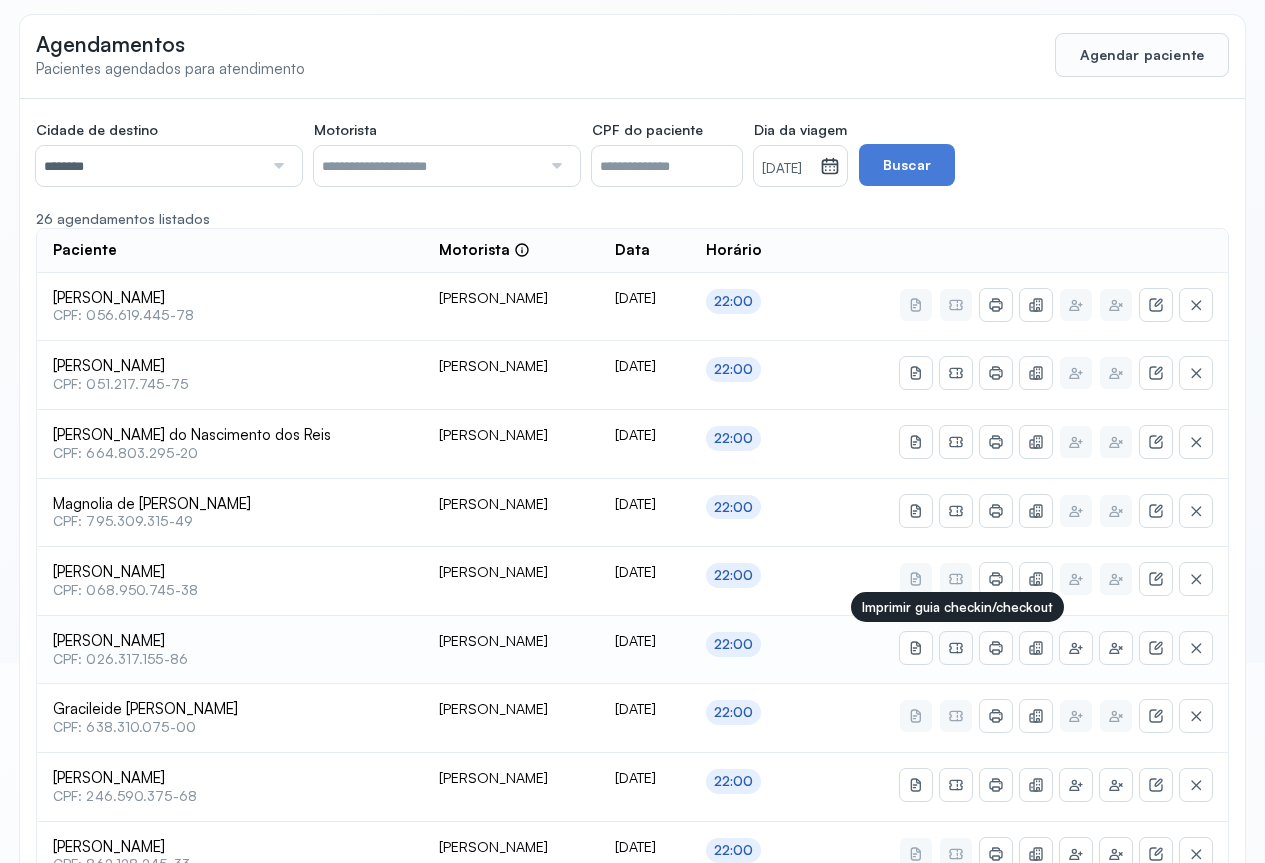 click 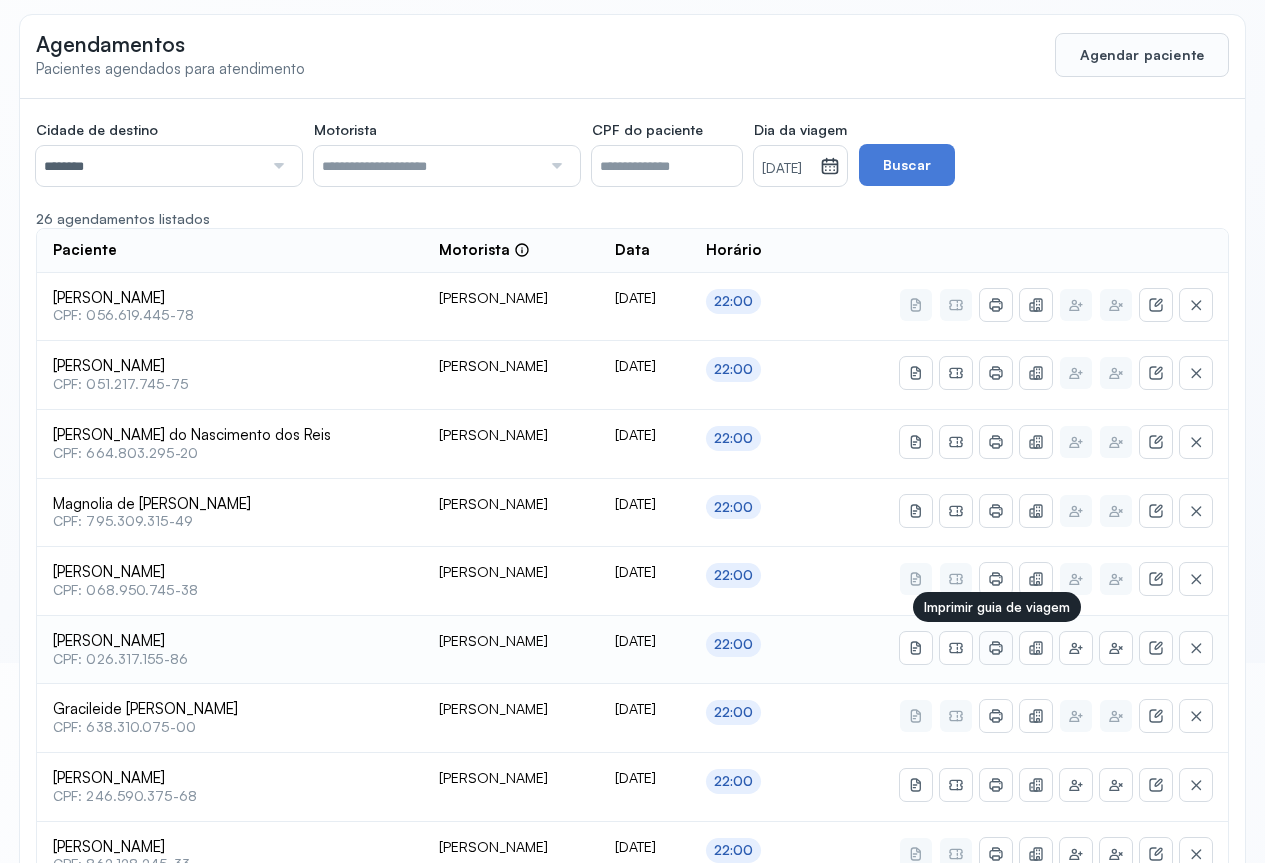 click 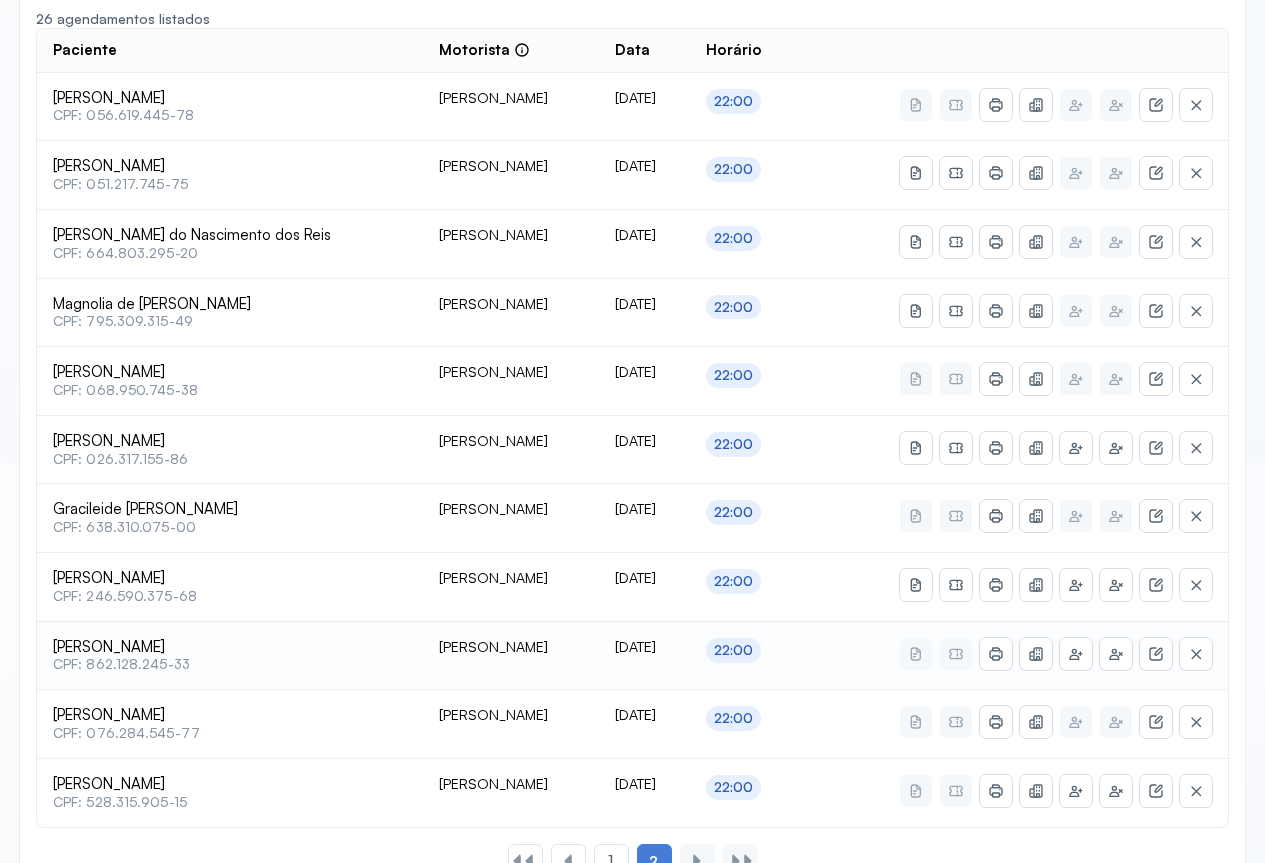 scroll, scrollTop: 467, scrollLeft: 0, axis: vertical 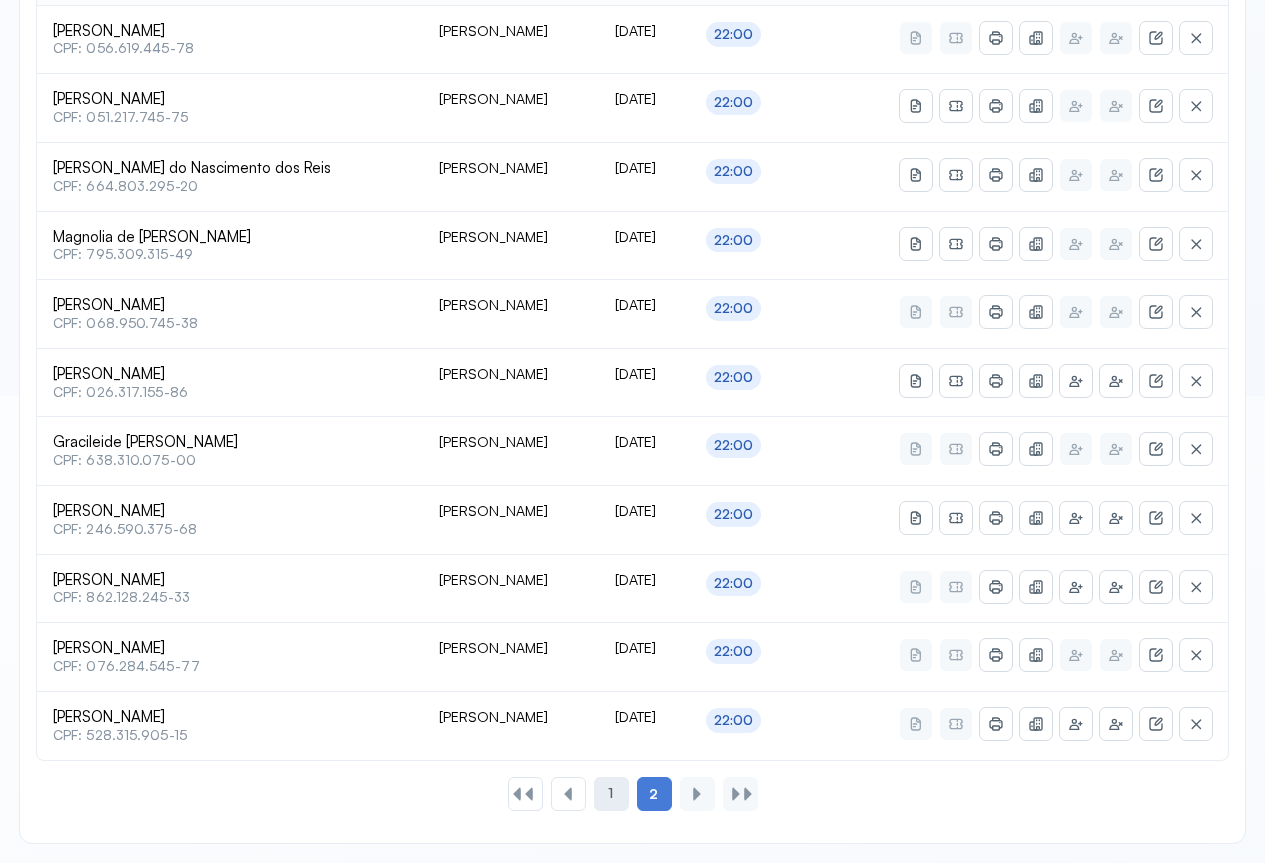 click on "1" 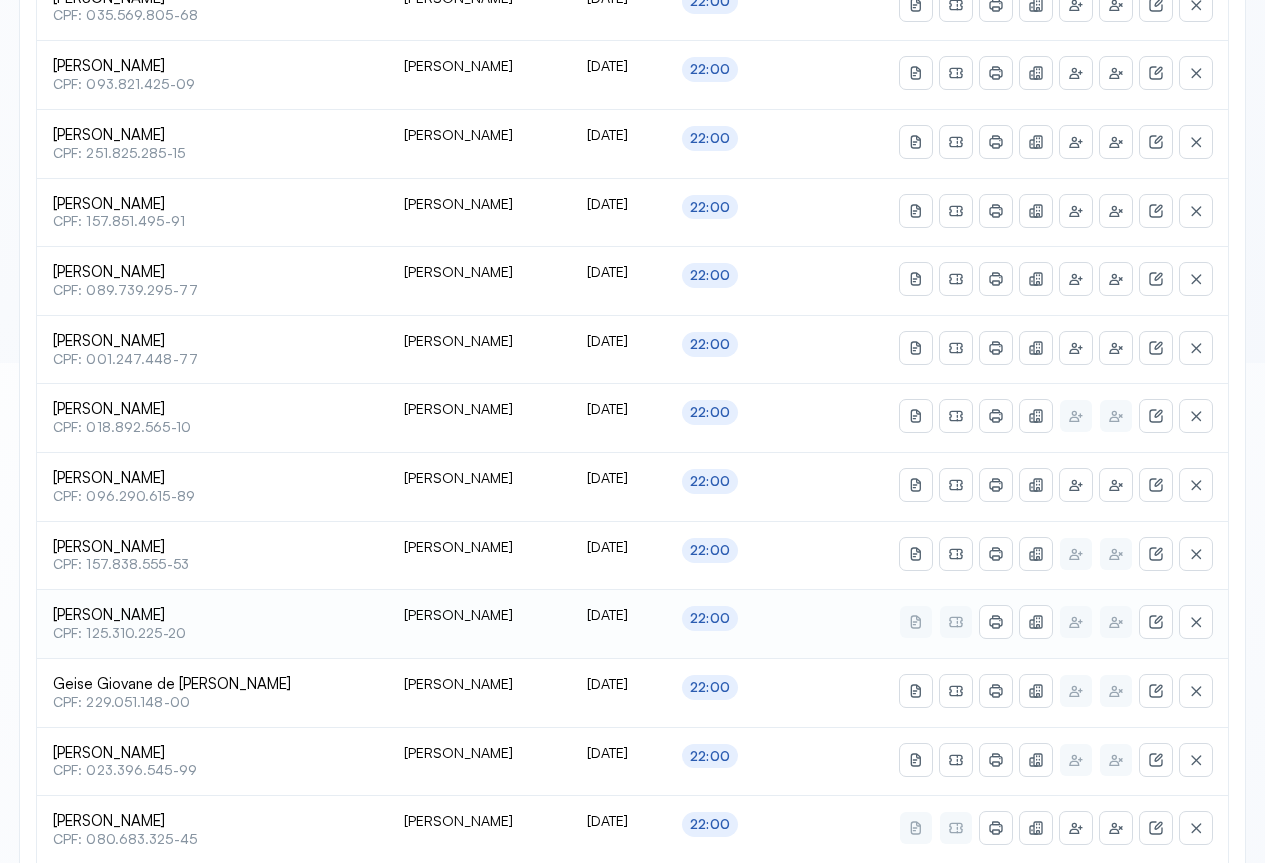 scroll, scrollTop: 600, scrollLeft: 0, axis: vertical 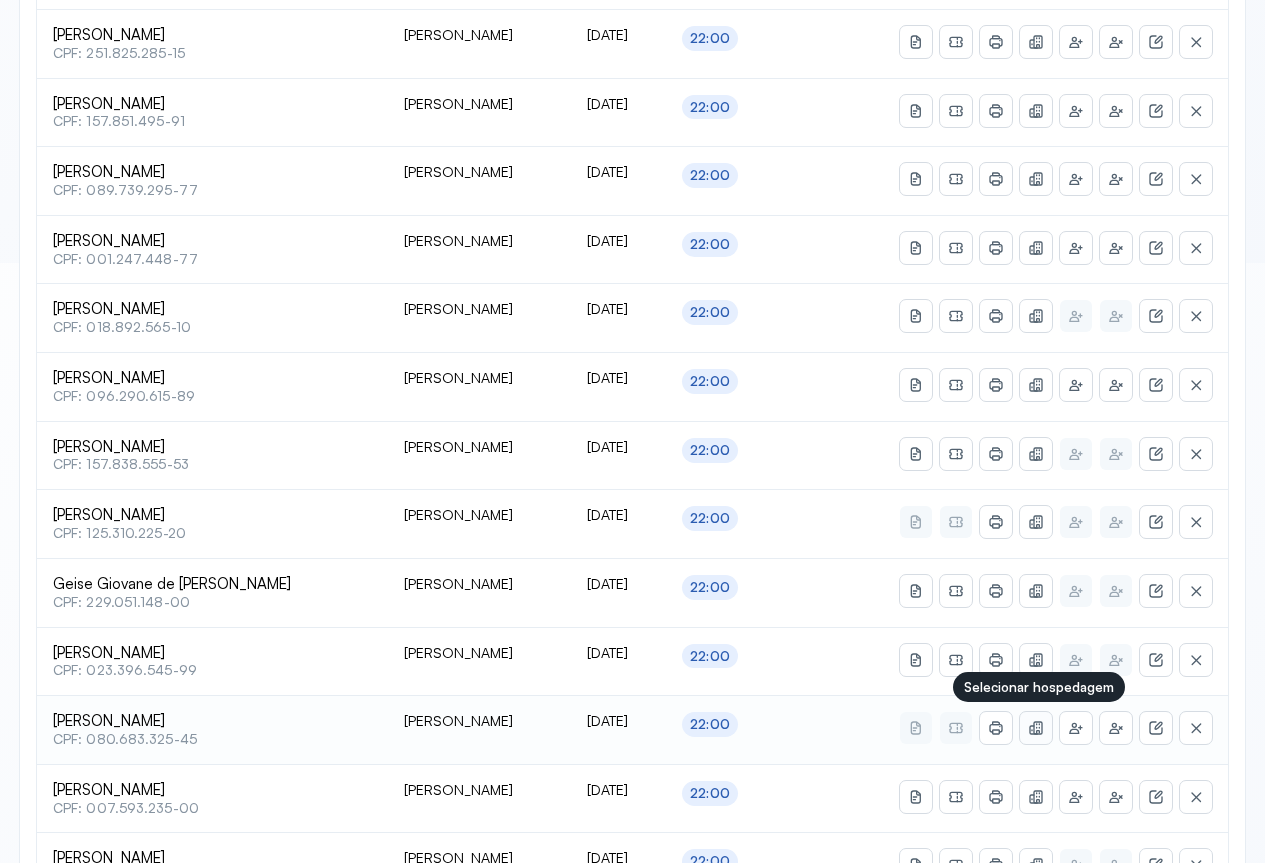 click 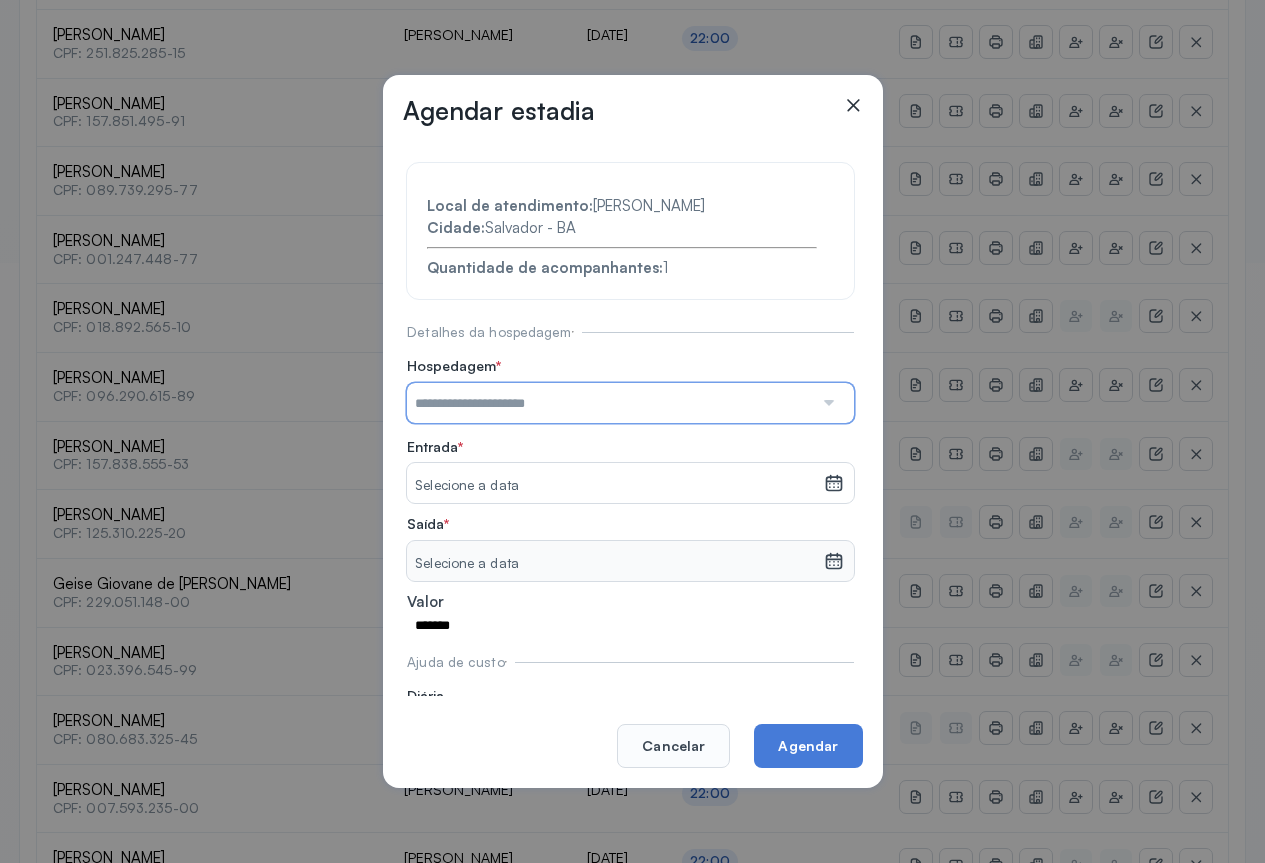 click at bounding box center (610, 403) 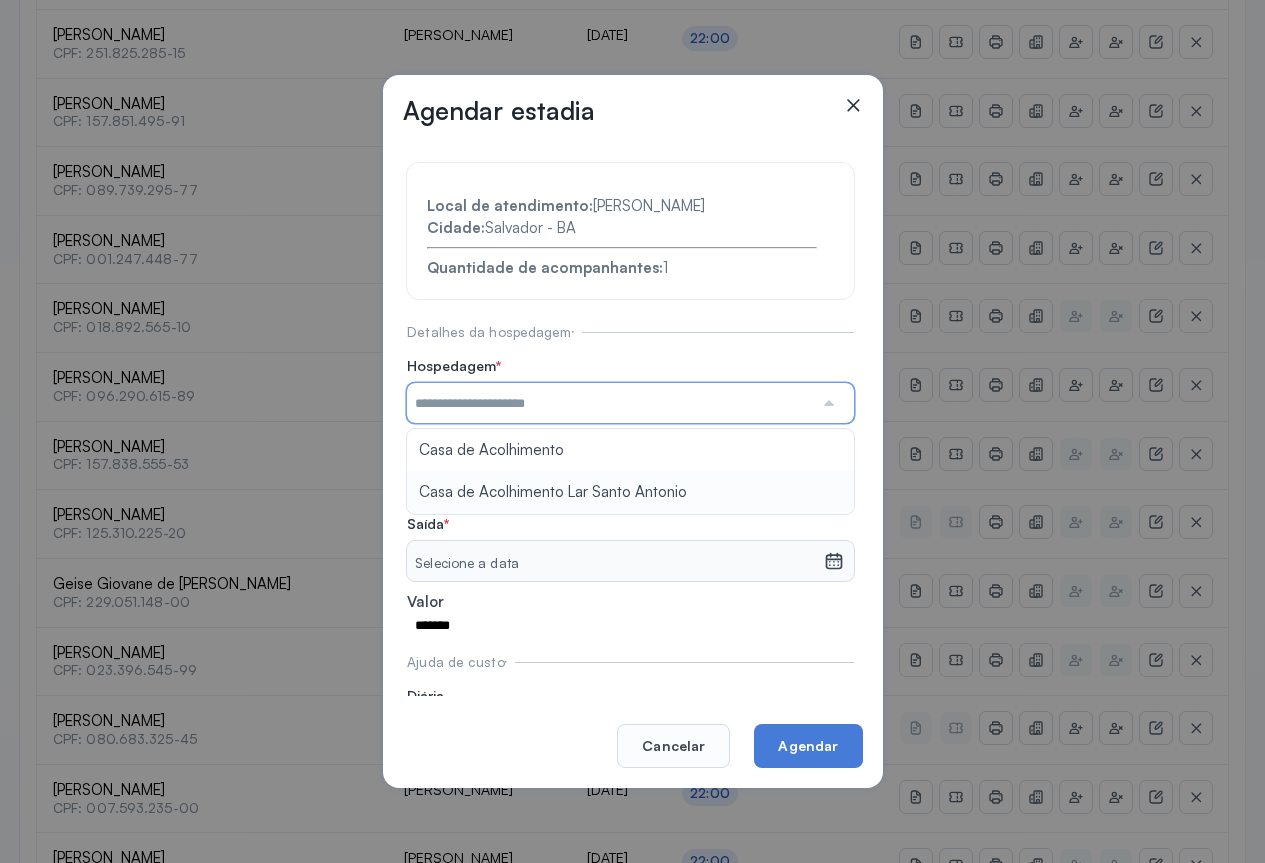 type on "**********" 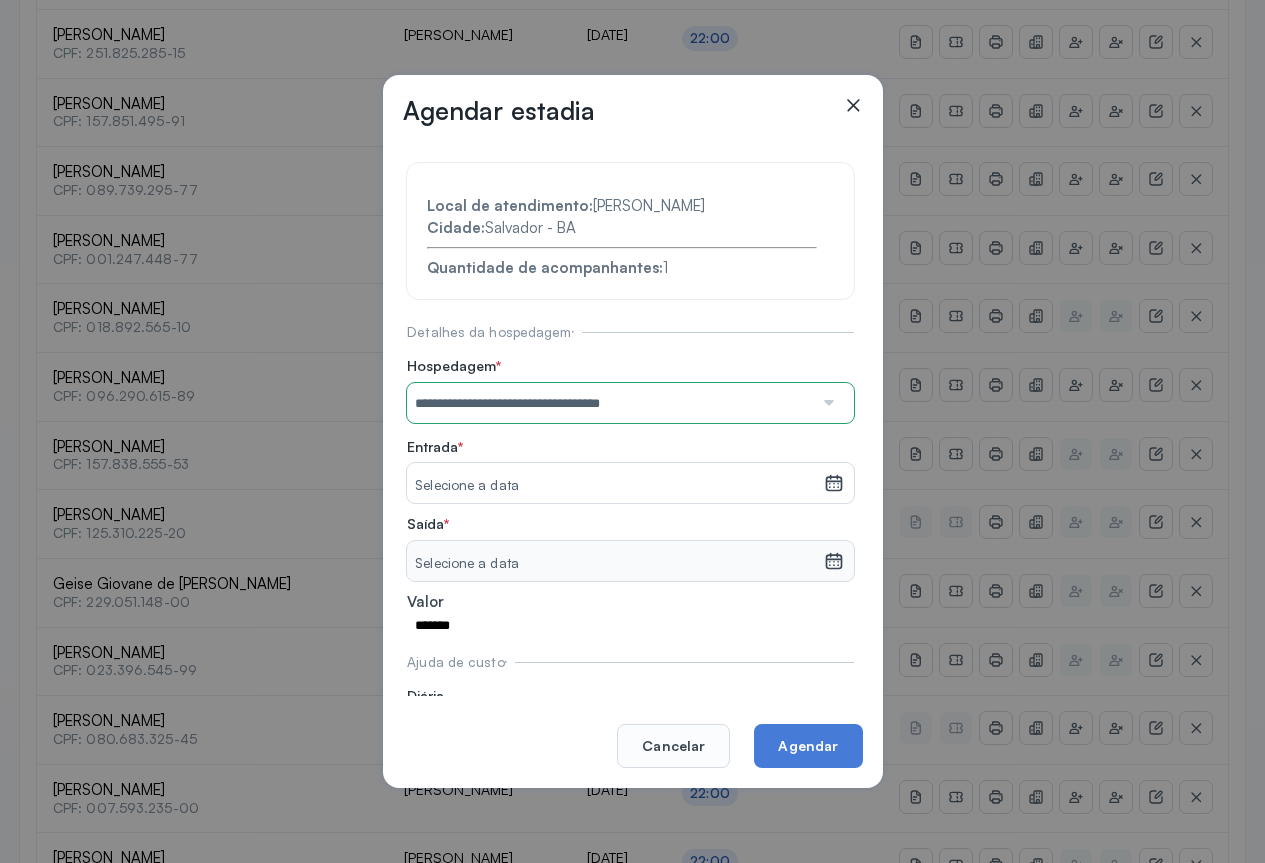 click on "**********" at bounding box center [630, 458] 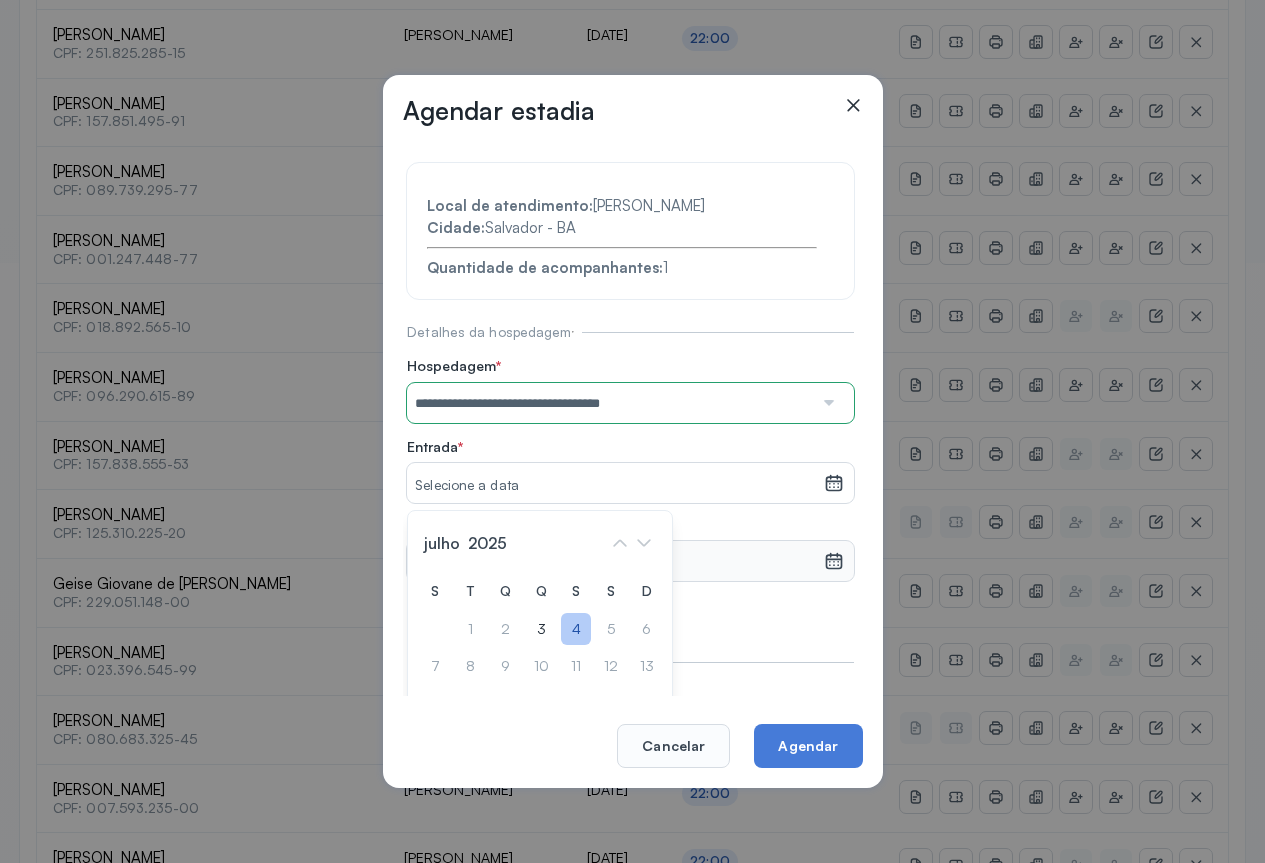 click on "4" 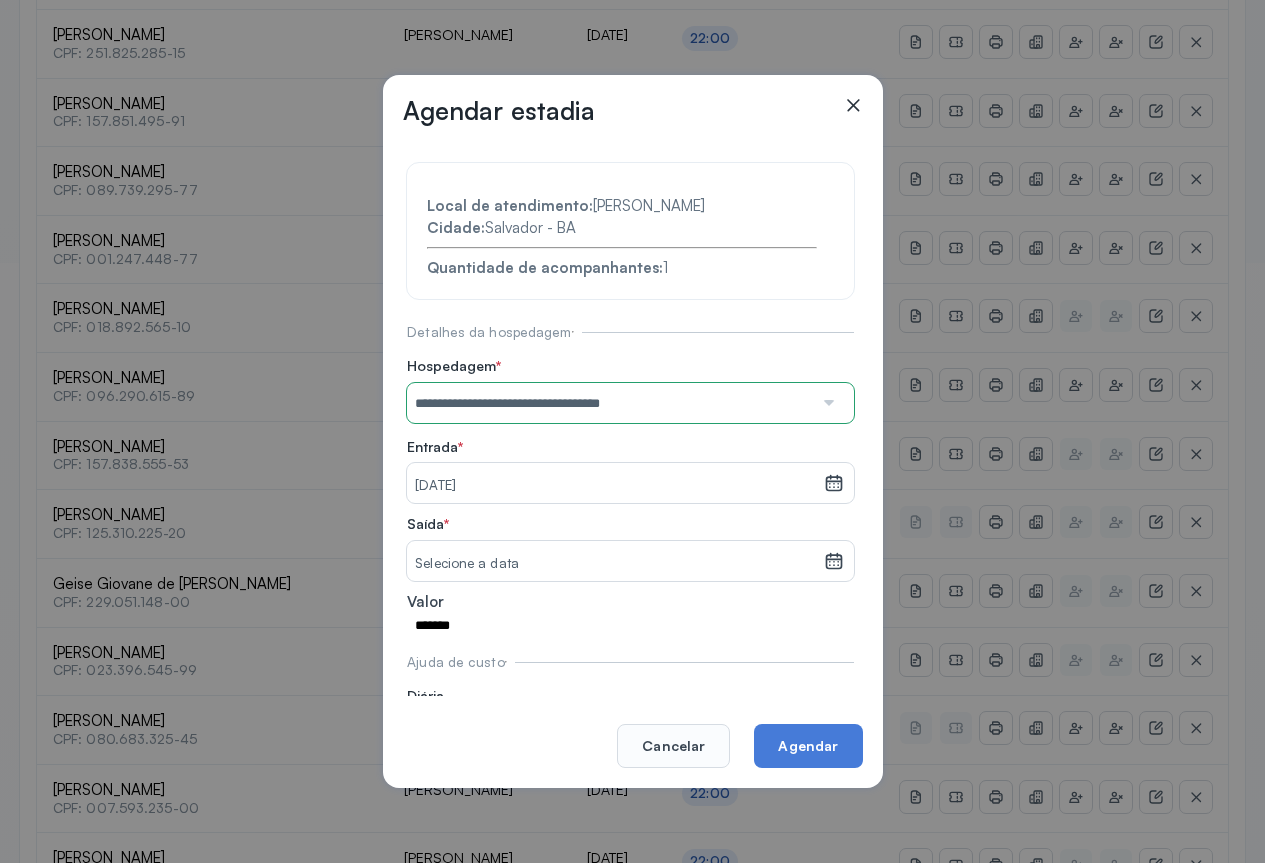 click 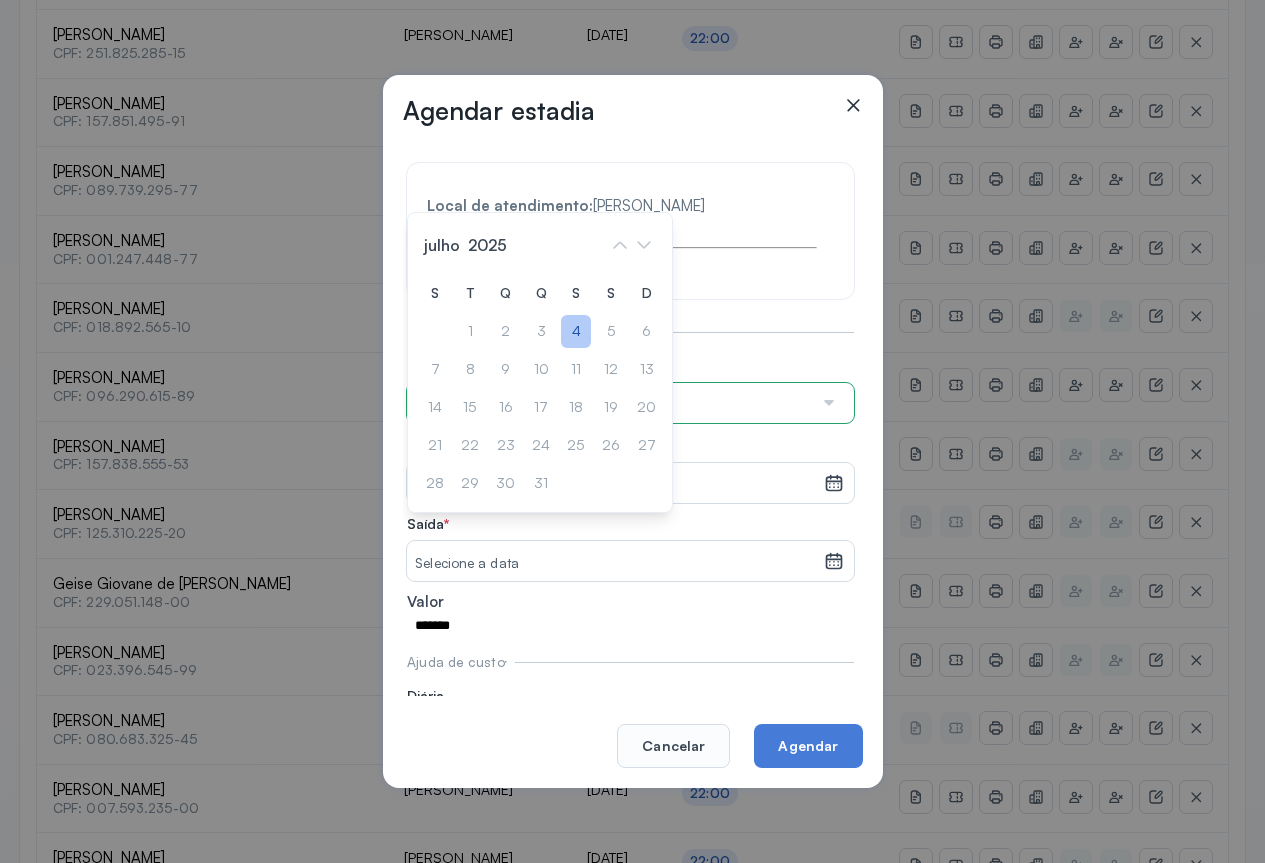 click on "4" 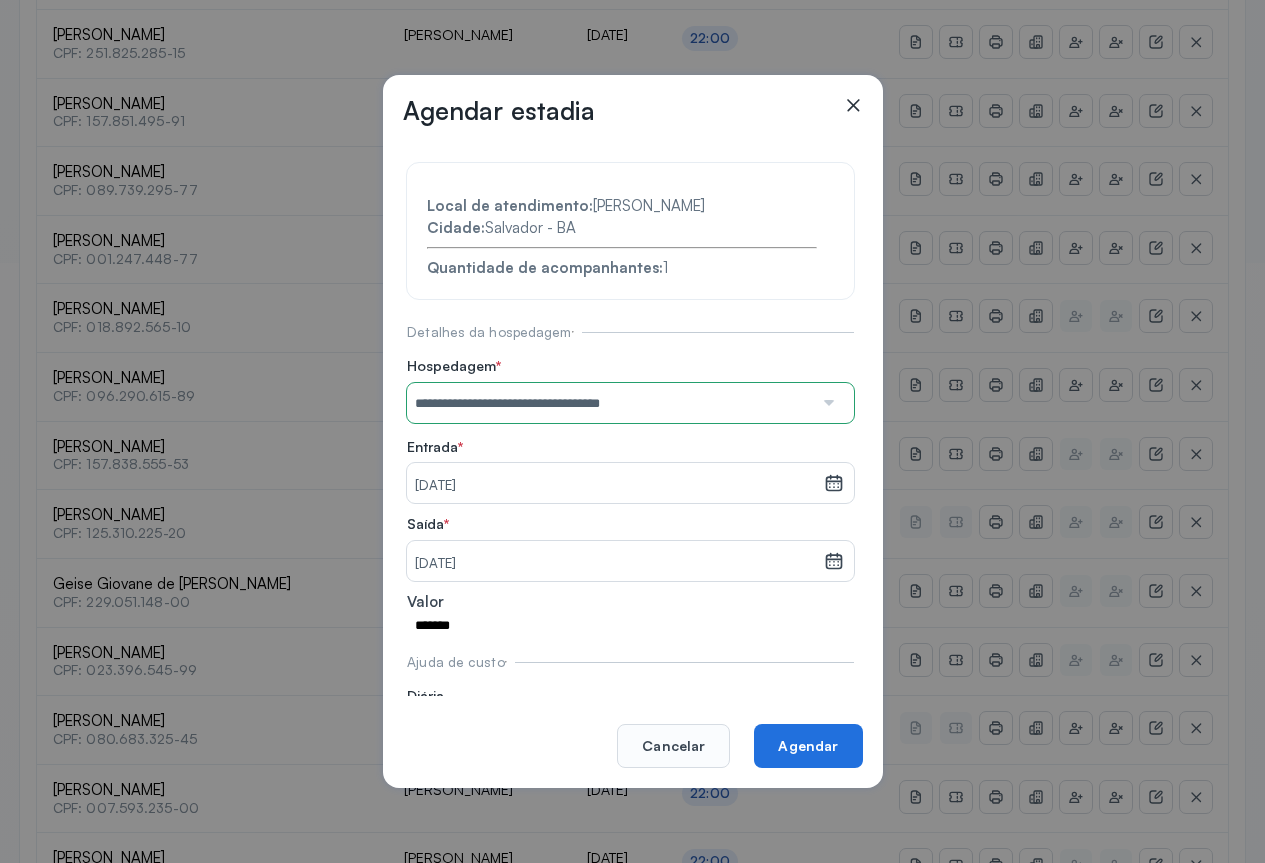 click on "Agendar" 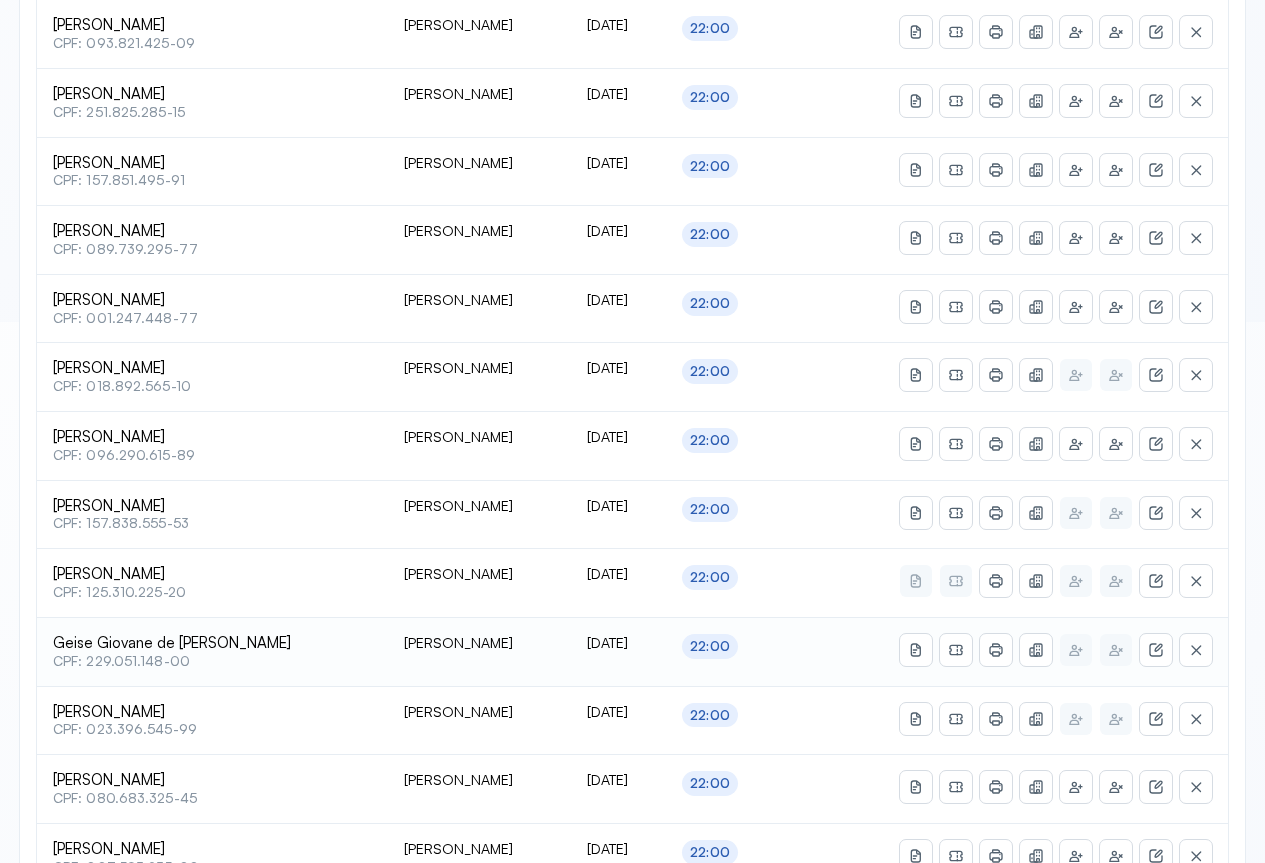 scroll, scrollTop: 641, scrollLeft: 0, axis: vertical 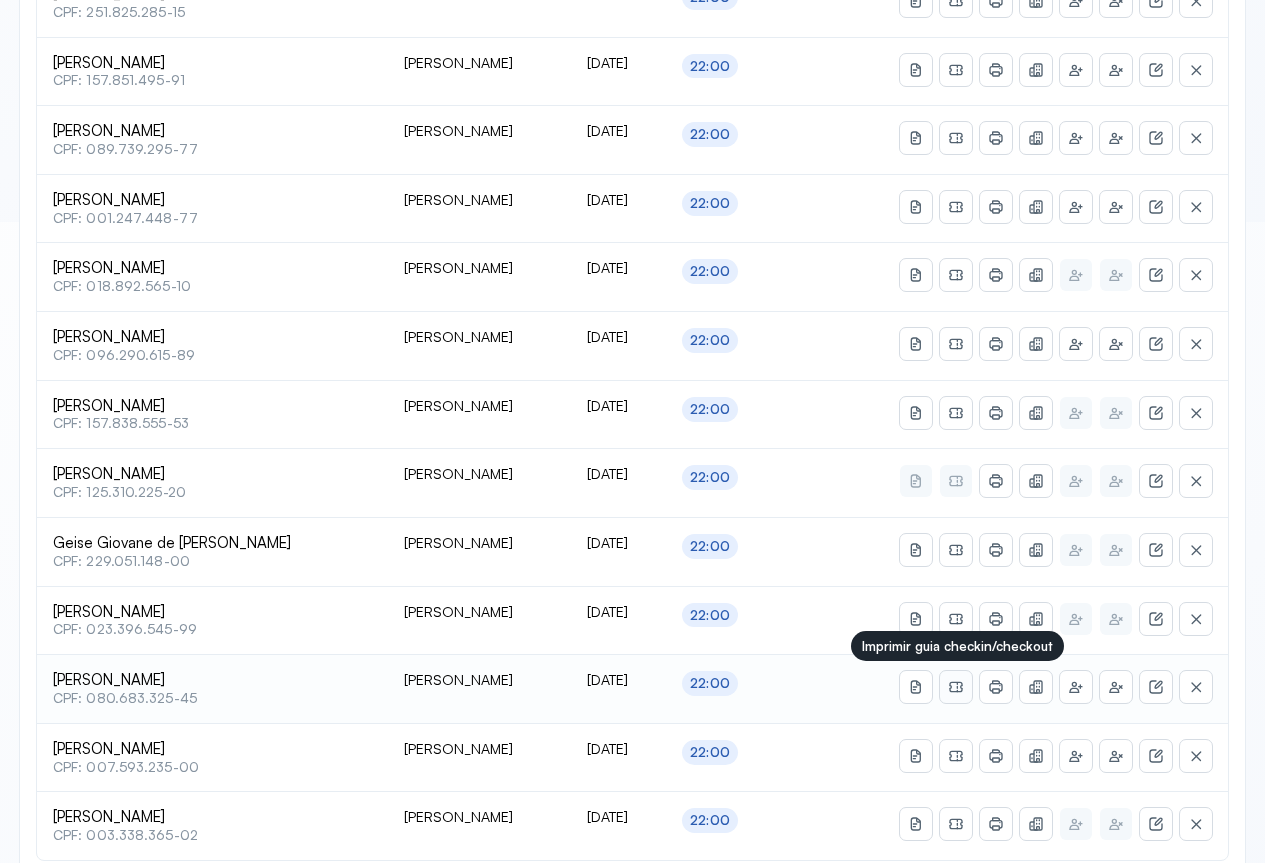 click 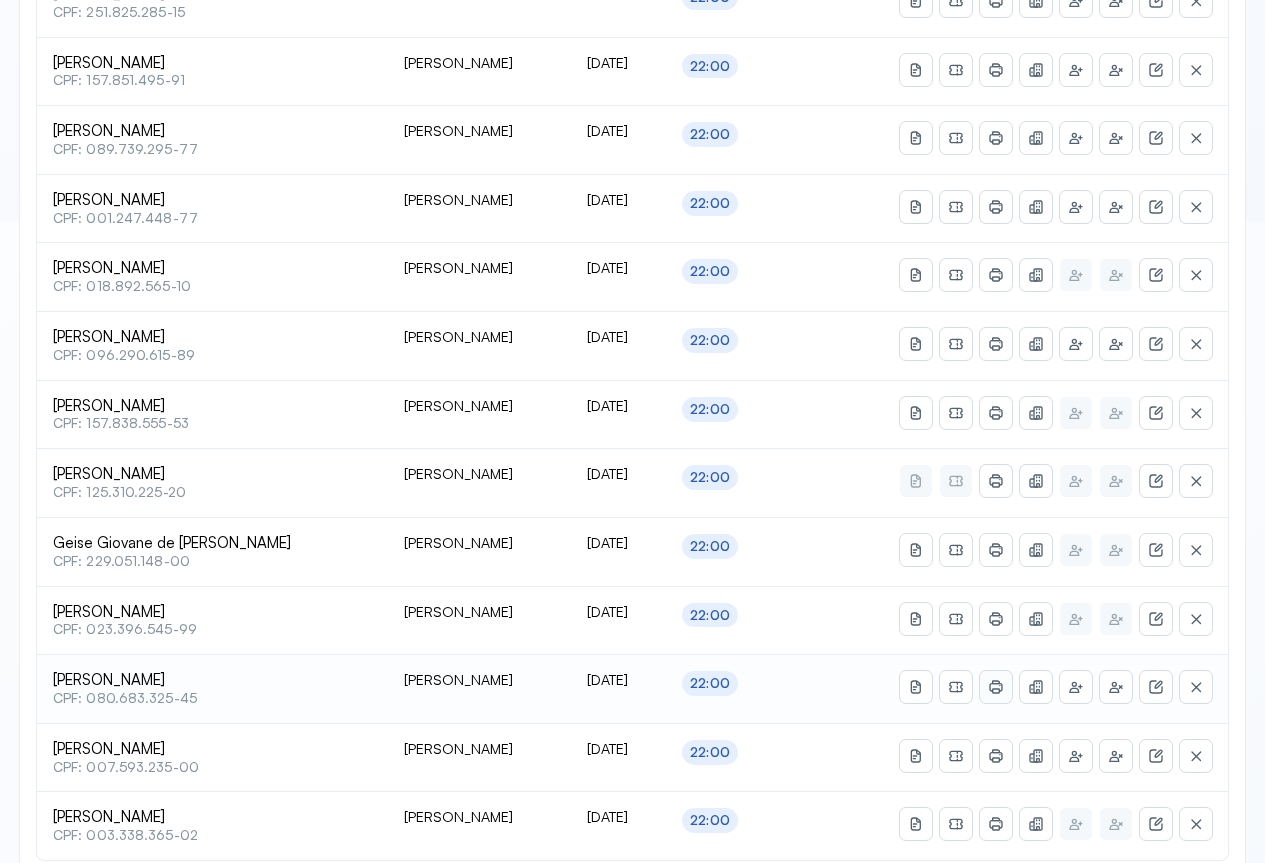 click 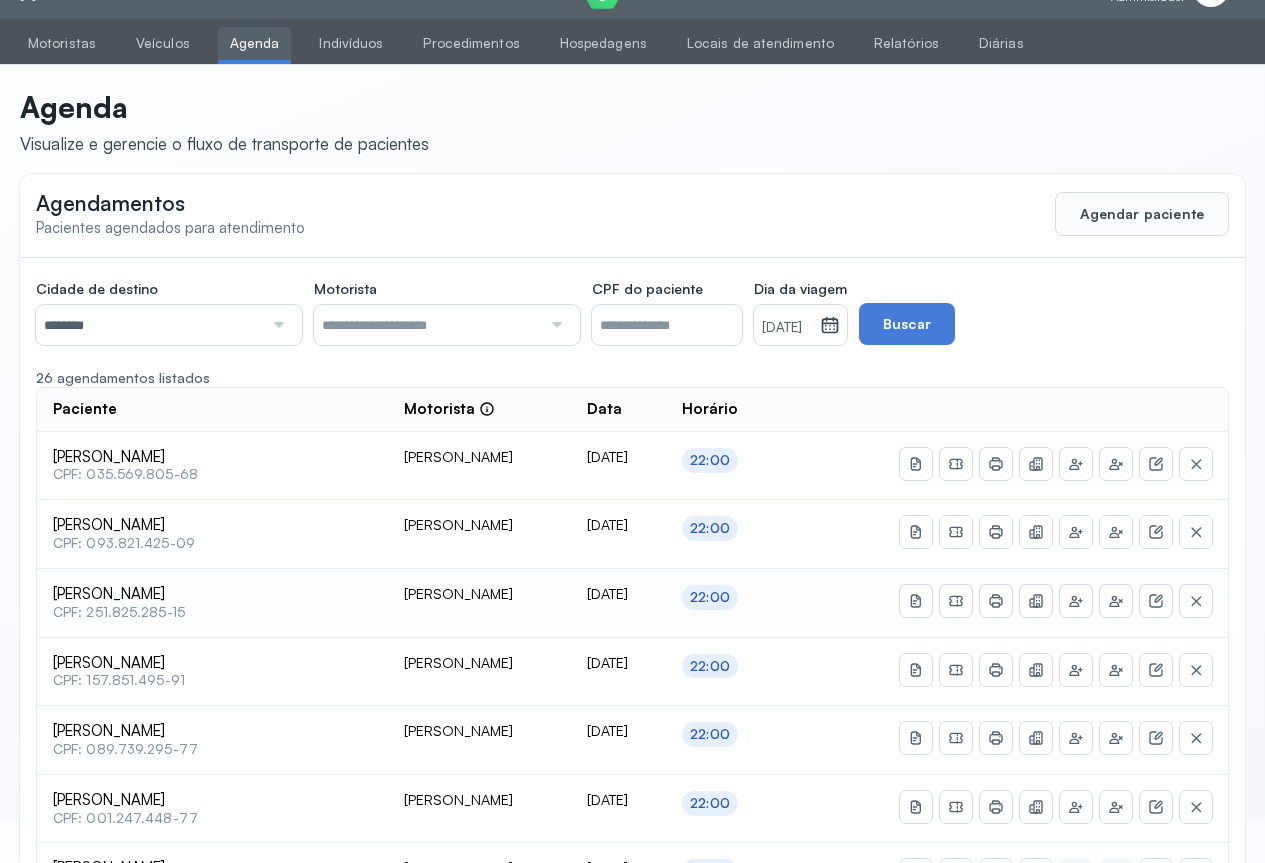 scroll, scrollTop: 0, scrollLeft: 0, axis: both 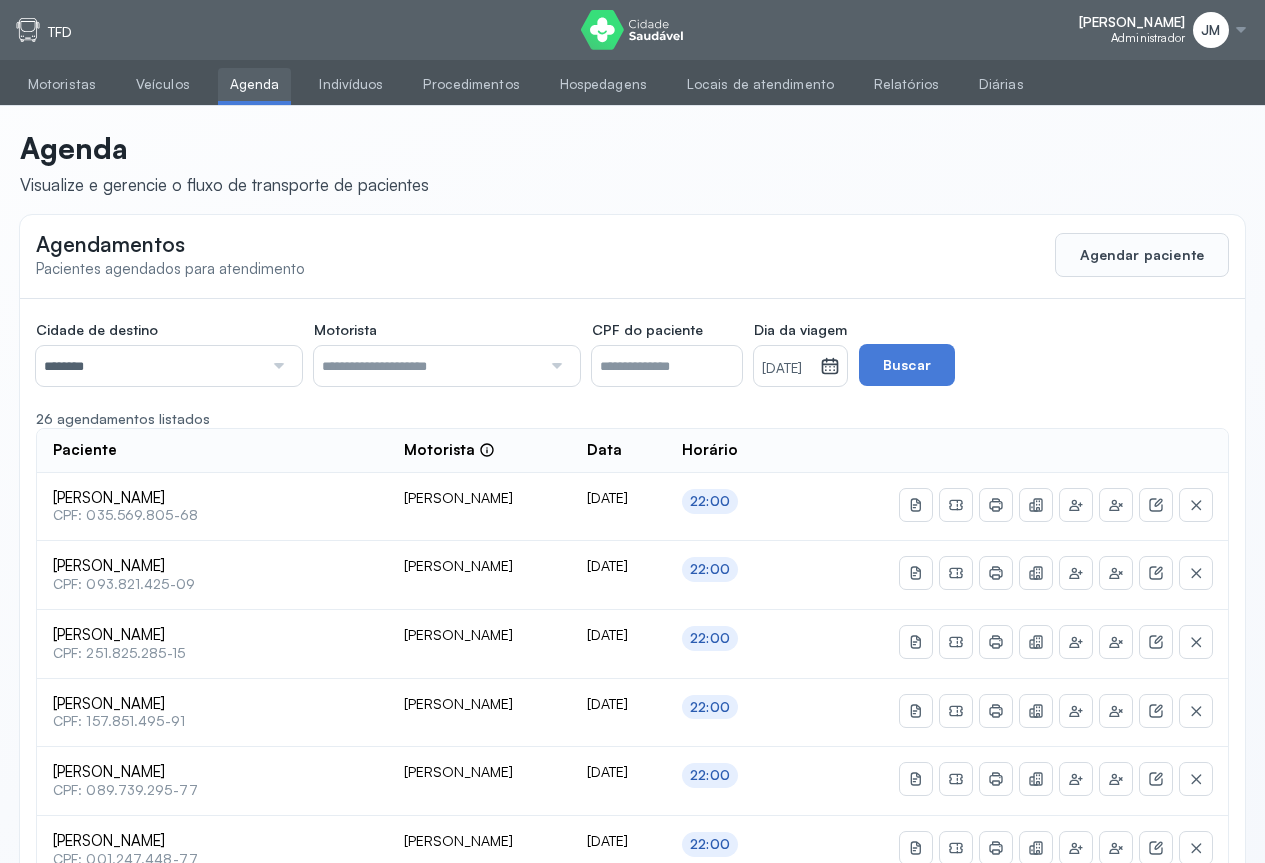 click on "********" at bounding box center (149, 366) 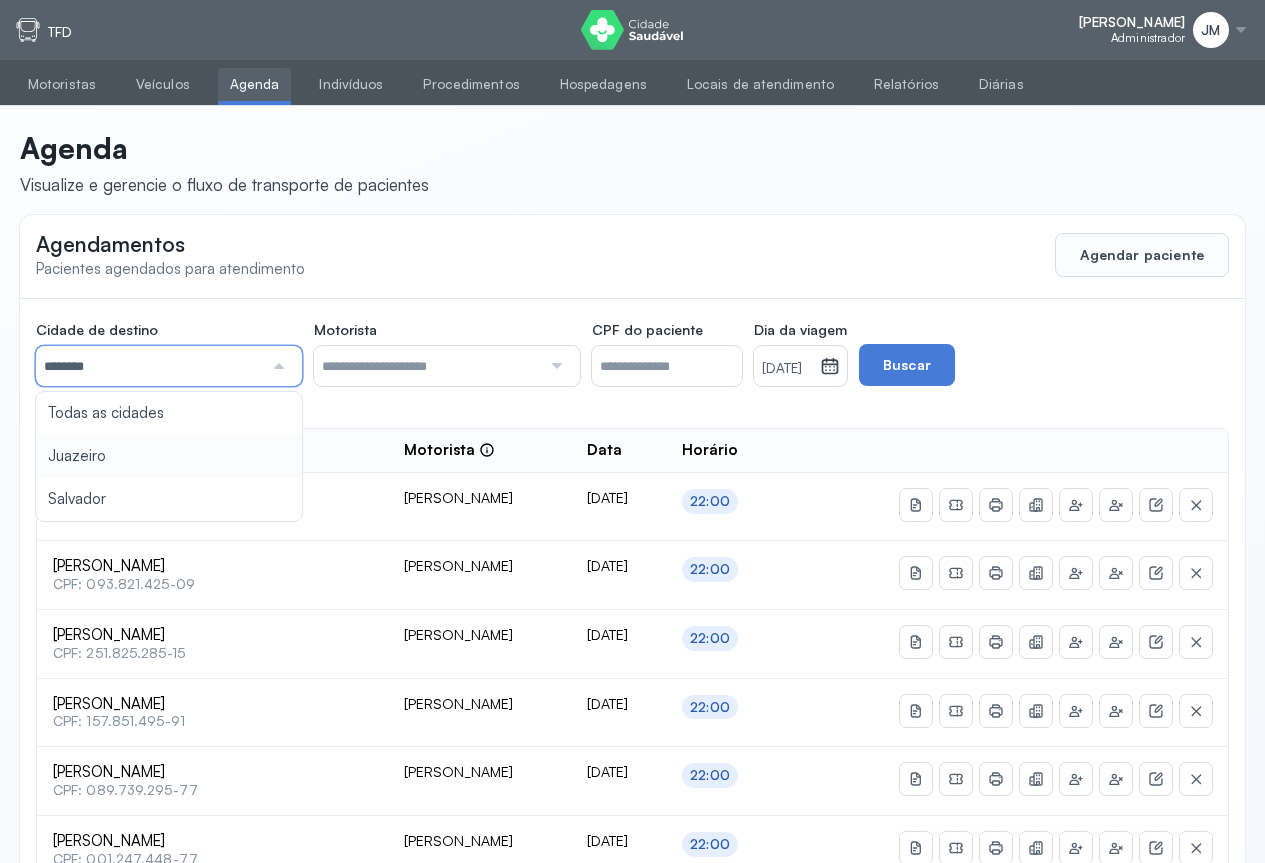 type on "********" 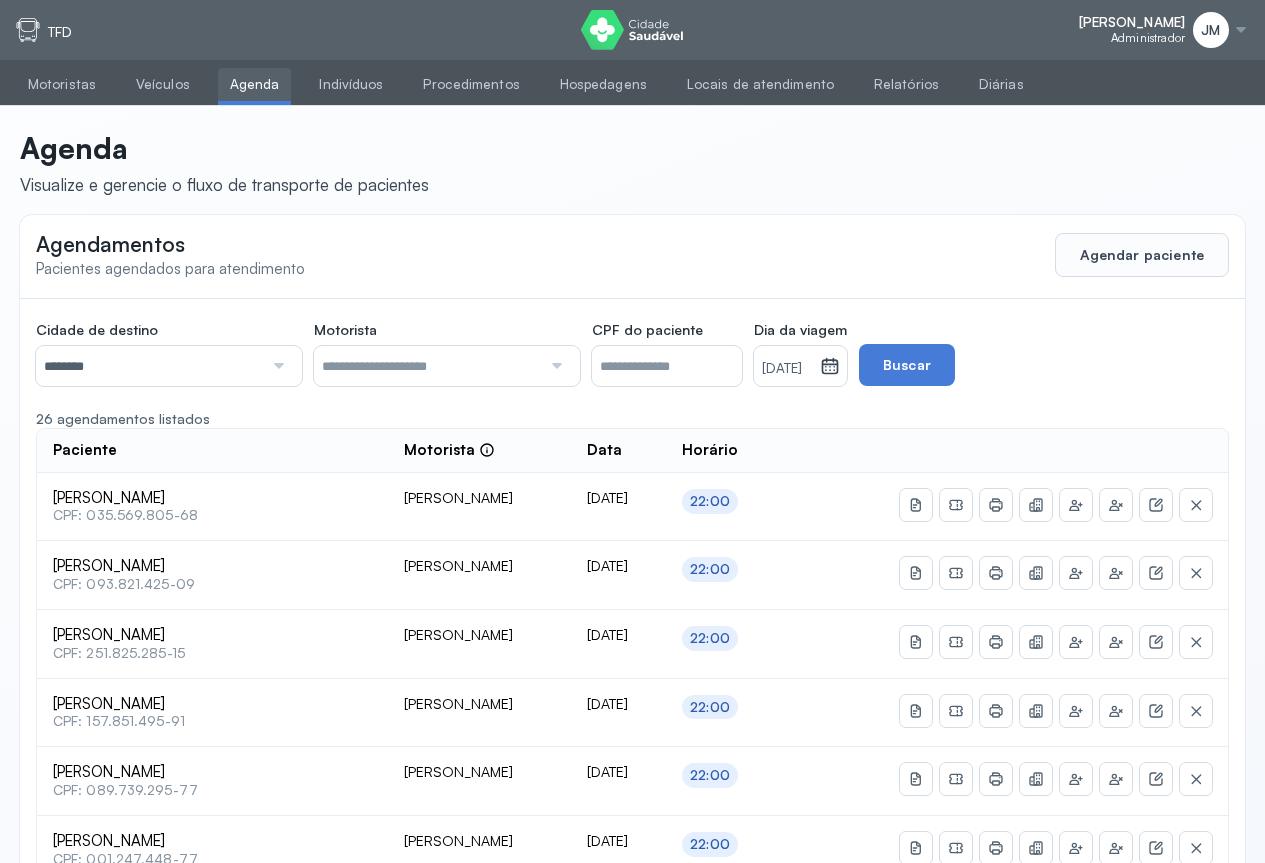 click 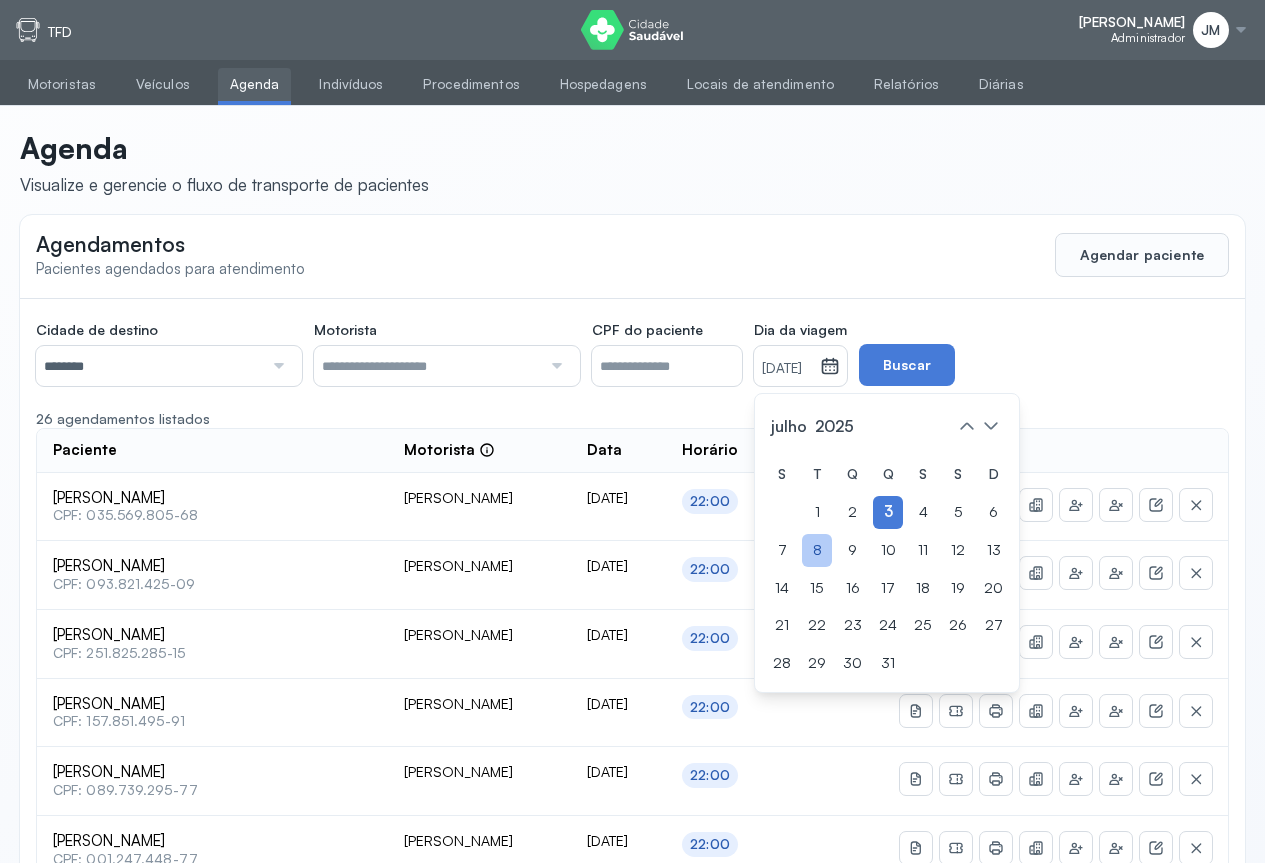 click on "8" 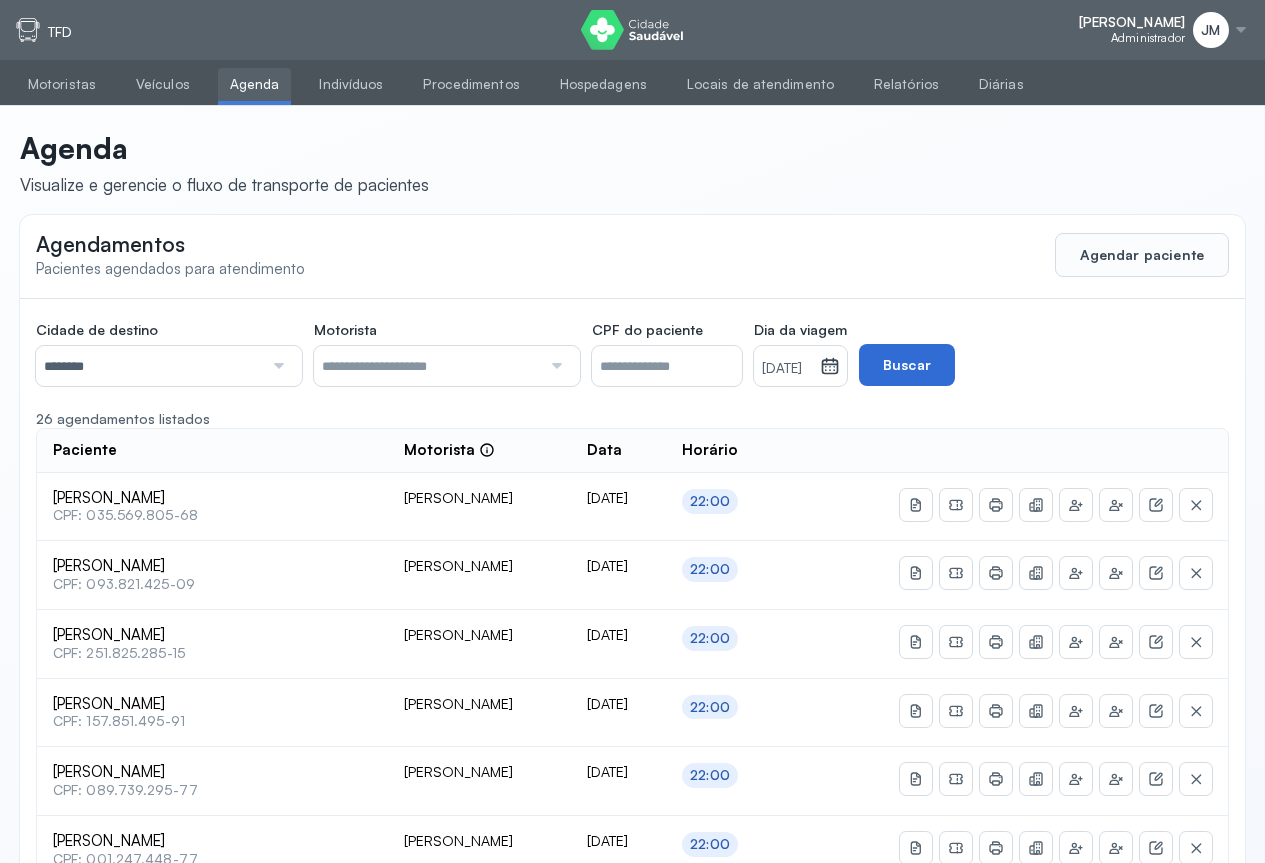 click on "Buscar" at bounding box center (907, 365) 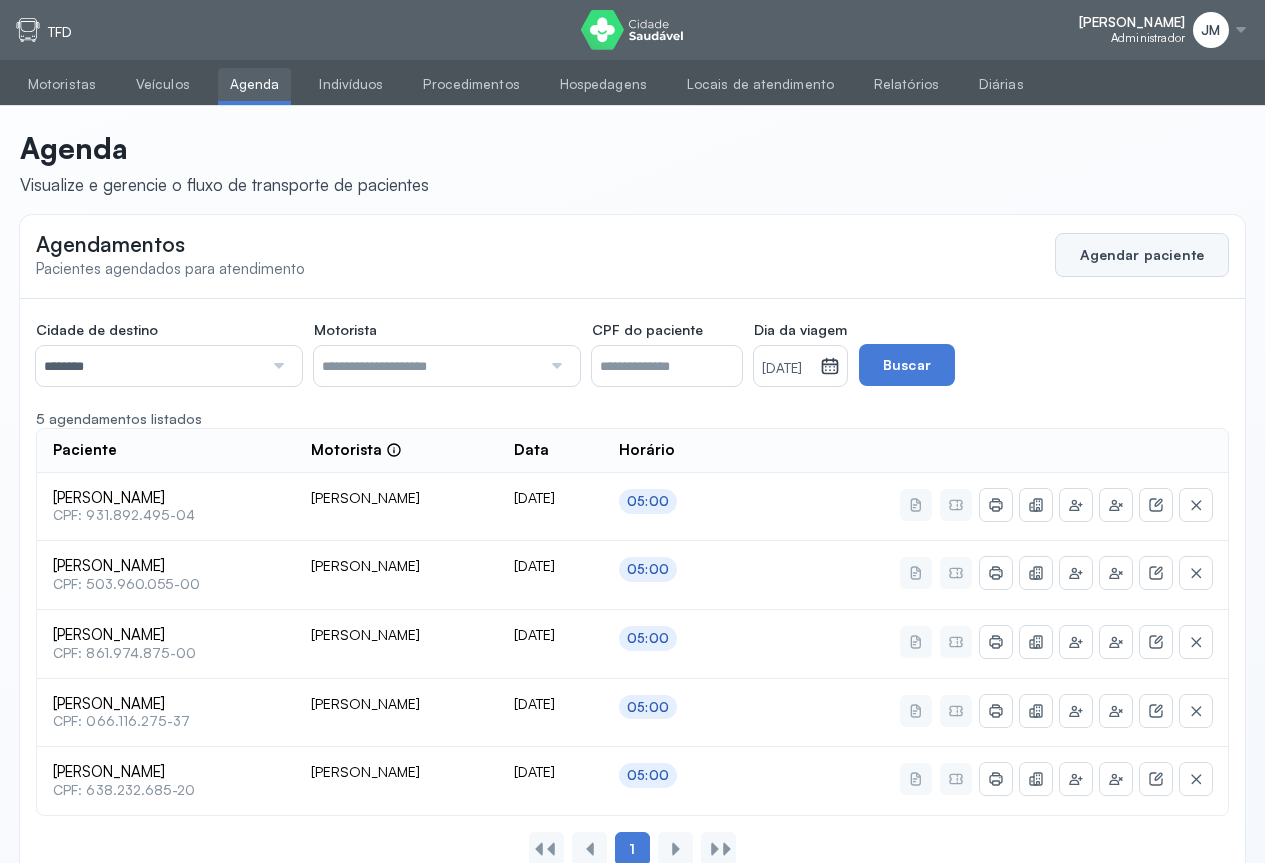 click on "Agendar paciente" 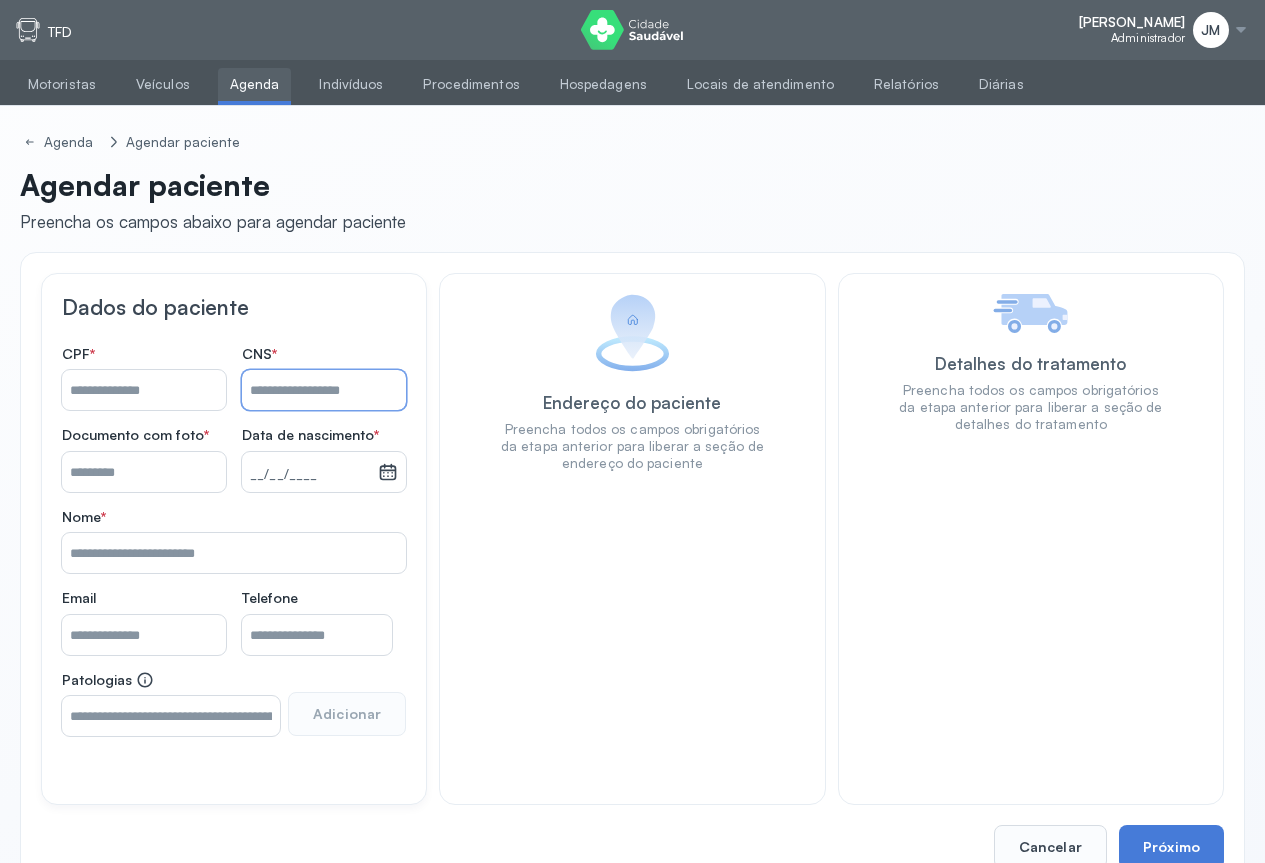 drag, startPoint x: 283, startPoint y: 384, endPoint x: 303, endPoint y: 375, distance: 21.931713 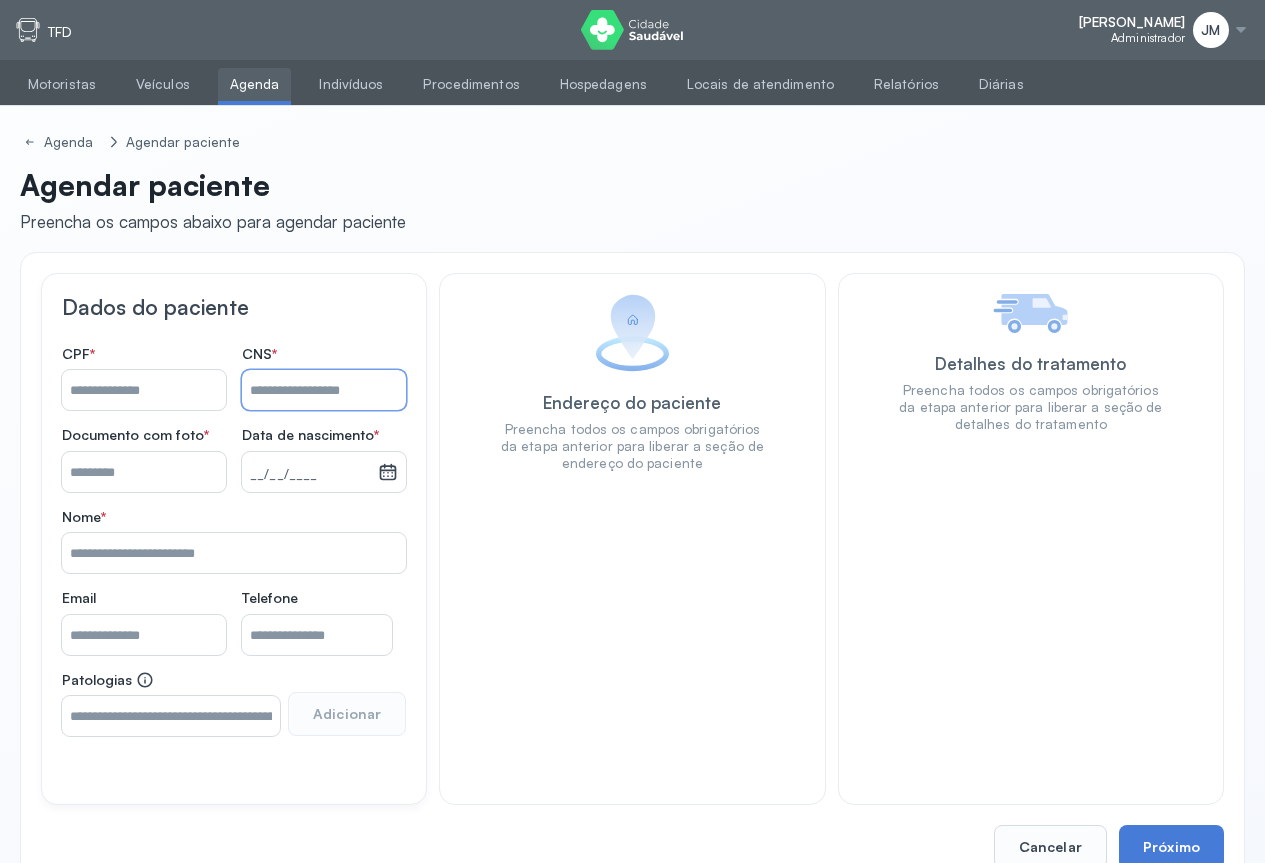 click on "Nome   *" at bounding box center [324, 390] 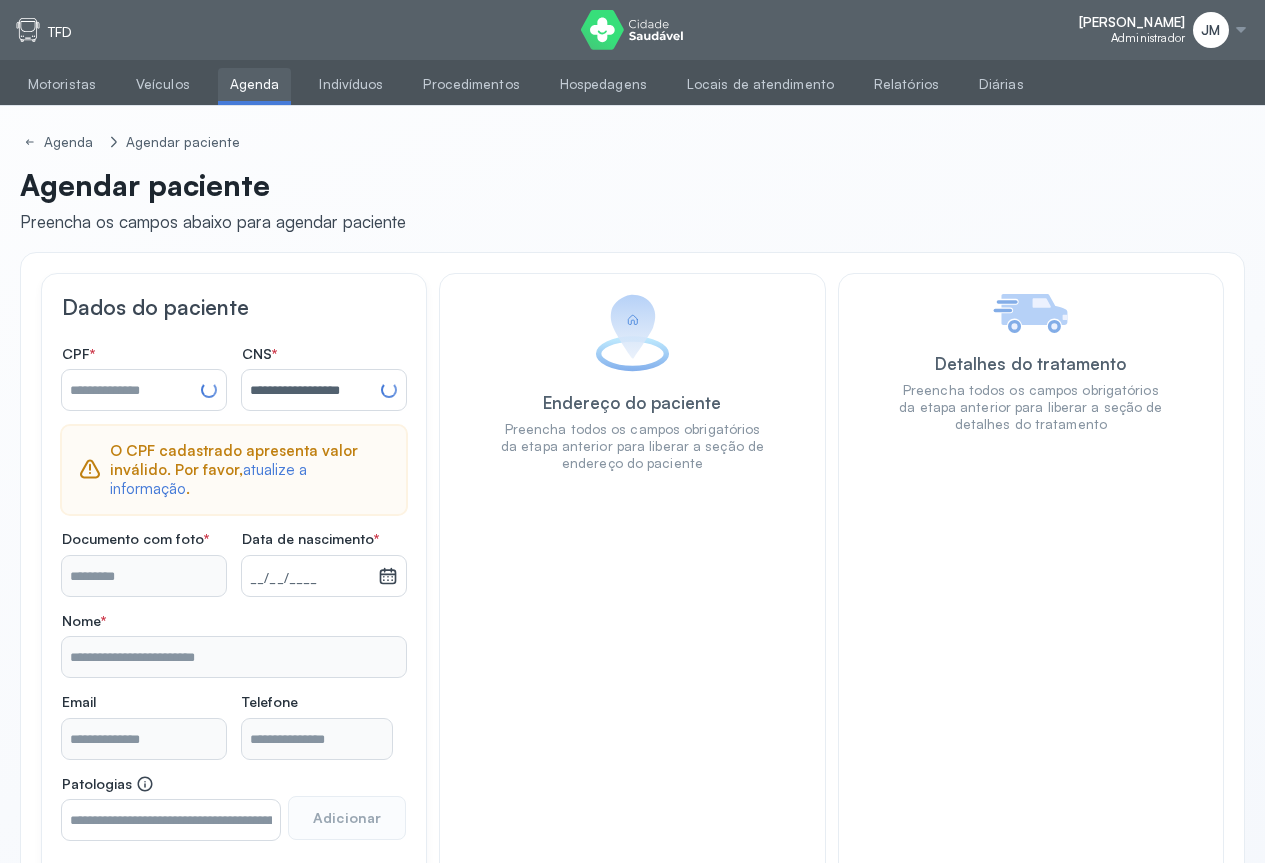 type on "**********" 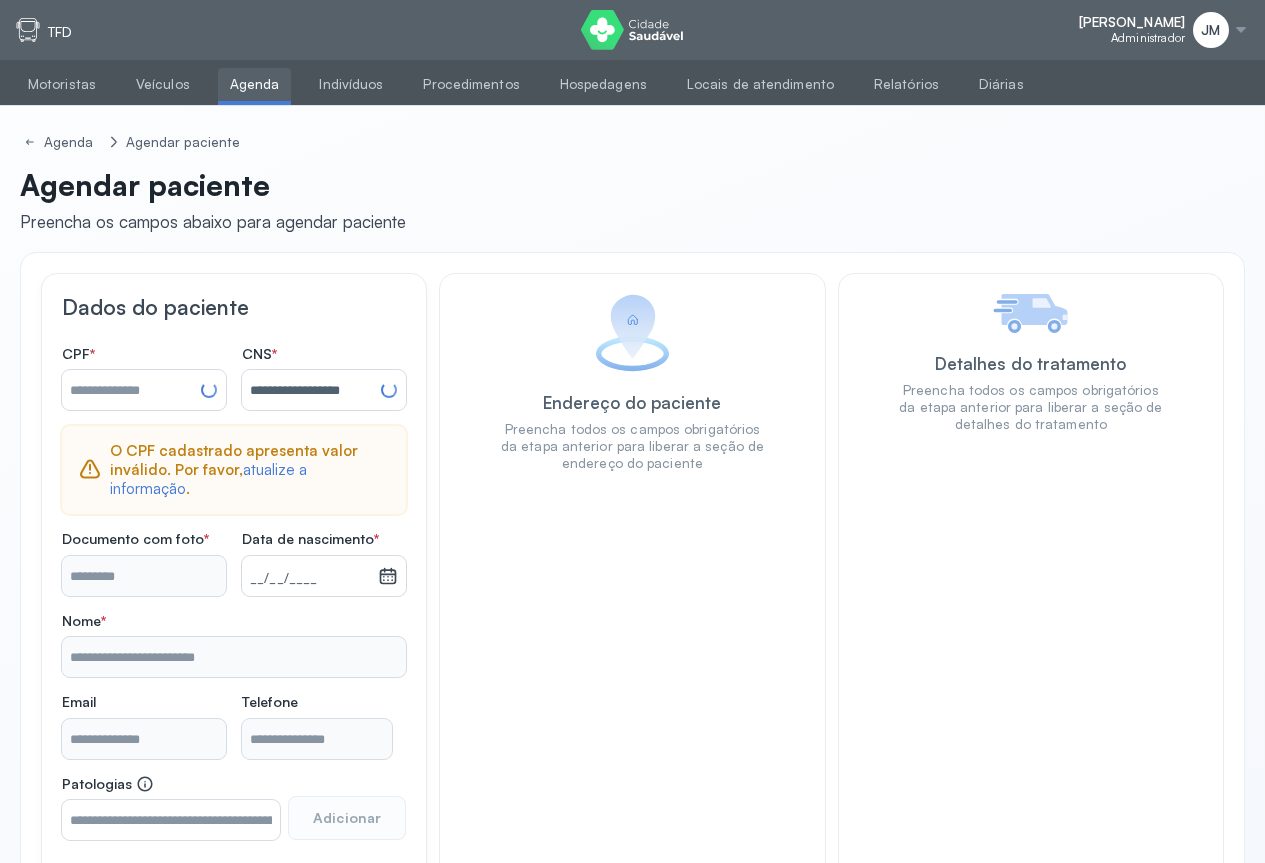 type on "**********" 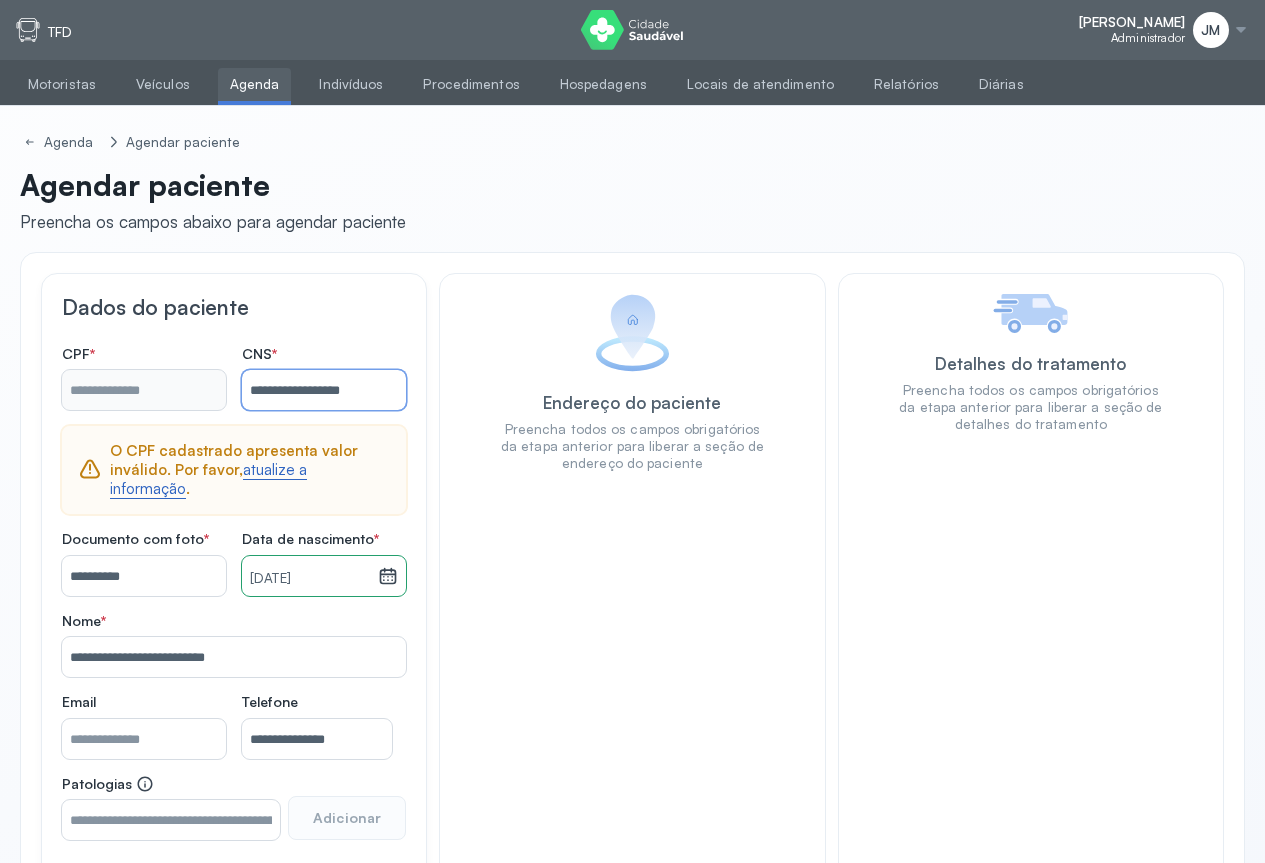 type on "**********" 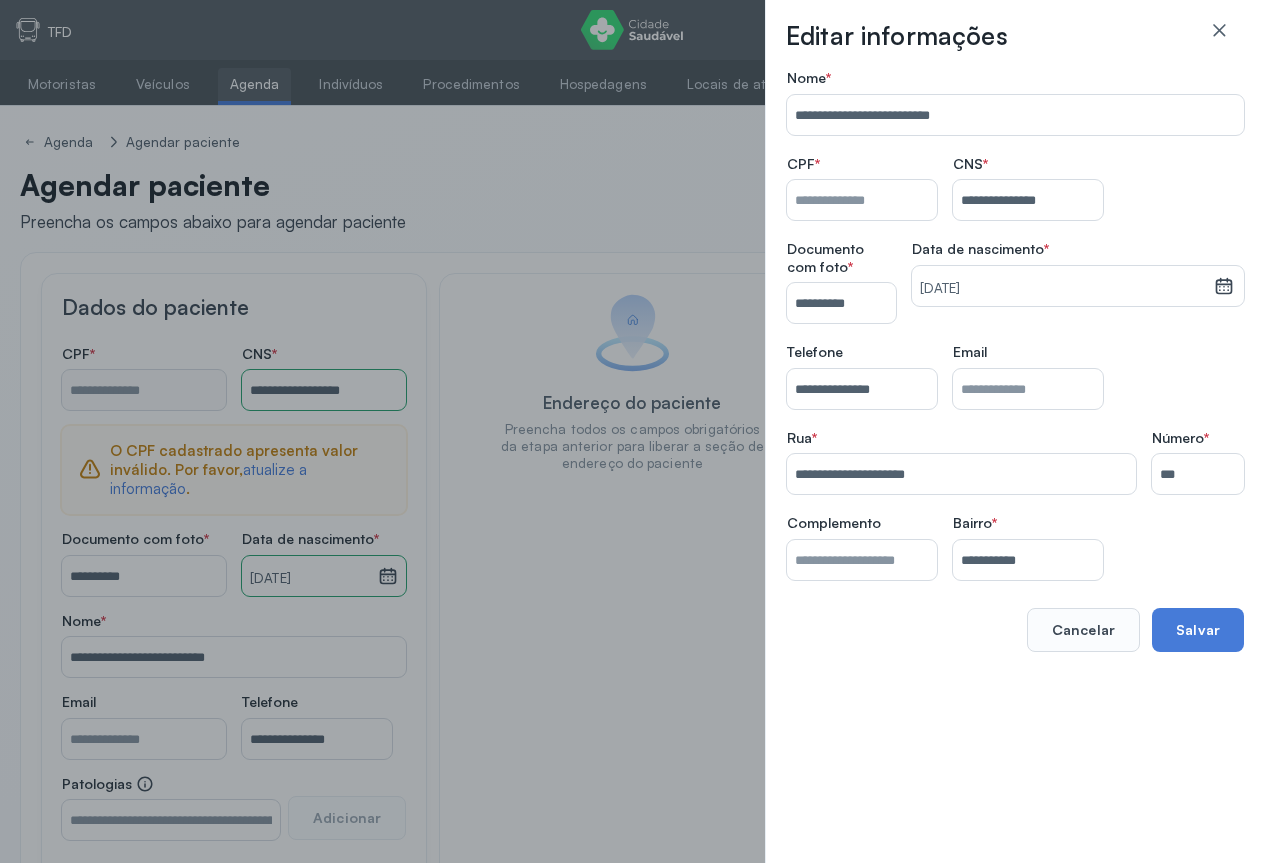 click on "Nome   *" at bounding box center (862, 200) 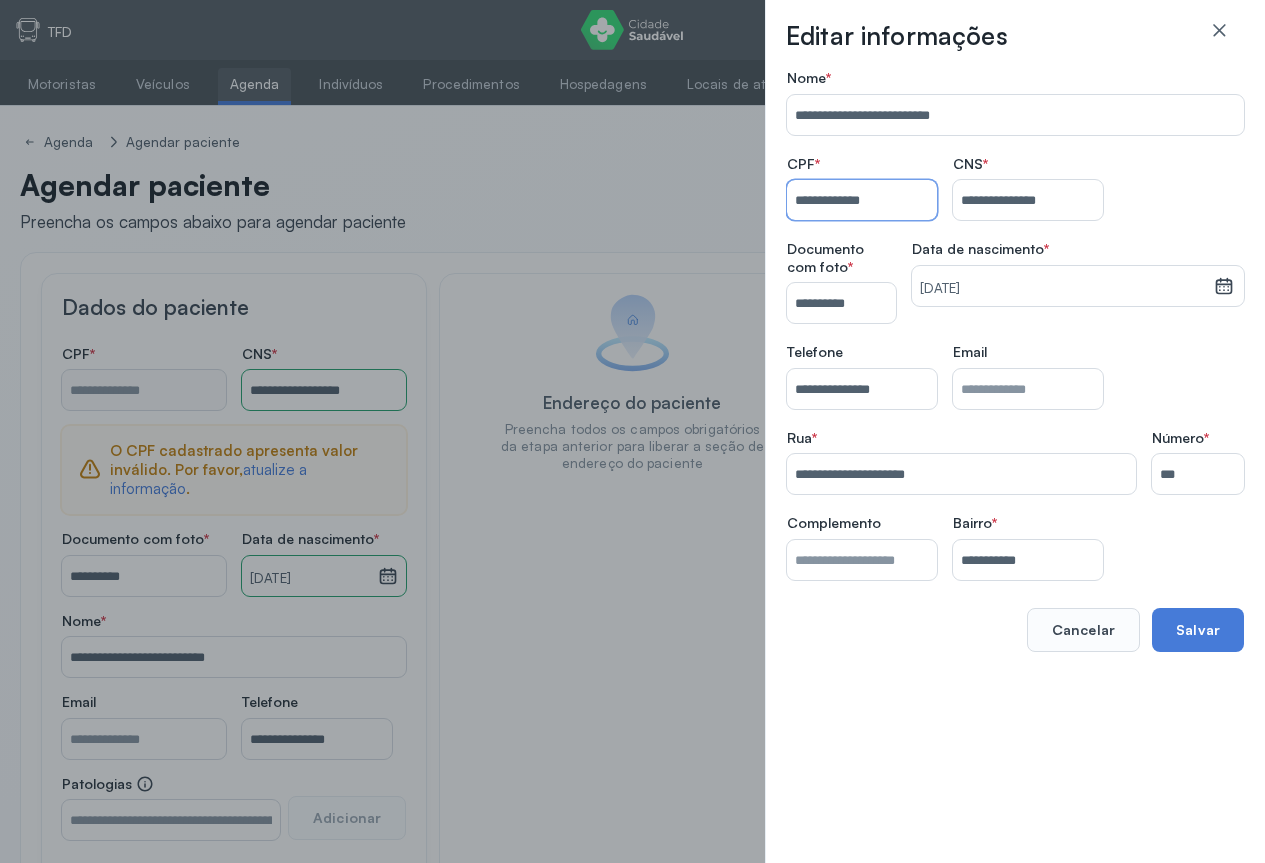 type on "**********" 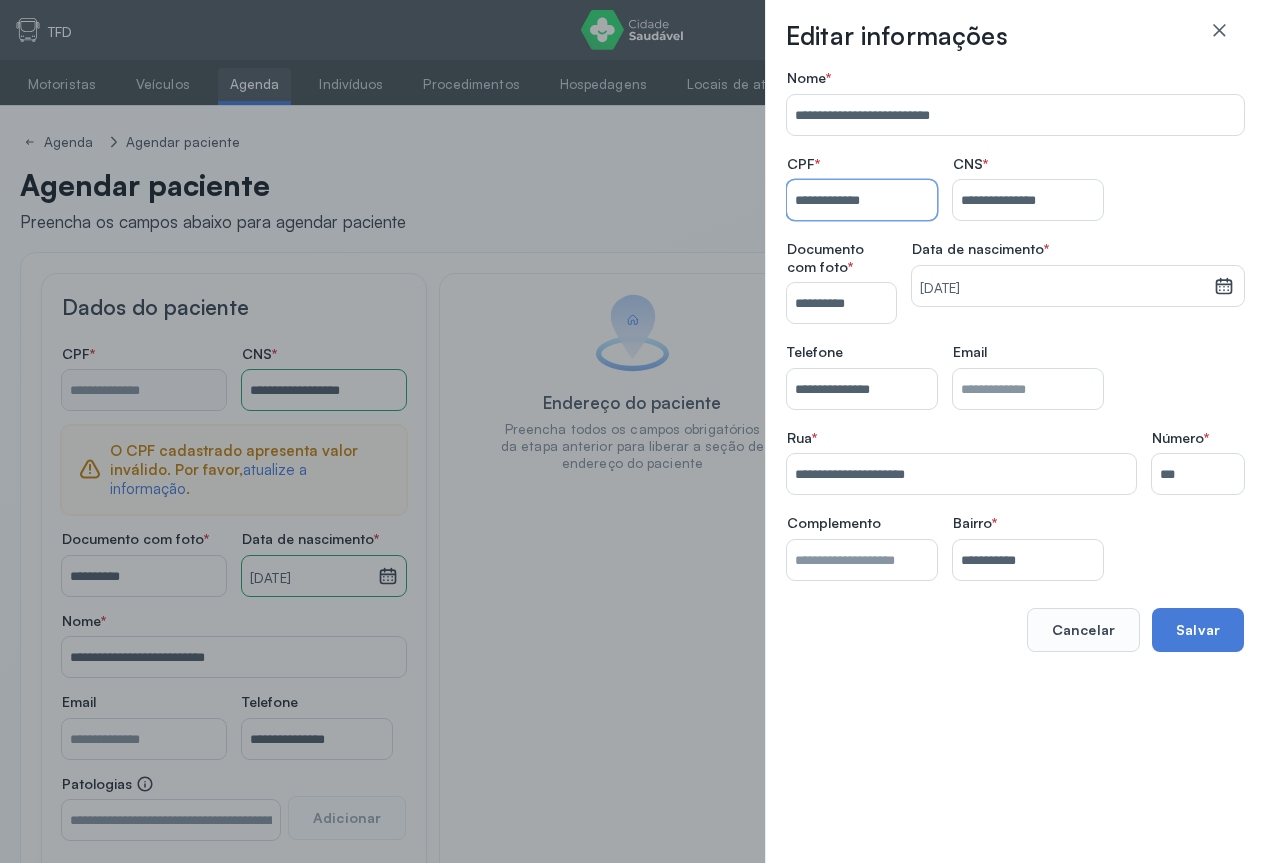 type on "**********" 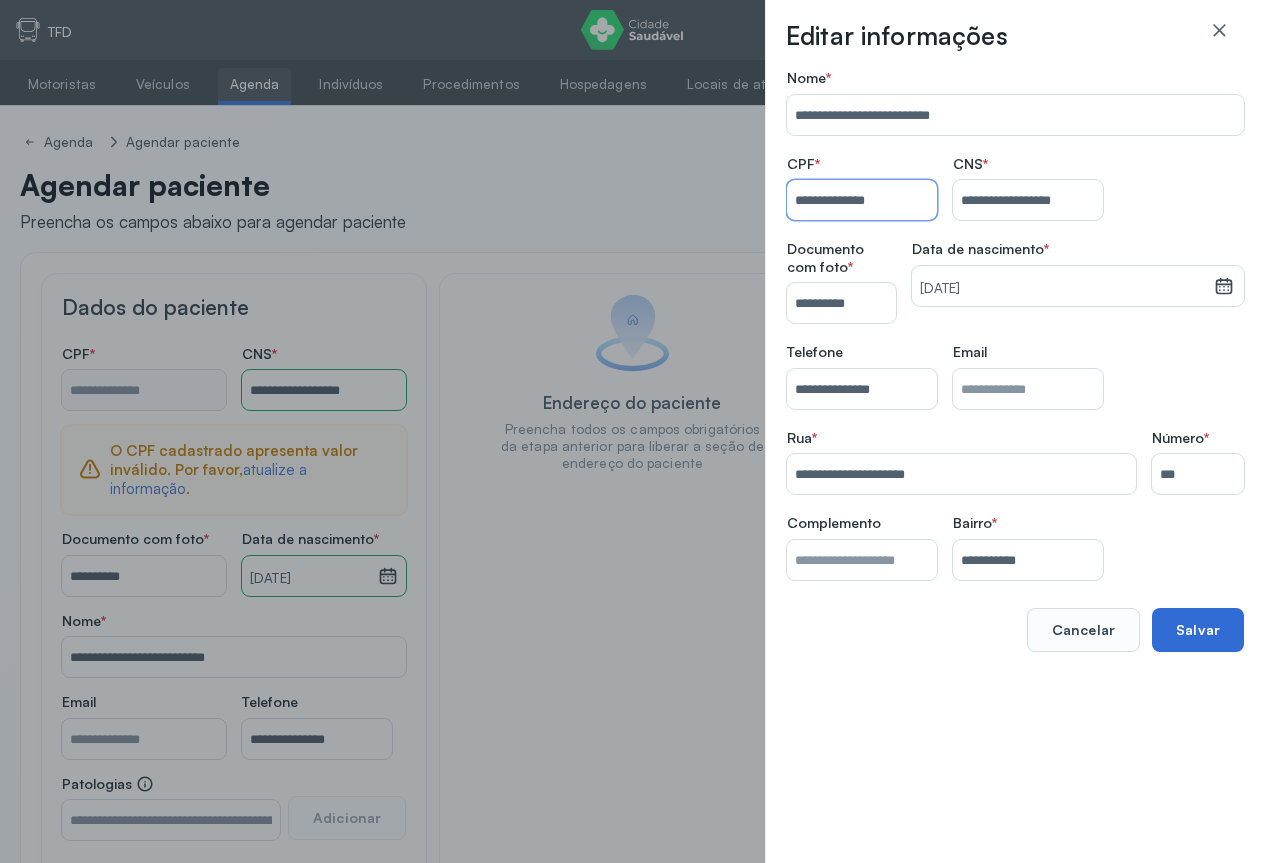 click on "Salvar" at bounding box center (1198, 630) 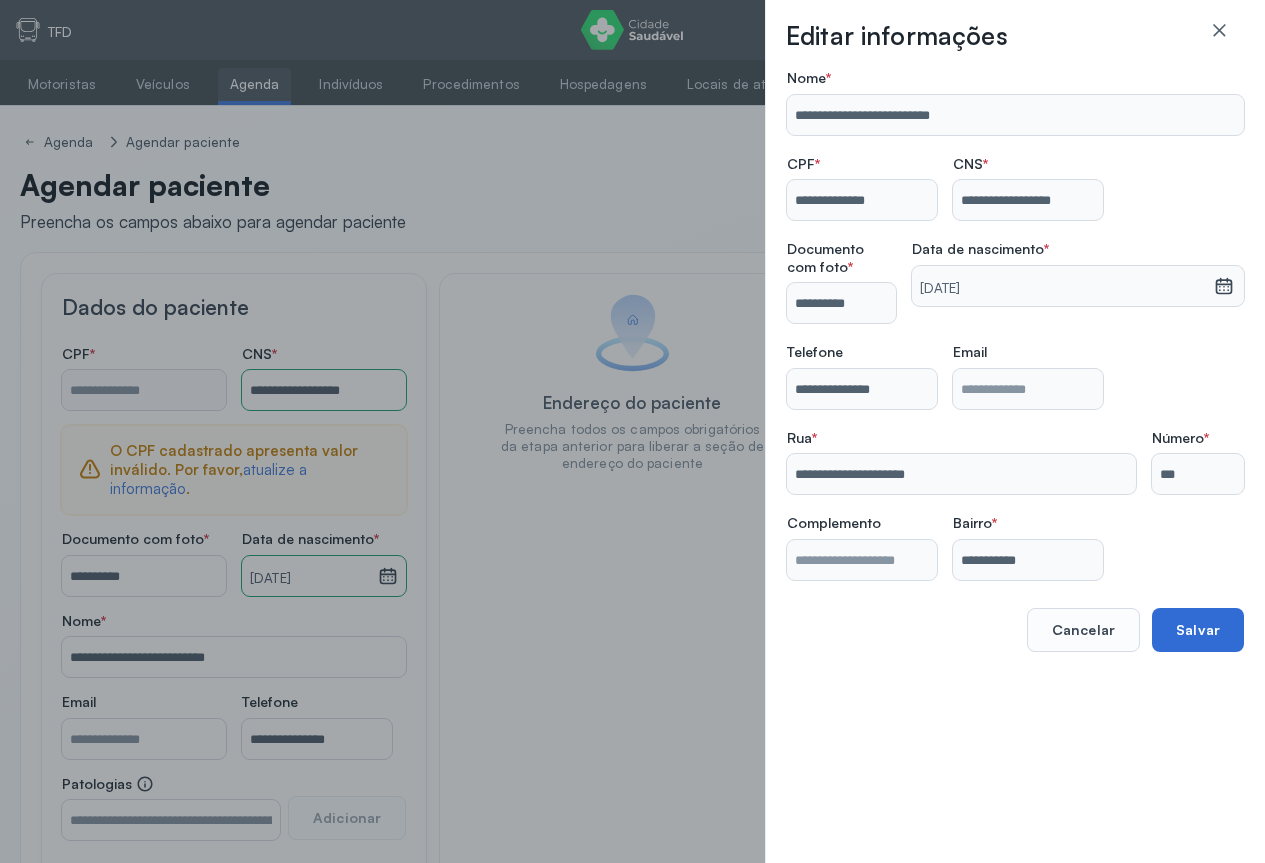 click on "Salvar" at bounding box center (1198, 630) 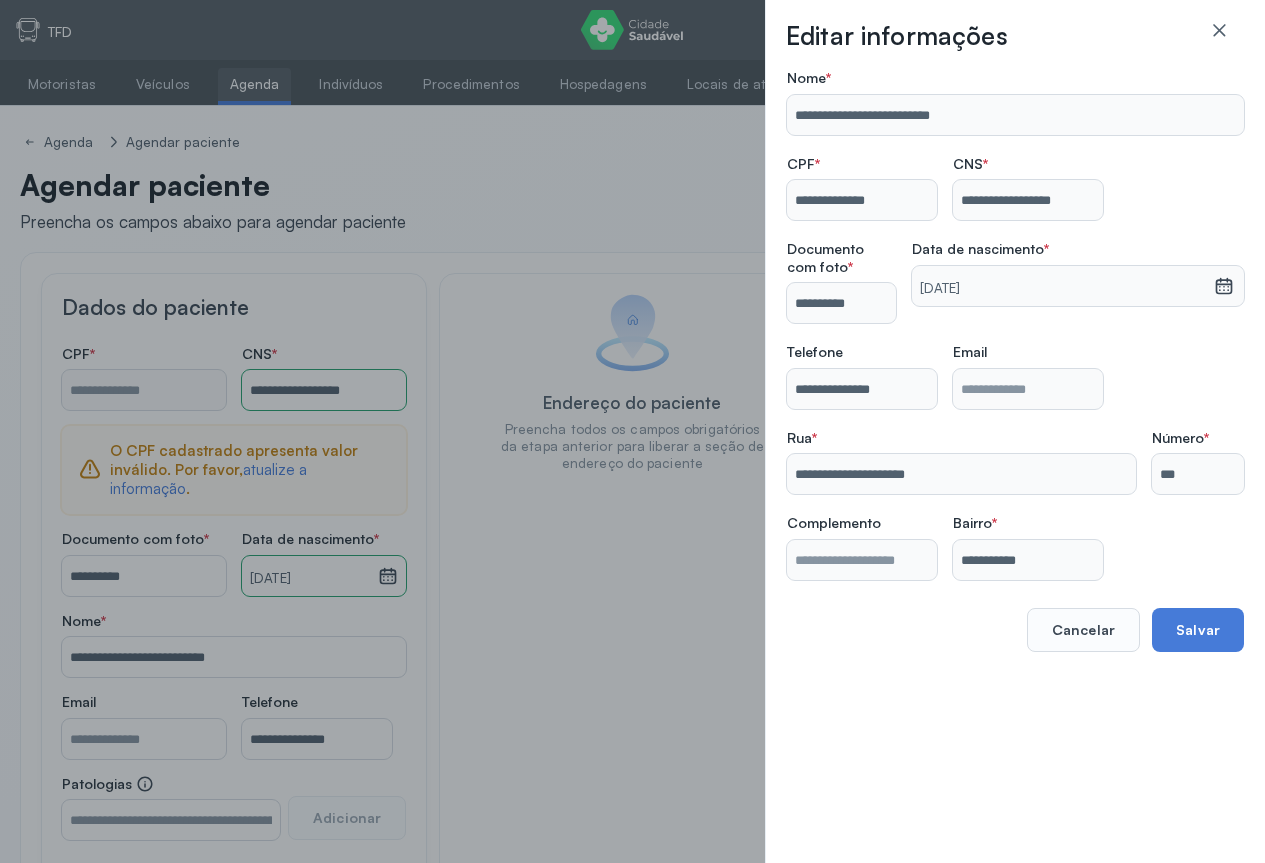 type on "**********" 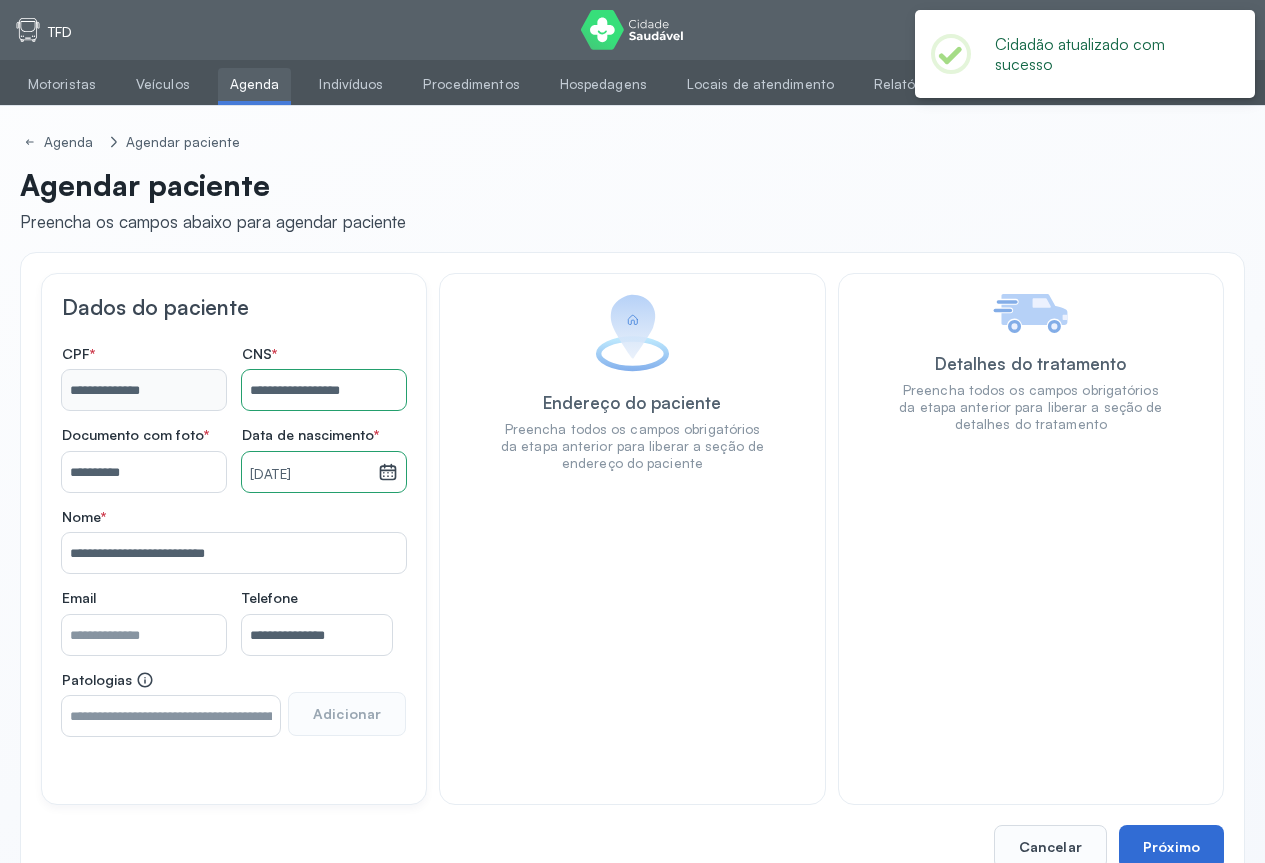 click on "Próximo" at bounding box center [1171, 847] 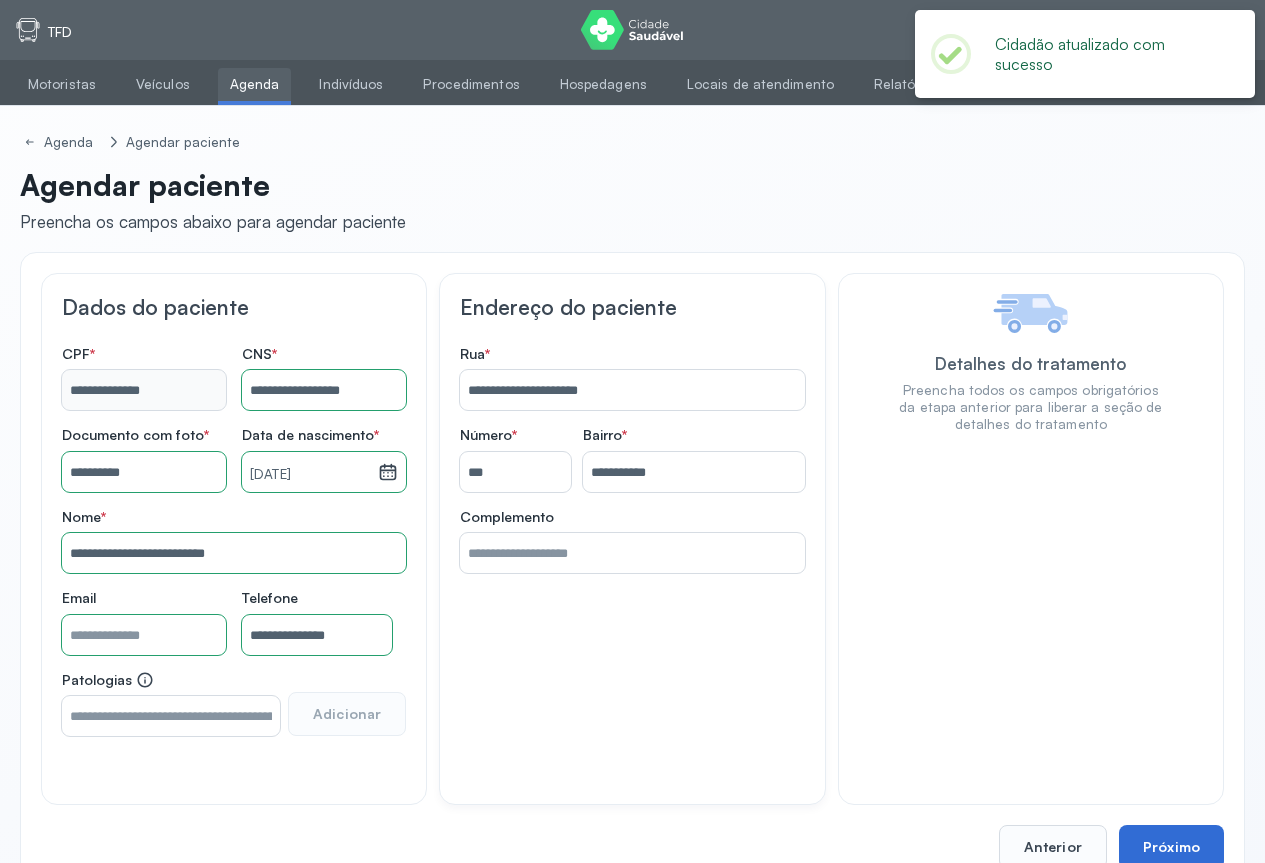 click on "Próximo" at bounding box center [1171, 847] 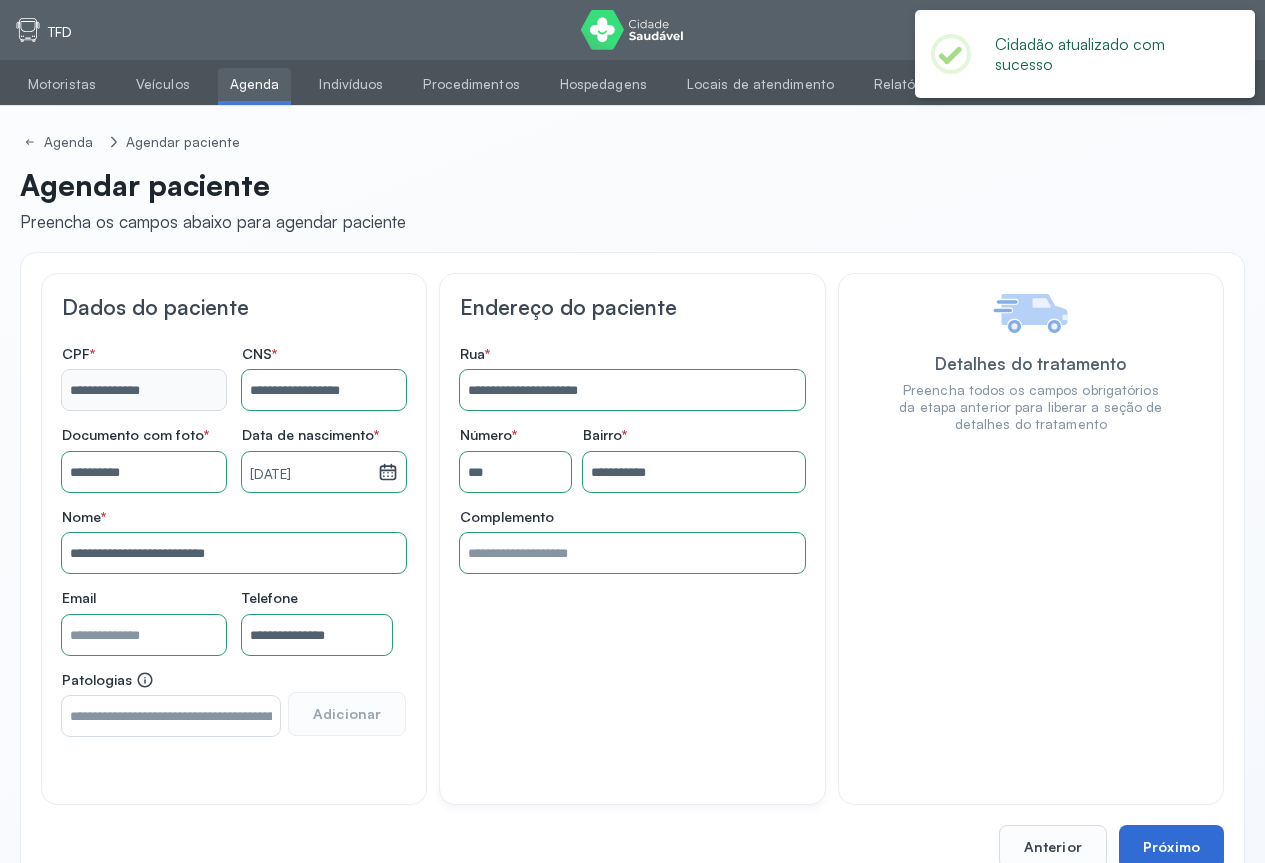 click on "Próximo" at bounding box center [1171, 847] 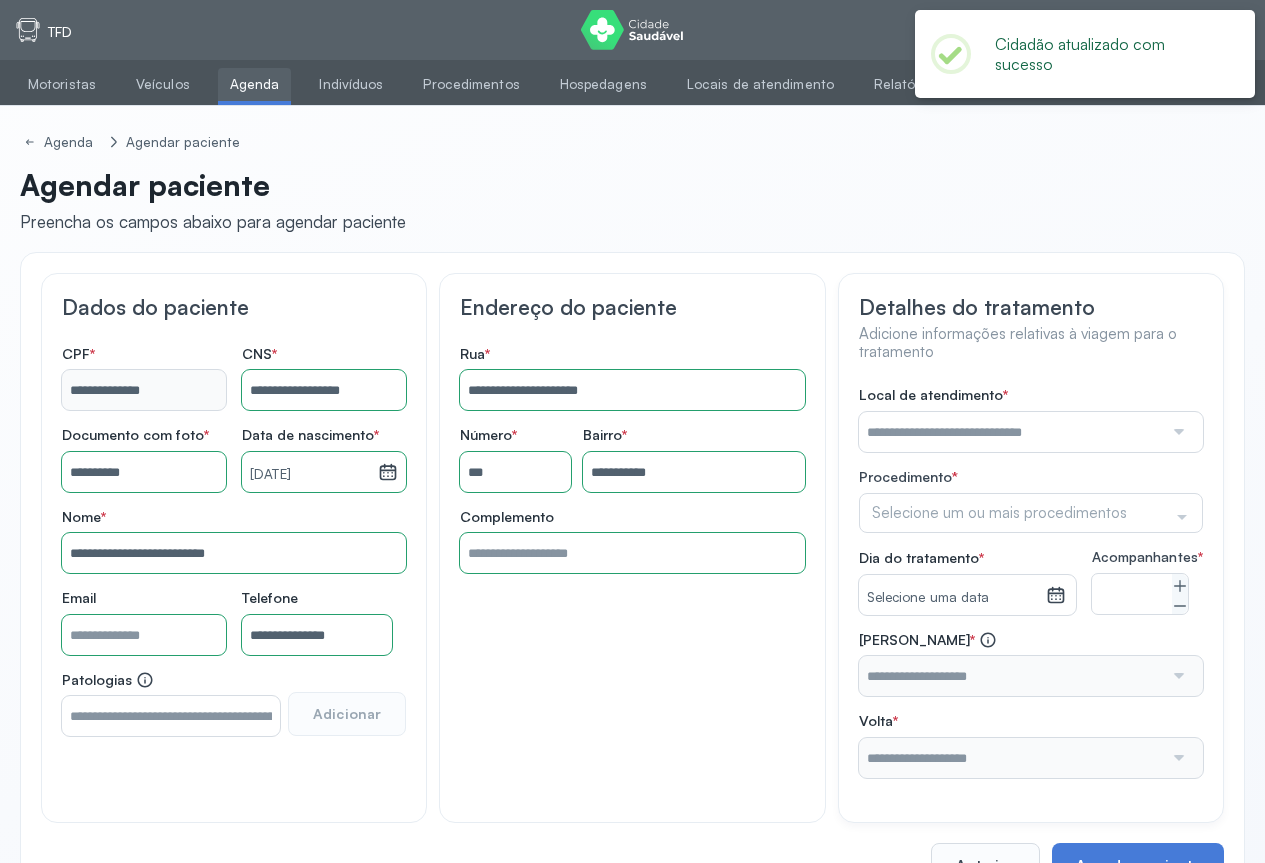 click at bounding box center [1177, 432] 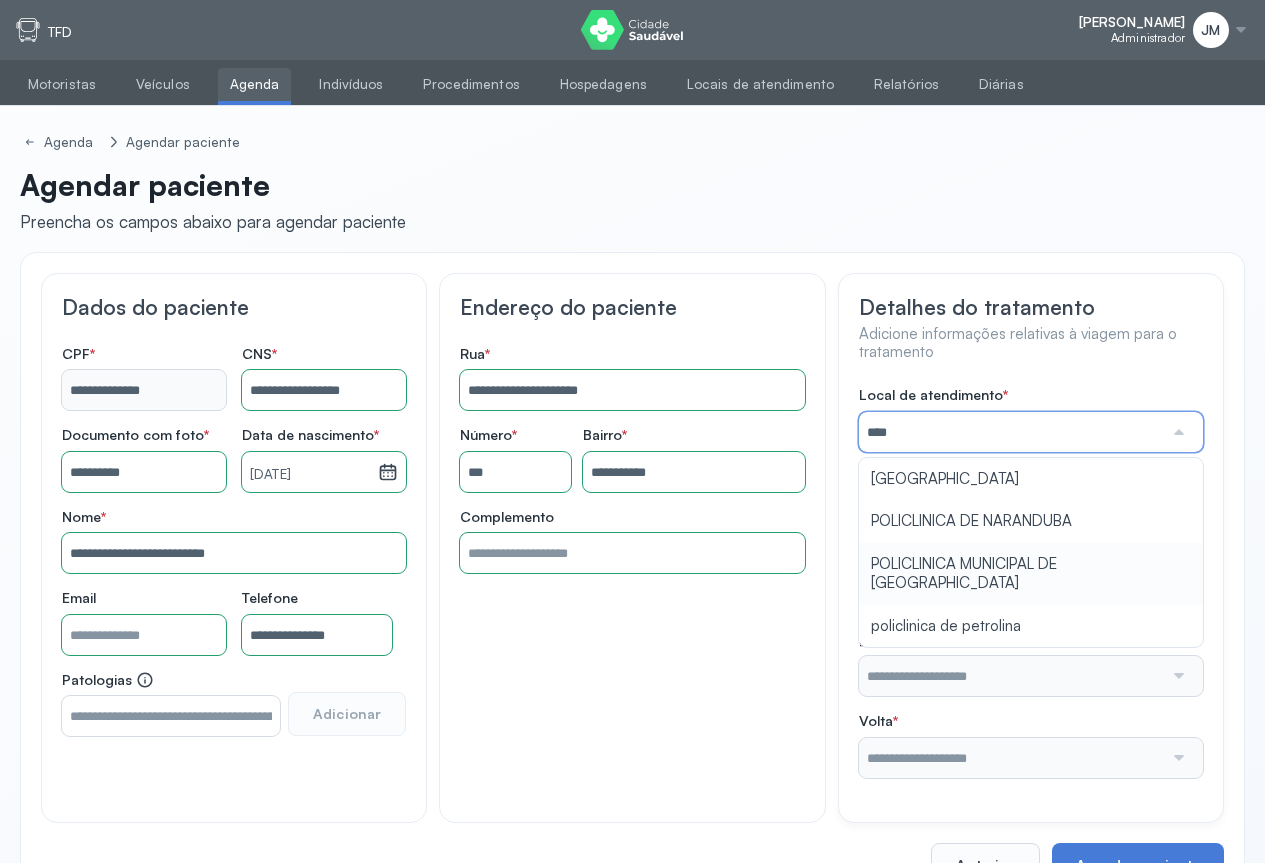 type on "**********" 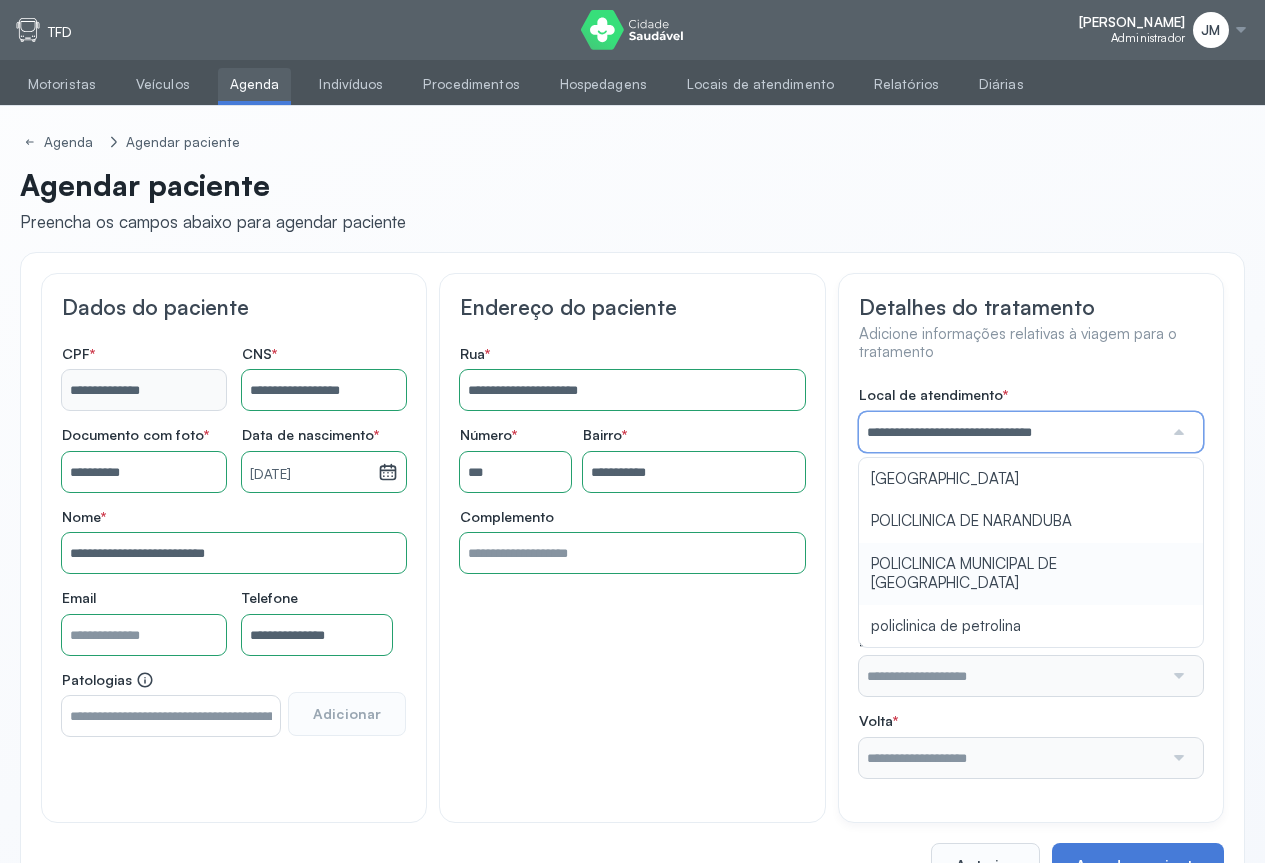 click on "**********" at bounding box center (1031, 582) 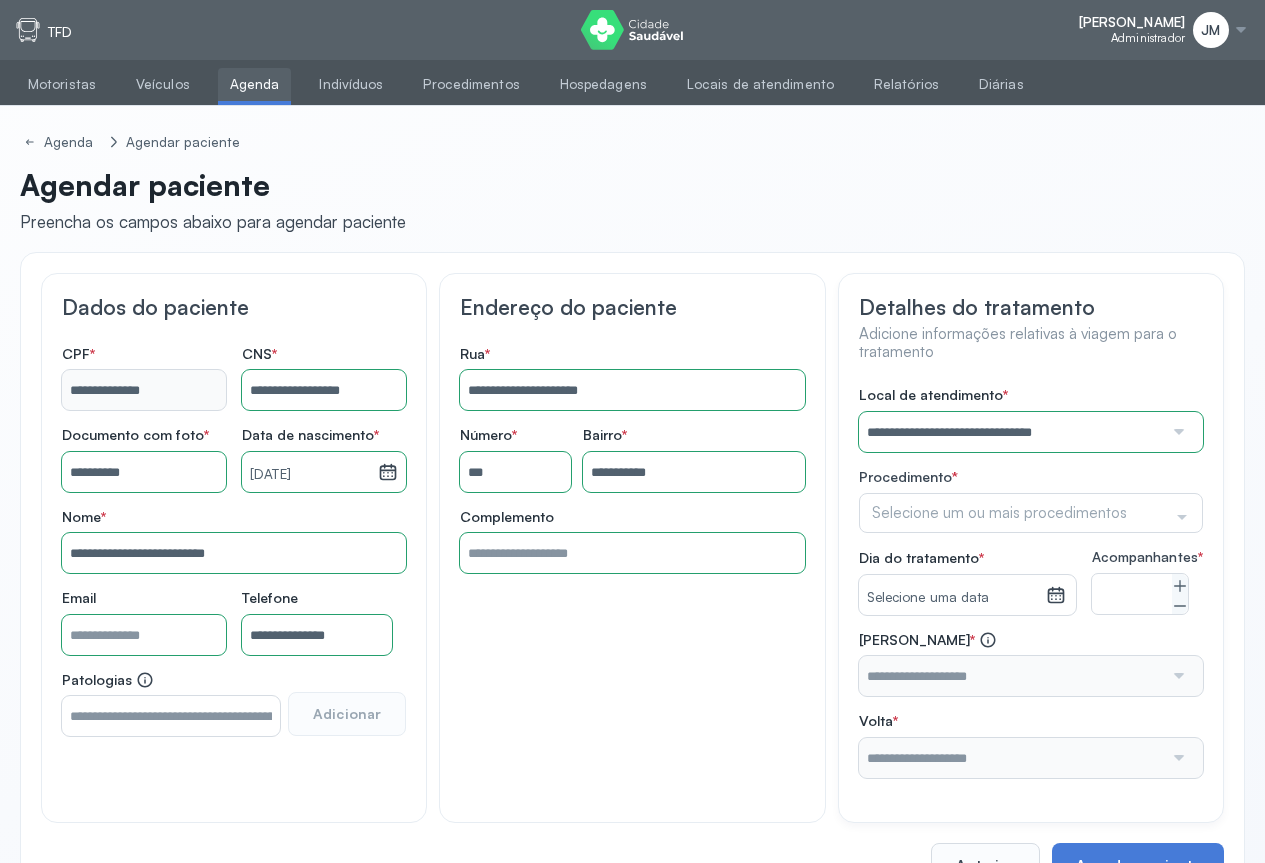 click 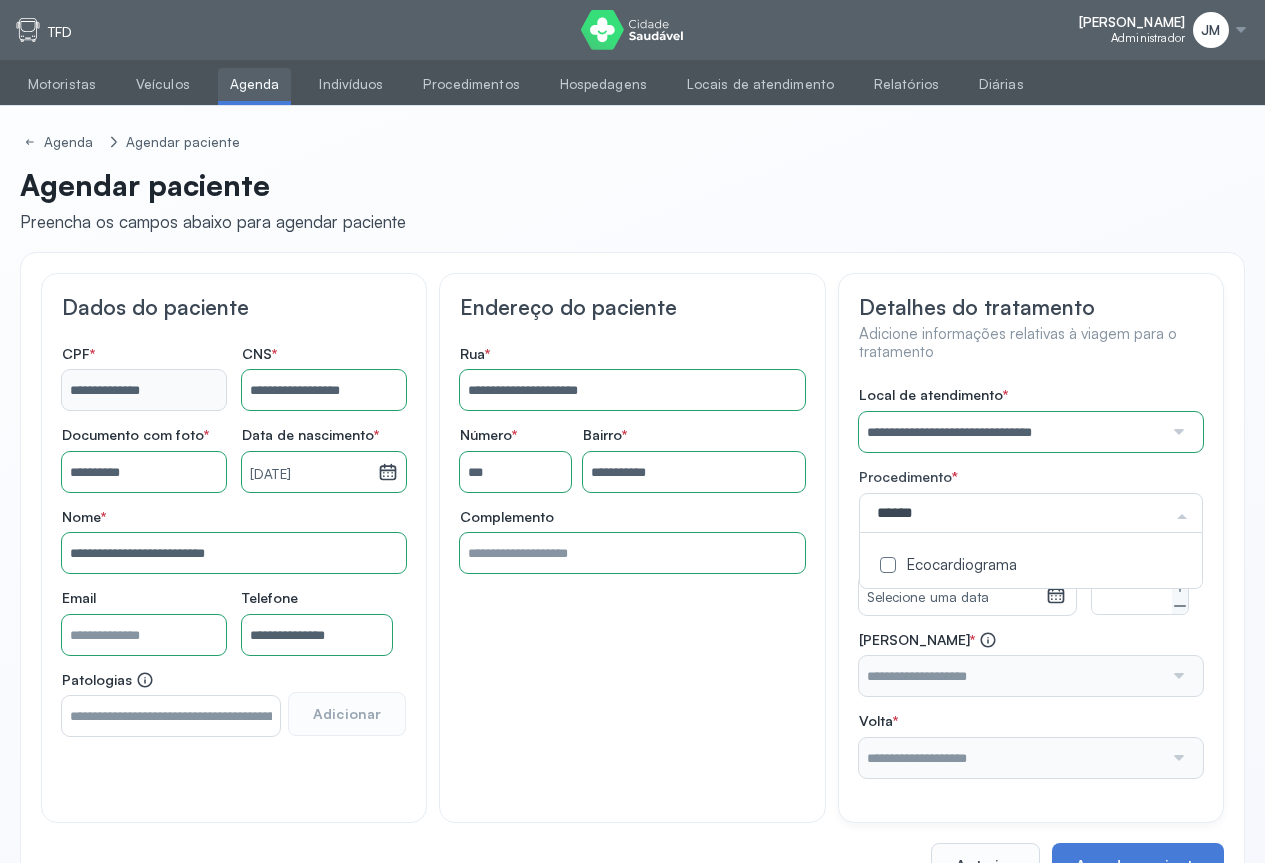 type on "*******" 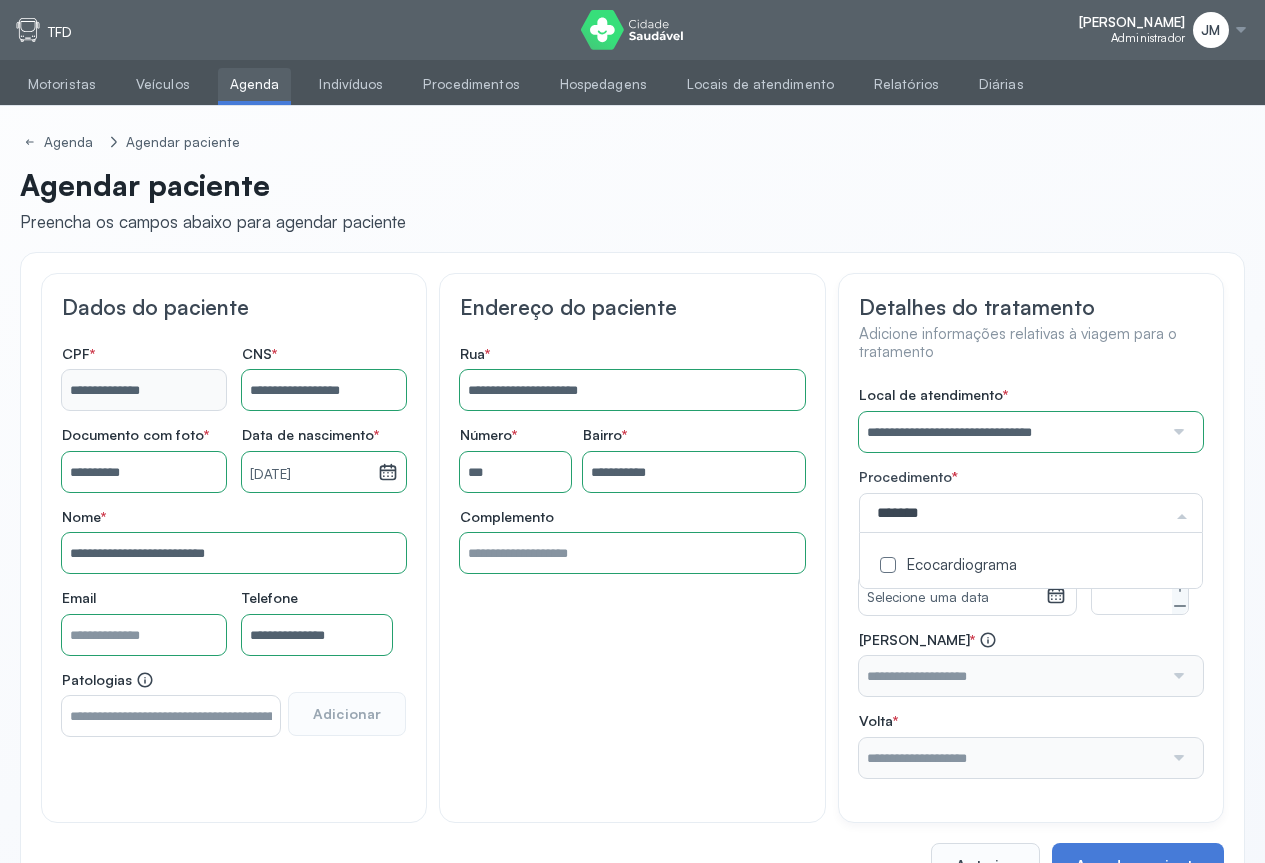 click on "Ecocardiograma" 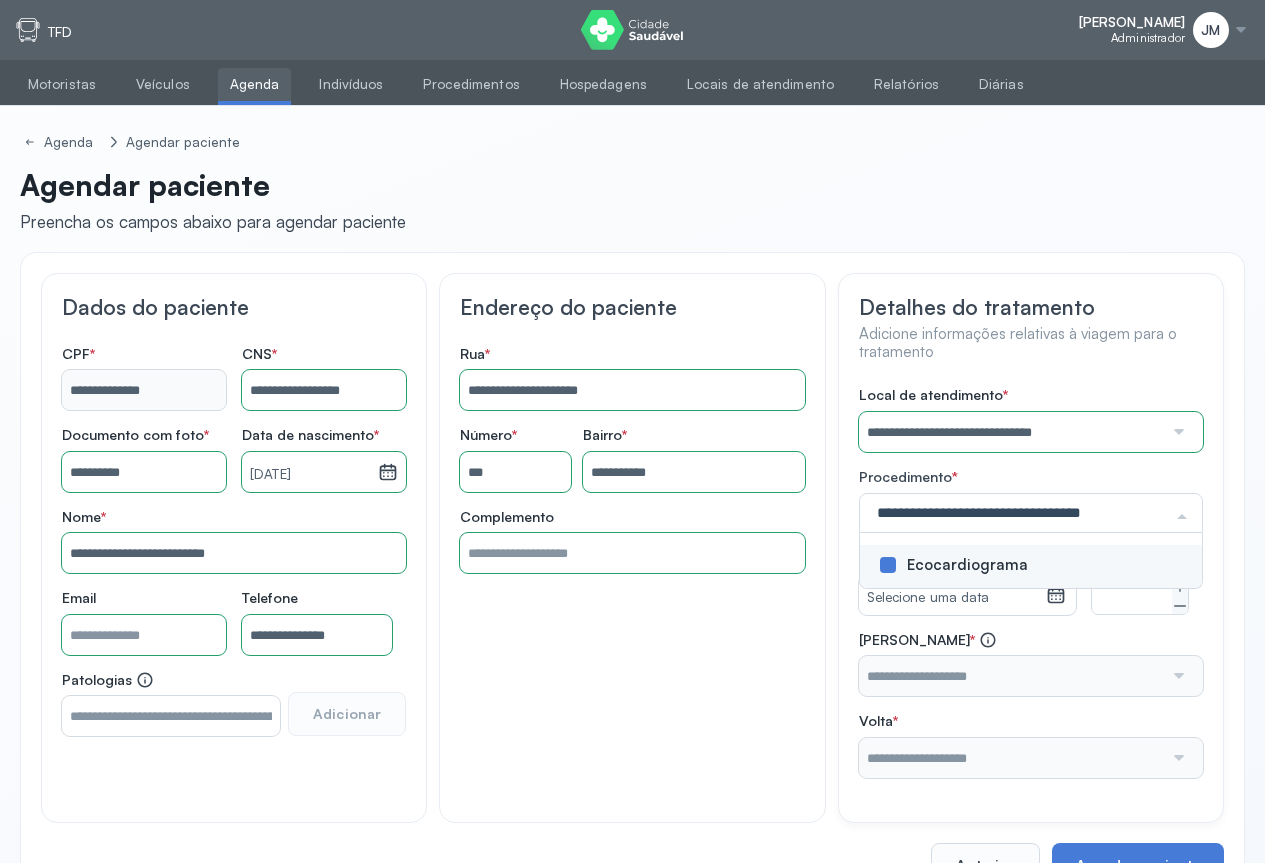 drag, startPoint x: 1043, startPoint y: 629, endPoint x: 1056, endPoint y: 601, distance: 30.870699 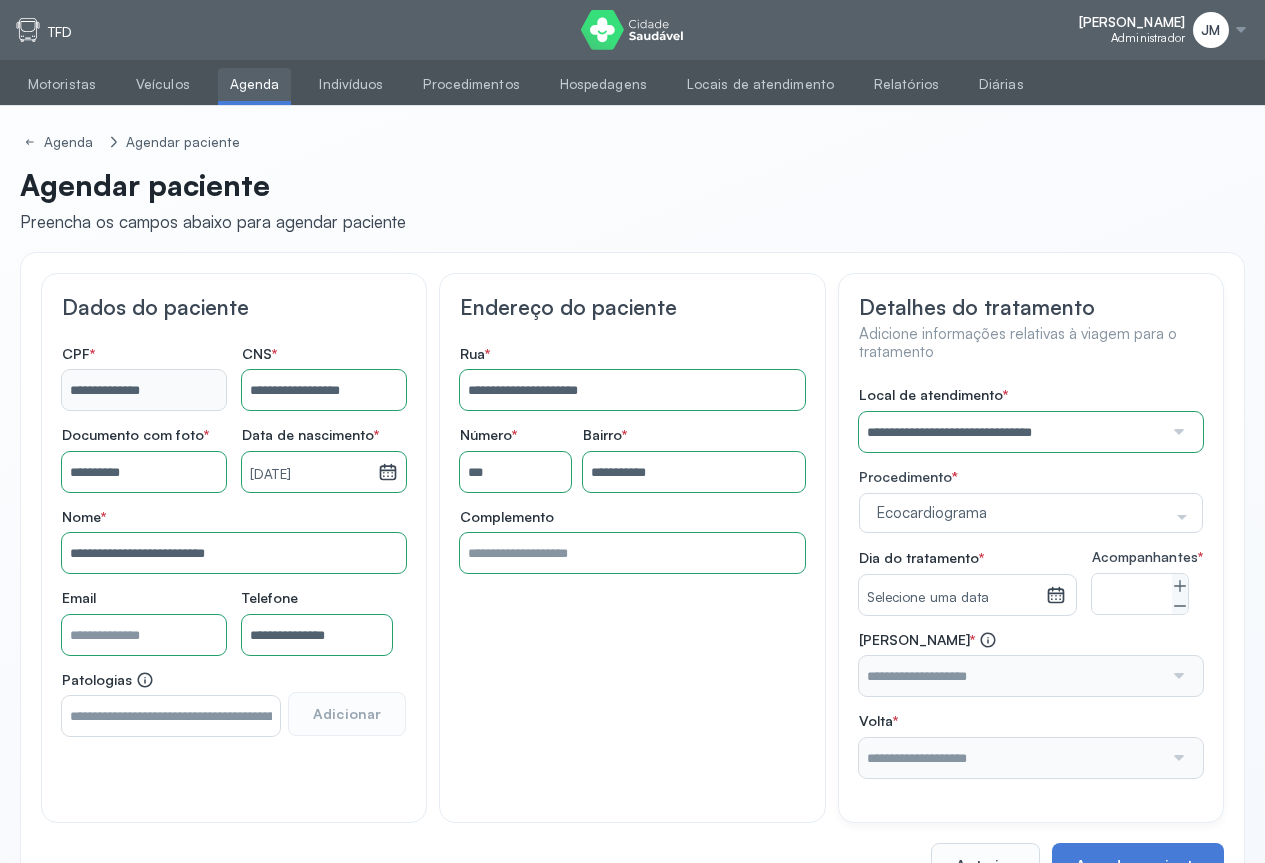 click 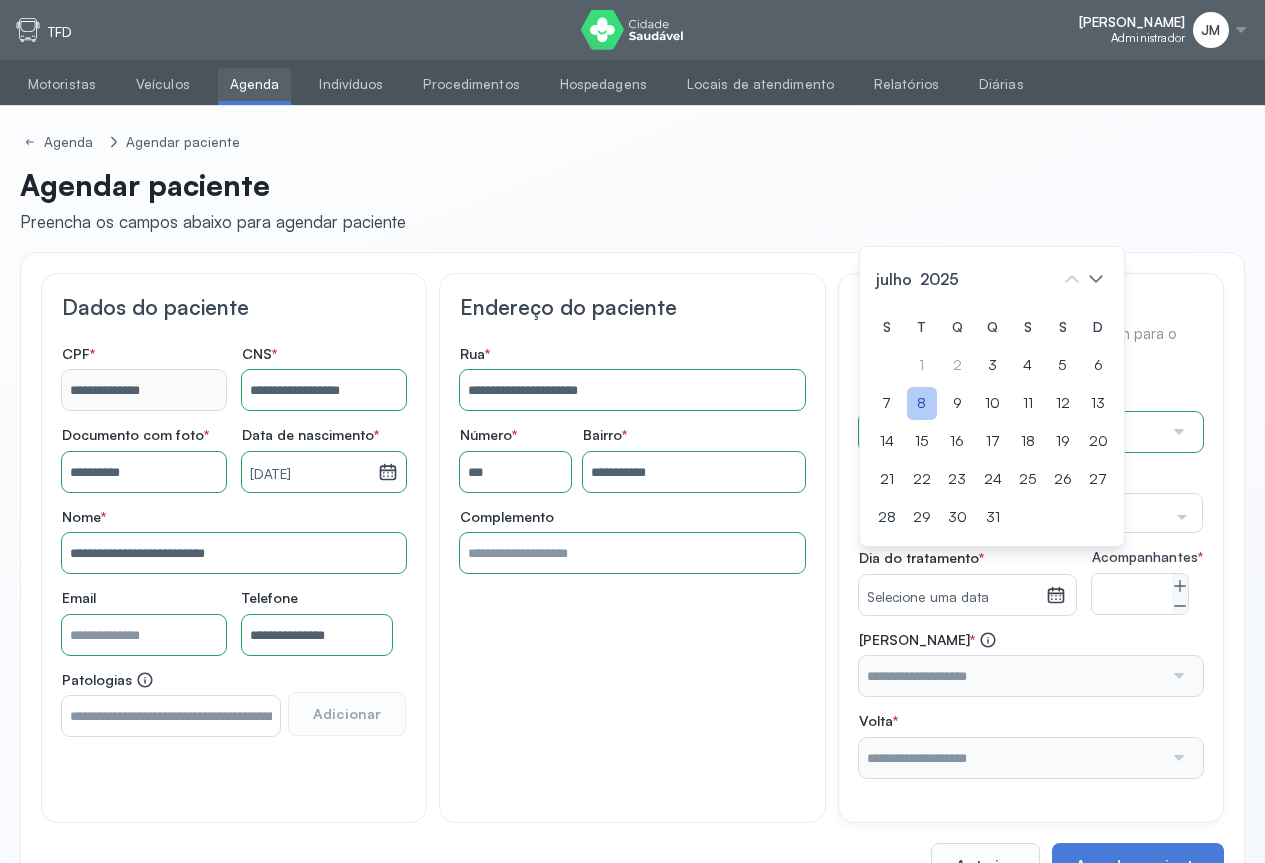 click on "8" 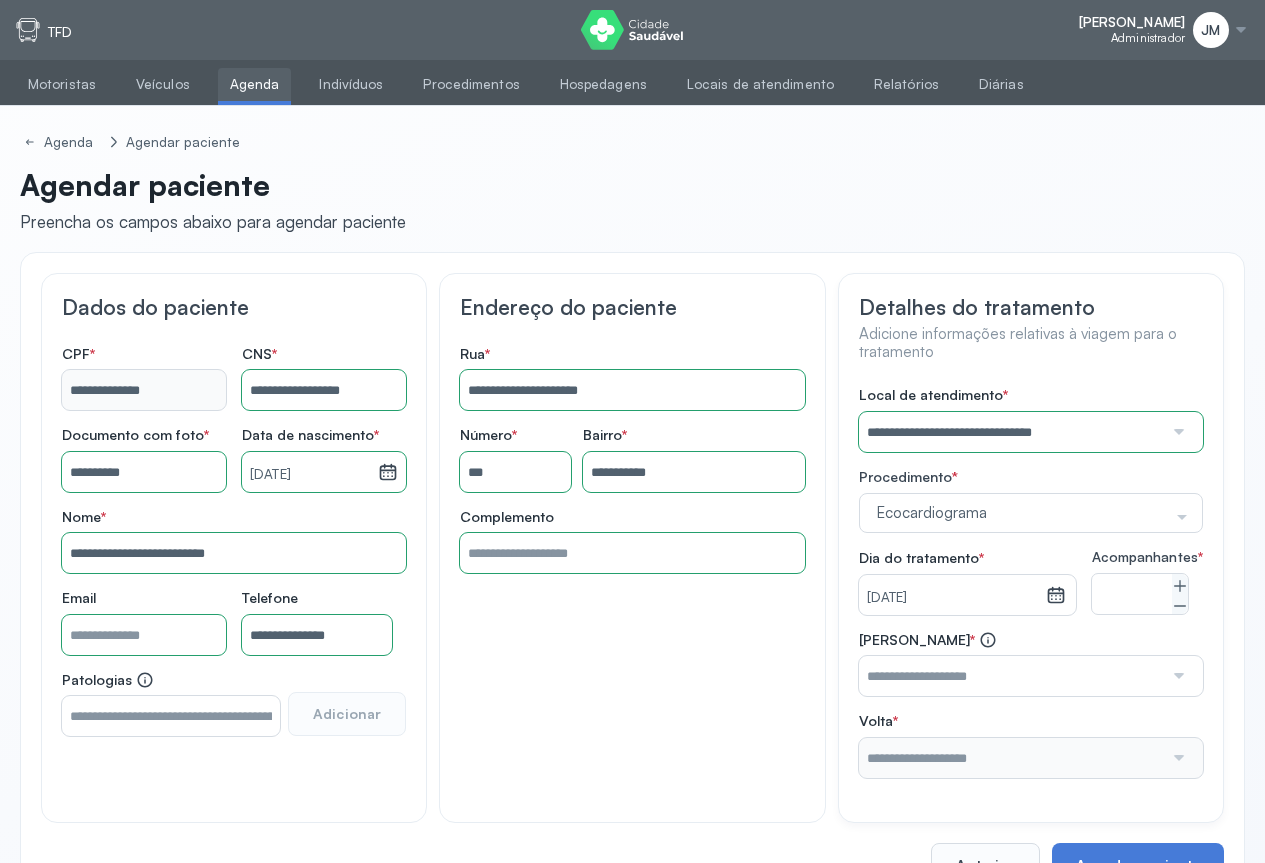 click at bounding box center [1177, 676] 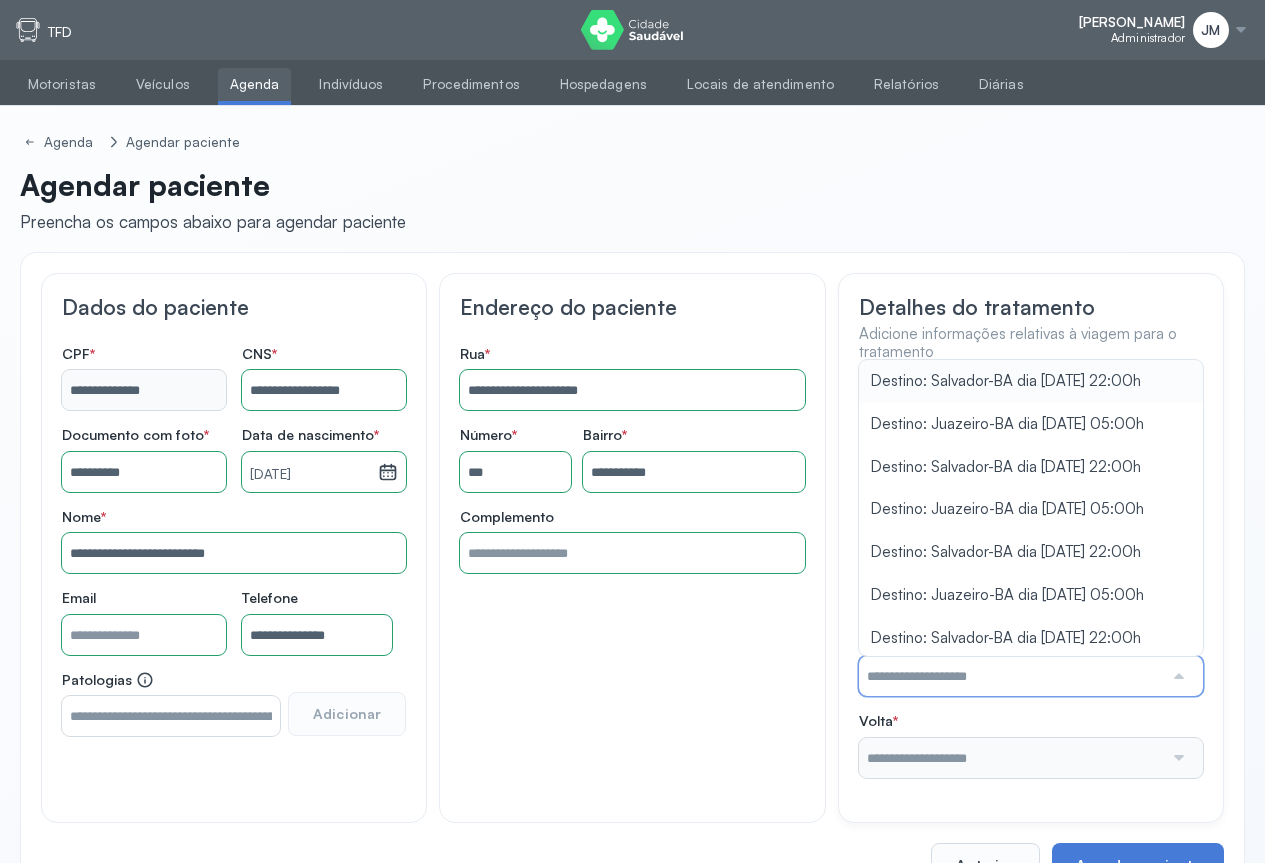click on "[PERSON_NAME]   *  Destino: [GEOGRAPHIC_DATA]-BA dia [DATE] 22:00h Destino: Juazeiro-BA dia [DATE] 05:00h Destino: [GEOGRAPHIC_DATA]-BA dia [DATE] 22:00h Destino: Juazeiro-BA dia [DATE] 05:00h Destino: [GEOGRAPHIC_DATA]-BA dia [DATE] 22:00h Destino: Juazeiro-BA dia [DATE] 05:00h Destino: Salvador-BA dia [DATE] 22:00h Volta   *   Nenhuma opção encontrada" at bounding box center (1031, 704) 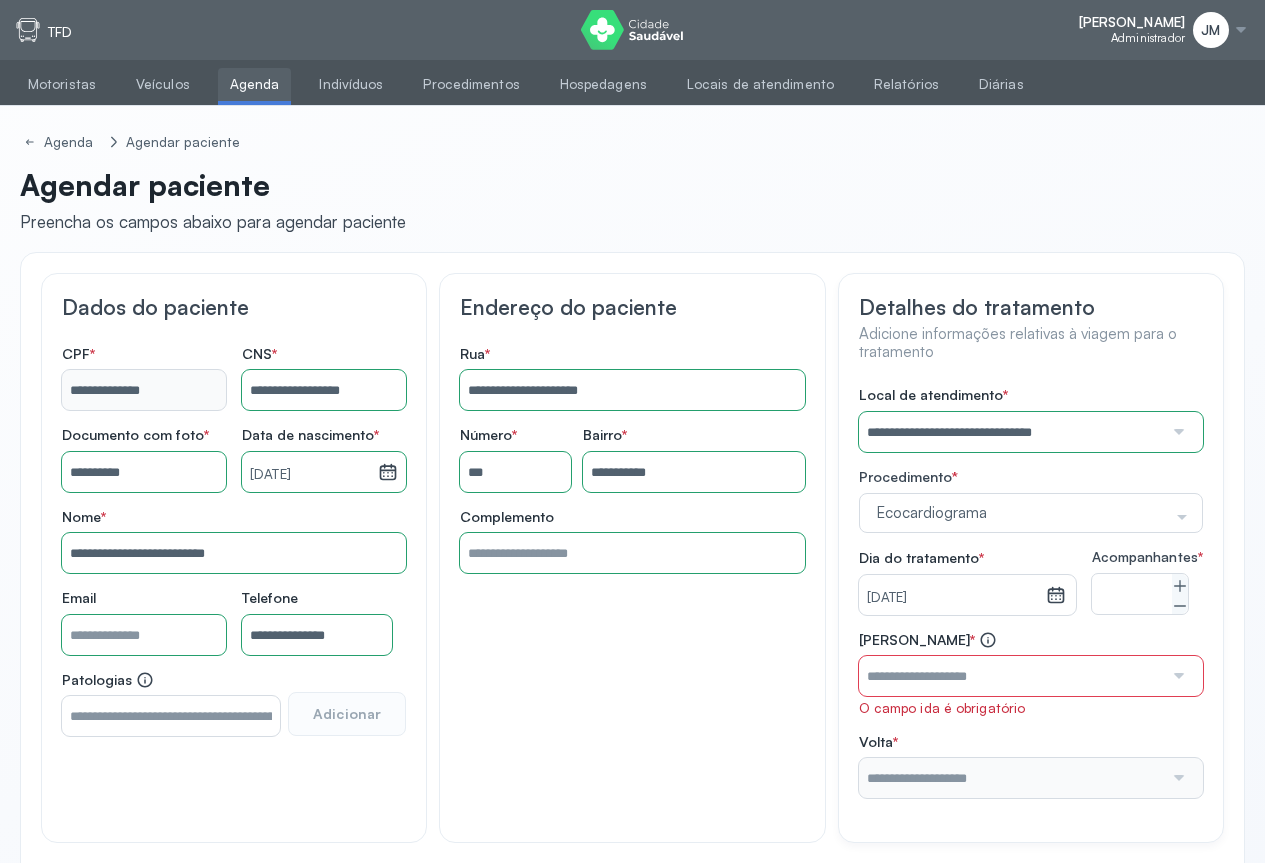 click at bounding box center (1177, 676) 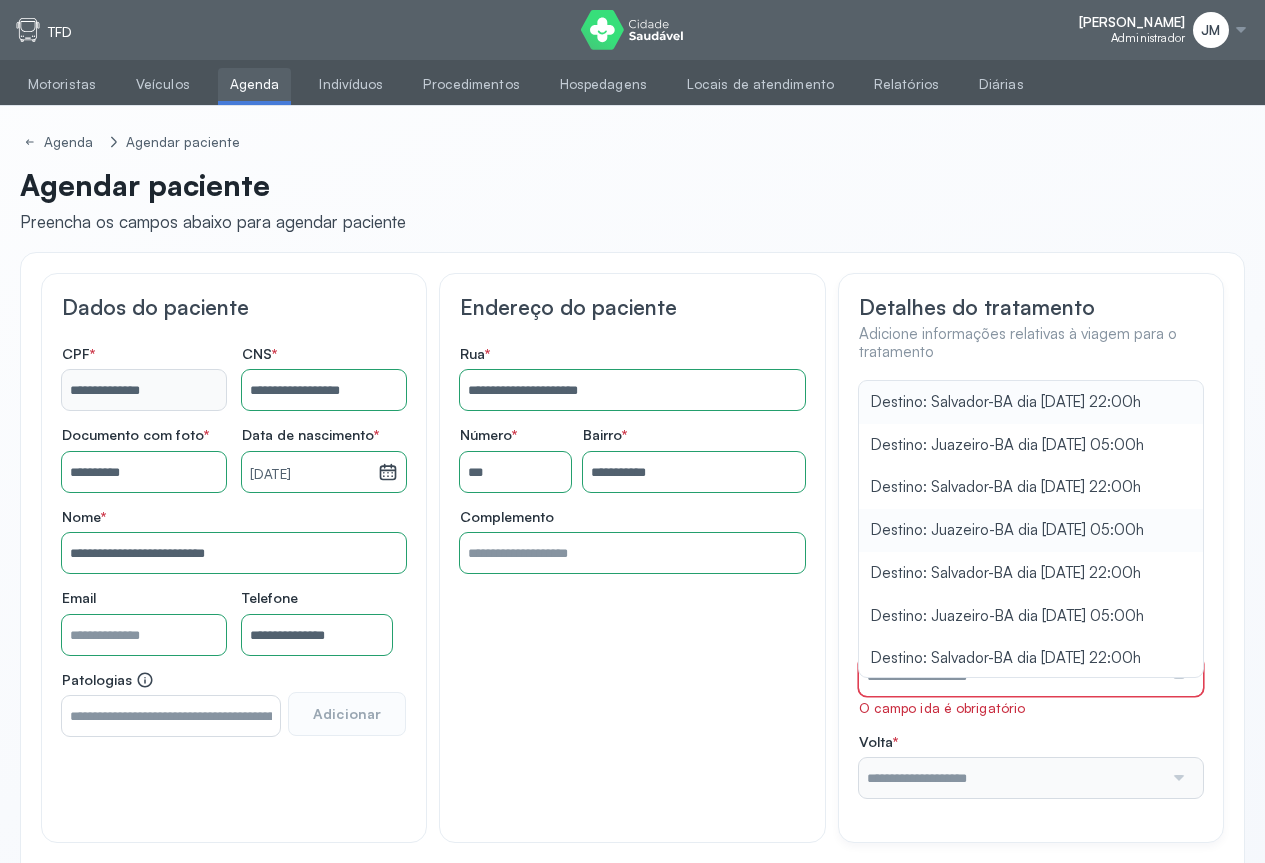 scroll, scrollTop: 135, scrollLeft: 0, axis: vertical 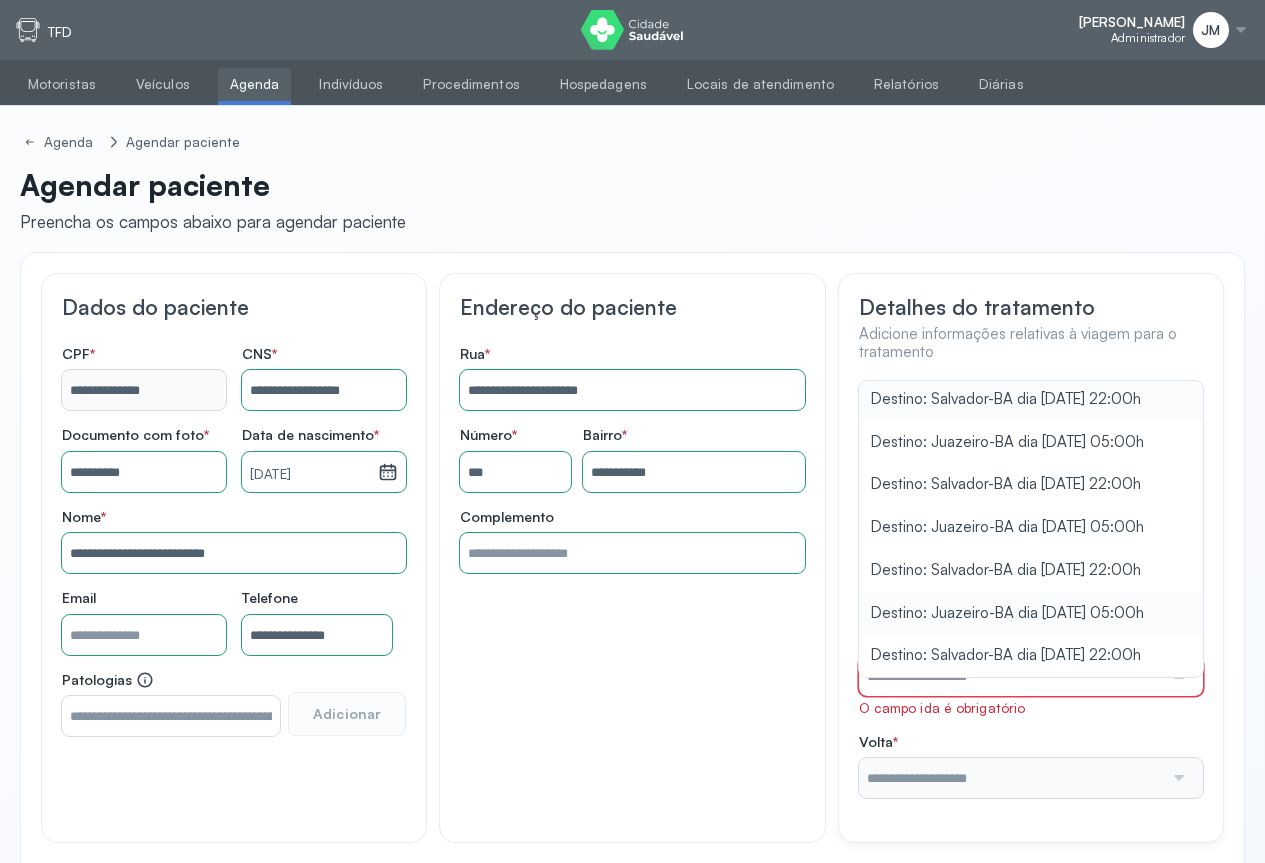 type on "**********" 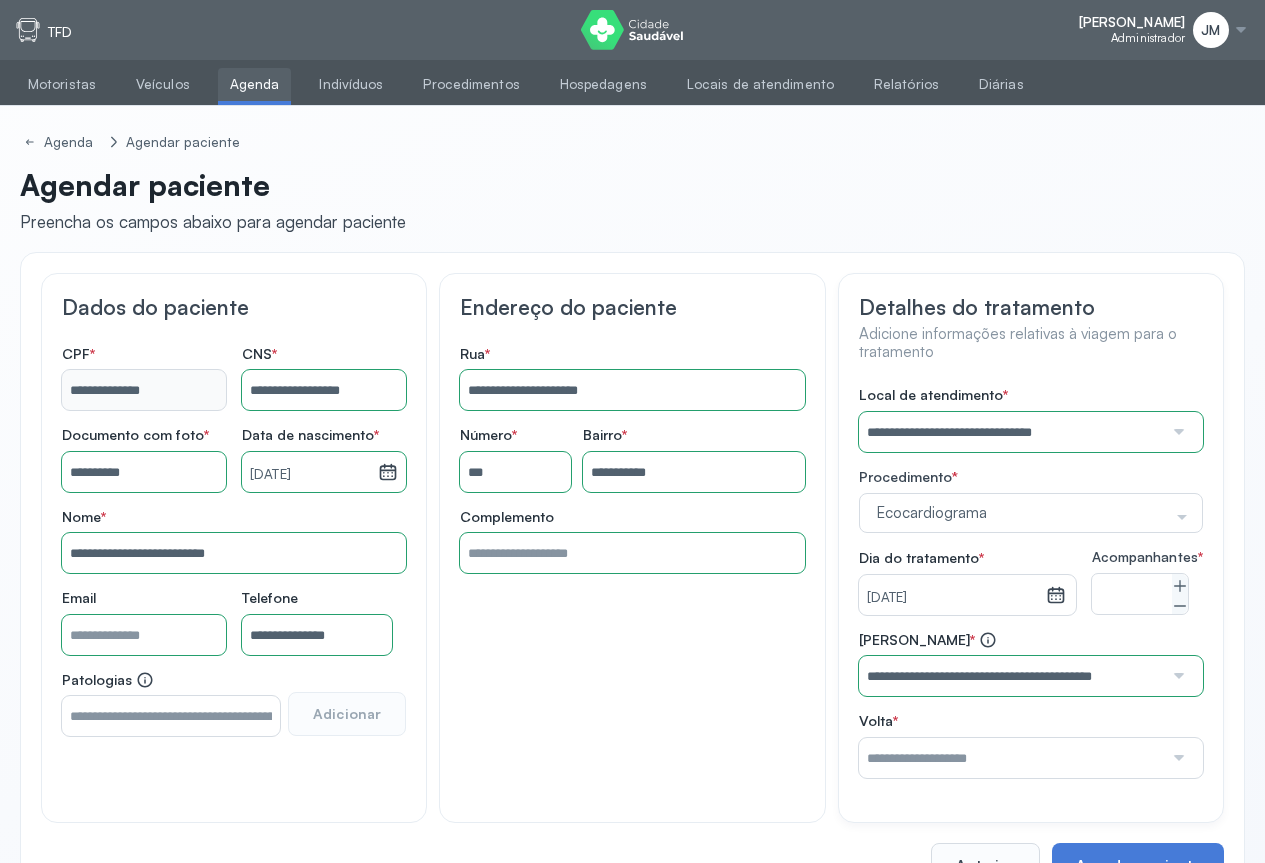 click on "**********" at bounding box center [1031, 582] 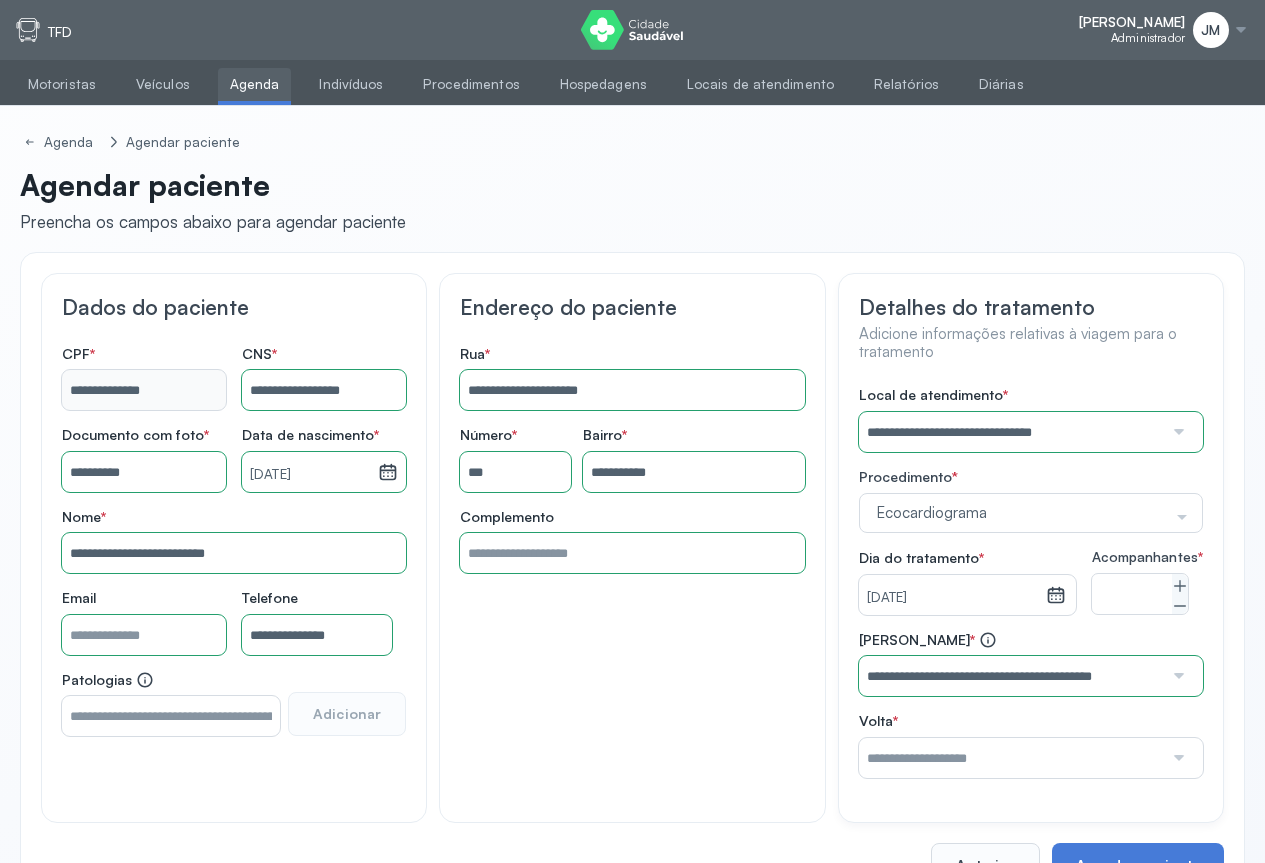 drag, startPoint x: 1182, startPoint y: 780, endPoint x: 1137, endPoint y: 666, distance: 122.56019 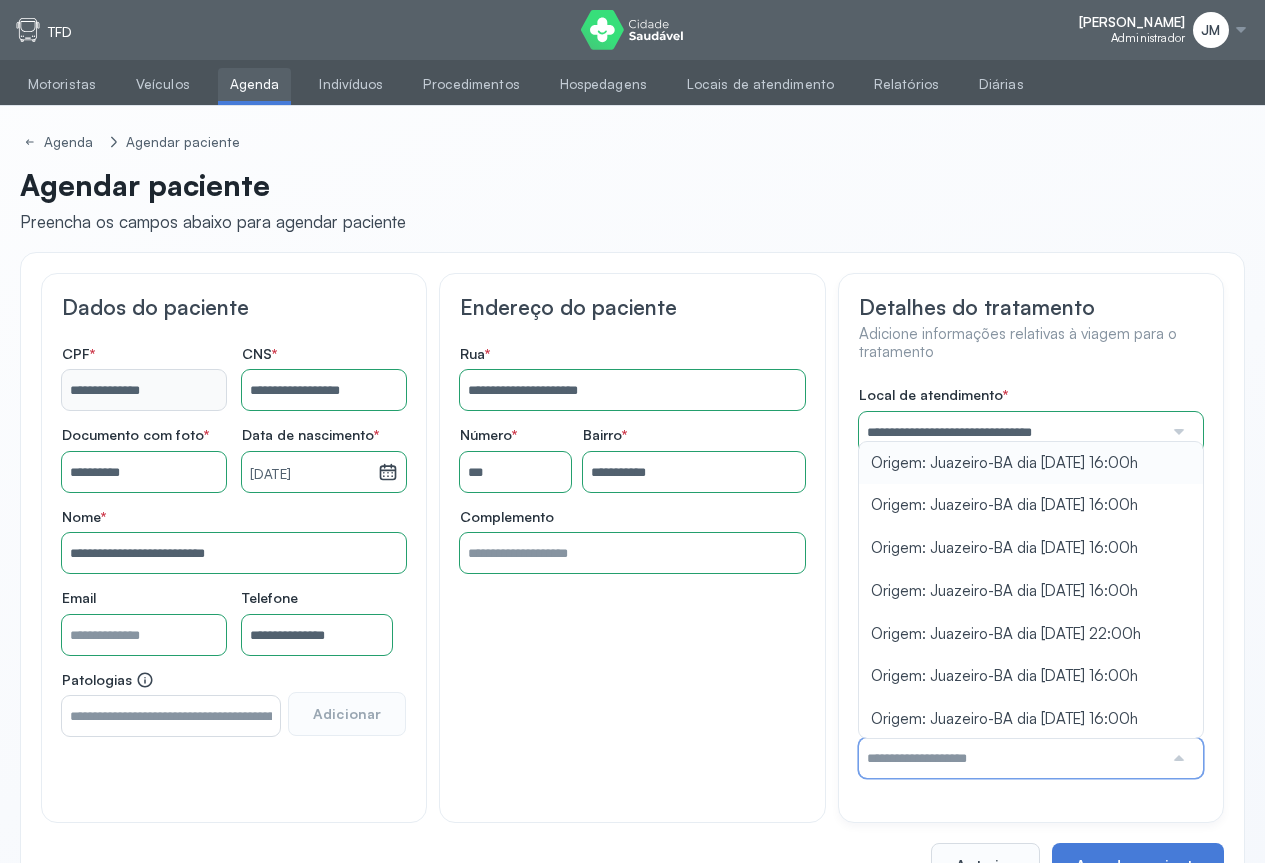 type on "**********" 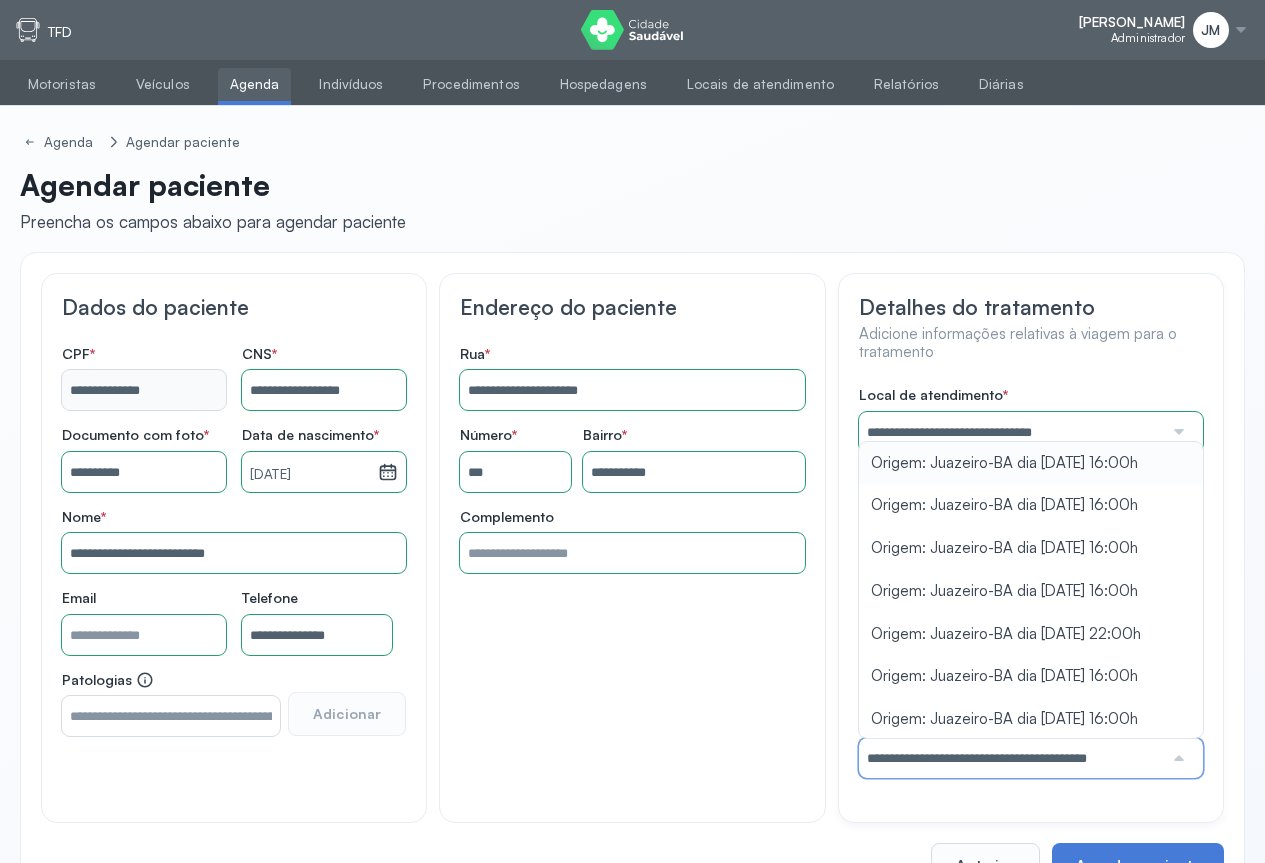 drag, startPoint x: 959, startPoint y: 478, endPoint x: 1027, endPoint y: 494, distance: 69.856995 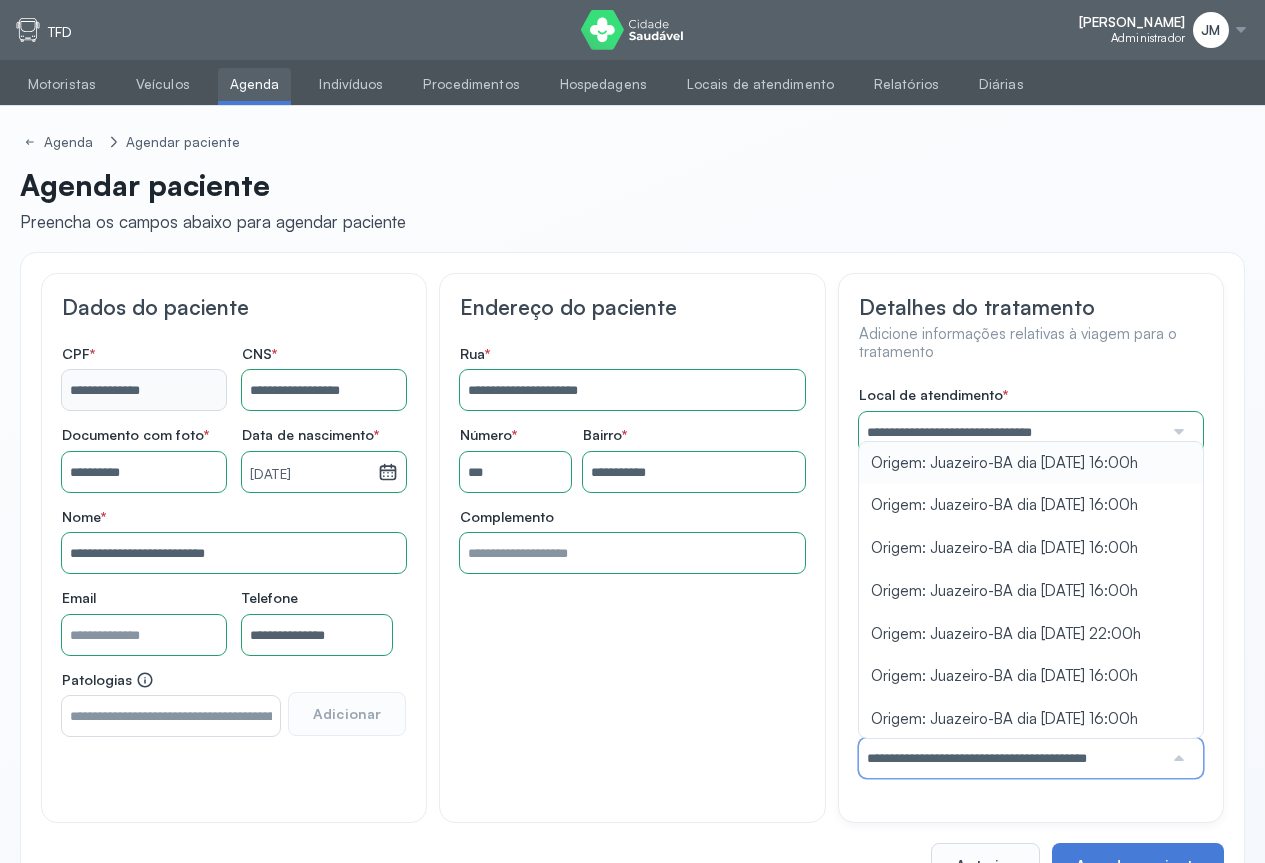 click on "**********" at bounding box center [1031, 582] 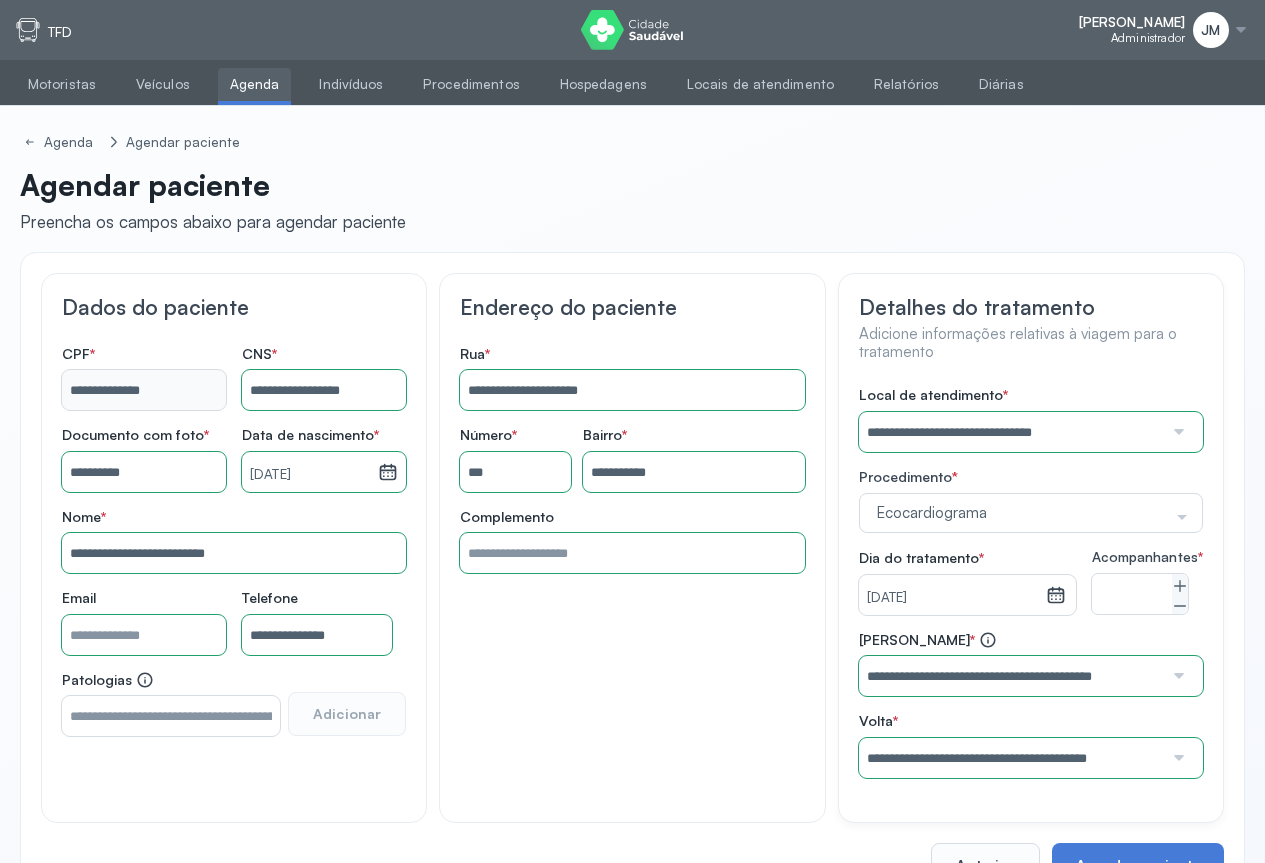 scroll, scrollTop: 81, scrollLeft: 0, axis: vertical 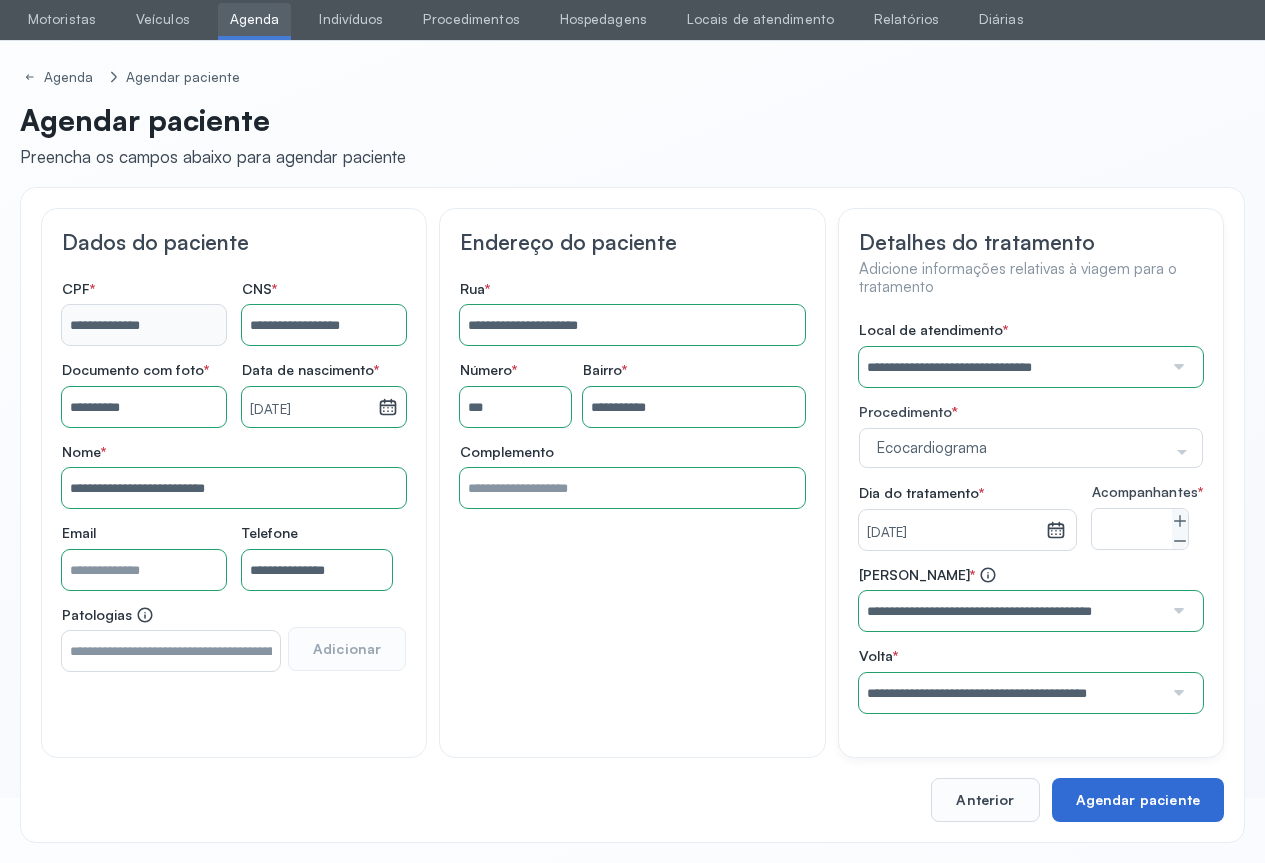 click on "Agendar paciente" at bounding box center (1138, 800) 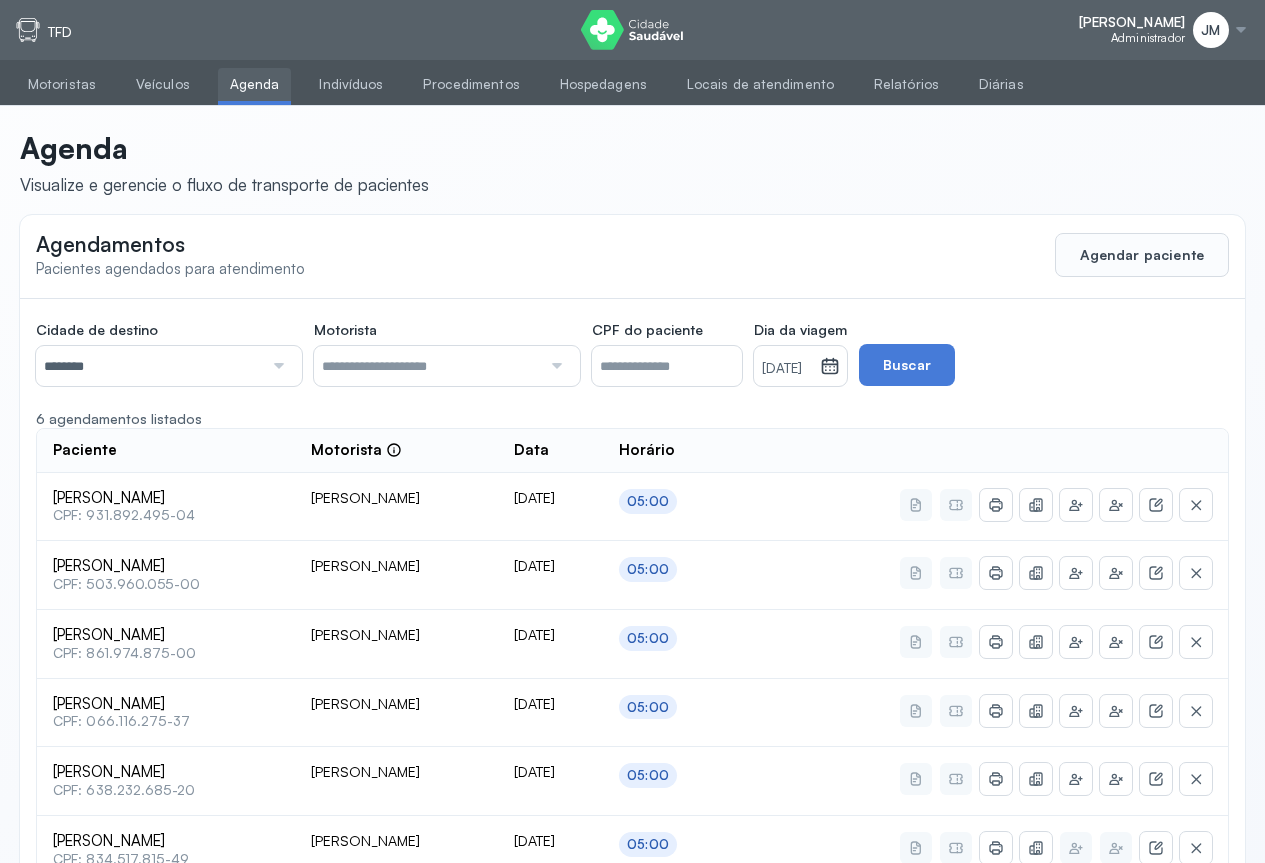 scroll, scrollTop: 123, scrollLeft: 0, axis: vertical 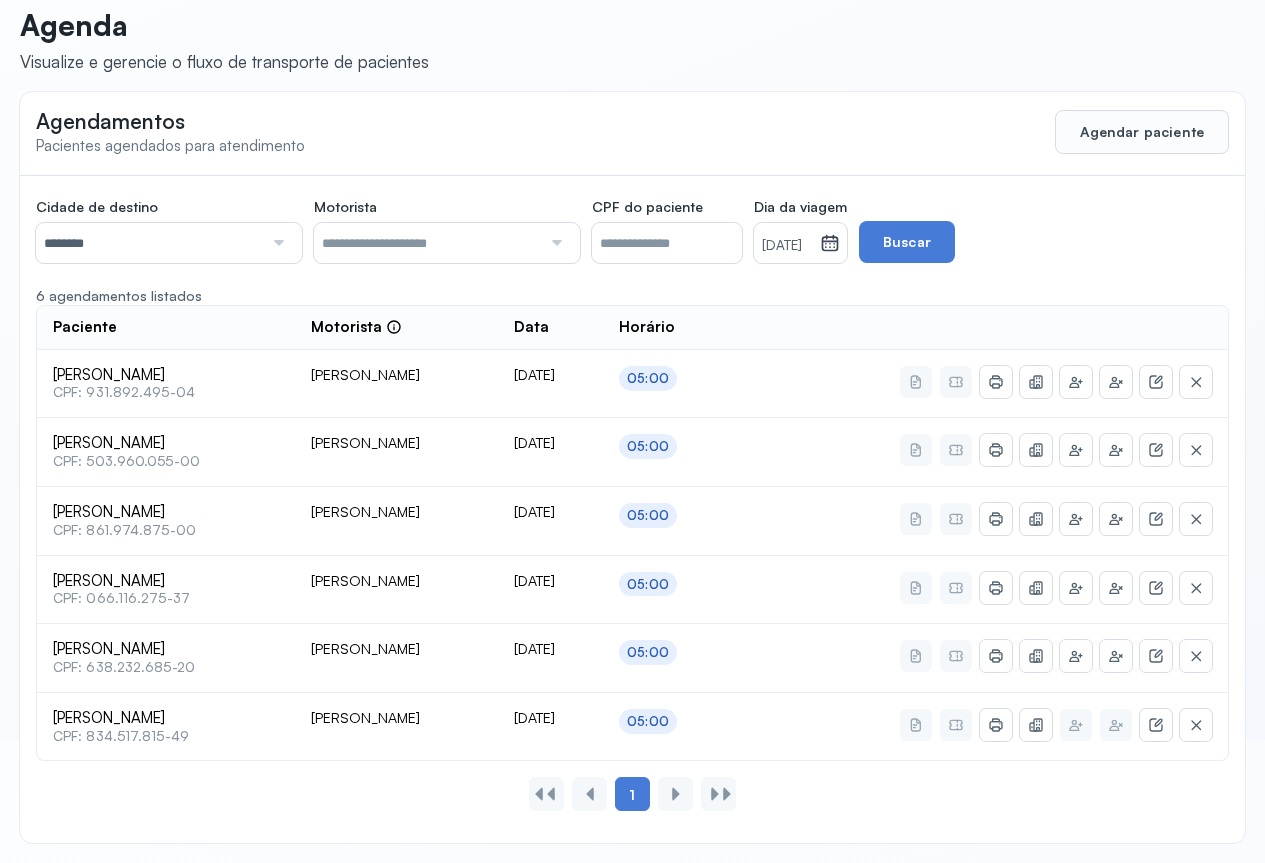 click at bounding box center [276, 243] 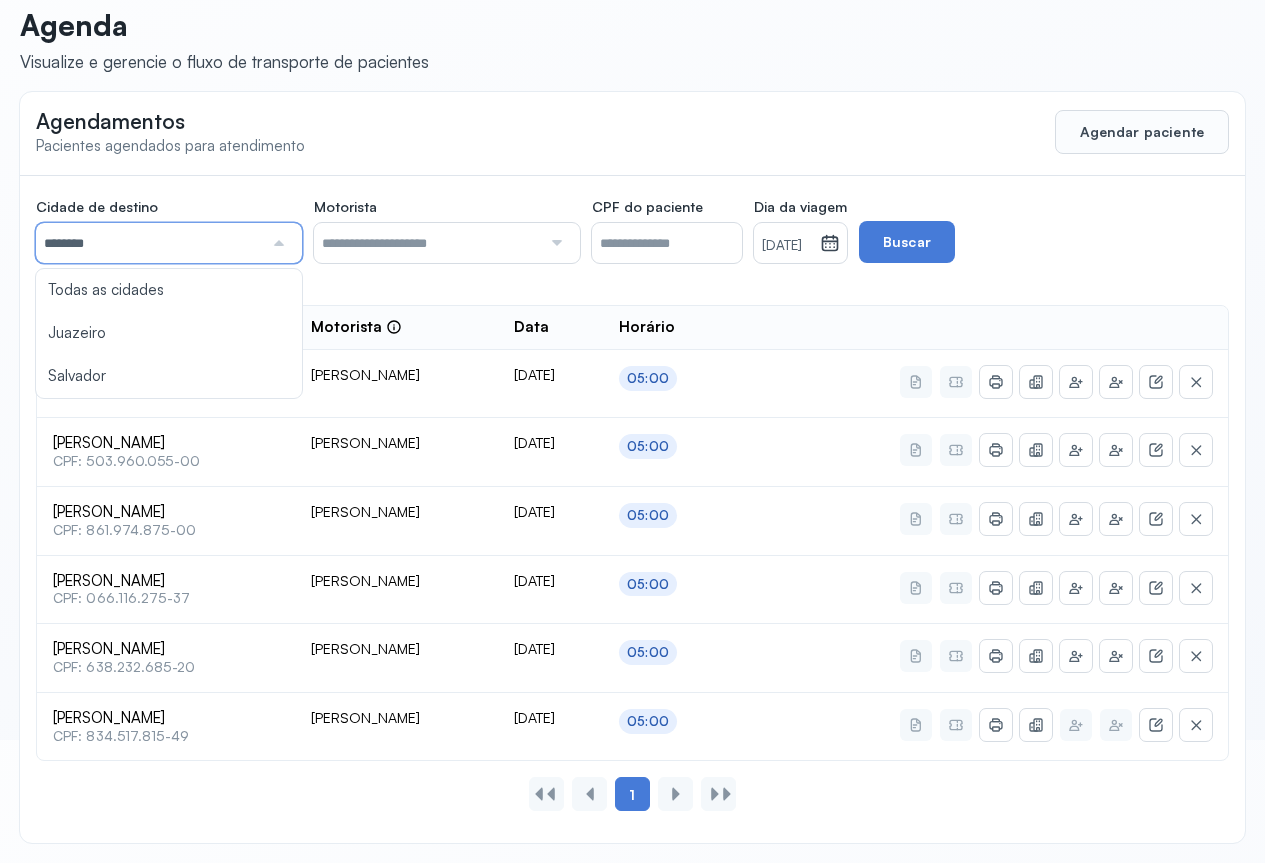 click at bounding box center [276, 243] 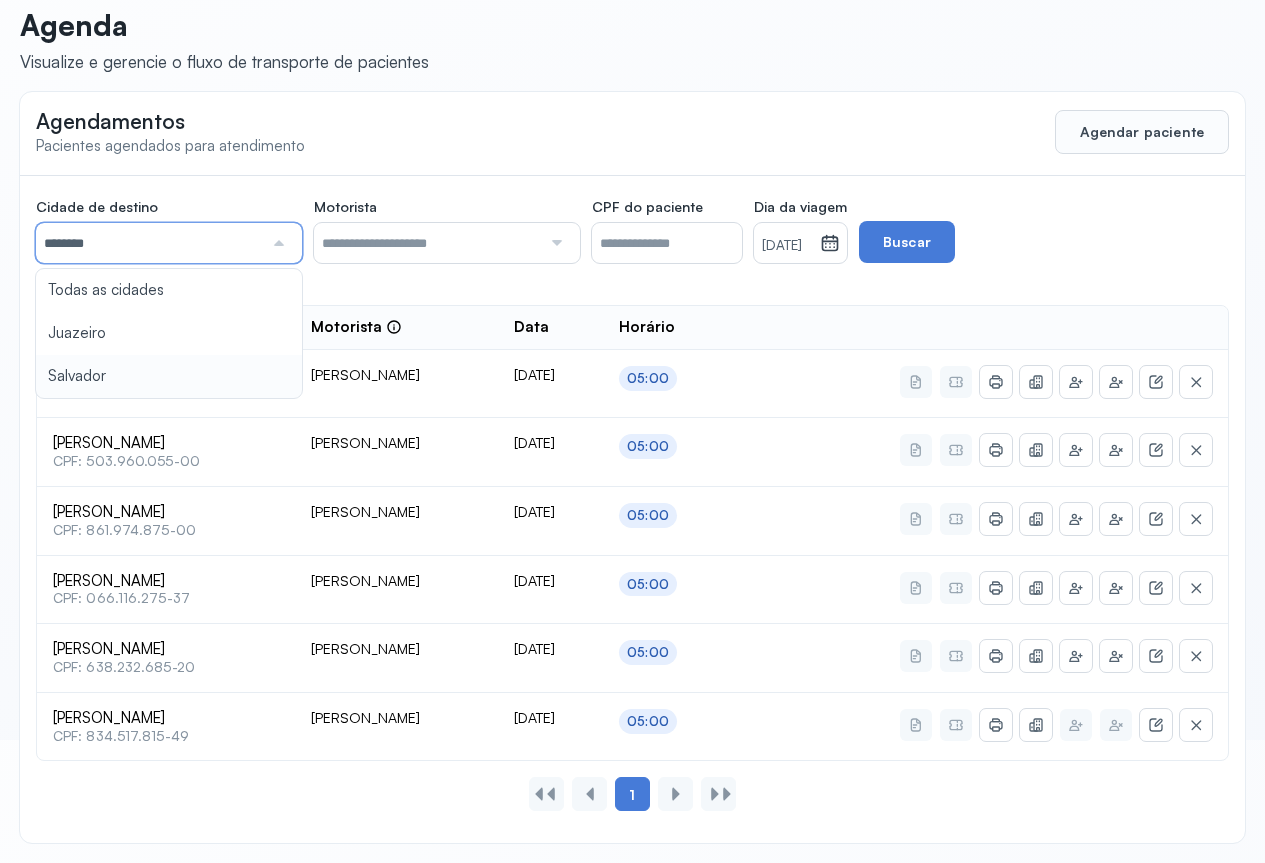 type on "********" 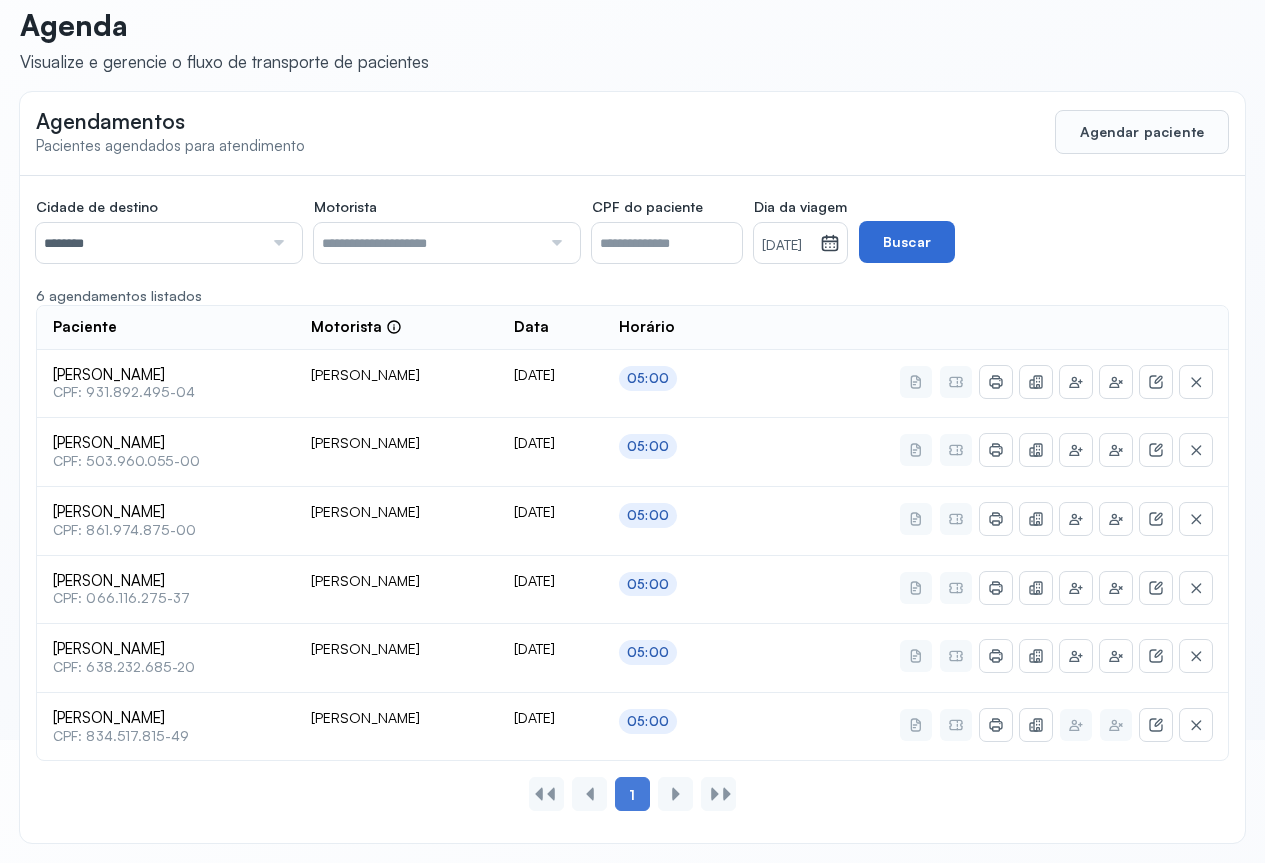 click on "Buscar" at bounding box center [907, 242] 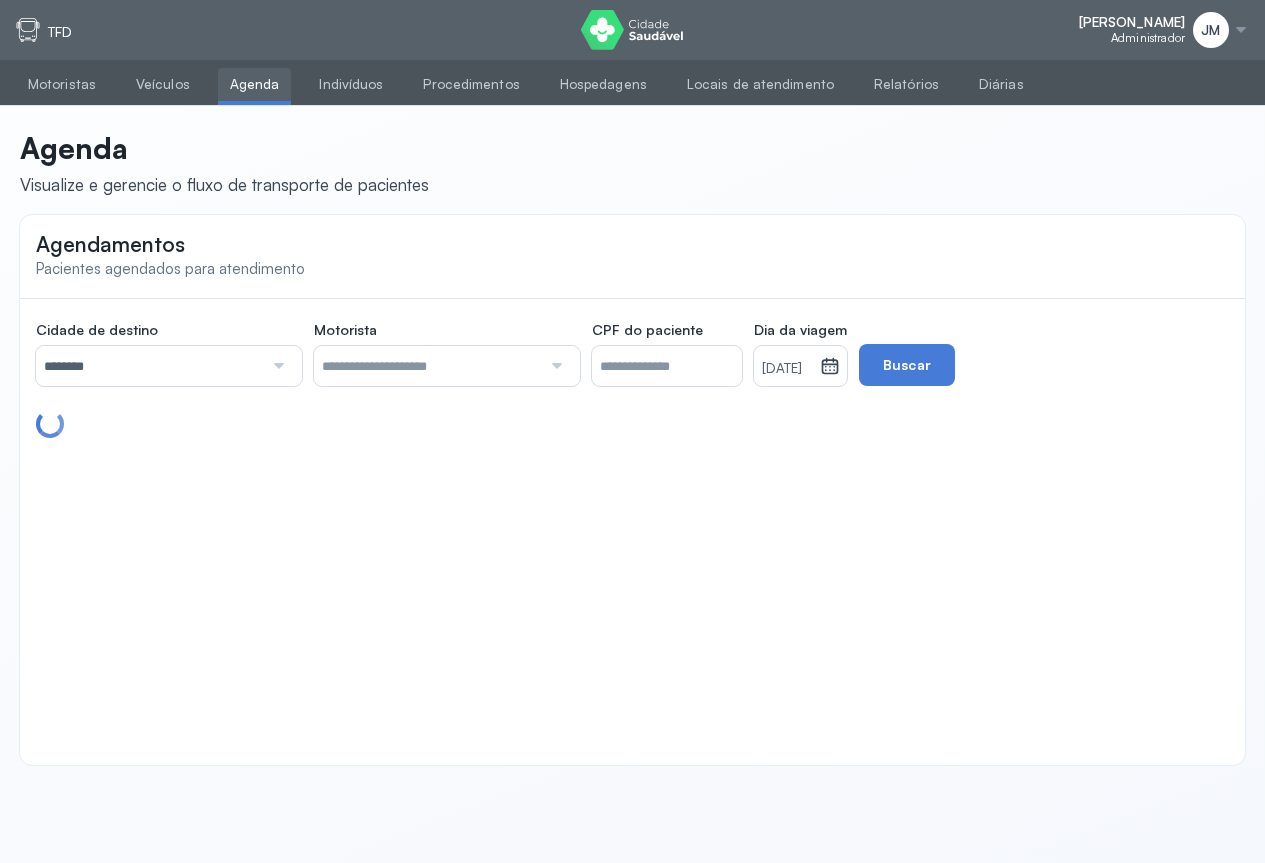 scroll, scrollTop: 0, scrollLeft: 0, axis: both 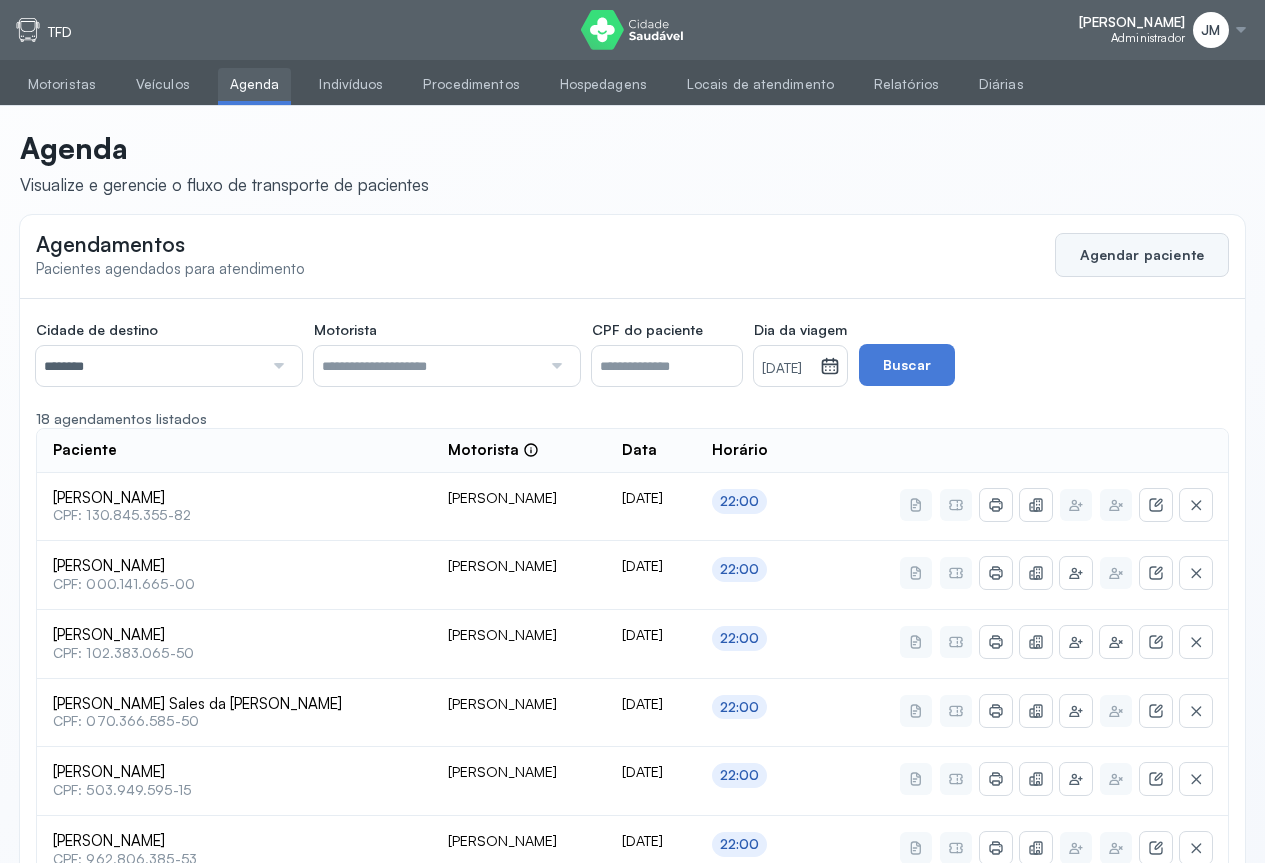 click on "Agendar paciente" 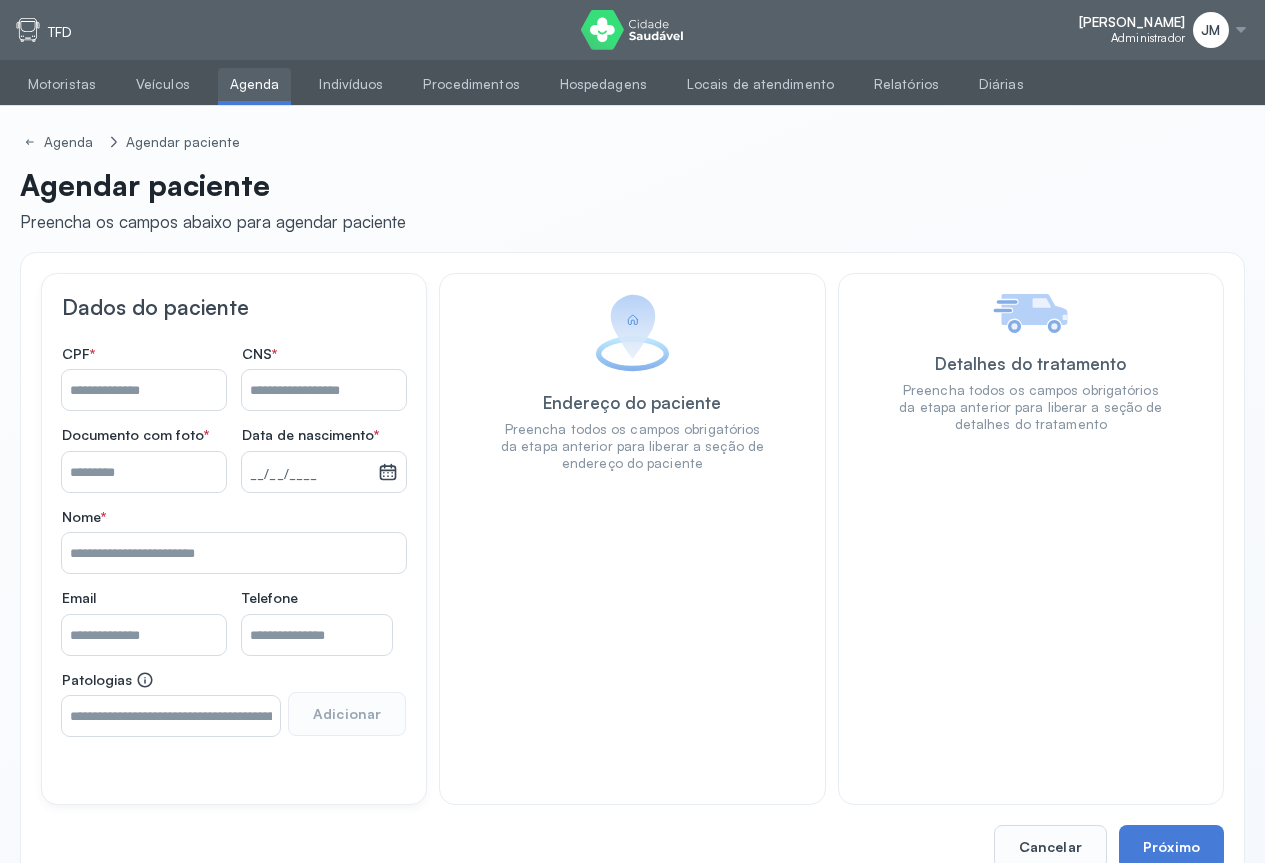 click on "Nome   *" at bounding box center [324, 390] 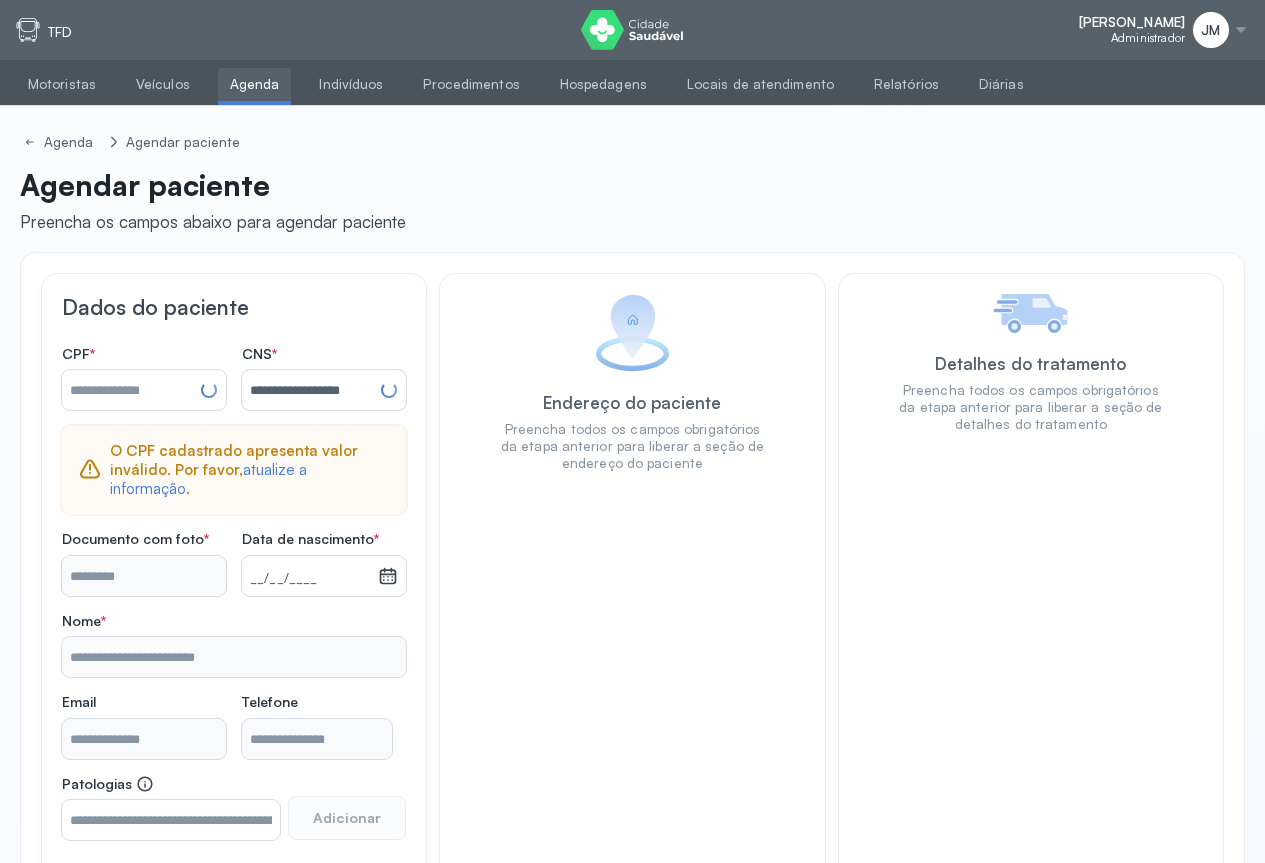type on "**********" 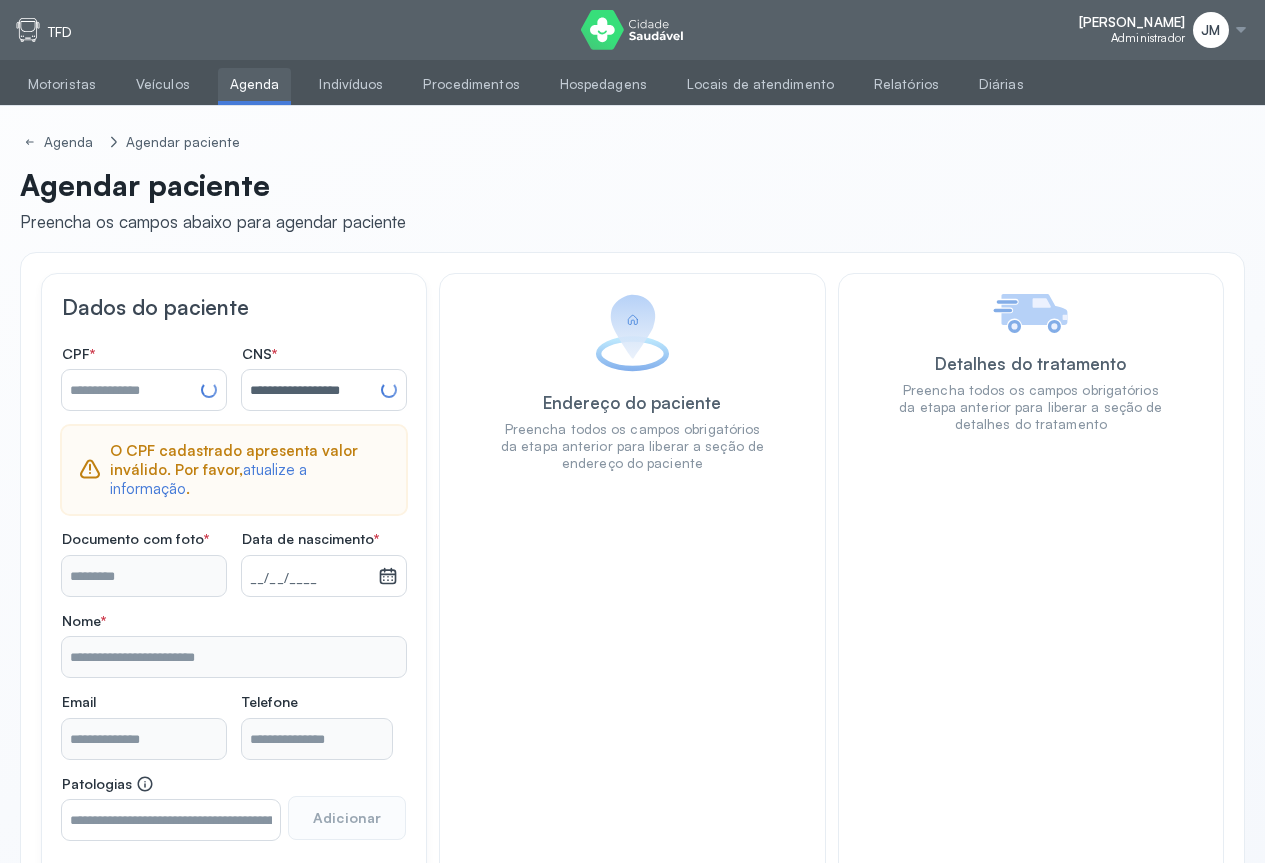 type on "**********" 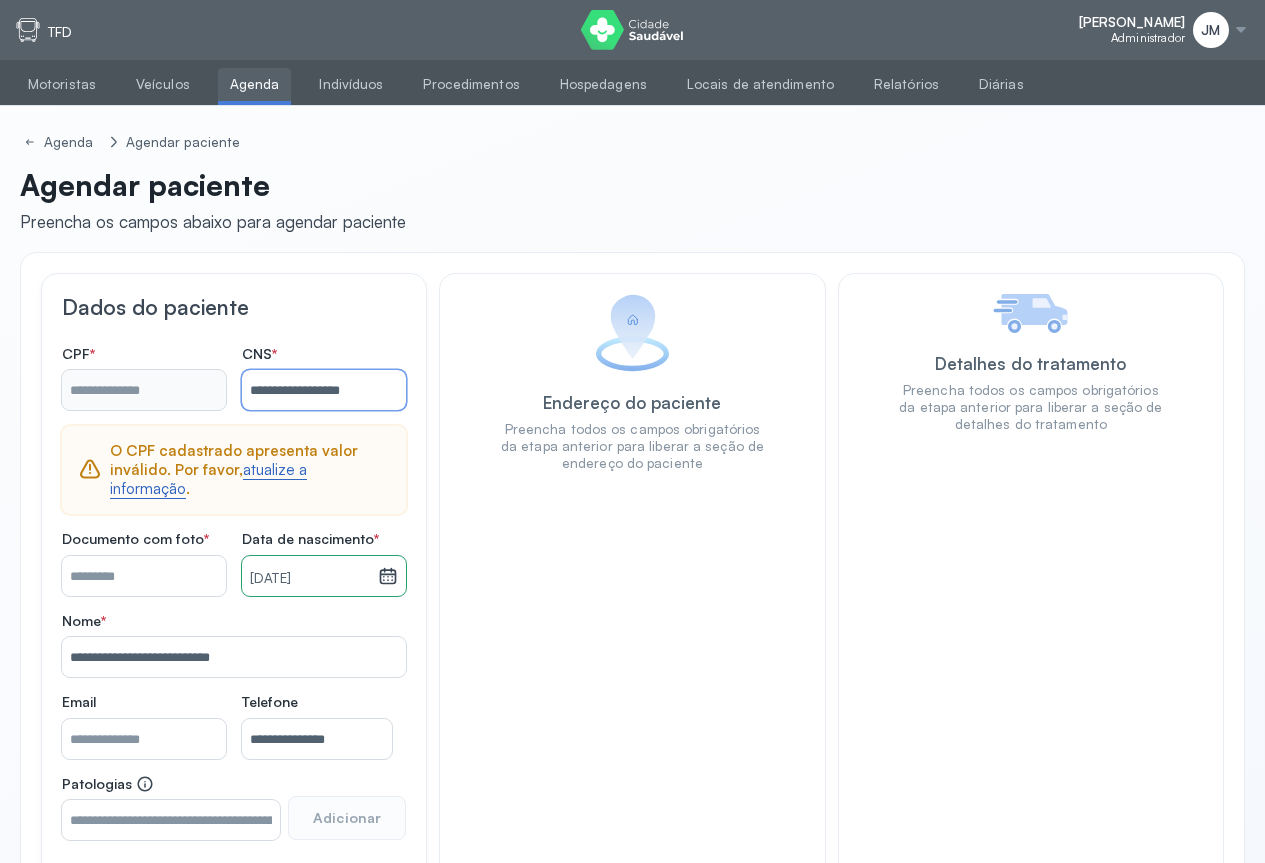 type on "**********" 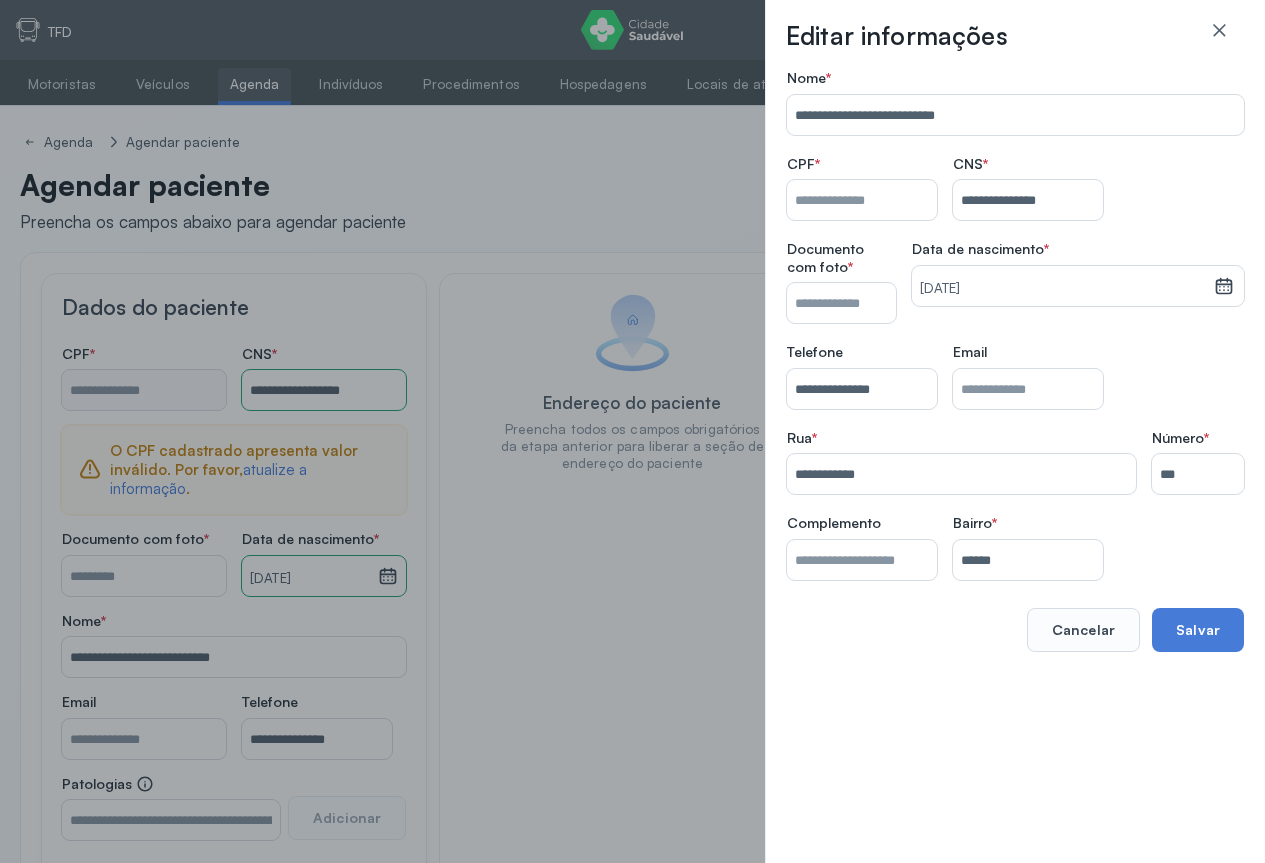 click on "Nome   *" at bounding box center [862, 200] 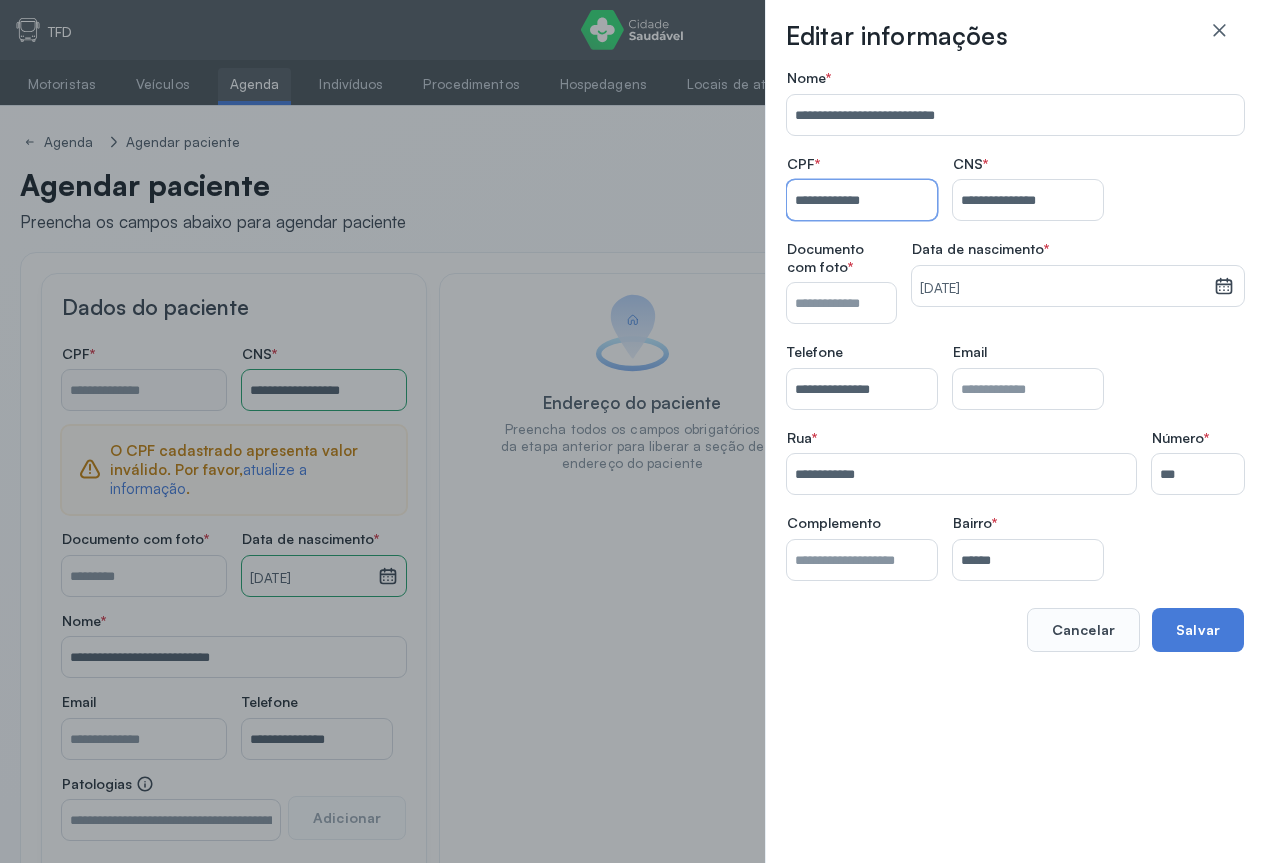 type on "**********" 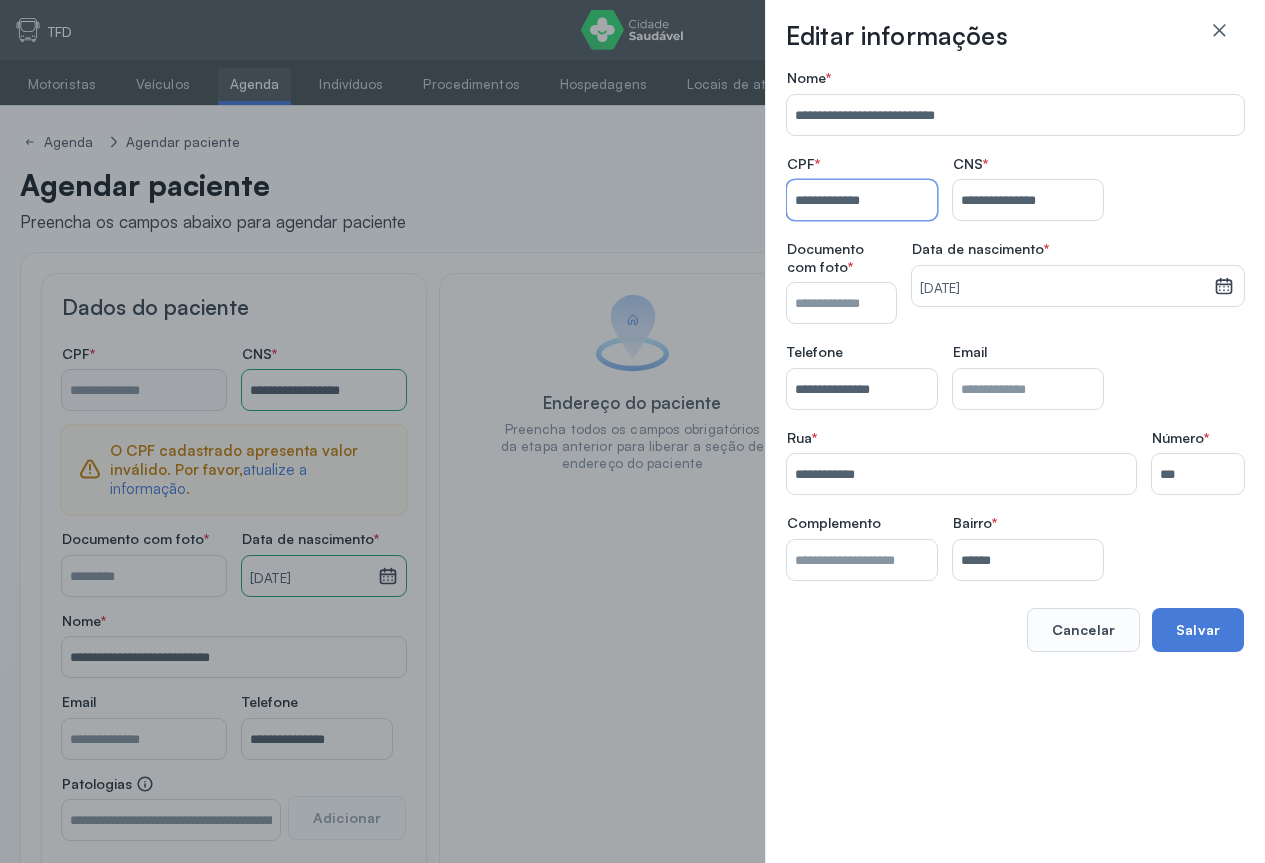 type on "**********" 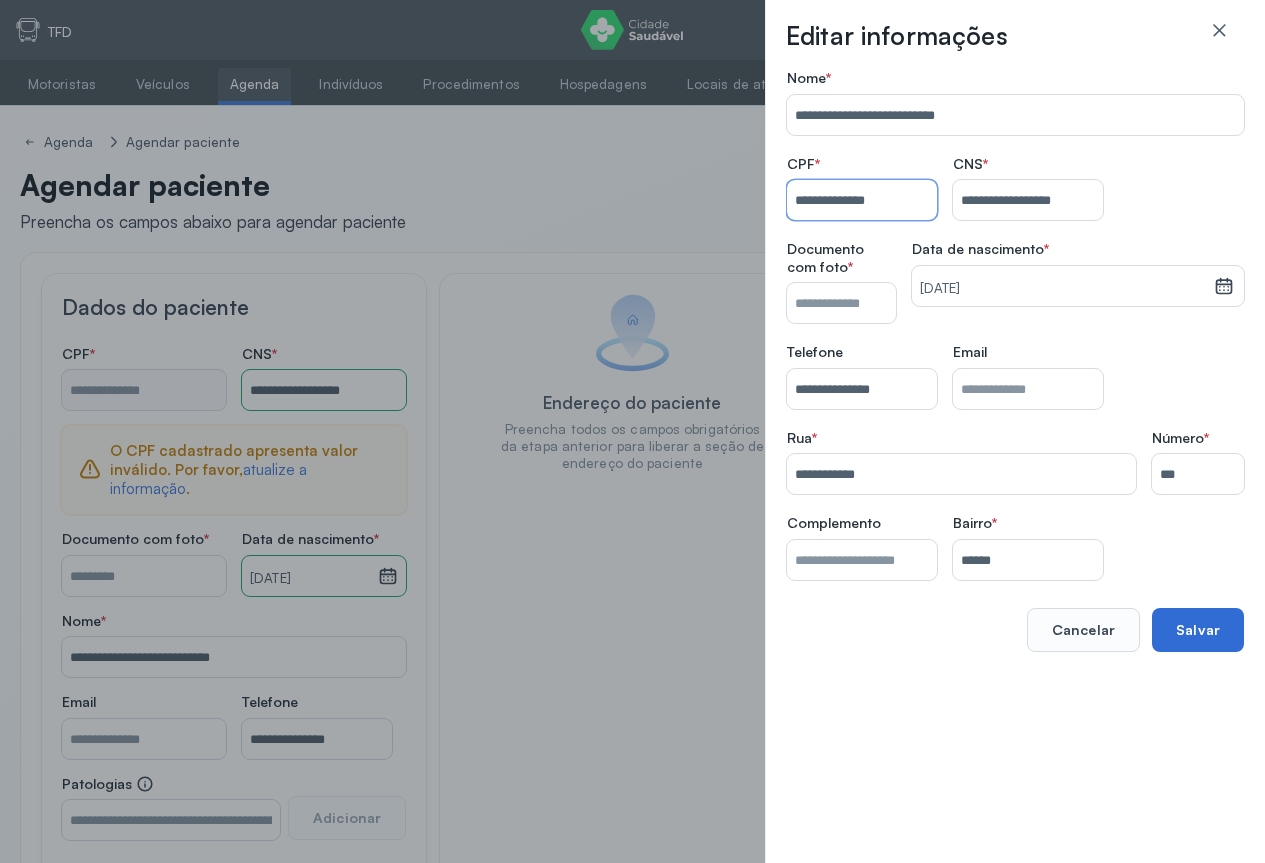 type on "**********" 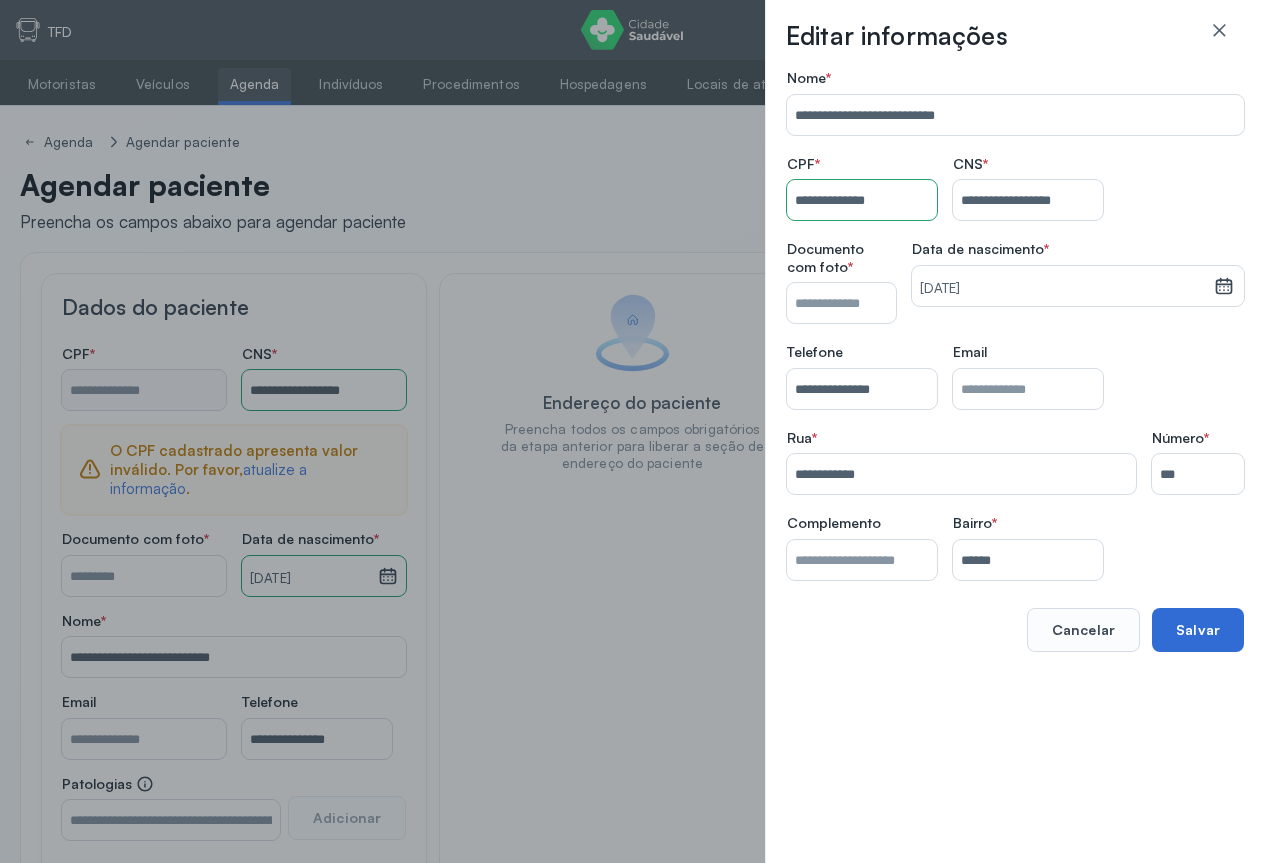 click on "Salvar" at bounding box center [1198, 630] 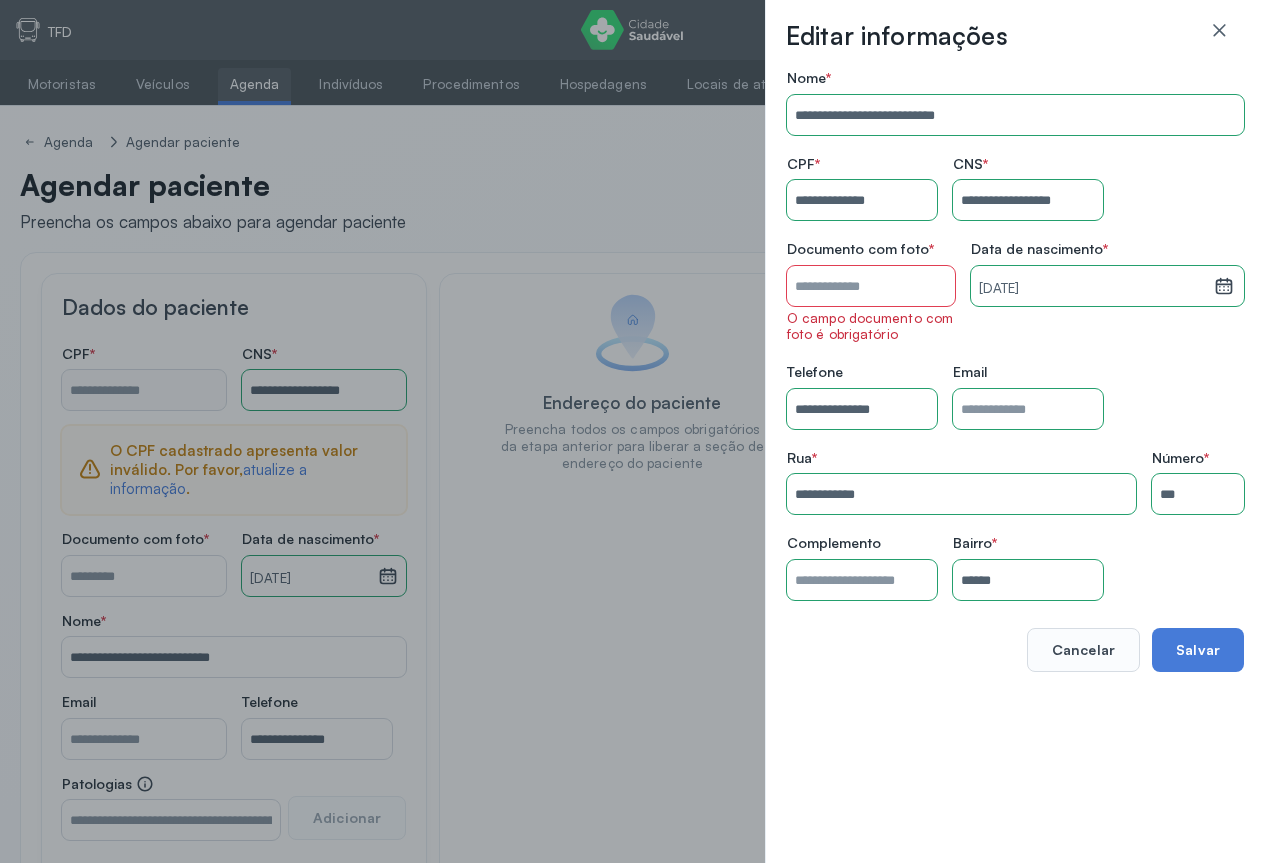 click on "Nome   *" at bounding box center [871, 286] 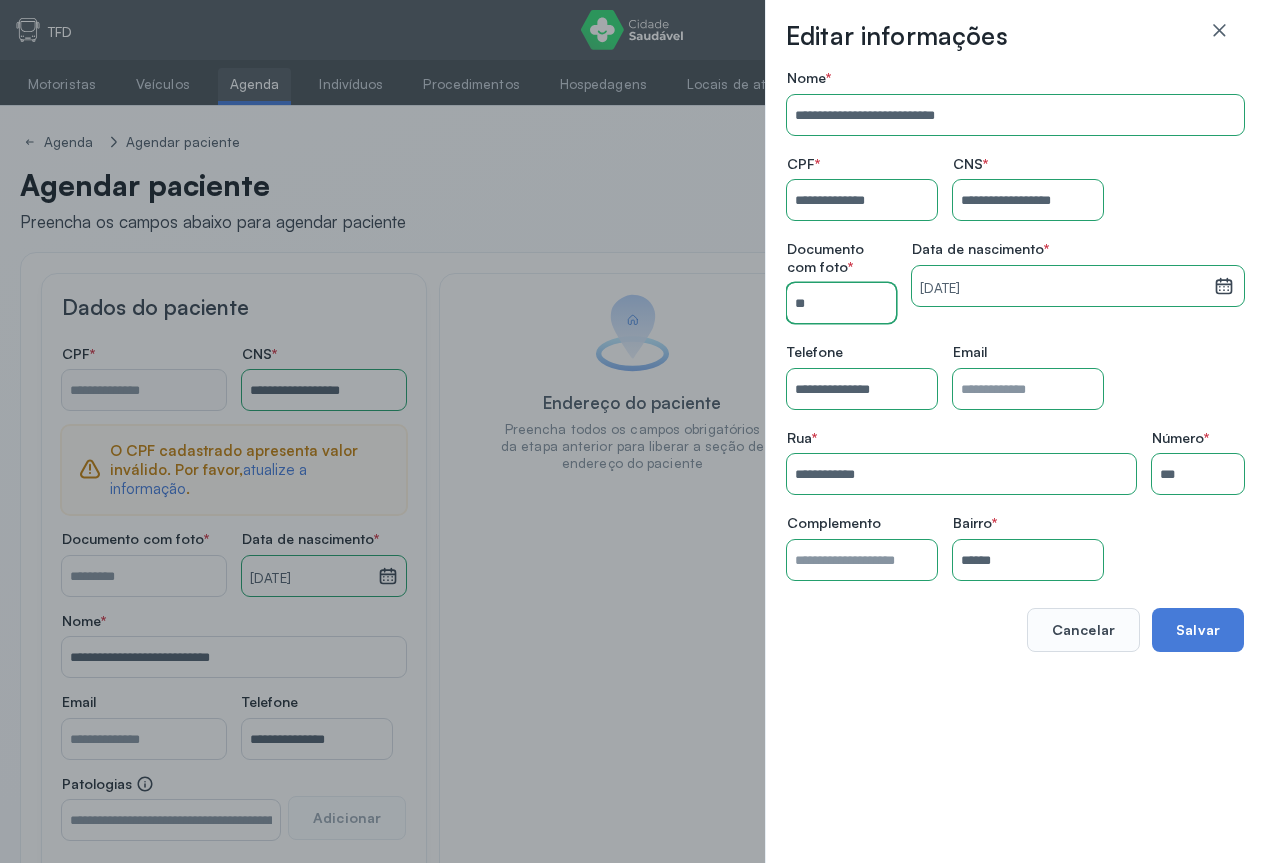 type on "*" 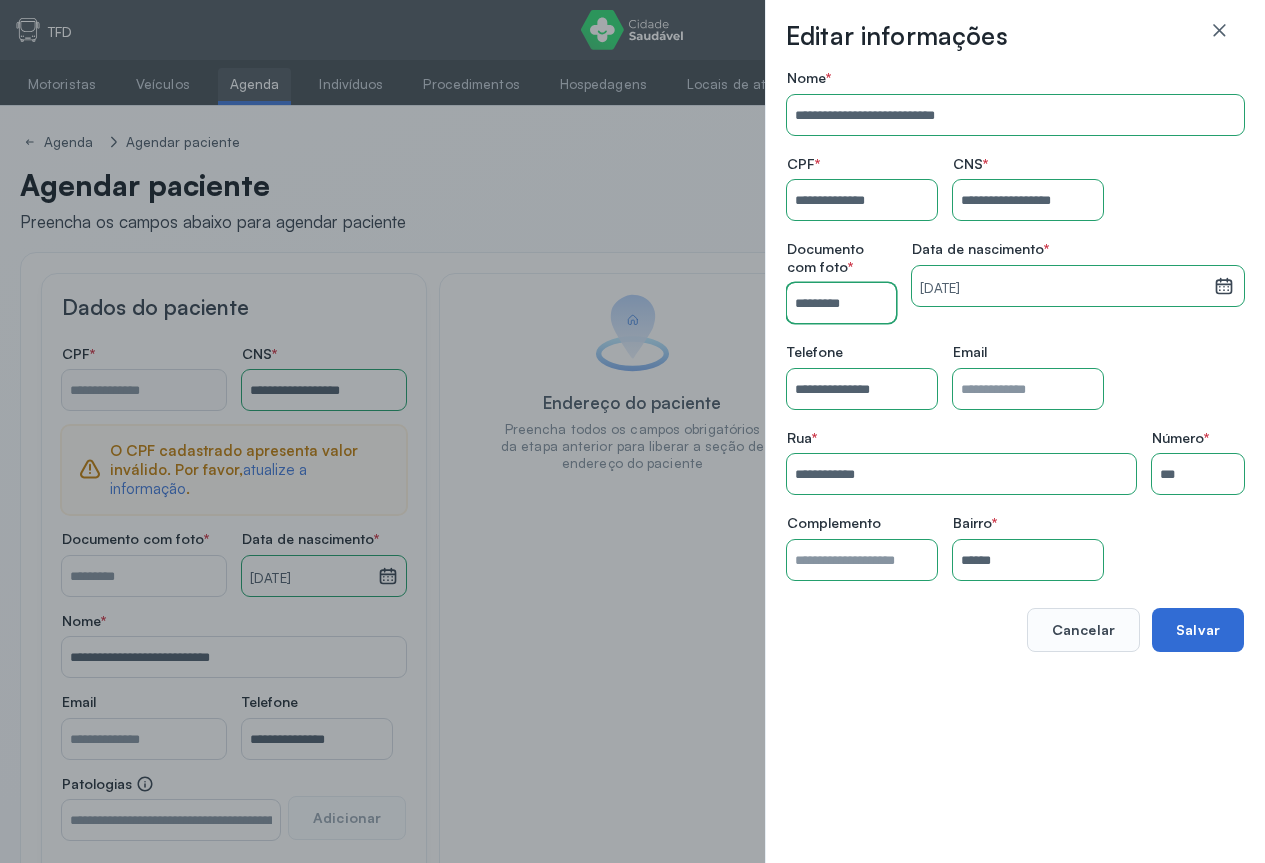 type on "*********" 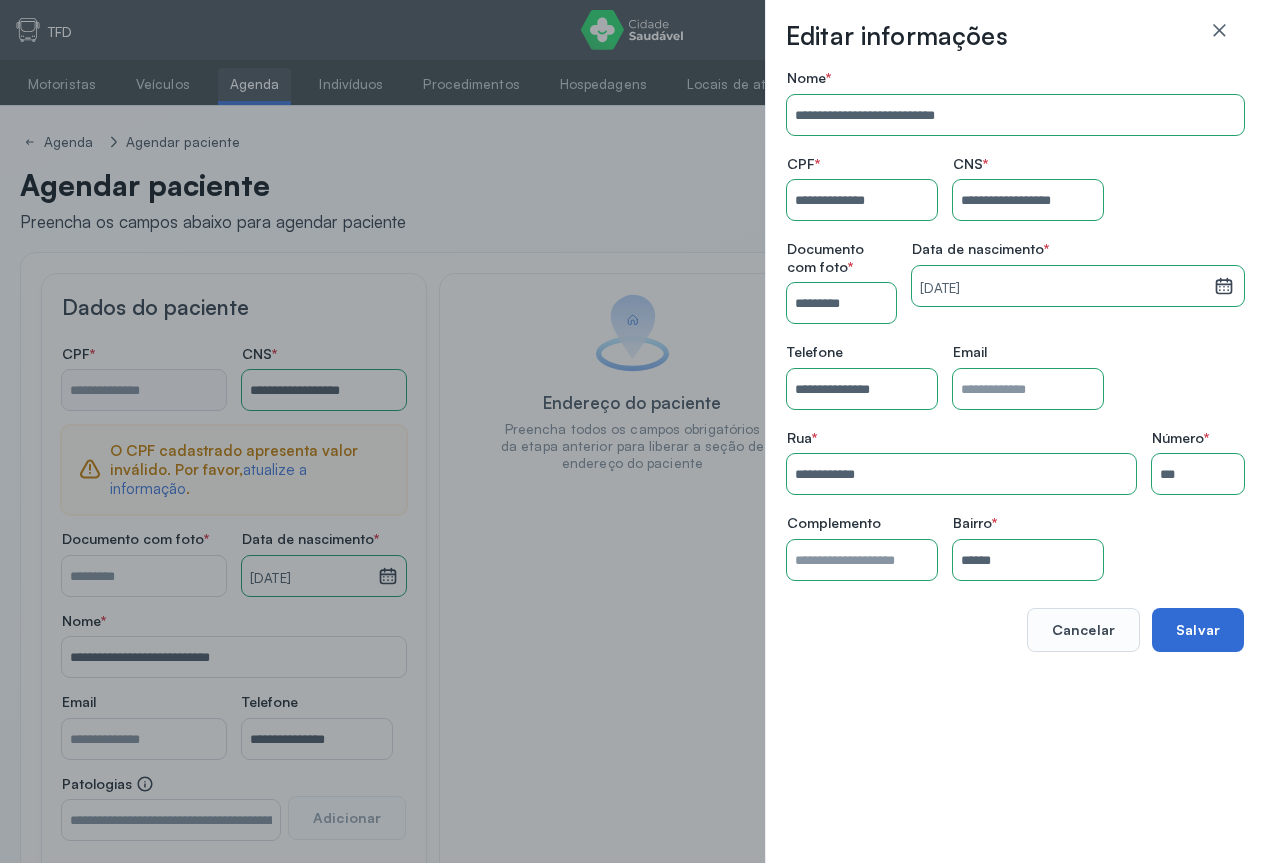 click on "Salvar" at bounding box center [1198, 630] 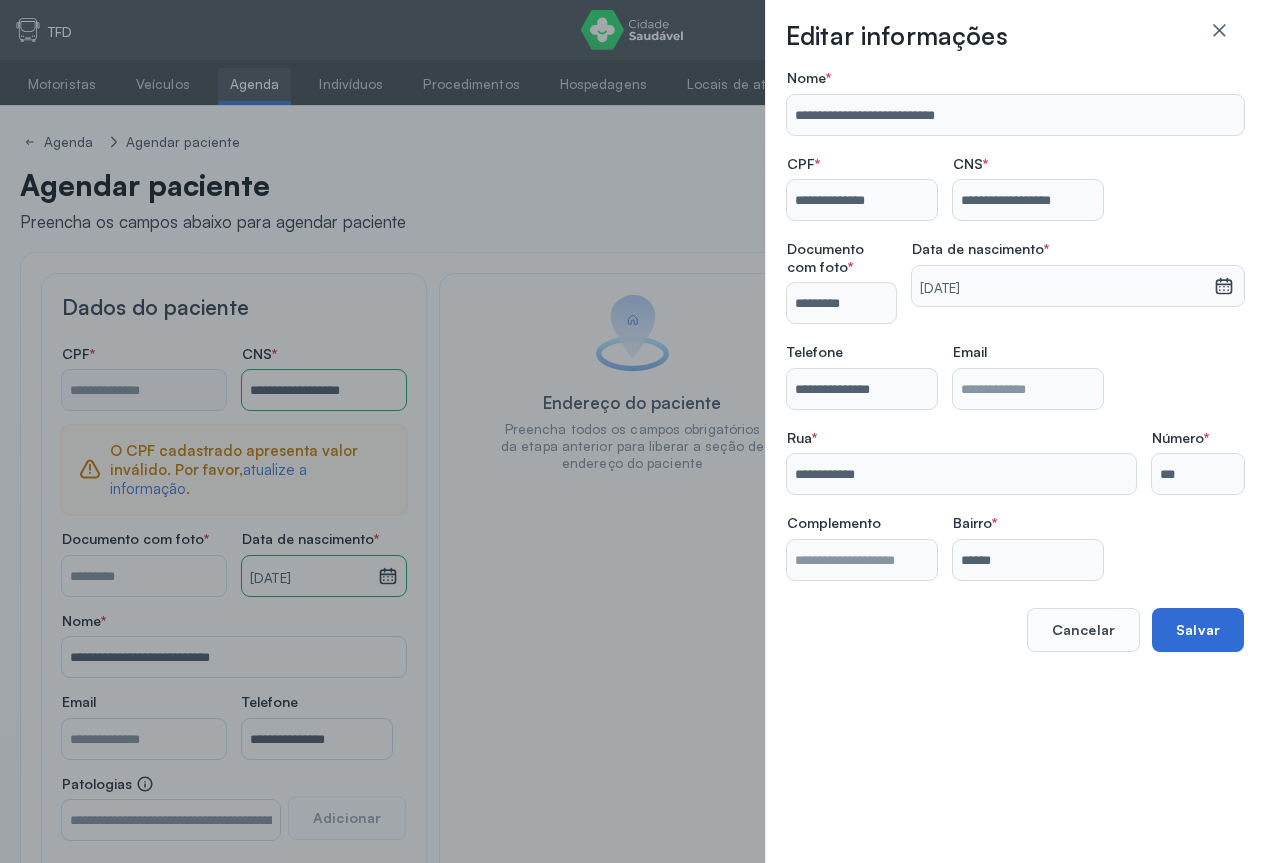 click on "Salvar" at bounding box center [1198, 630] 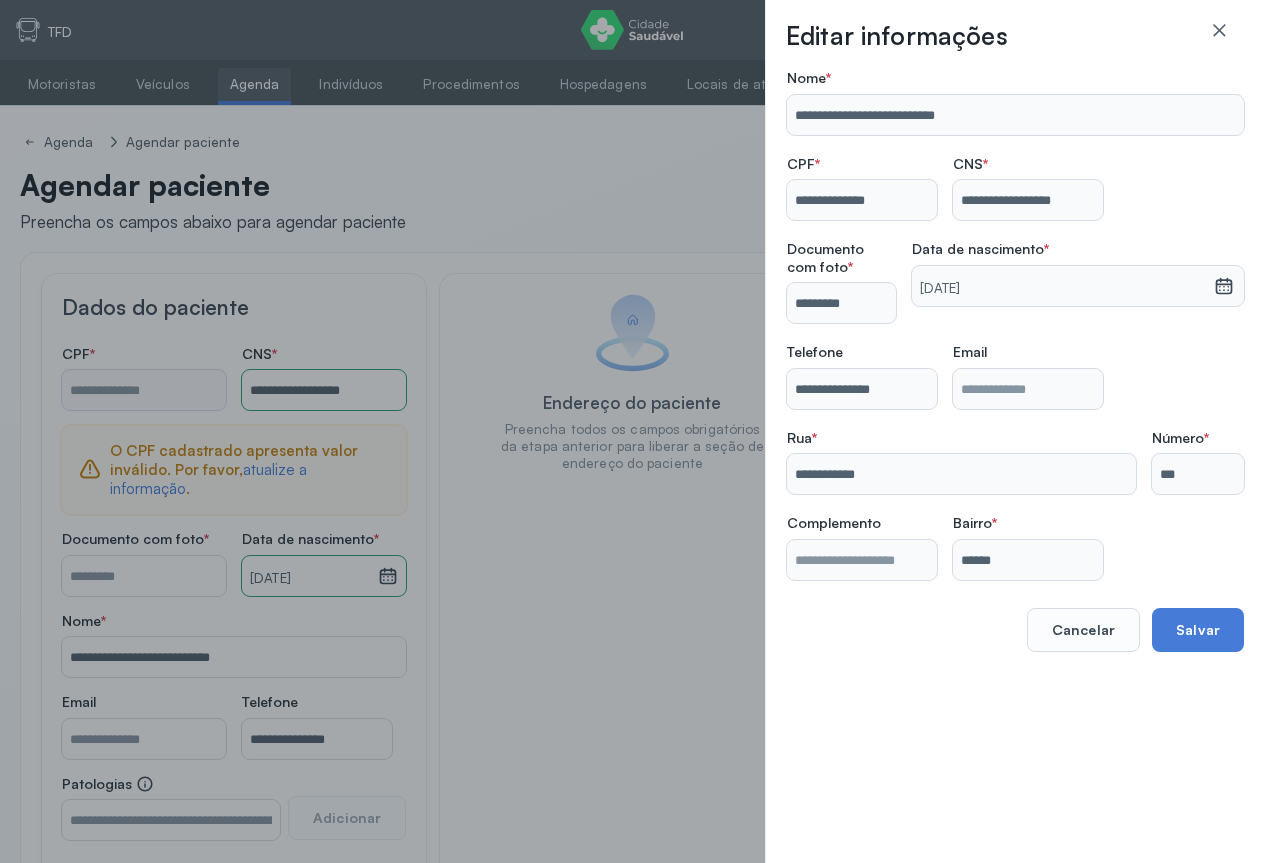 type on "**********" 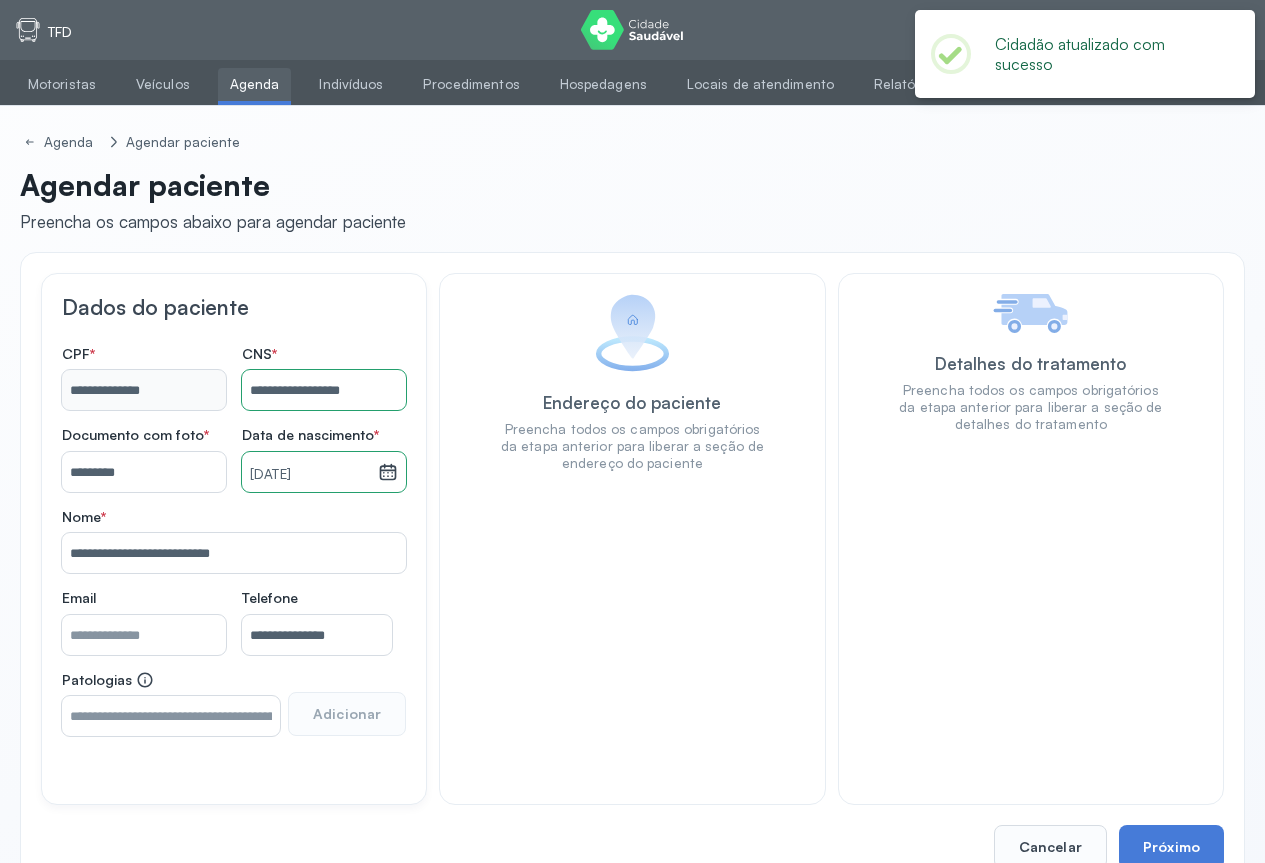 click on "Detalhes do tratamento Preencha todos os campos obrigatórios da etapa anterior para
liberar a seção de detalhes do tratamento" 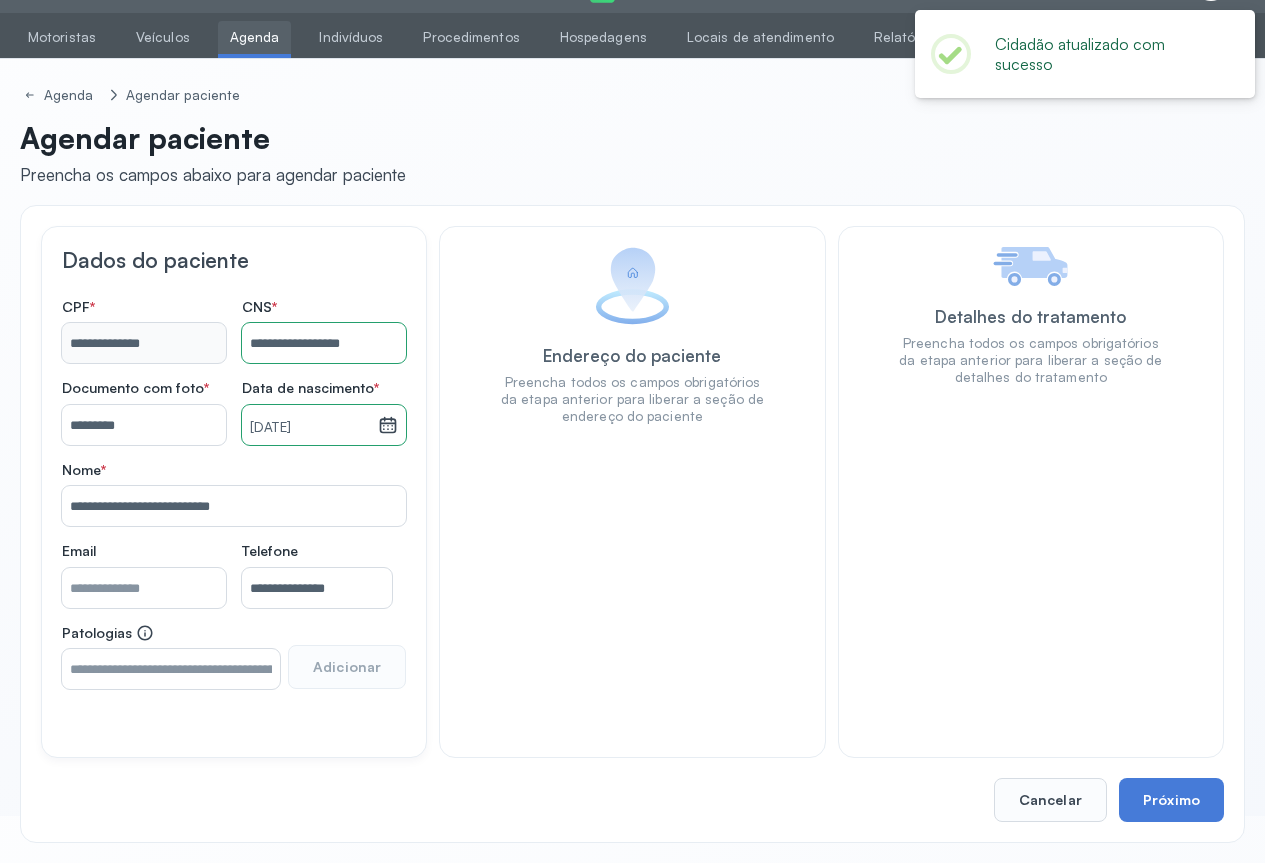 click on "**********" at bounding box center (632, 524) 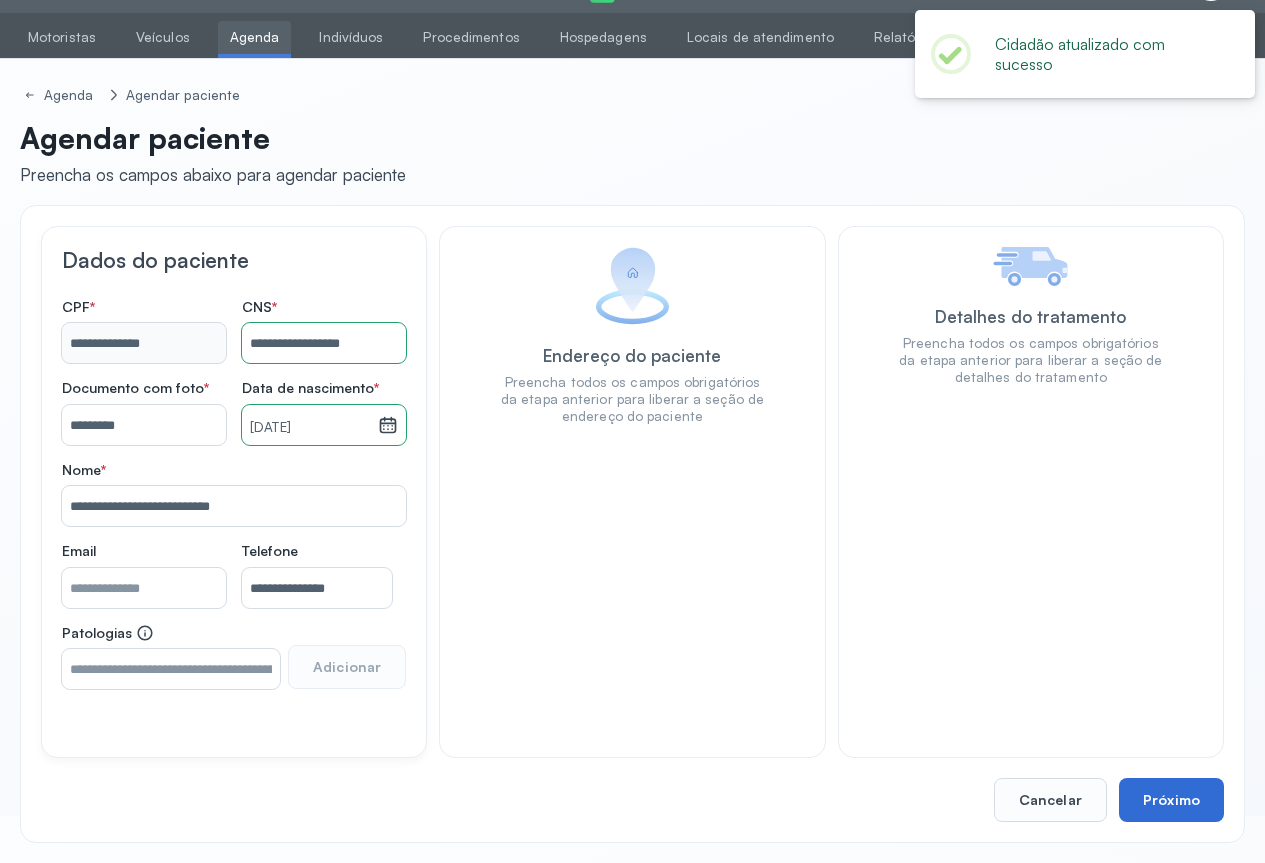 click on "Próximo" at bounding box center [1171, 800] 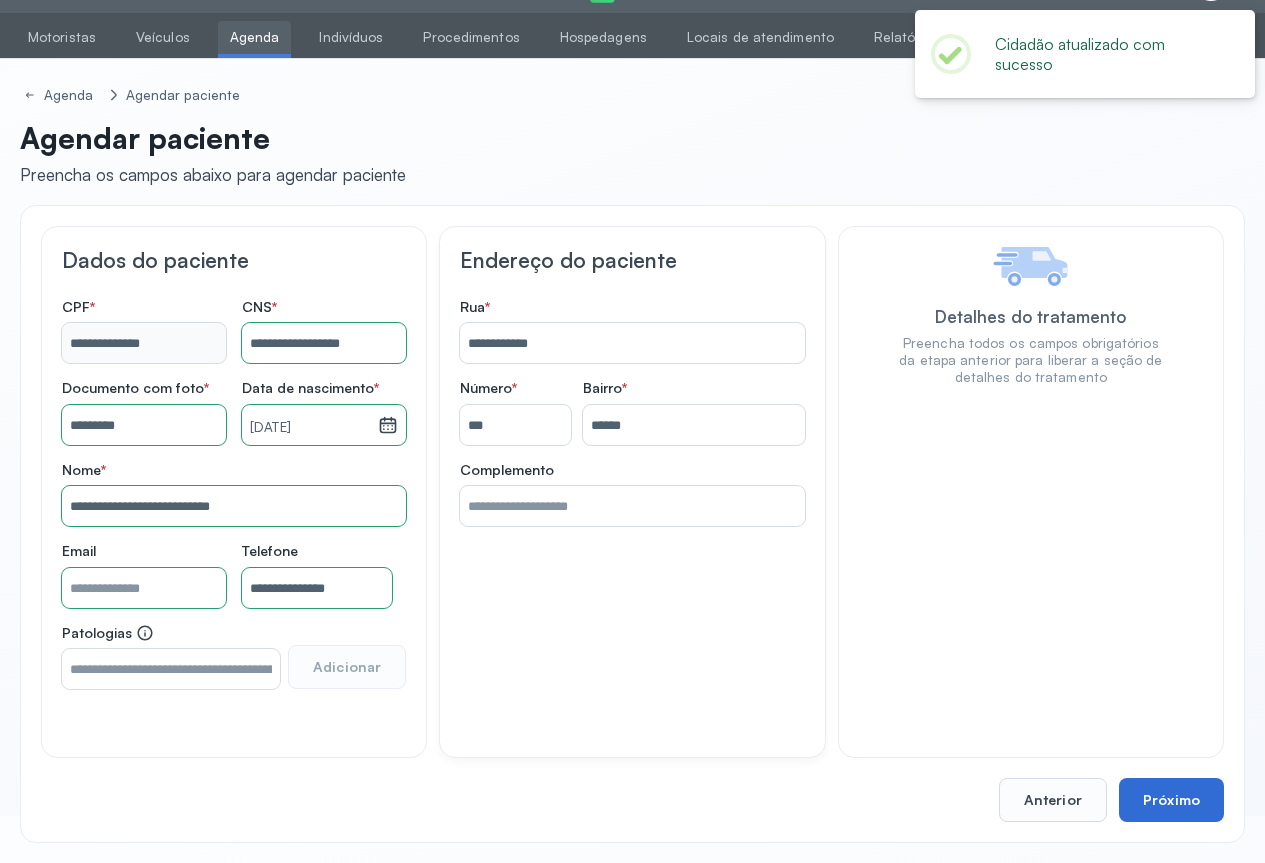 click on "Próximo" at bounding box center [1171, 800] 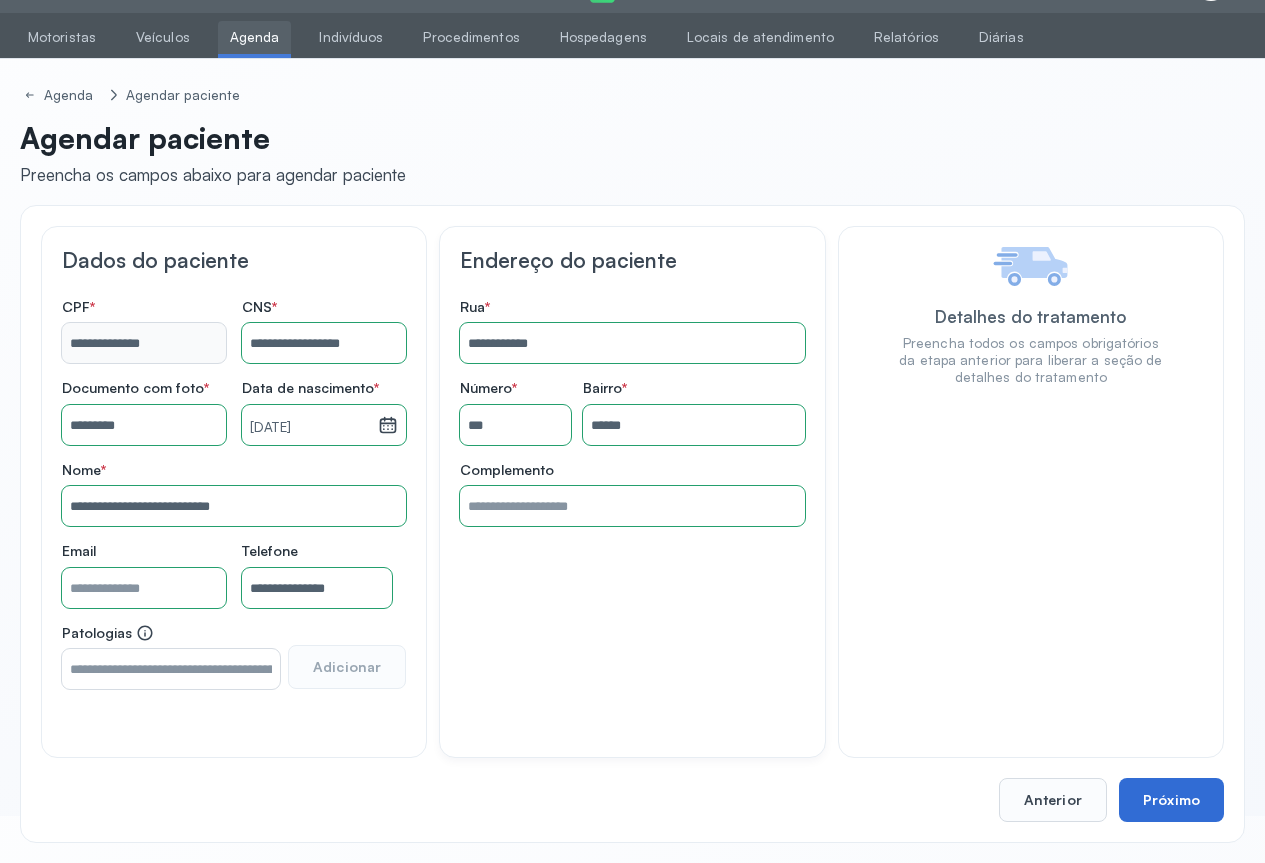 click on "Próximo" at bounding box center [1171, 800] 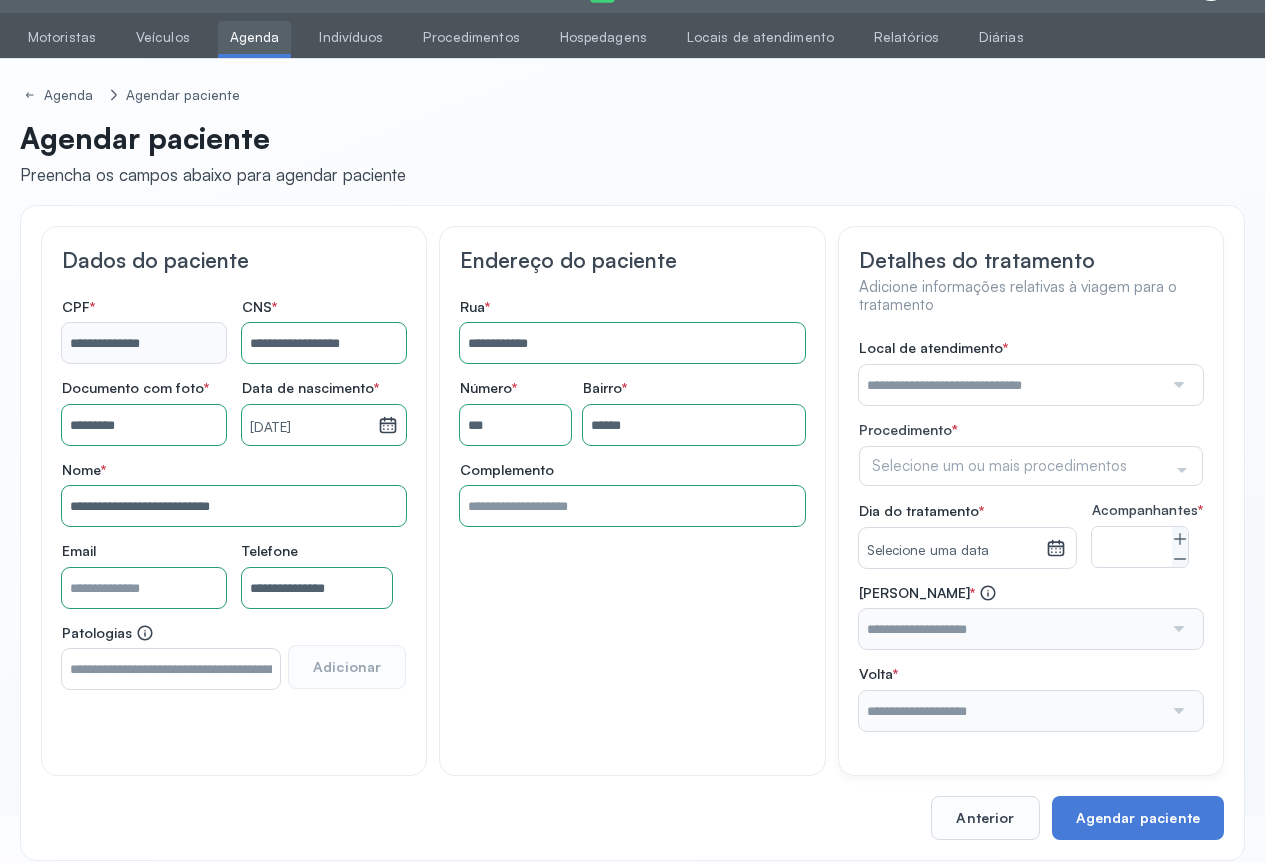 click at bounding box center (1177, 385) 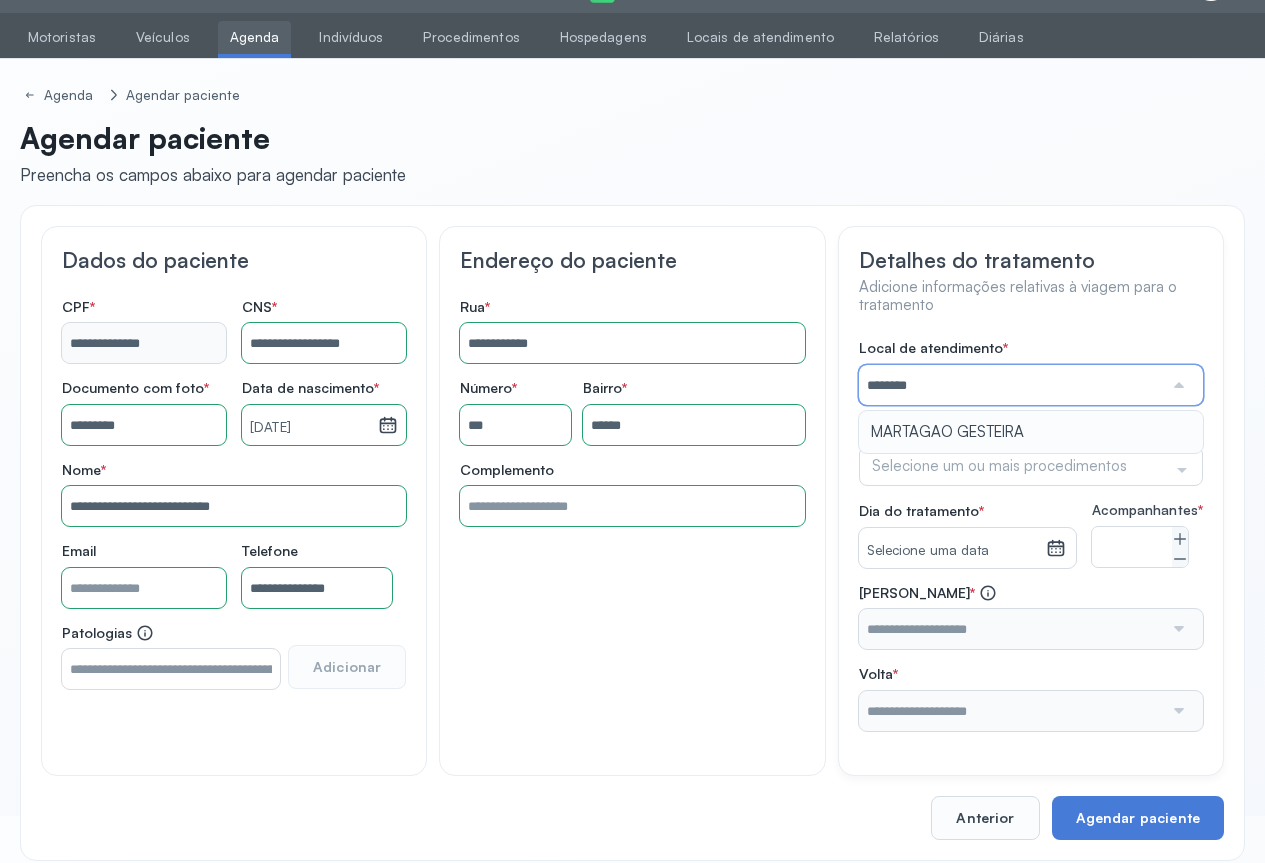 type on "**********" 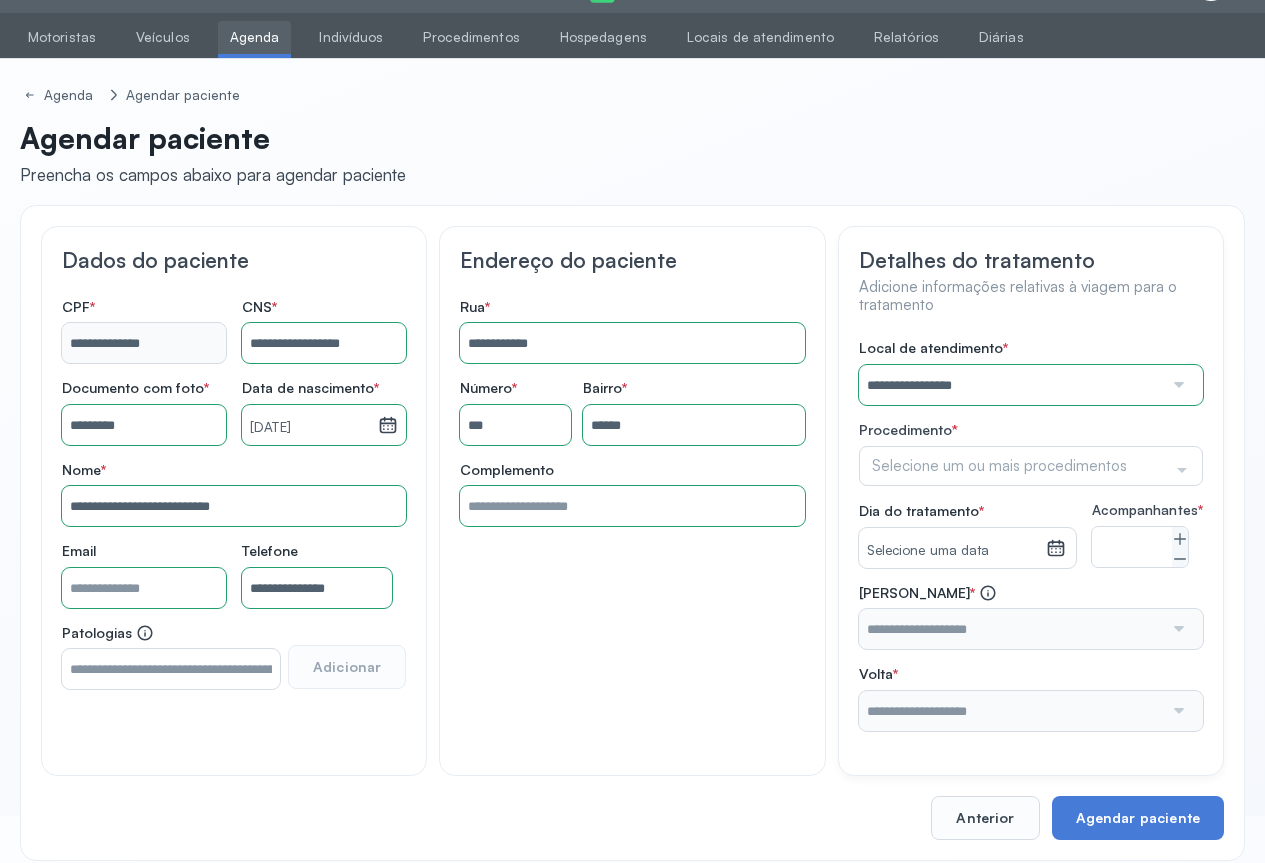 click on "**********" at bounding box center (1031, 535) 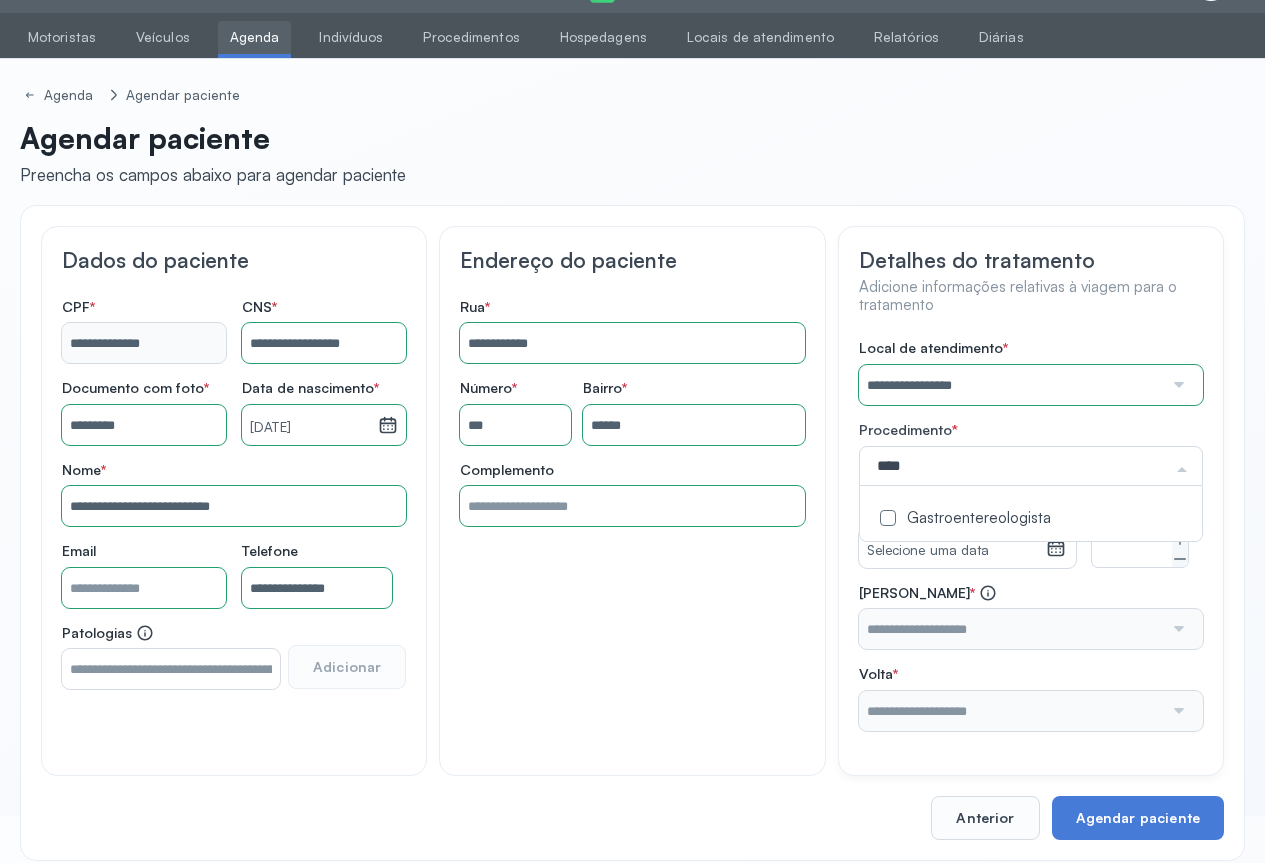 type on "*****" 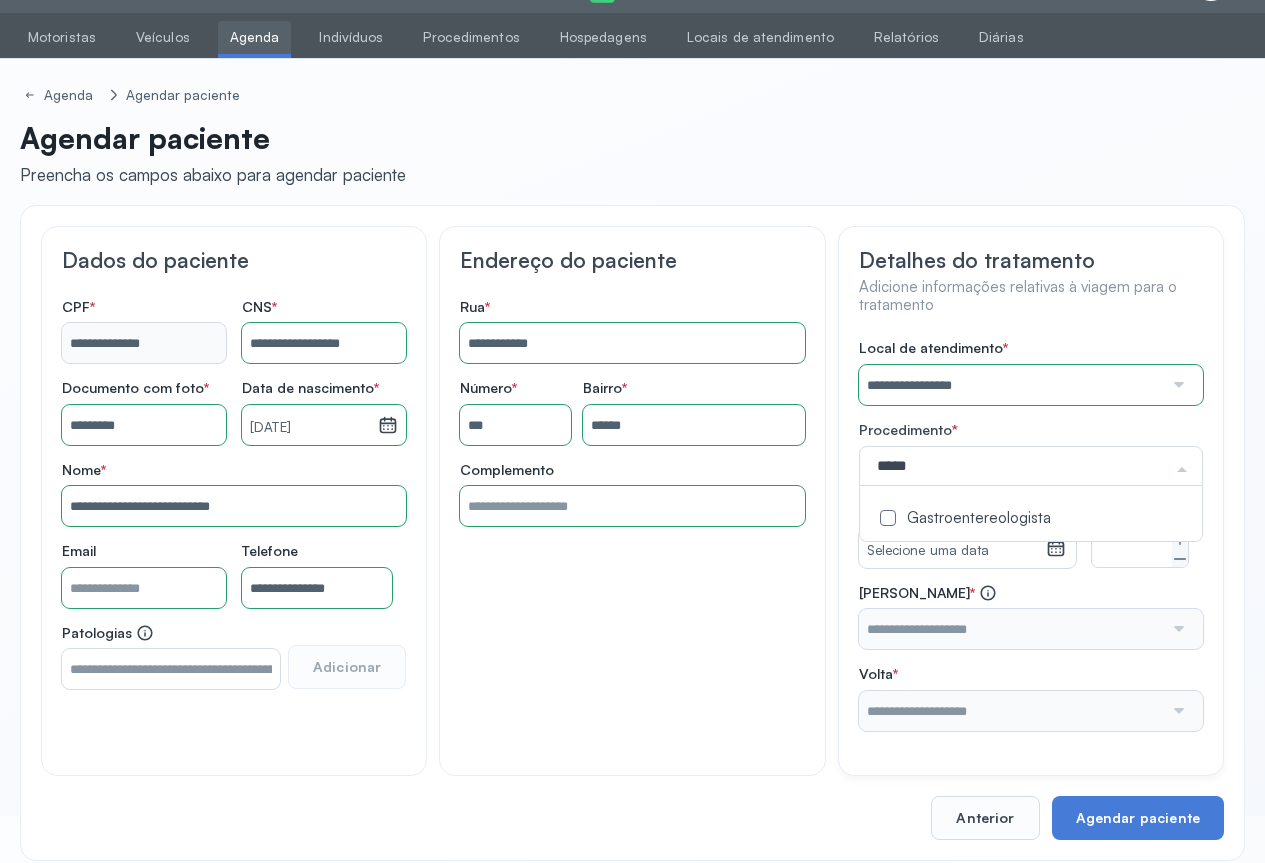click on "Gastroentereologista" 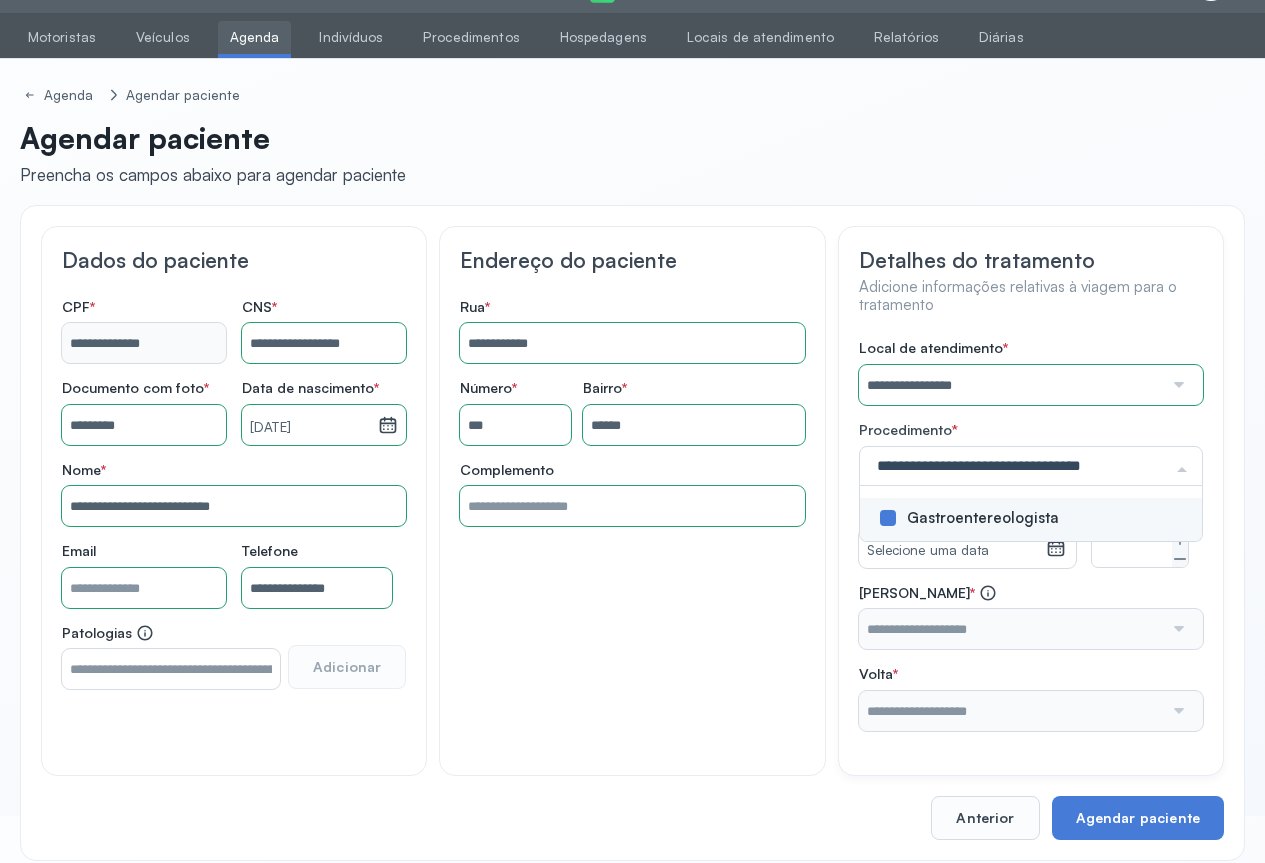 click on "**********" at bounding box center [1031, 535] 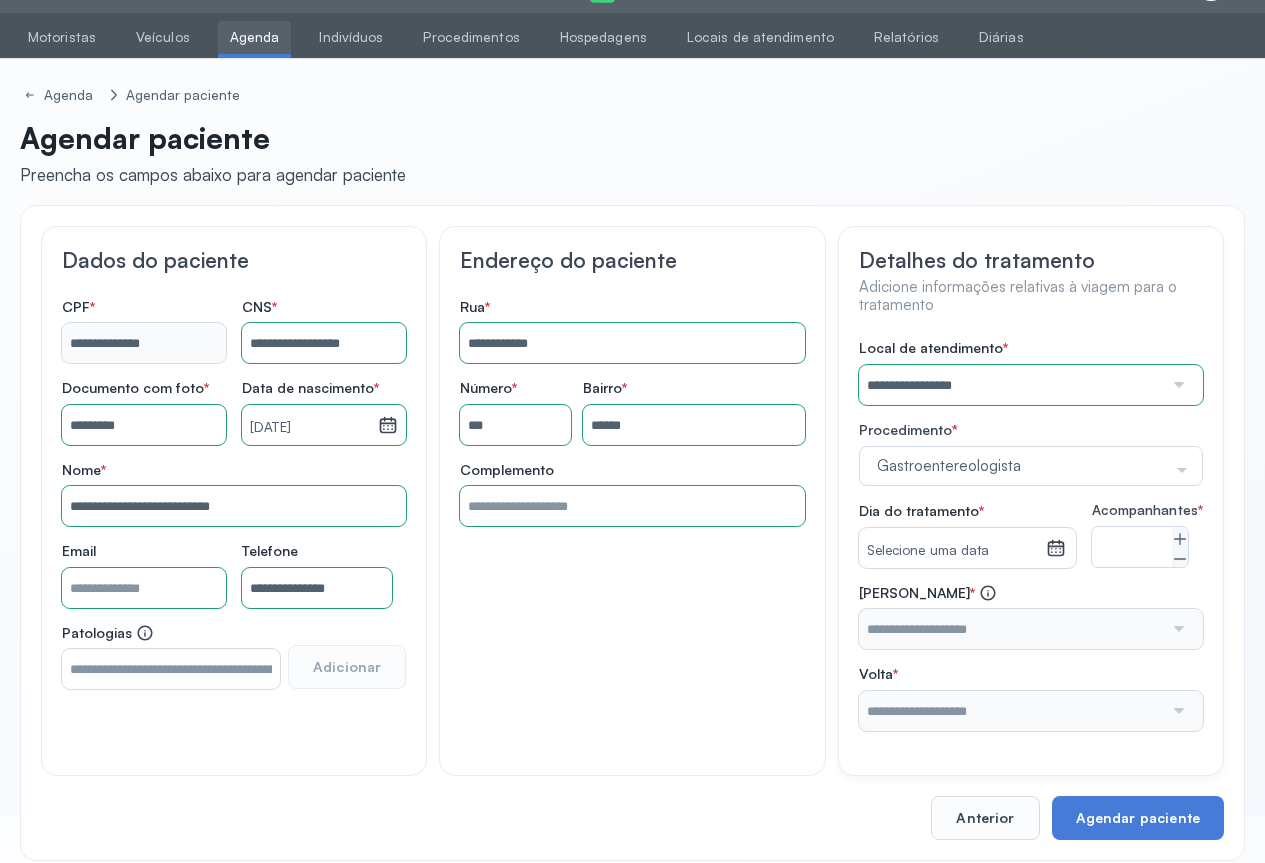 click 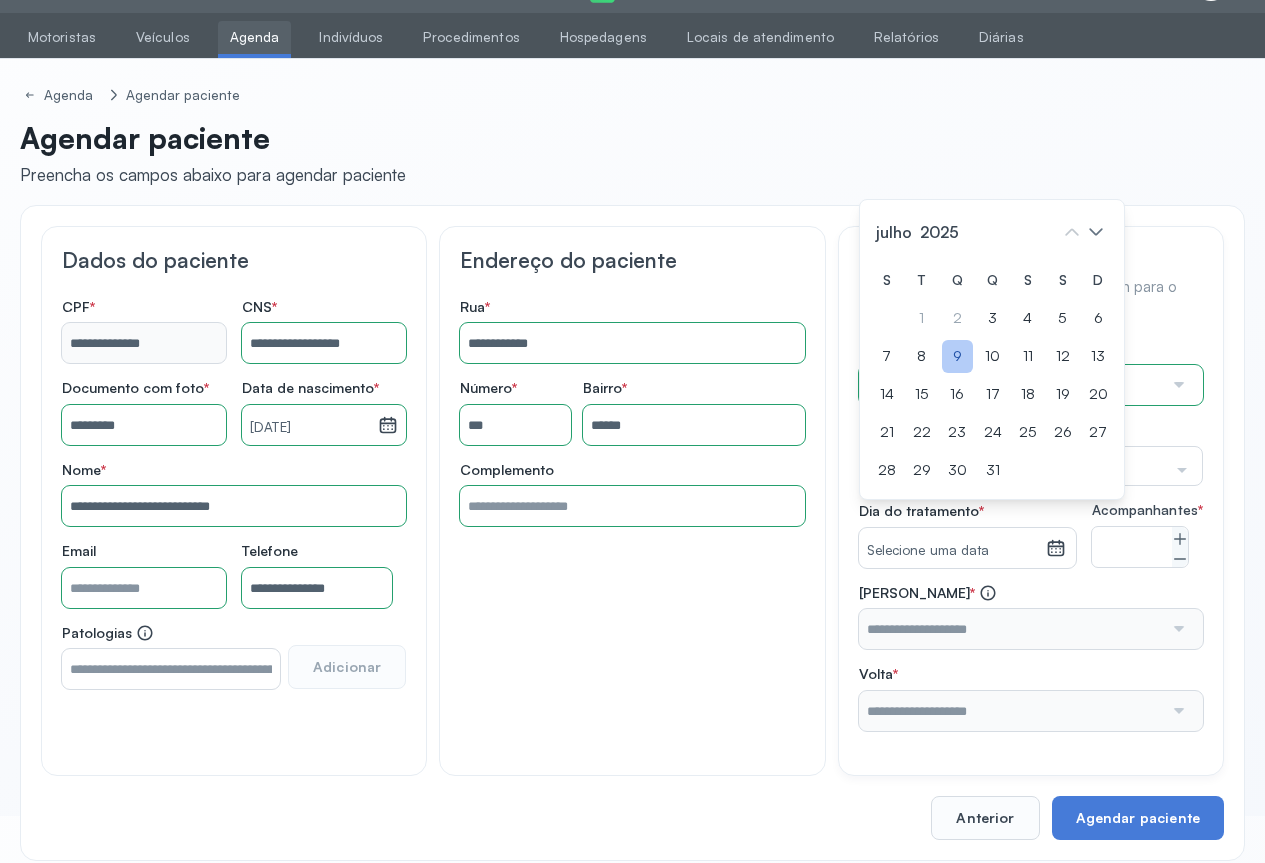 click on "9" 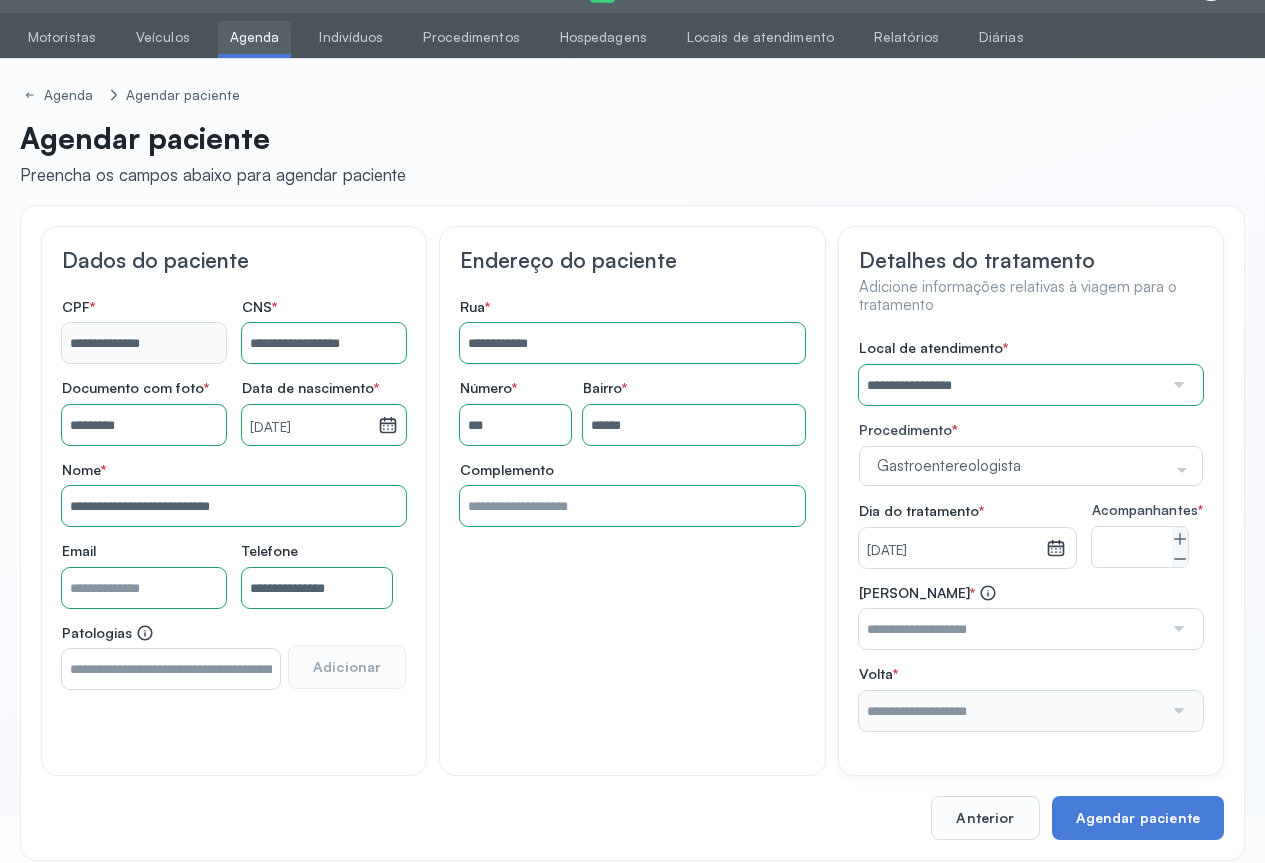click at bounding box center [1177, 629] 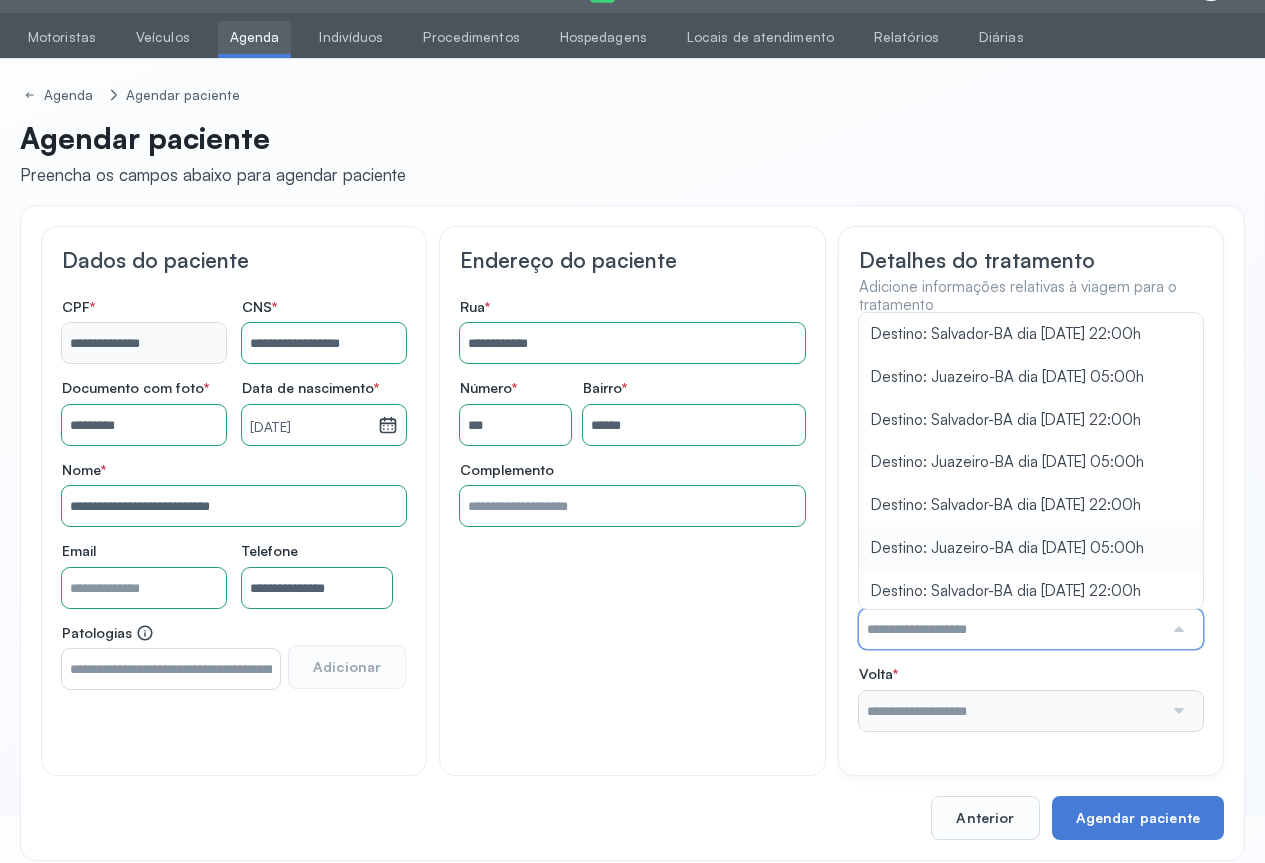 scroll, scrollTop: 100, scrollLeft: 0, axis: vertical 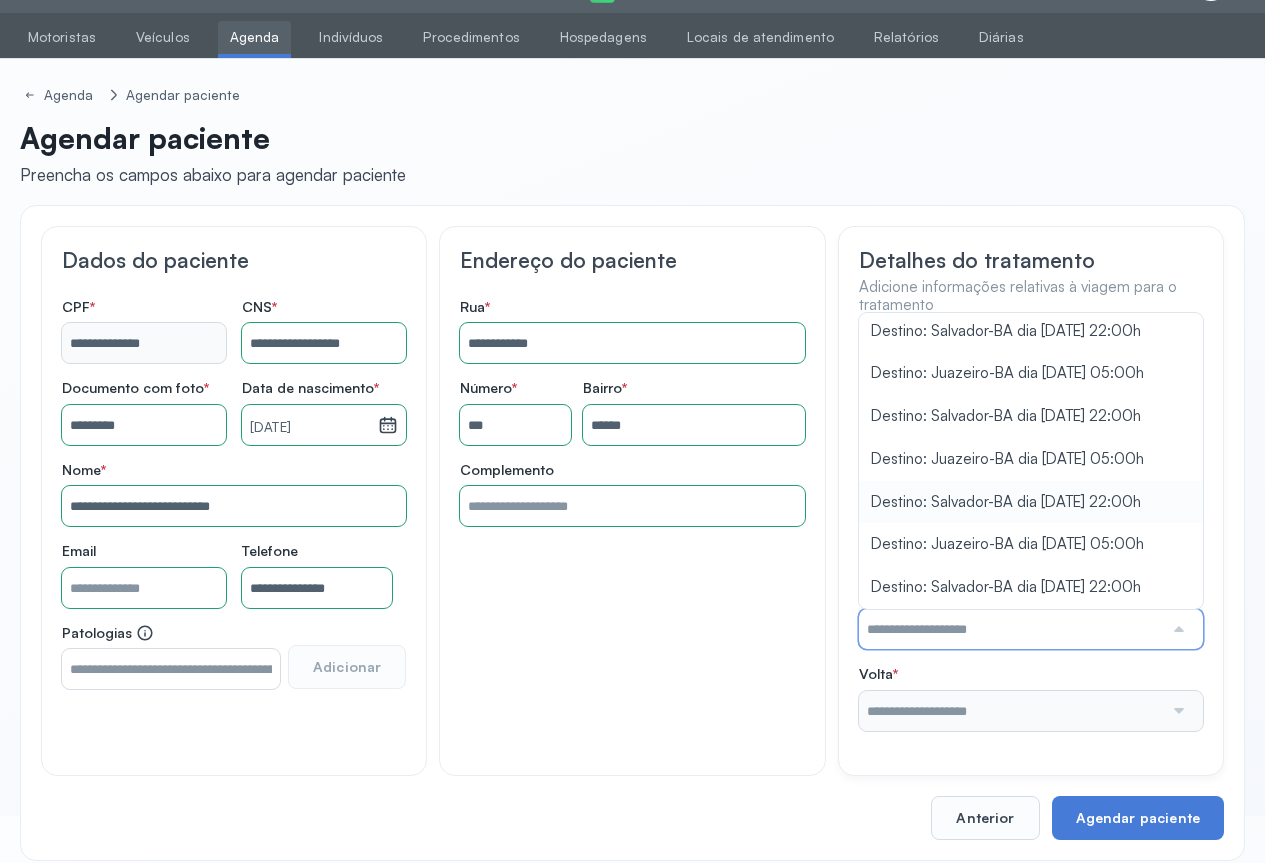 type on "**********" 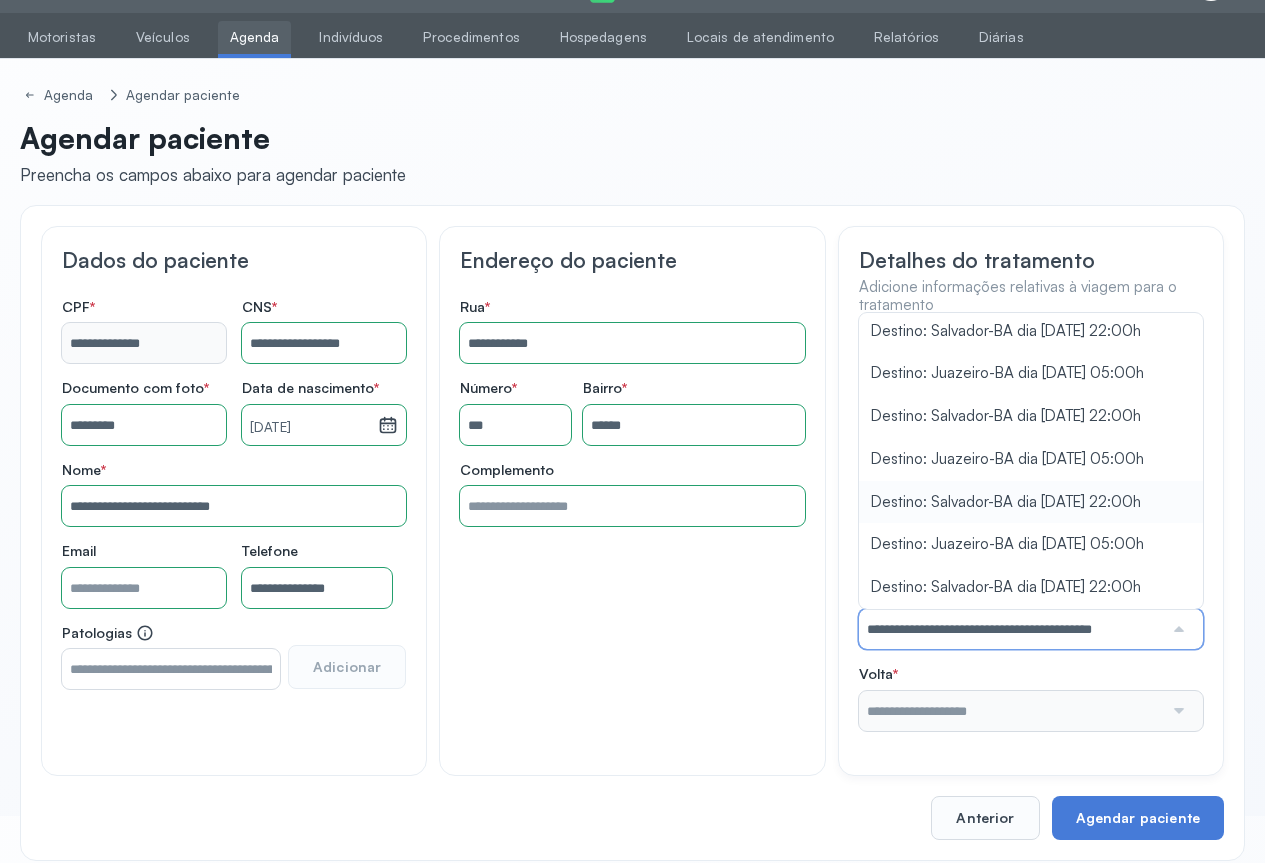 click on "**********" at bounding box center (1031, 617) 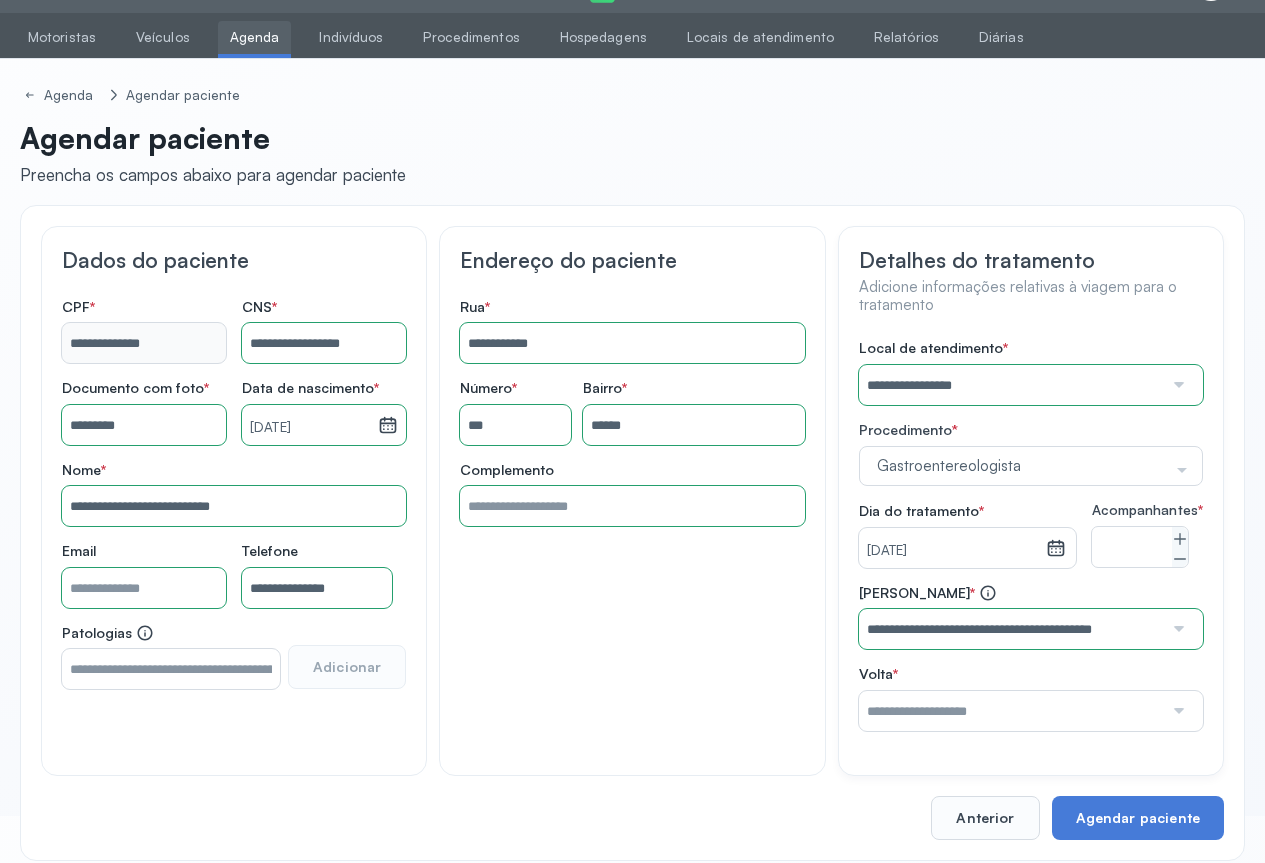 click at bounding box center (1177, 711) 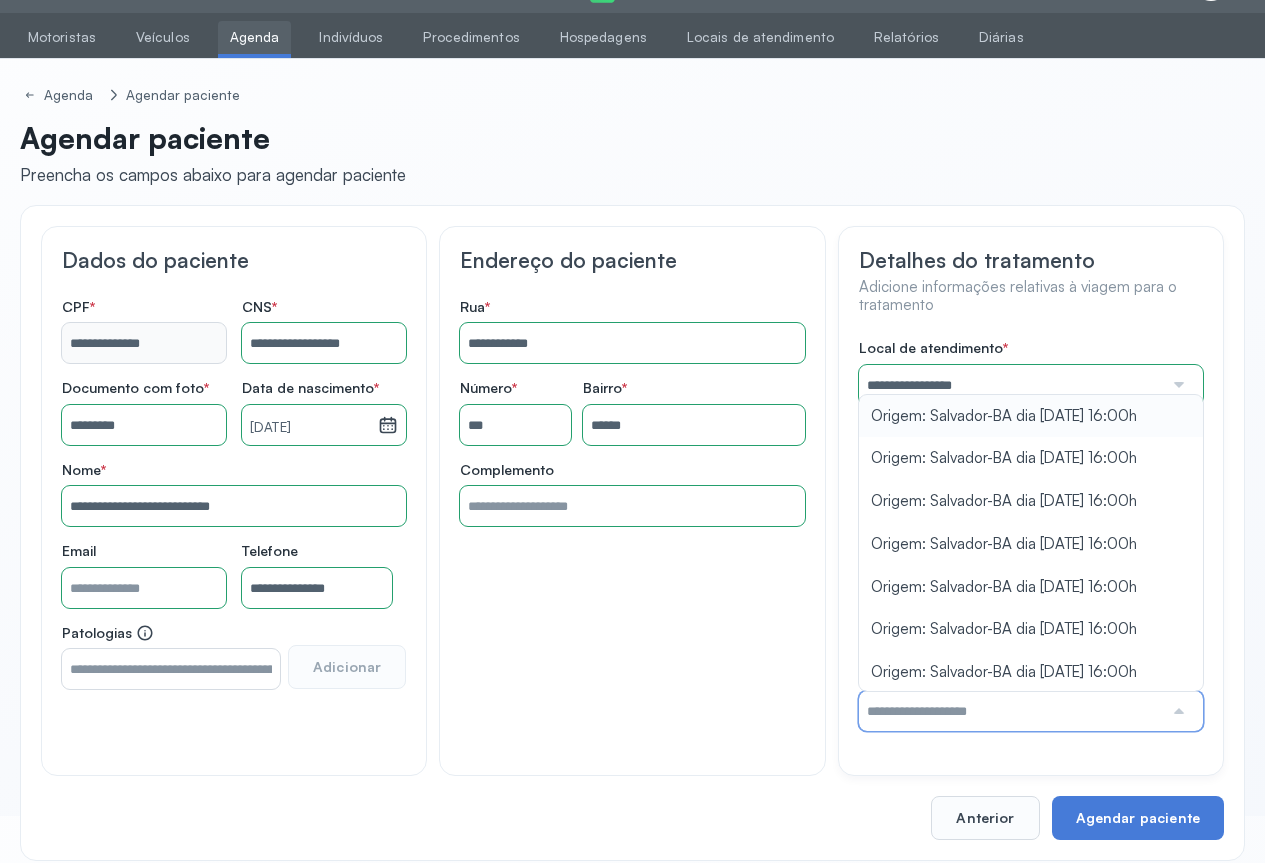 type on "**********" 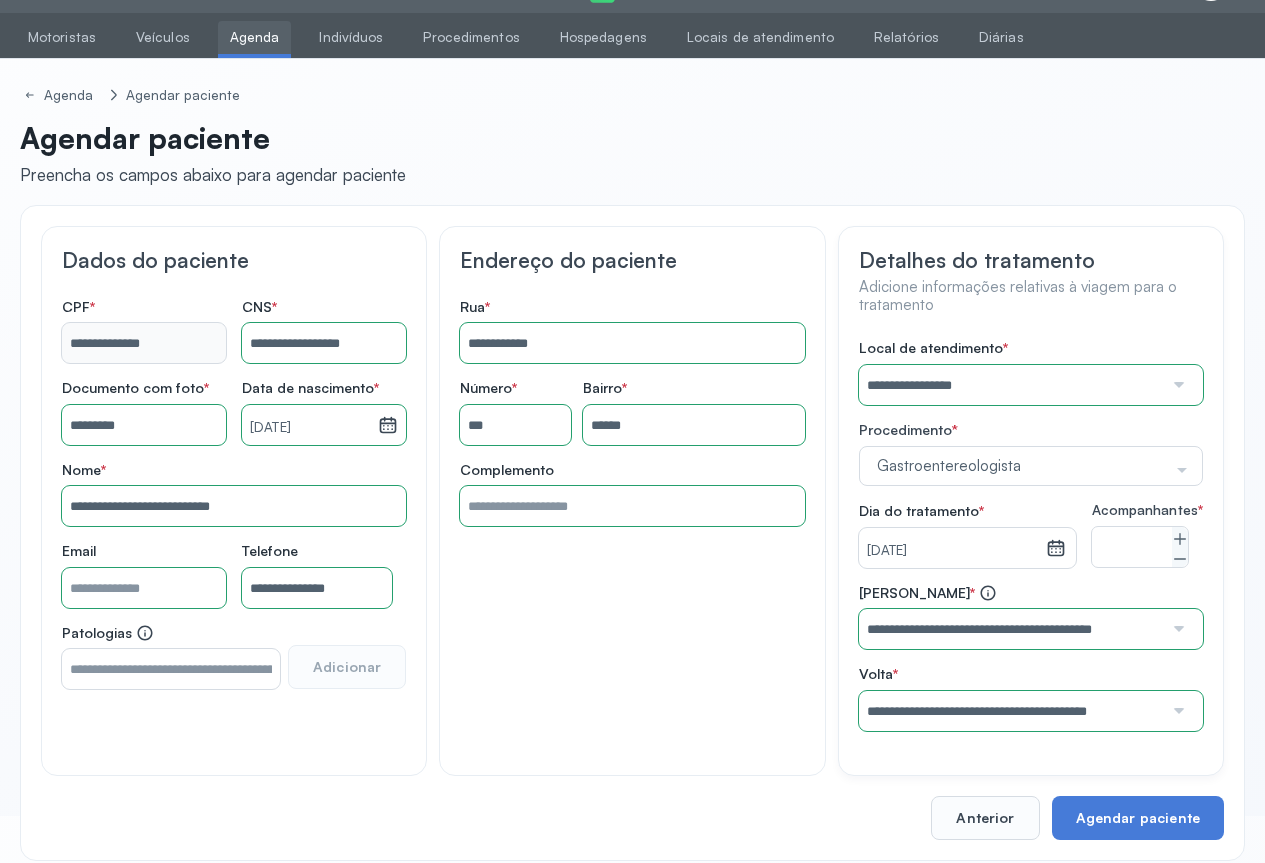 click on "**********" at bounding box center [1031, 535] 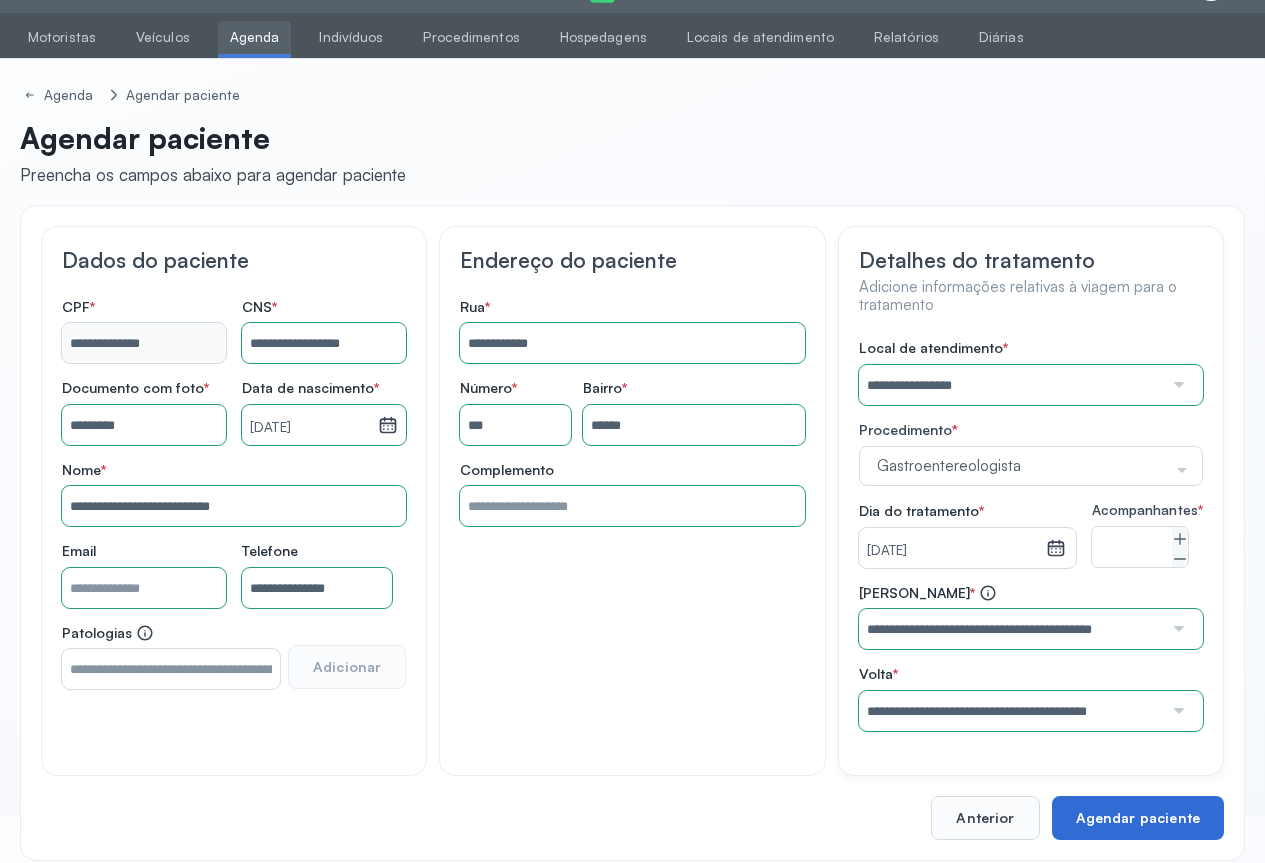 click on "Agendar paciente" at bounding box center (1138, 818) 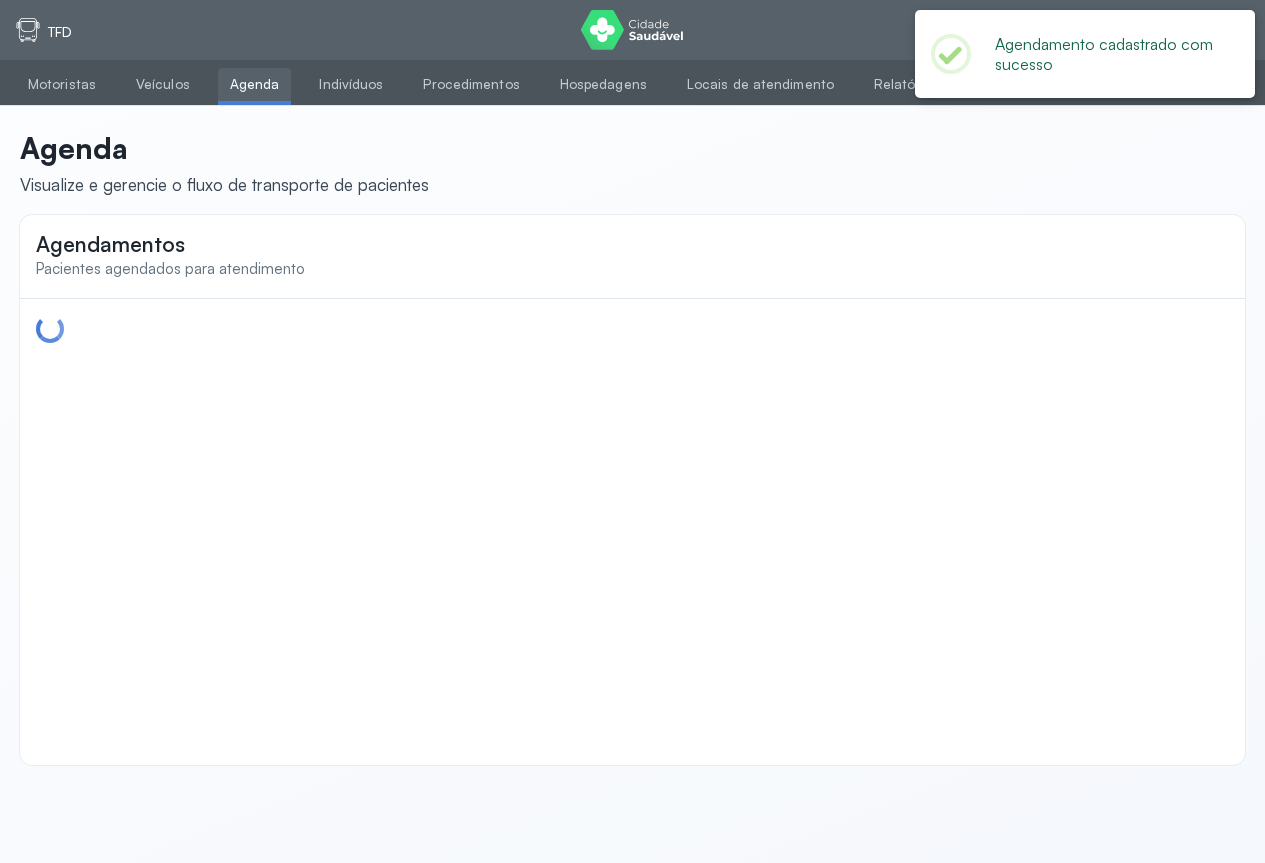 scroll, scrollTop: 0, scrollLeft: 0, axis: both 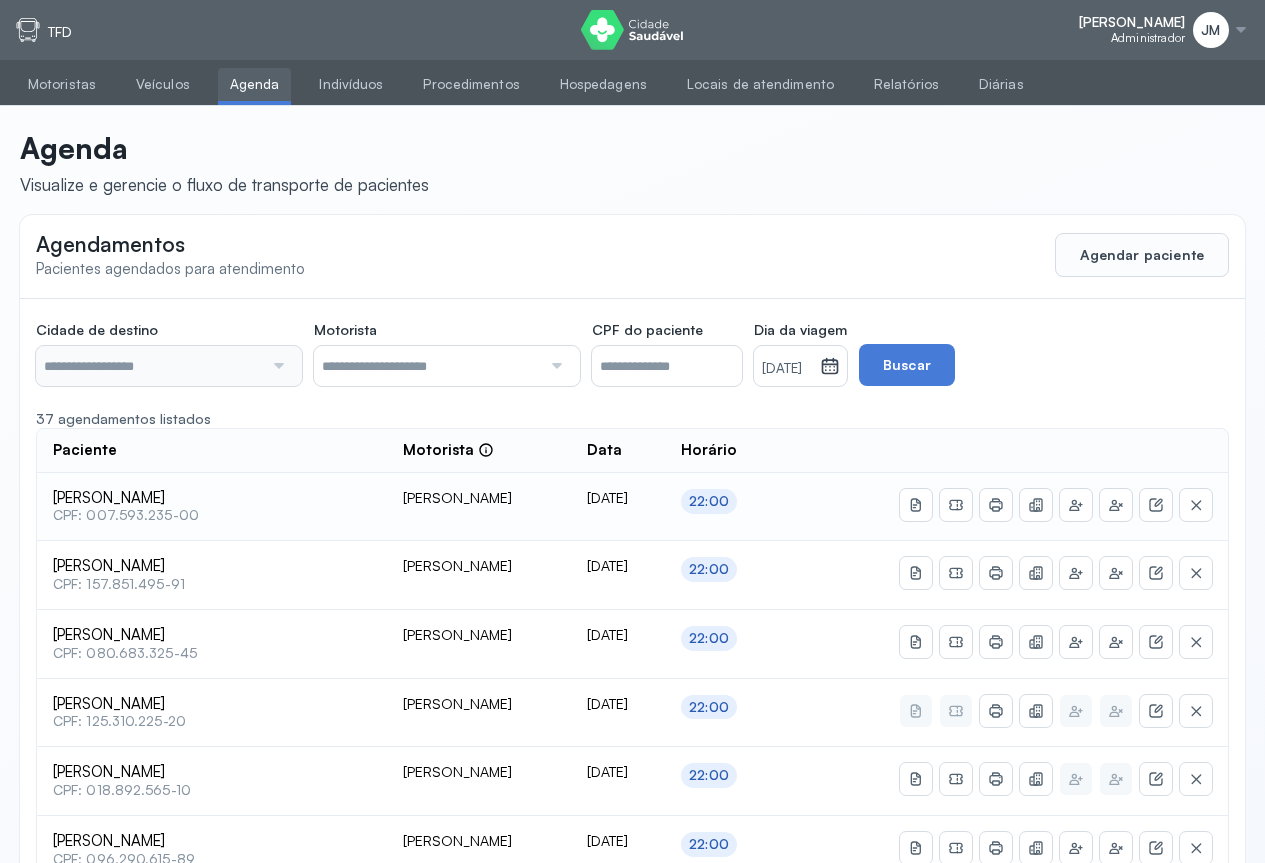 type on "********" 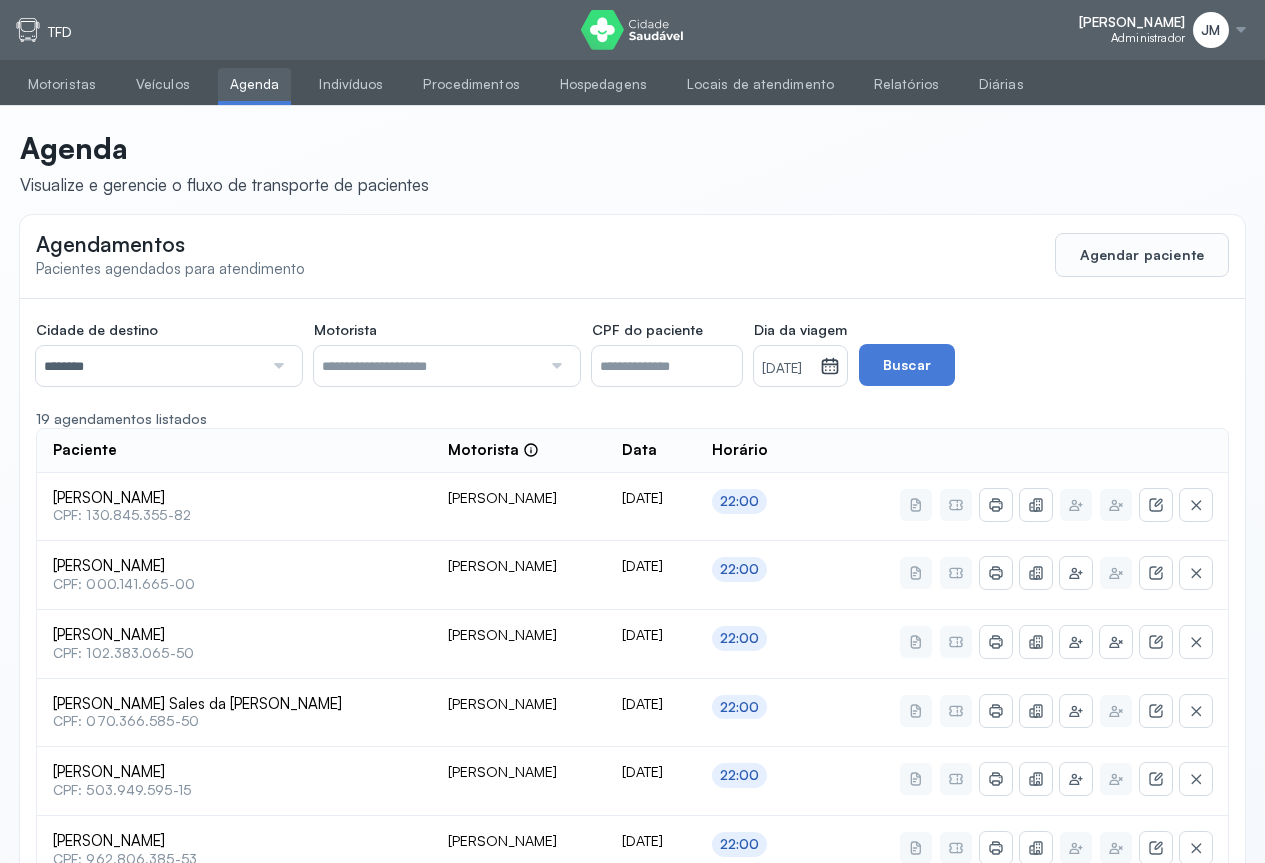 click on "********" at bounding box center (149, 366) 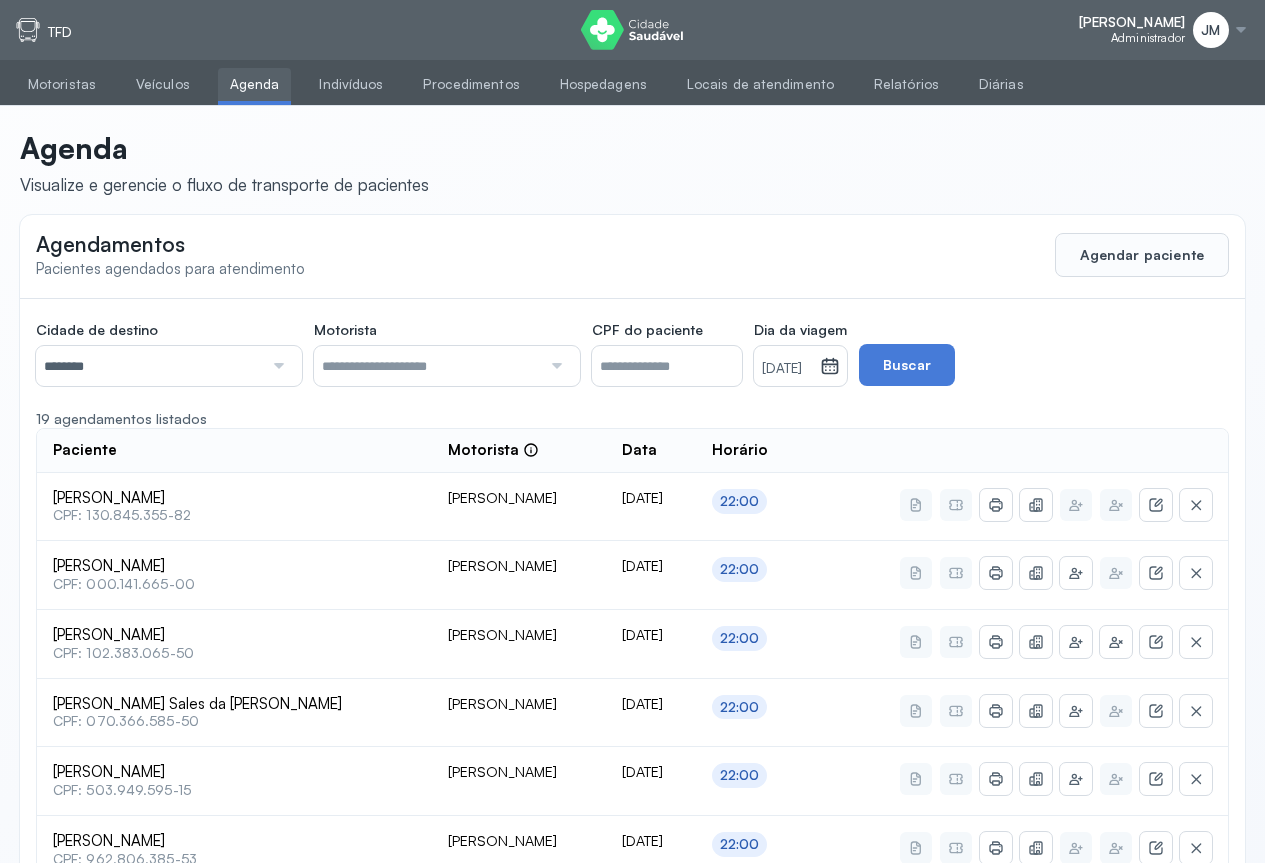 click on "Cidade de destino  ******** Todas as cidades [GEOGRAPHIC_DATA] Salvador Motorista  Todos os motoristas [PERSON_NAME] [PERSON_NAME] [PERSON_NAME] CPF do paciente  Dia da viagem  [DATE] [DATE] S T Q Q S S D 1 2 3 4 5 6 7 8 9 10 11 12 13 14 15 16 17 18 19 20 21 22 23 24 25 26 27 28 29 30 [DATE][PERSON_NAME] mar abr maio jun [DATE] ago set out nov [DATE] 2019 2020 2021 2022 2023 2024 2025 2026 2027 2028 2029  Buscar  19 agendamentos listados Paciente  Motorista  Data [PERSON_NAME]  CPF: 130.845.355-82 [PERSON_NAME] [DATE] 22:00 [PERSON_NAME]  CPF: 000.141.665-00 [PERSON_NAME] [DATE] 22:00 [PERSON_NAME]  CPF: 102.383.065-50 [PERSON_NAME] [DATE] 22:00 Benilson Sales da Gama  CPF: 070.366.585-50 [PERSON_NAME] [DATE] 22:00 [PERSON_NAME]  CPF: 503.949.595-15 [PERSON_NAME] [DATE] 22:00 22:00" 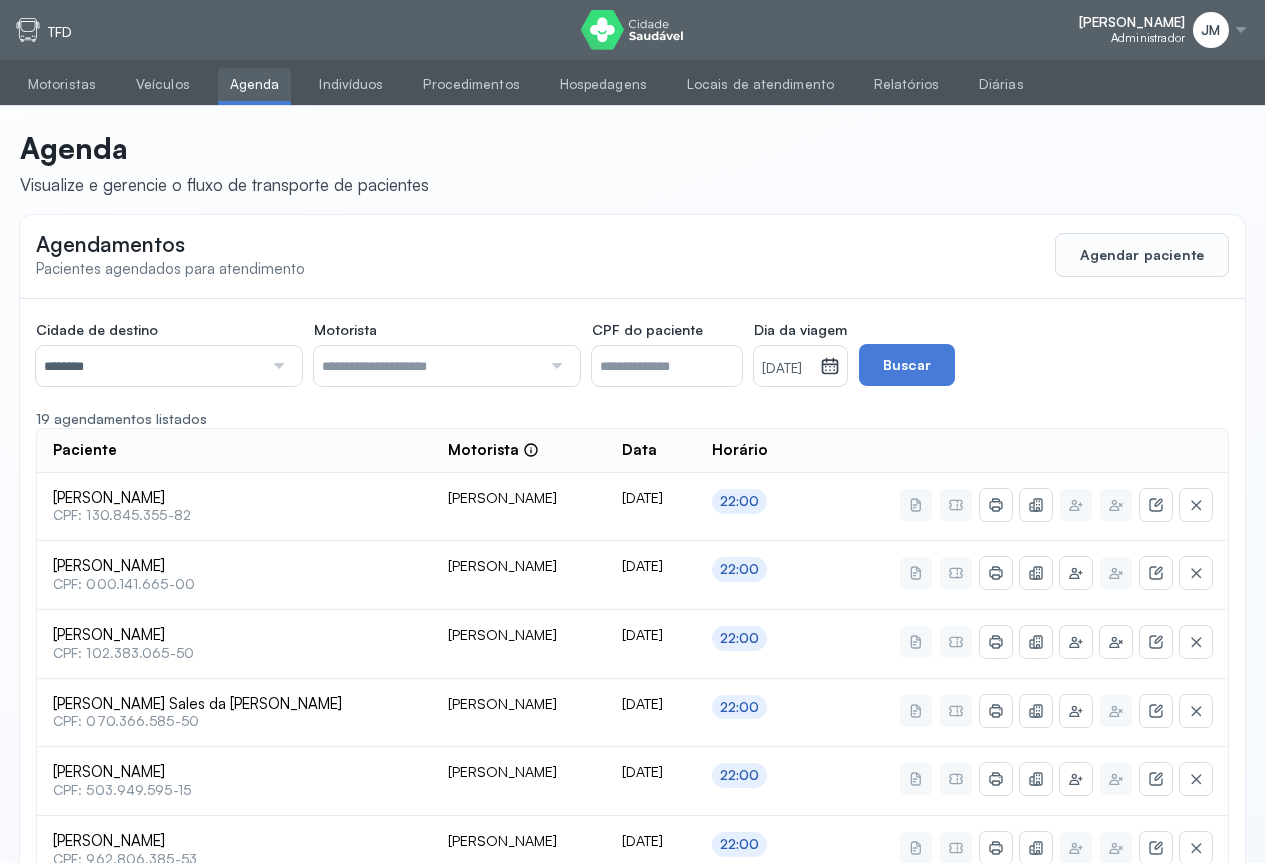 click at bounding box center [827, 366] 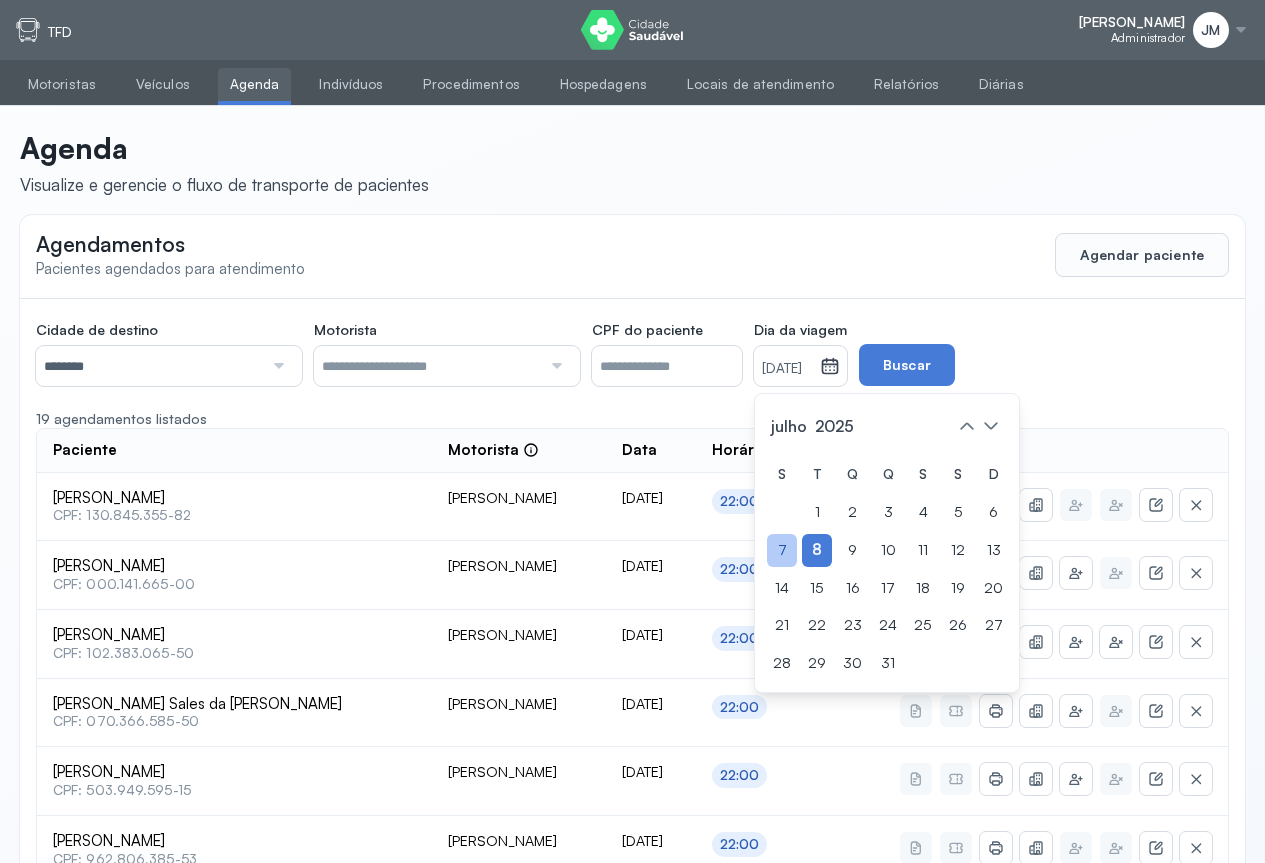 click on "7" 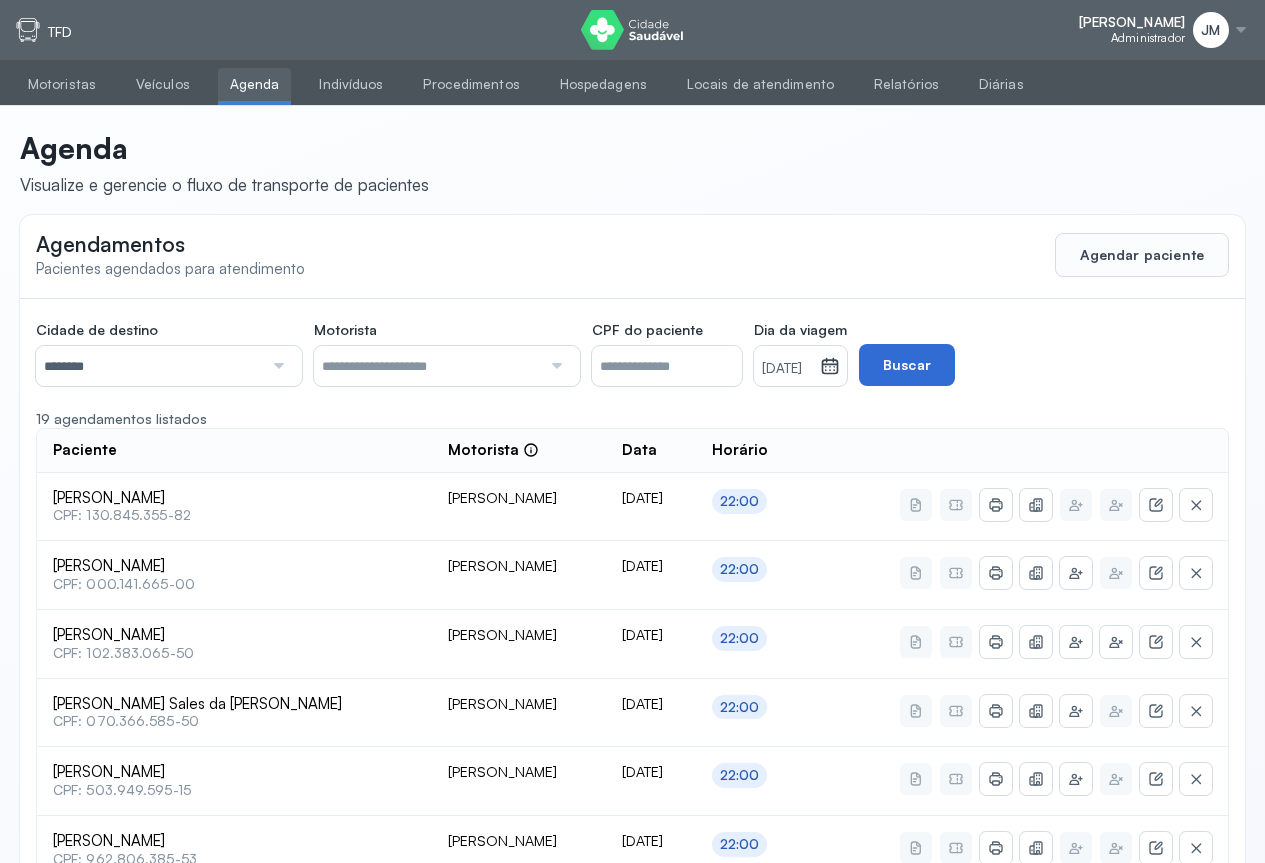 click on "Buscar" at bounding box center (907, 365) 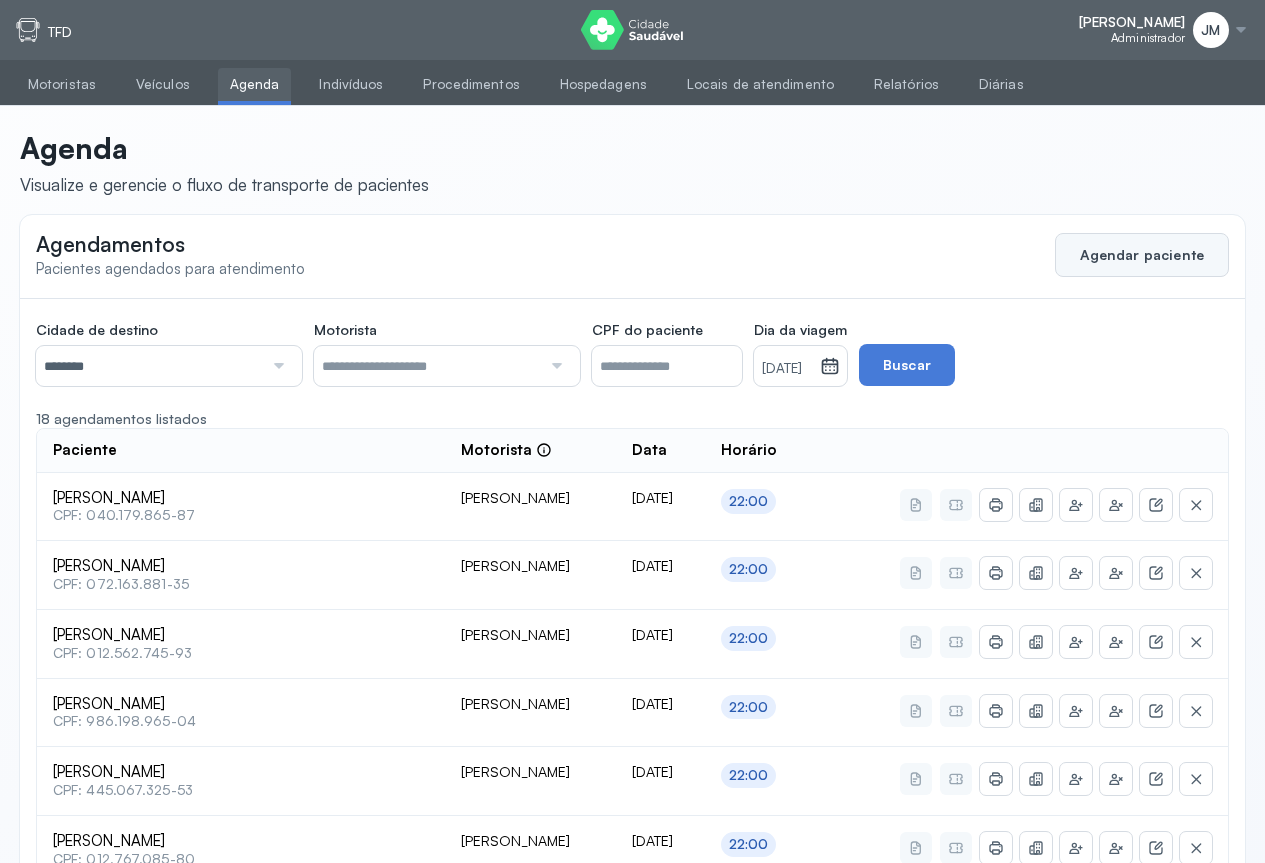 click on "Agendar paciente" 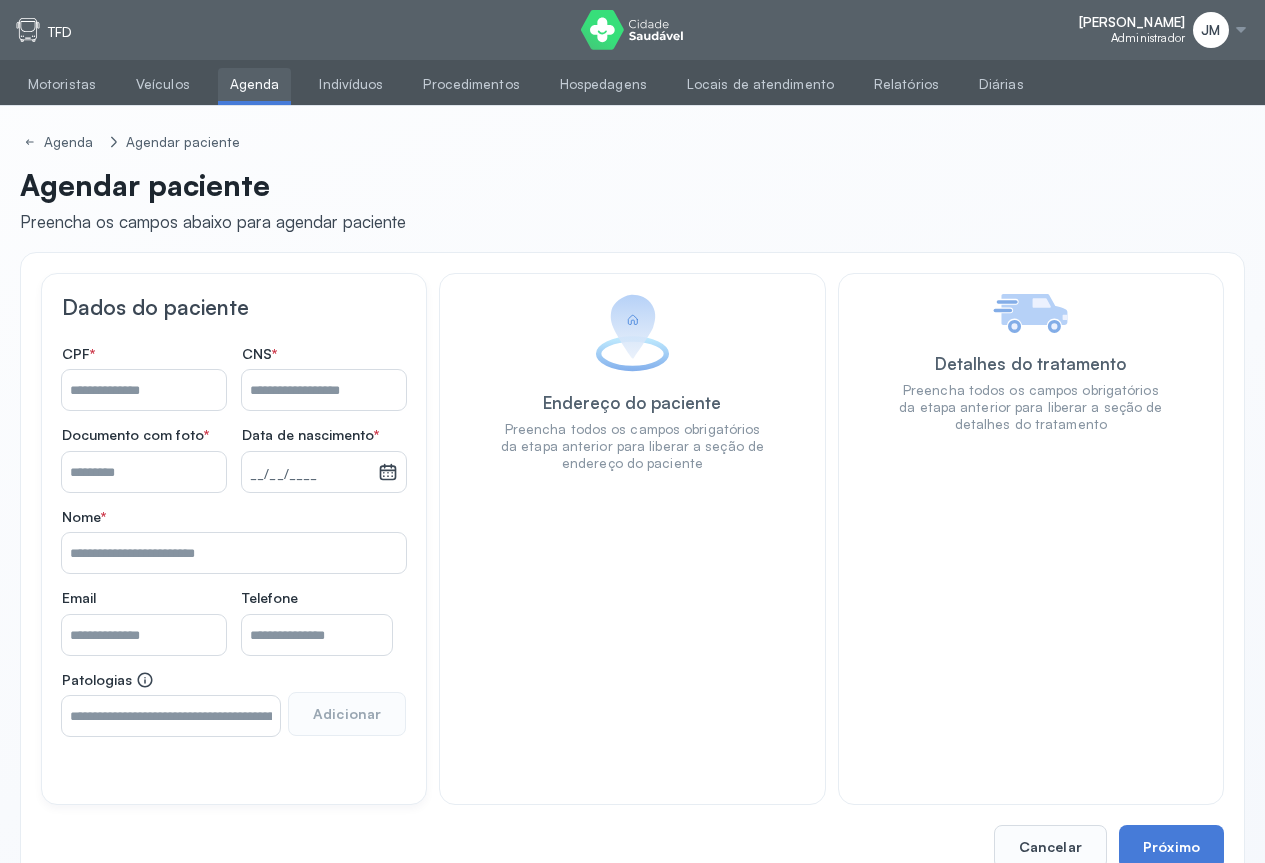 click on "Nome   *" at bounding box center (144, 390) 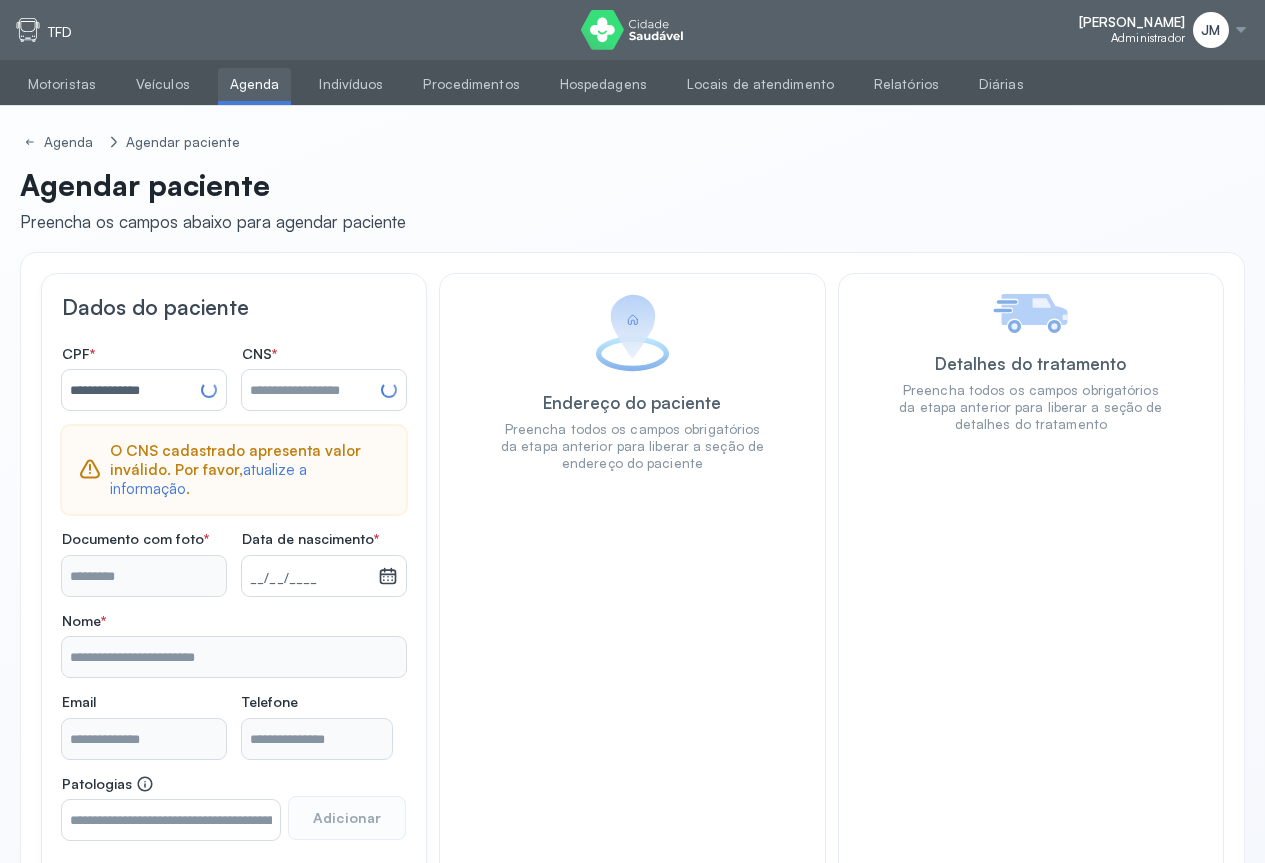 type on "**********" 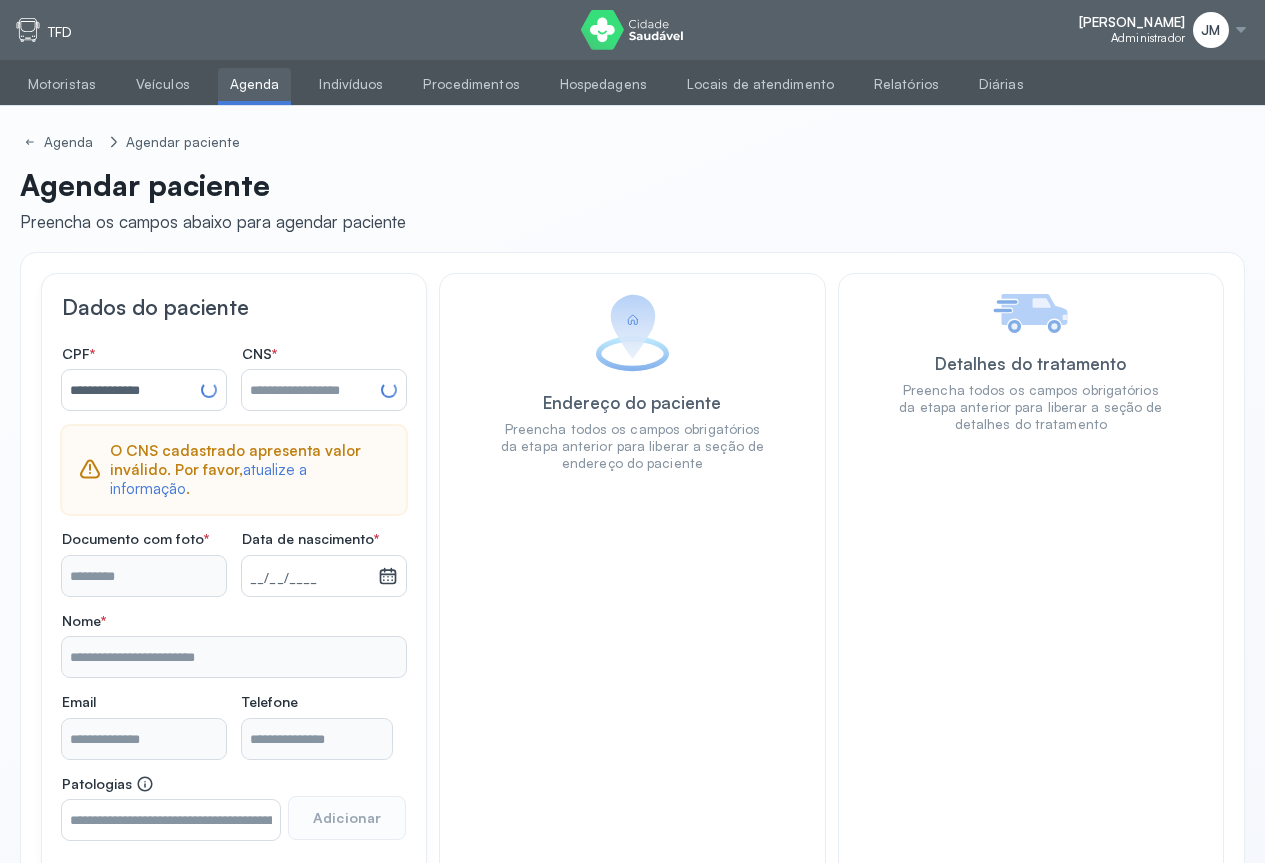 type on "**********" 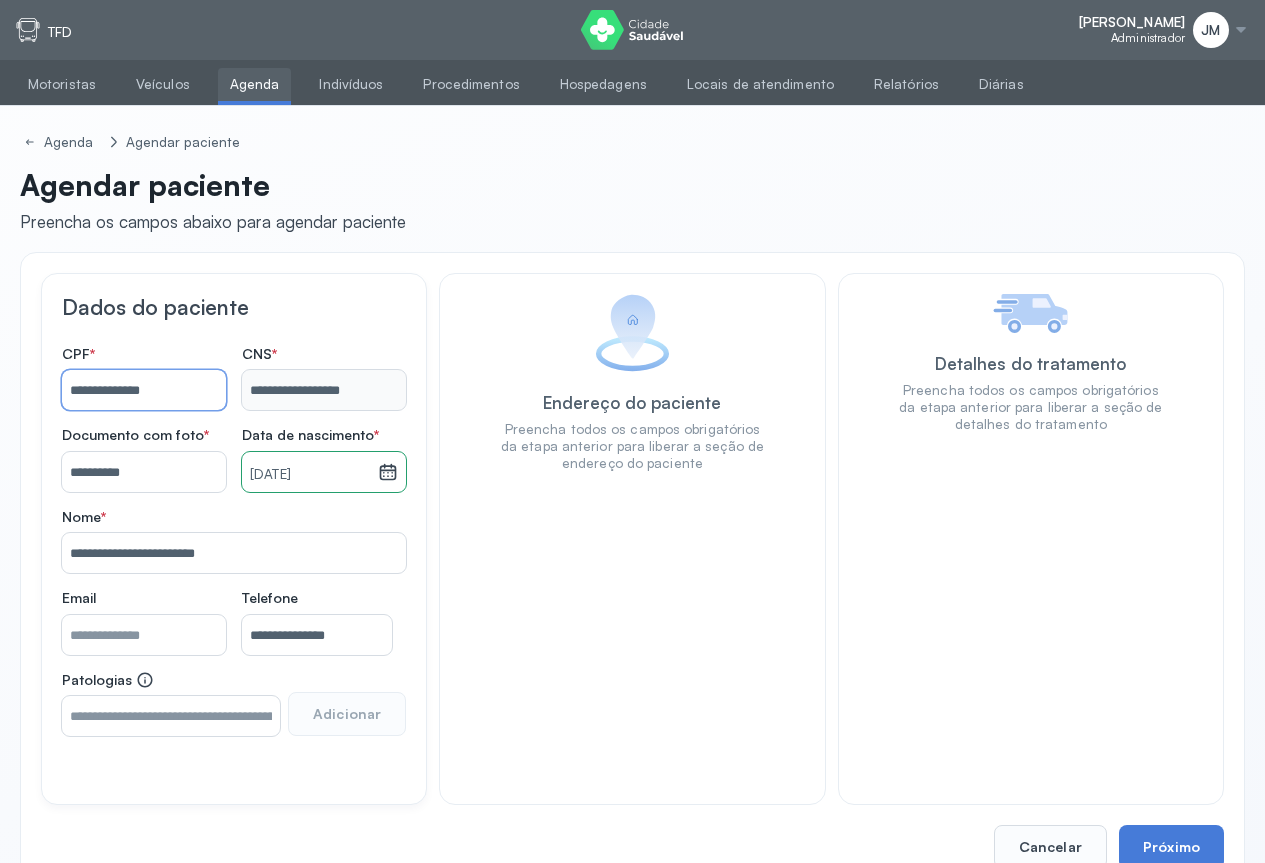scroll, scrollTop: 47, scrollLeft: 0, axis: vertical 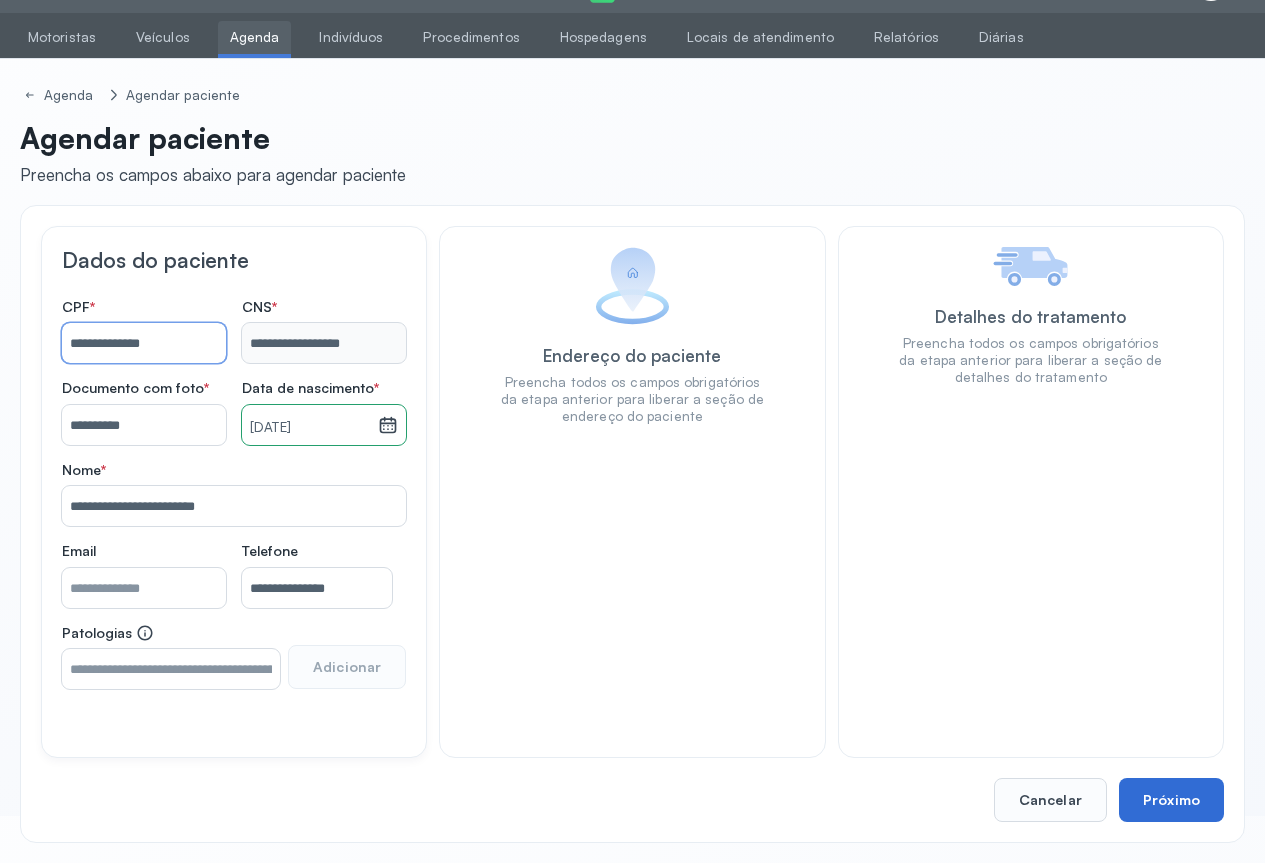 type on "**********" 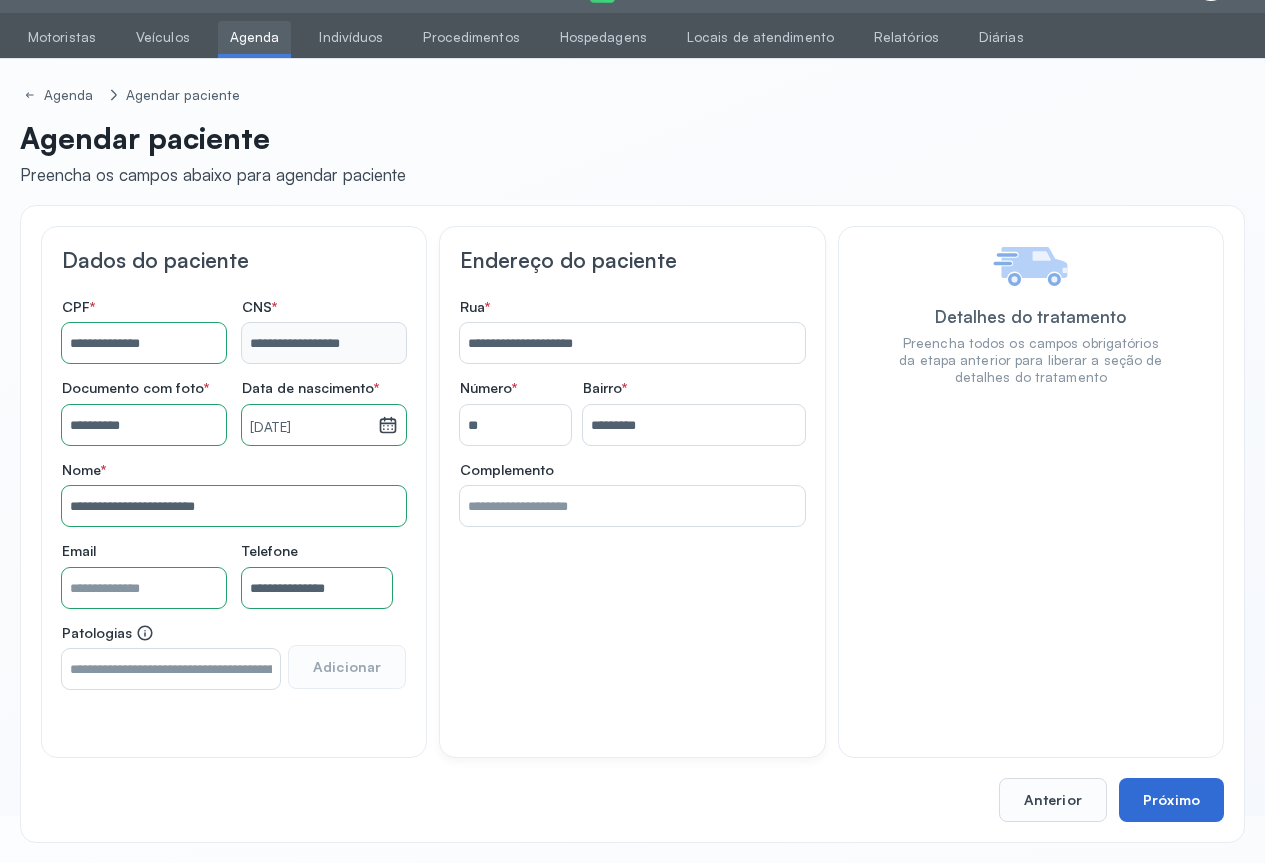 click on "Próximo" at bounding box center (1171, 800) 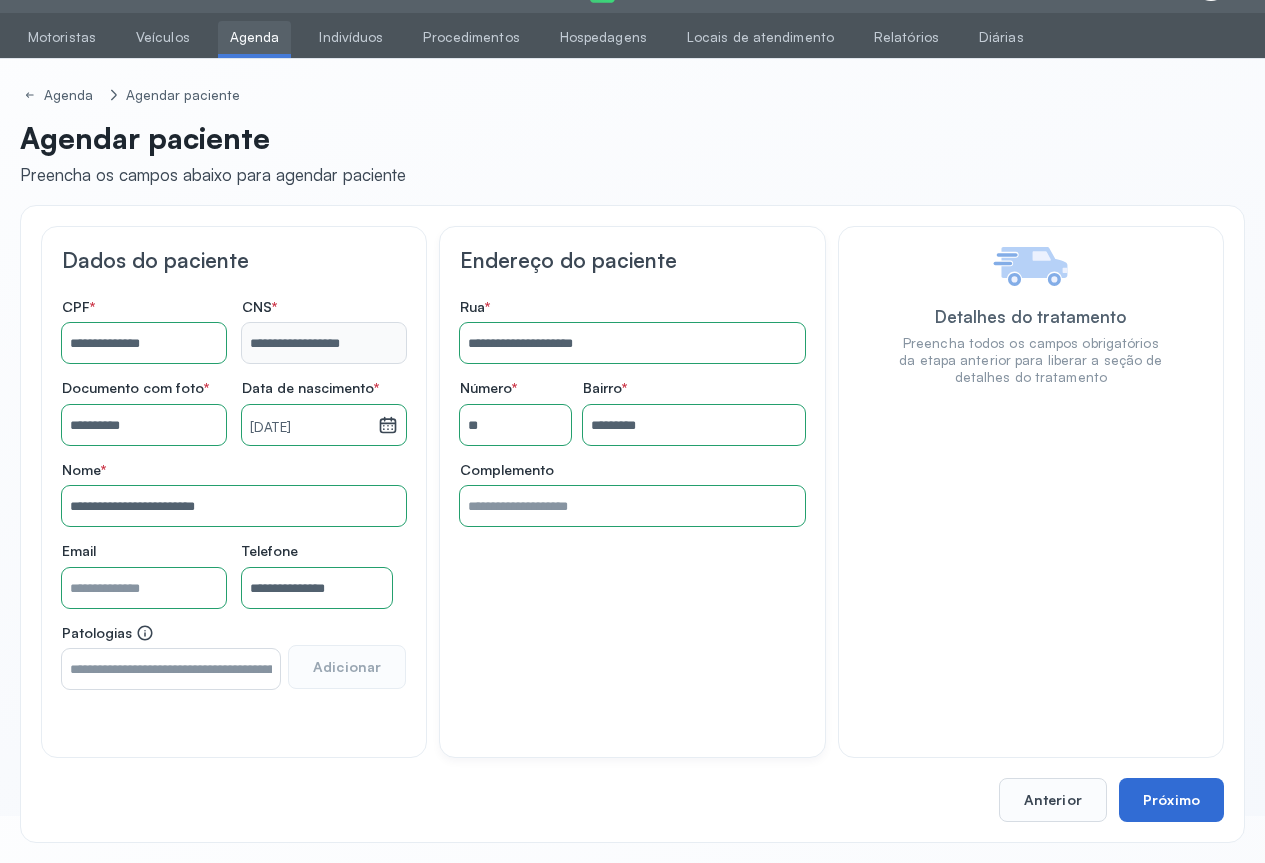 click on "Próximo" at bounding box center (1171, 800) 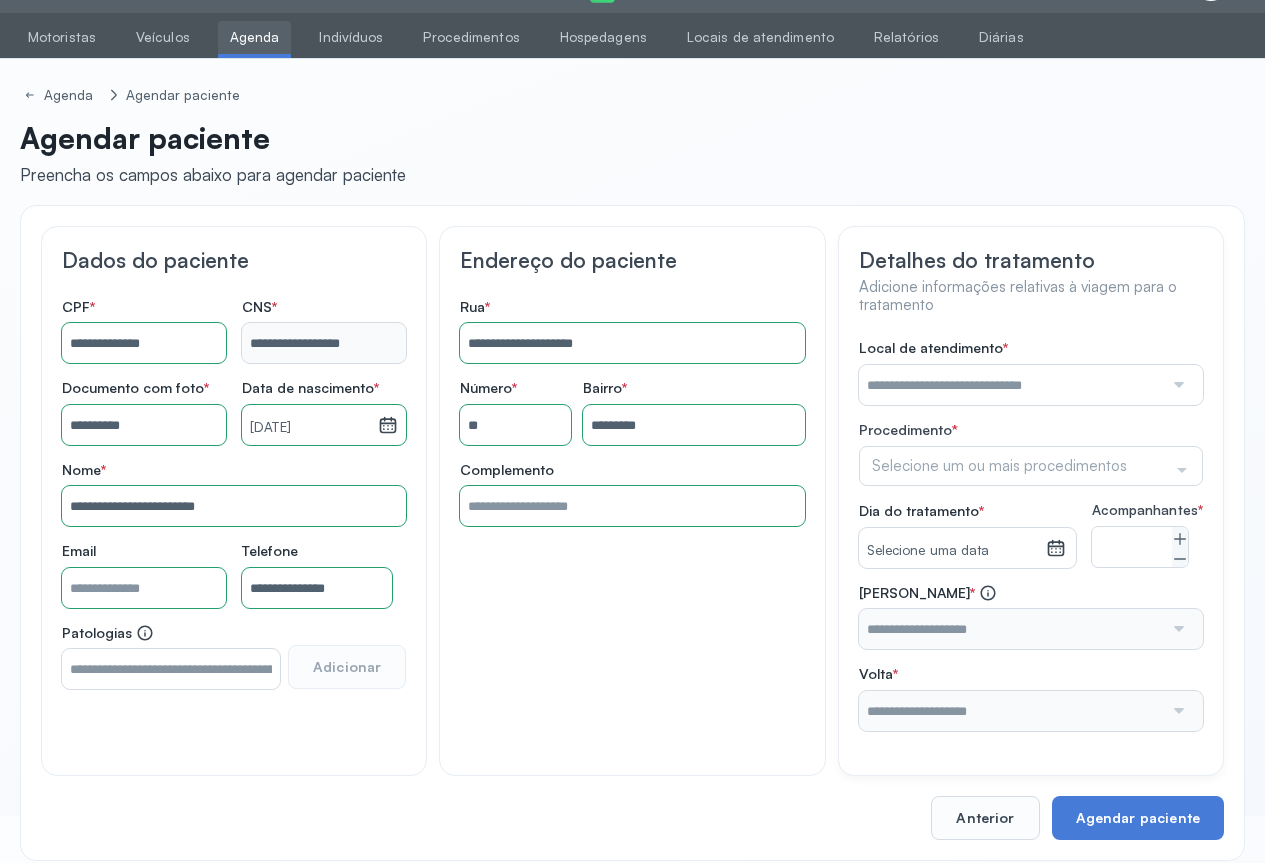 click at bounding box center (1177, 385) 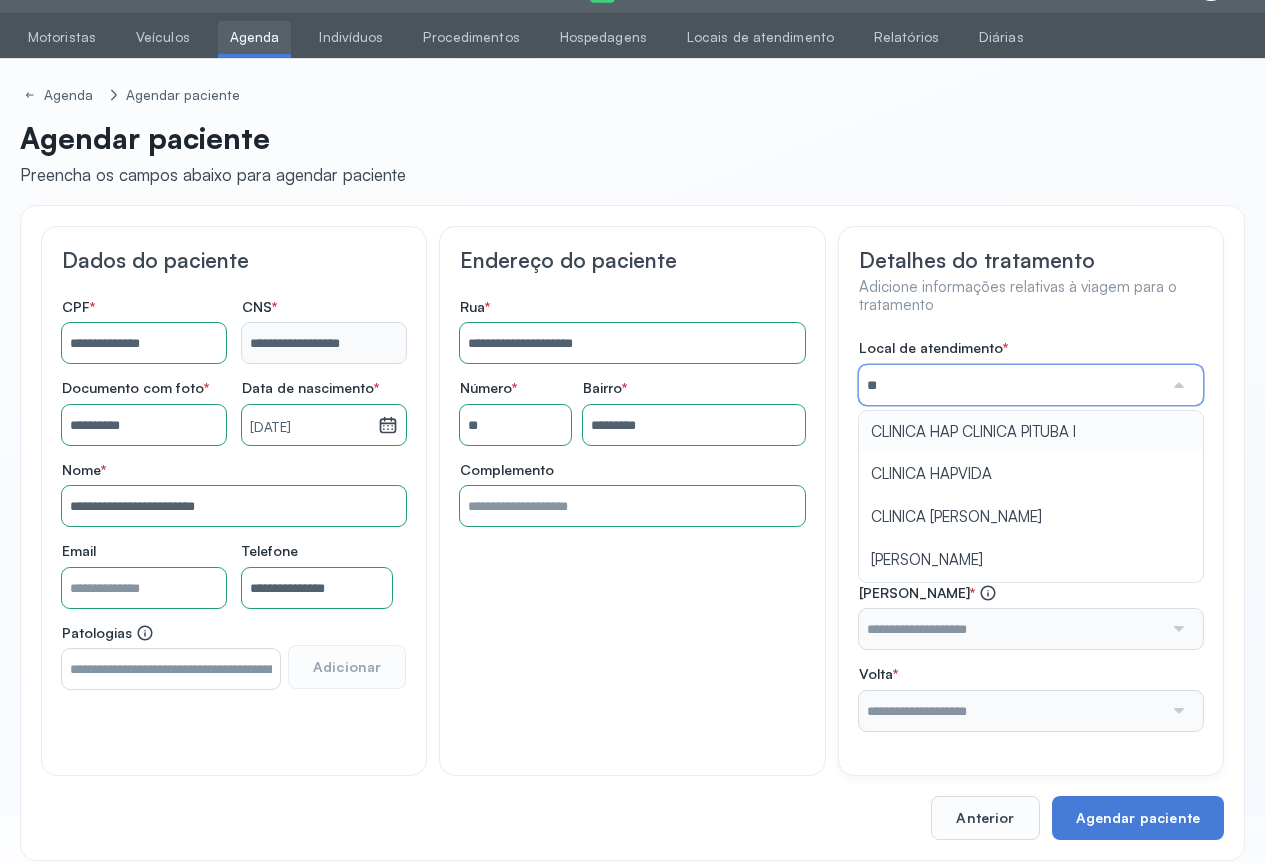 type on "*" 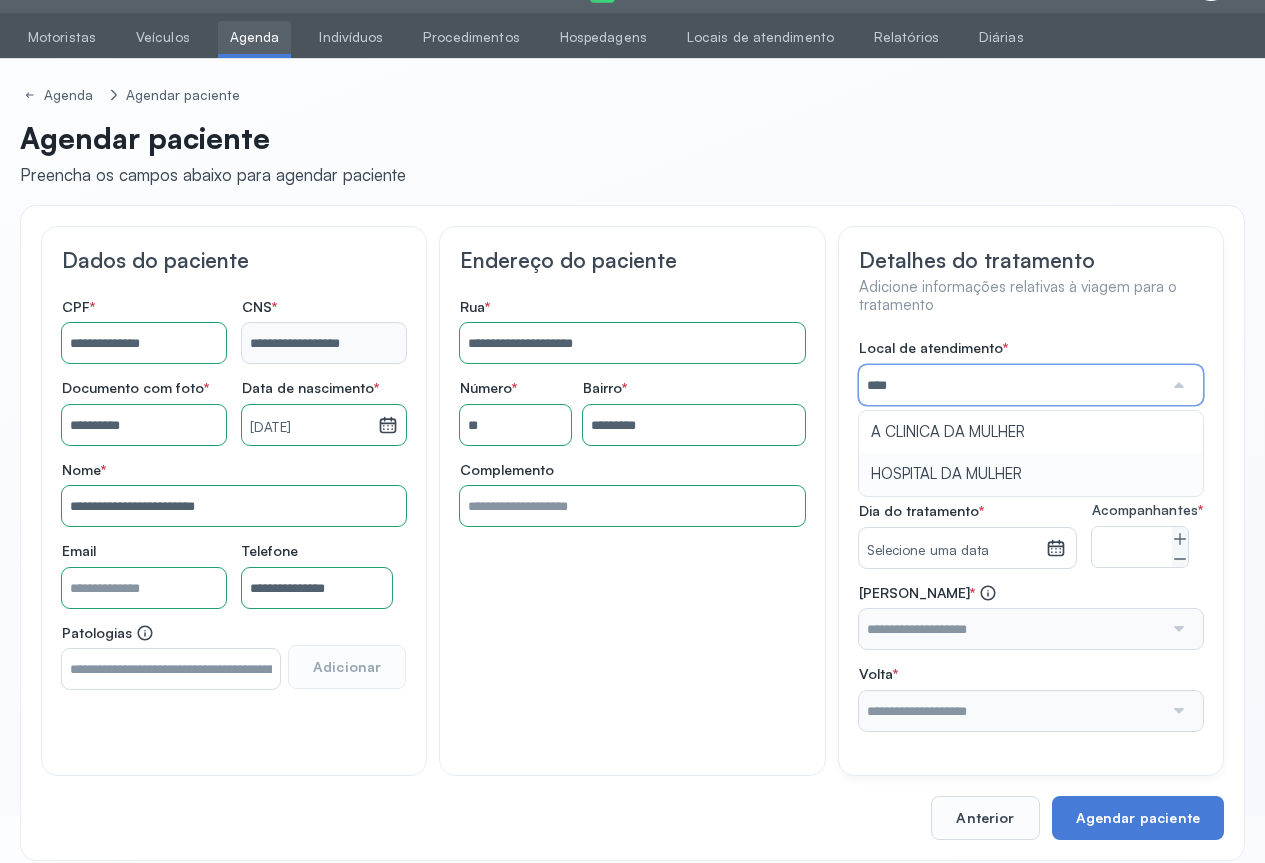 type on "**********" 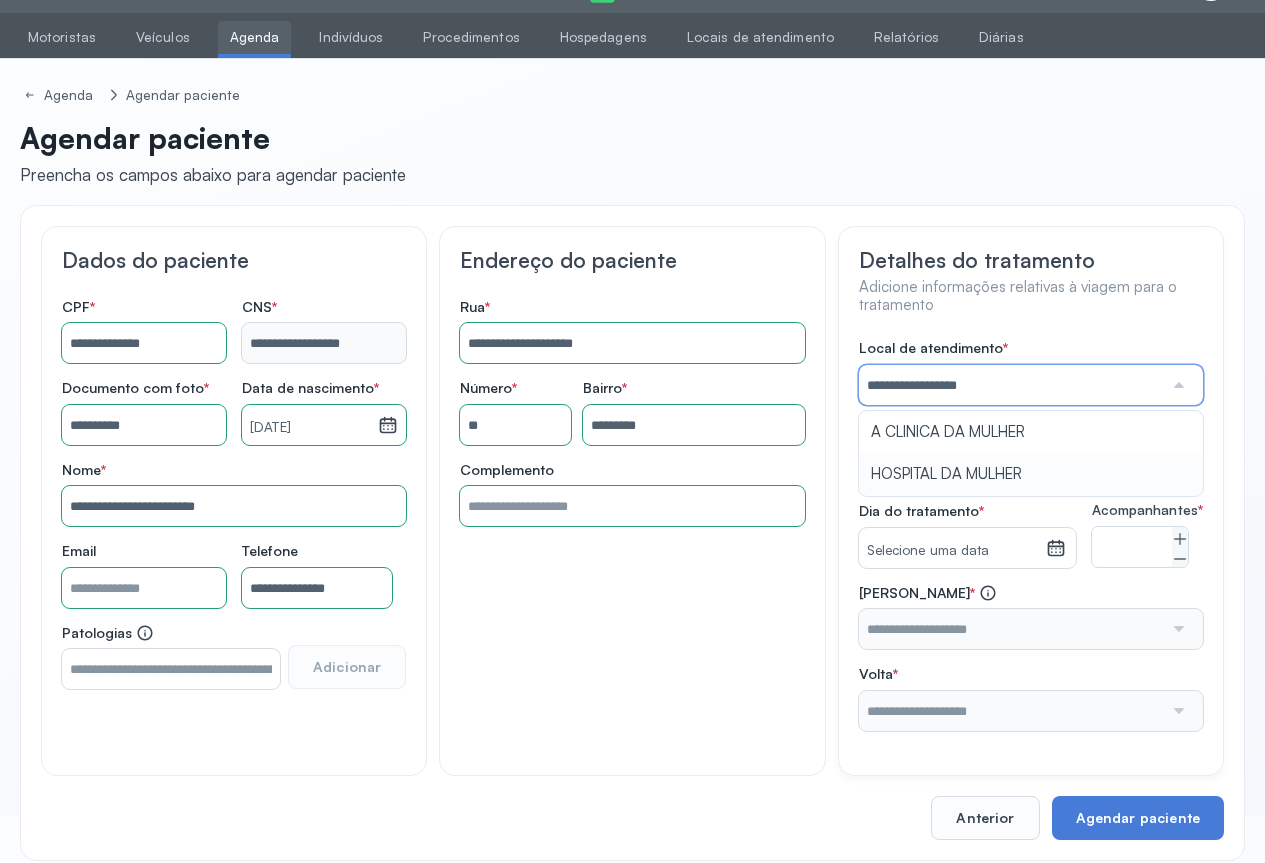 click on "**********" at bounding box center [1031, 535] 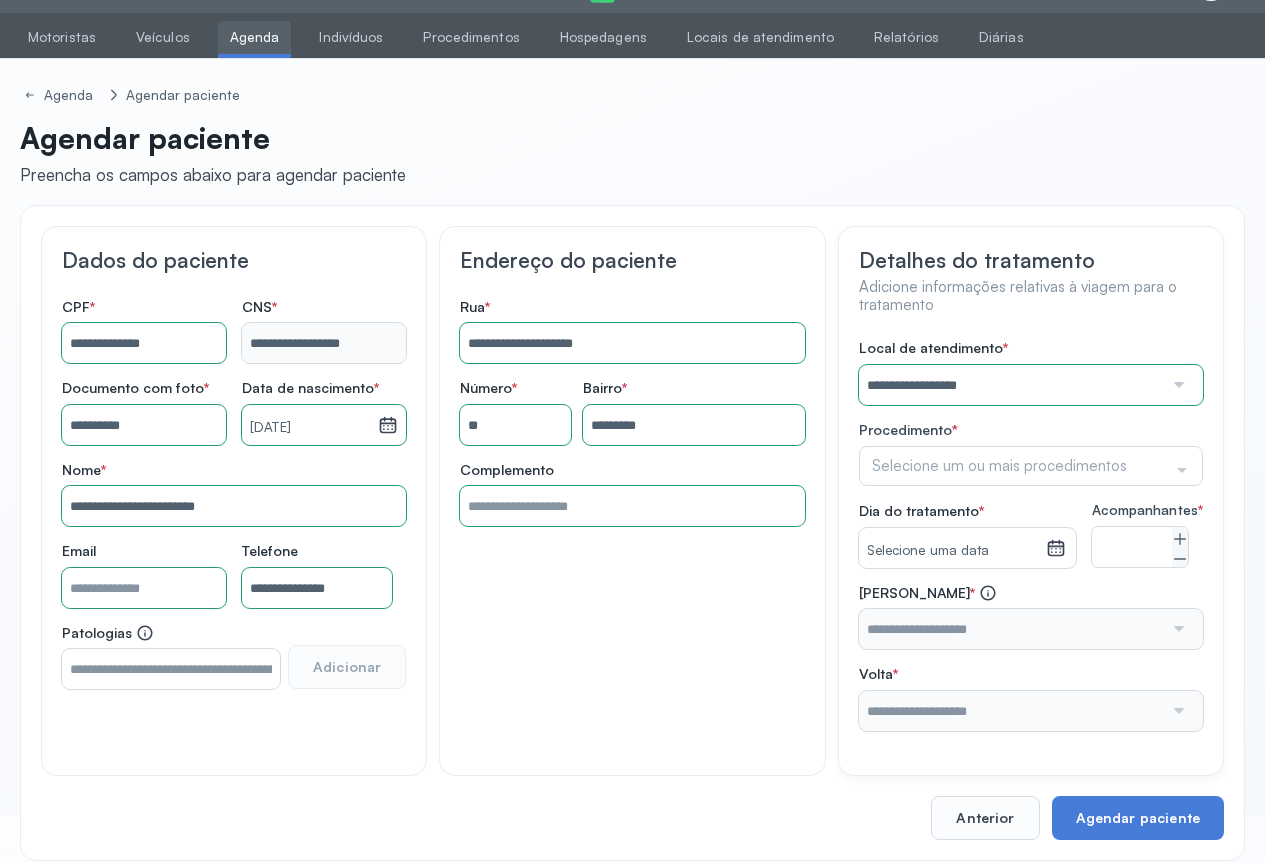 click 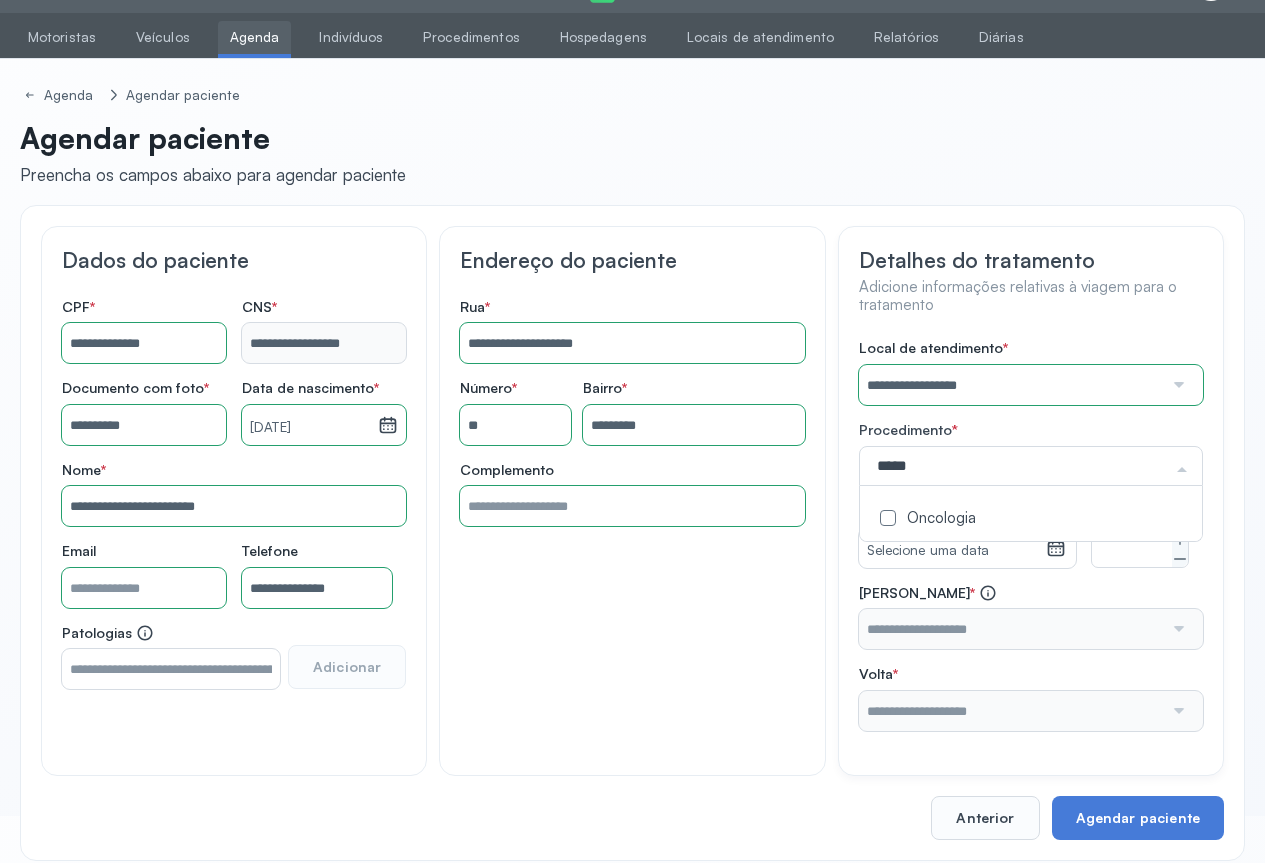type on "******" 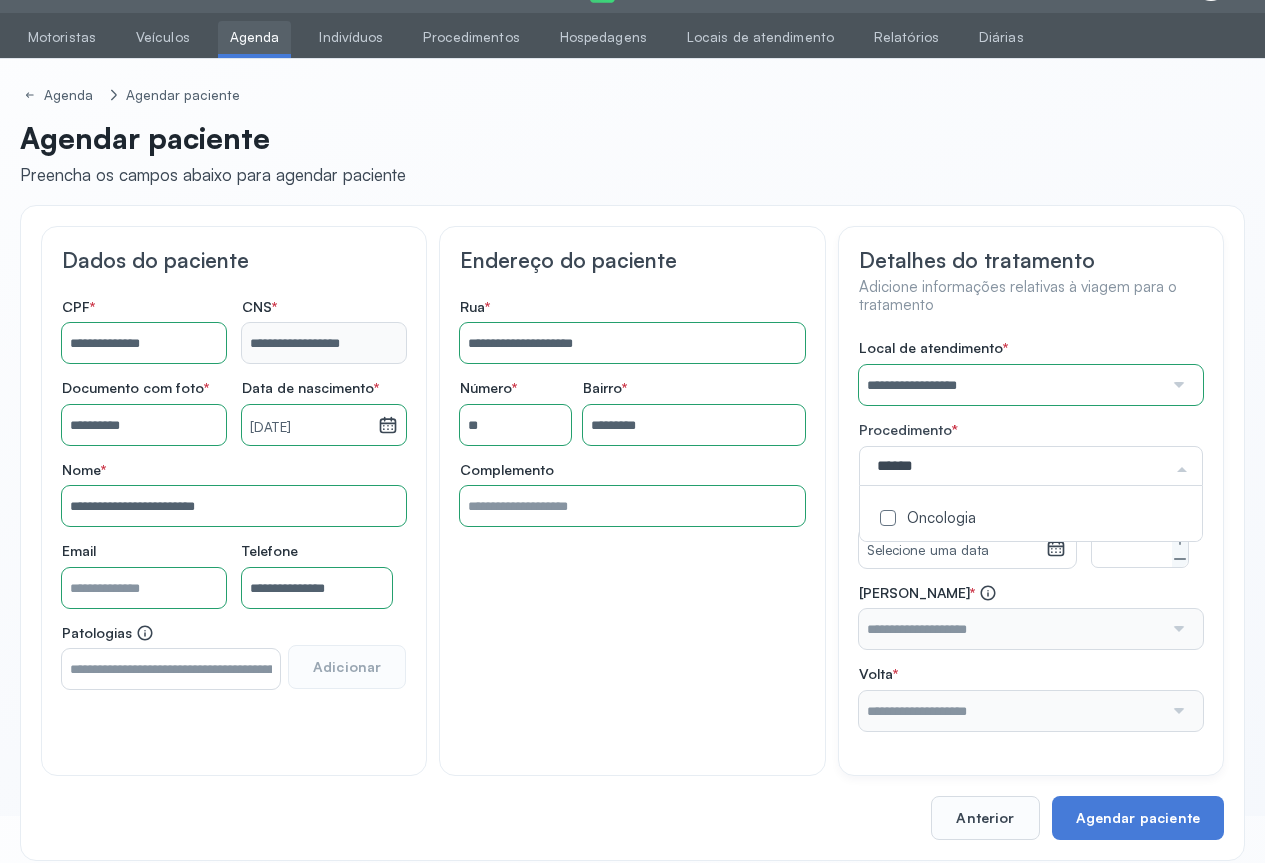 click on "Oncologia" 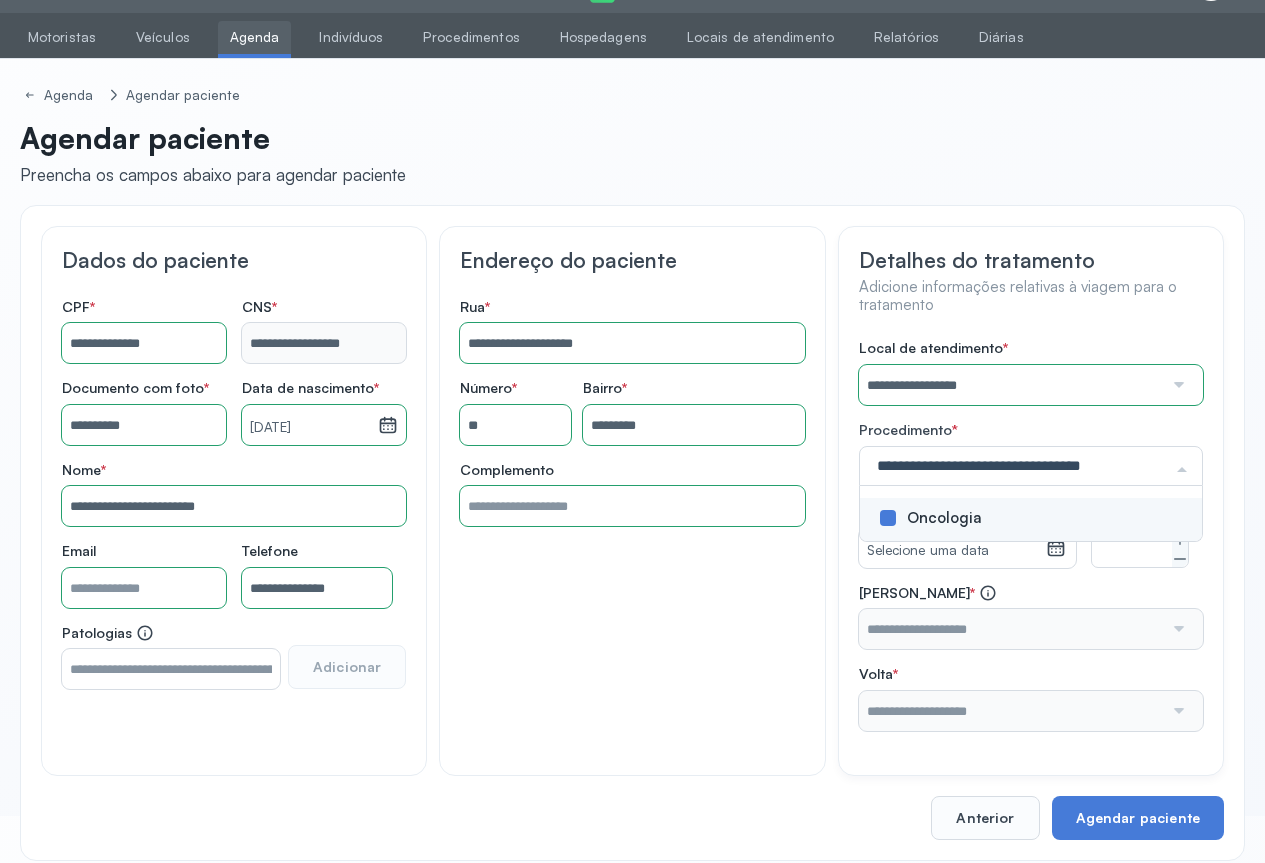 click on "**********" at bounding box center (1031, 535) 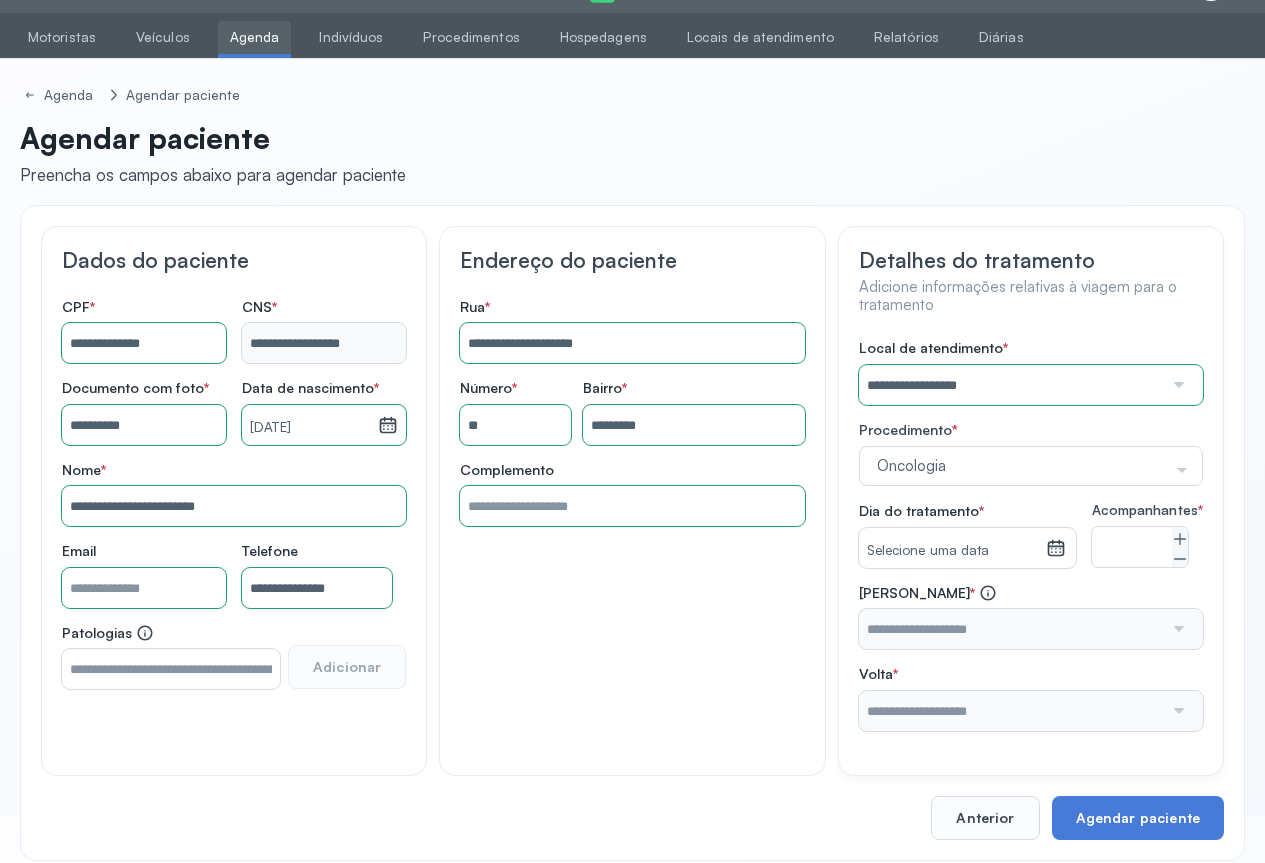 click 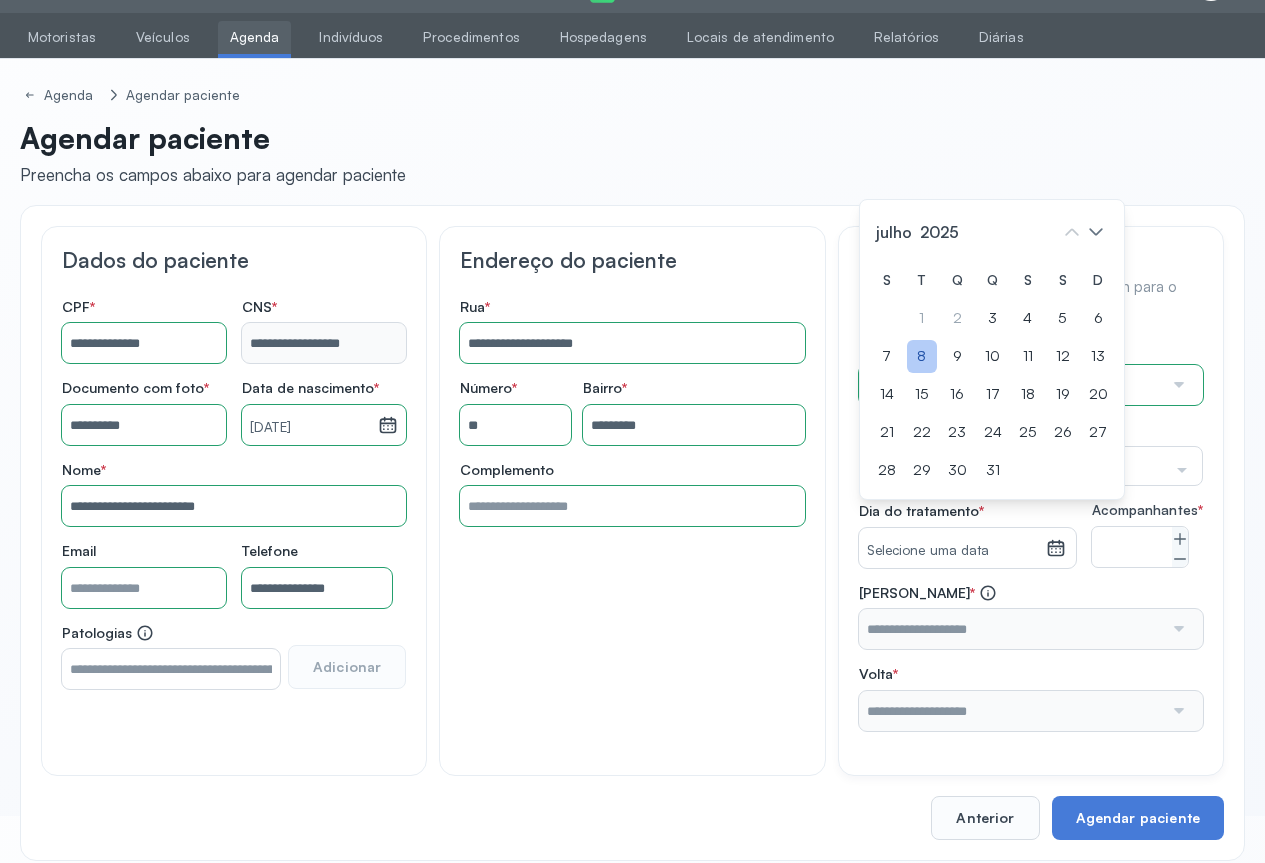 click on "8" 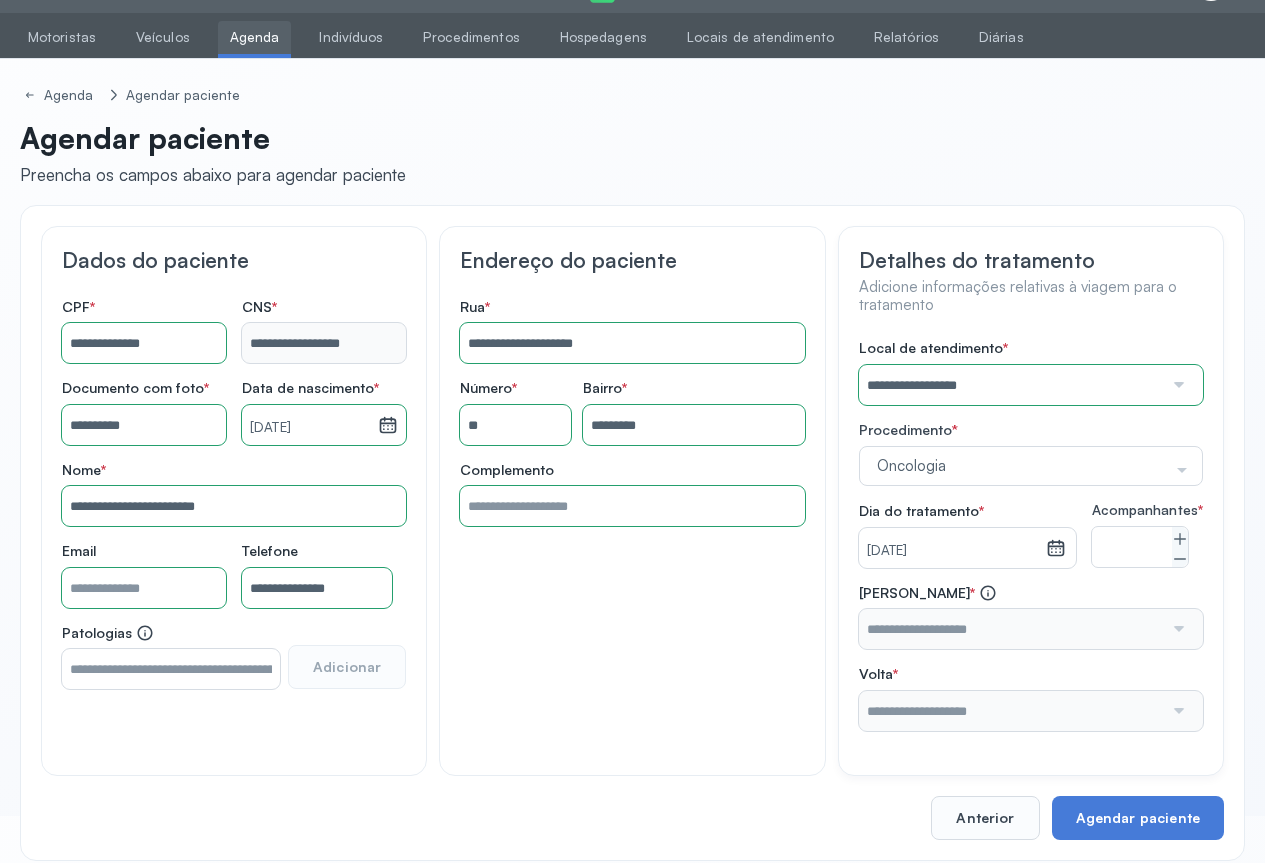 click at bounding box center [1177, 629] 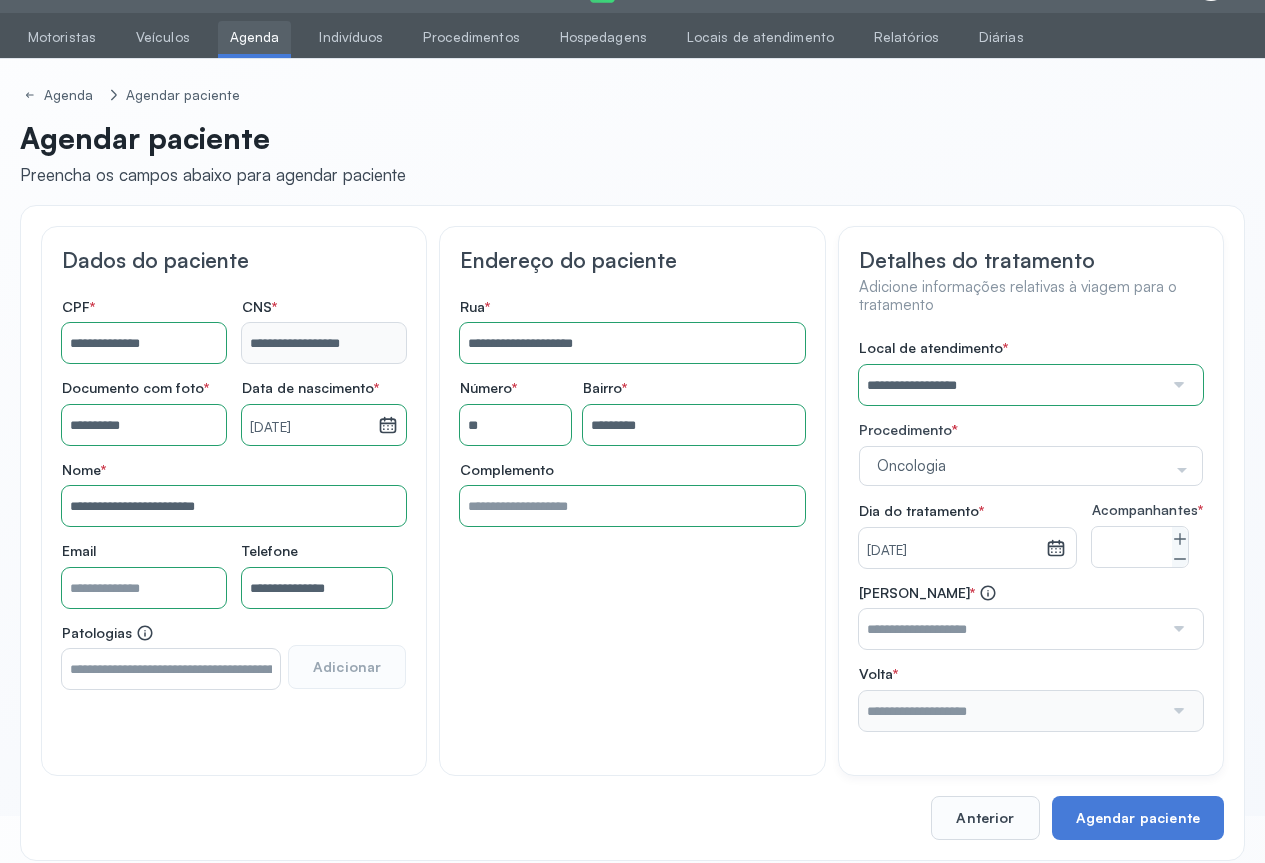 click at bounding box center (1177, 629) 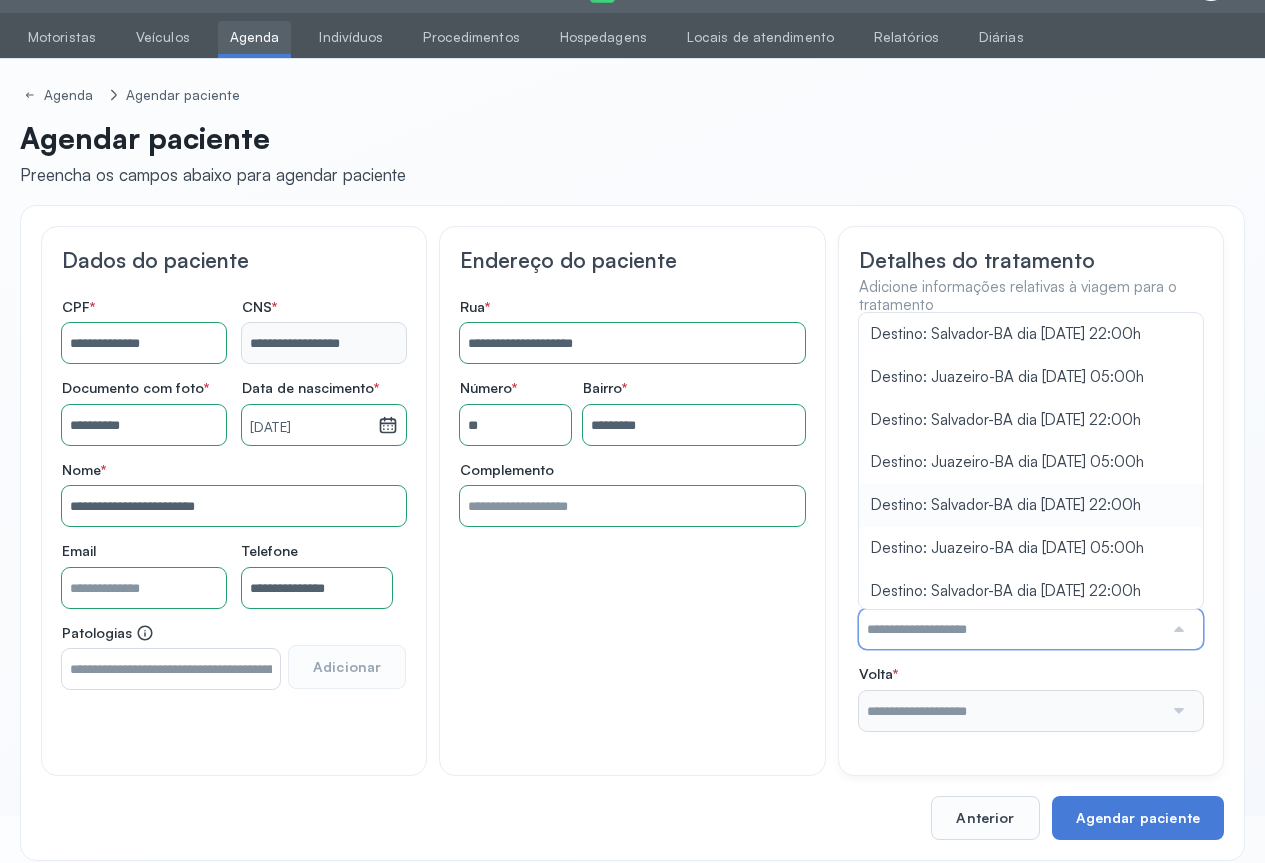 scroll, scrollTop: 100, scrollLeft: 0, axis: vertical 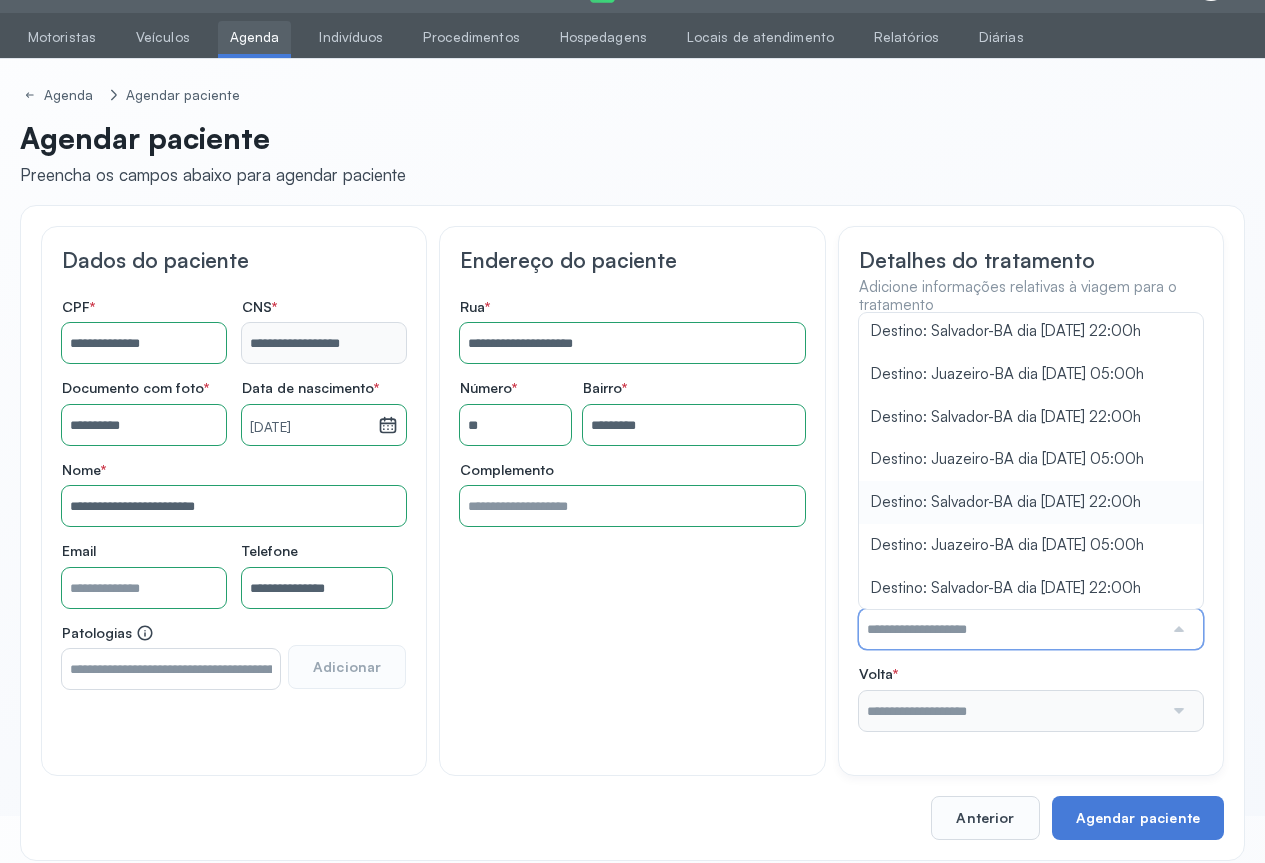 type on "**********" 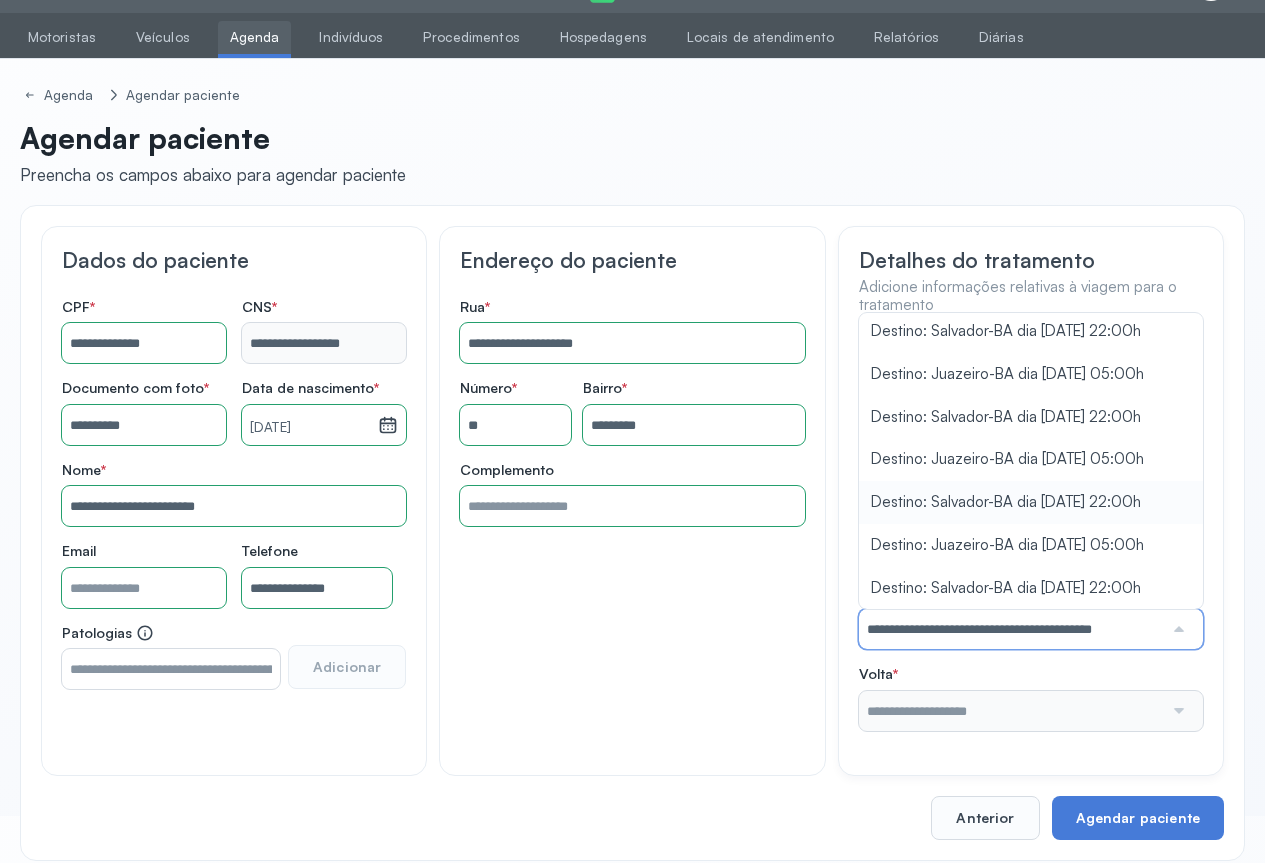 click on "**********" at bounding box center [1031, 535] 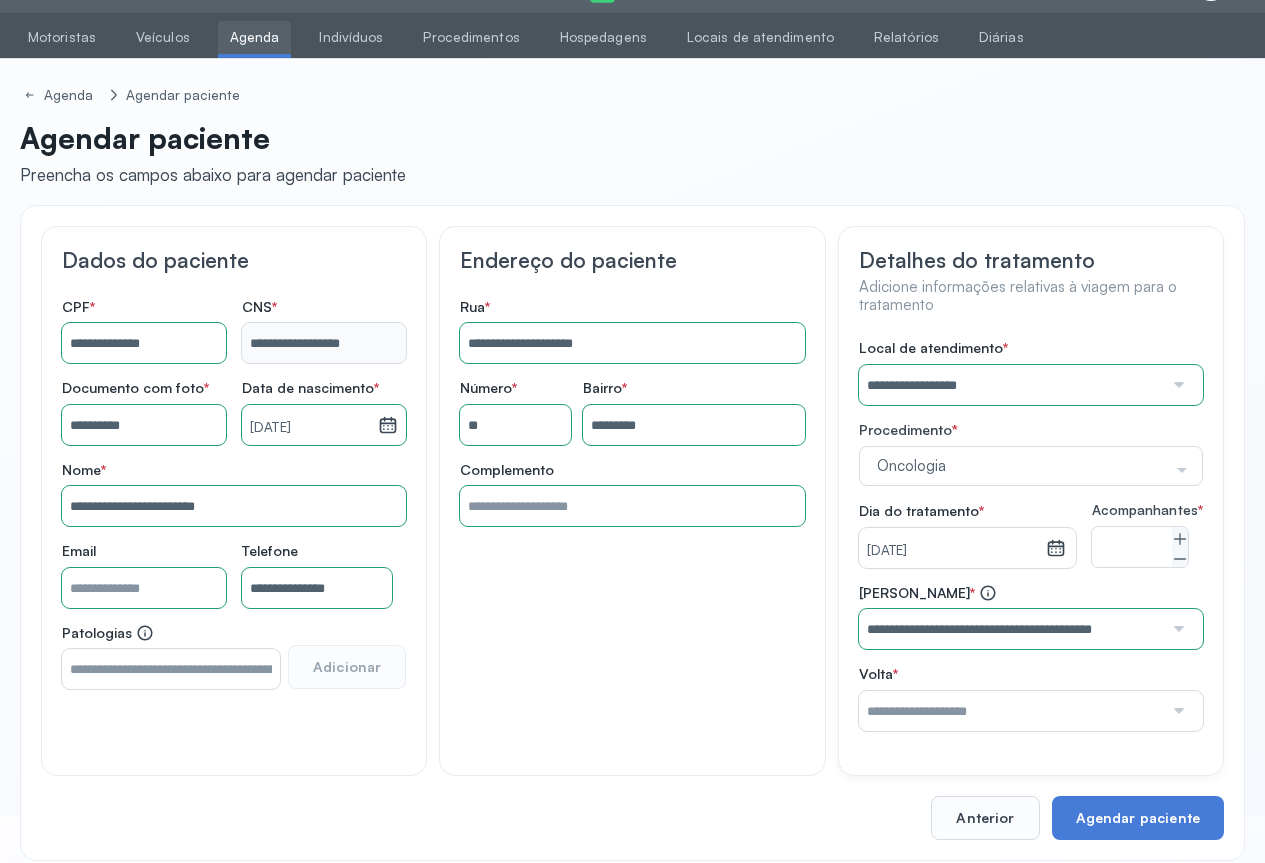 click at bounding box center (1177, 711) 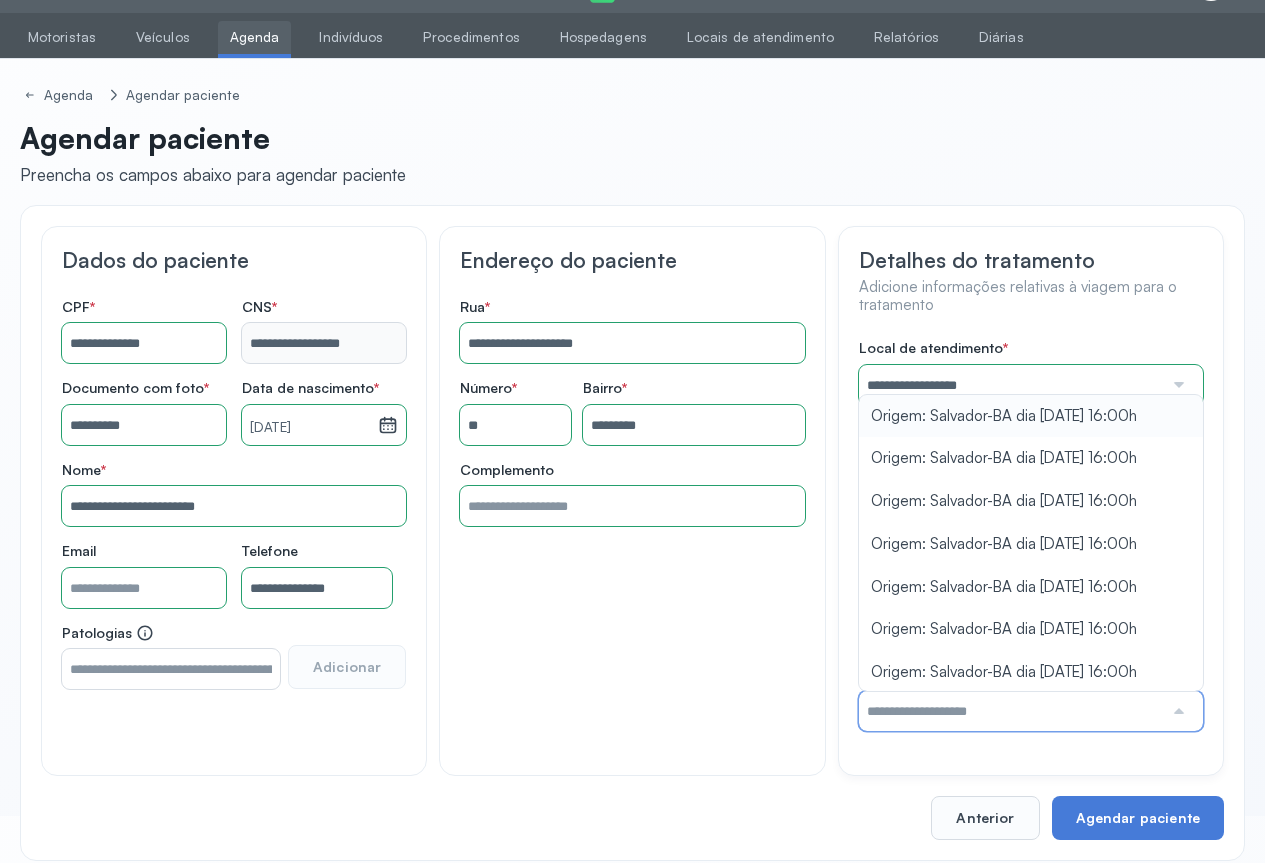 type on "**********" 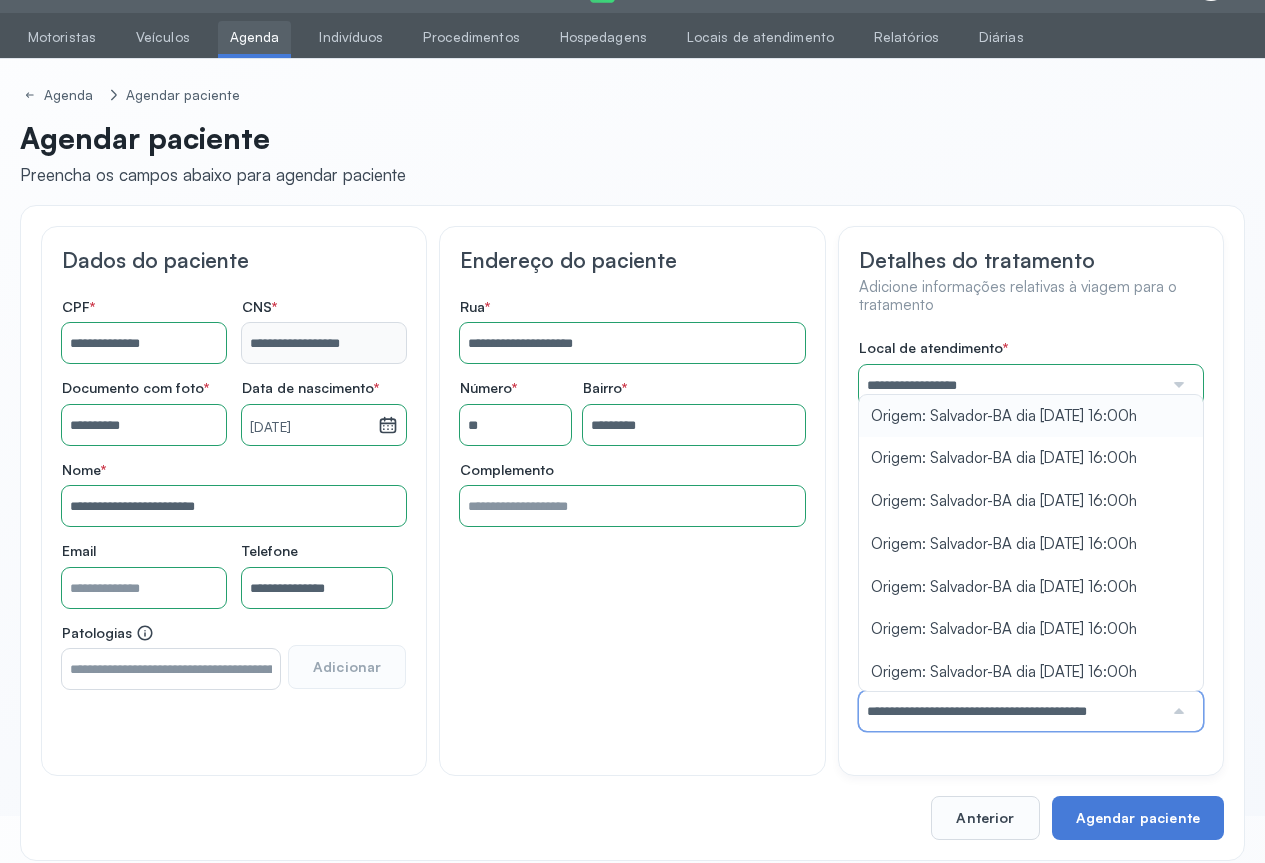 click on "**********" at bounding box center (1031, 535) 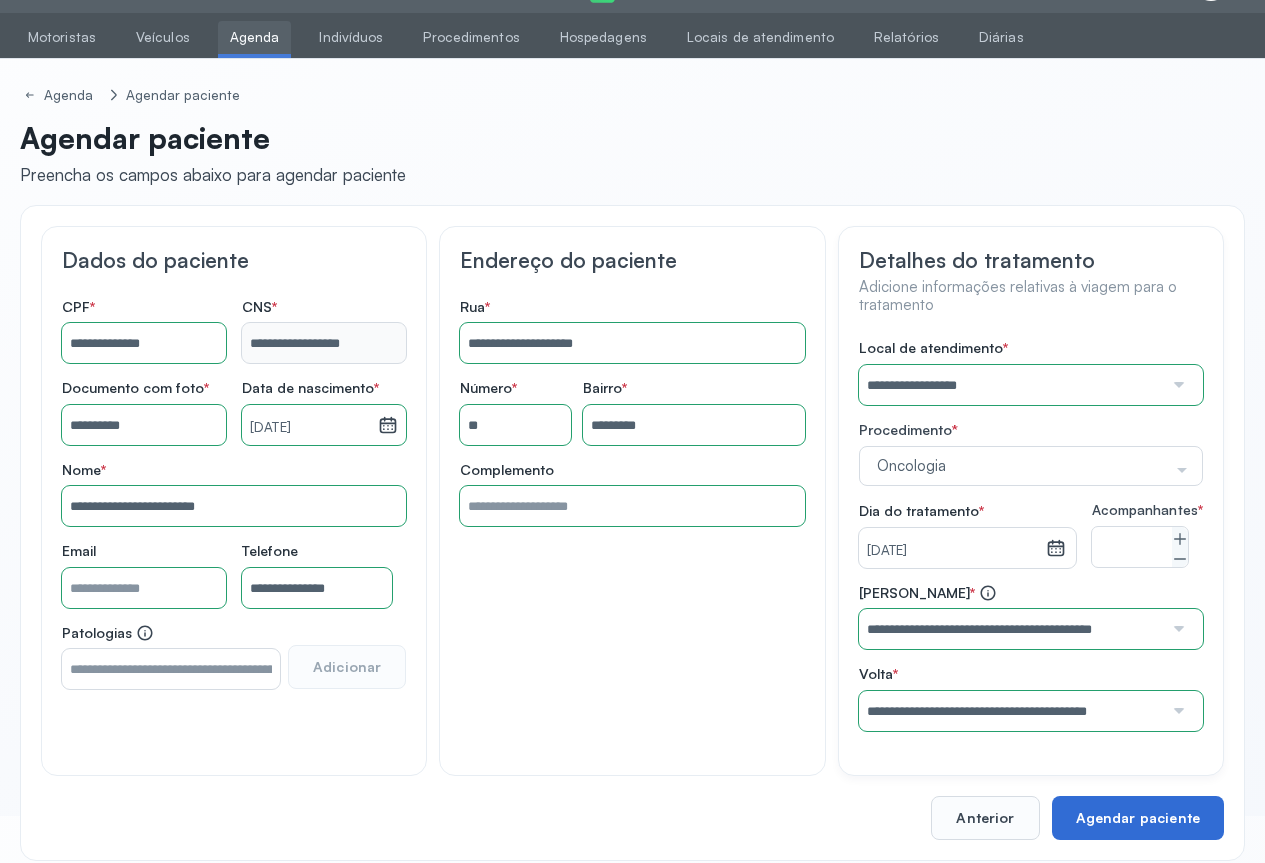click on "Agendar paciente" at bounding box center [1138, 818] 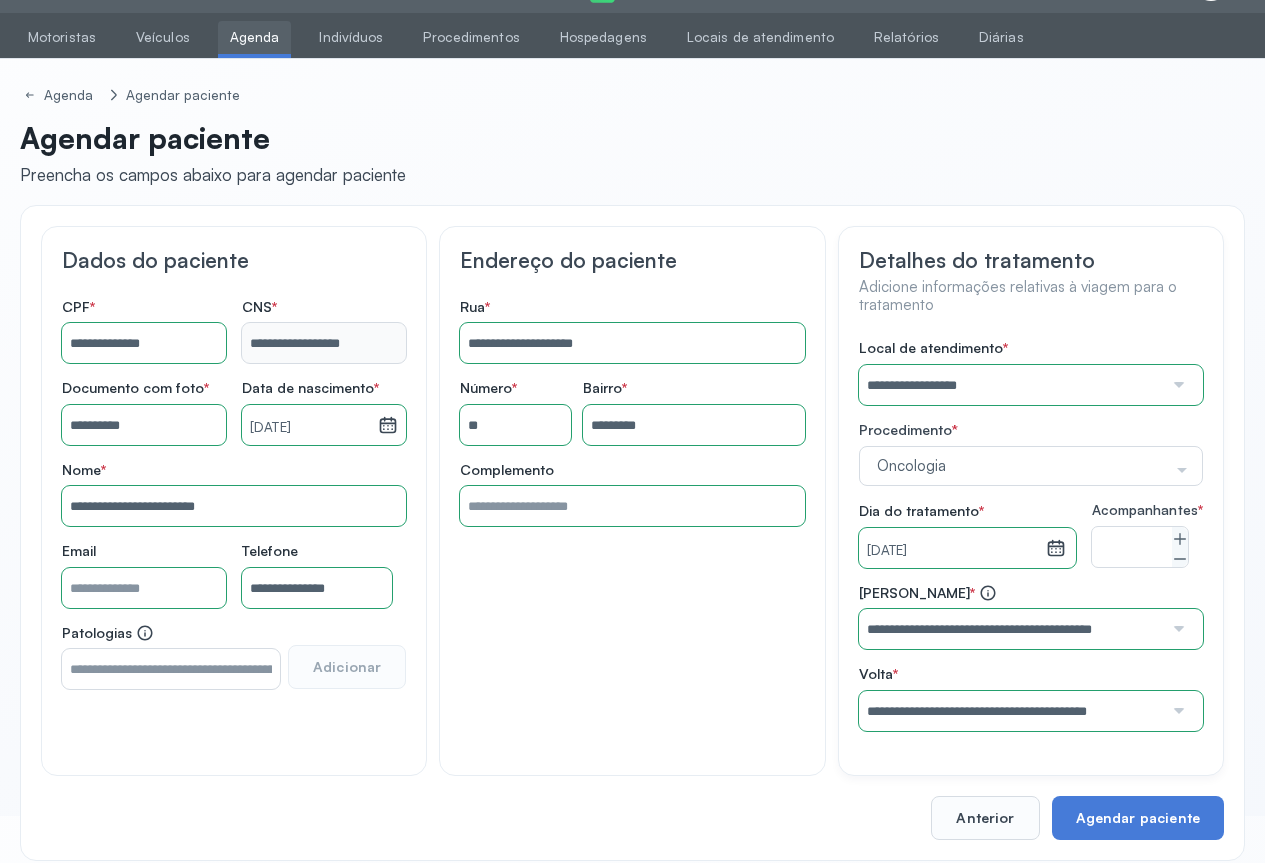 scroll, scrollTop: 0, scrollLeft: 0, axis: both 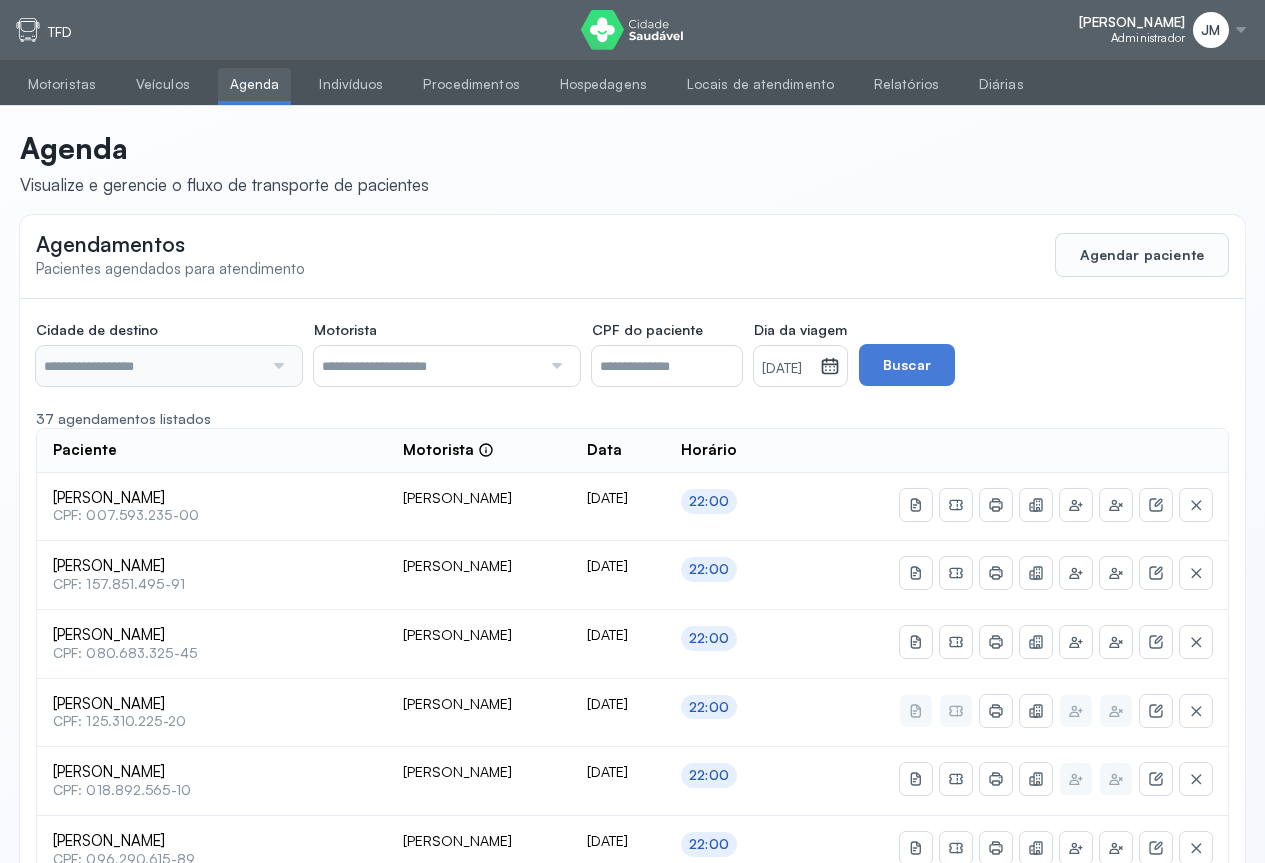 type on "********" 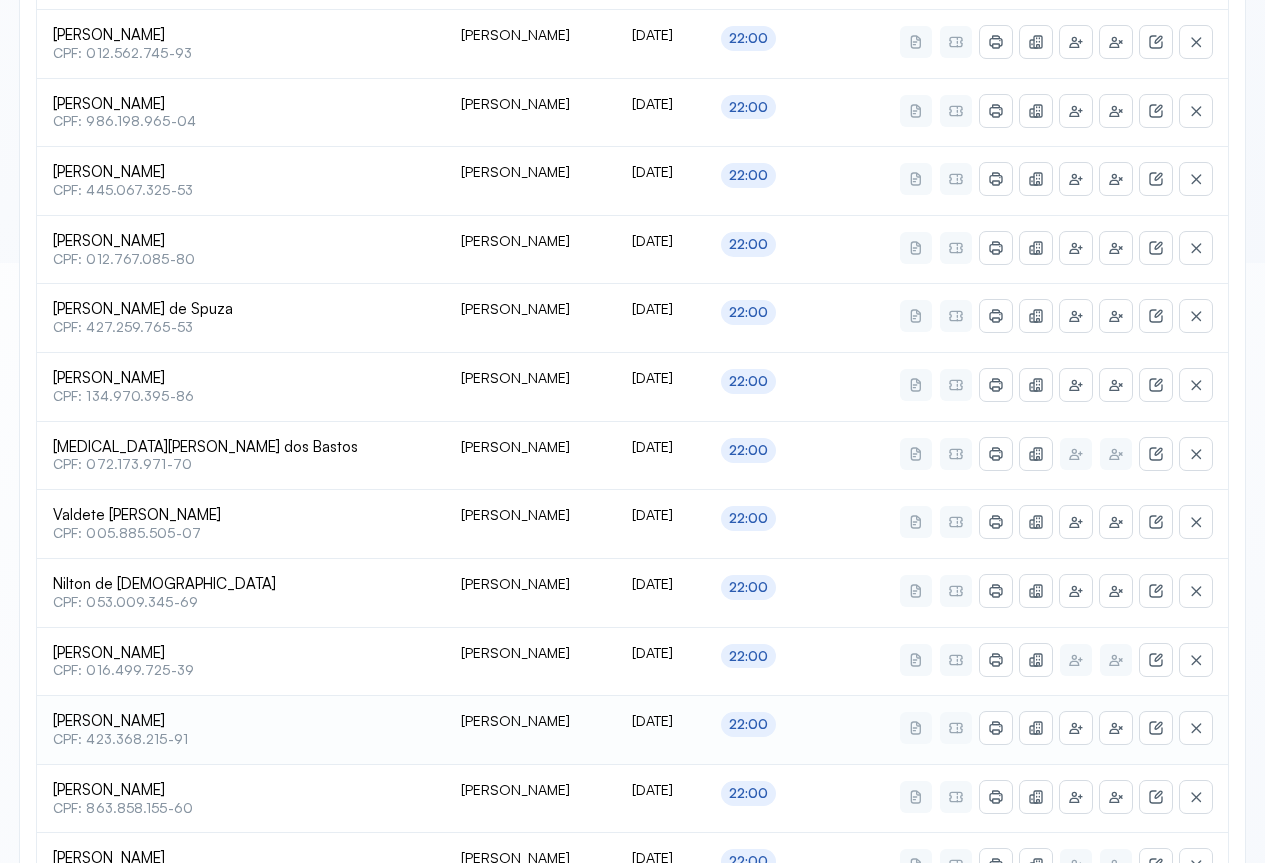 scroll, scrollTop: 741, scrollLeft: 0, axis: vertical 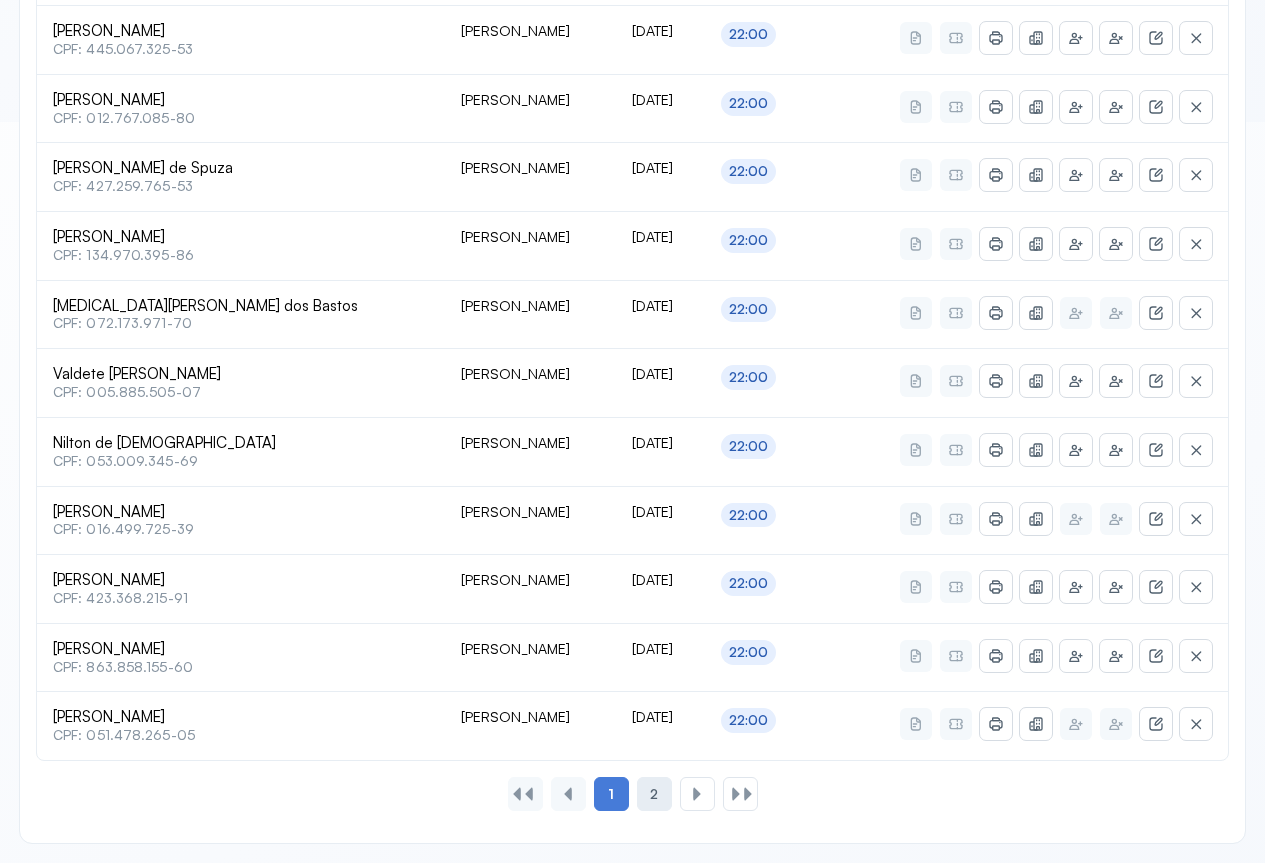 click on "2" at bounding box center [654, 794] 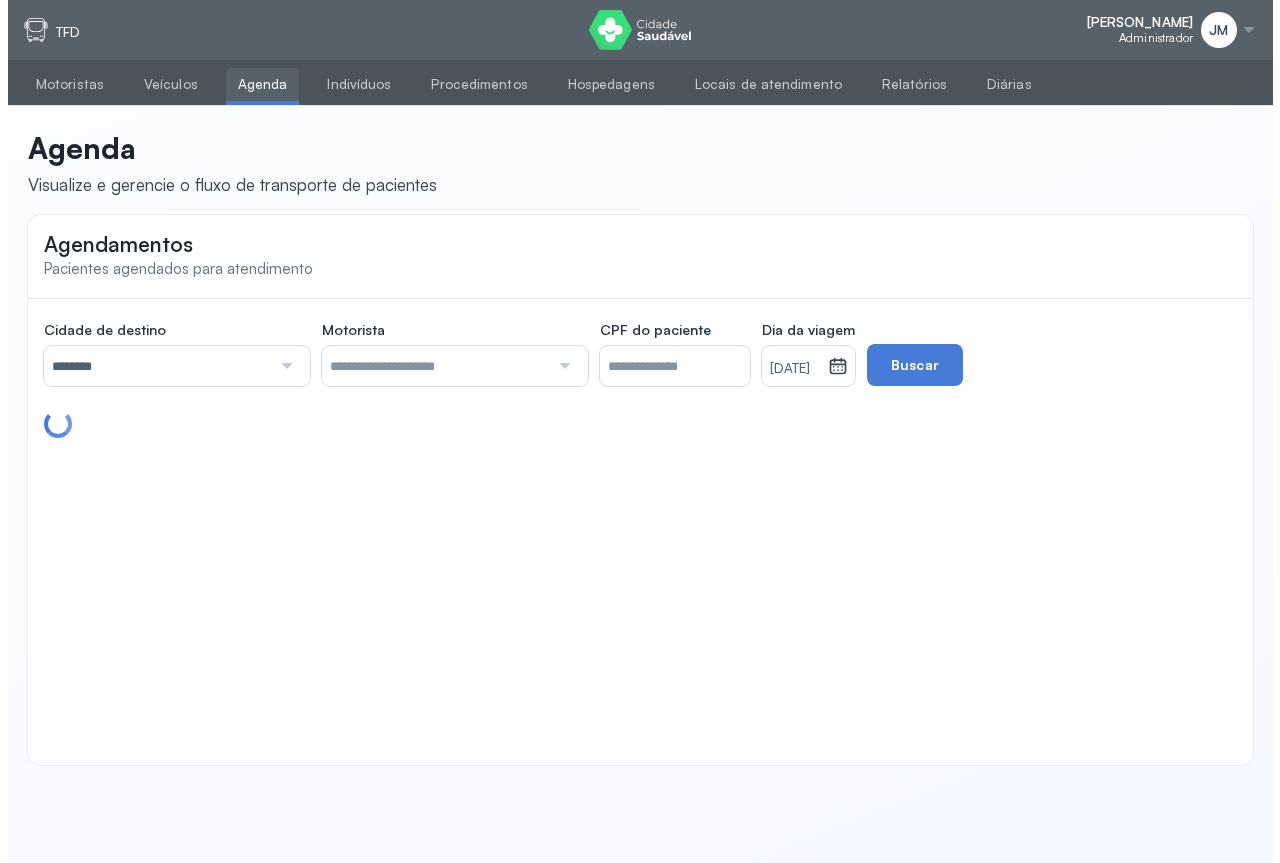 scroll, scrollTop: 0, scrollLeft: 0, axis: both 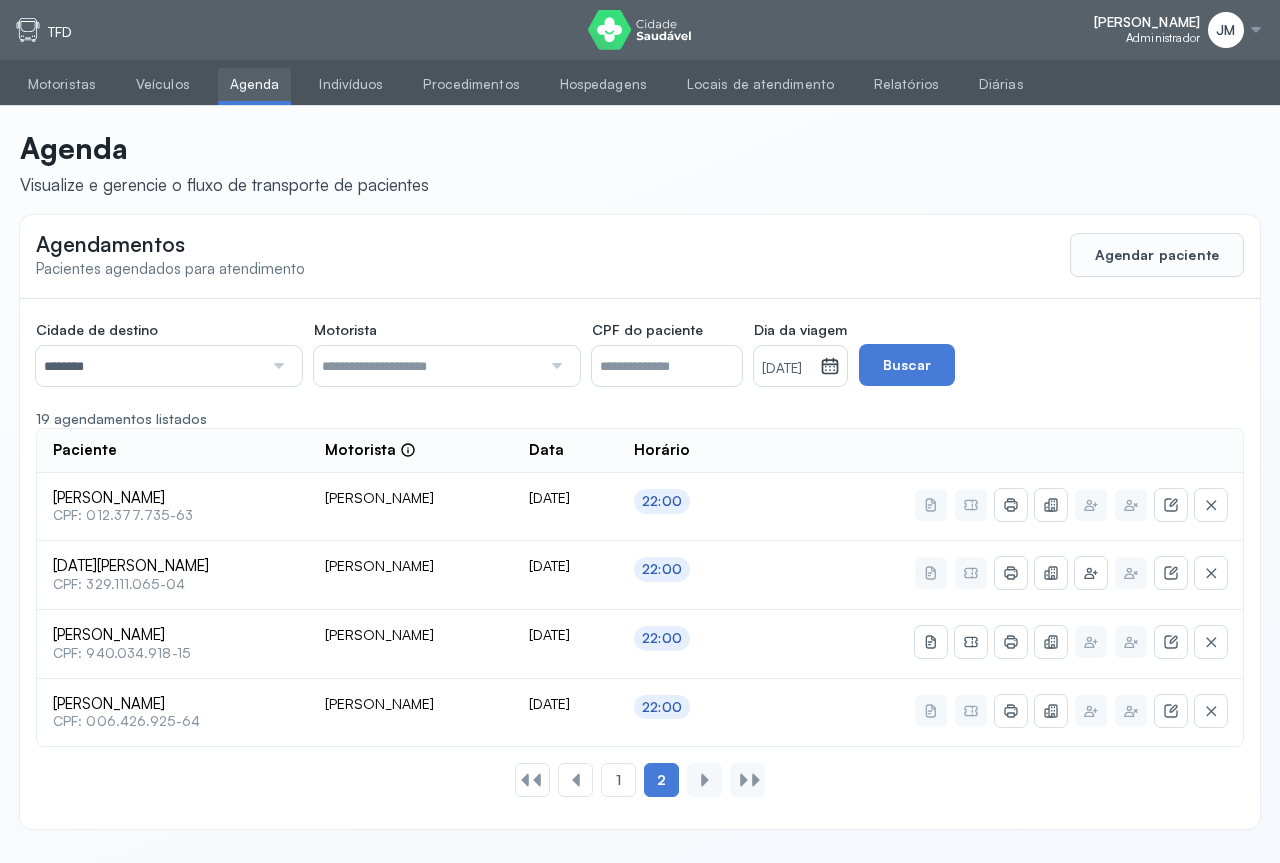 click at bounding box center (1256, 30) 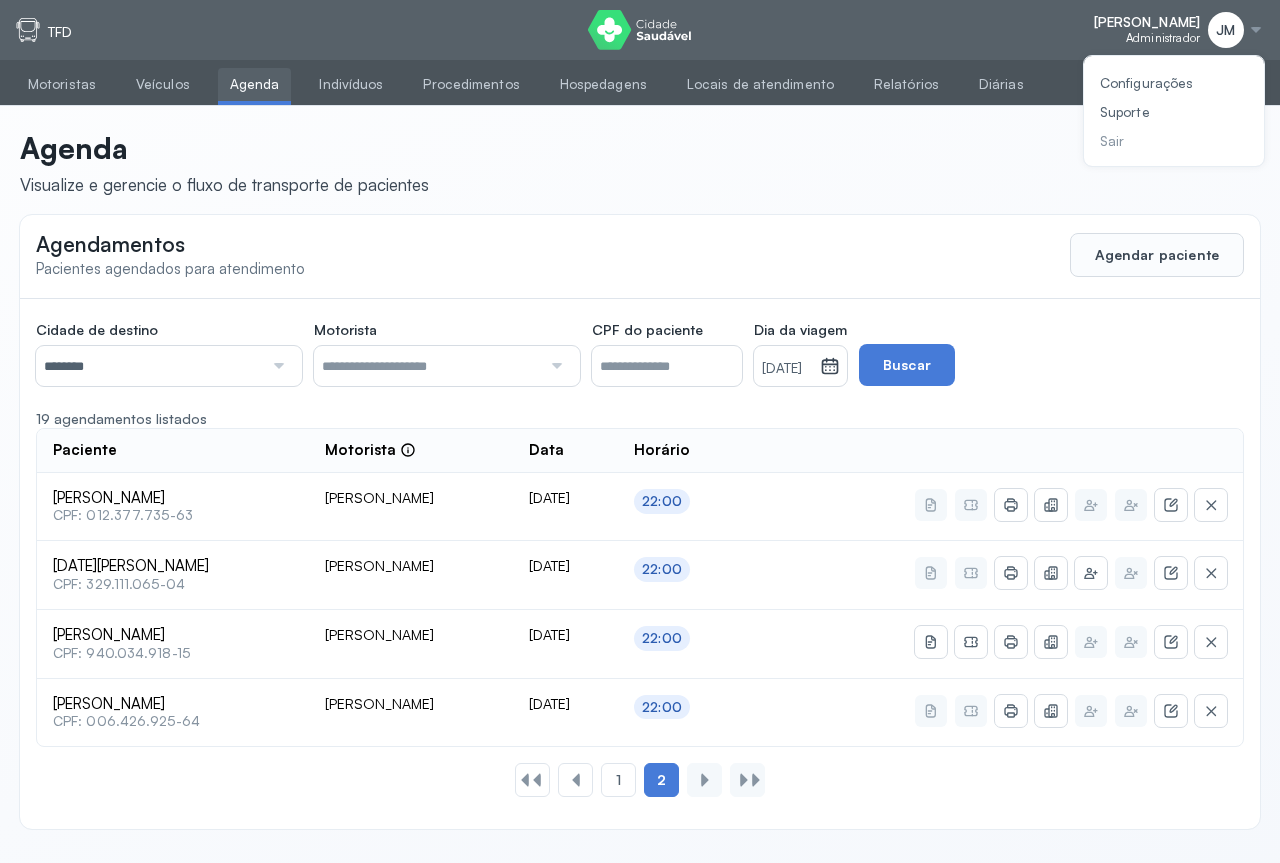 click on "Sair" 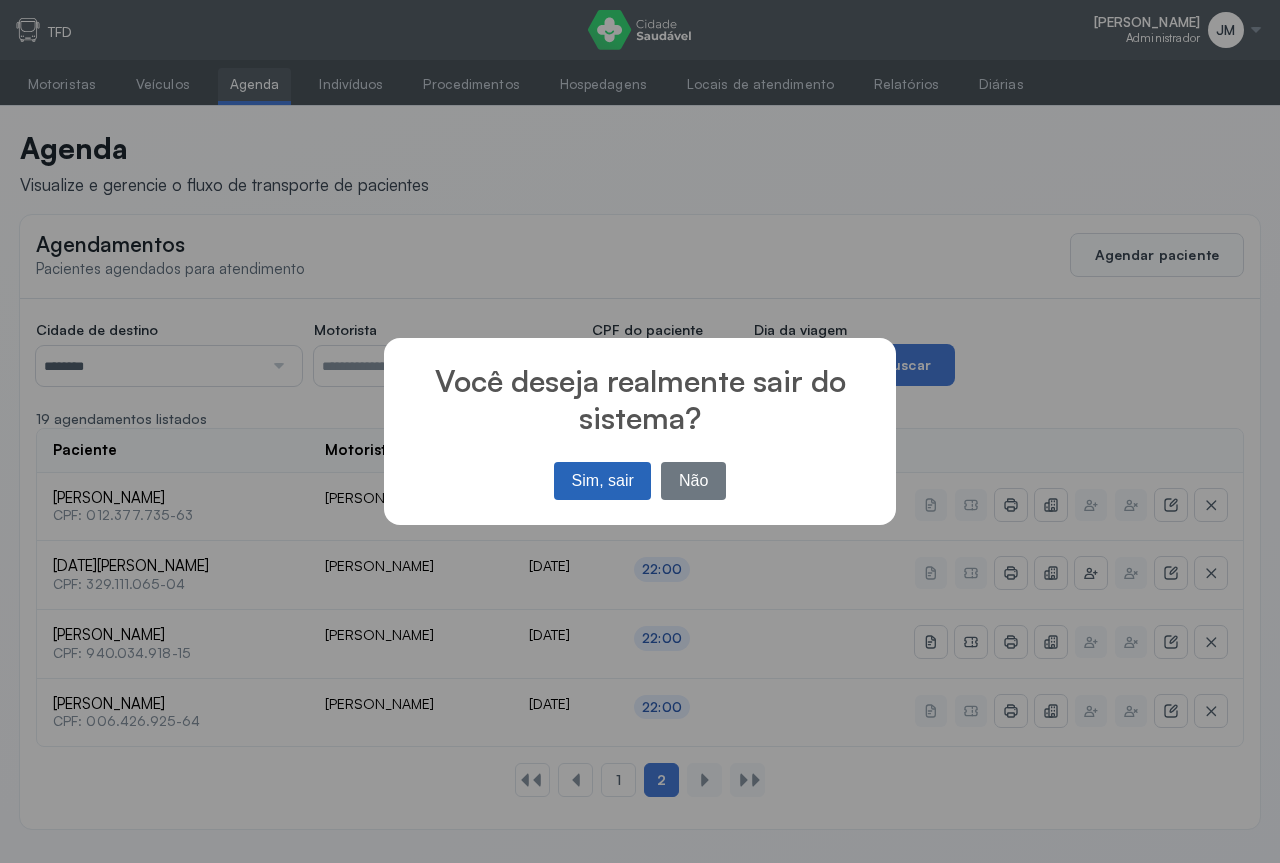 click on "Sim, sair" at bounding box center (602, 481) 